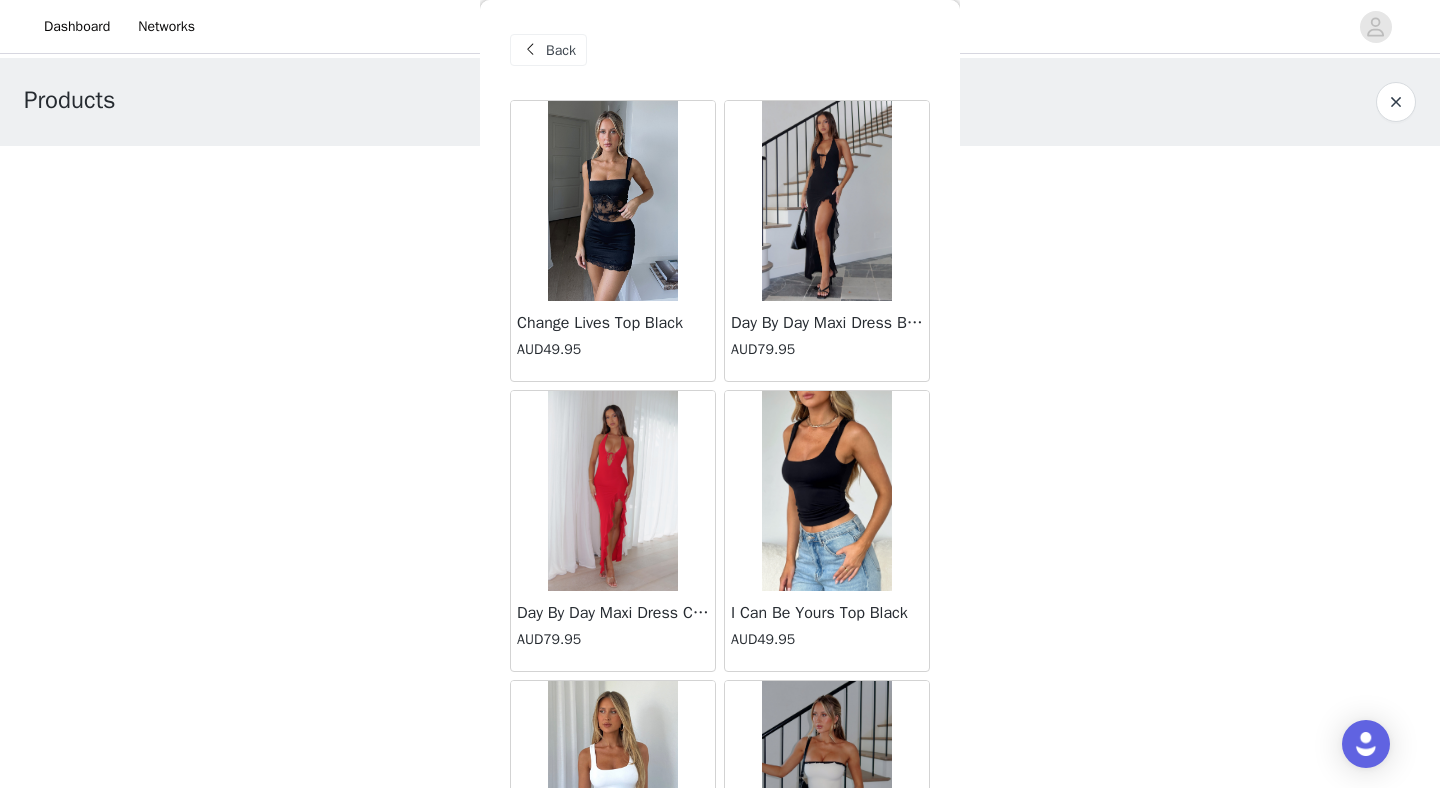 scroll, scrollTop: 0, scrollLeft: 0, axis: both 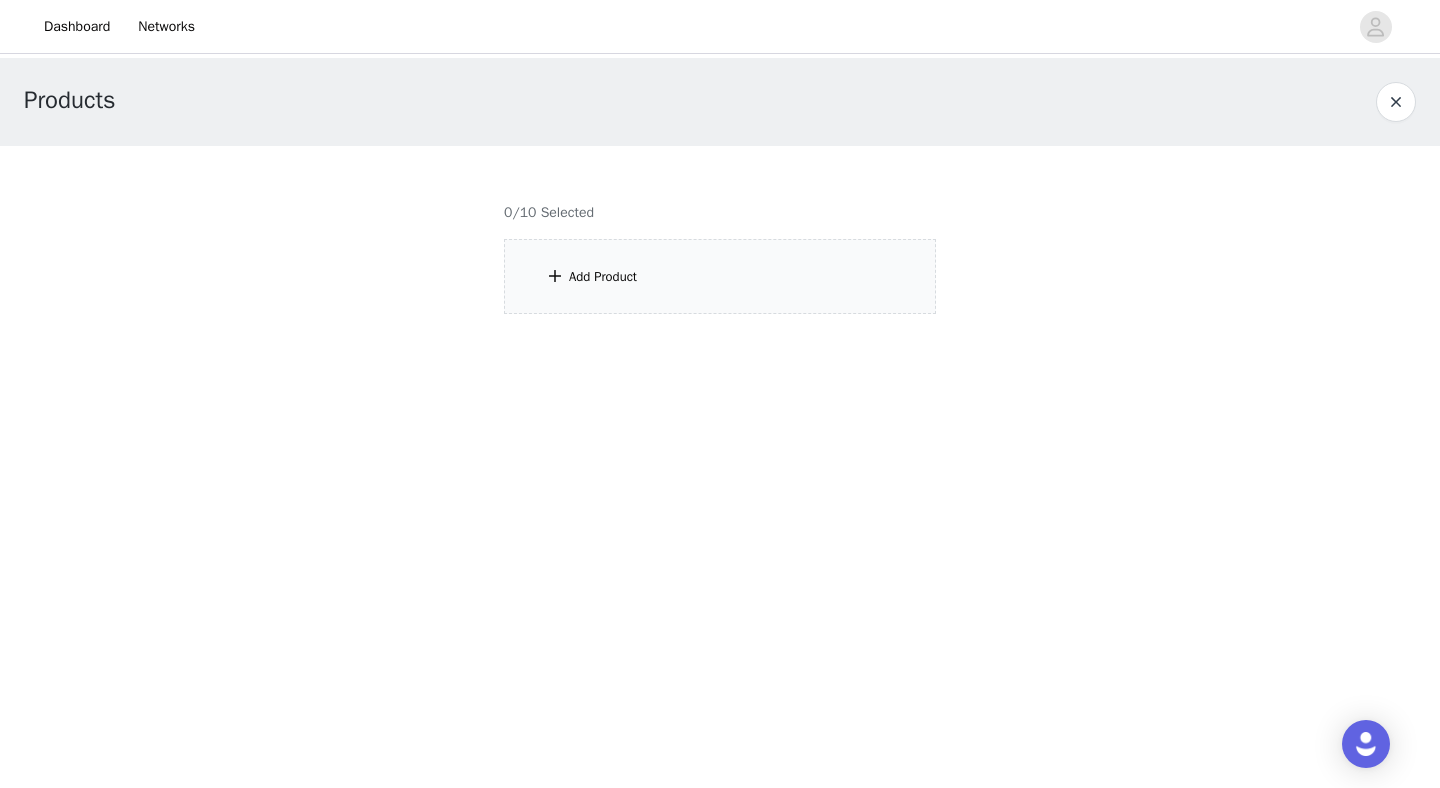 click at bounding box center [720, 242] 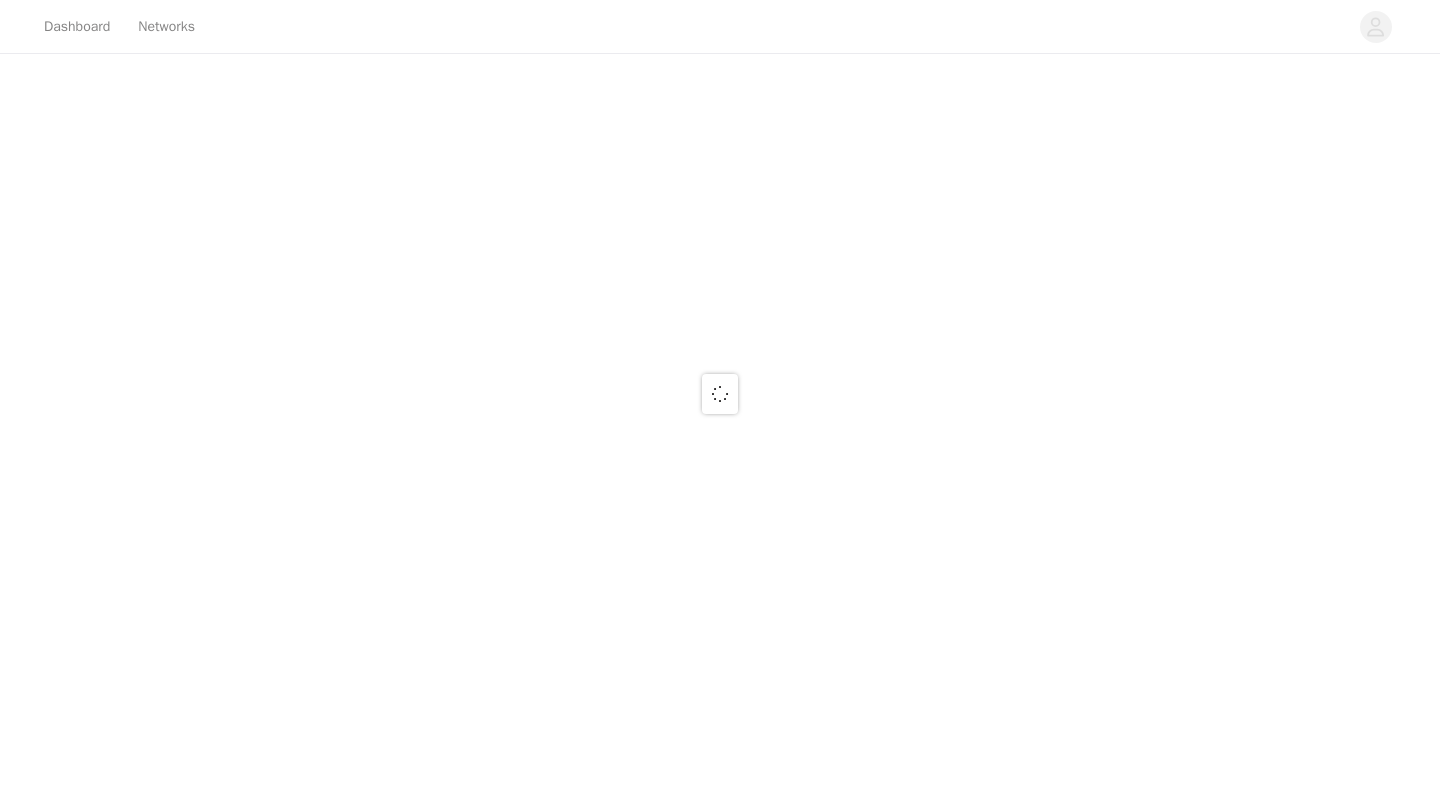 scroll, scrollTop: 0, scrollLeft: 0, axis: both 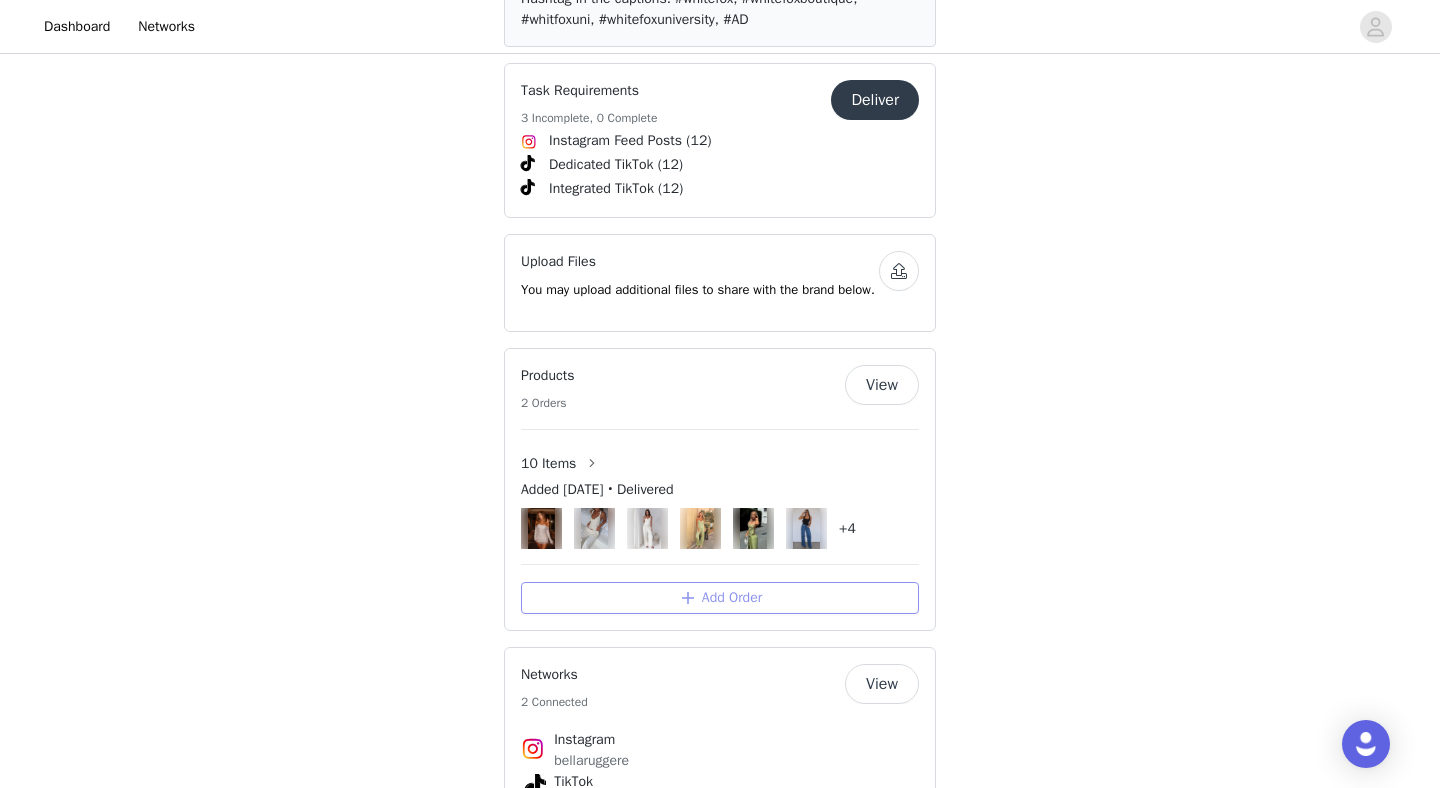 click on "Add Order" at bounding box center [720, 598] 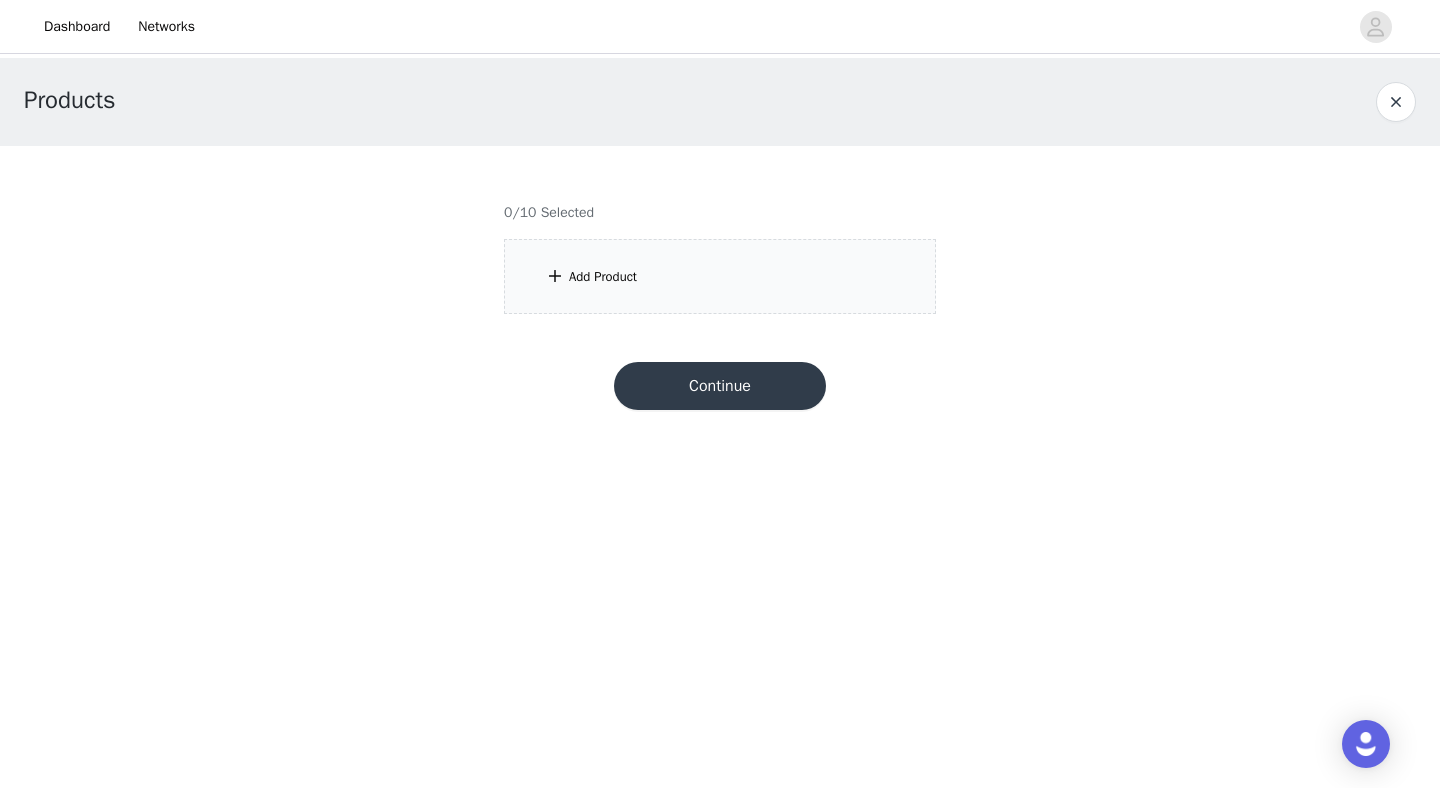 click on "Add Product" at bounding box center (720, 276) 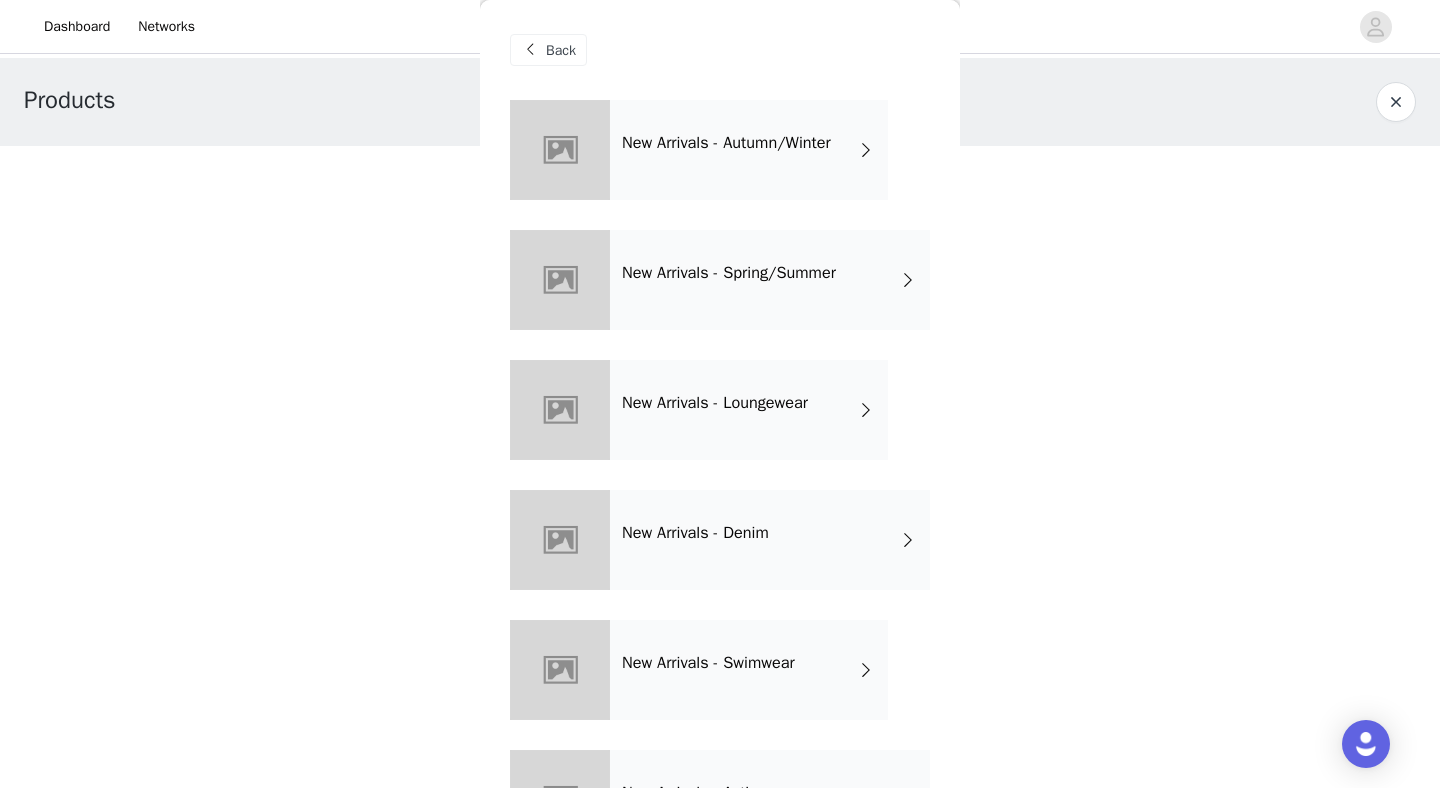 click on "New Arrivals - Spring/Summer" at bounding box center [770, 280] 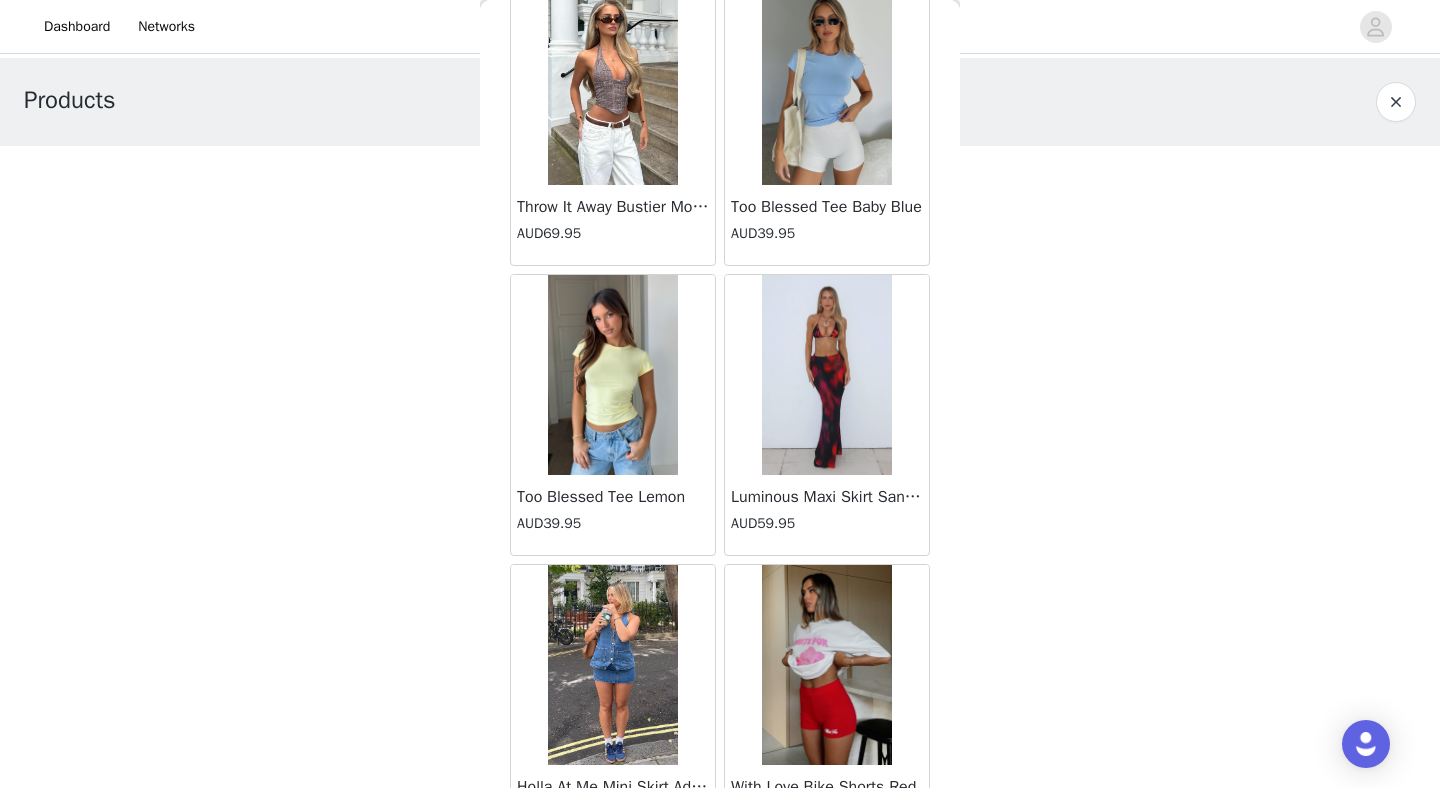 scroll, scrollTop: 2272, scrollLeft: 0, axis: vertical 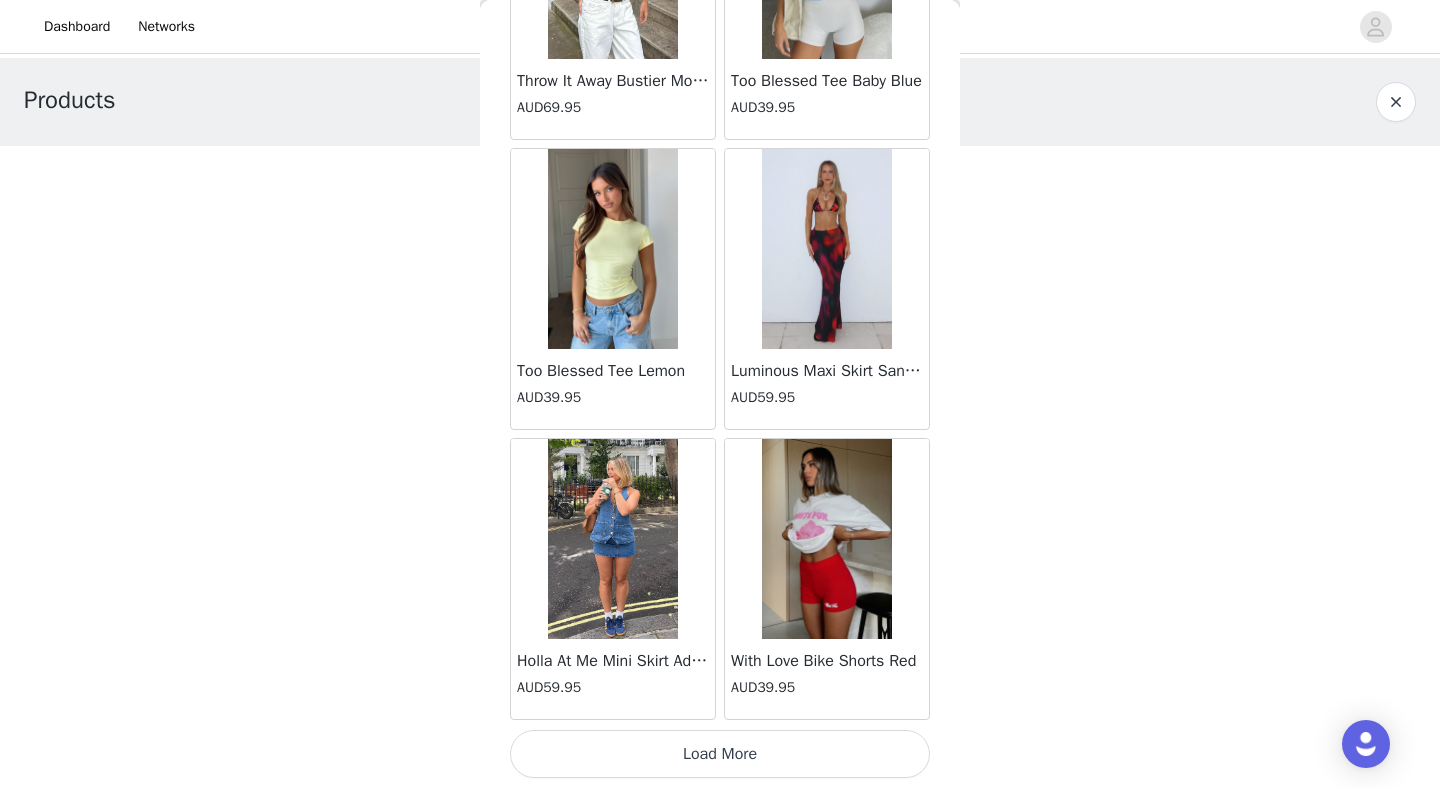 click on "Load More" at bounding box center [720, 754] 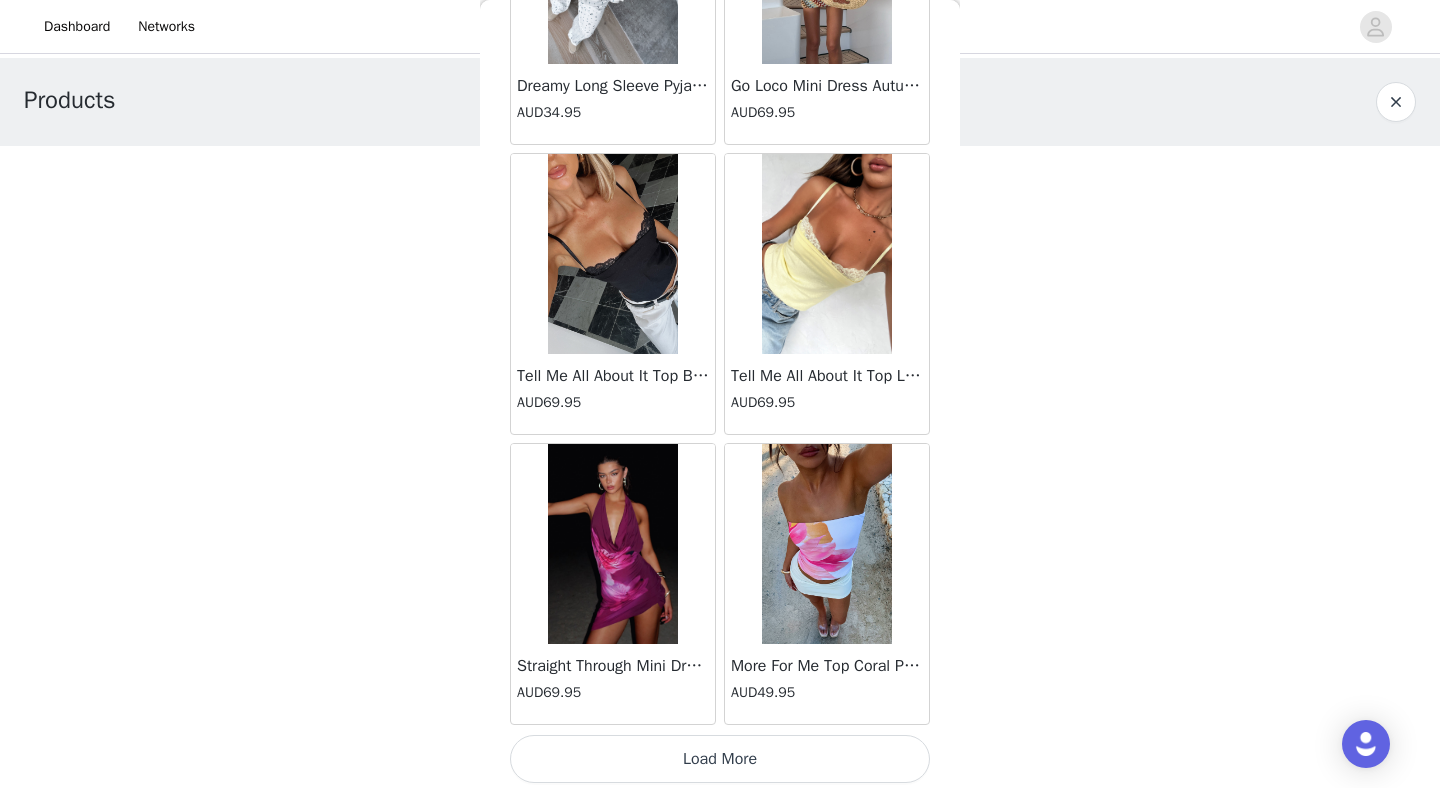 scroll, scrollTop: 5172, scrollLeft: 0, axis: vertical 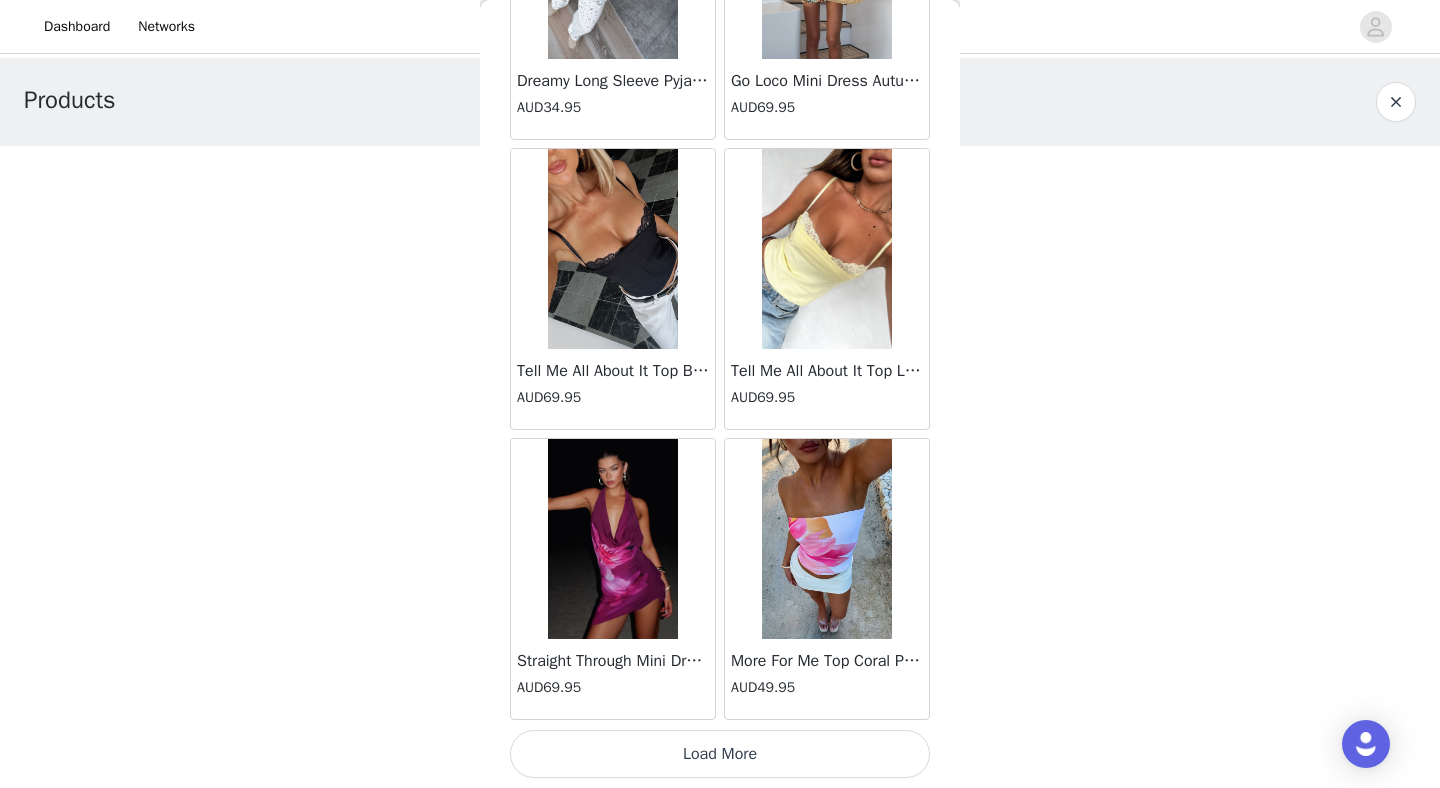 click on "Load More" at bounding box center (720, 754) 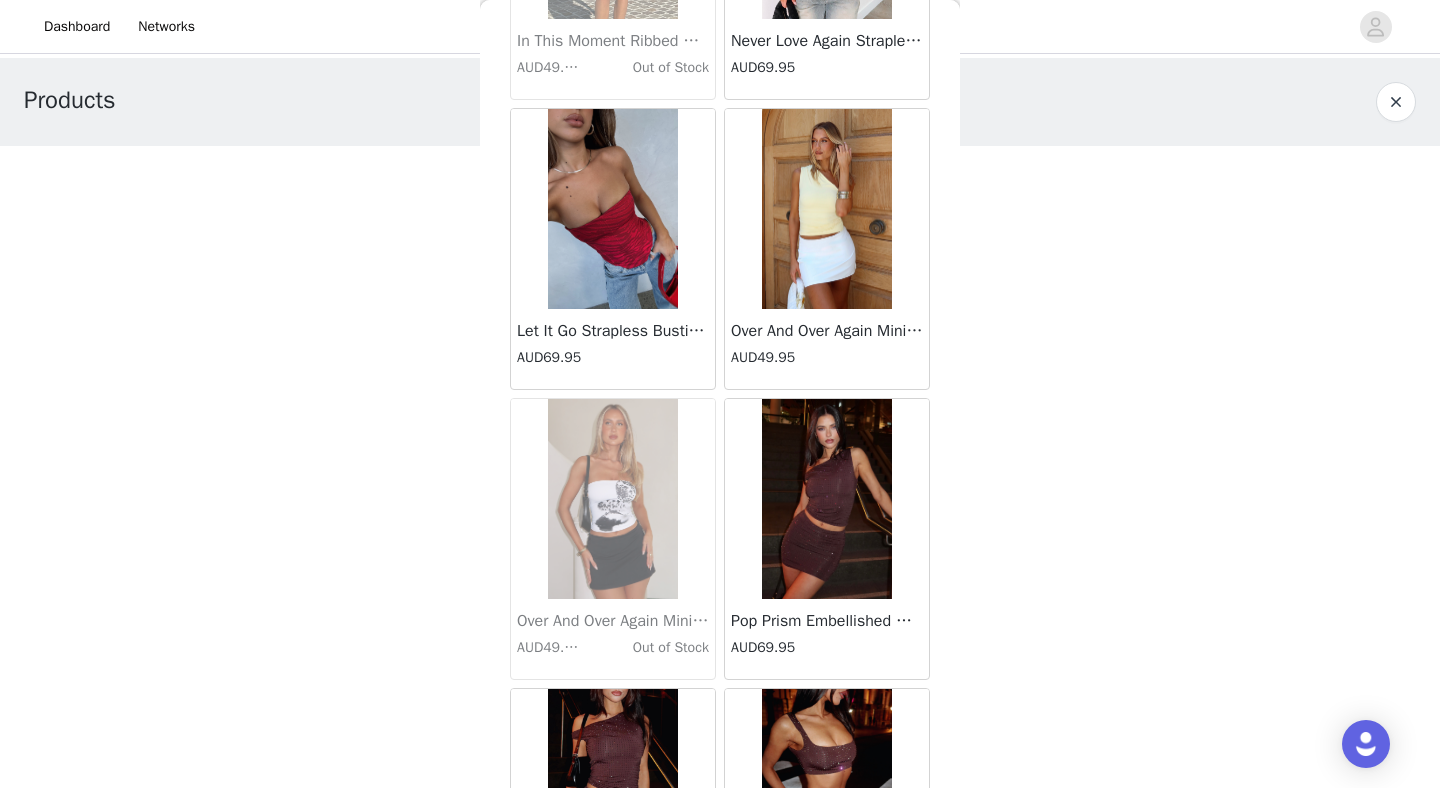 scroll, scrollTop: 8072, scrollLeft: 0, axis: vertical 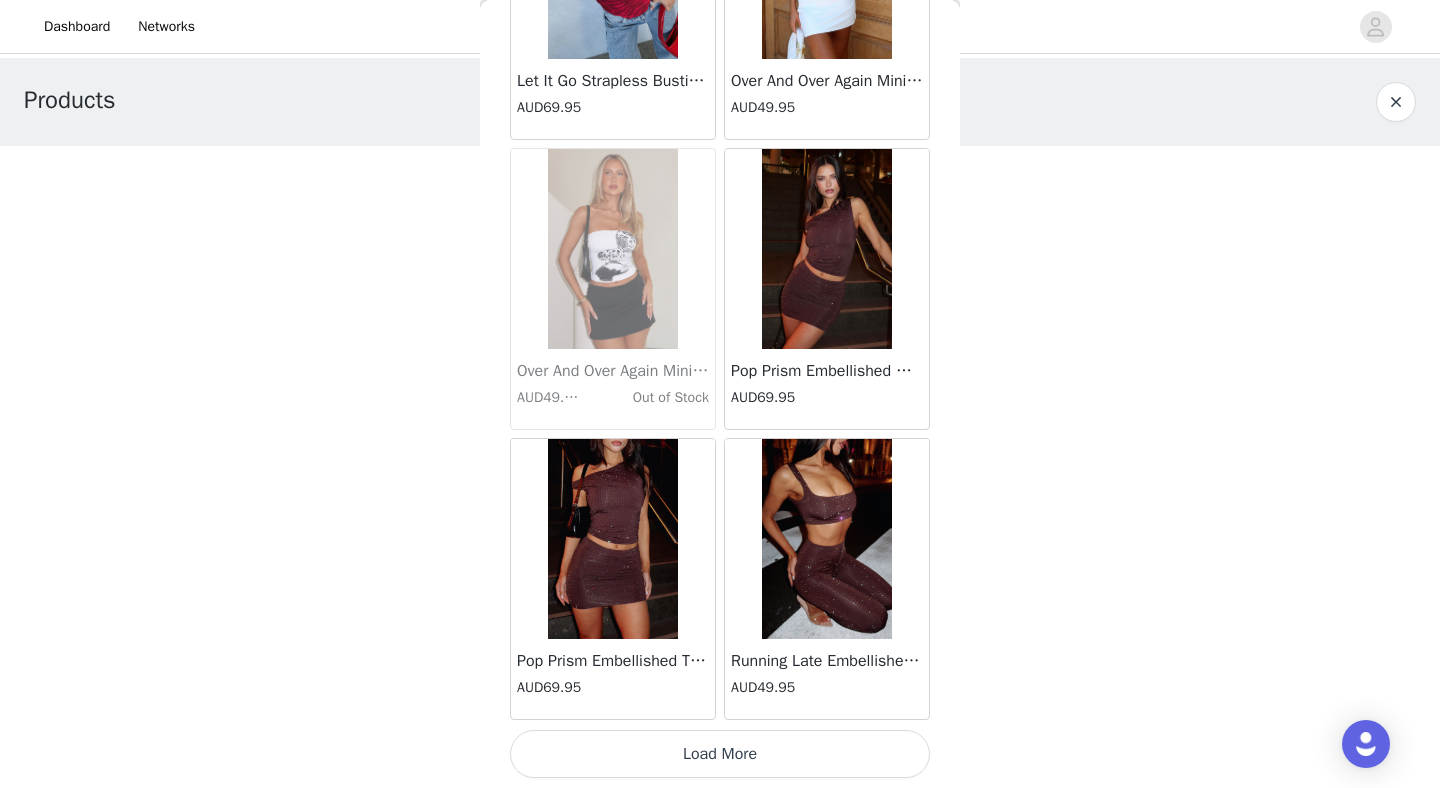 click on "Load More" at bounding box center (720, 754) 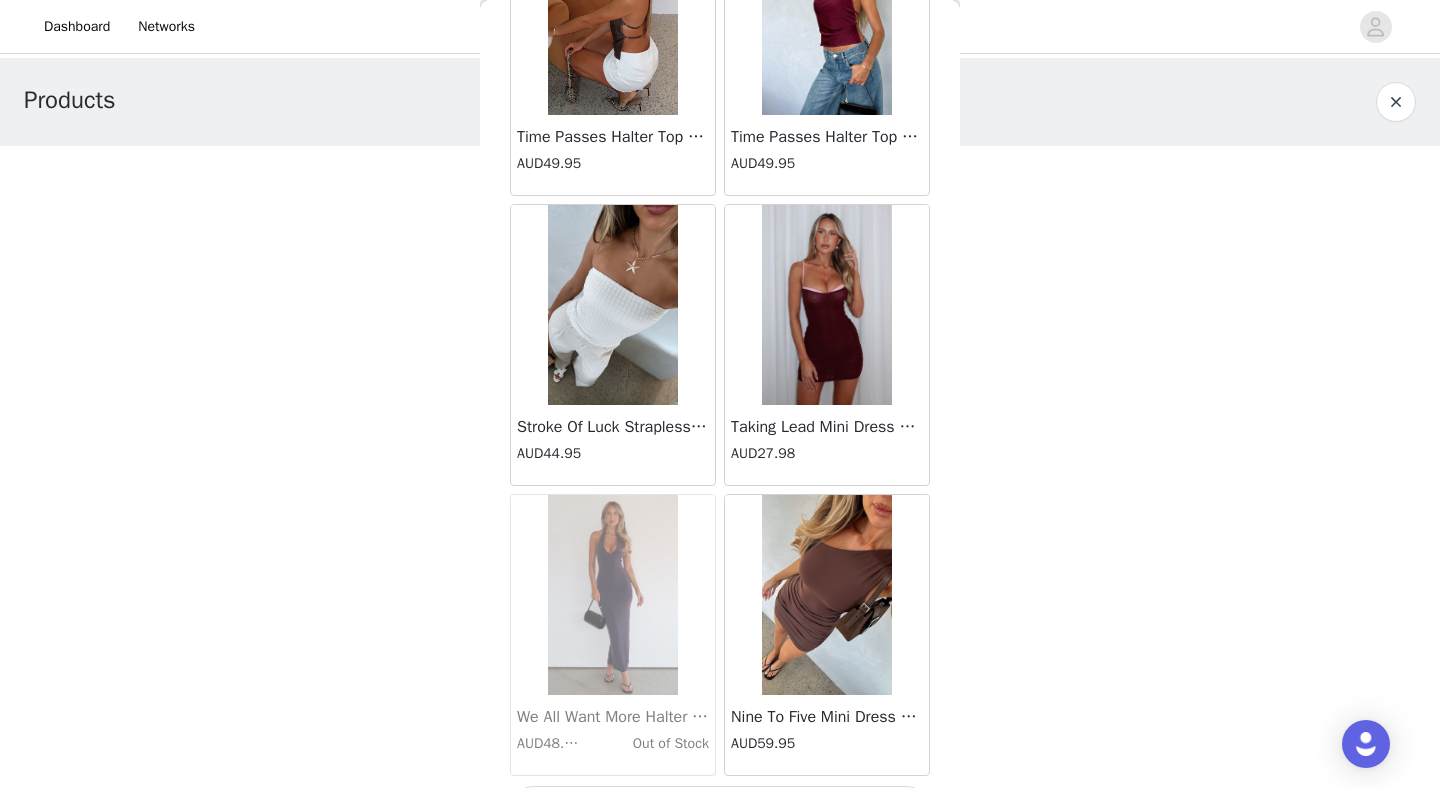 scroll, scrollTop: 10972, scrollLeft: 0, axis: vertical 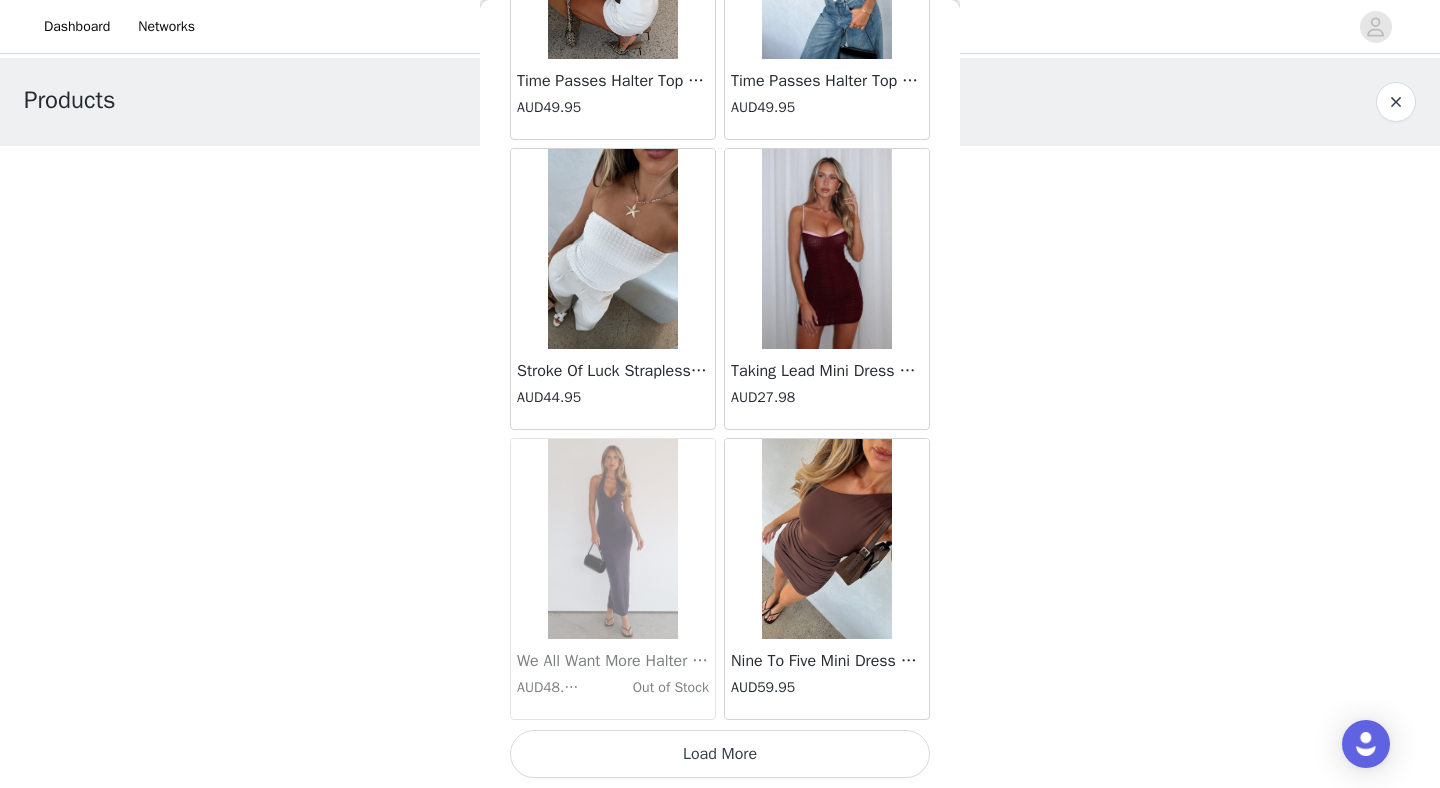click on "Load More" at bounding box center (720, 754) 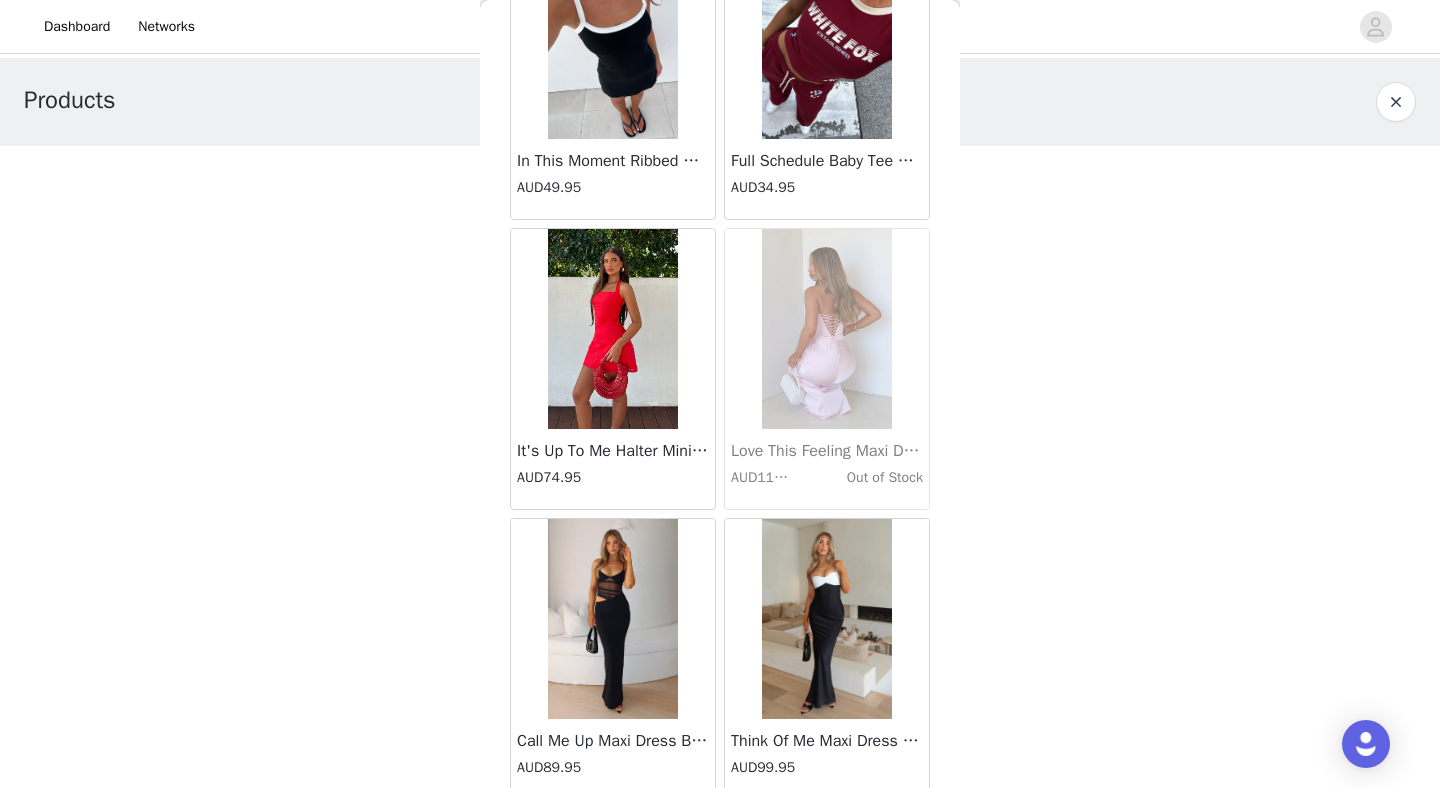 scroll, scrollTop: 13861, scrollLeft: 0, axis: vertical 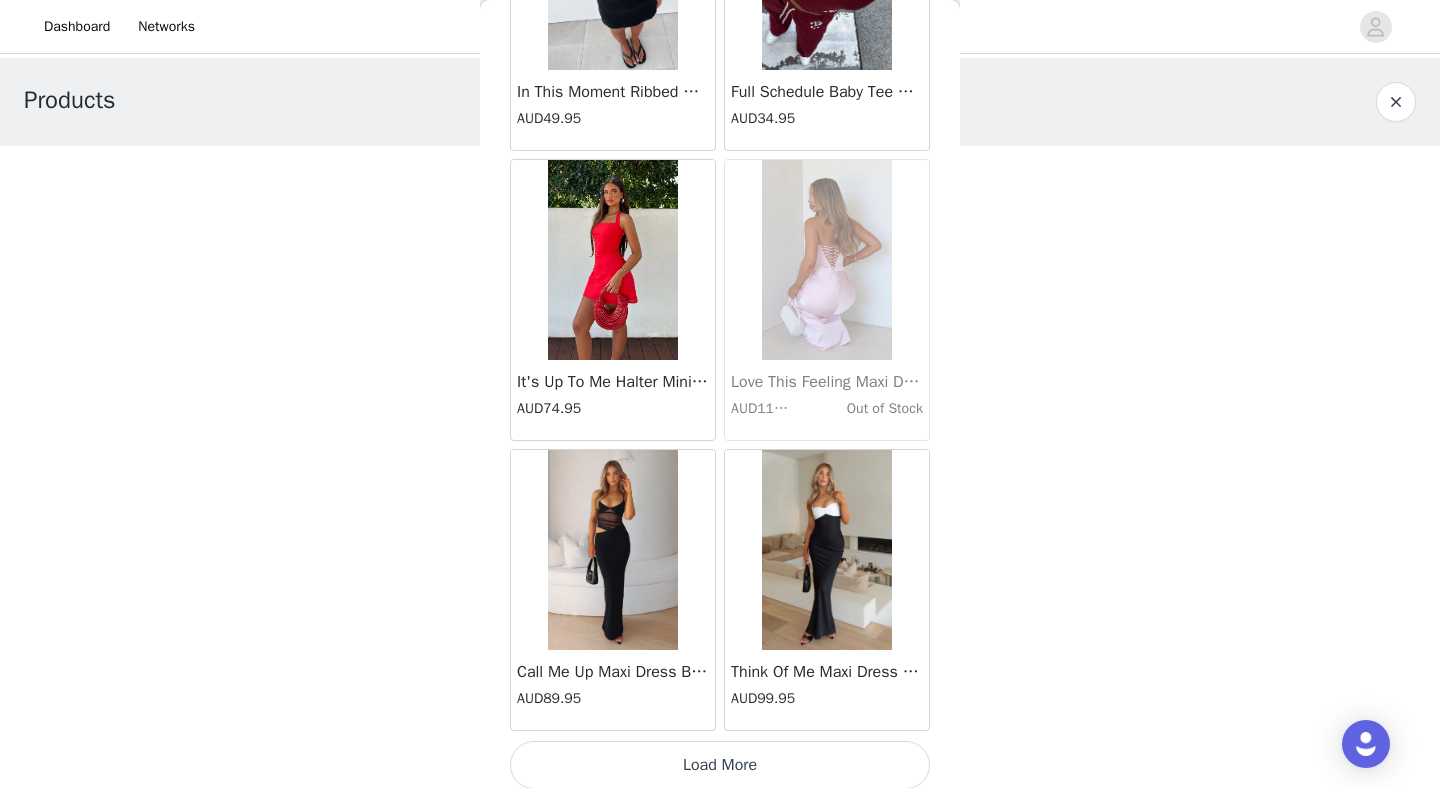 click at bounding box center [613, 260] 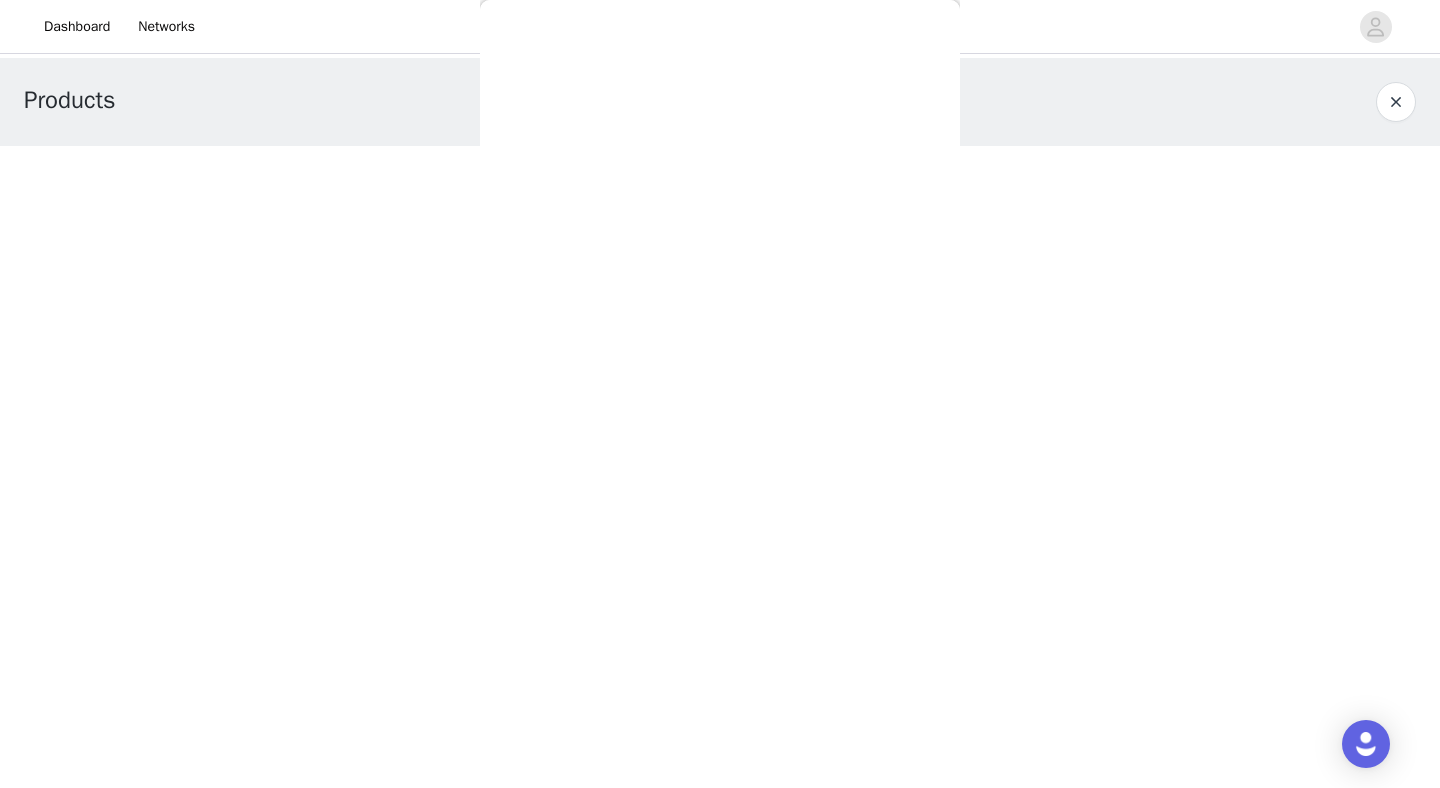 scroll, scrollTop: 0, scrollLeft: 0, axis: both 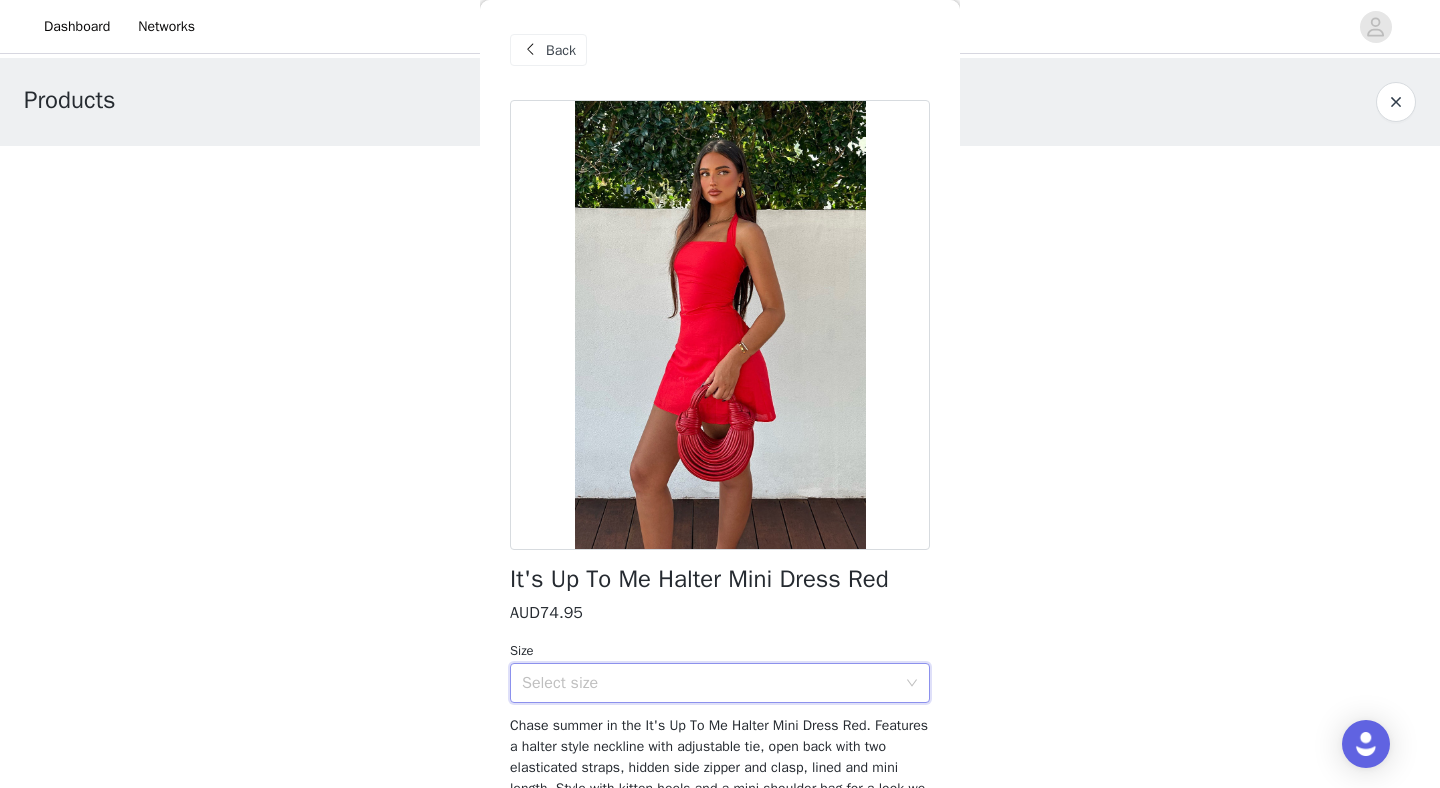 click on "Select size" at bounding box center [713, 683] 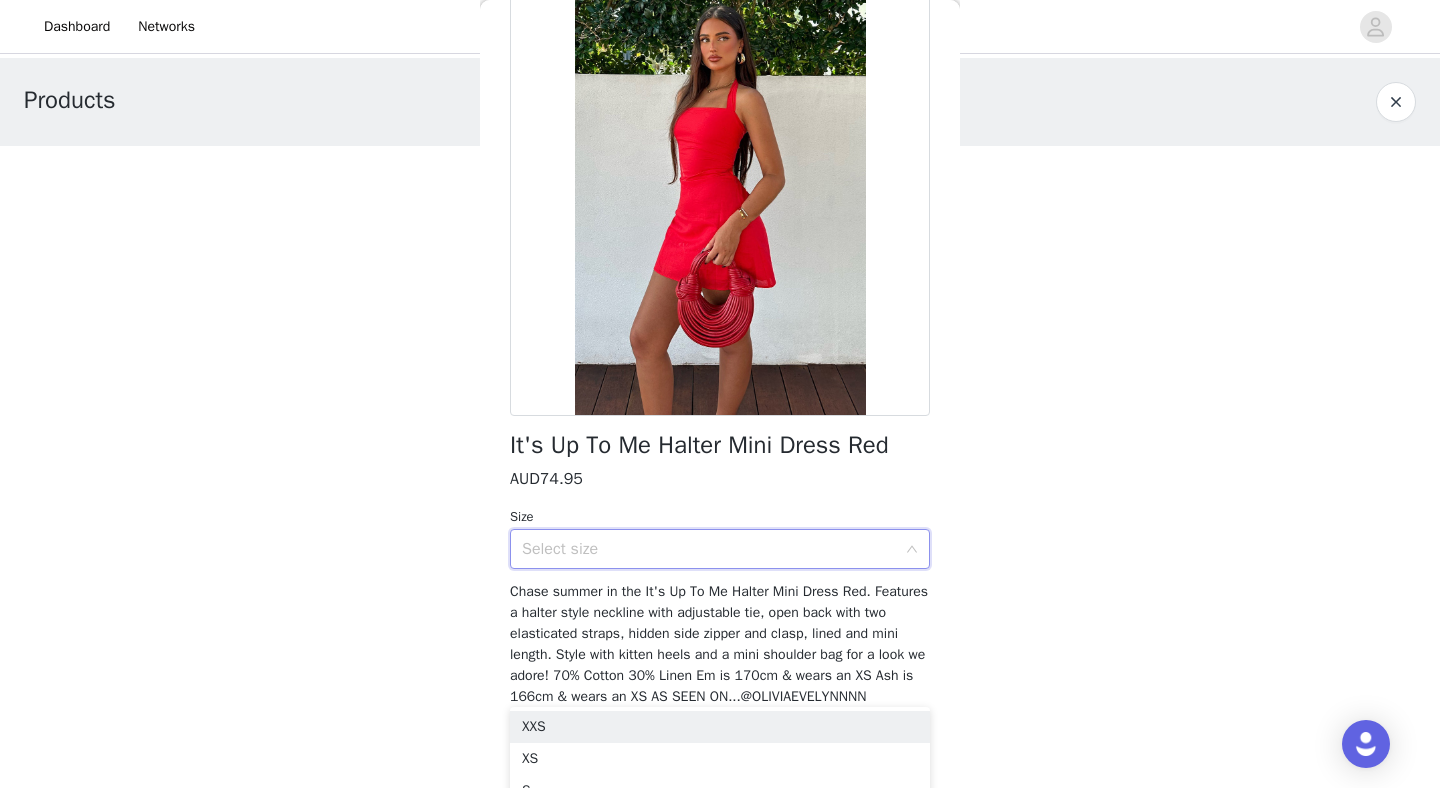 scroll, scrollTop: 157, scrollLeft: 0, axis: vertical 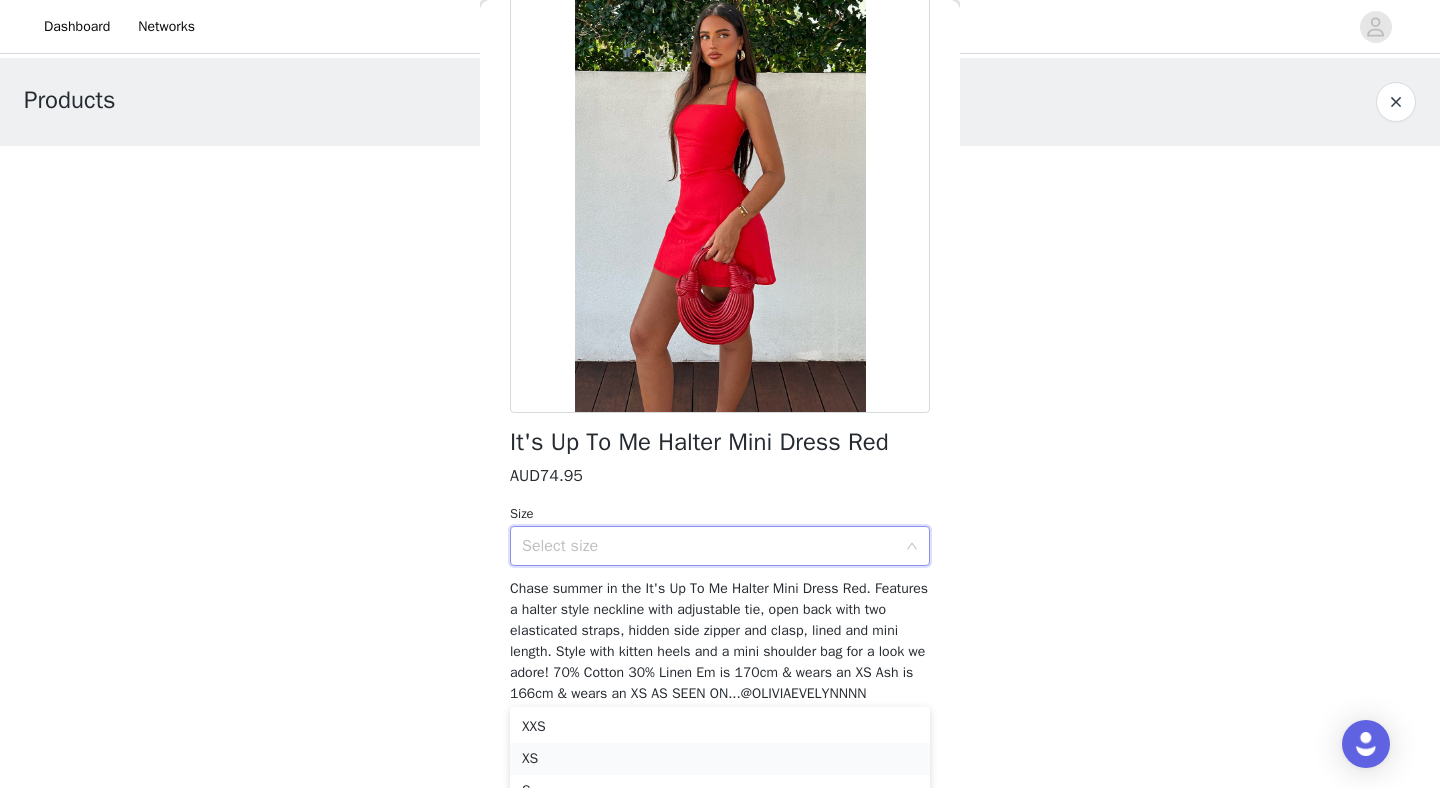 click on "XS" at bounding box center (720, 759) 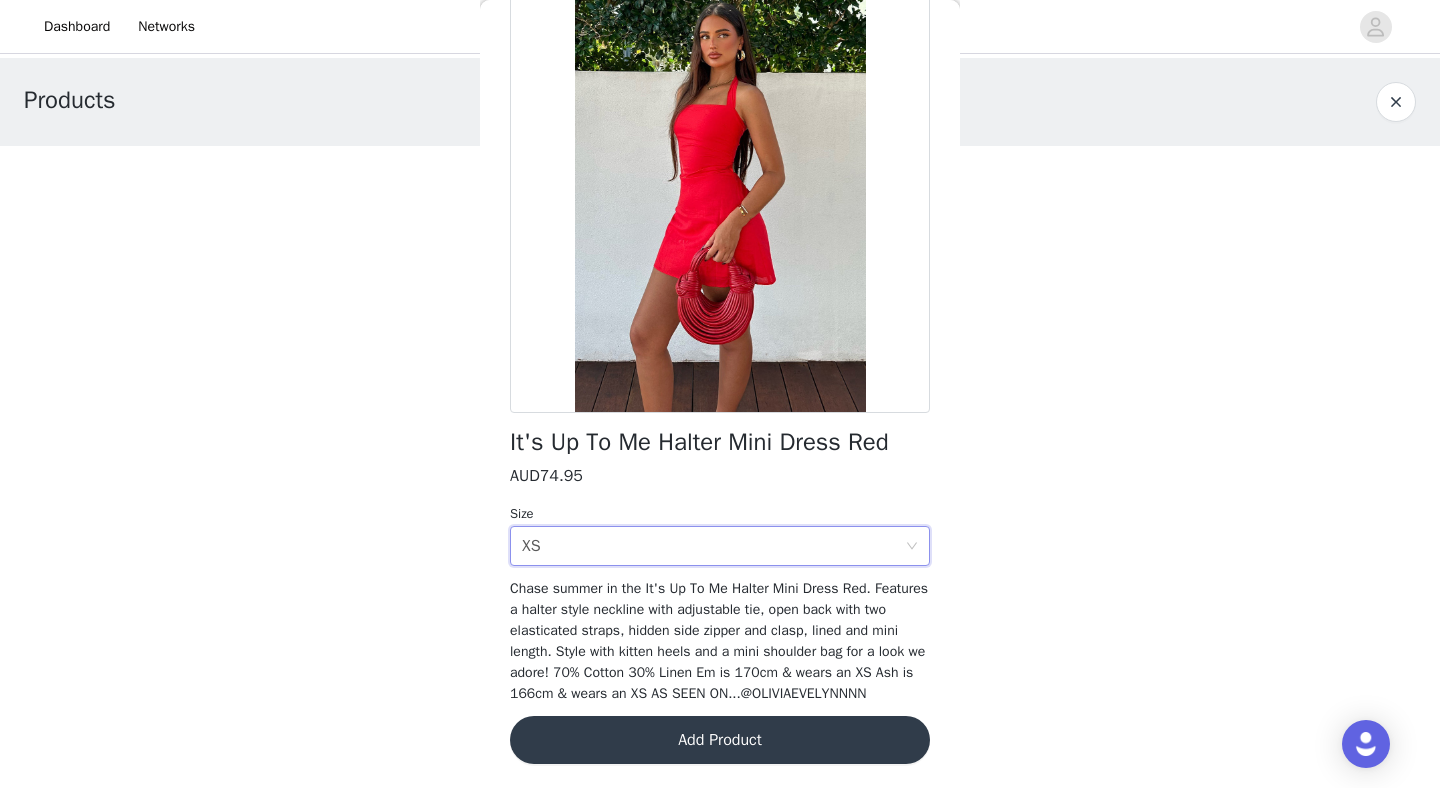 click on "Add Product" at bounding box center [720, 740] 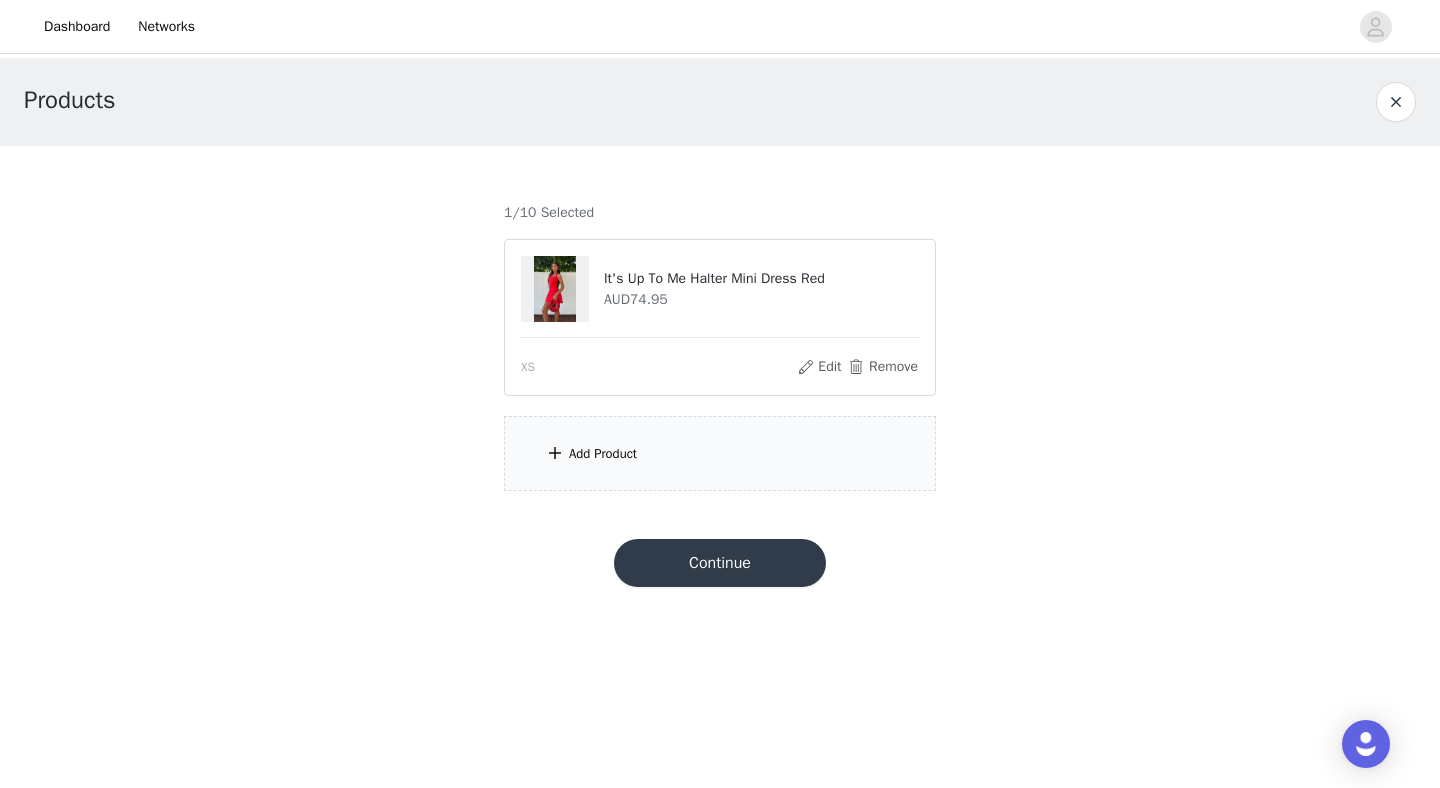 click on "Add Product" at bounding box center [603, 454] 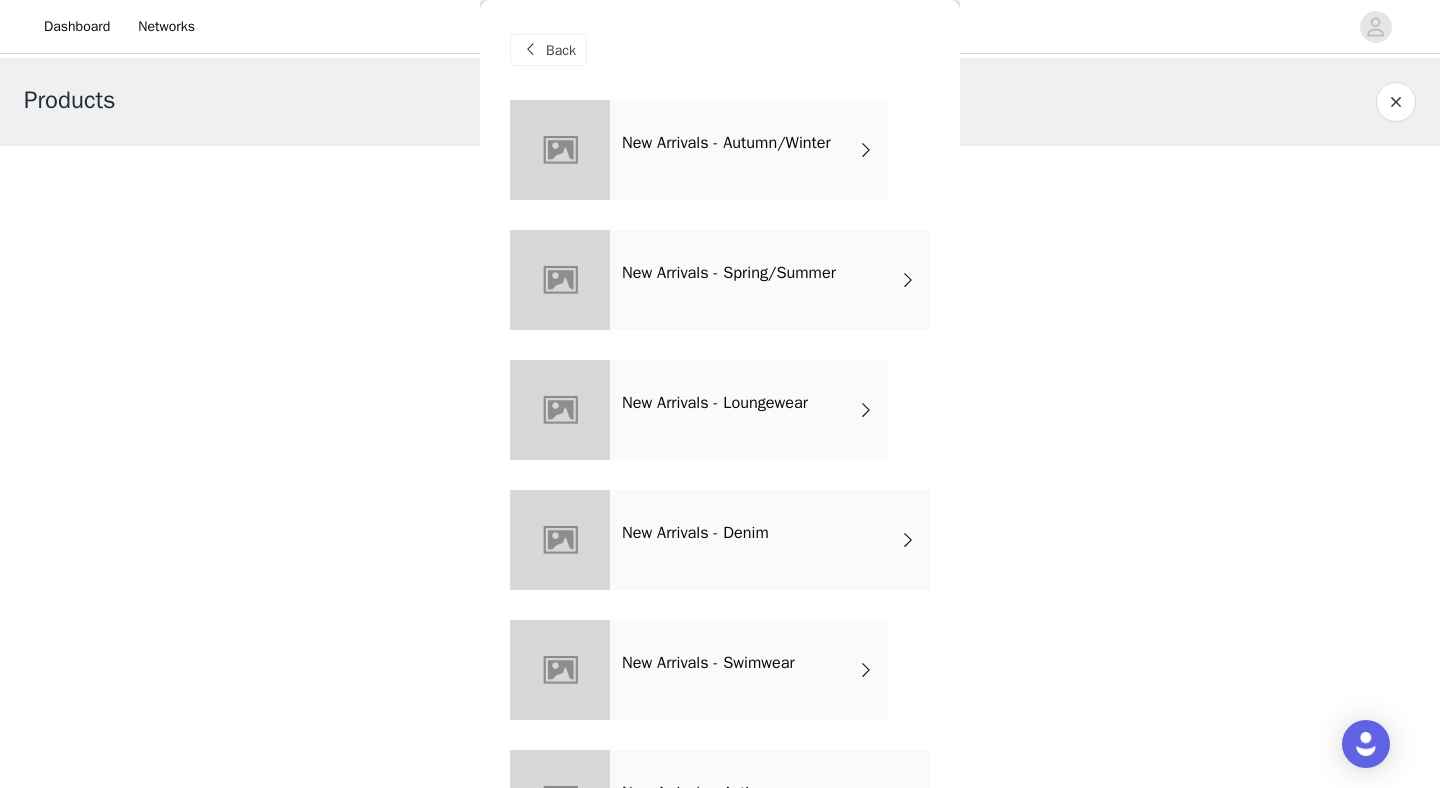 click on "New Arrivals - Spring/Summer" at bounding box center (729, 273) 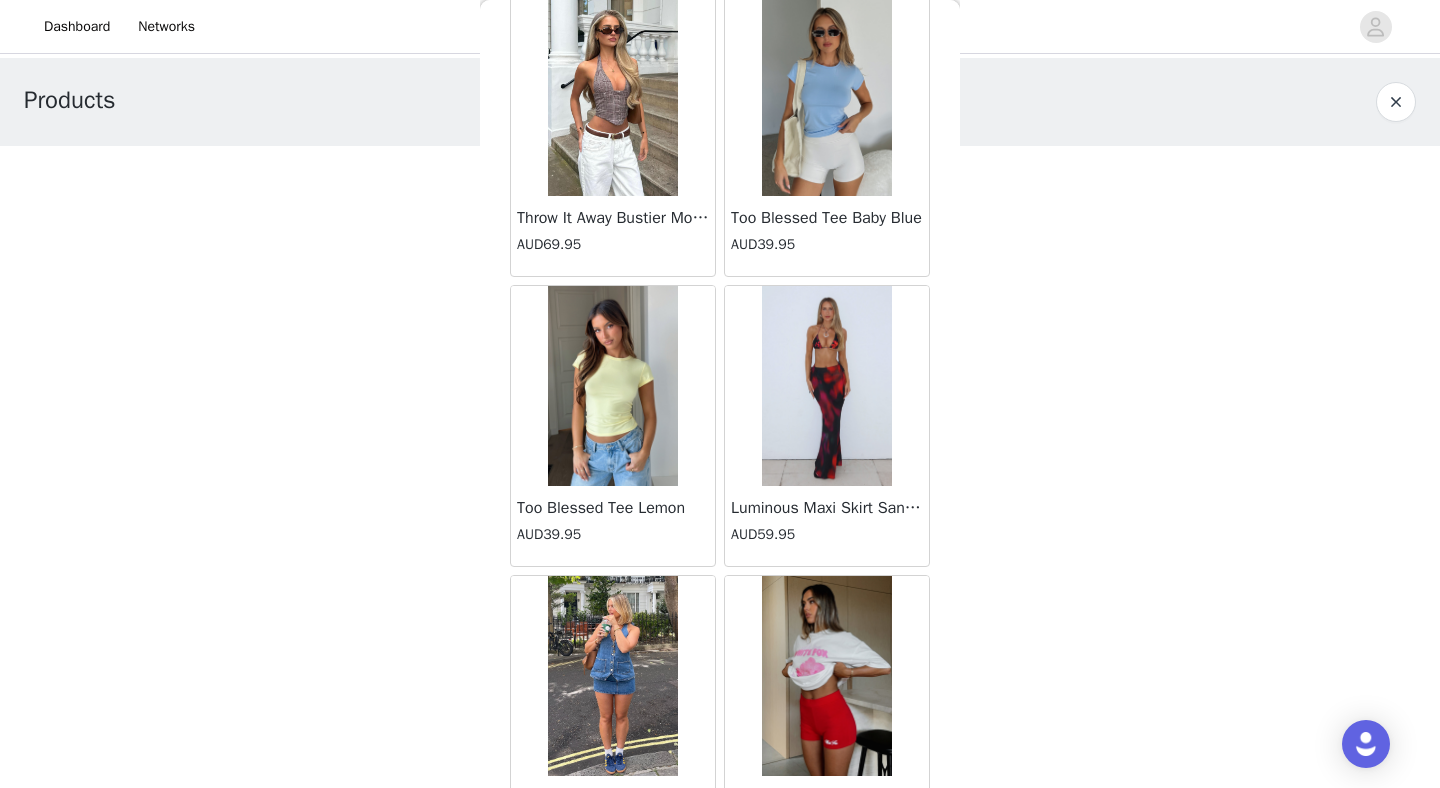 scroll, scrollTop: 2272, scrollLeft: 0, axis: vertical 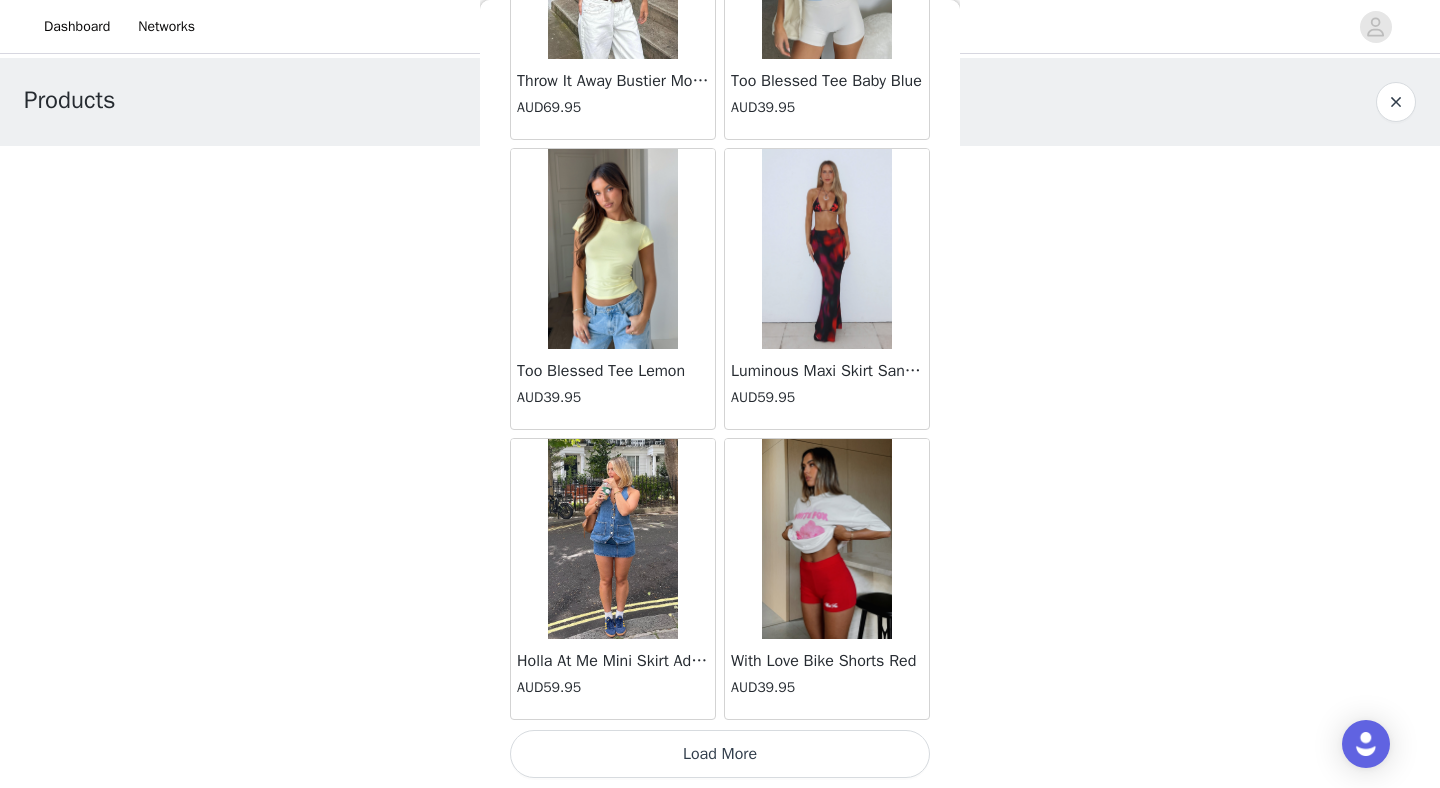 click on "Load More" at bounding box center [720, 754] 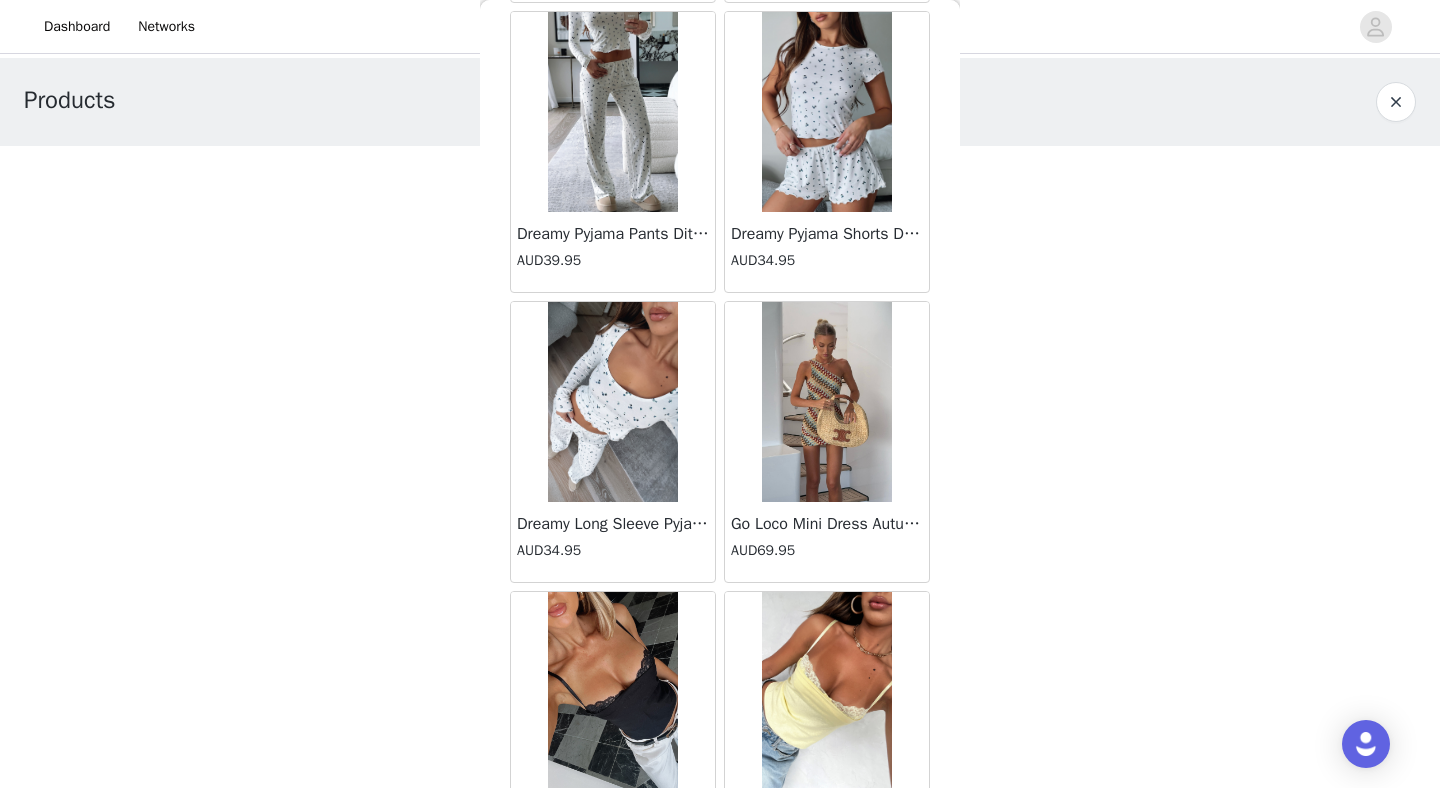 scroll, scrollTop: 5172, scrollLeft: 0, axis: vertical 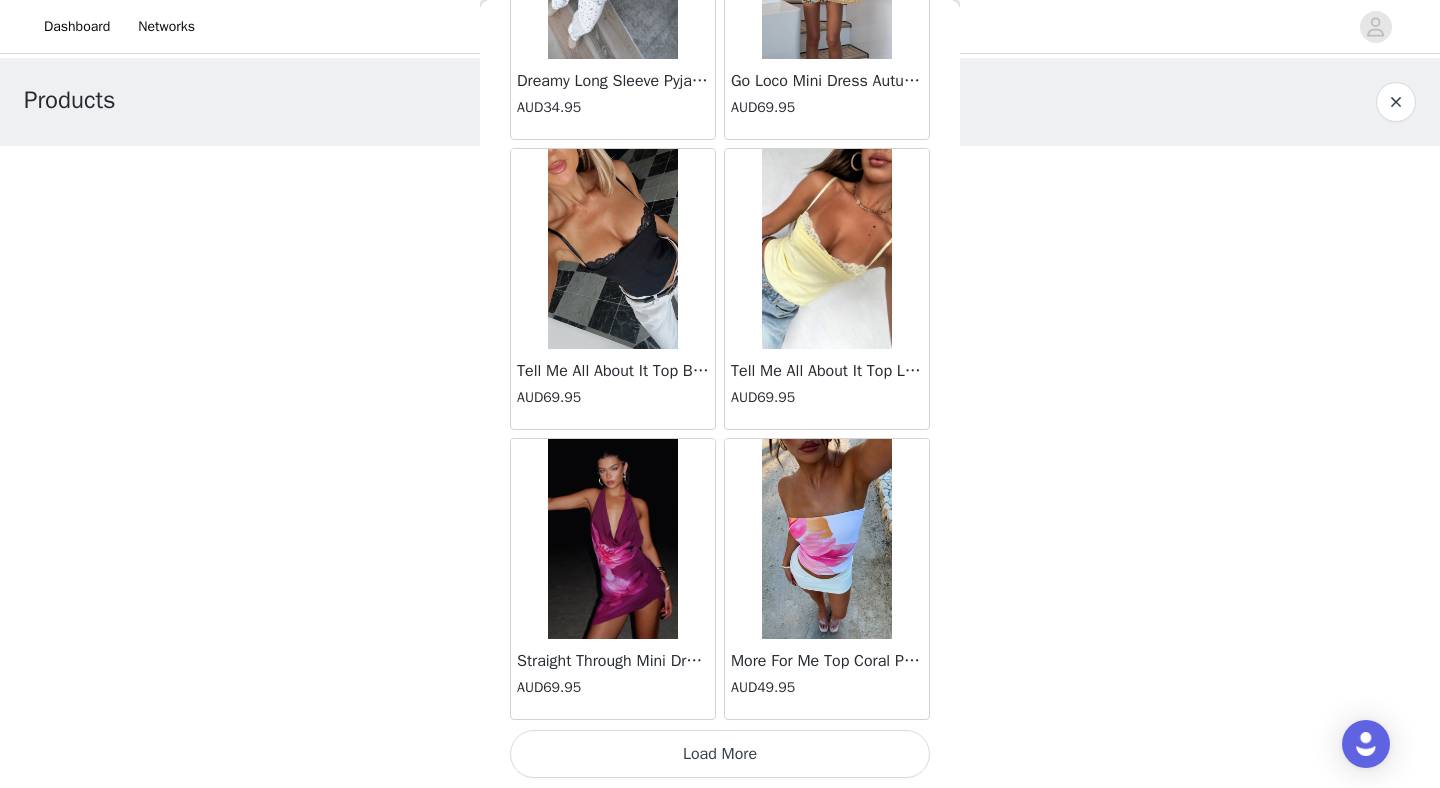 click on "Load More" at bounding box center [720, 754] 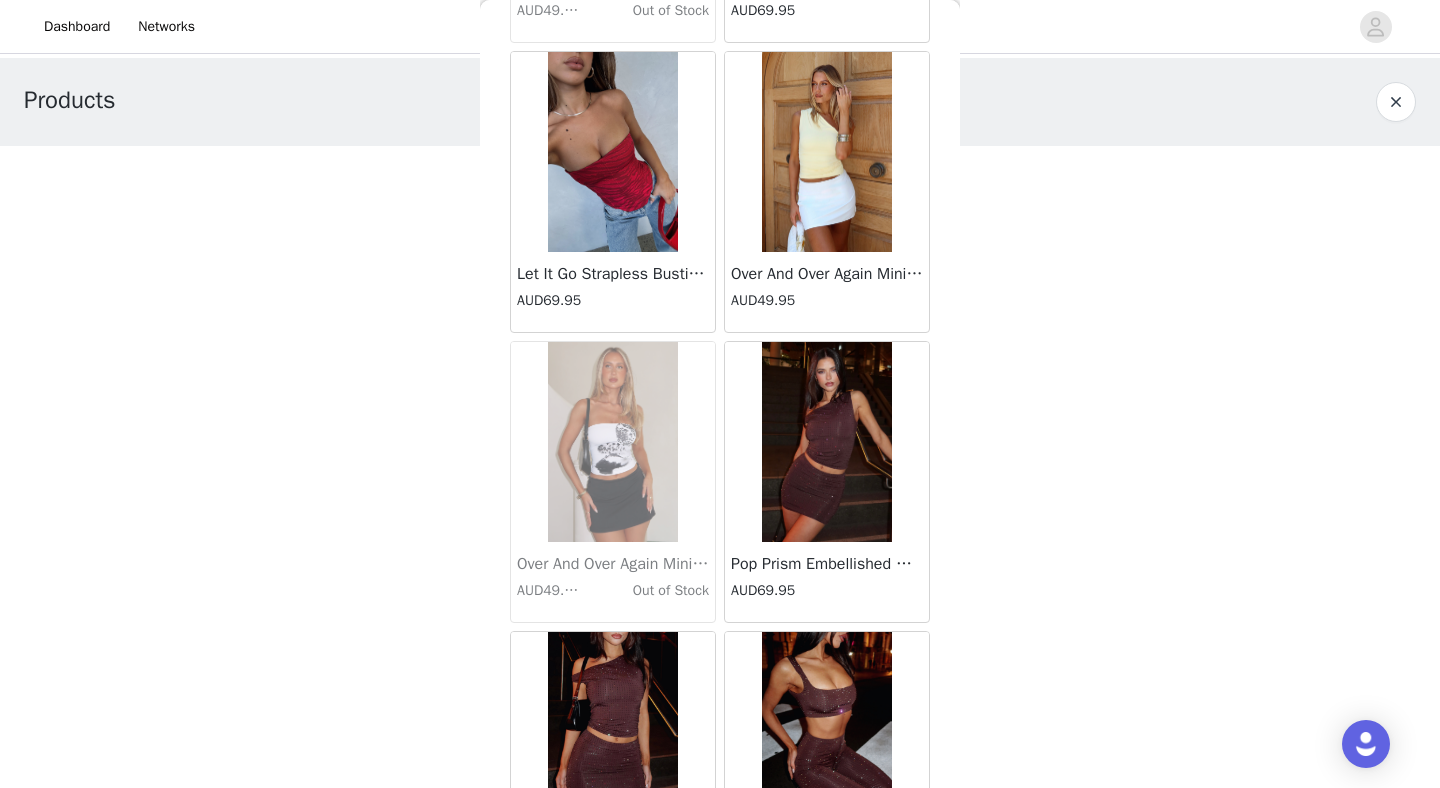 scroll, scrollTop: 8072, scrollLeft: 0, axis: vertical 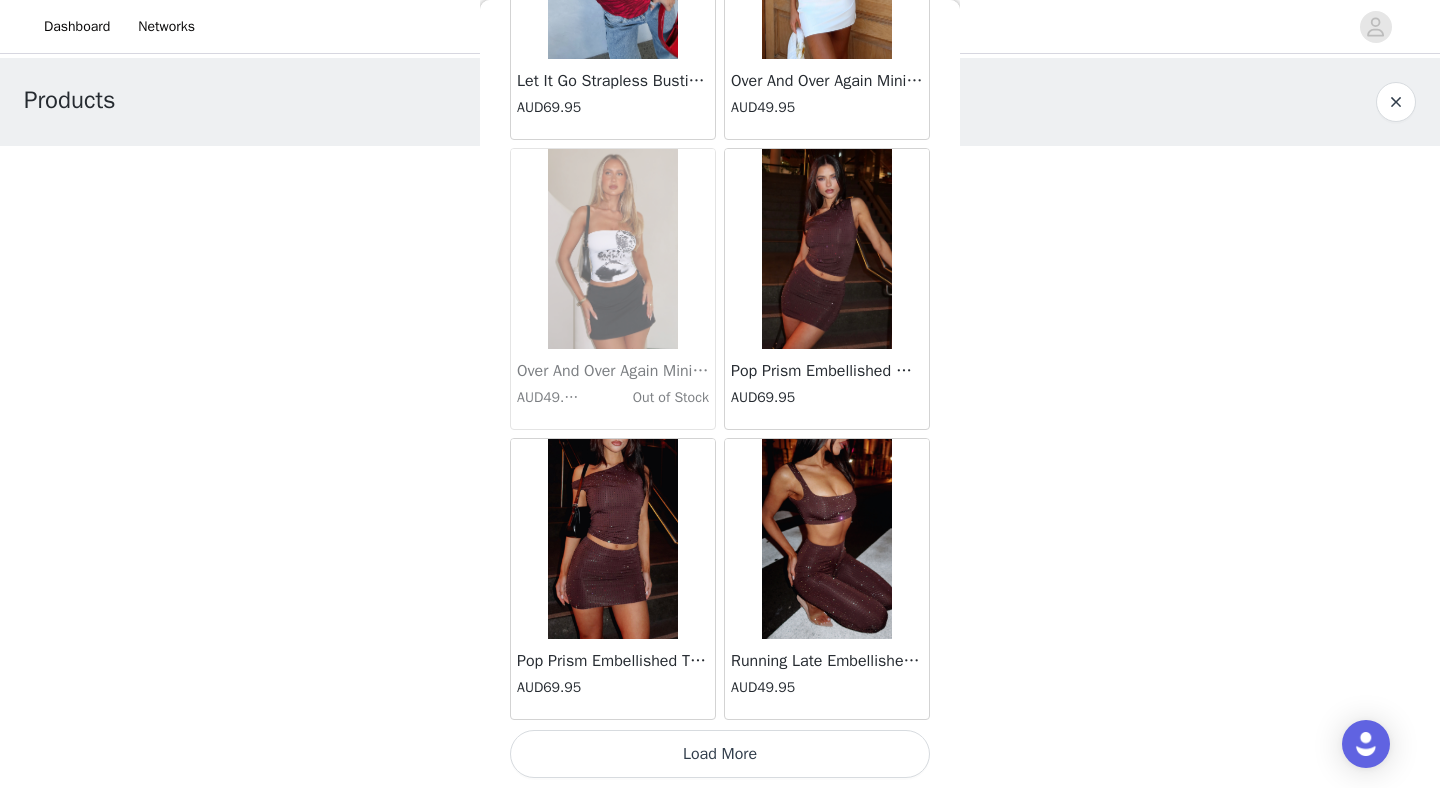 click on "Load More" at bounding box center [720, 754] 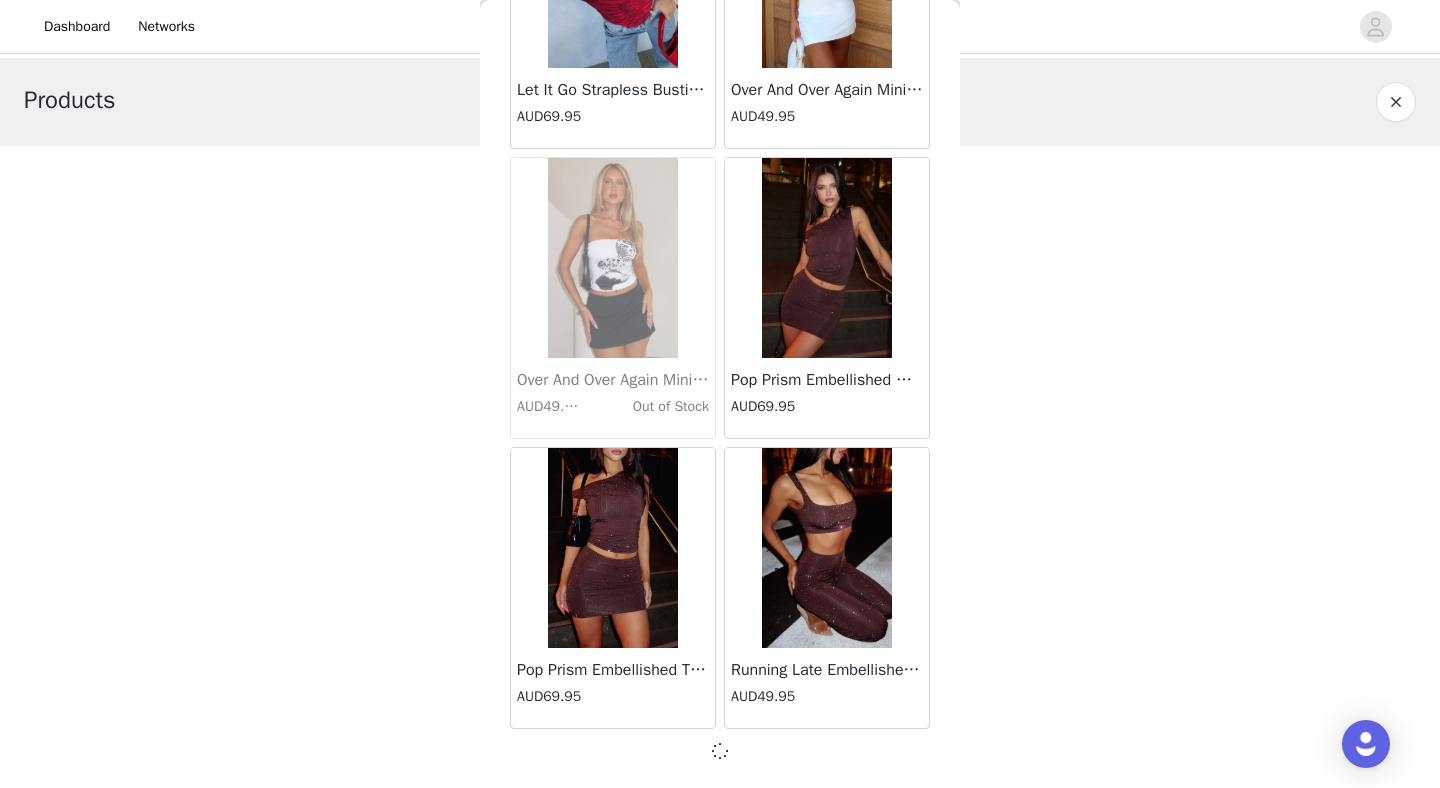 scroll, scrollTop: 8072, scrollLeft: 0, axis: vertical 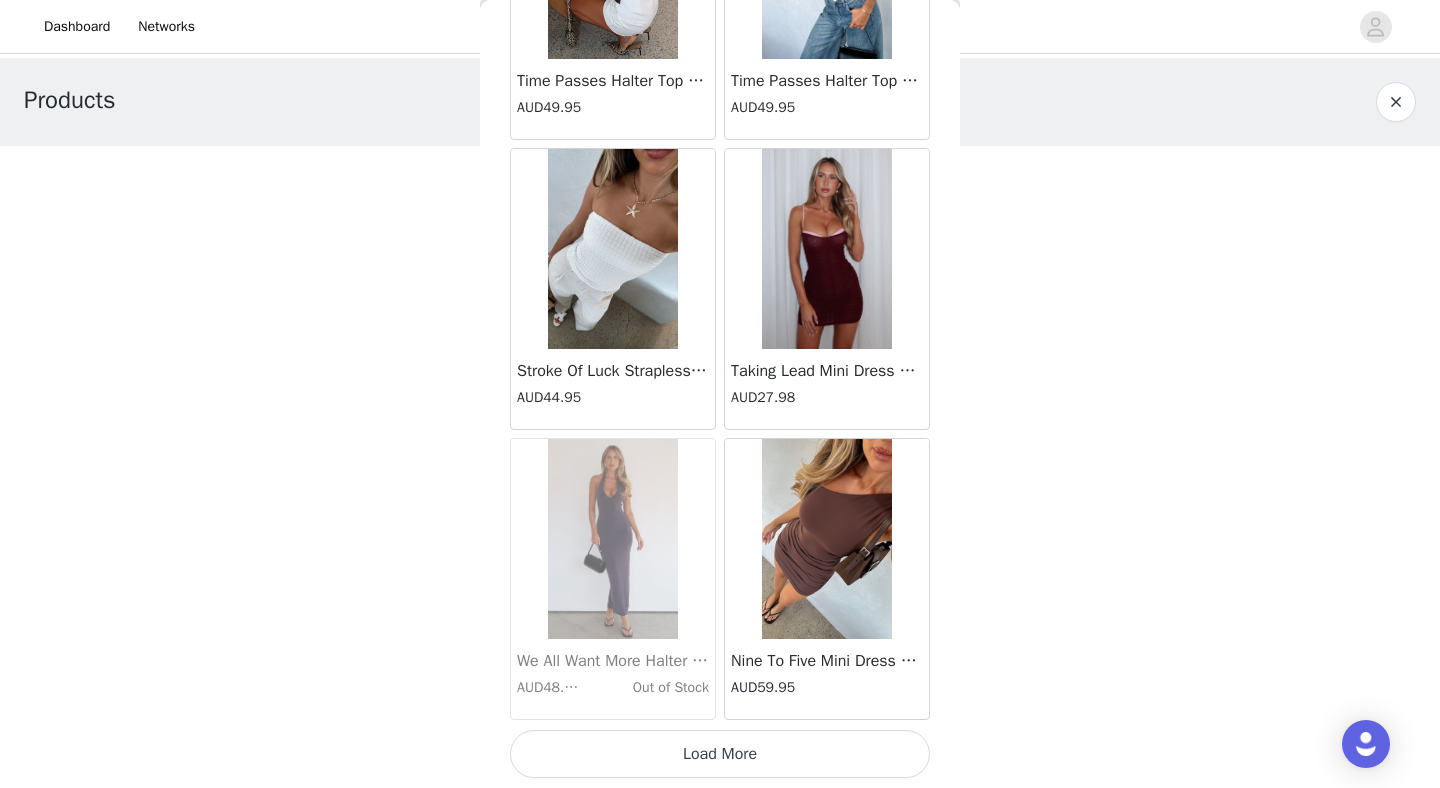 click on "Load More" at bounding box center [720, 754] 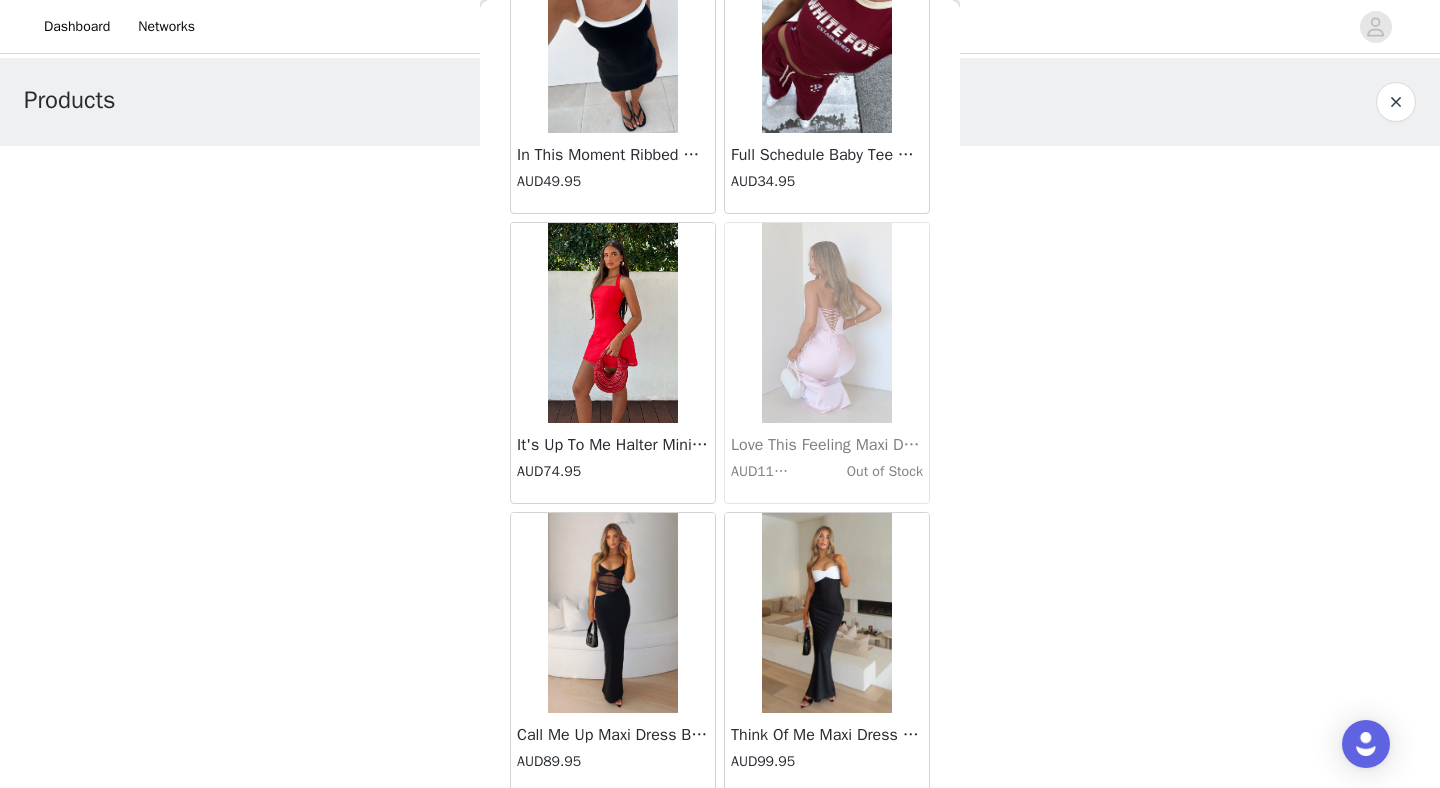 scroll, scrollTop: 13872, scrollLeft: 0, axis: vertical 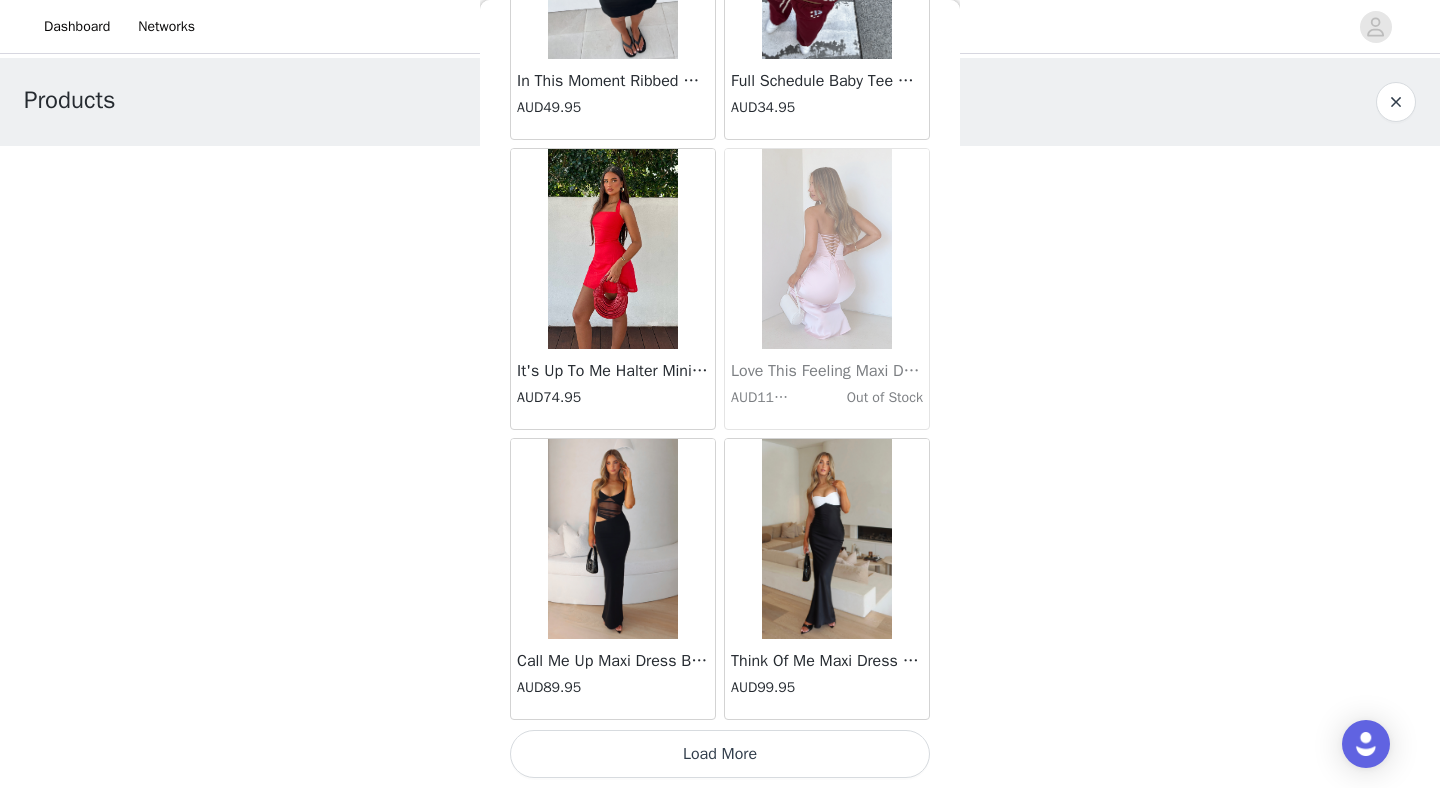 click on "Load More" at bounding box center [720, 754] 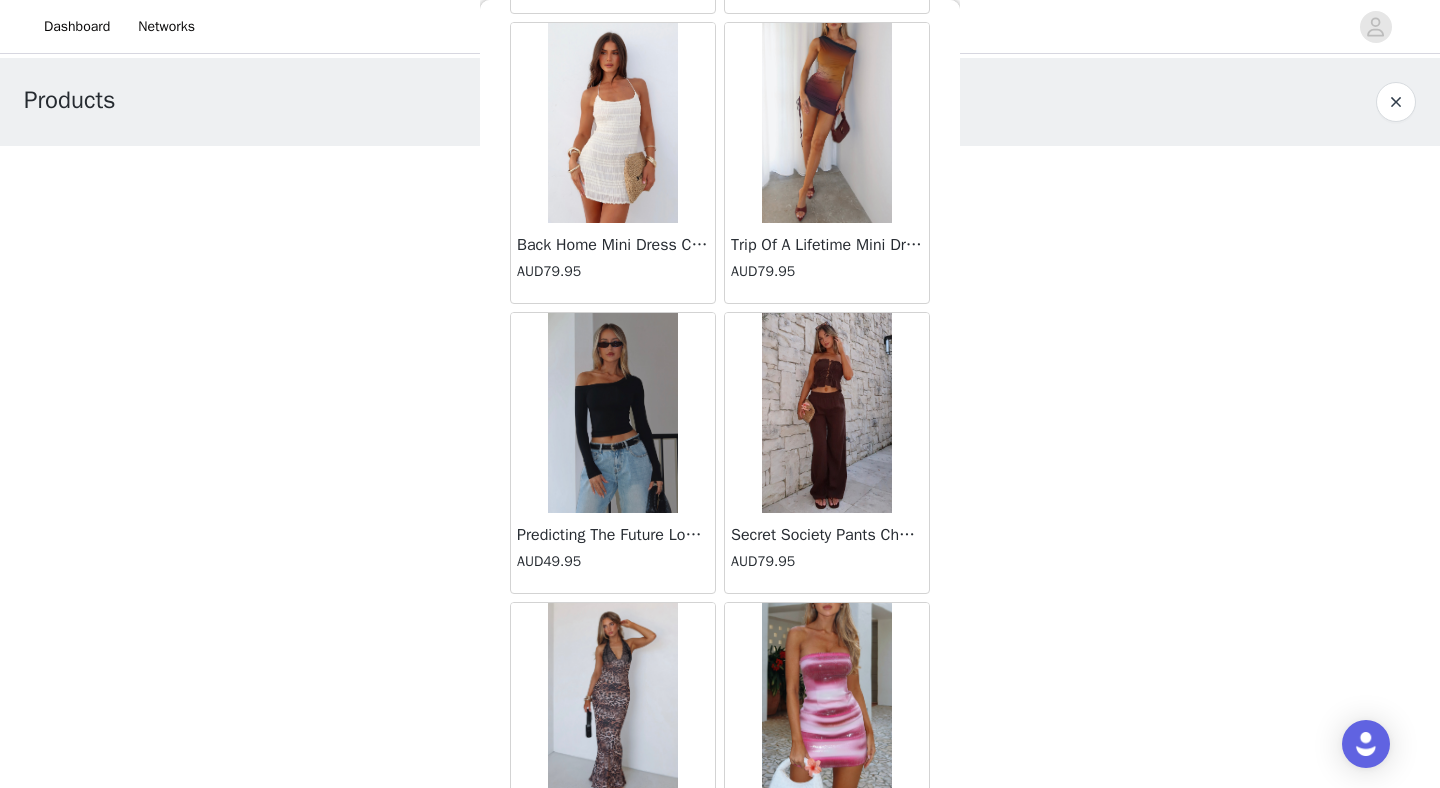 scroll, scrollTop: 16772, scrollLeft: 0, axis: vertical 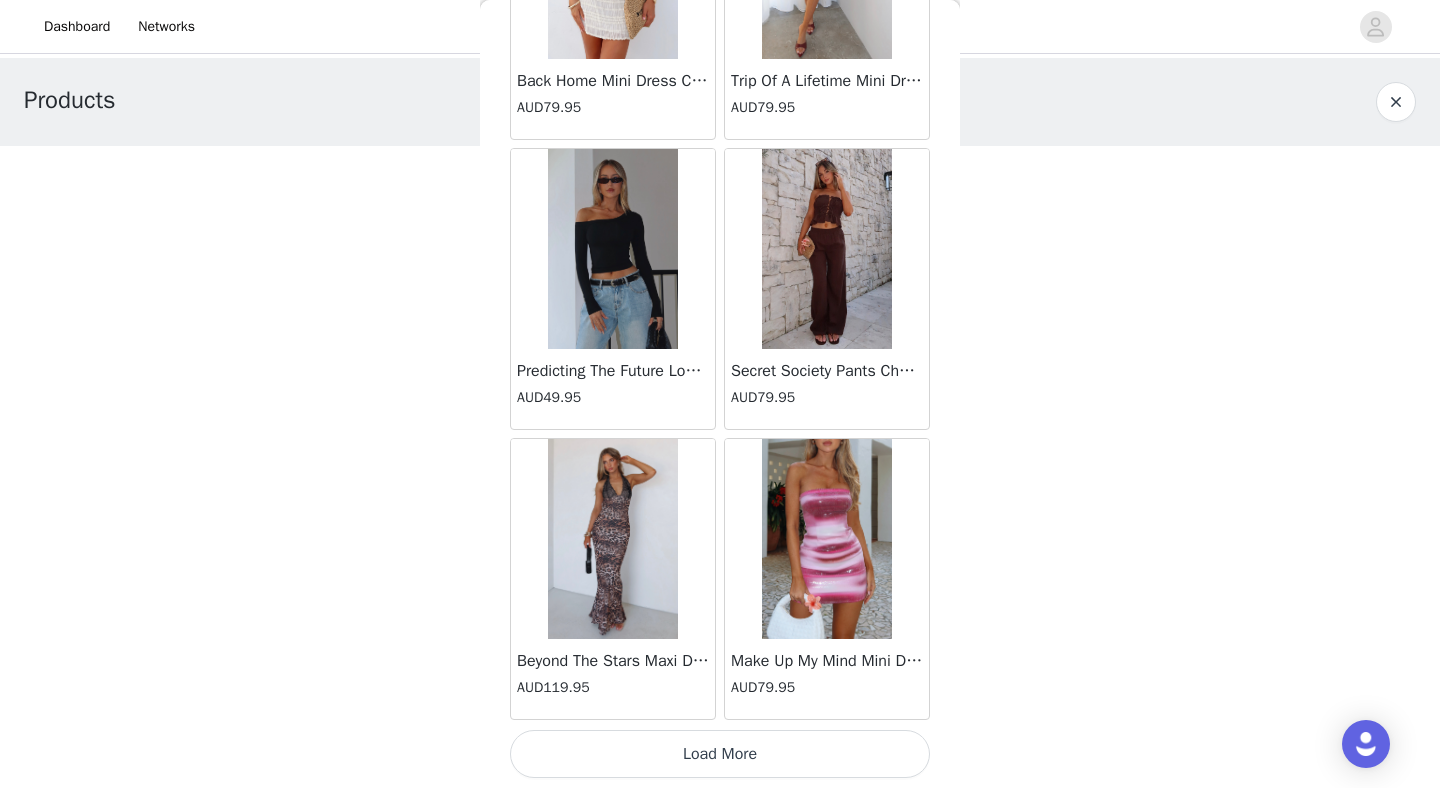click on "Load More" at bounding box center (720, 754) 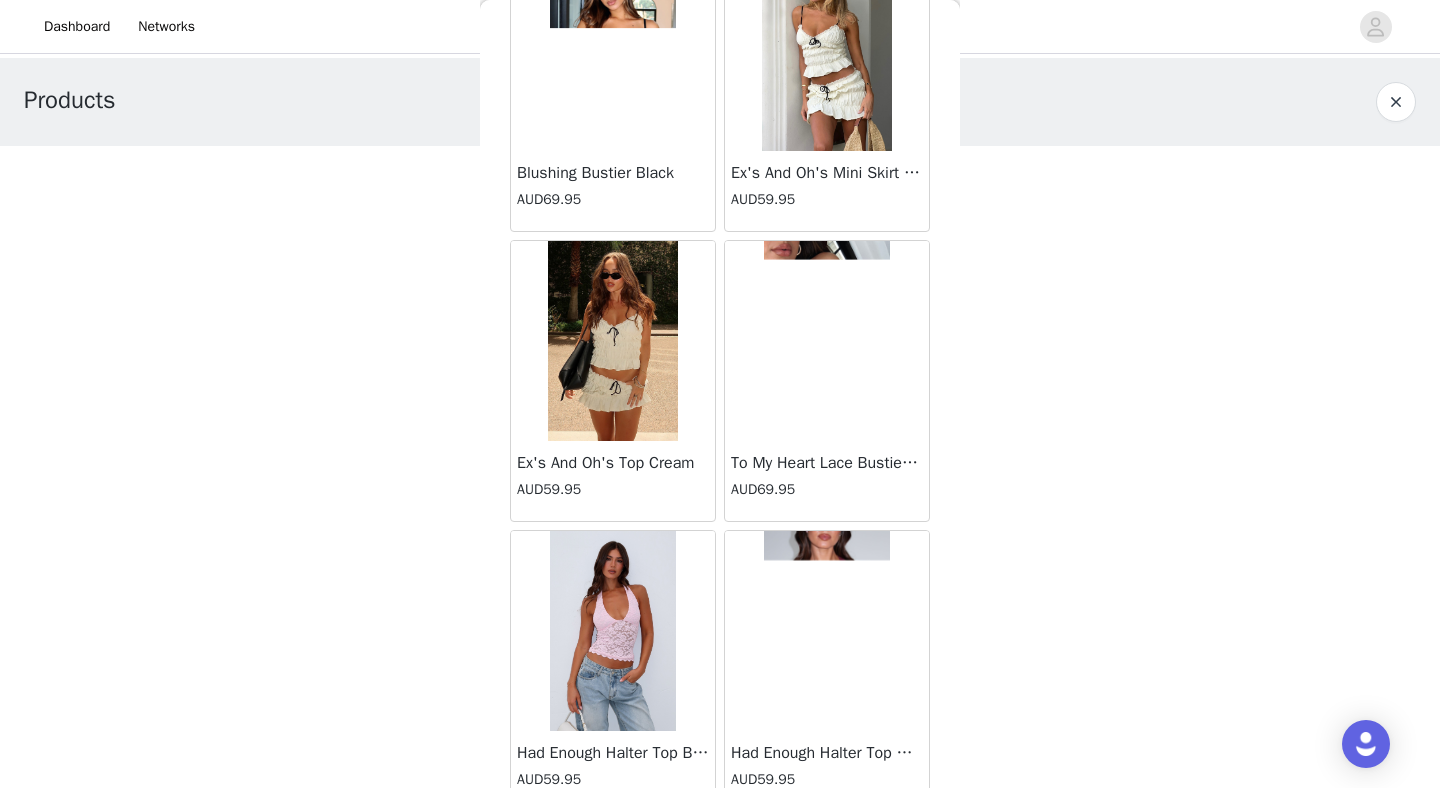scroll, scrollTop: 19672, scrollLeft: 0, axis: vertical 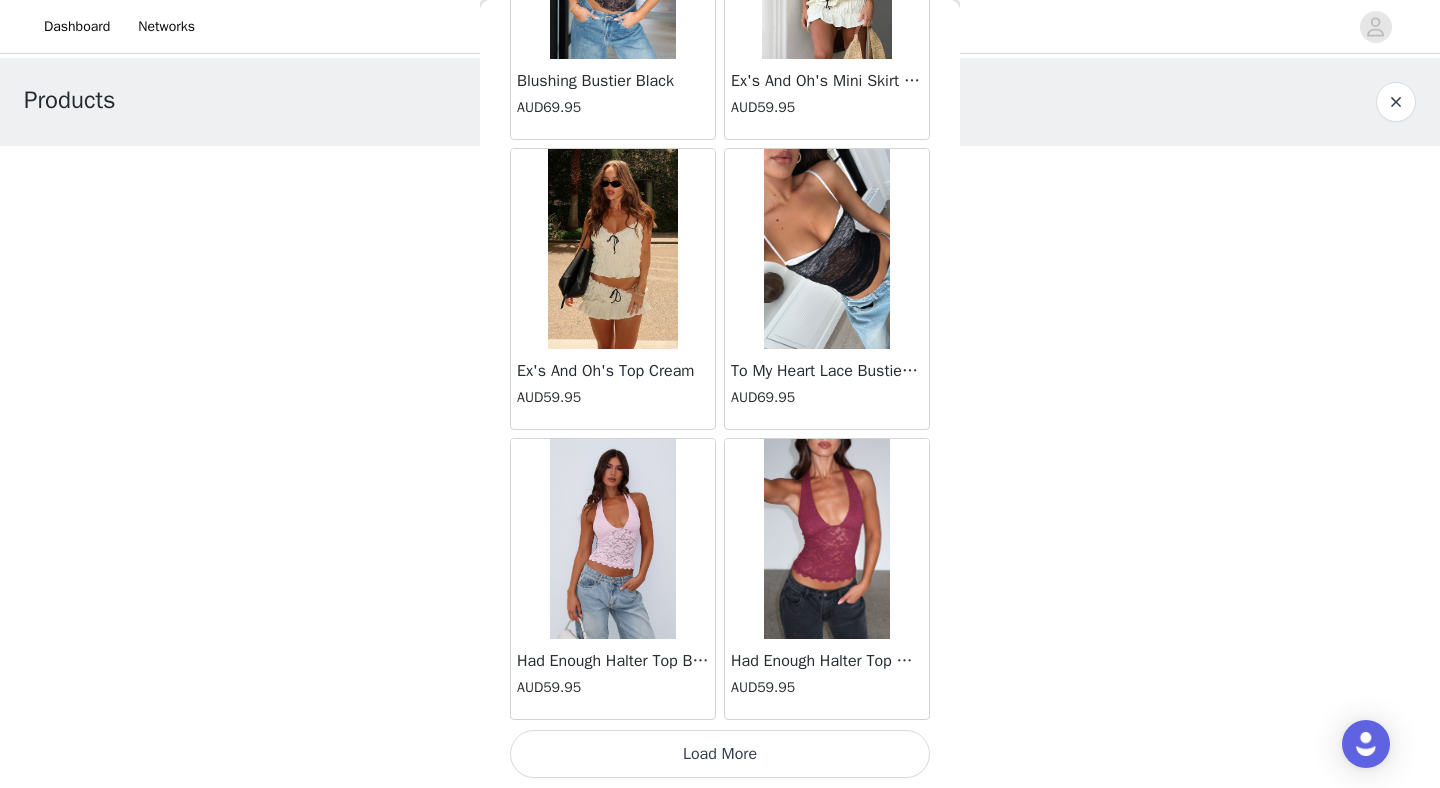 click on "Load More" at bounding box center [720, 754] 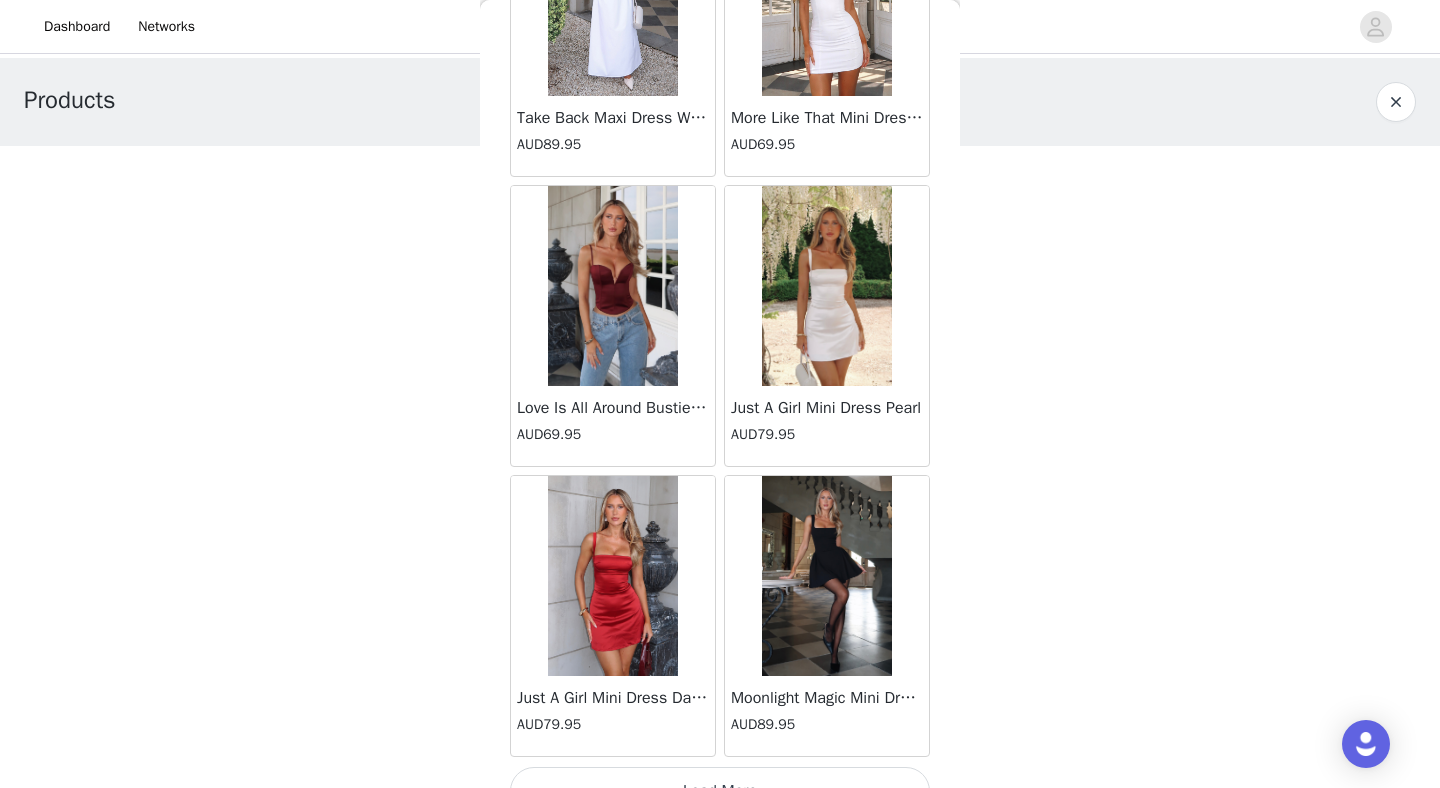 scroll, scrollTop: 22572, scrollLeft: 0, axis: vertical 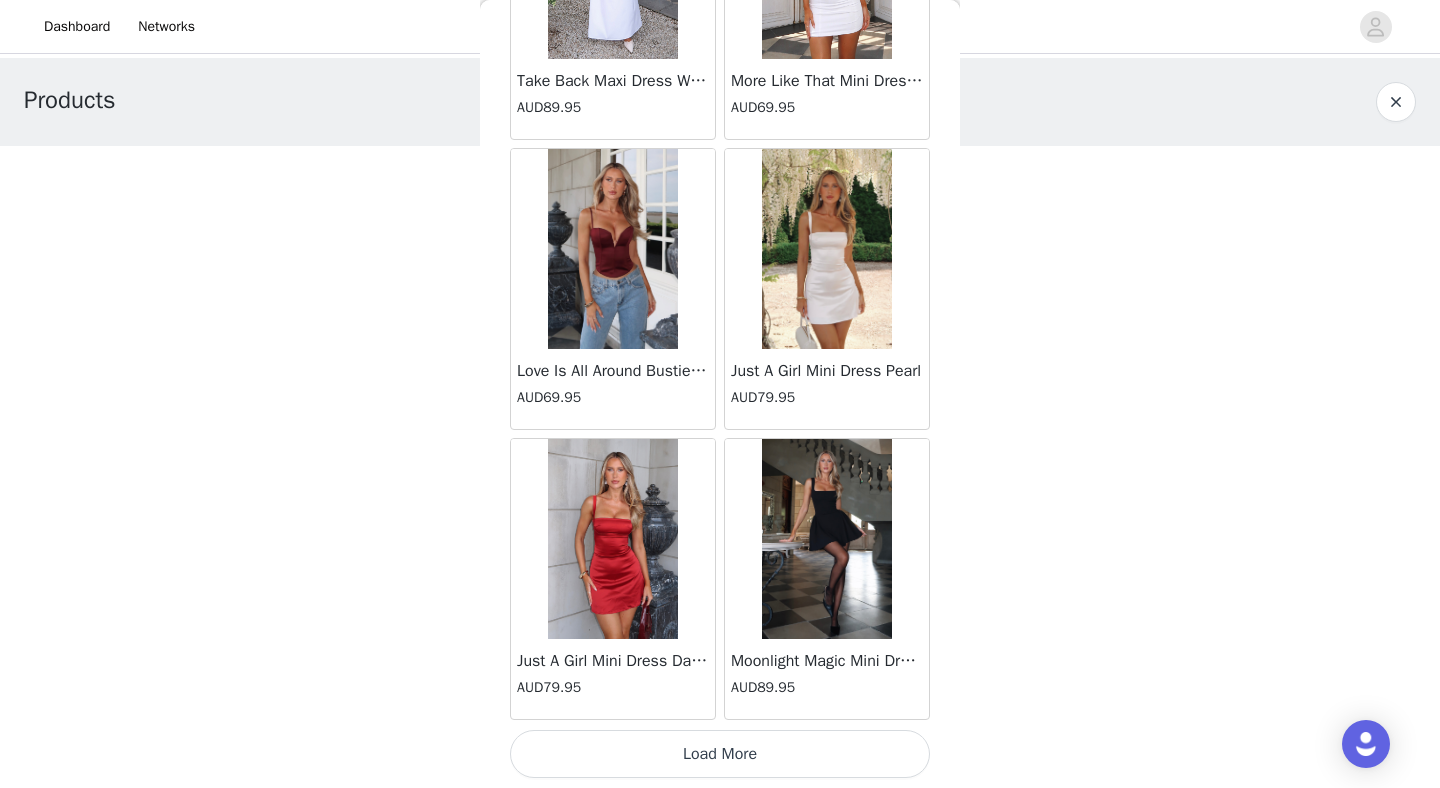 click on "Load More" at bounding box center (720, 754) 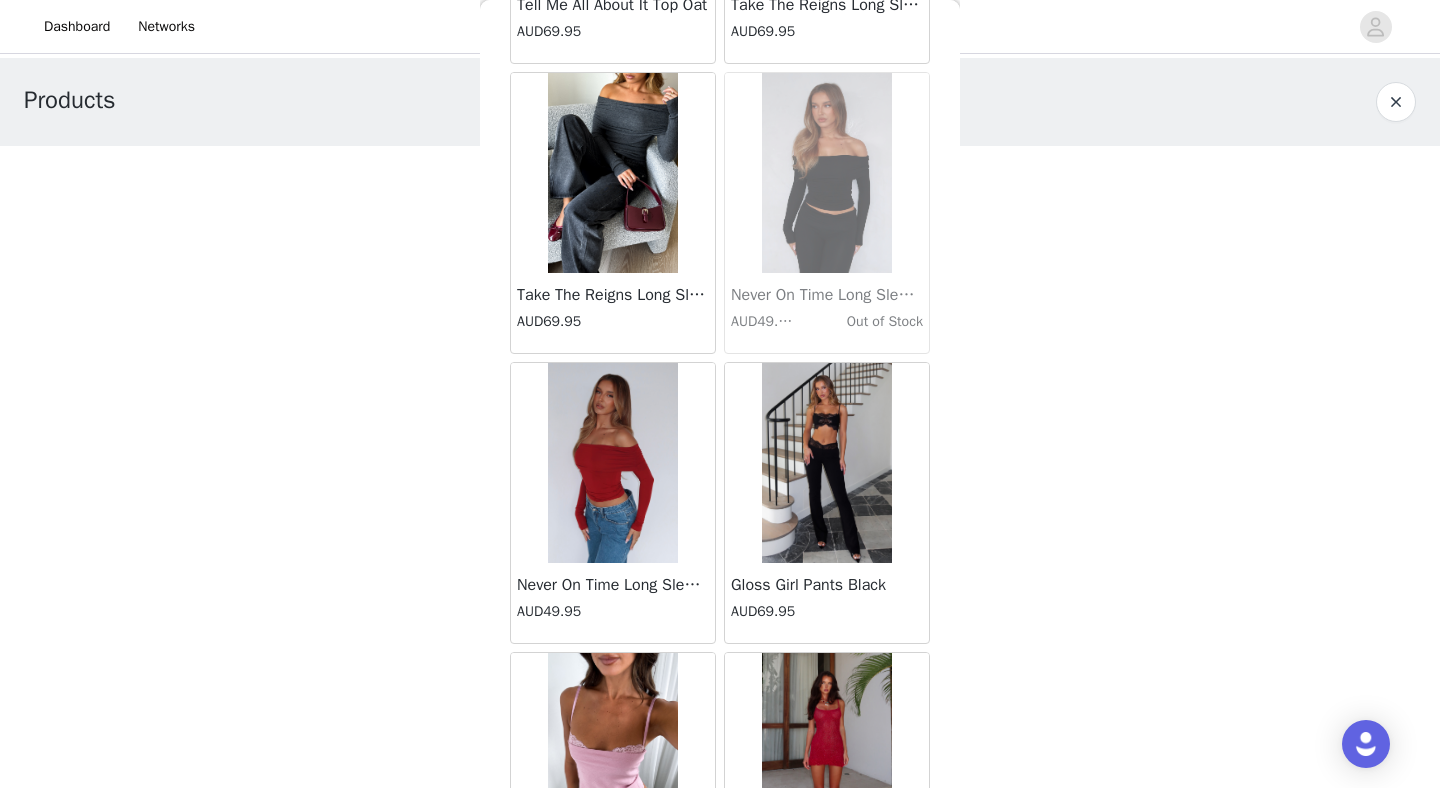scroll, scrollTop: 25472, scrollLeft: 0, axis: vertical 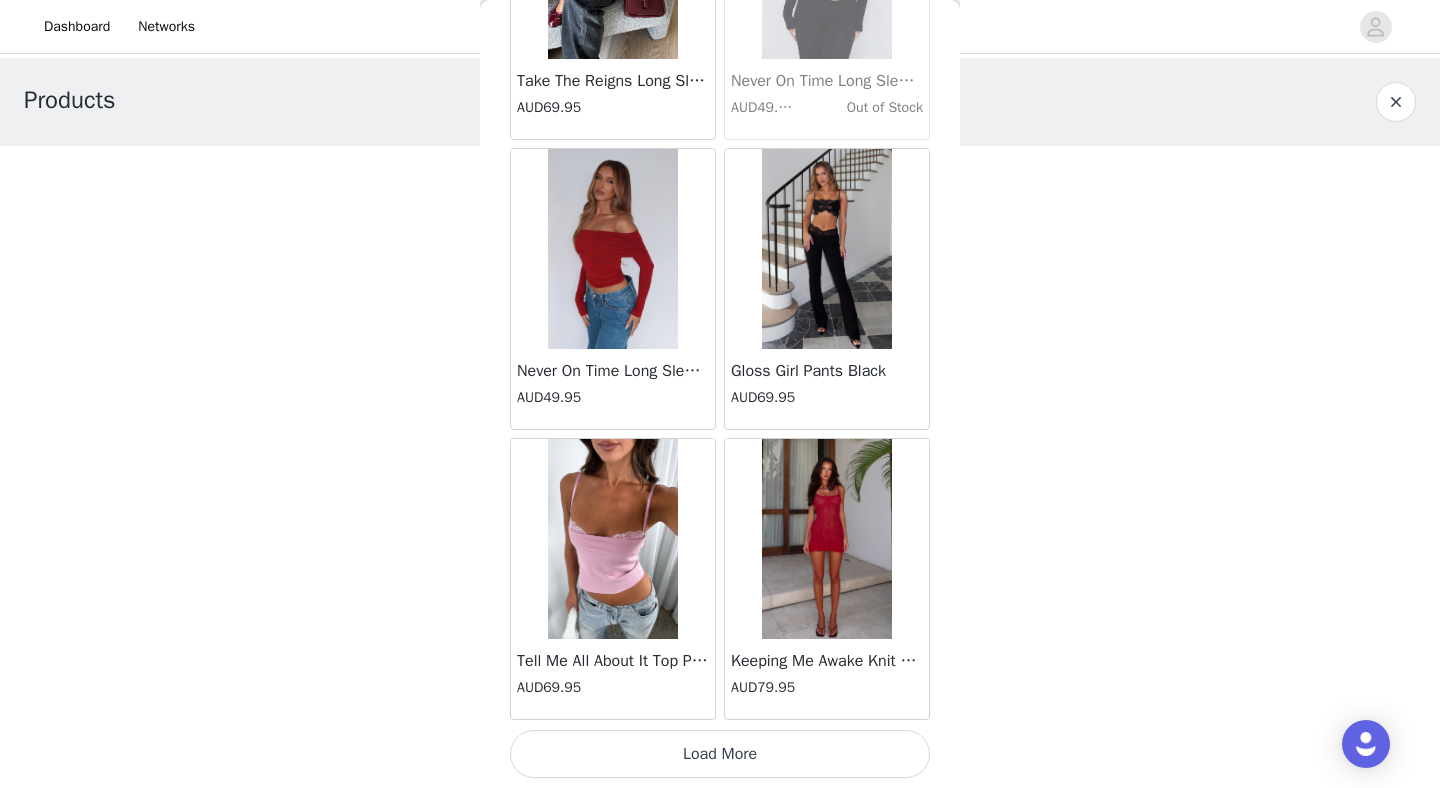 click on "Load More" at bounding box center (720, 754) 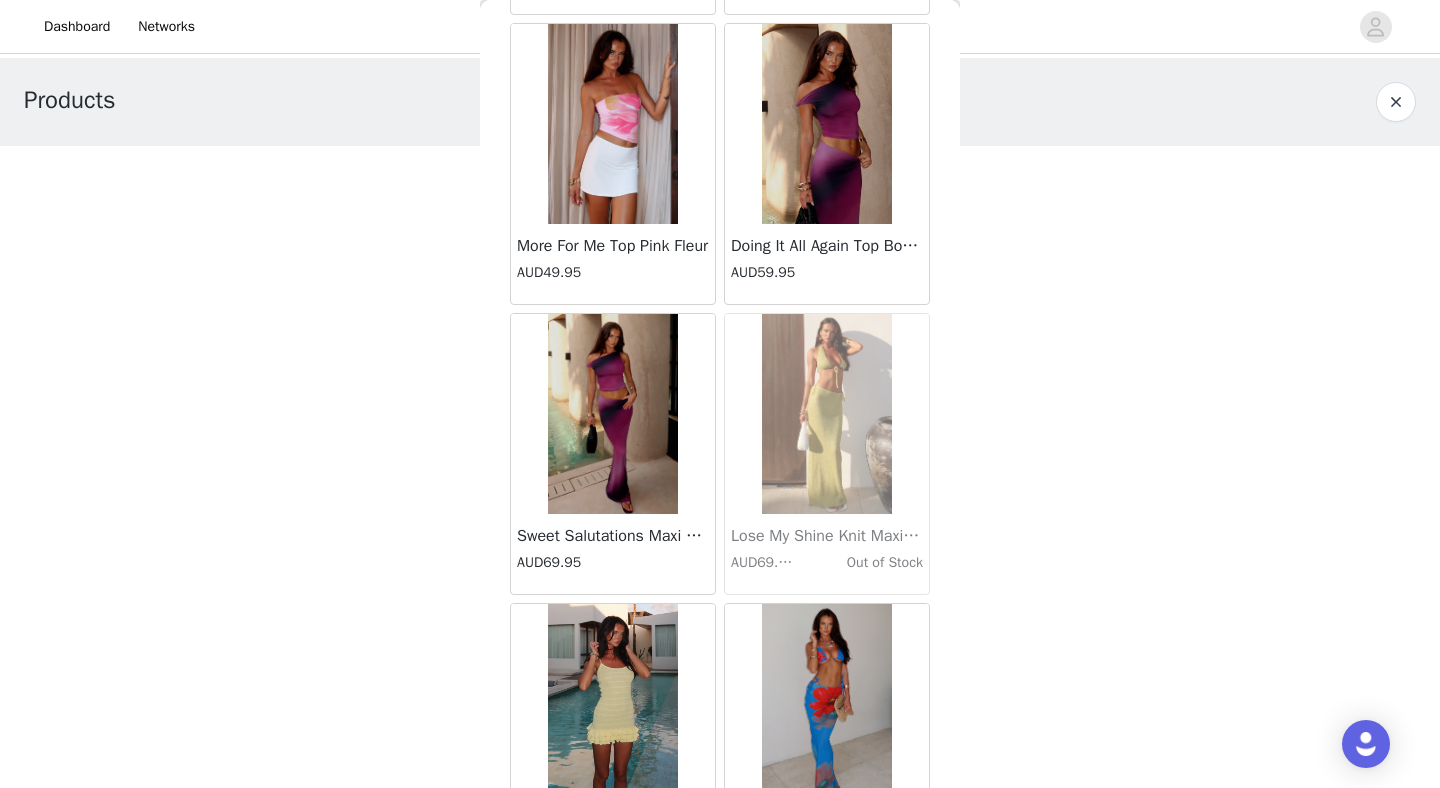 scroll, scrollTop: 26948, scrollLeft: 0, axis: vertical 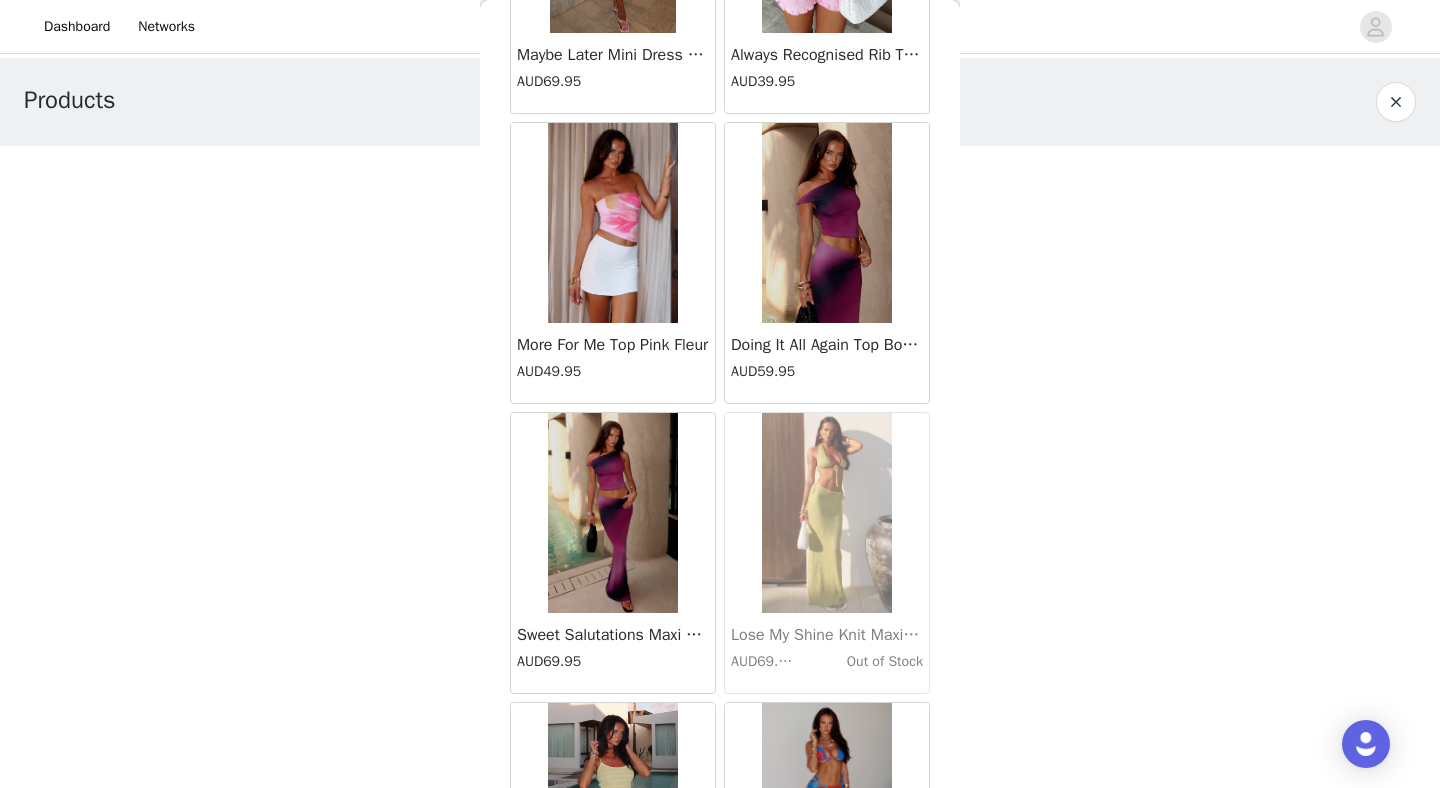 click at bounding box center [827, 223] 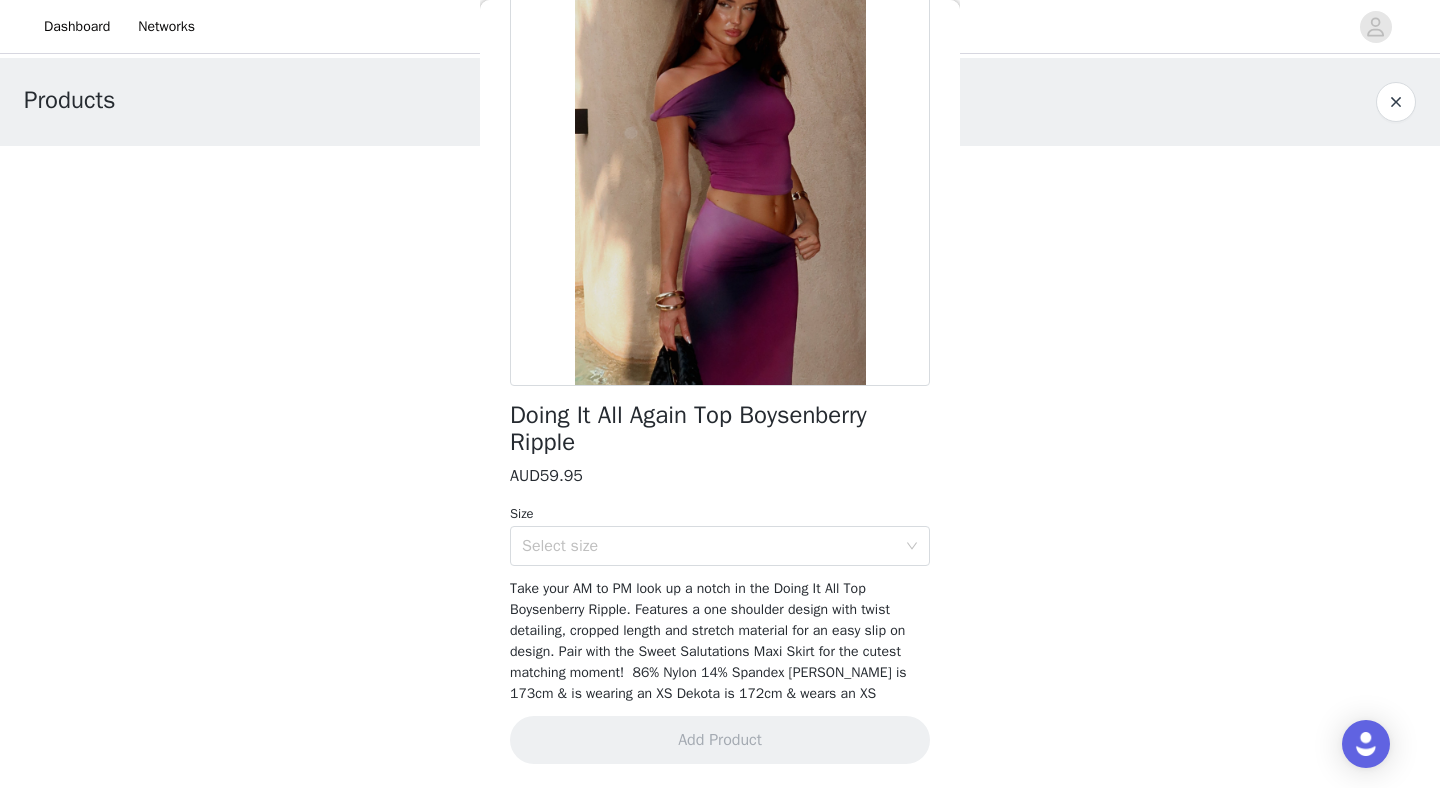 scroll, scrollTop: 163, scrollLeft: 0, axis: vertical 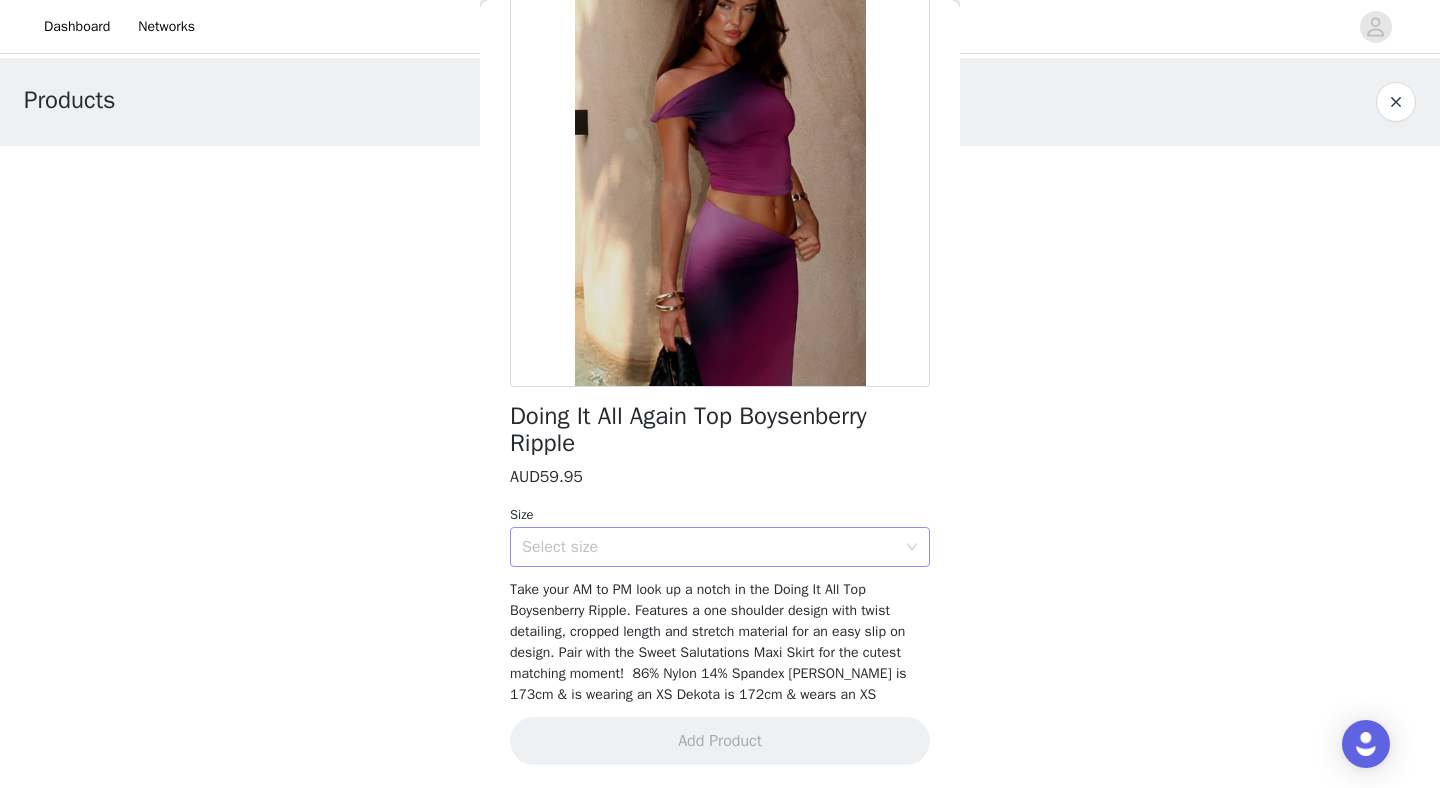 click on "Select size" at bounding box center [709, 547] 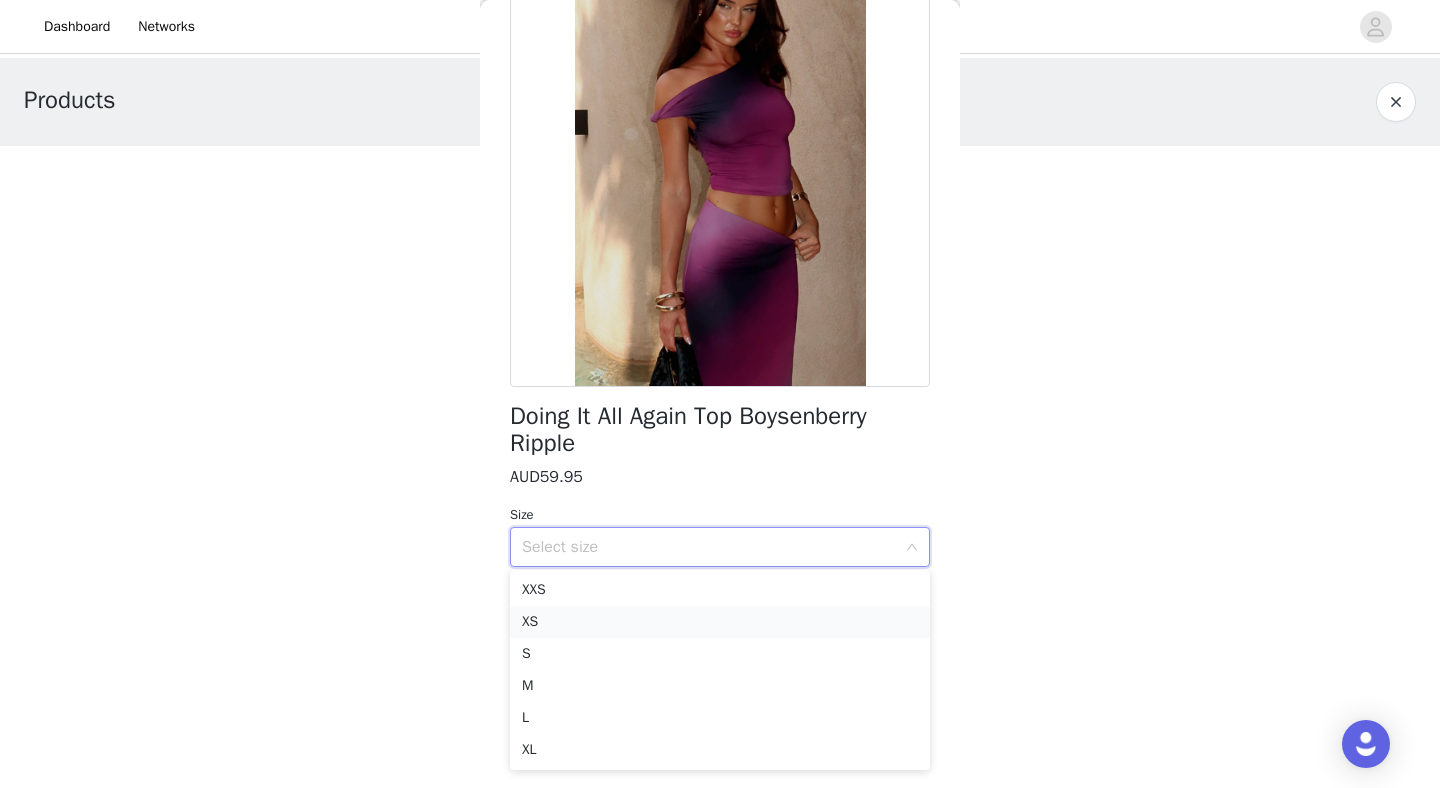 click on "XS" at bounding box center (720, 622) 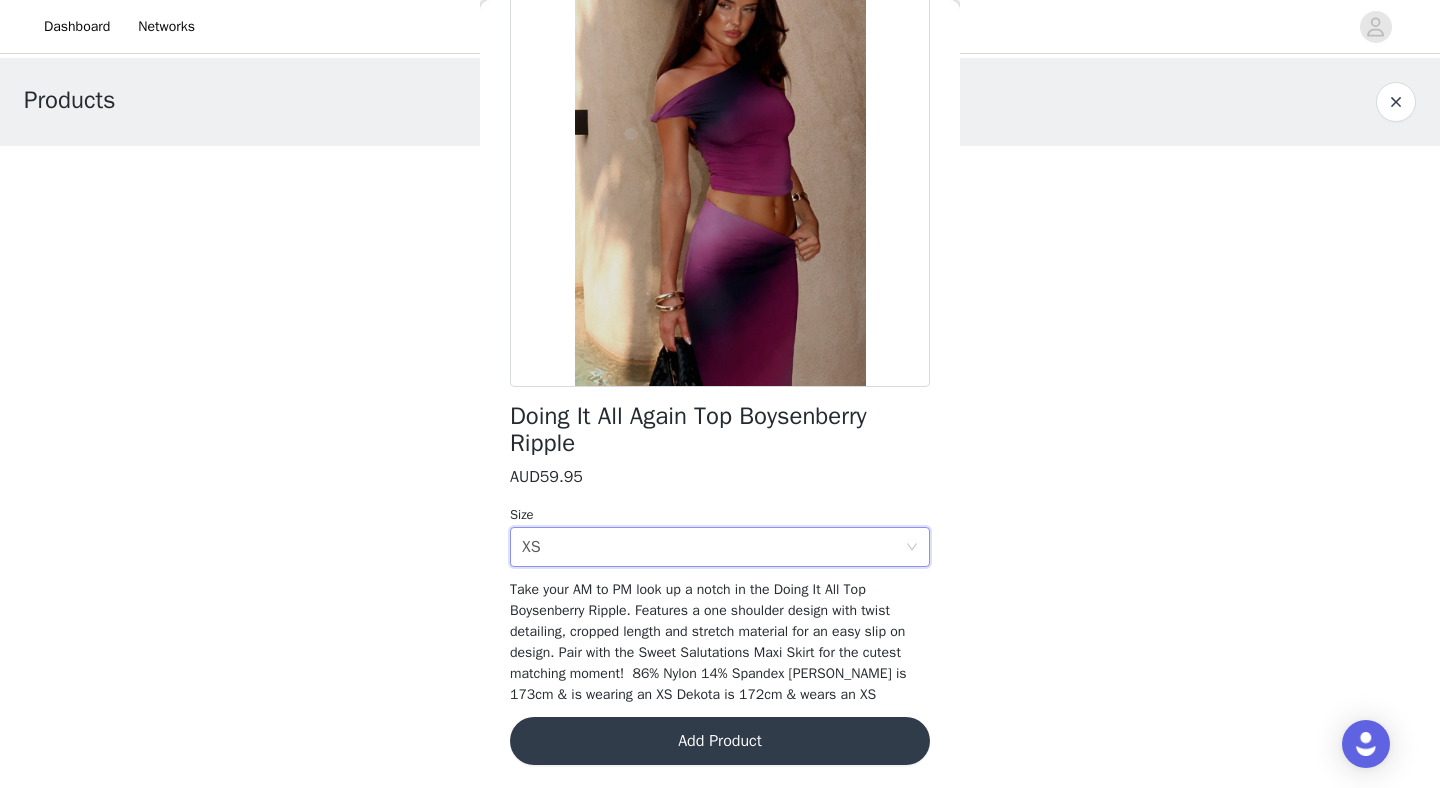 click on "Add Product" at bounding box center (720, 741) 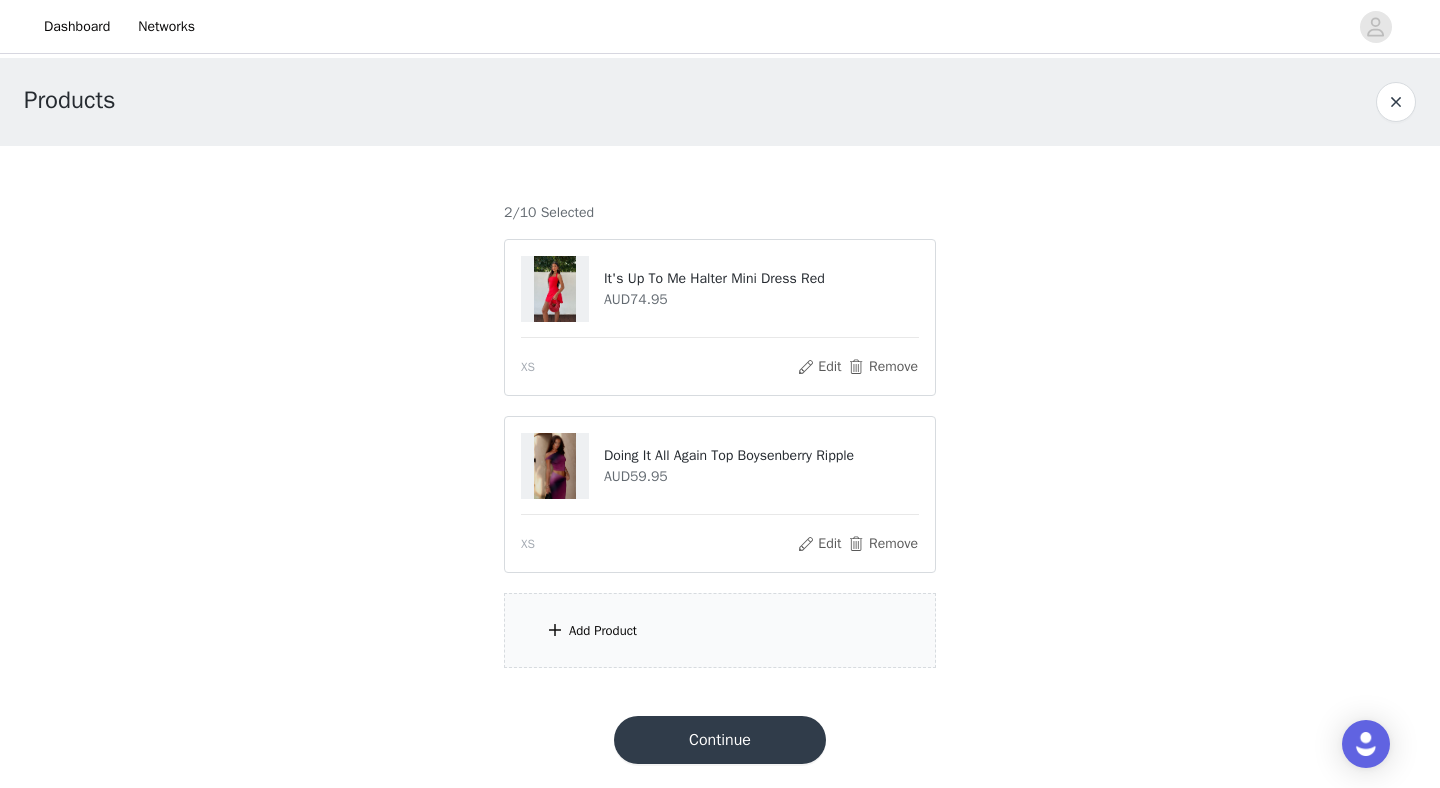click at bounding box center [555, 630] 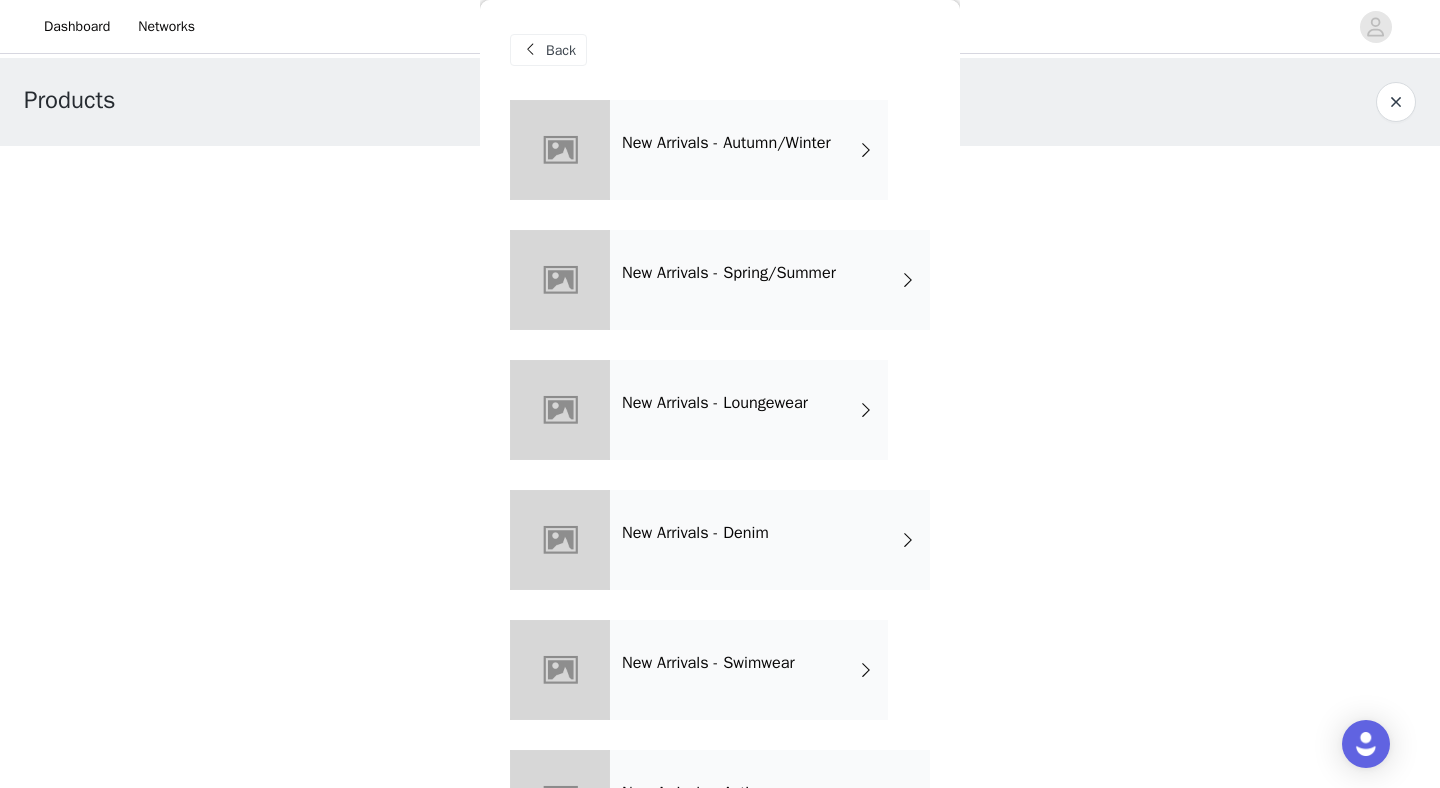 click on "New Arrivals - Spring/Summer" at bounding box center (729, 273) 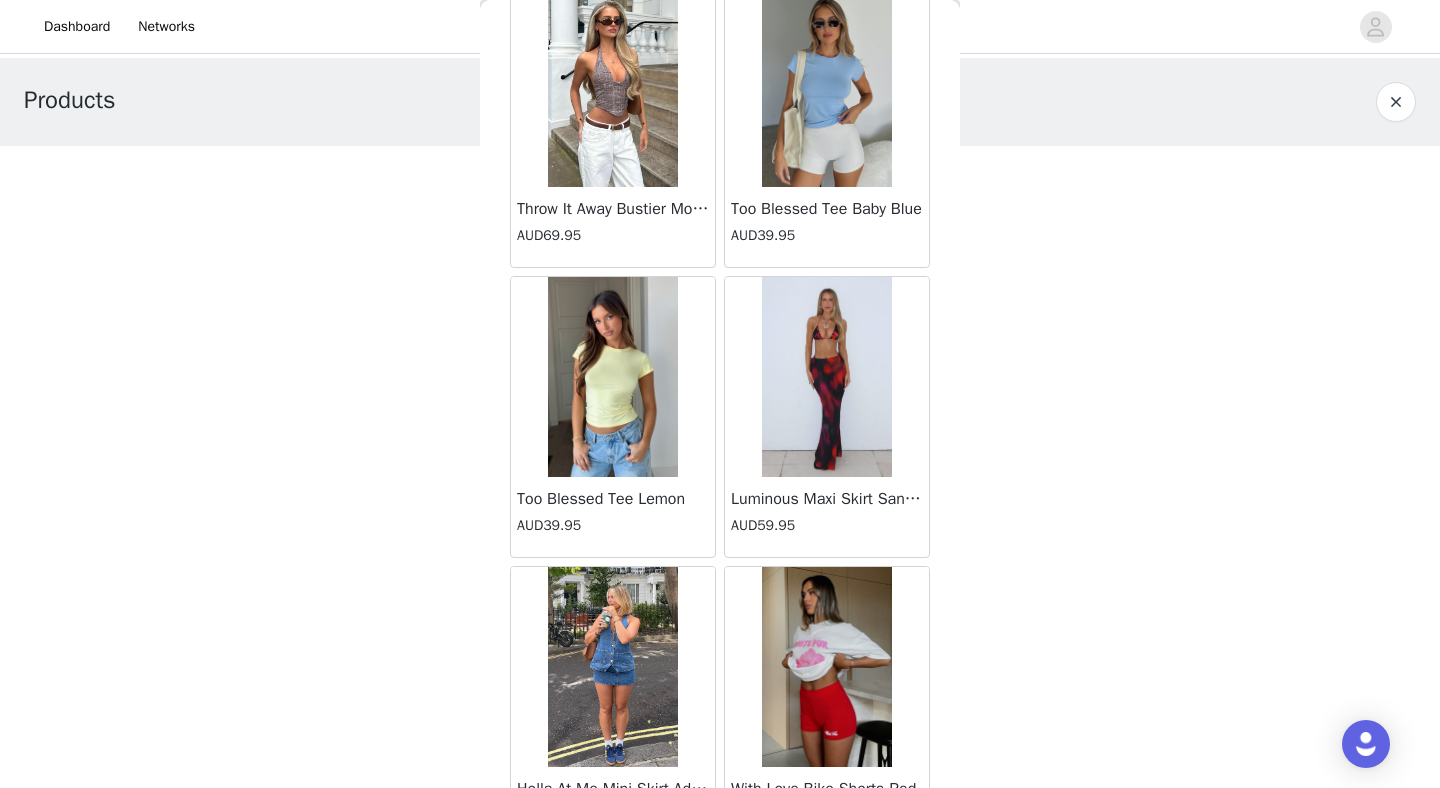scroll, scrollTop: 2272, scrollLeft: 0, axis: vertical 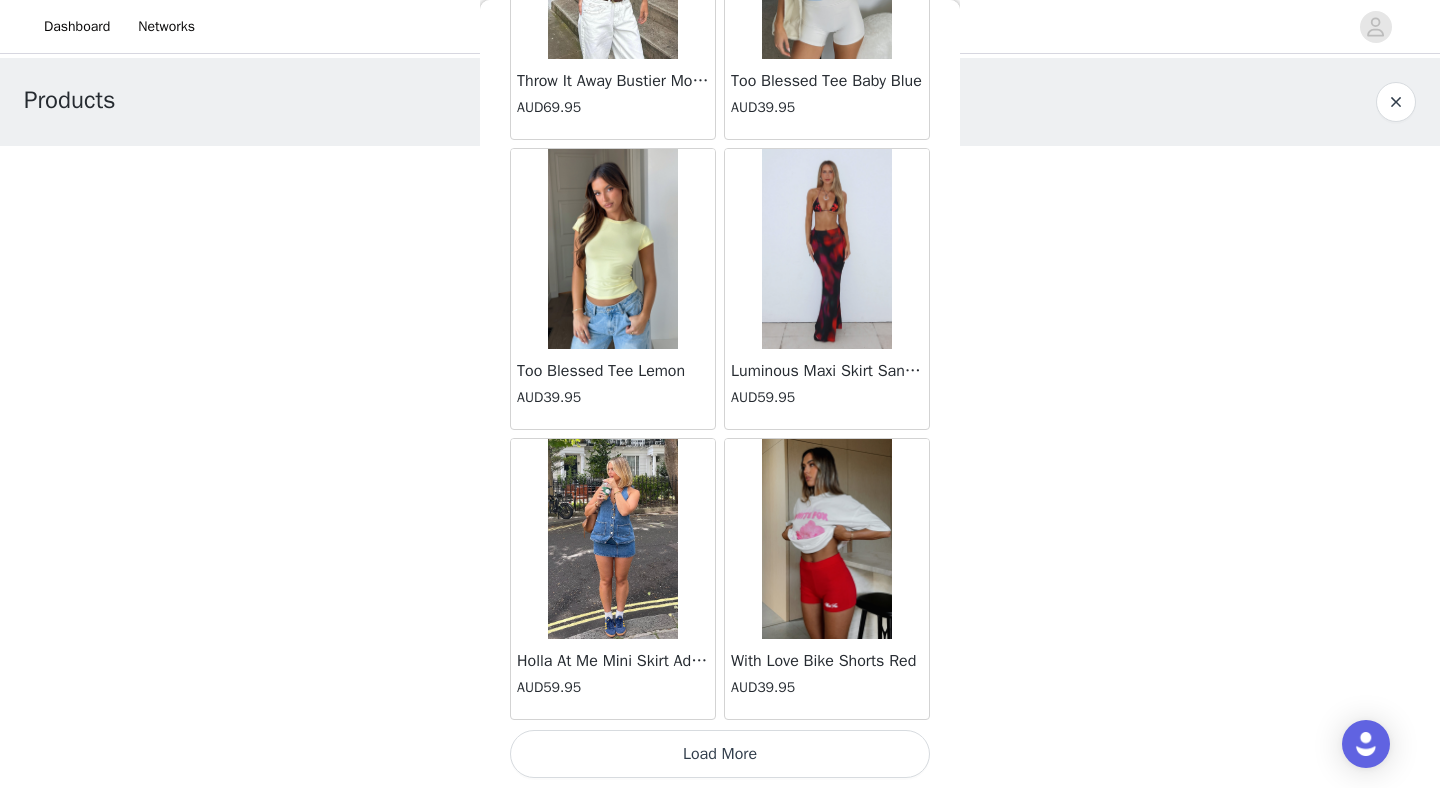 click on "Load More" at bounding box center (720, 754) 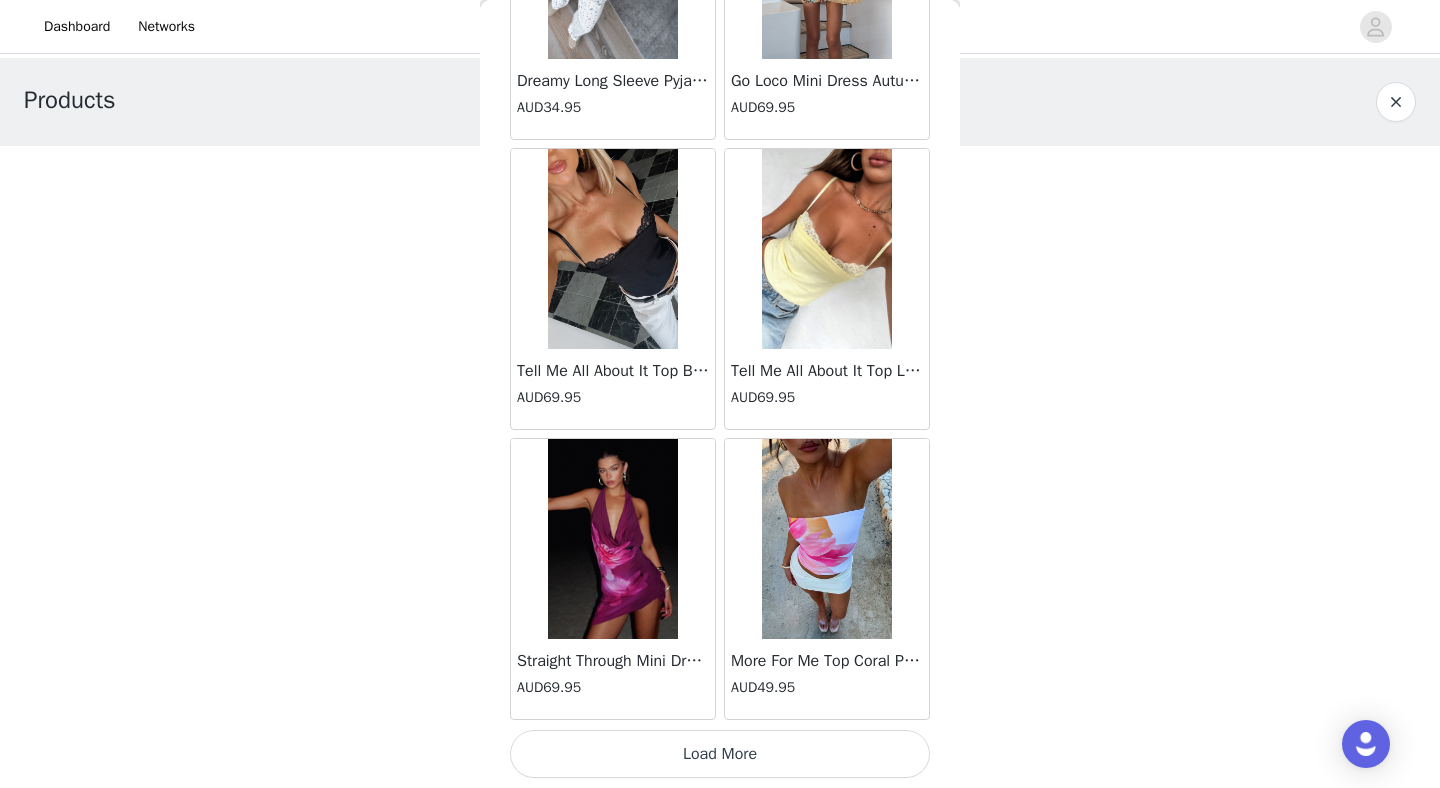 click on "Load More" at bounding box center (720, 754) 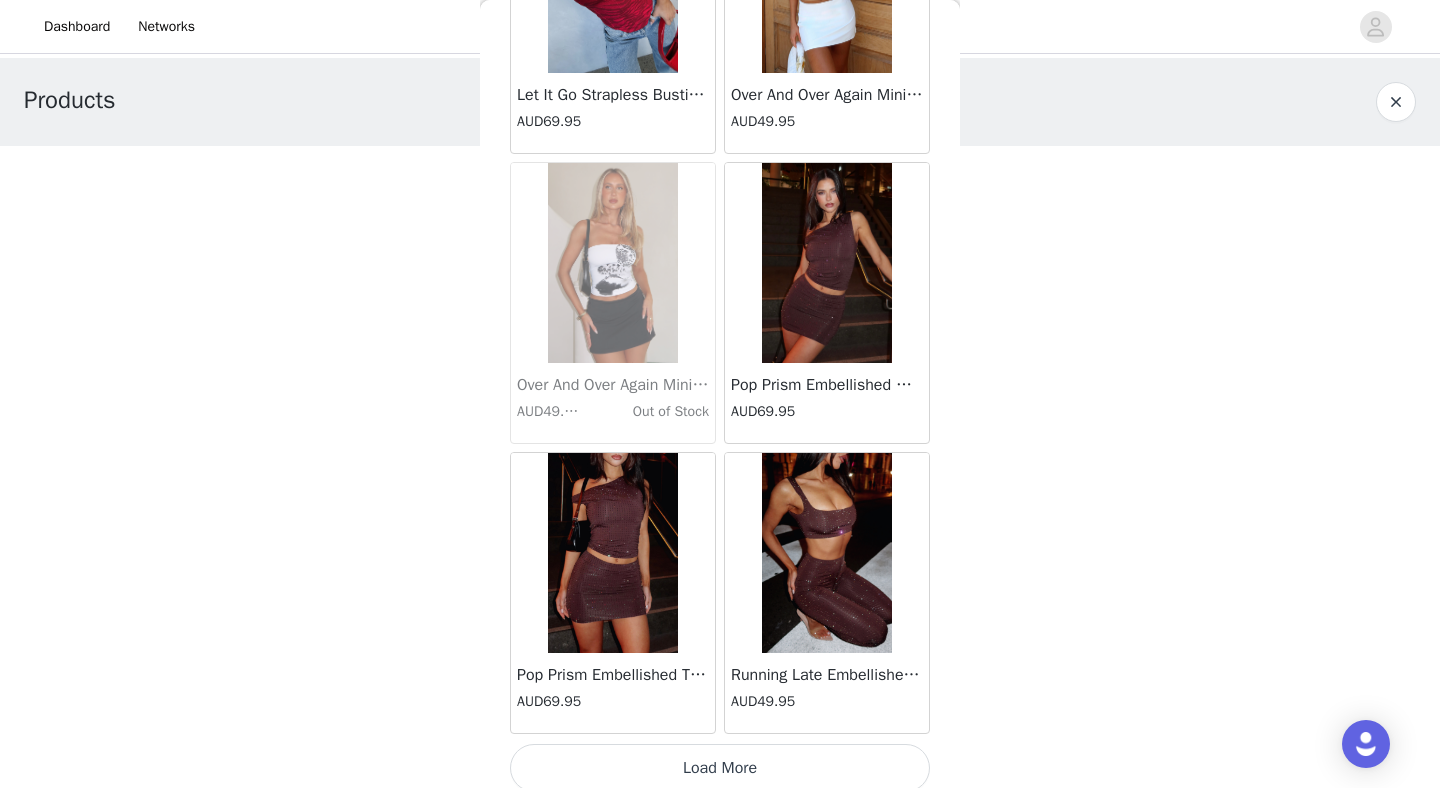 scroll, scrollTop: 8072, scrollLeft: 0, axis: vertical 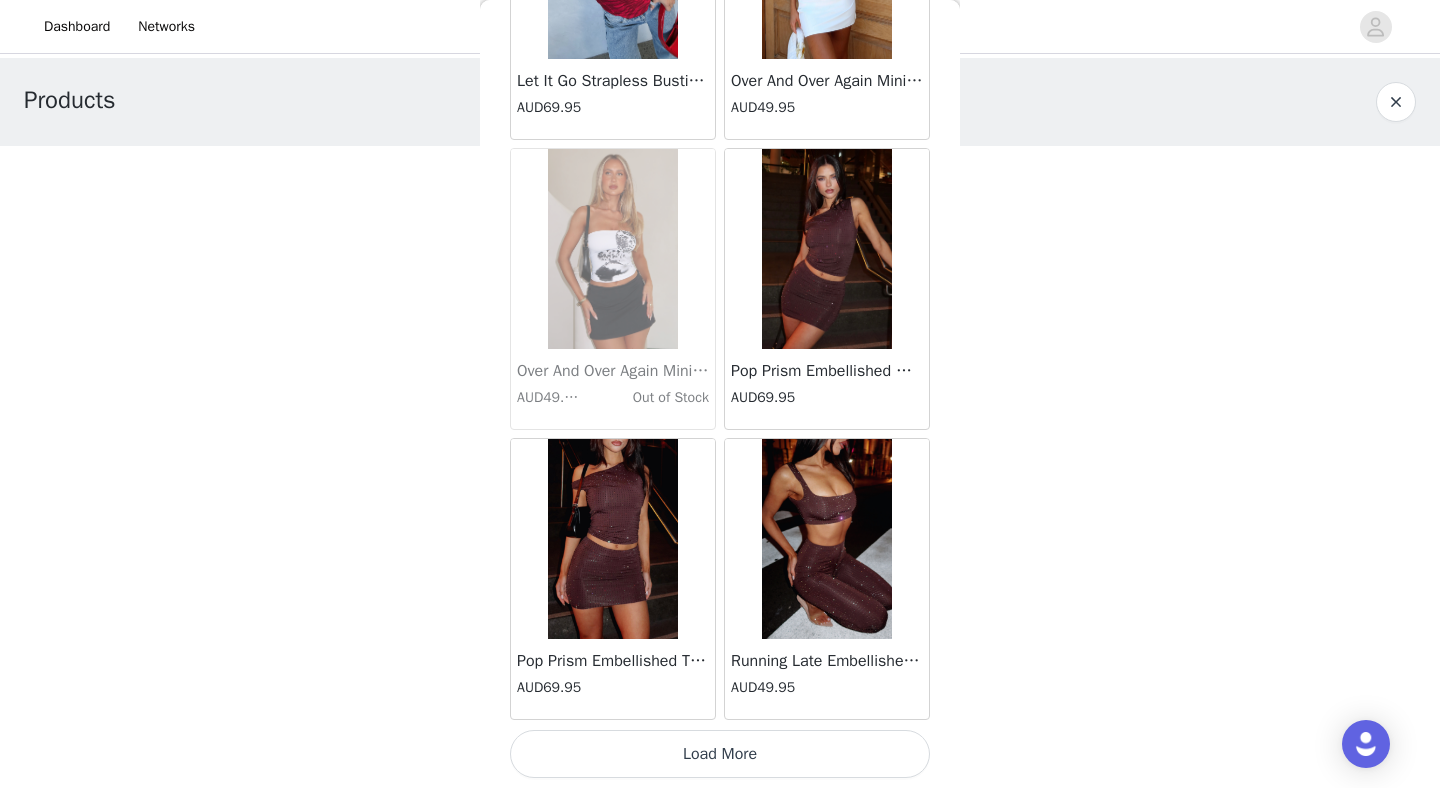 click on "Load More" at bounding box center [720, 754] 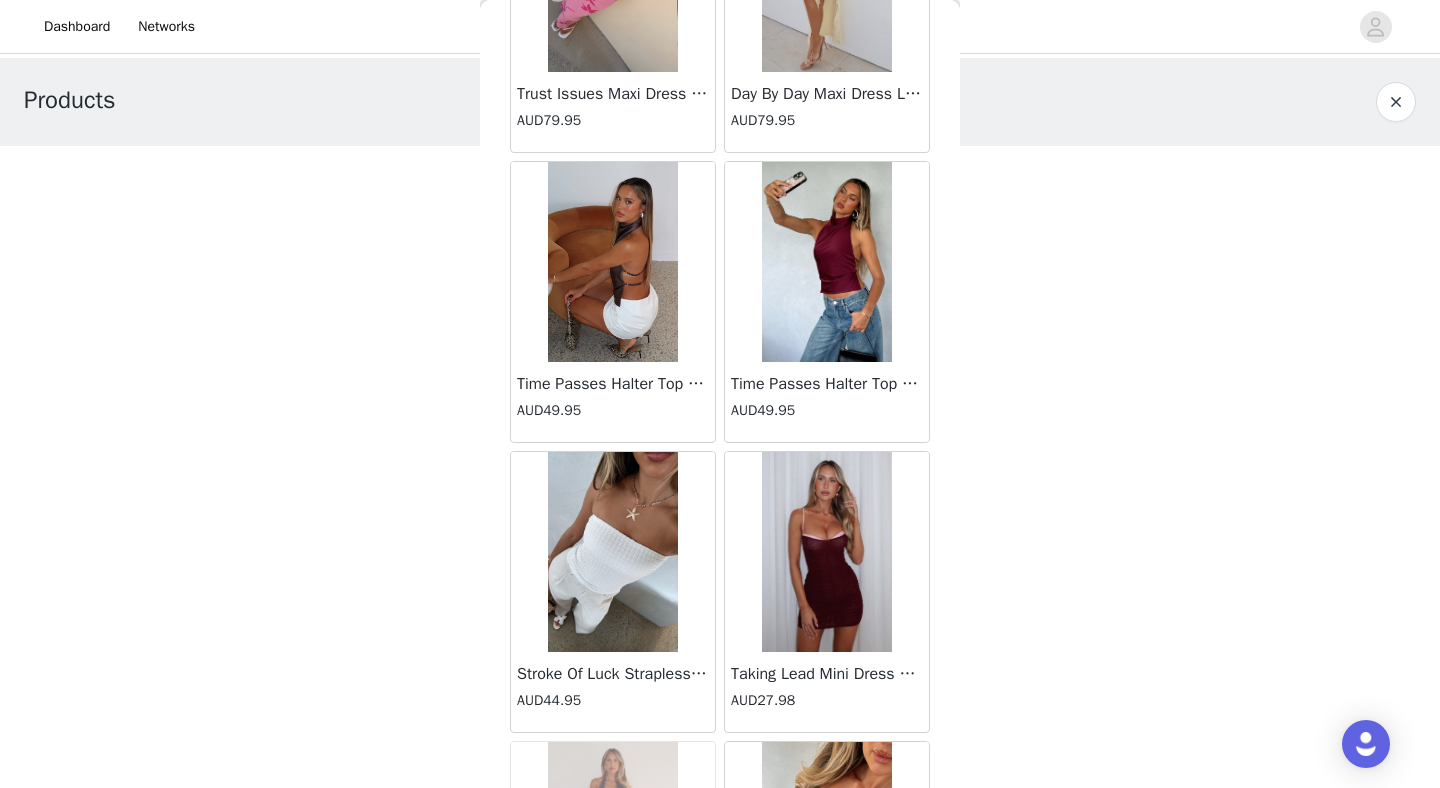 scroll, scrollTop: 10972, scrollLeft: 0, axis: vertical 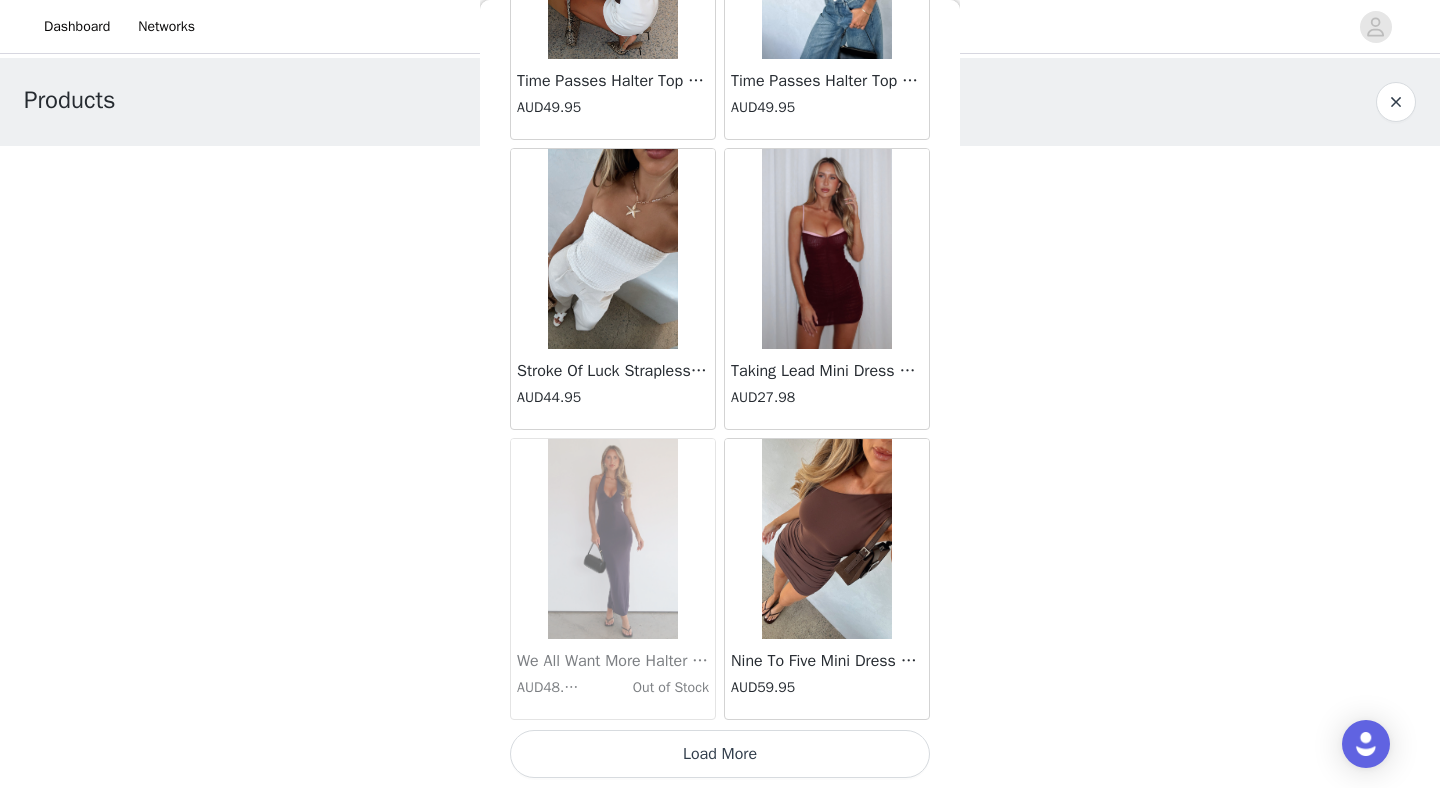 click on "Load More" at bounding box center (720, 754) 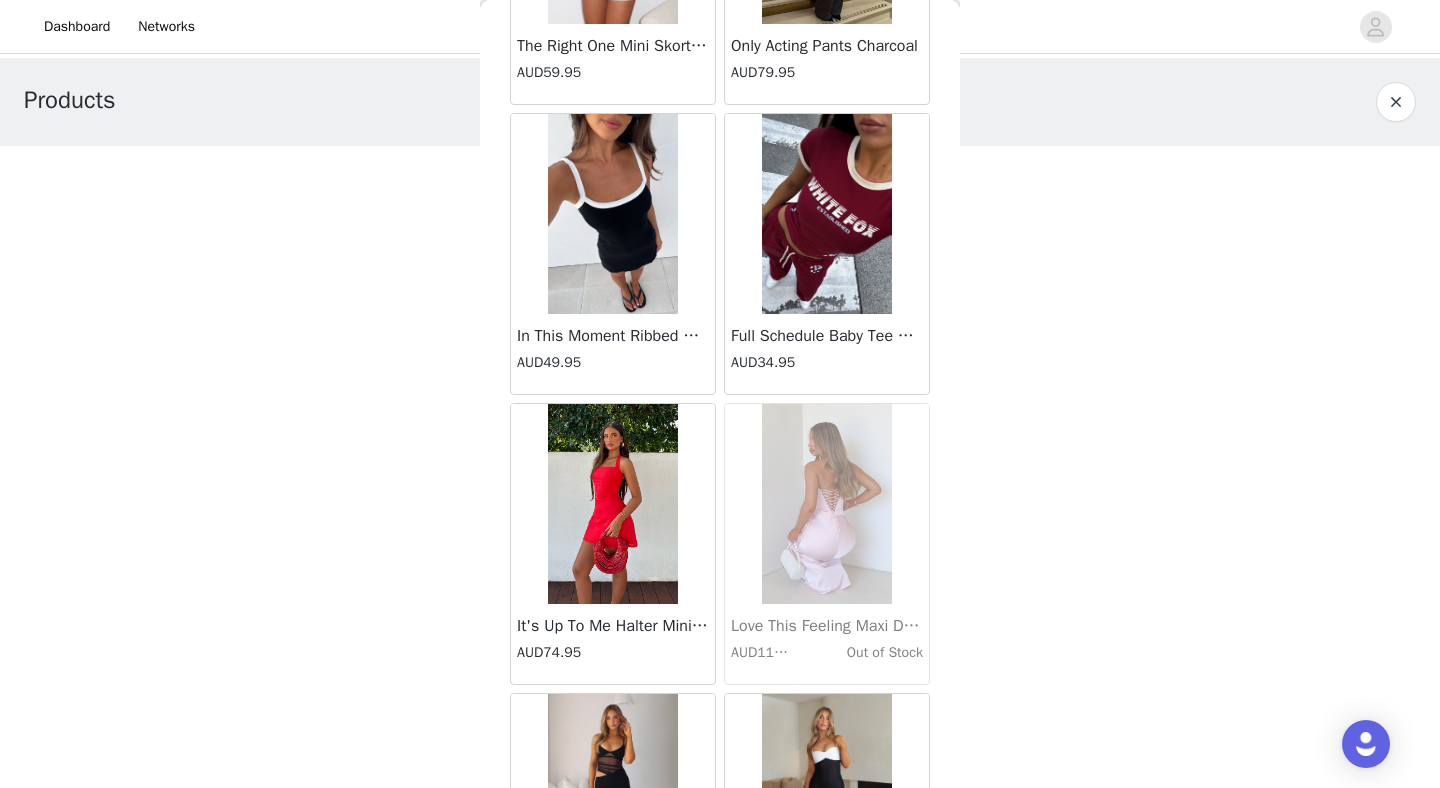 scroll, scrollTop: 13872, scrollLeft: 0, axis: vertical 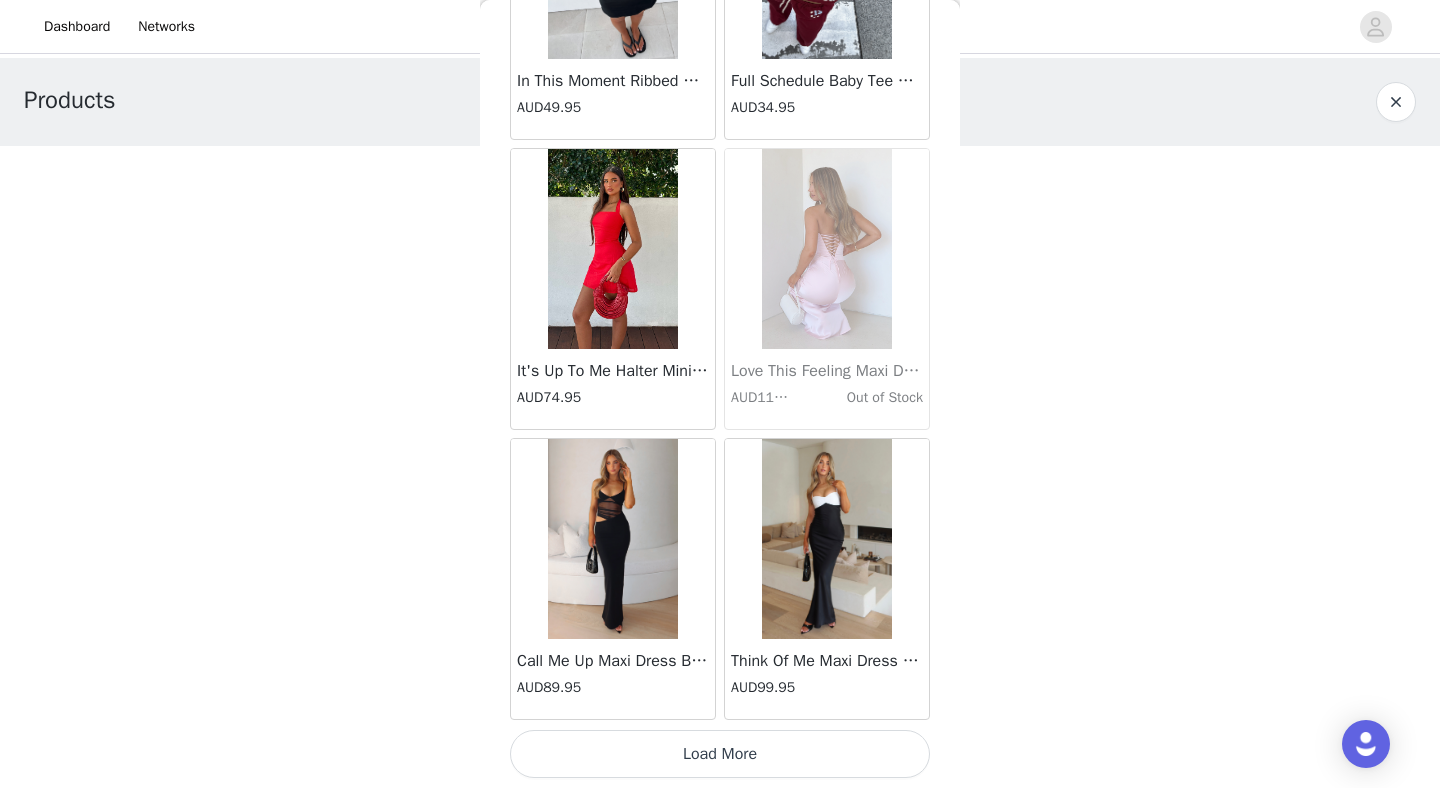 click on "Load More" at bounding box center [720, 754] 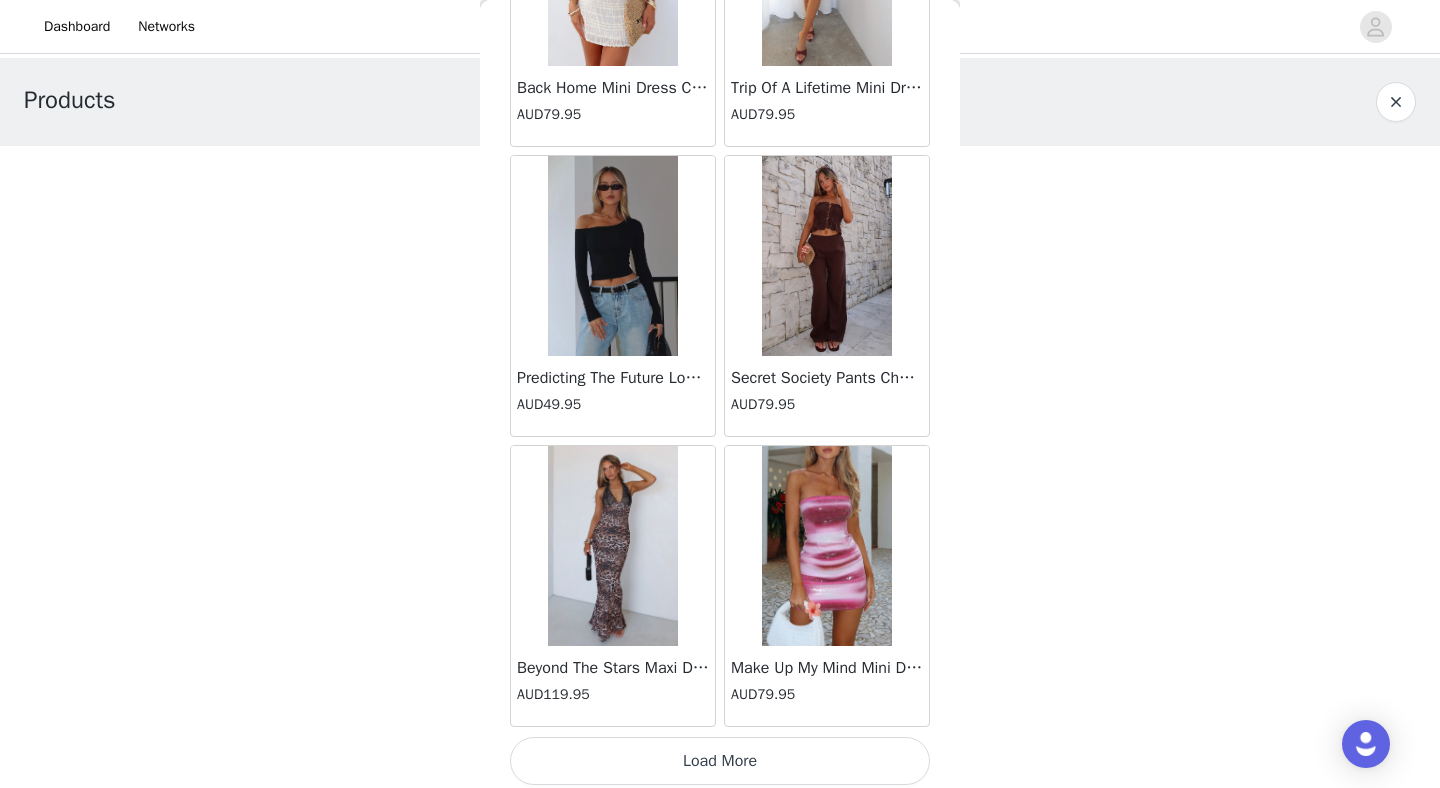 scroll, scrollTop: 16772, scrollLeft: 0, axis: vertical 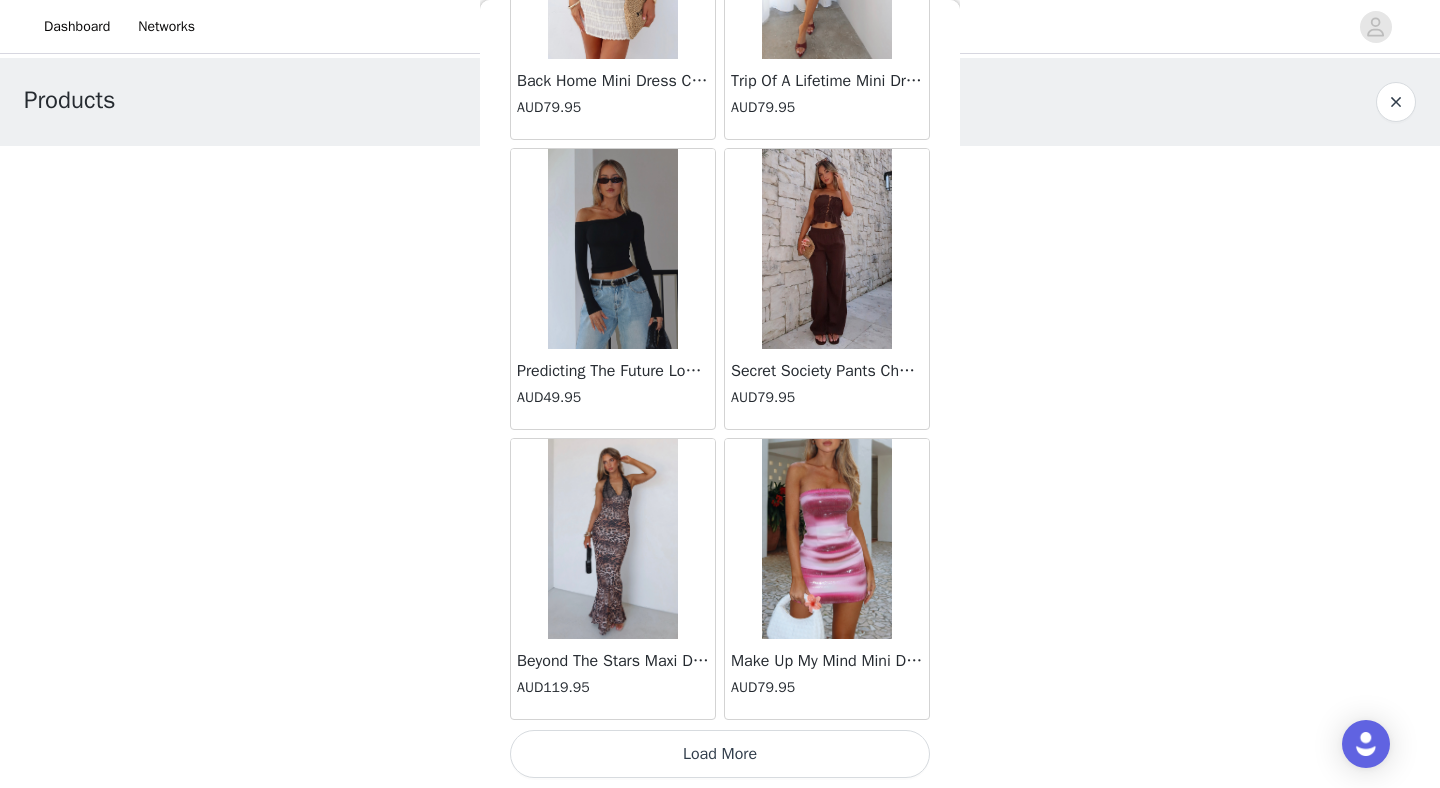 click on "Load More" at bounding box center (720, 754) 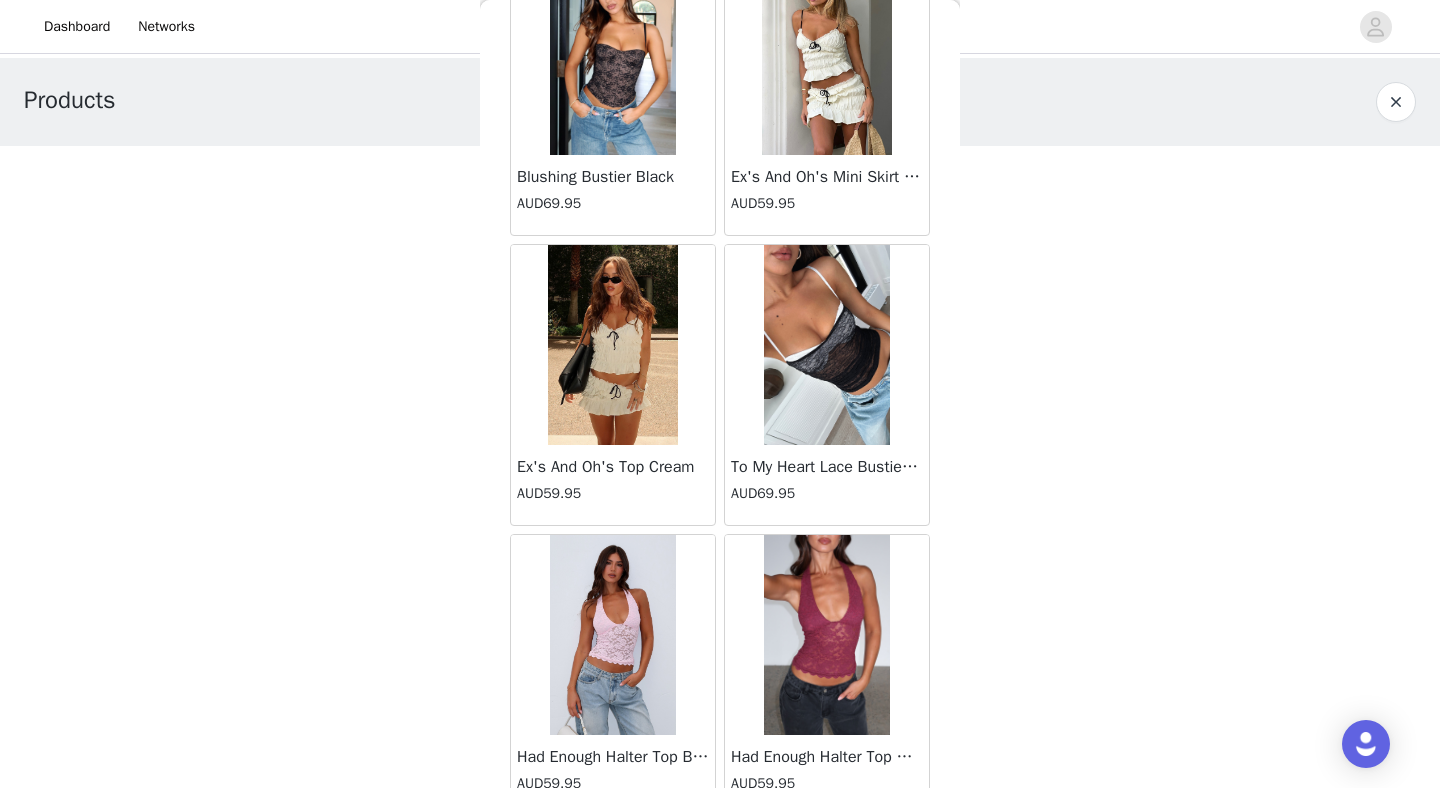 scroll, scrollTop: 19672, scrollLeft: 0, axis: vertical 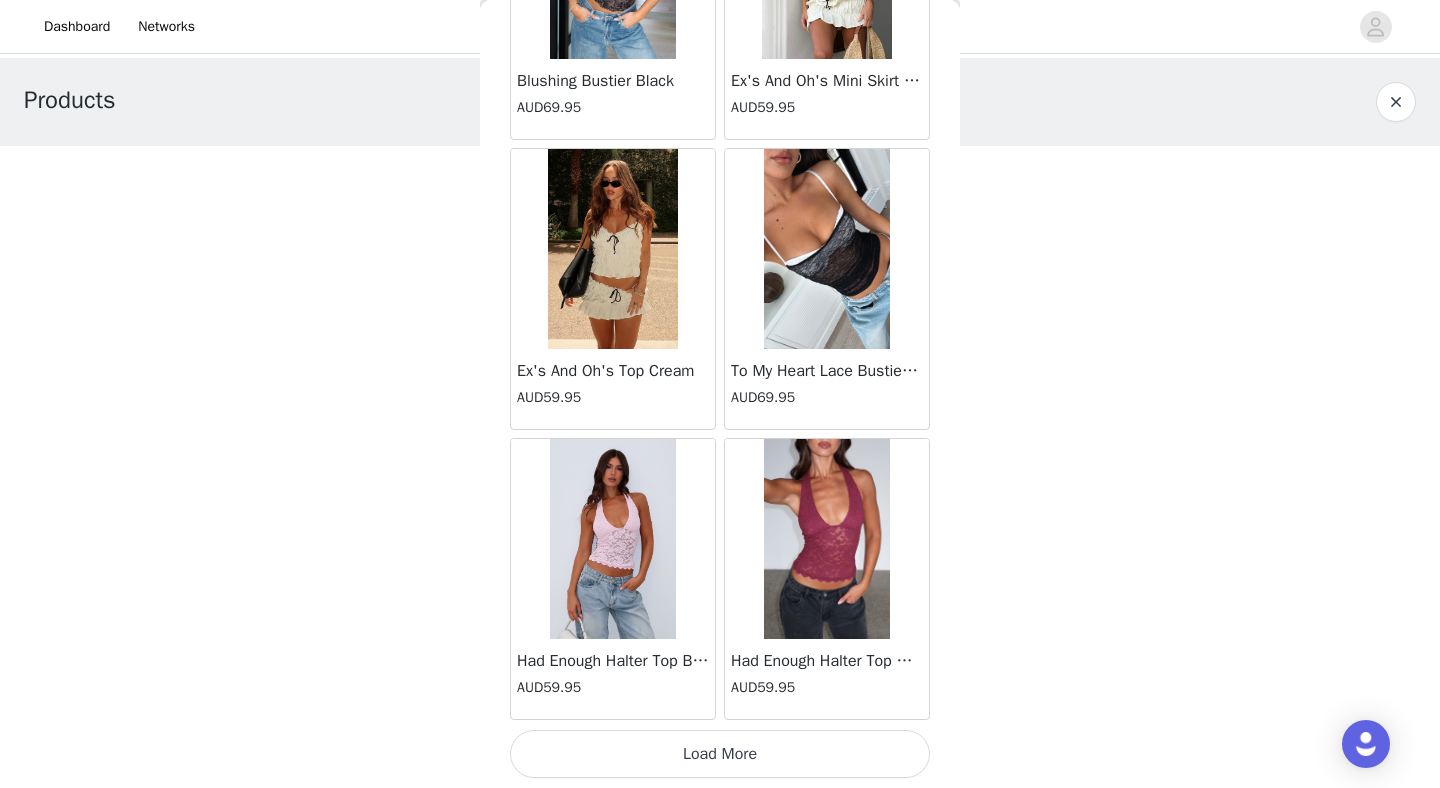 click on "Load More" at bounding box center [720, 754] 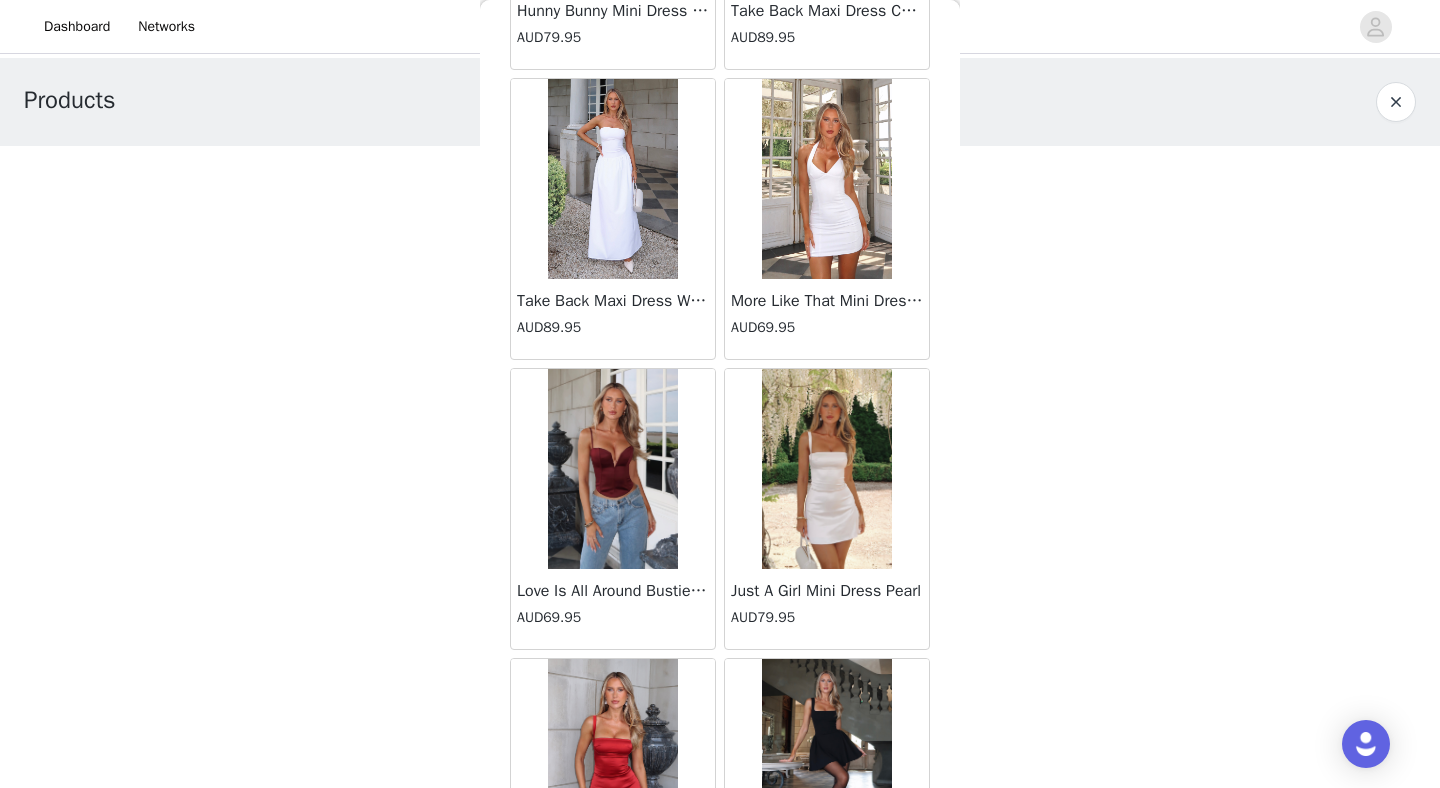 scroll, scrollTop: 22572, scrollLeft: 0, axis: vertical 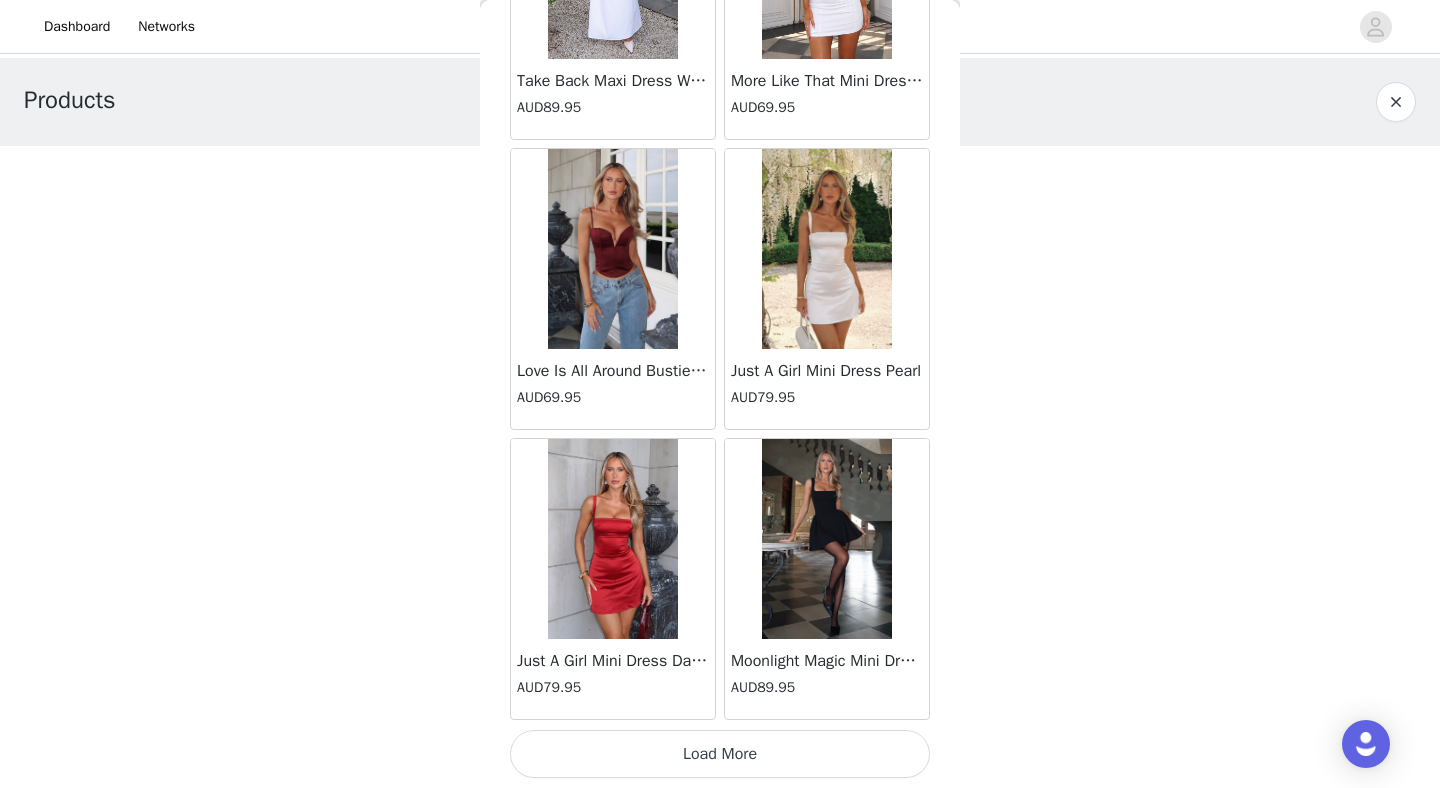 click on "Load More" at bounding box center [720, 754] 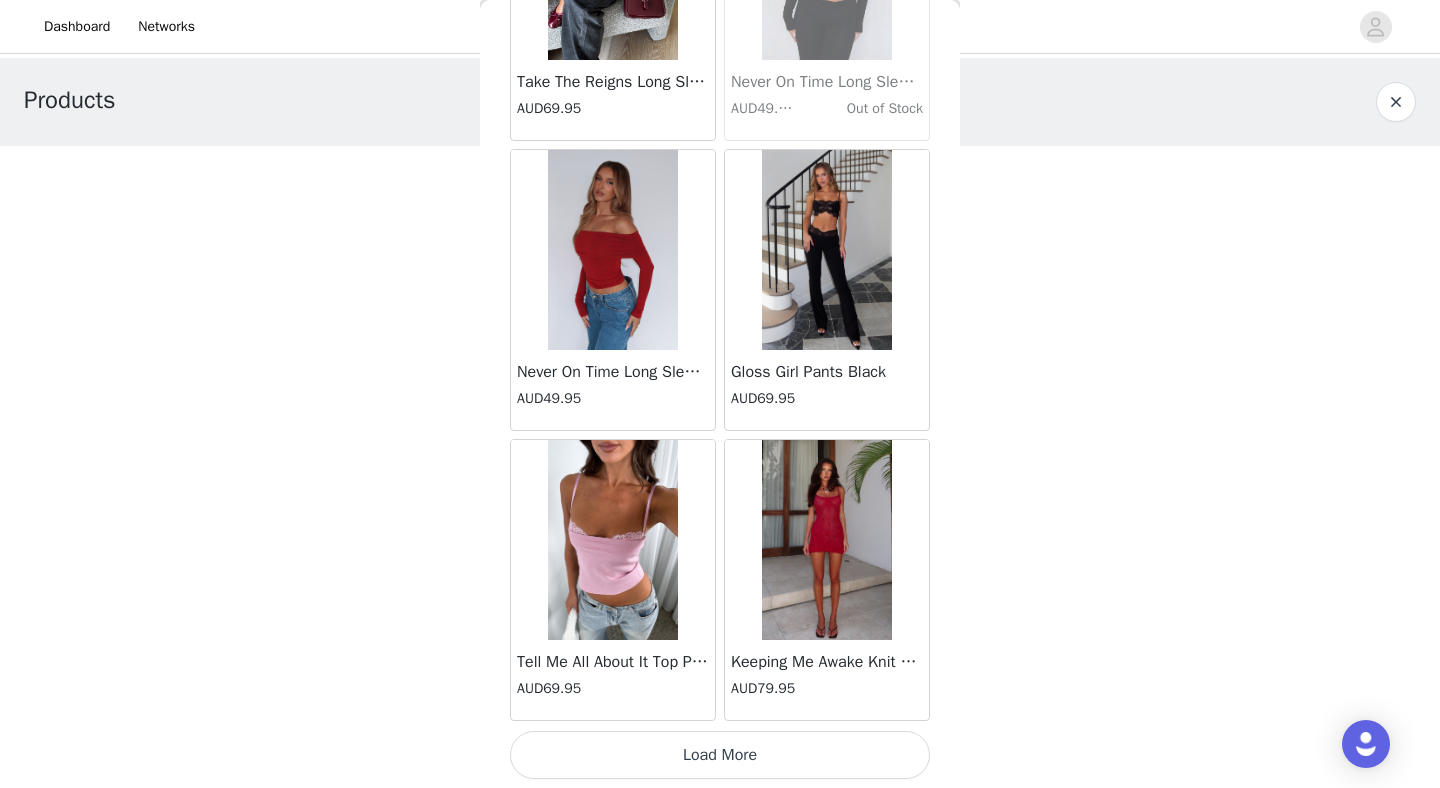 scroll, scrollTop: 25472, scrollLeft: 0, axis: vertical 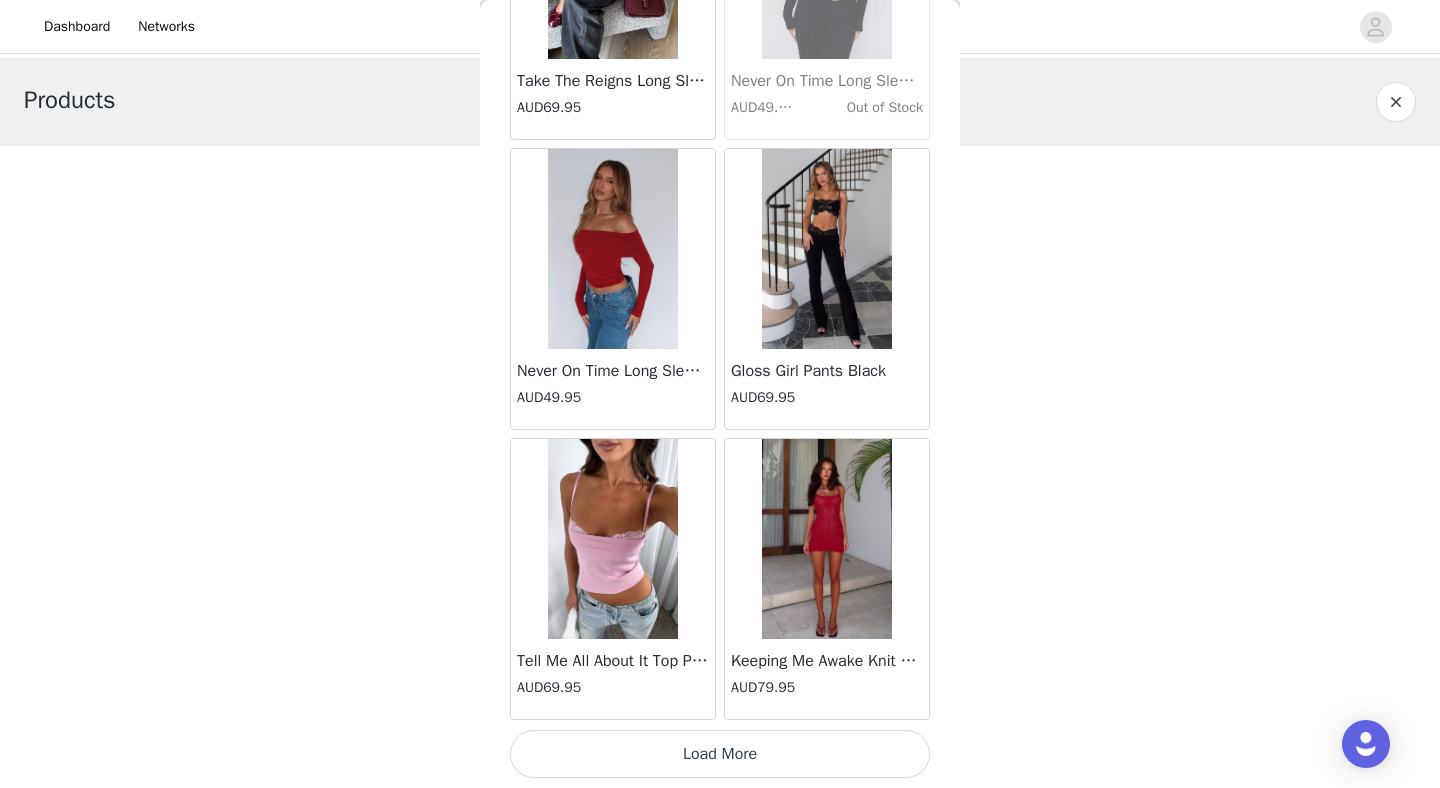 click on "Load More" at bounding box center (720, 754) 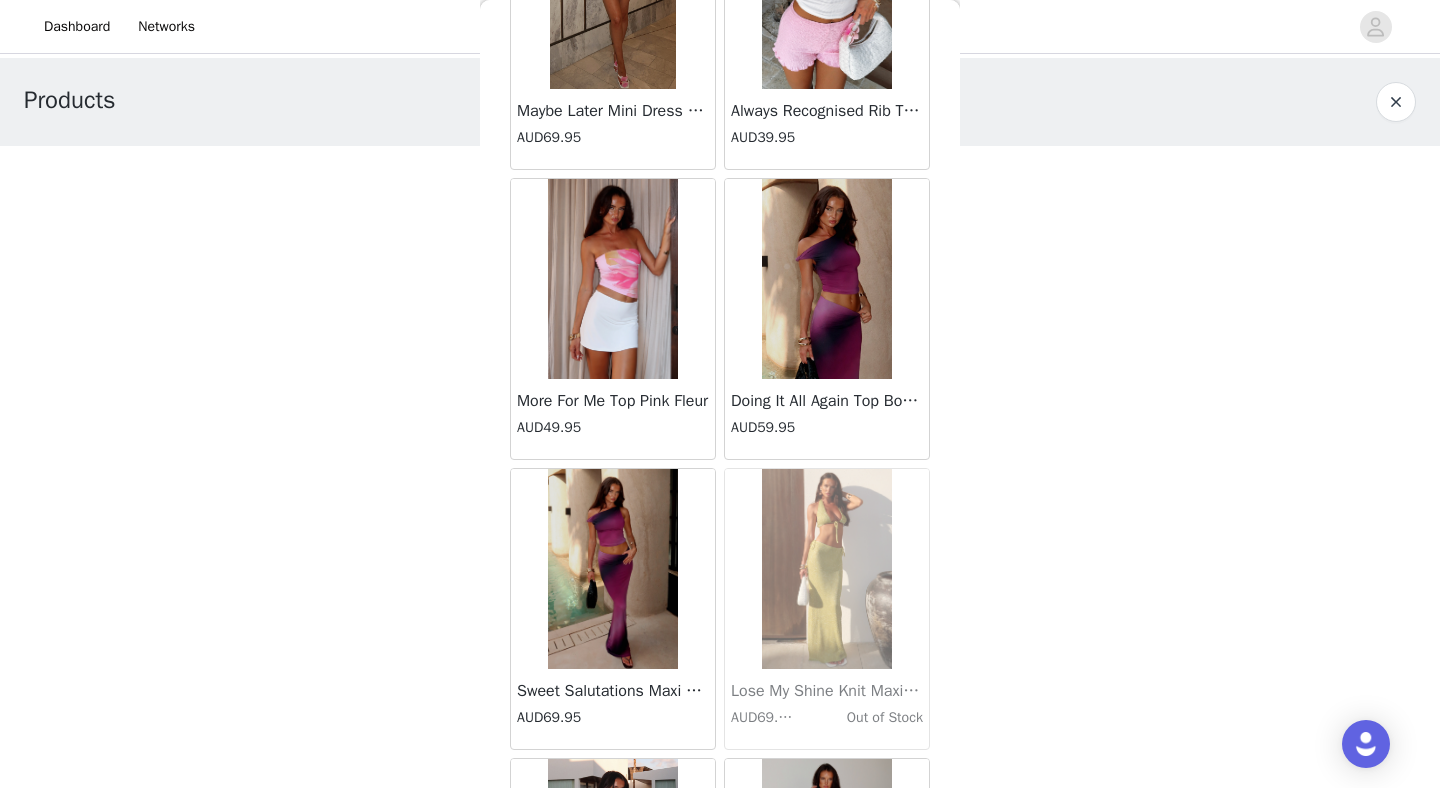 scroll, scrollTop: 26979, scrollLeft: 0, axis: vertical 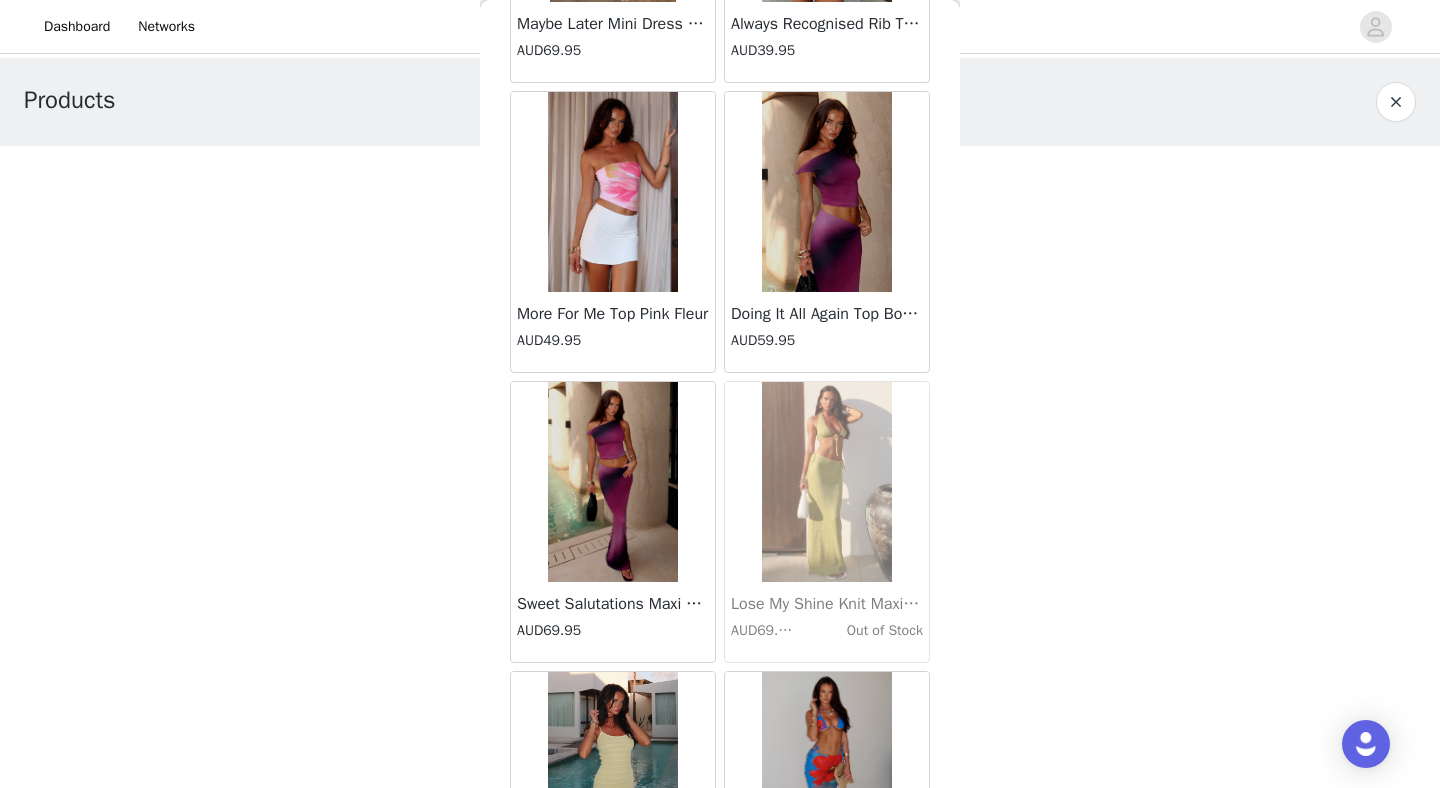 click at bounding box center (613, 482) 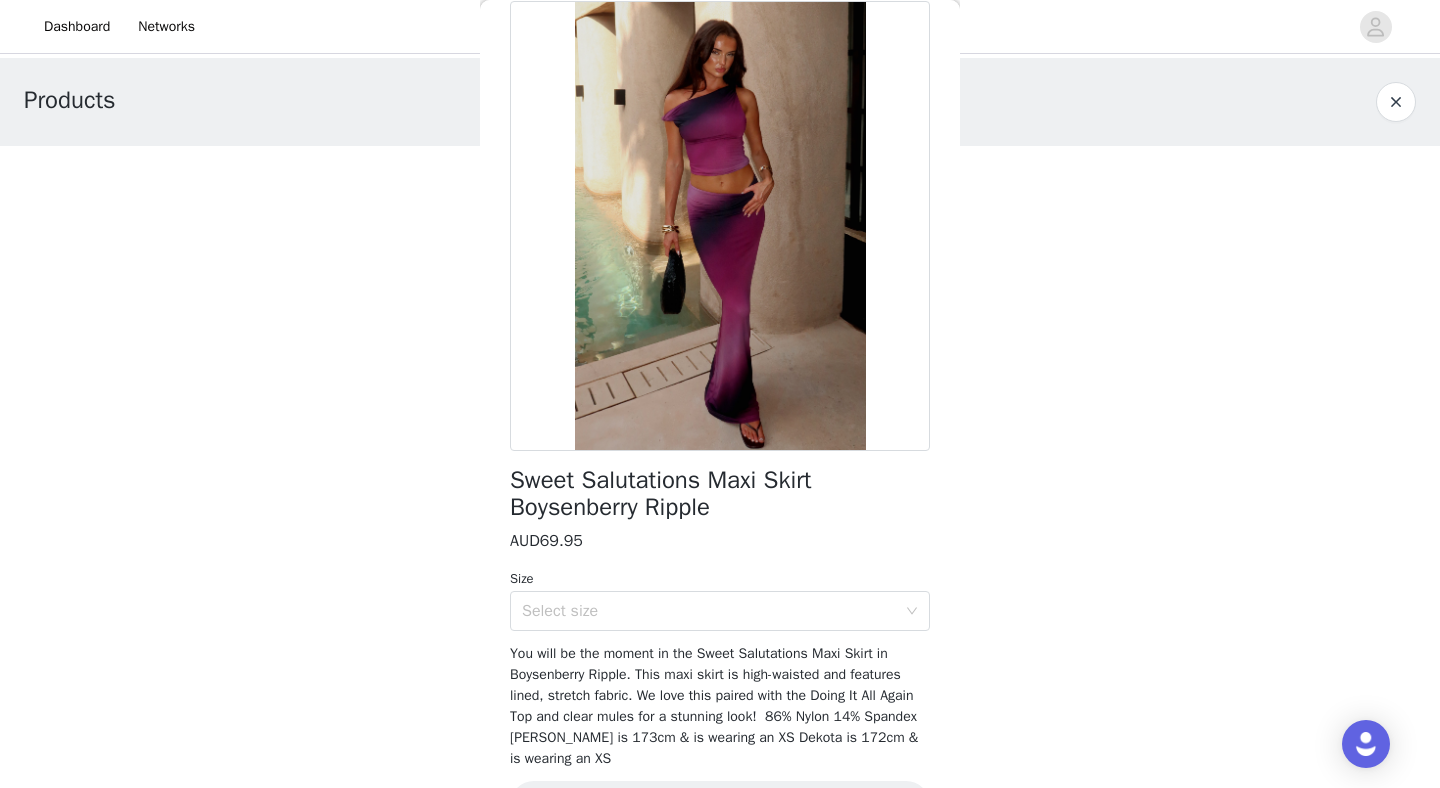scroll, scrollTop: 163, scrollLeft: 0, axis: vertical 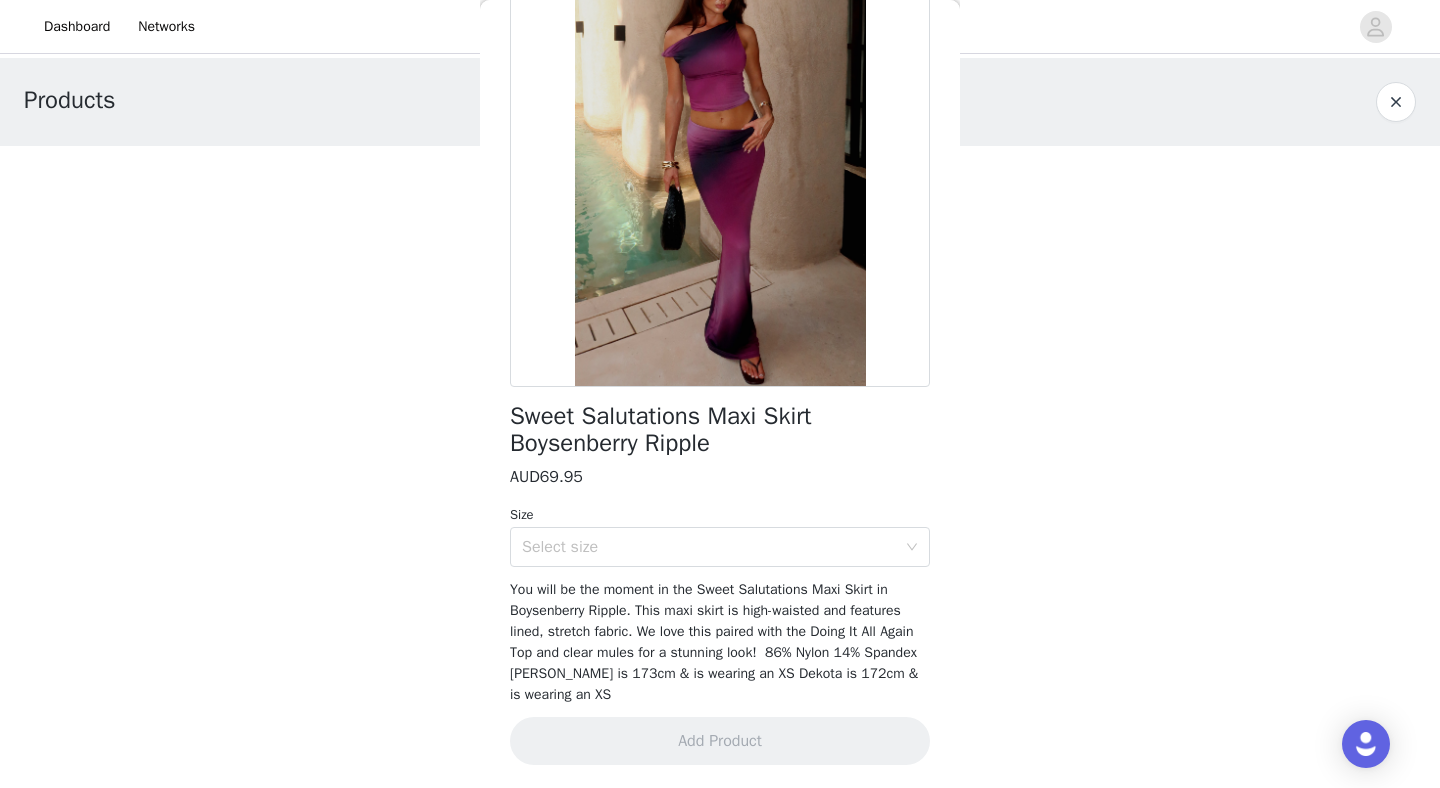 click on "Size" at bounding box center (720, 515) 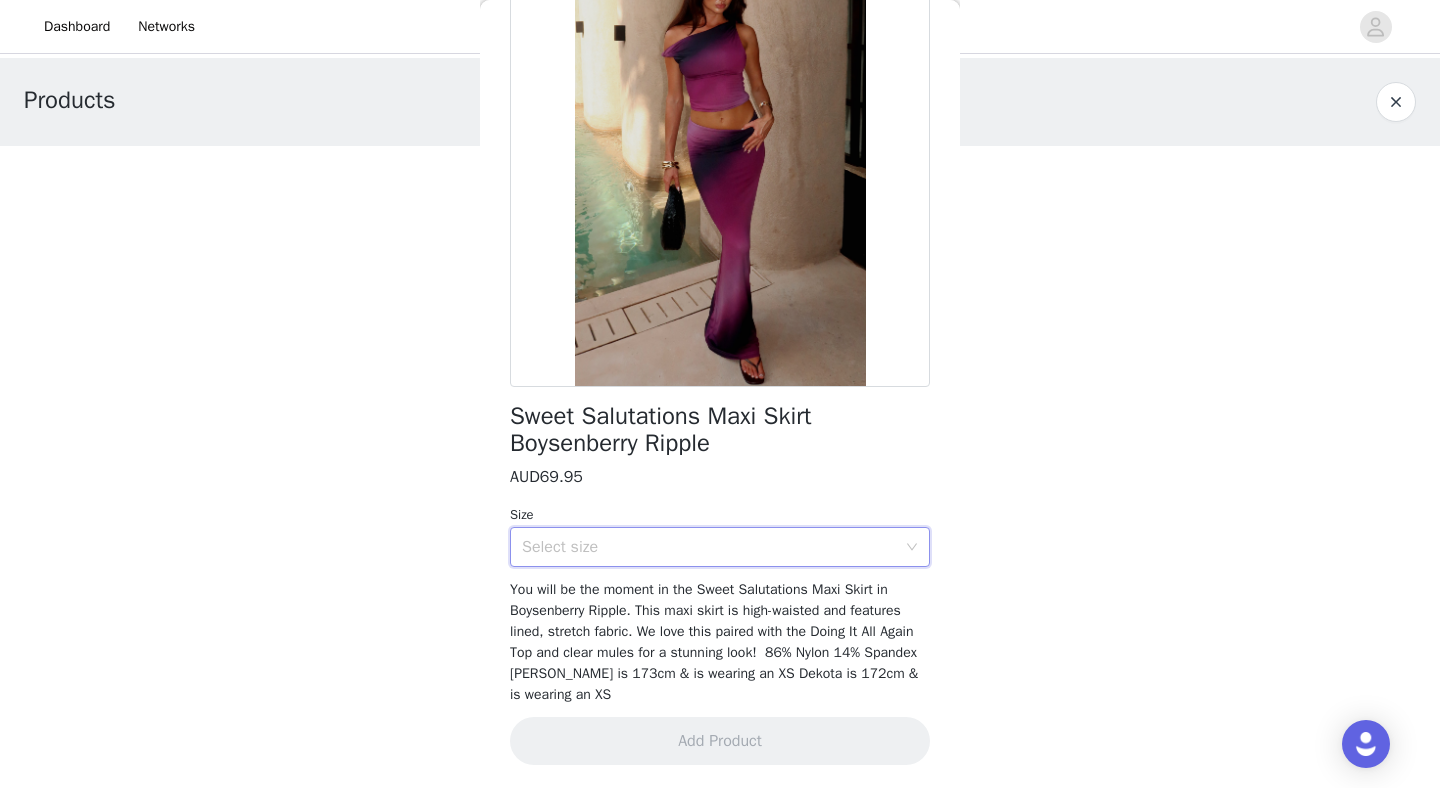 click on "Select size" at bounding box center (713, 547) 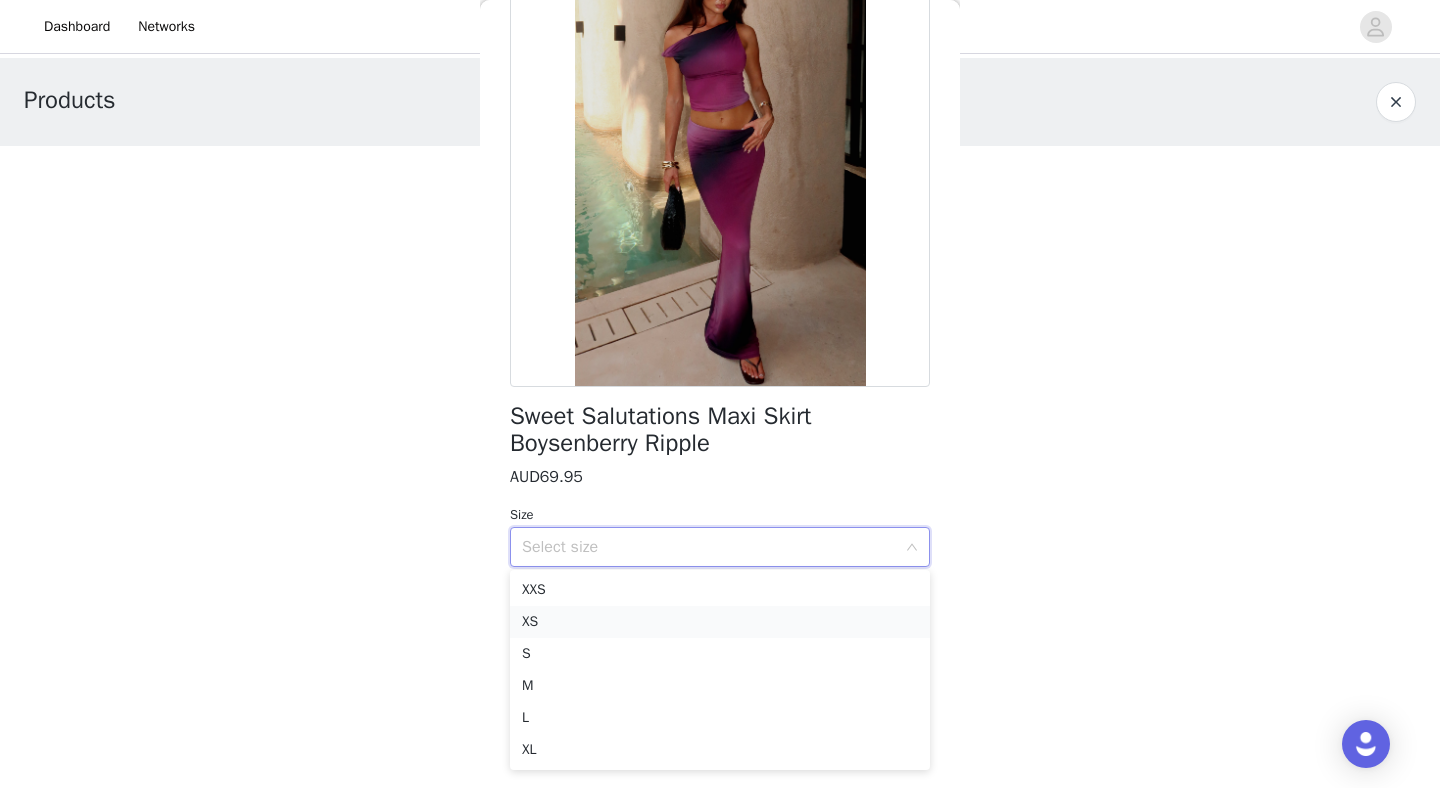 click on "XS" at bounding box center (720, 622) 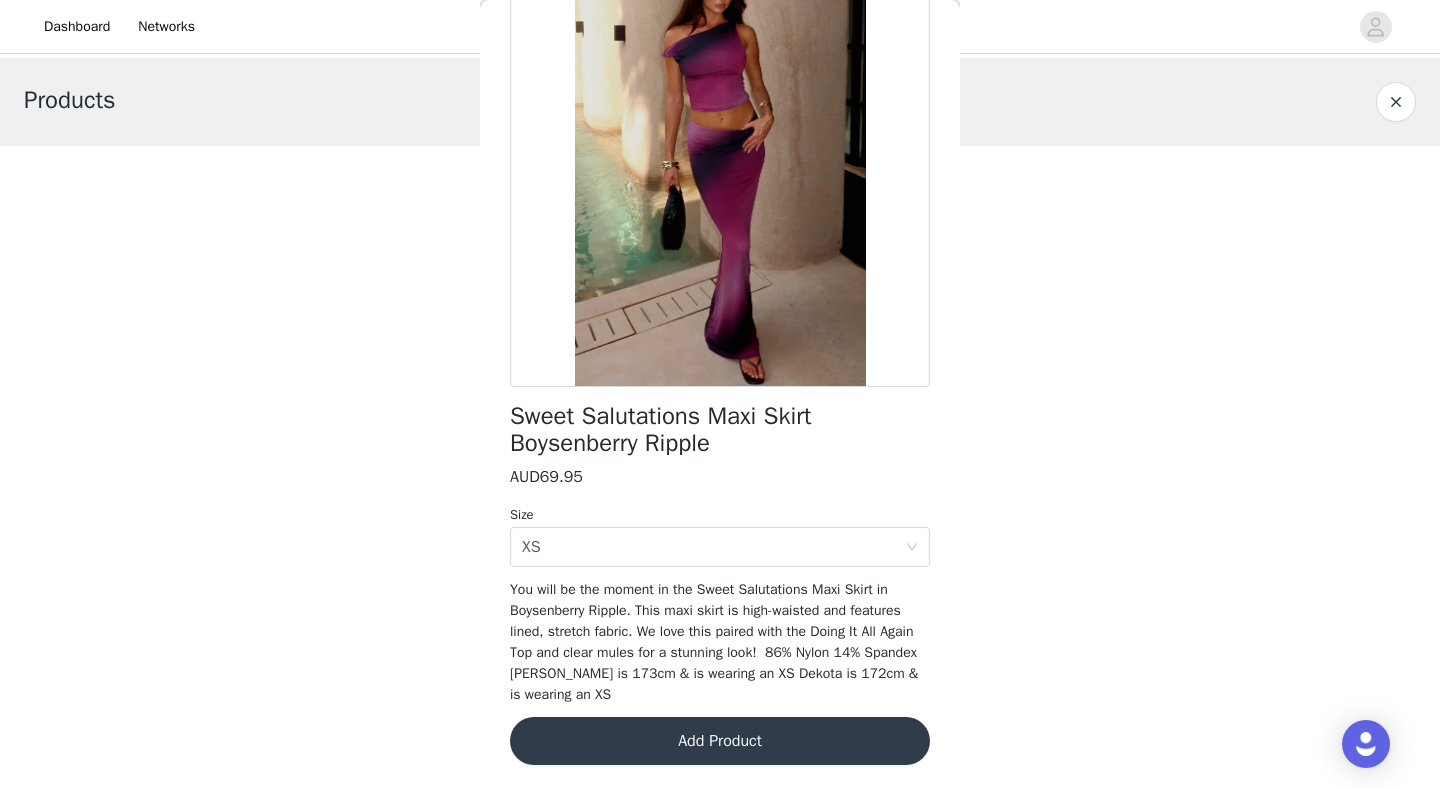 click on "Add Product" at bounding box center [720, 741] 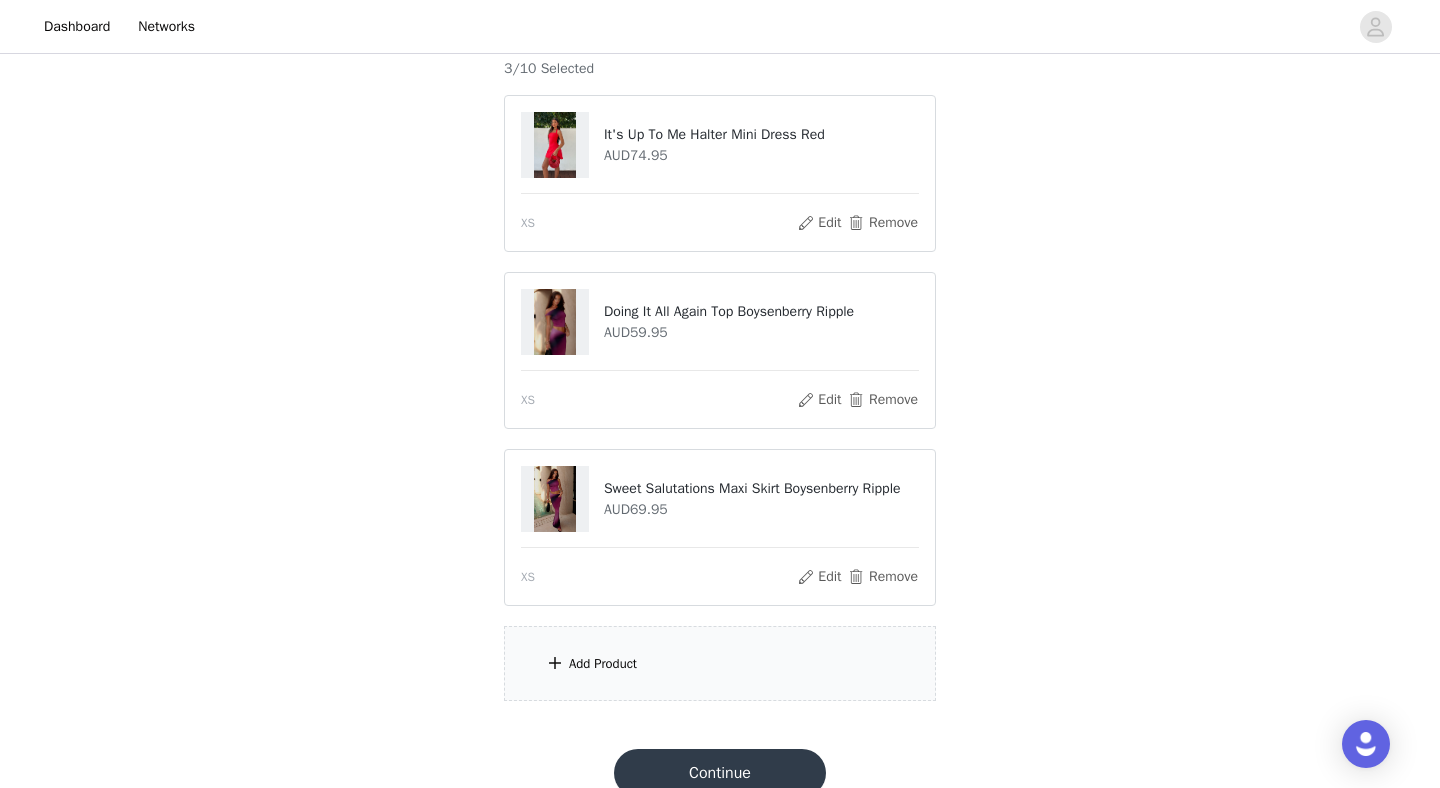 scroll, scrollTop: 148, scrollLeft: 0, axis: vertical 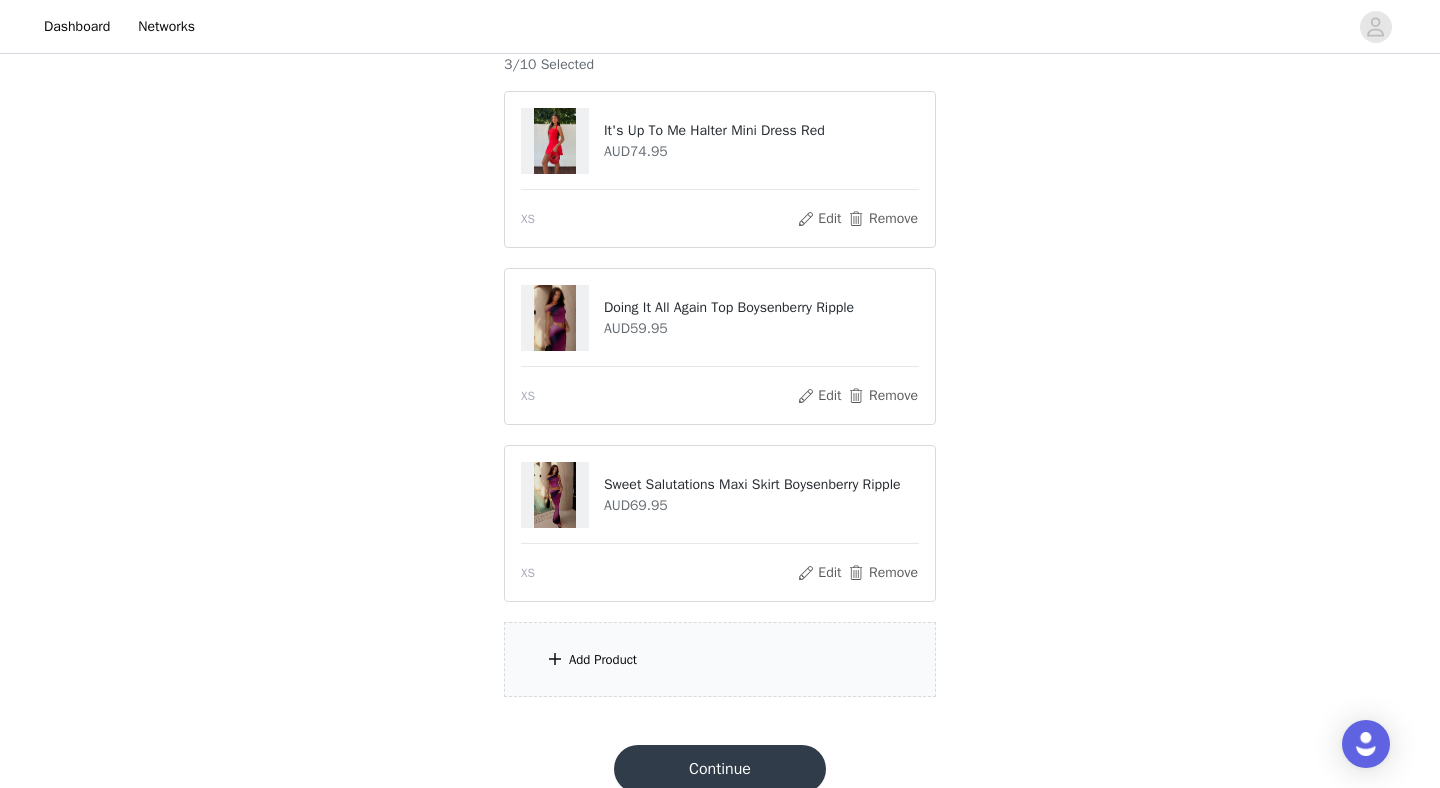 click on "Add Product" at bounding box center [603, 660] 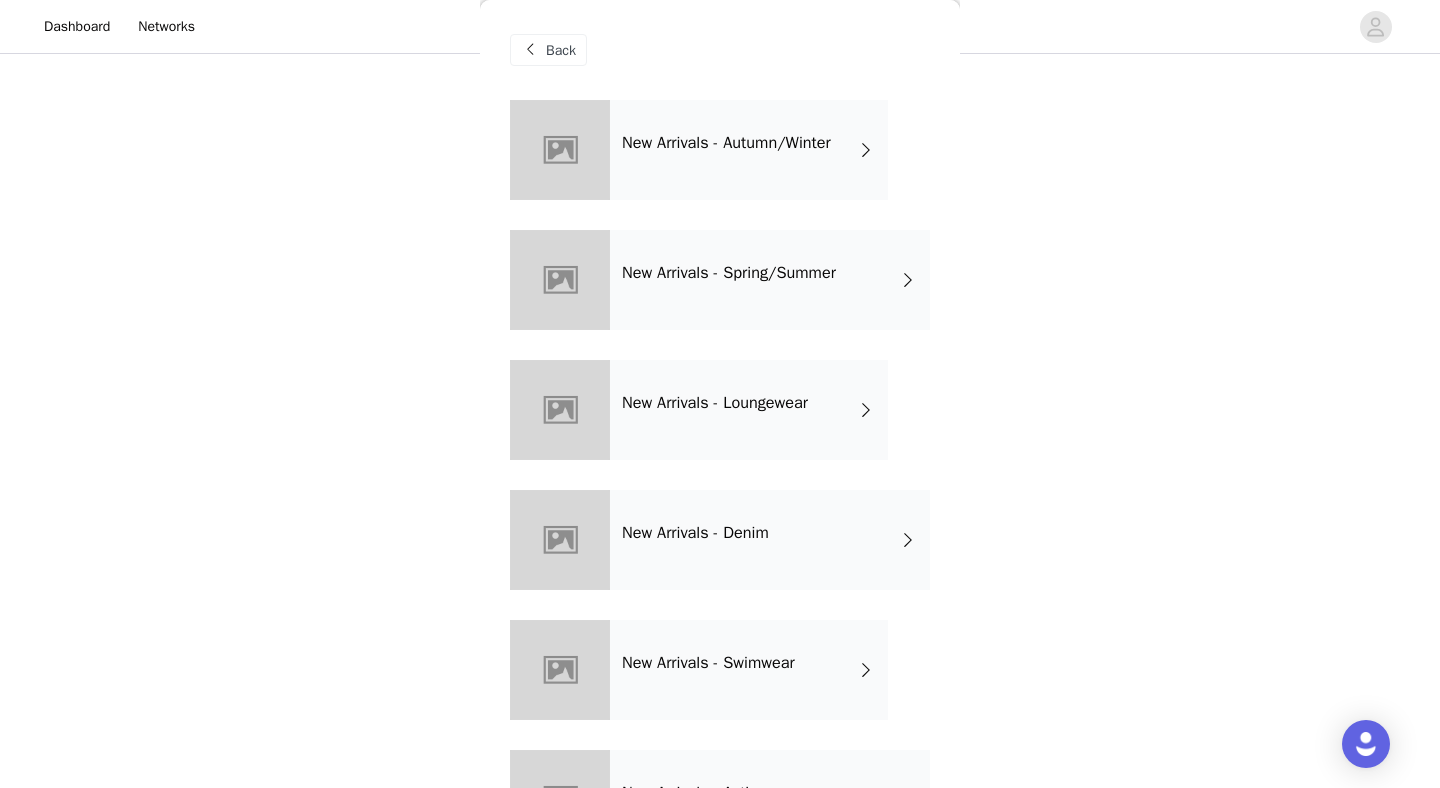 click on "New Arrivals - Spring/Summer" at bounding box center (729, 273) 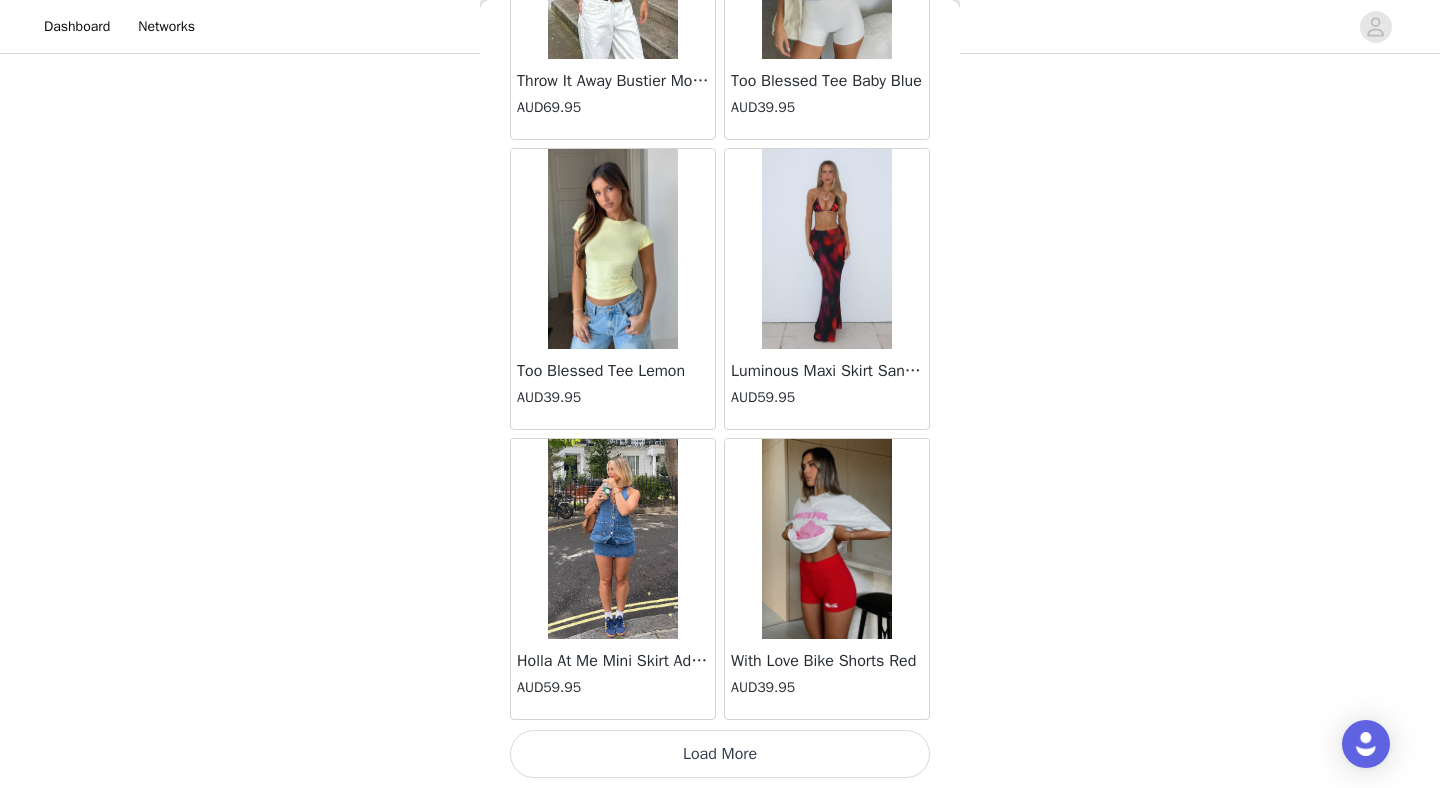 click on "Load More" at bounding box center [720, 754] 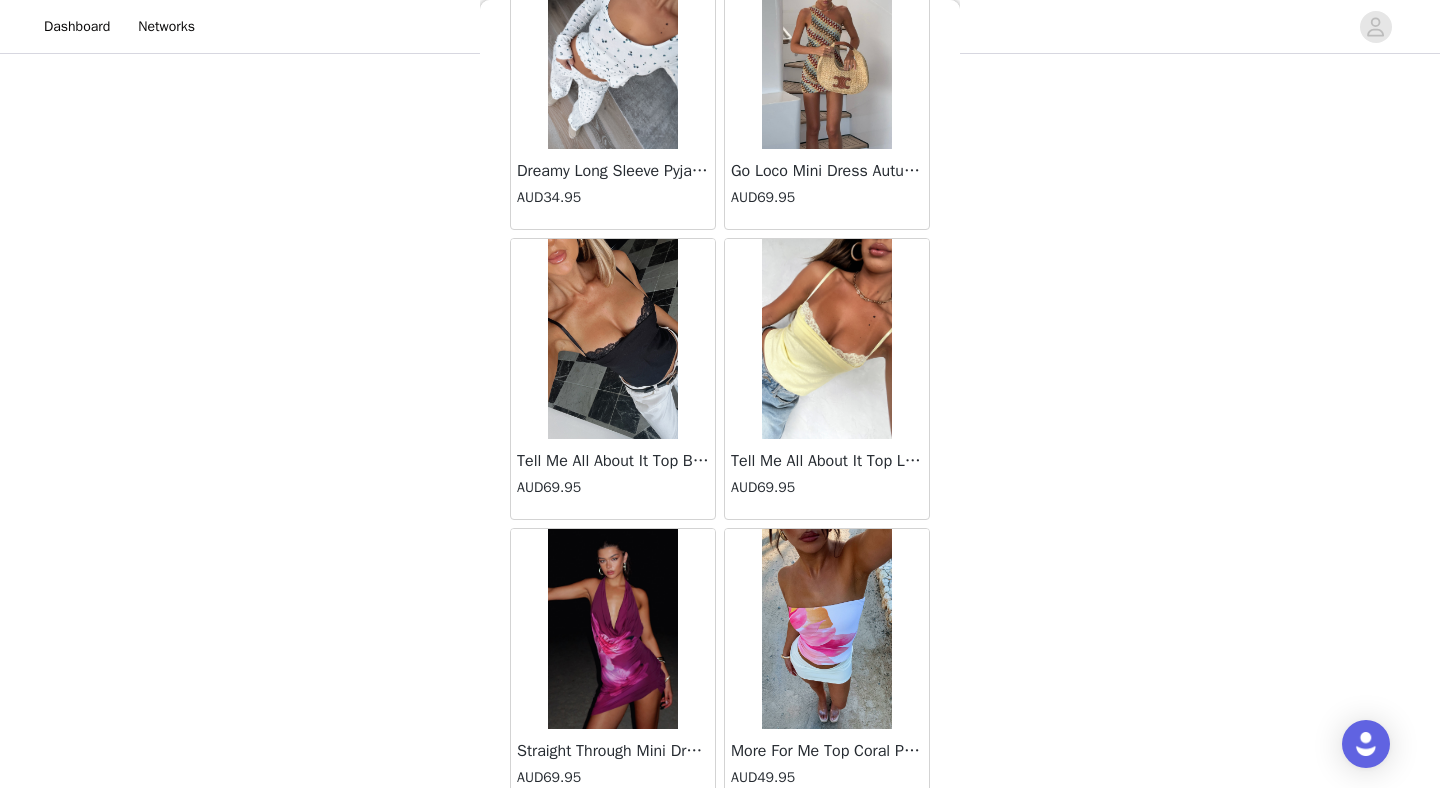 scroll, scrollTop: 5172, scrollLeft: 0, axis: vertical 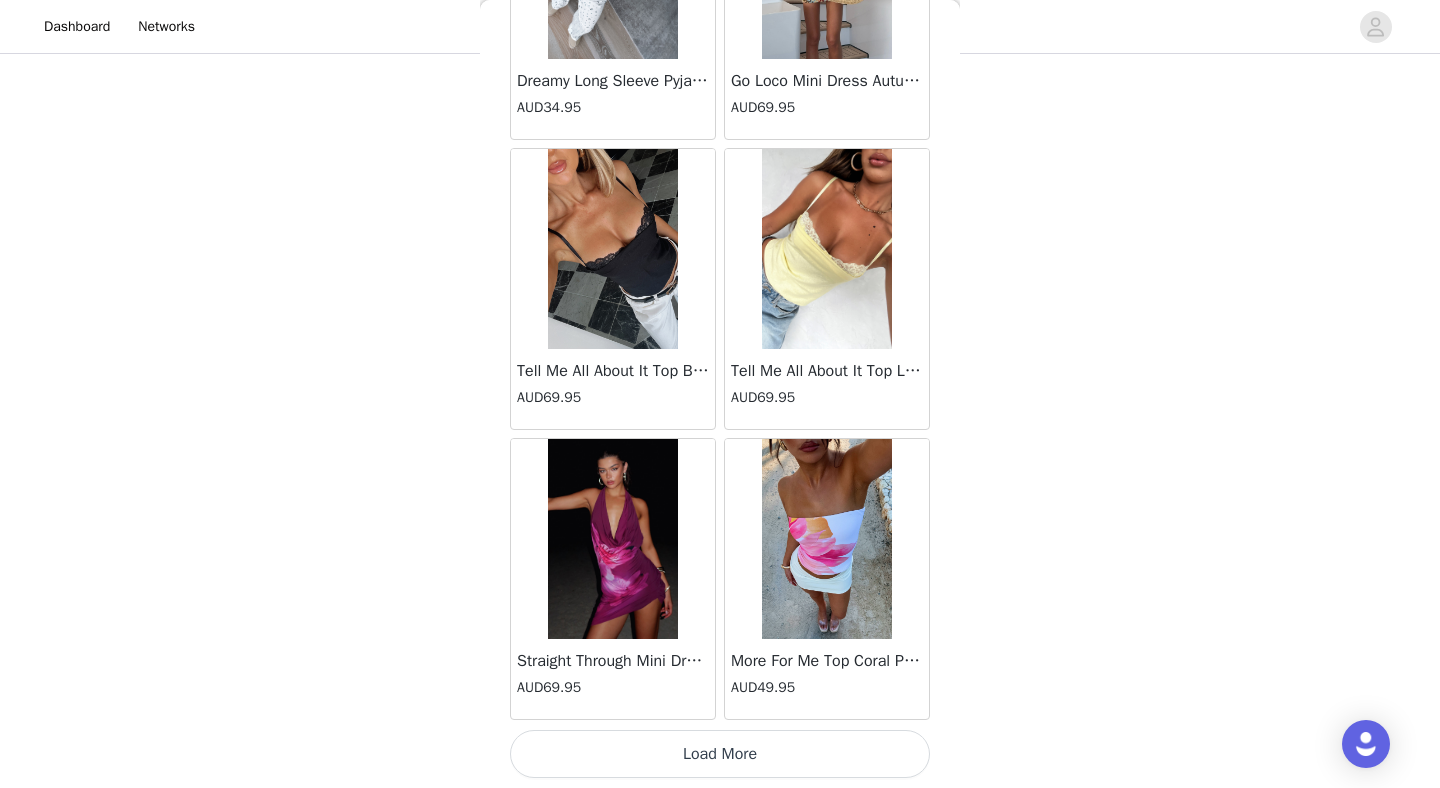 click on "Load More" at bounding box center (720, 754) 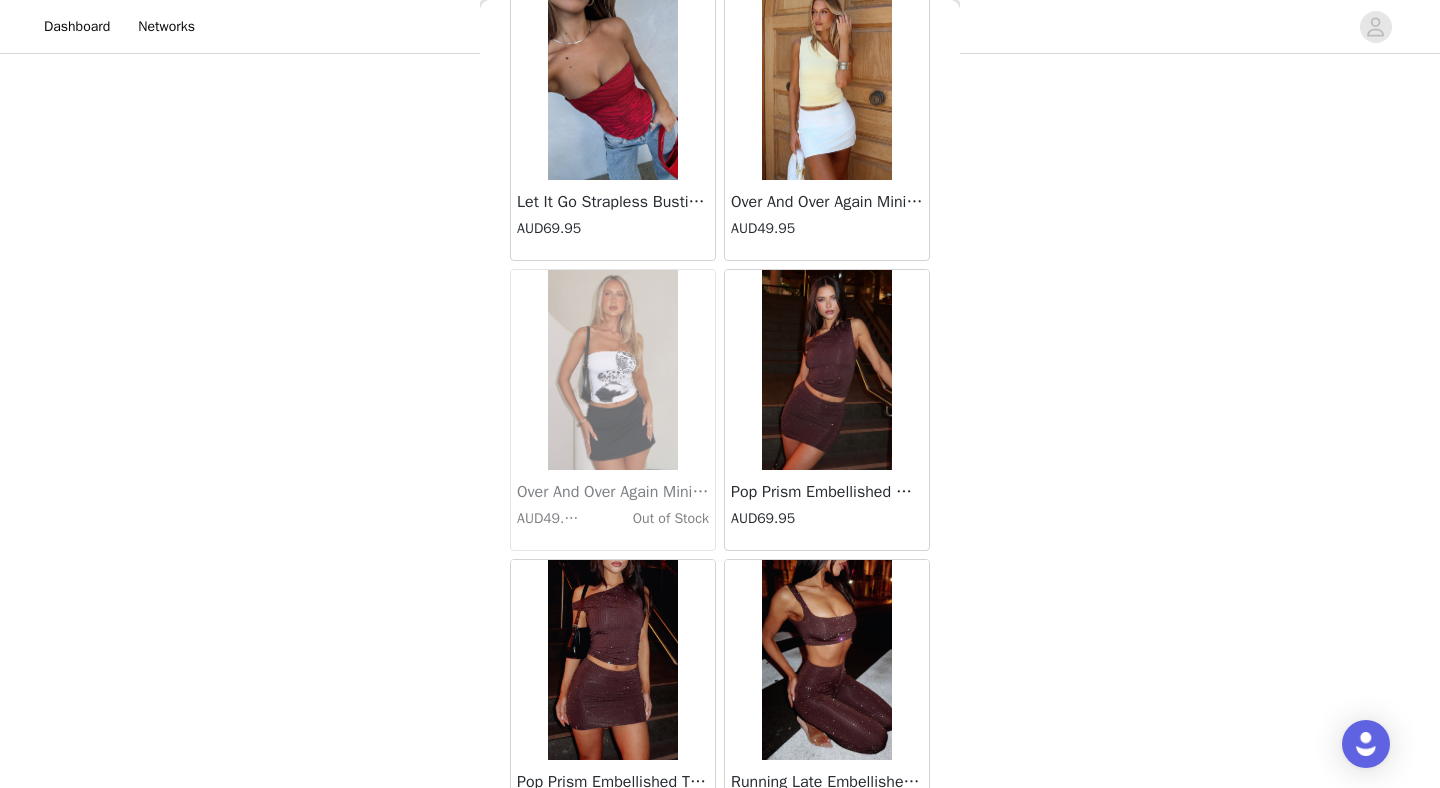 scroll, scrollTop: 8072, scrollLeft: 0, axis: vertical 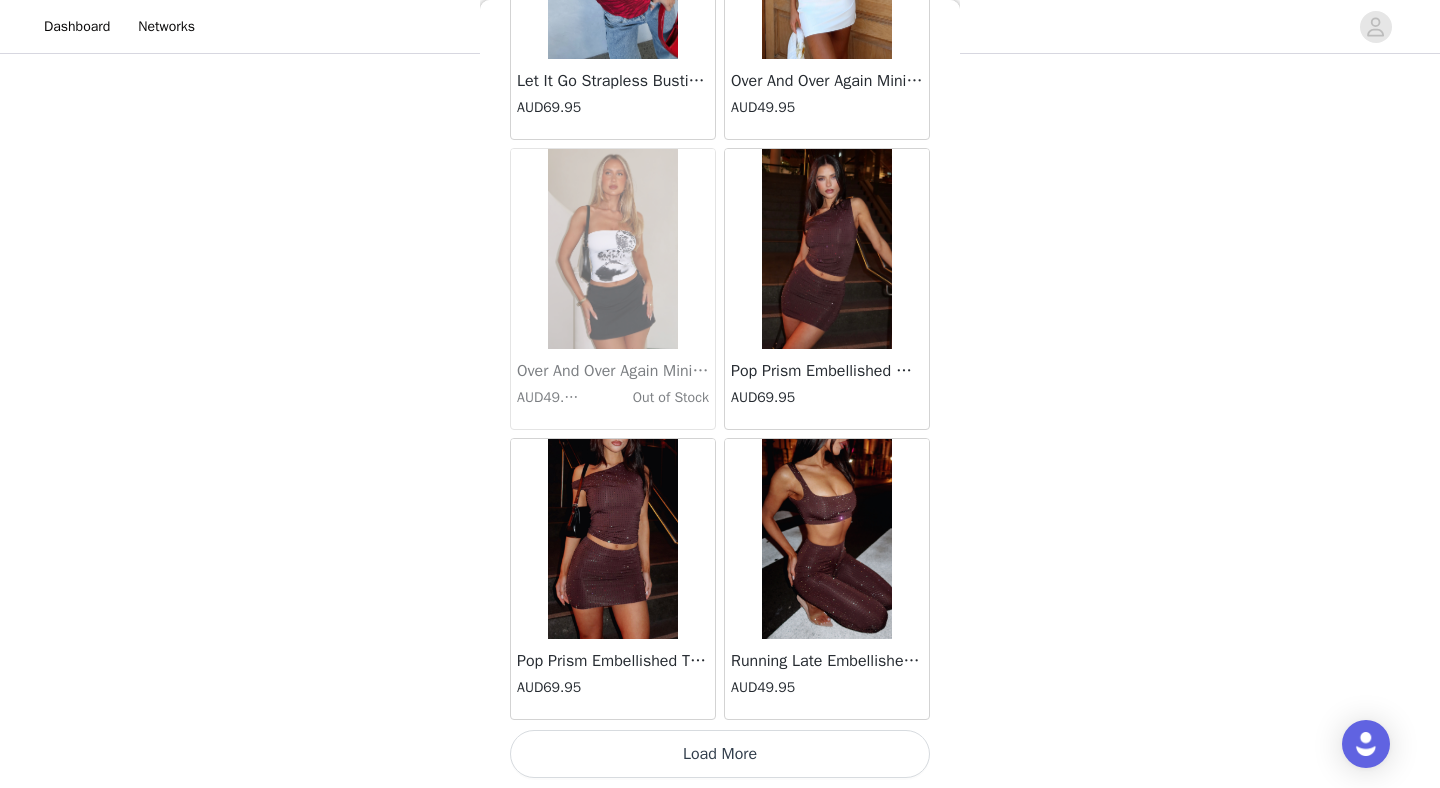 click on "Load More" at bounding box center (720, 754) 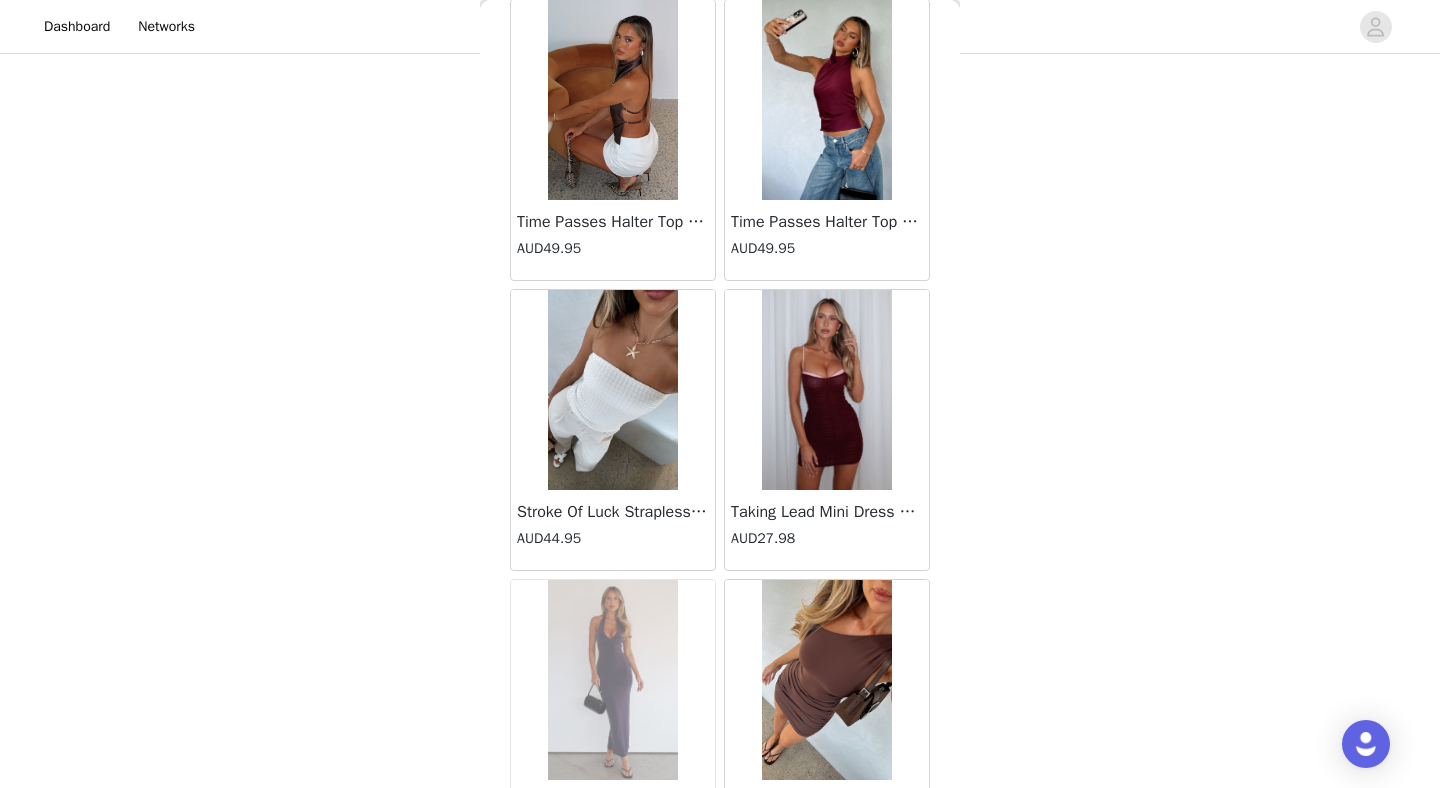 scroll, scrollTop: 10972, scrollLeft: 0, axis: vertical 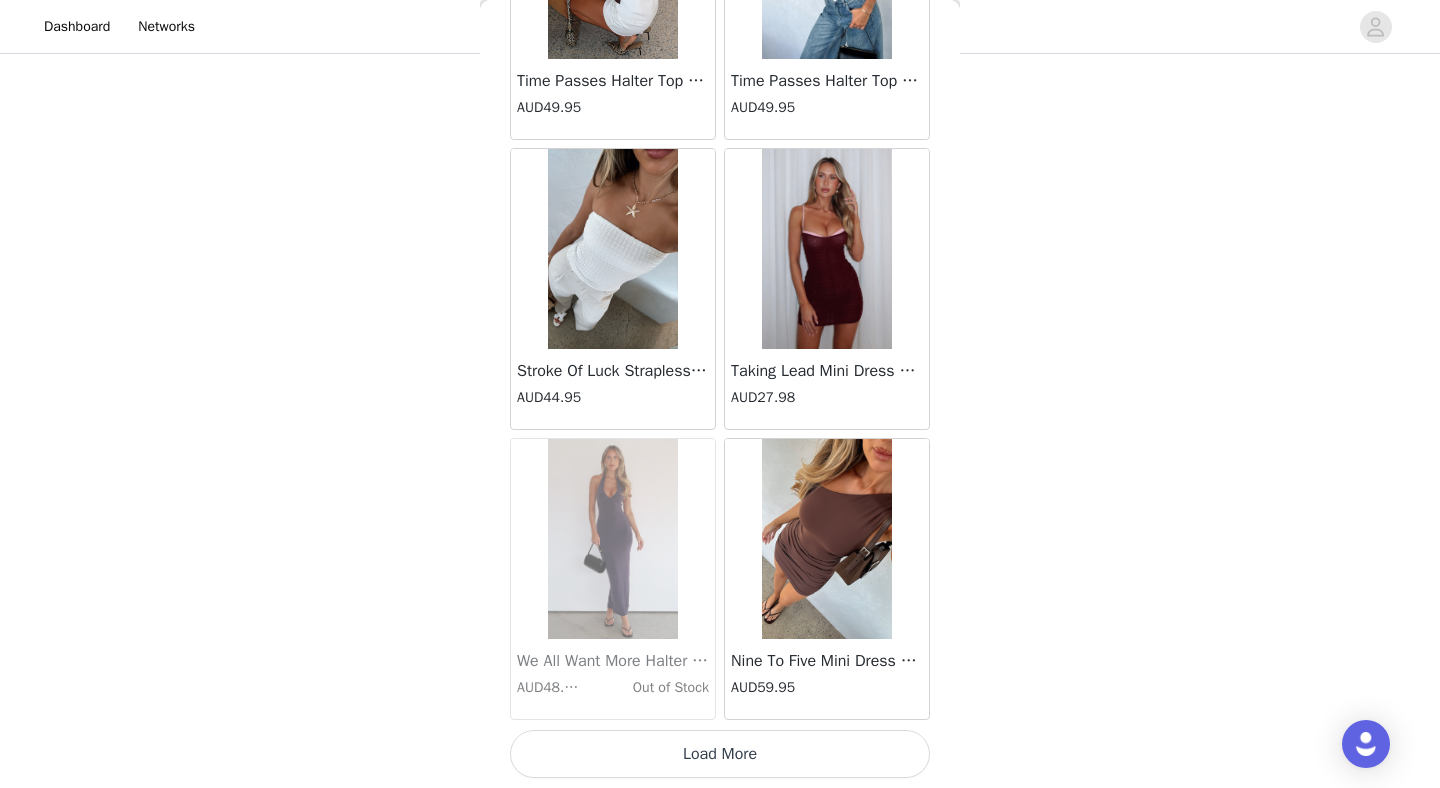 click on "Load More" at bounding box center [720, 754] 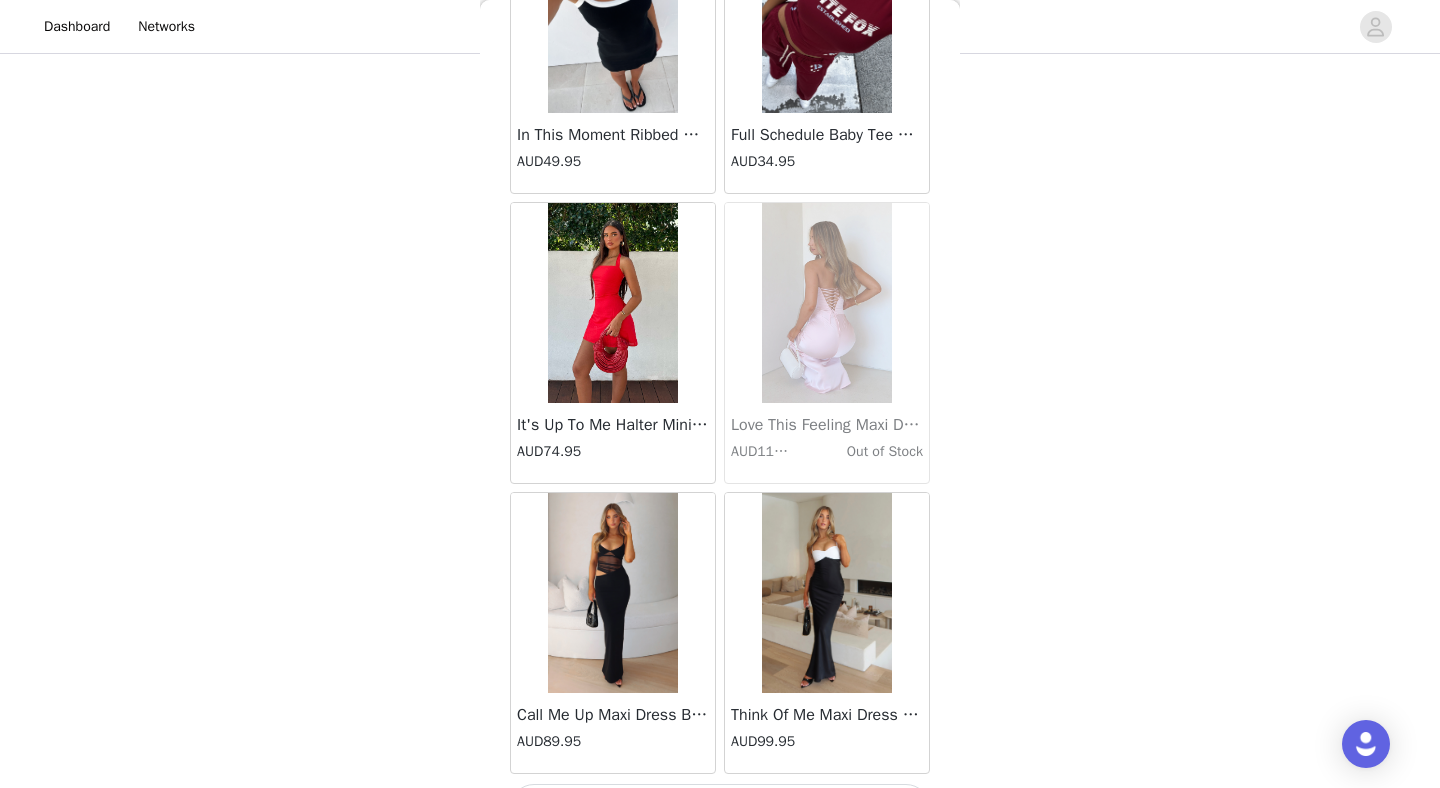 scroll, scrollTop: 13872, scrollLeft: 0, axis: vertical 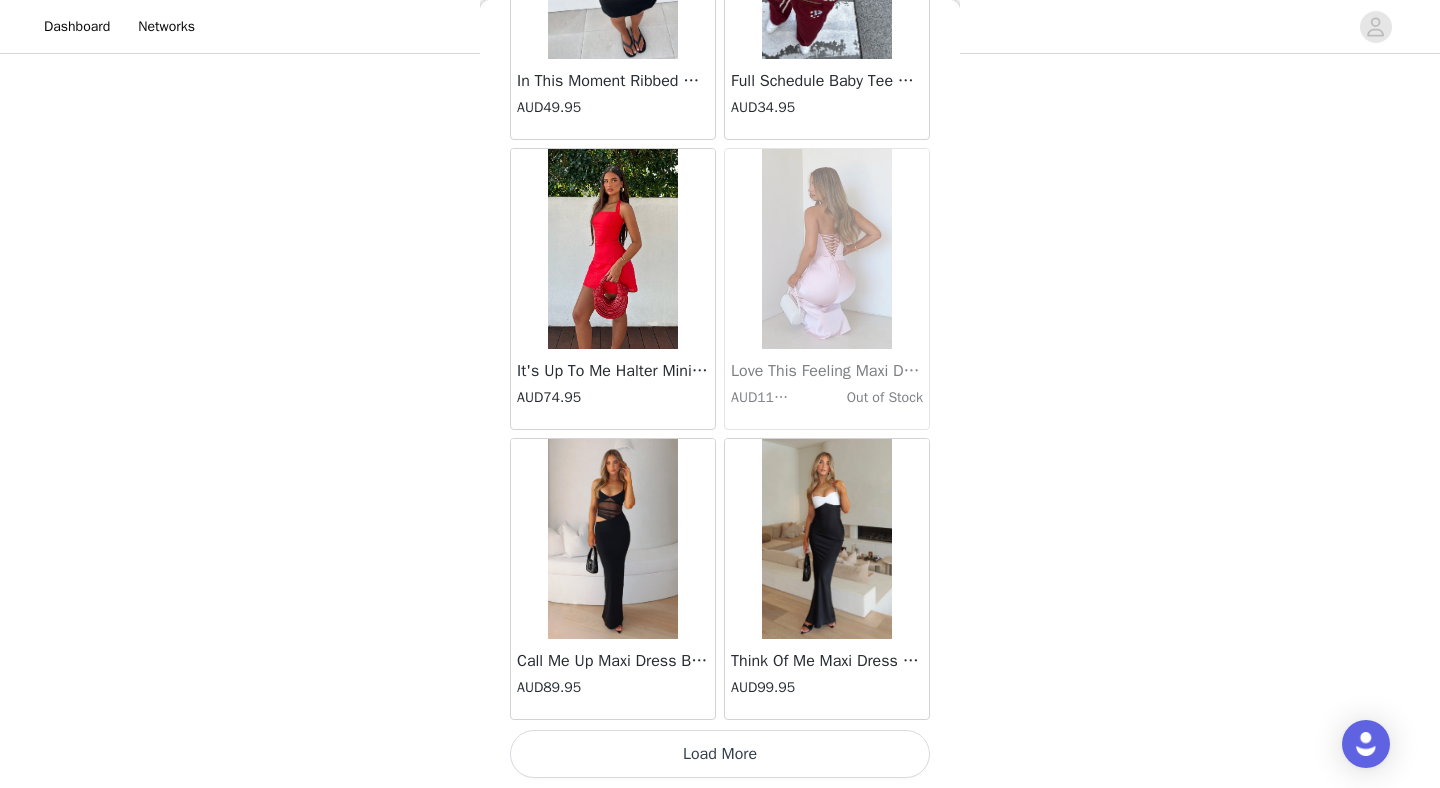 click on "Load More" at bounding box center [720, 754] 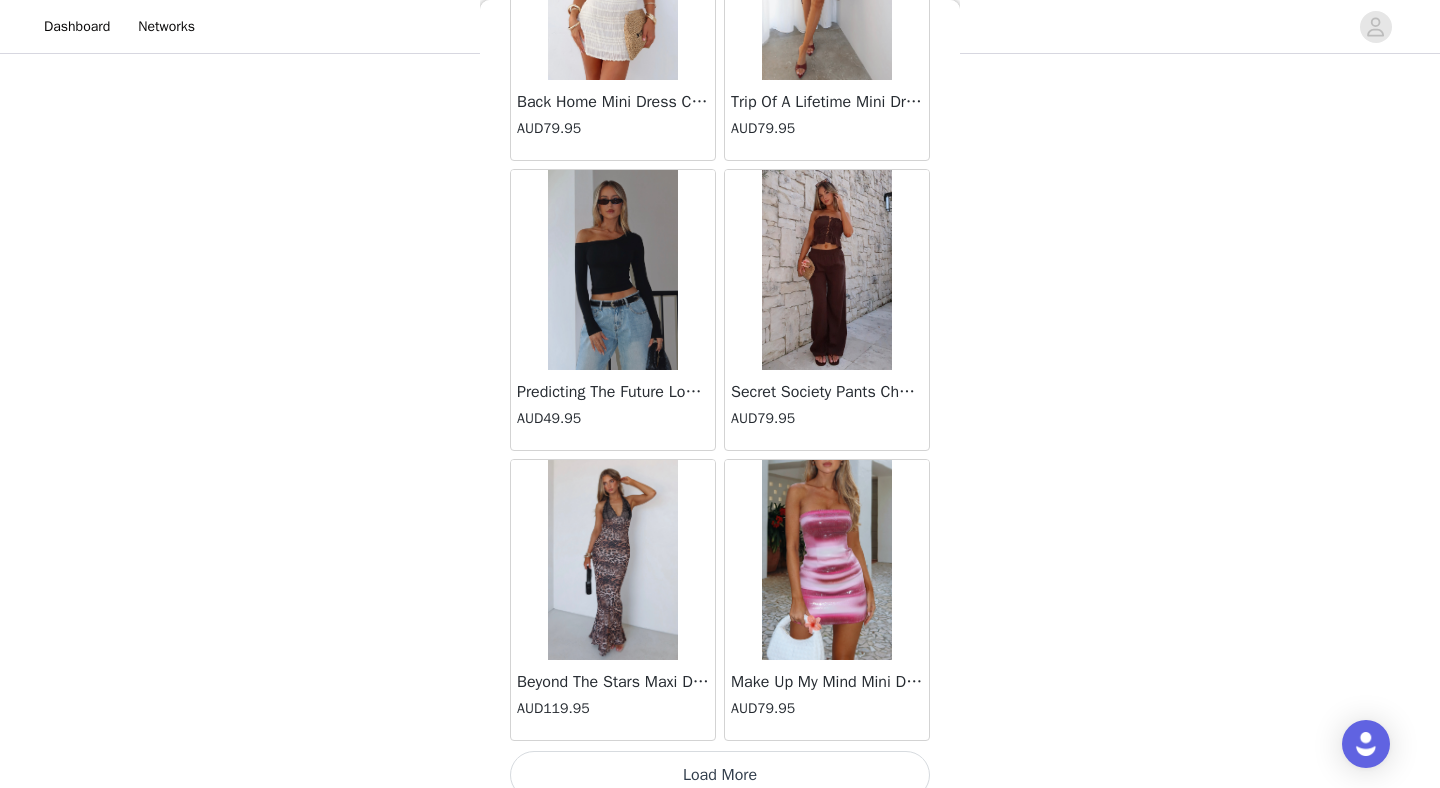 scroll, scrollTop: 16772, scrollLeft: 0, axis: vertical 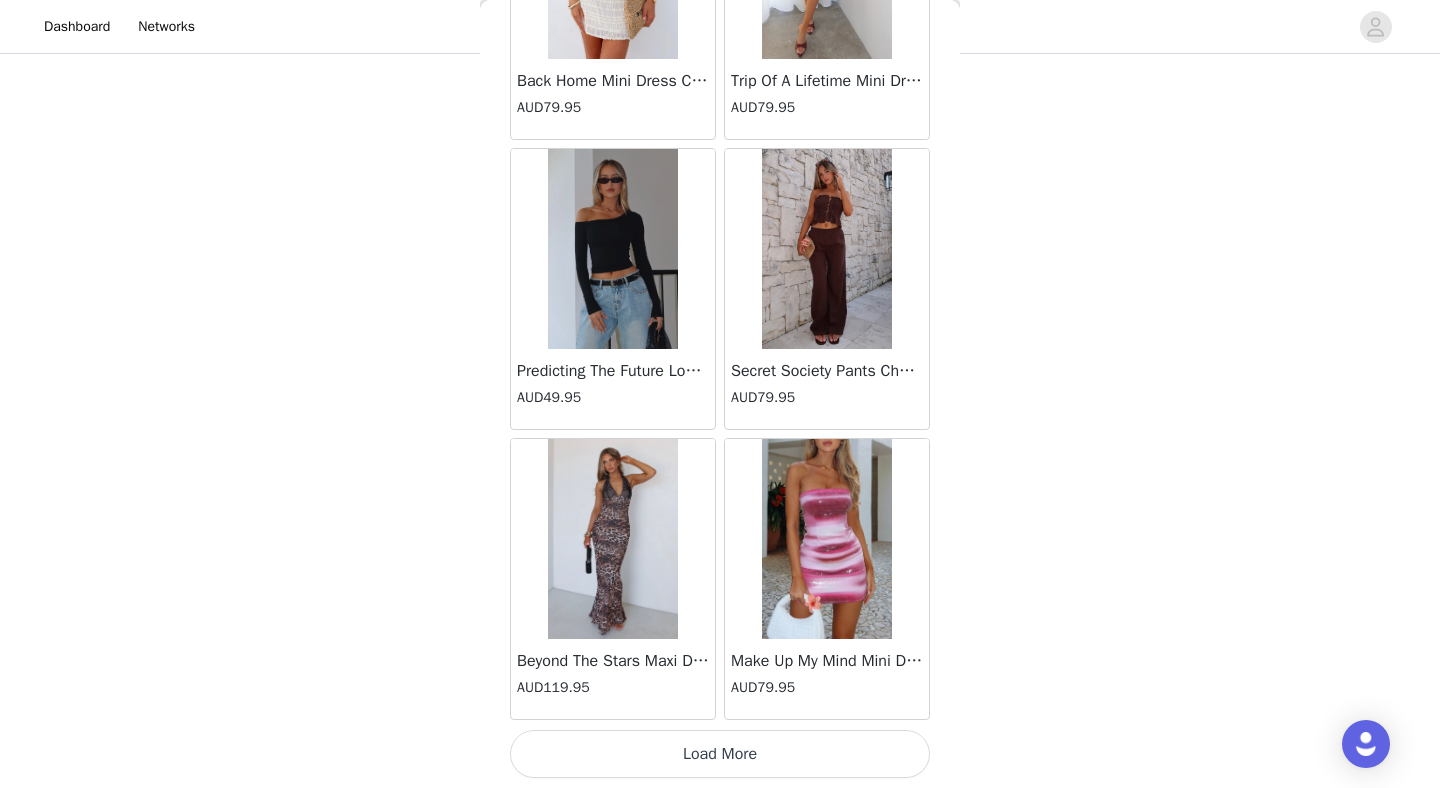 click on "Load More" at bounding box center [720, 754] 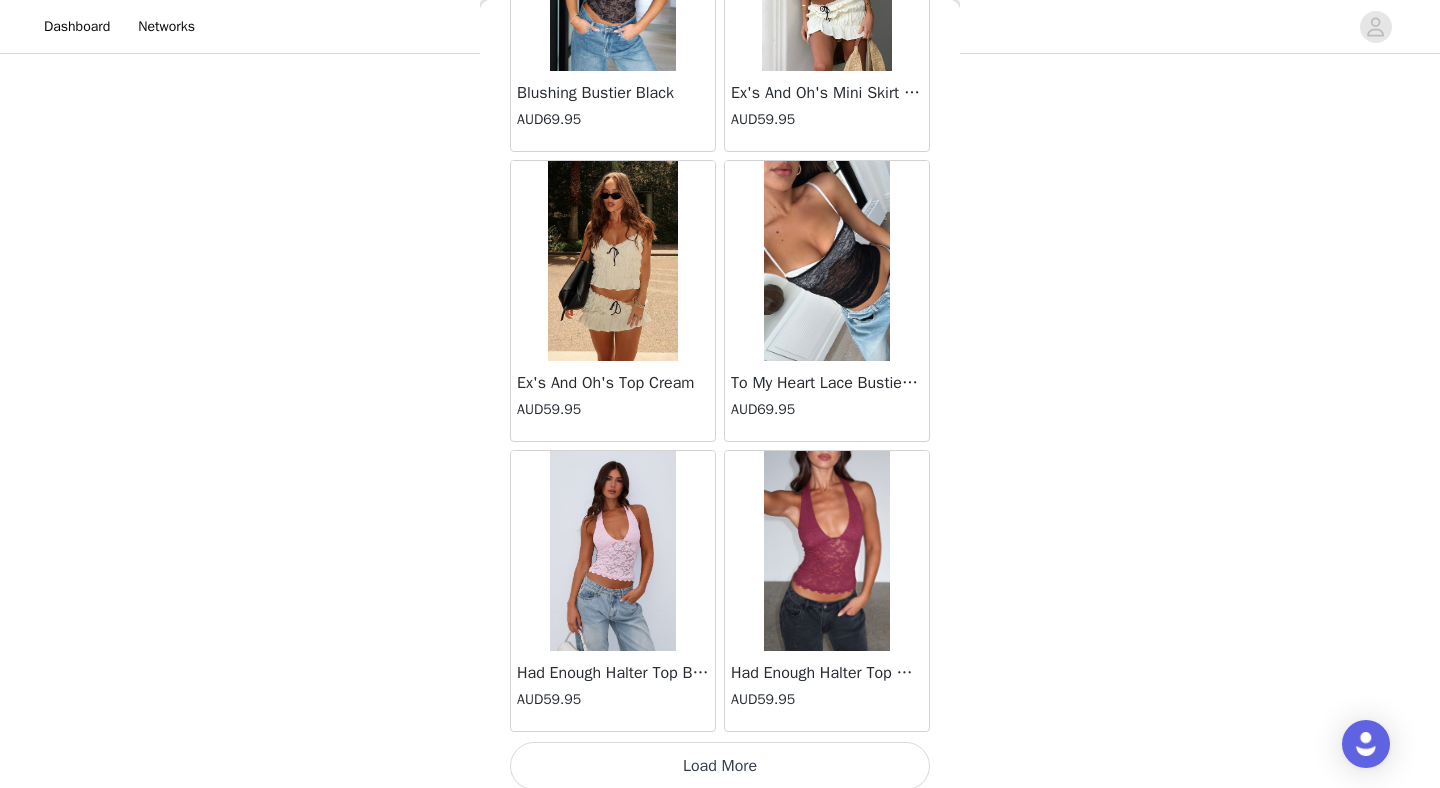 scroll, scrollTop: 19672, scrollLeft: 0, axis: vertical 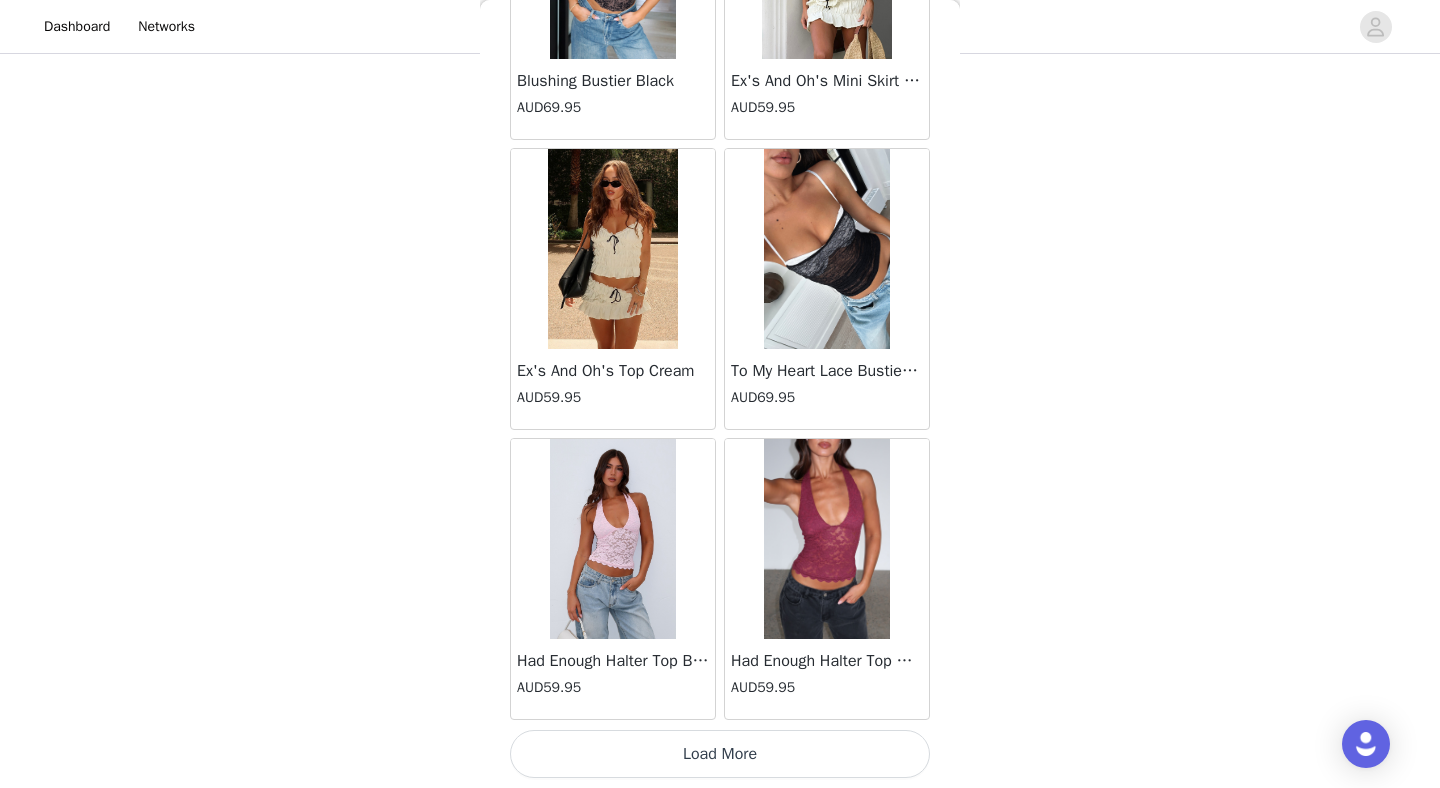 click on "Load More" at bounding box center (720, 754) 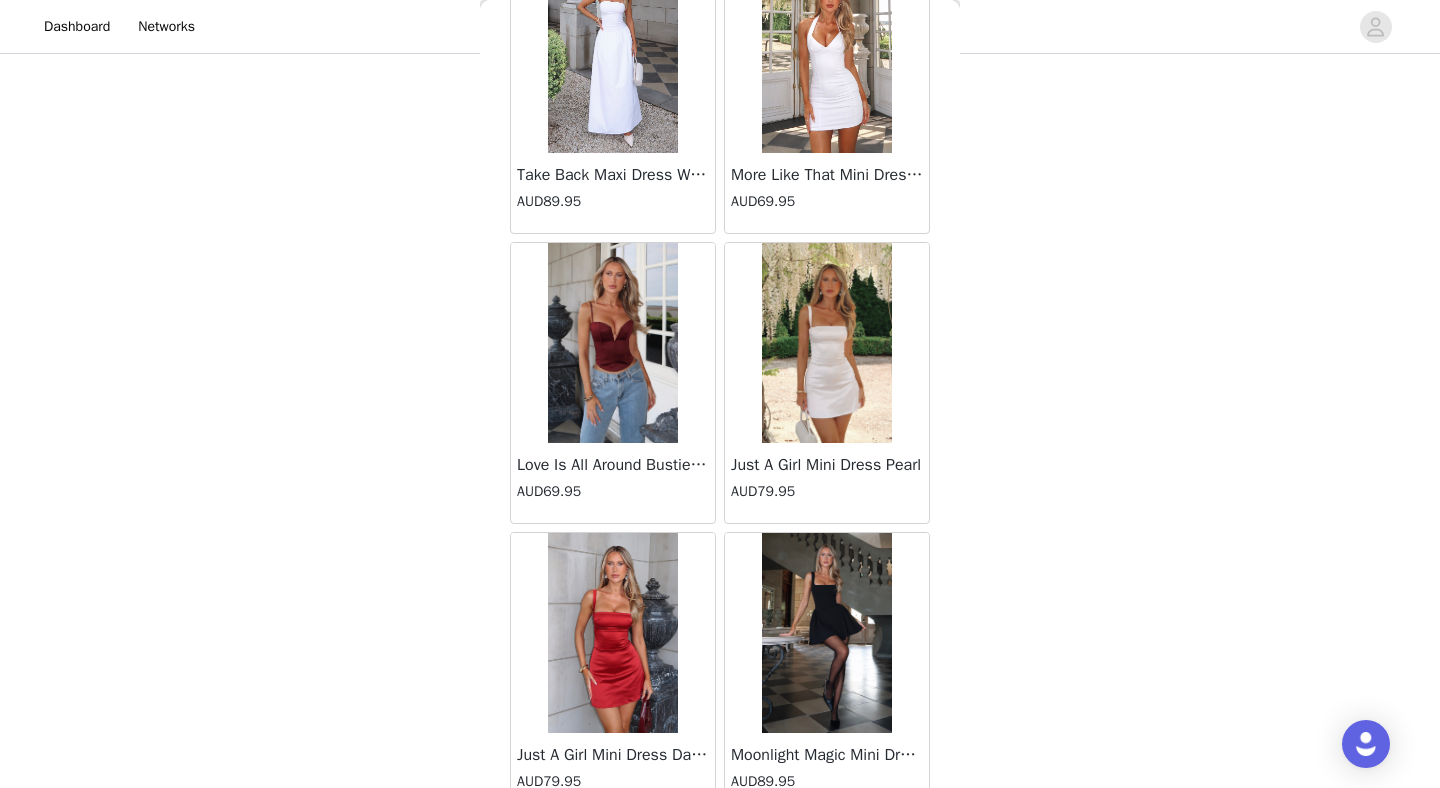 scroll, scrollTop: 22572, scrollLeft: 0, axis: vertical 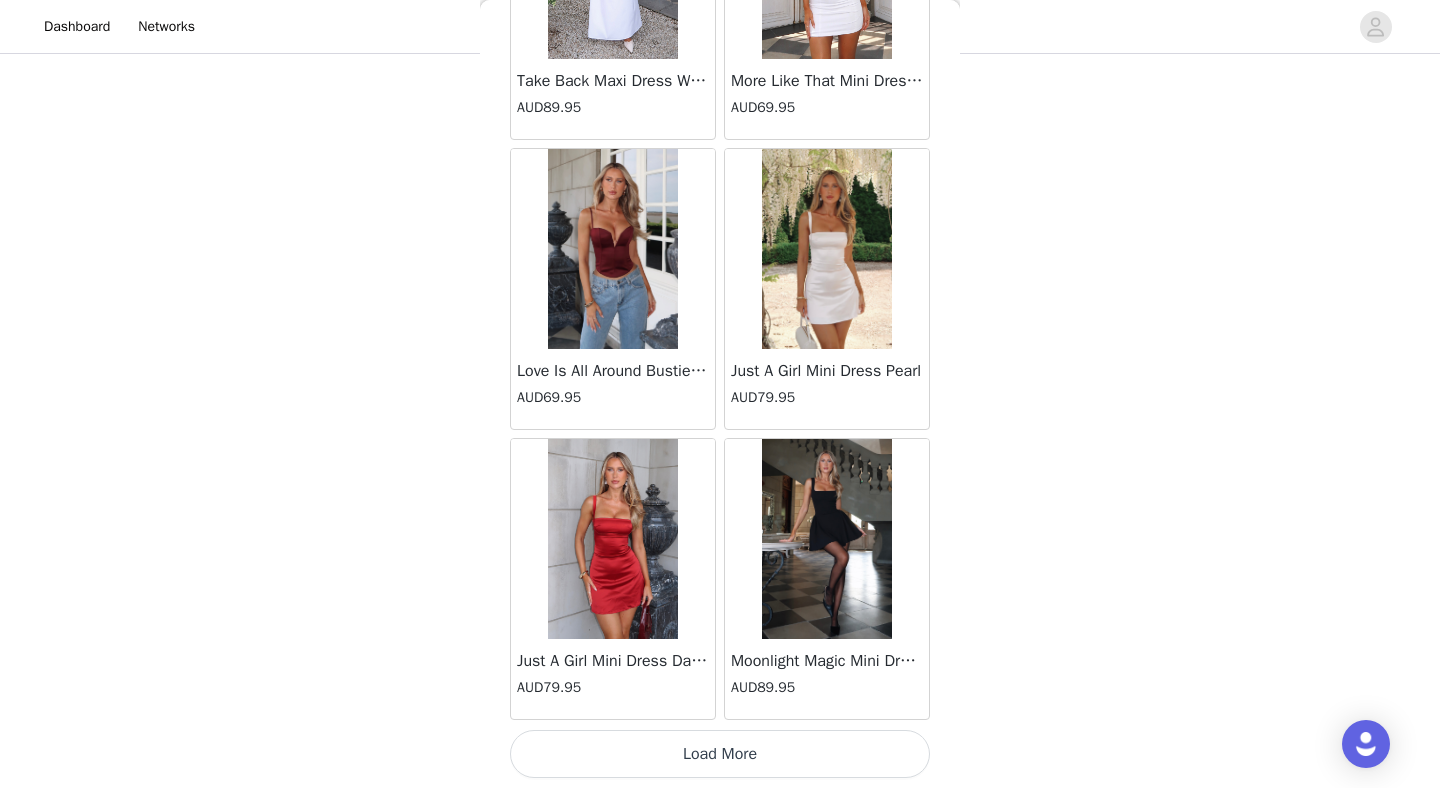 click on "Load More" at bounding box center [720, 754] 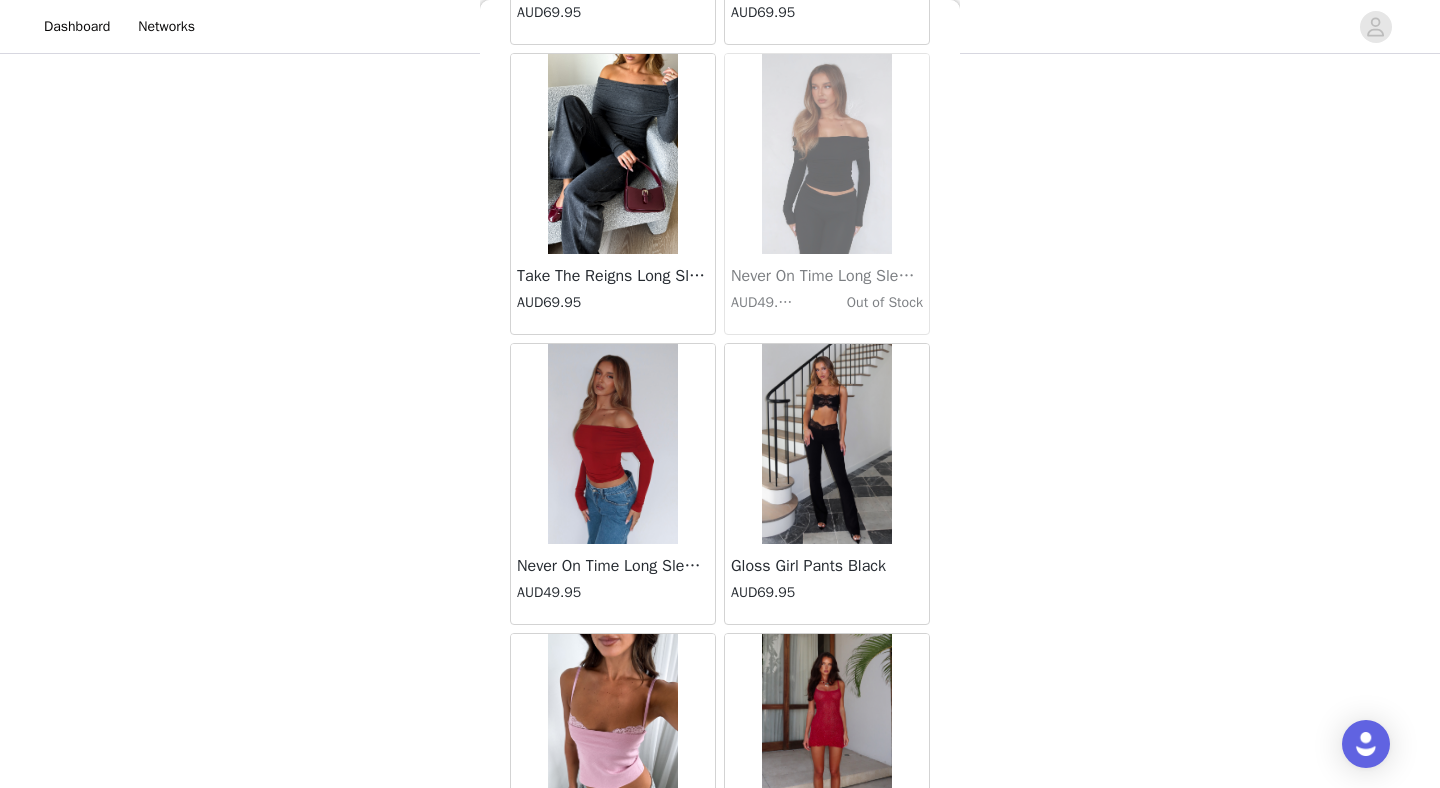 scroll, scrollTop: 25472, scrollLeft: 0, axis: vertical 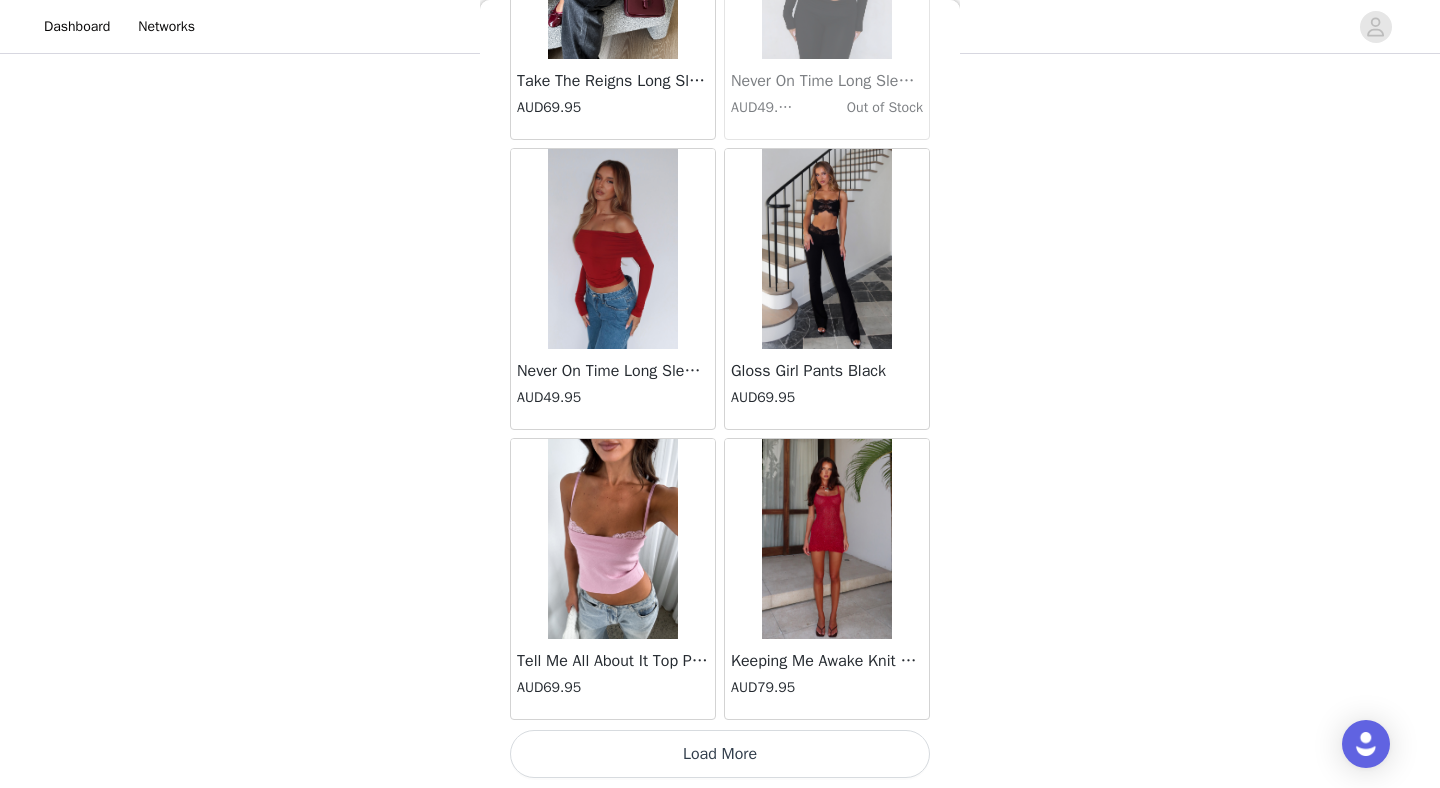 click on "Load More" at bounding box center [720, 754] 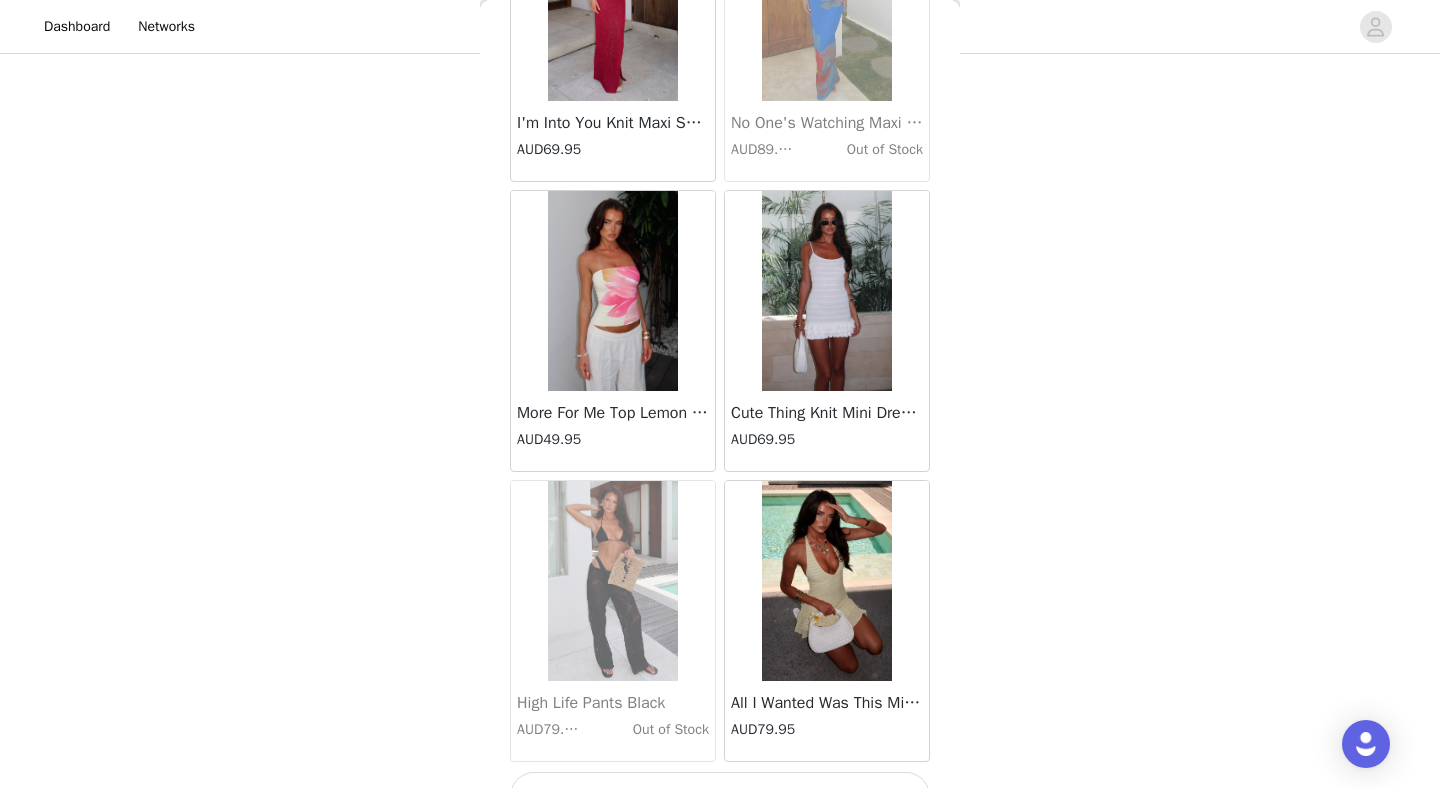 scroll, scrollTop: 28372, scrollLeft: 0, axis: vertical 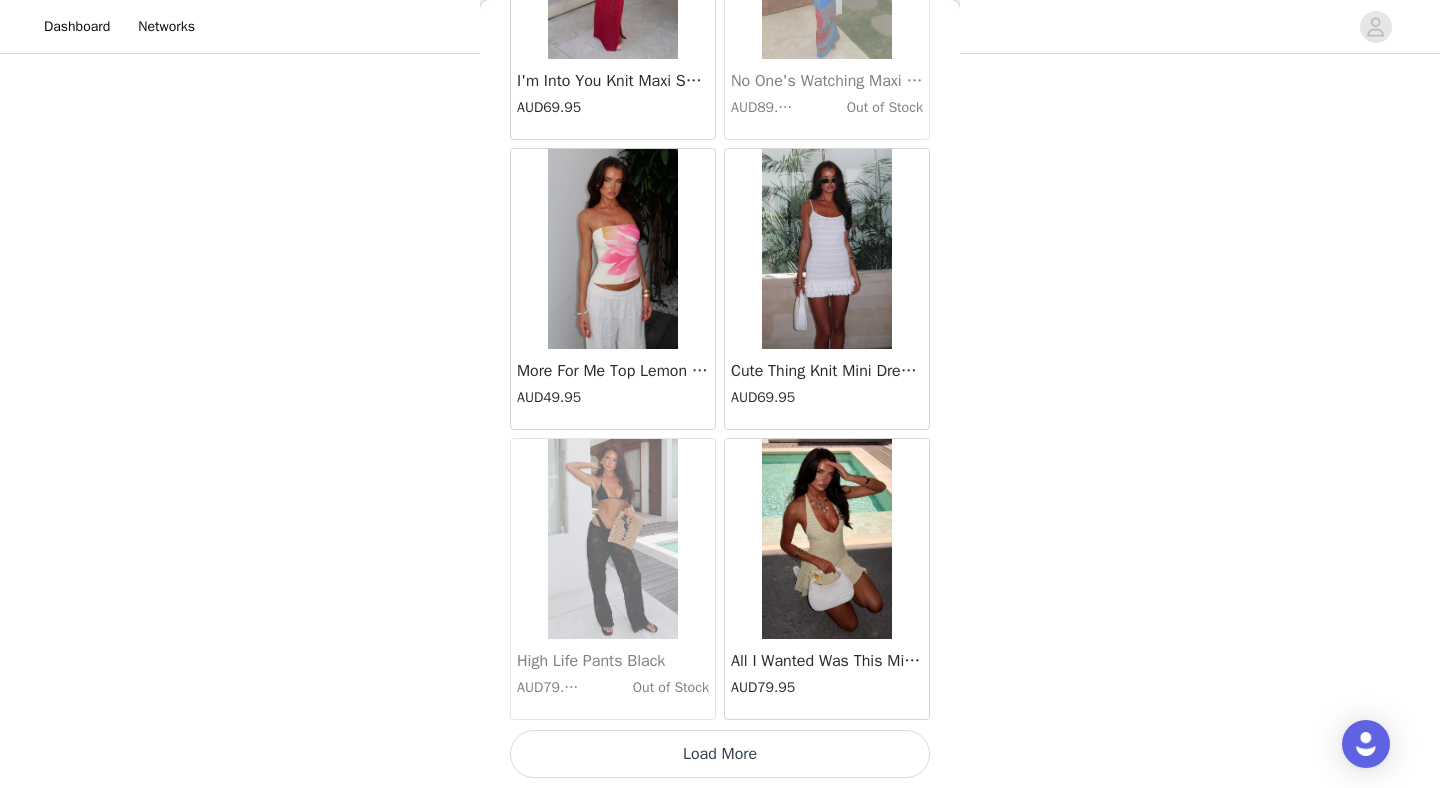 click on "Load More" at bounding box center [720, 754] 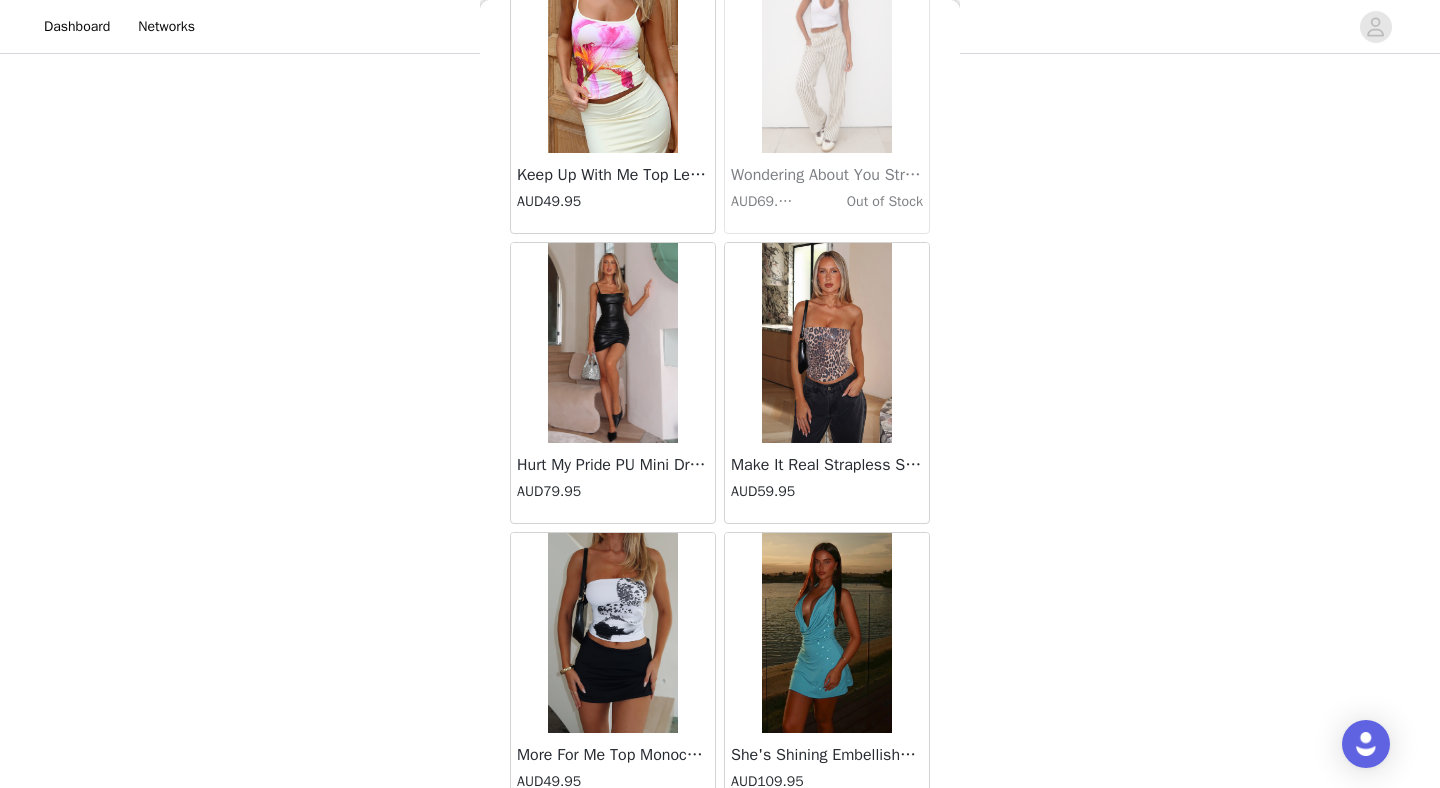 scroll, scrollTop: 31272, scrollLeft: 0, axis: vertical 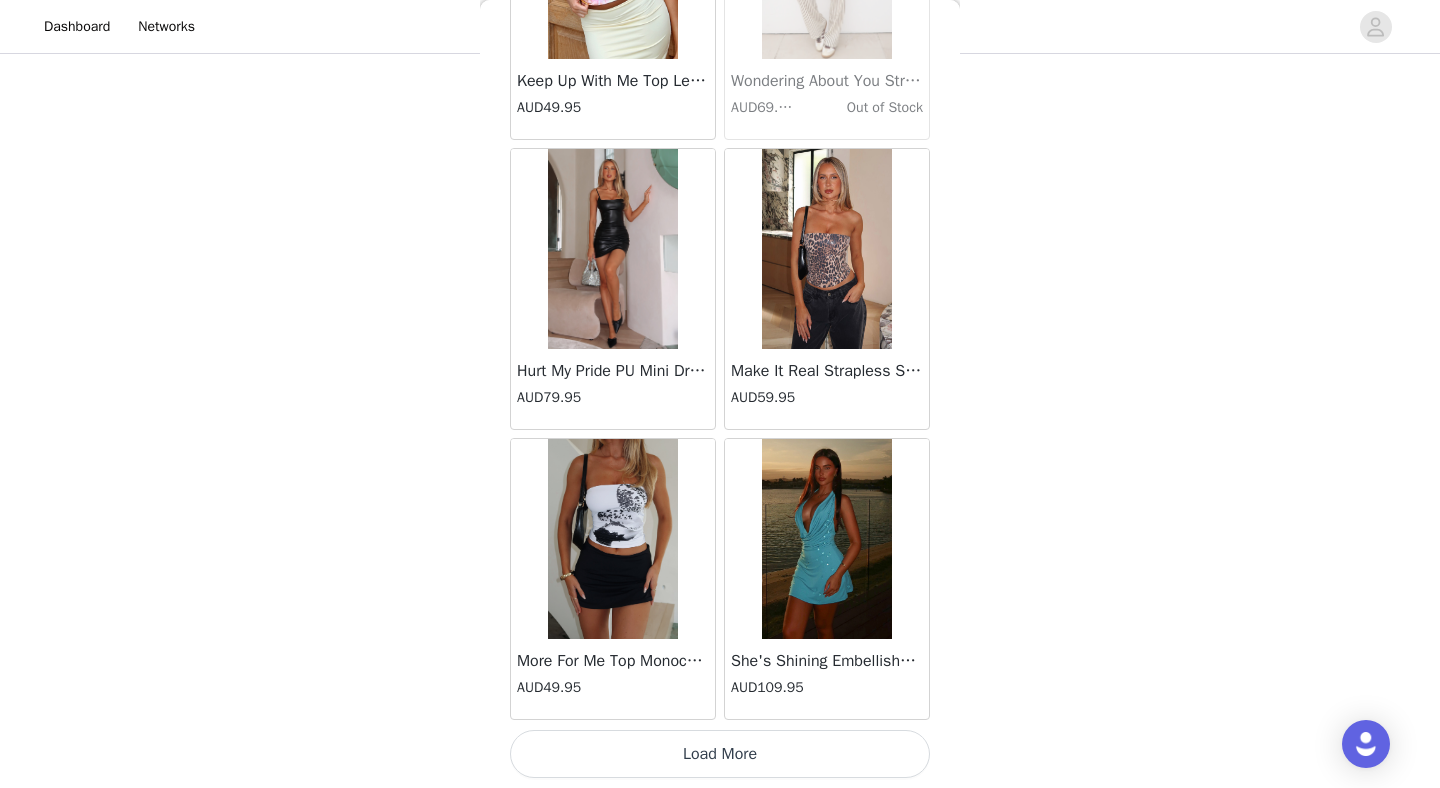 click on "Load More" at bounding box center (720, 754) 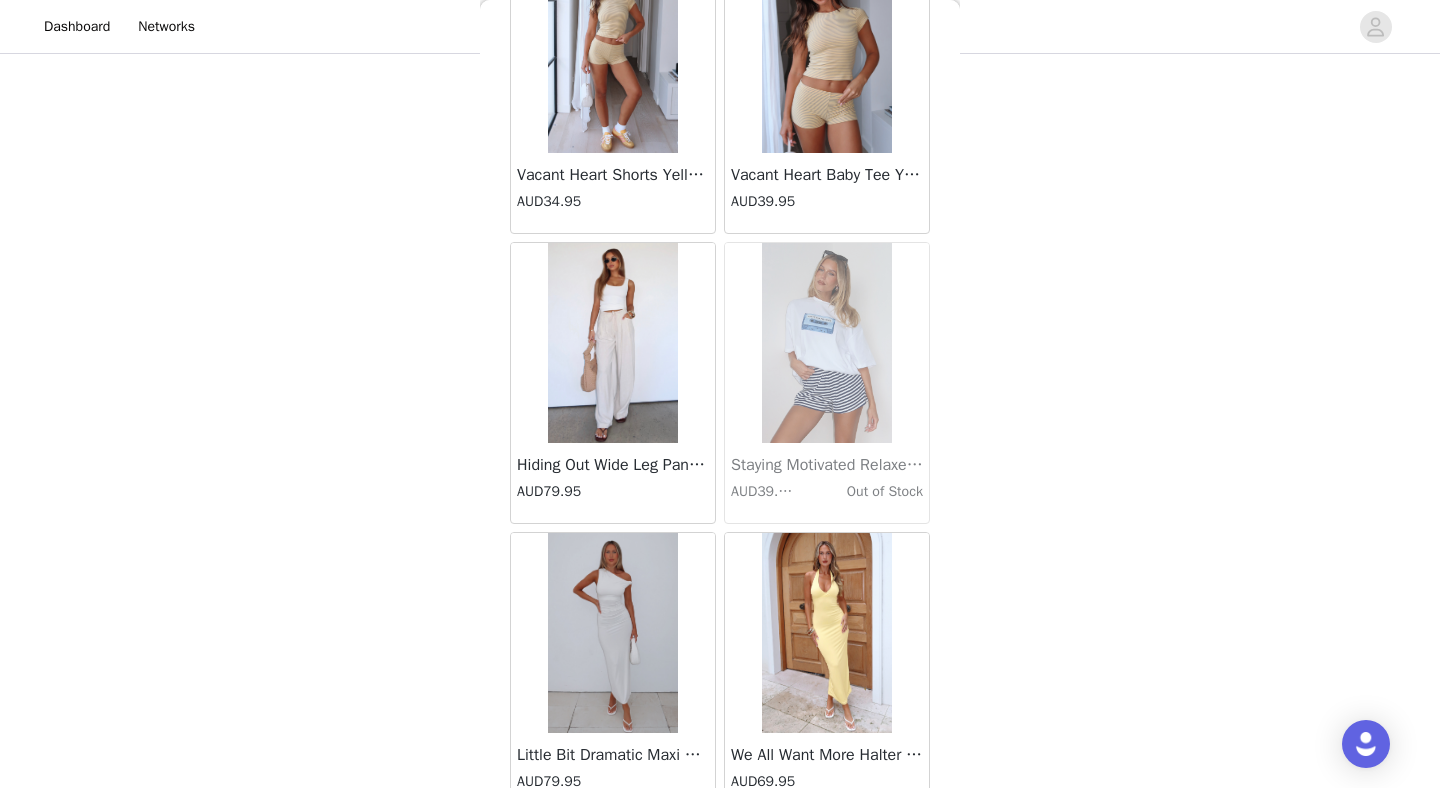 scroll, scrollTop: 34172, scrollLeft: 0, axis: vertical 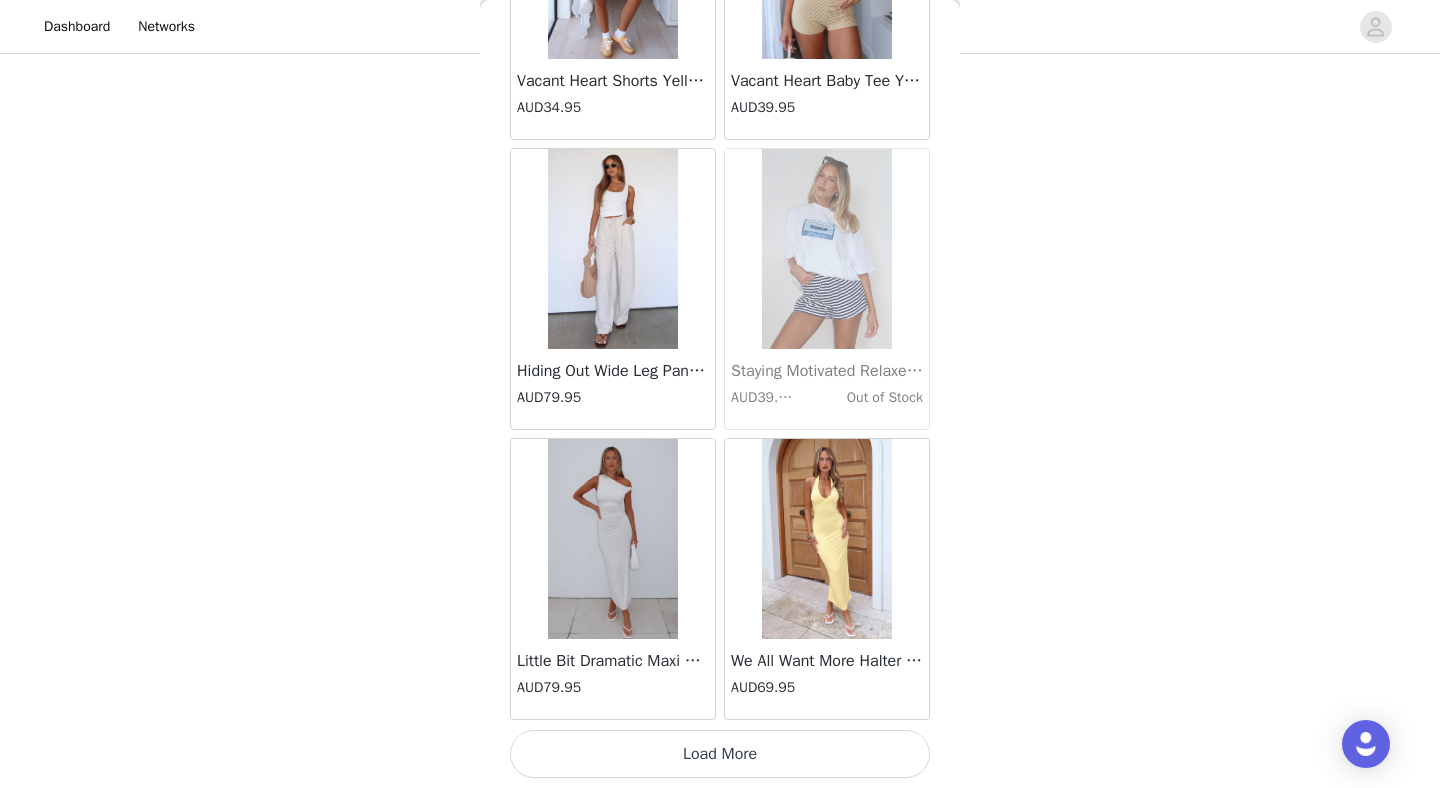 click on "Load More" at bounding box center [720, 754] 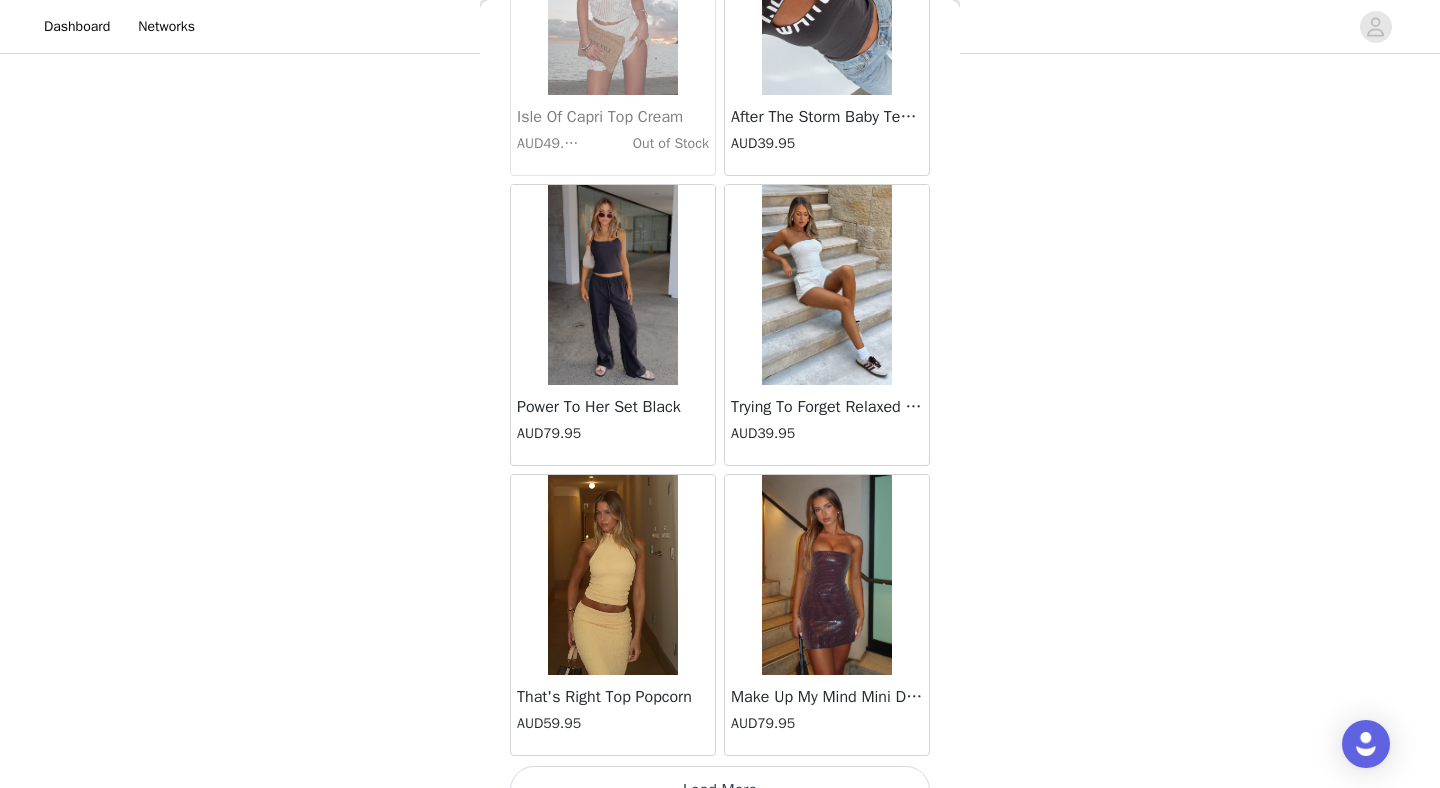 scroll, scrollTop: 37072, scrollLeft: 0, axis: vertical 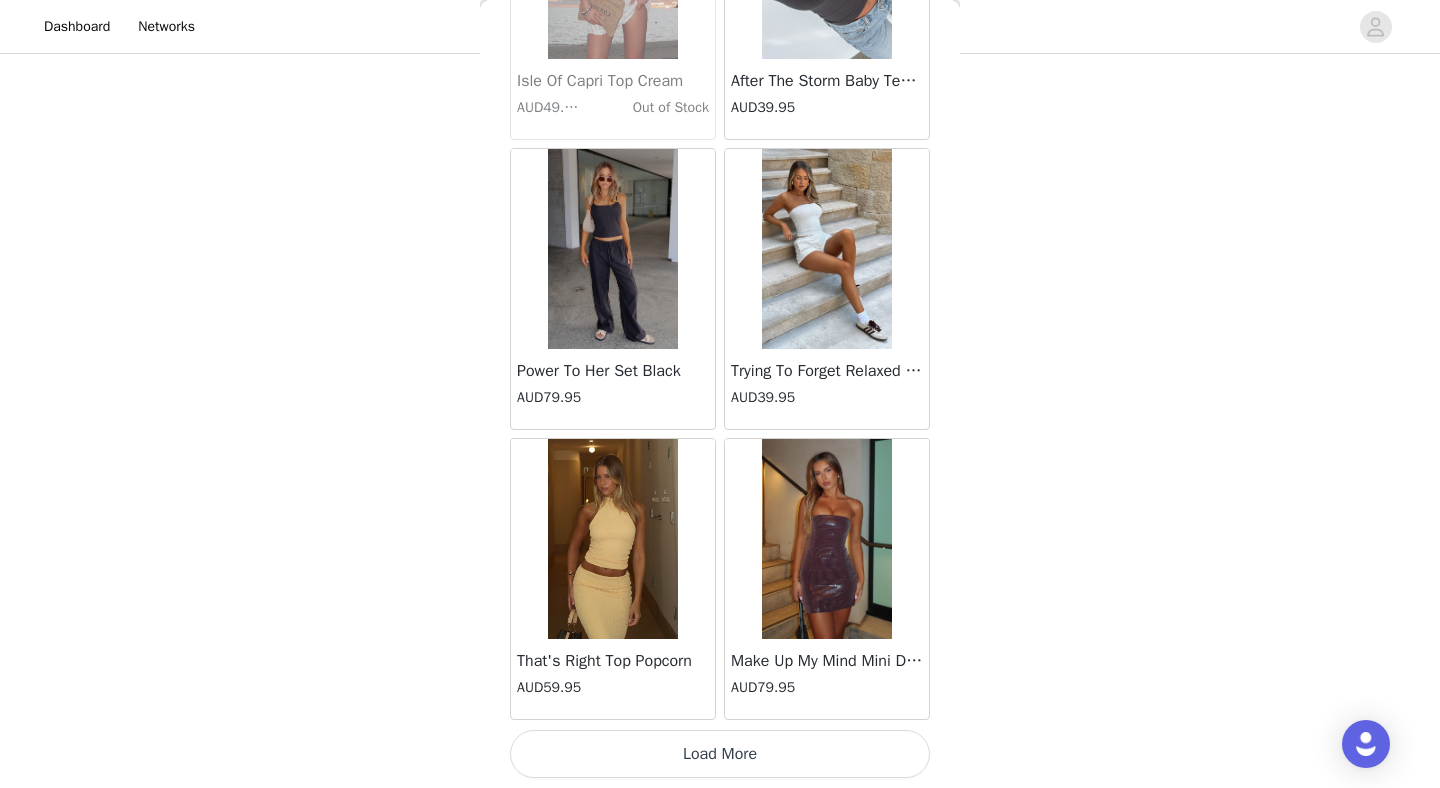 click on "Load More" at bounding box center [720, 754] 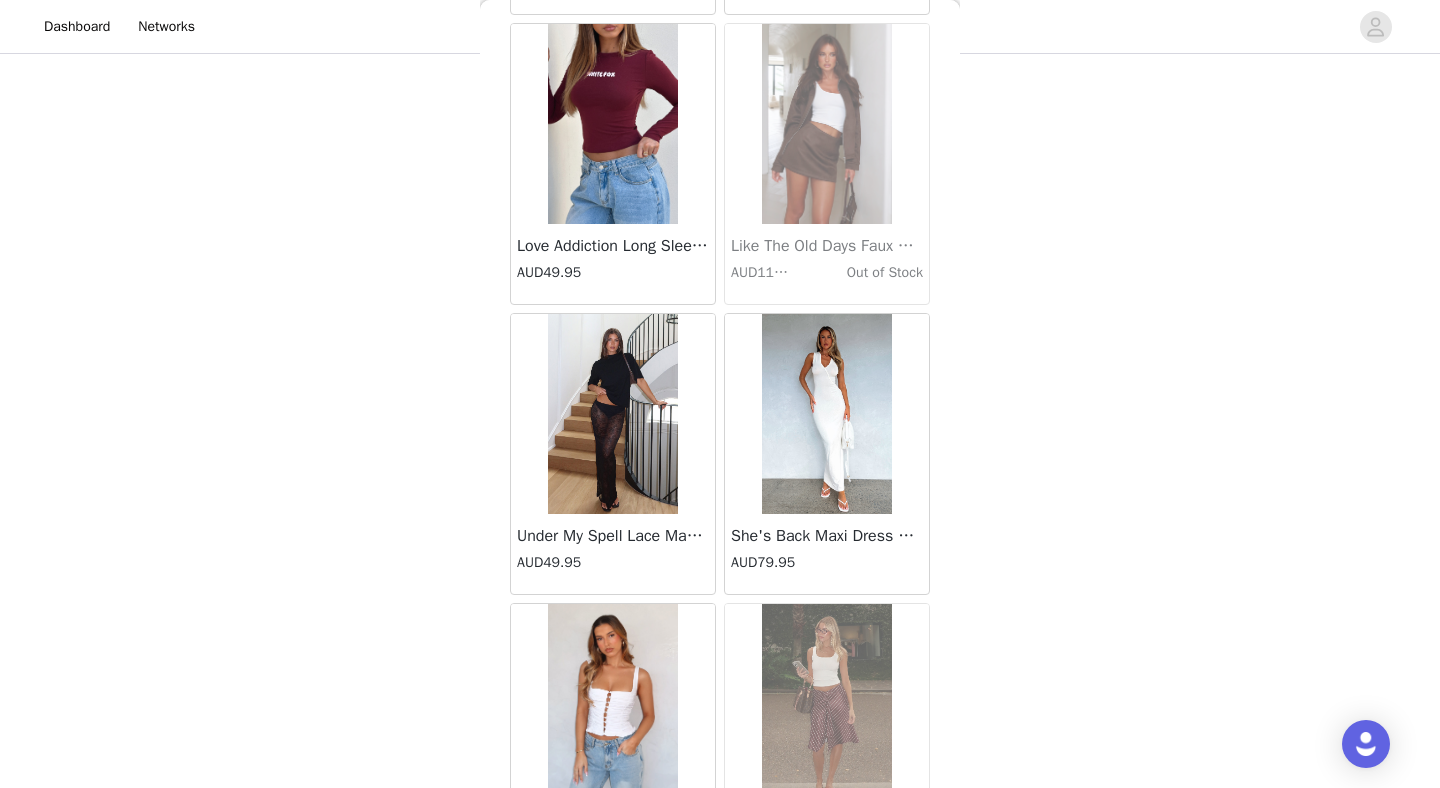 scroll, scrollTop: 39972, scrollLeft: 0, axis: vertical 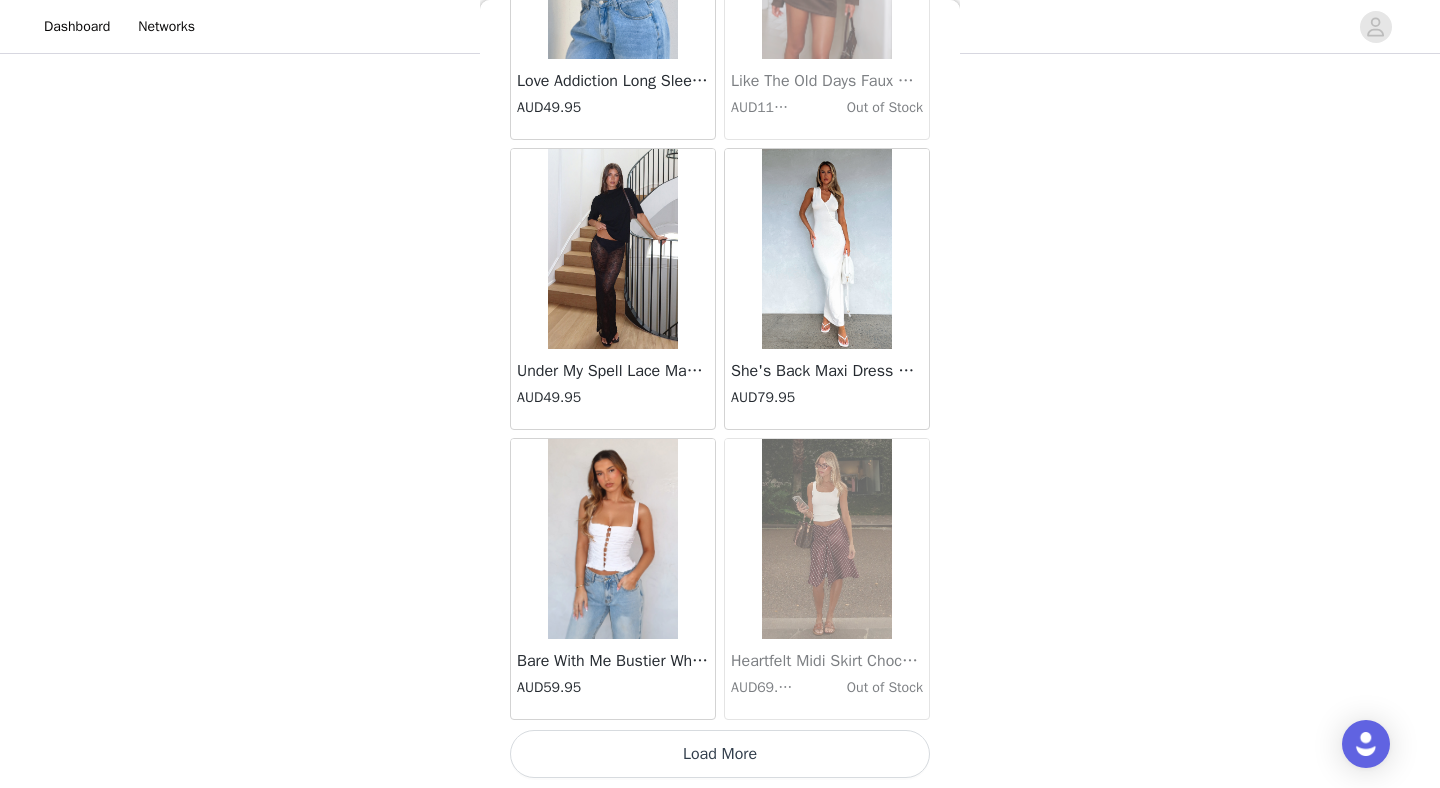 click on "Load More" at bounding box center (720, 754) 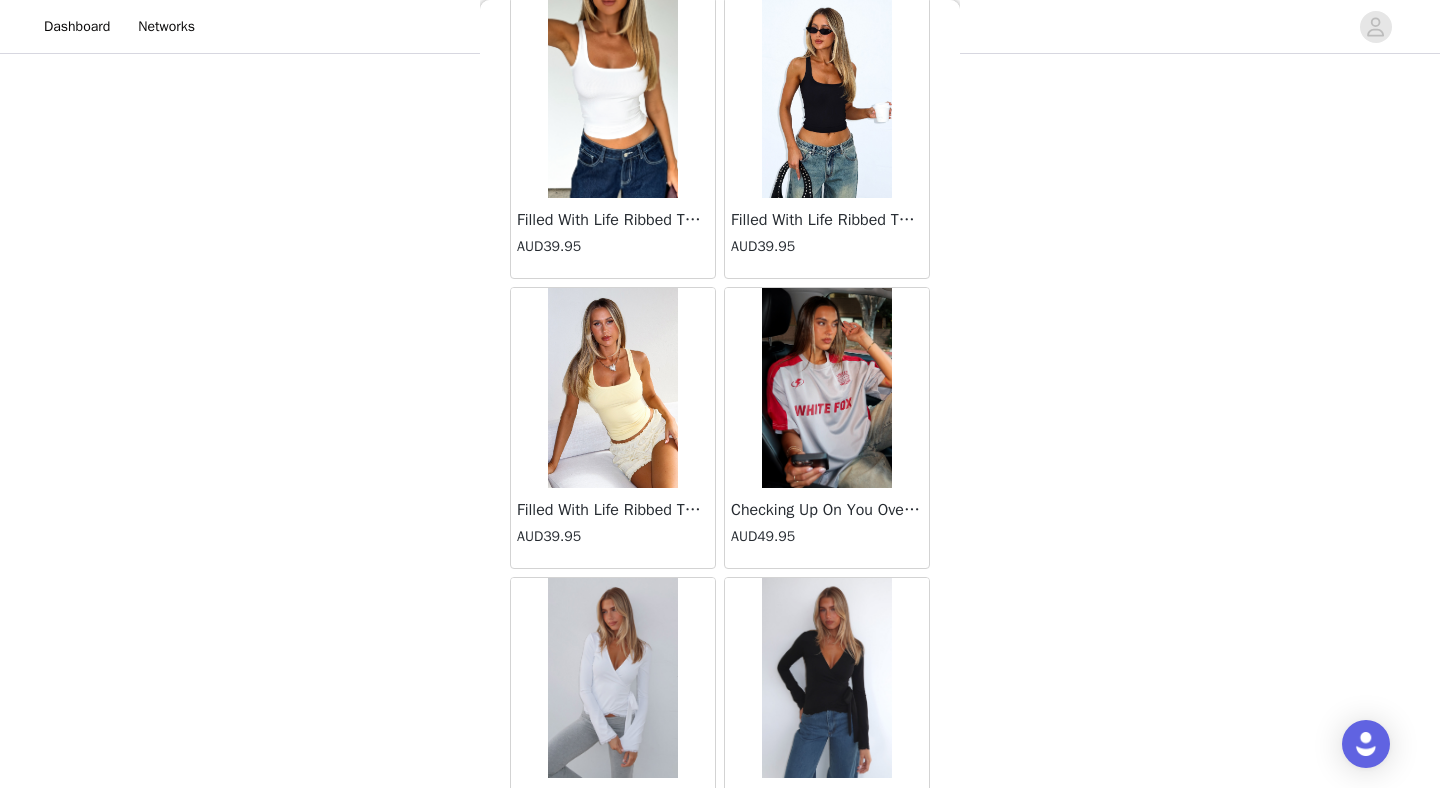 scroll, scrollTop: 42872, scrollLeft: 0, axis: vertical 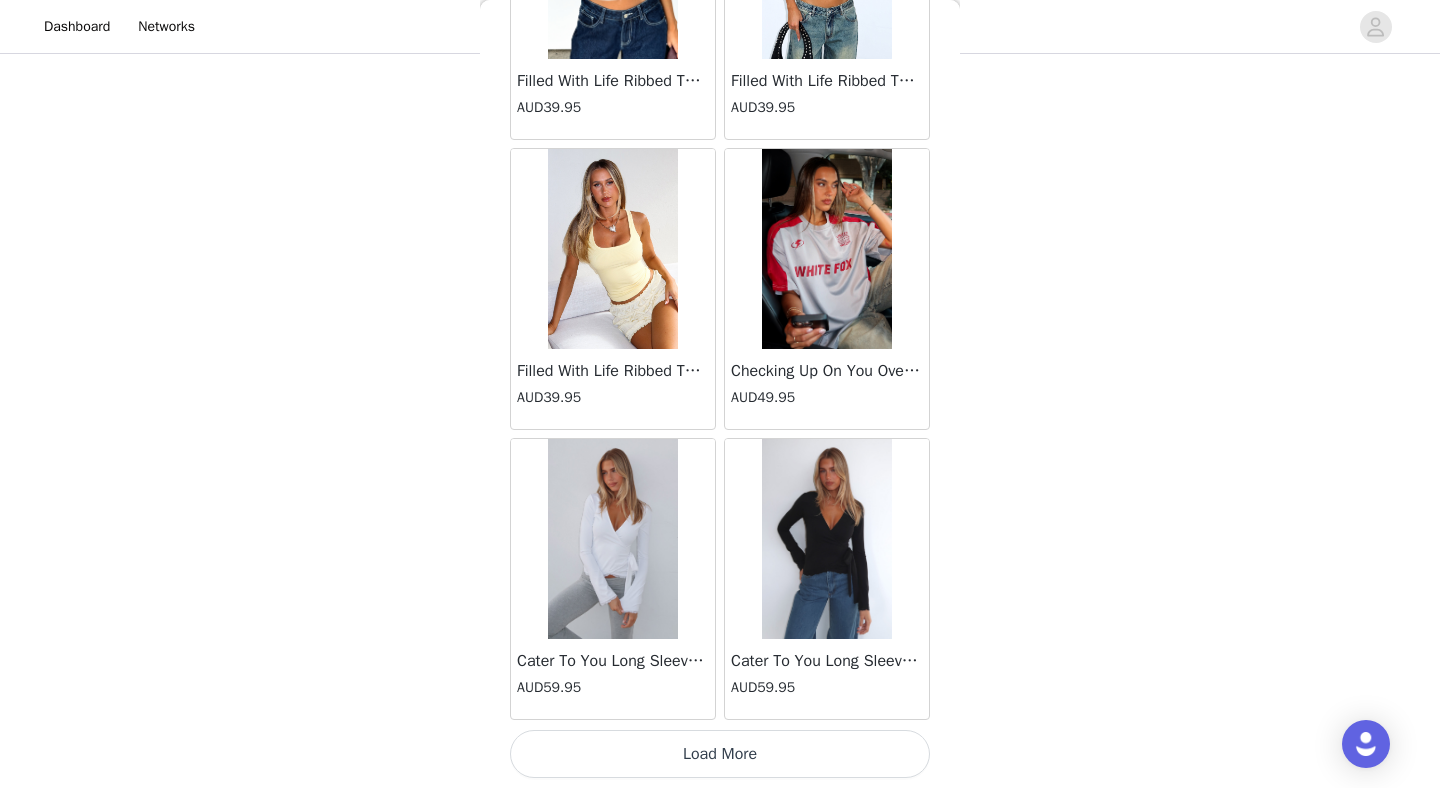 click on "Load More" at bounding box center [720, 754] 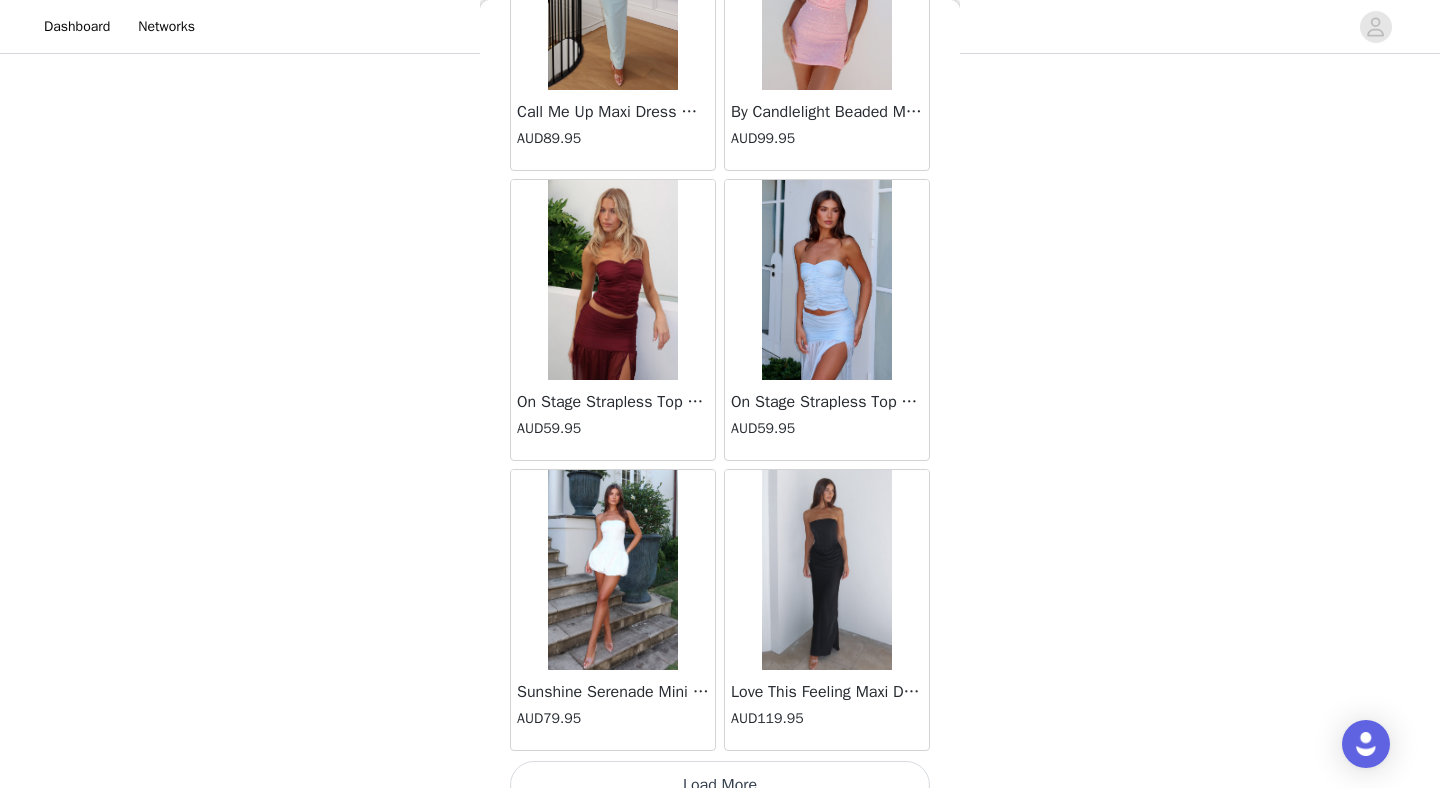 scroll, scrollTop: 45756, scrollLeft: 0, axis: vertical 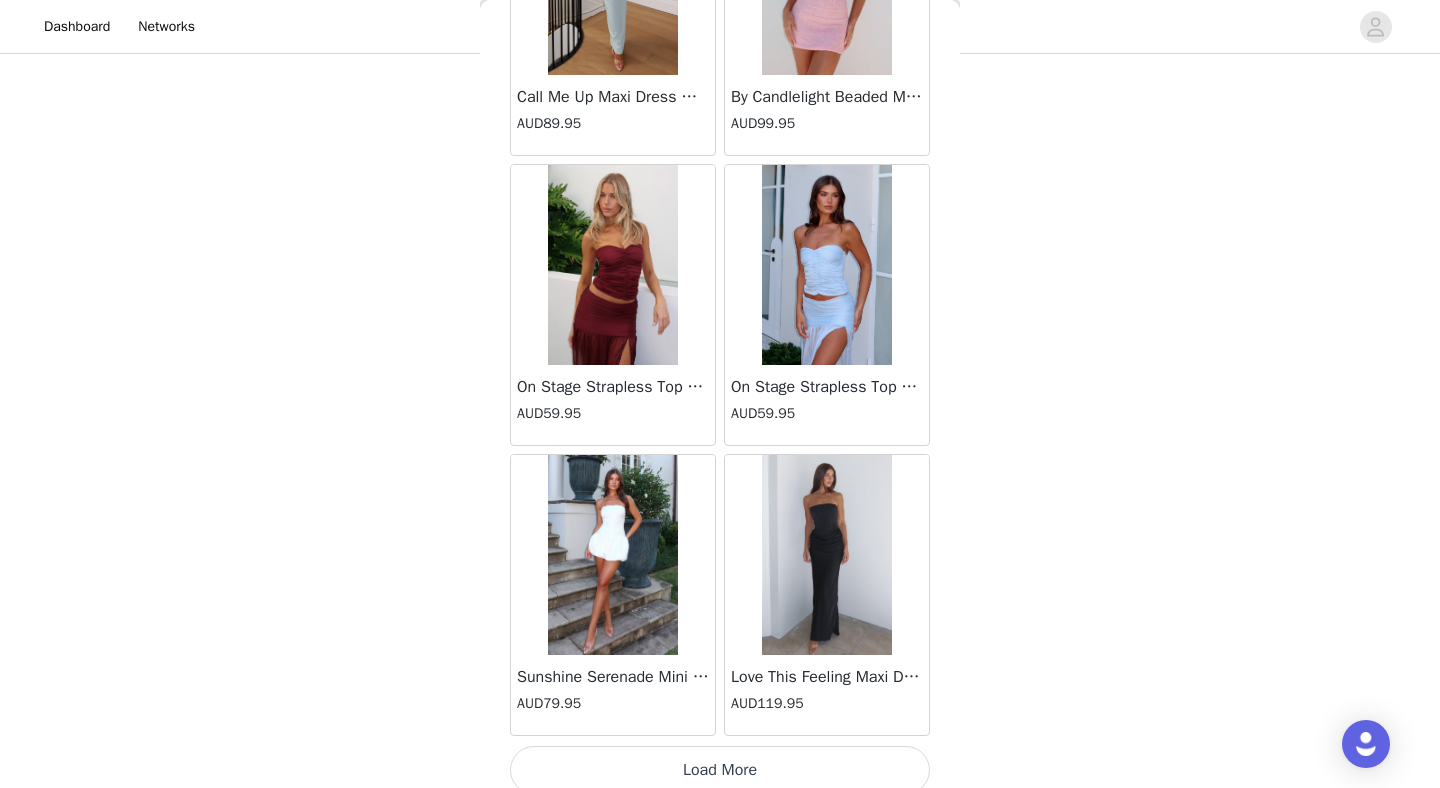 click on "Load More" at bounding box center [720, 770] 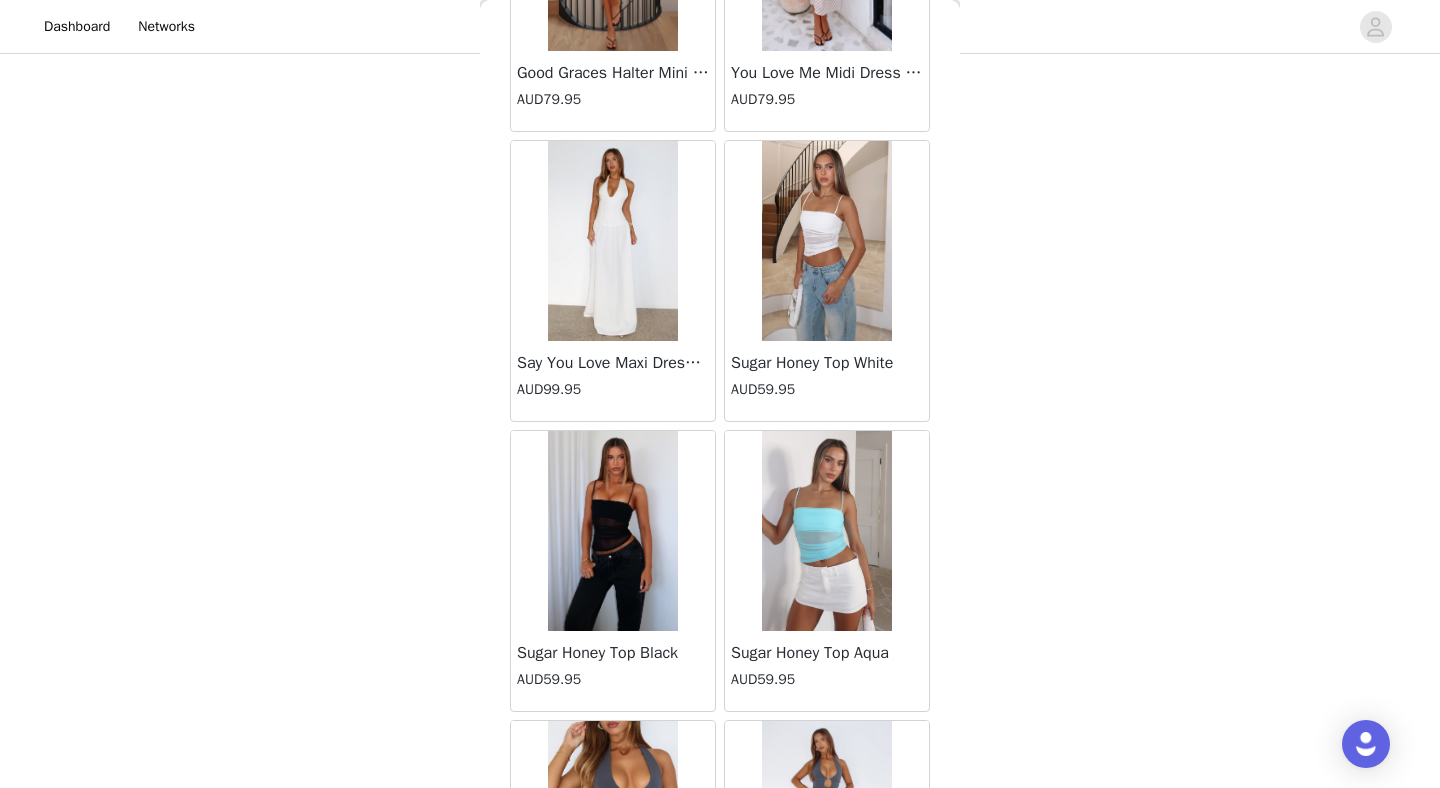 scroll, scrollTop: 48672, scrollLeft: 0, axis: vertical 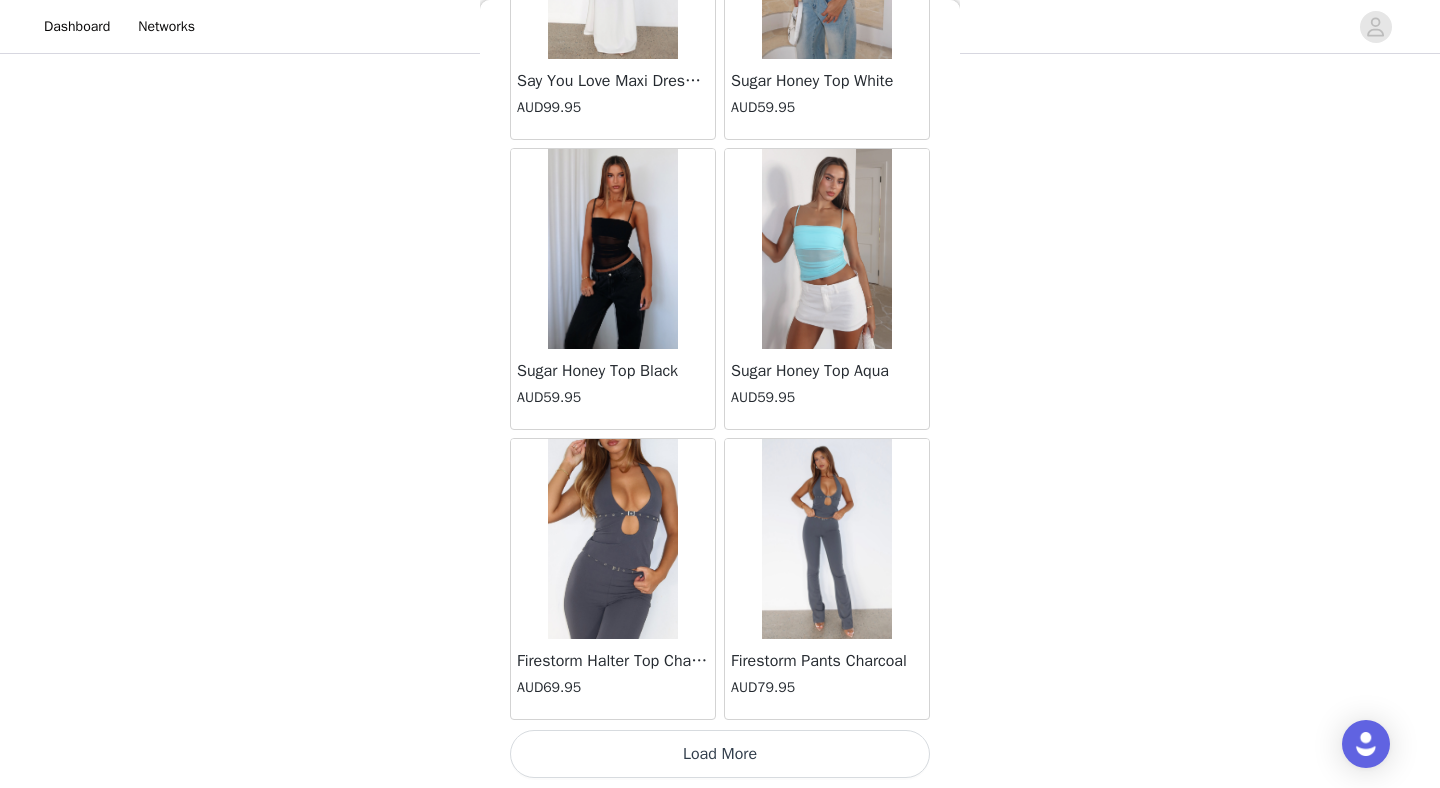 click on "Load More" at bounding box center [720, 754] 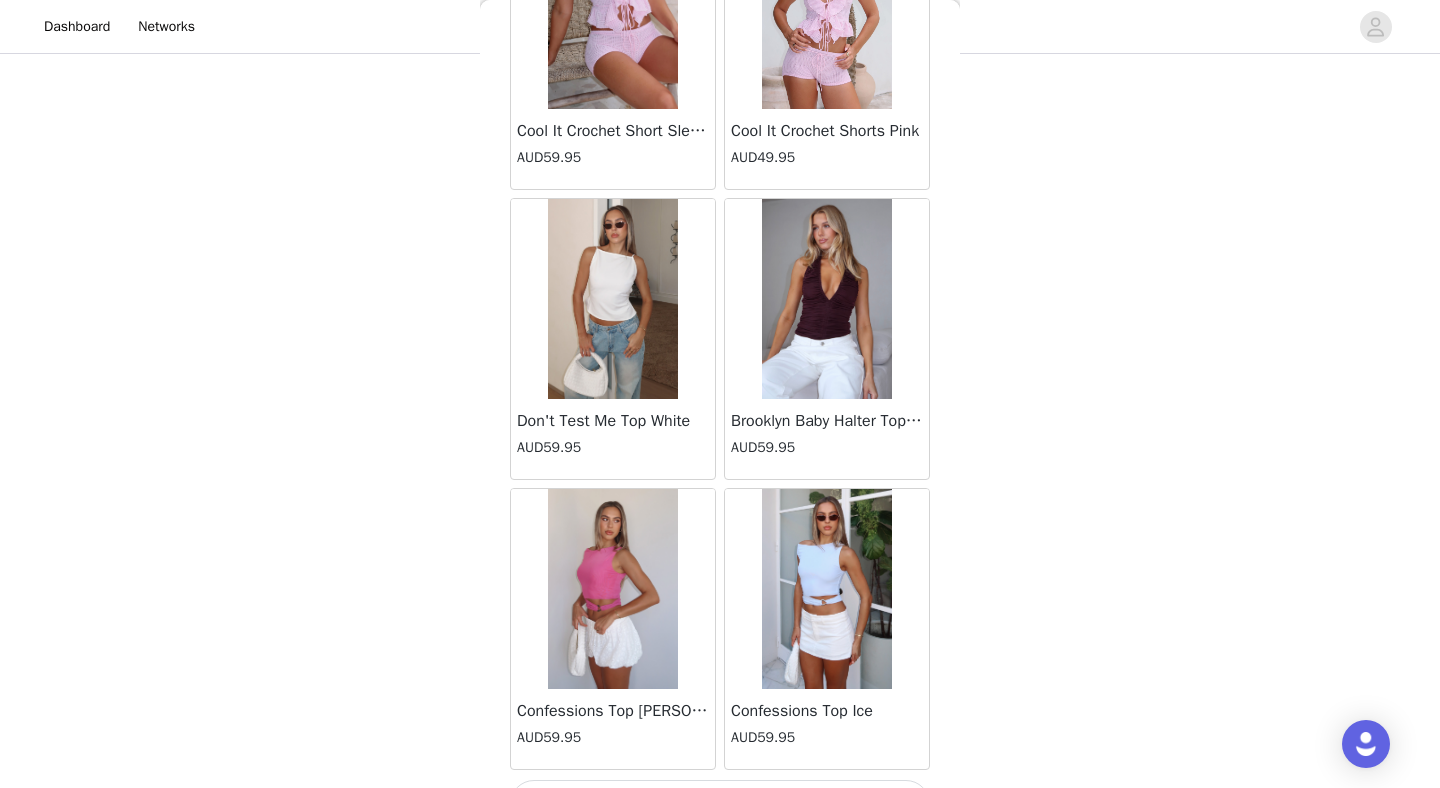 scroll, scrollTop: 51572, scrollLeft: 0, axis: vertical 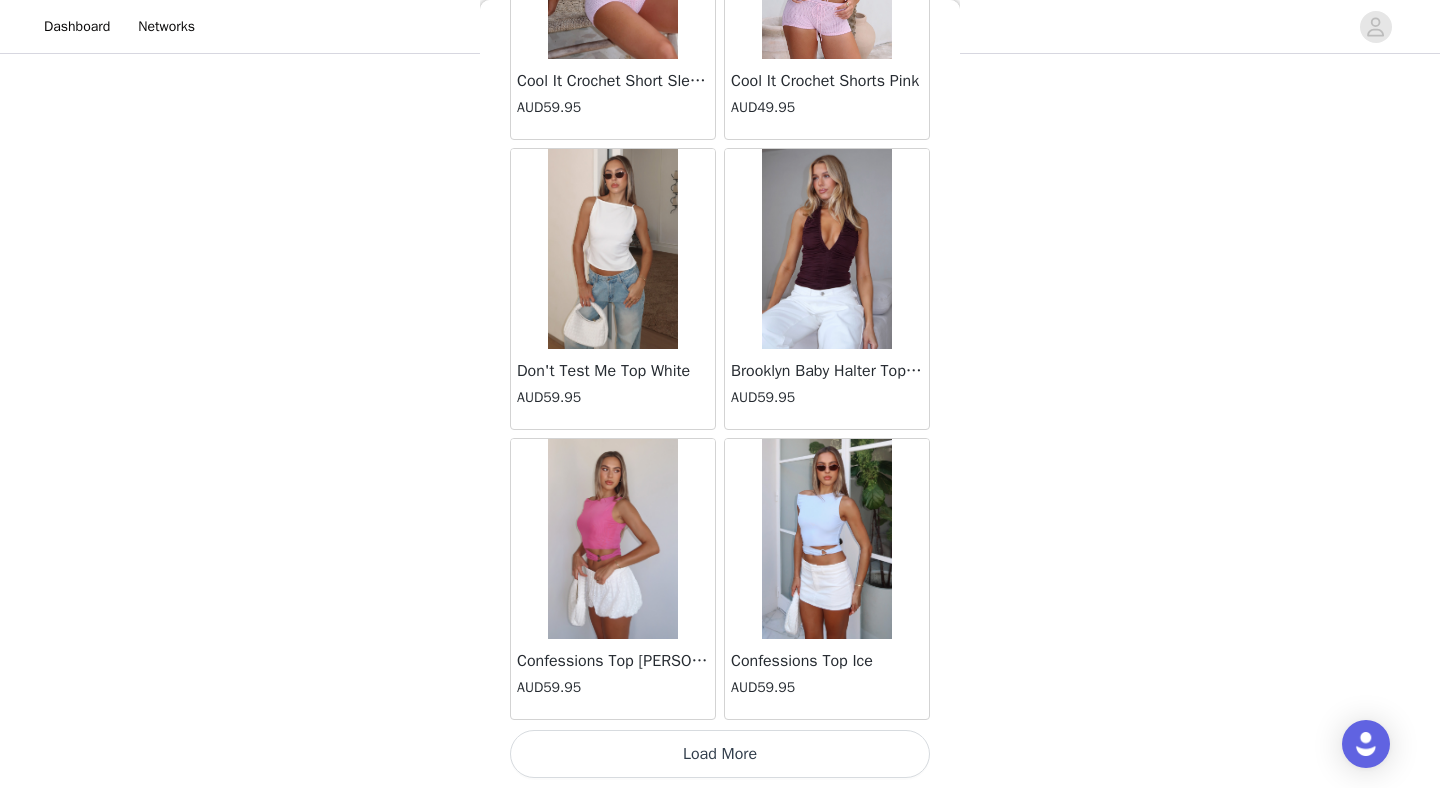 click on "Load More" at bounding box center (720, 754) 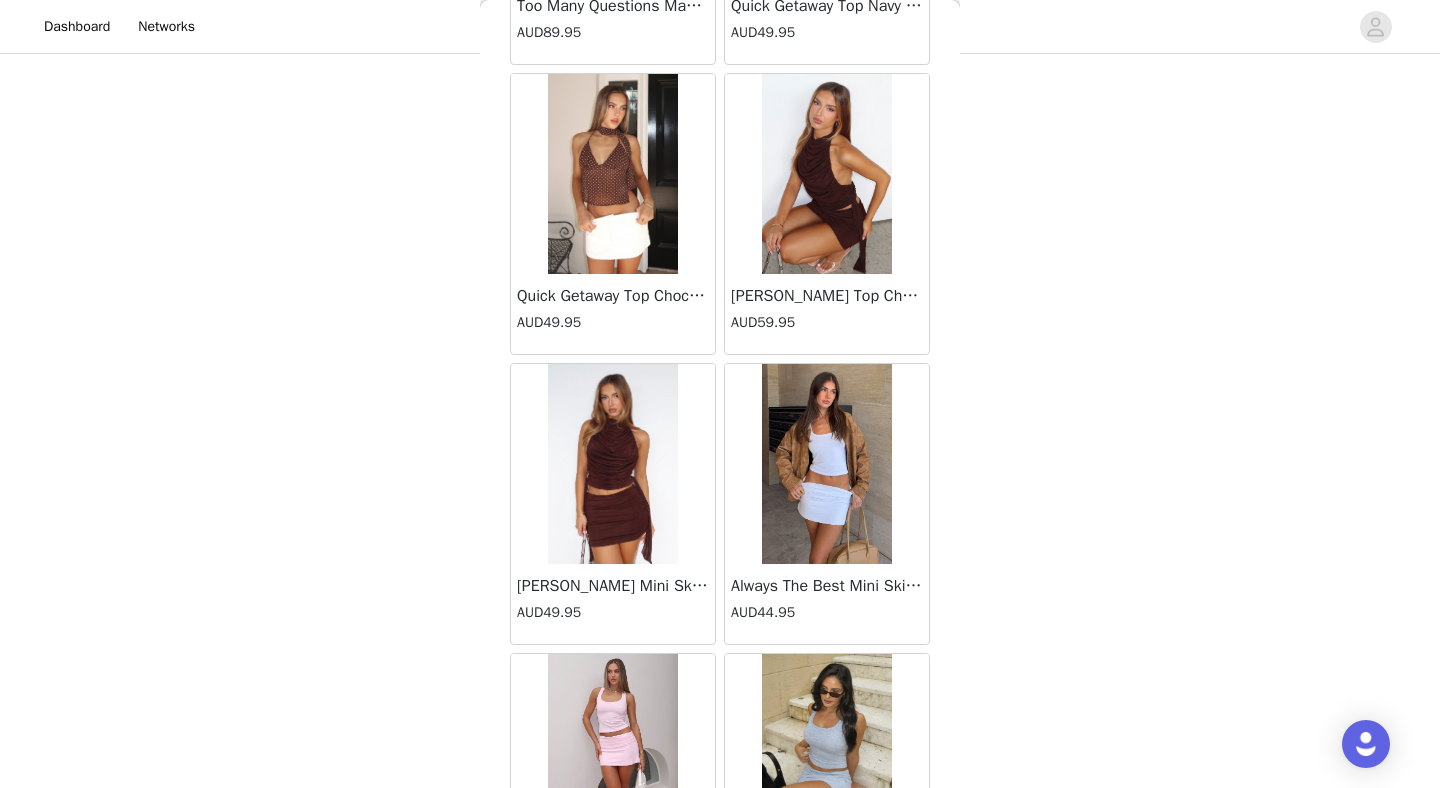 scroll, scrollTop: 54472, scrollLeft: 0, axis: vertical 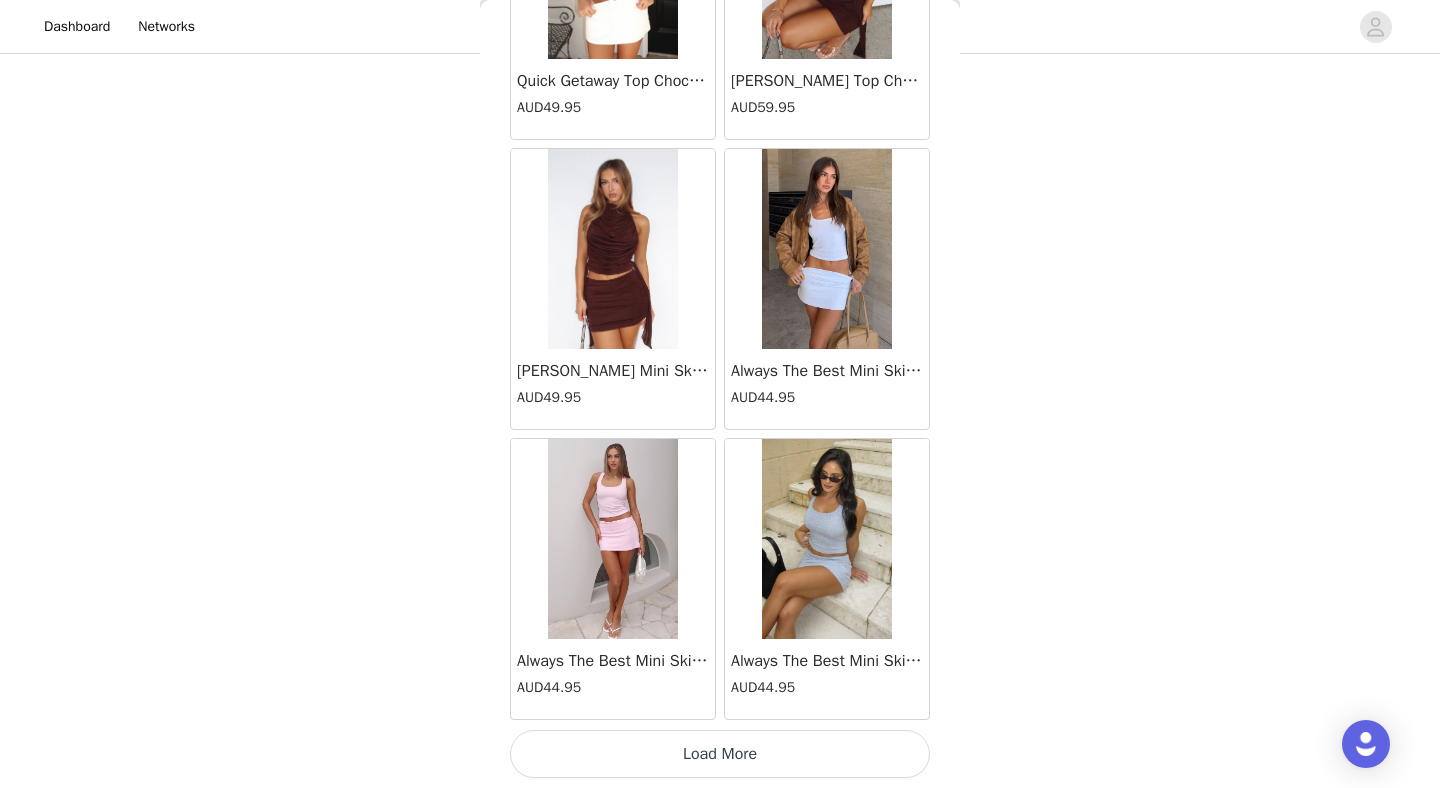 click on "Load More" at bounding box center [720, 754] 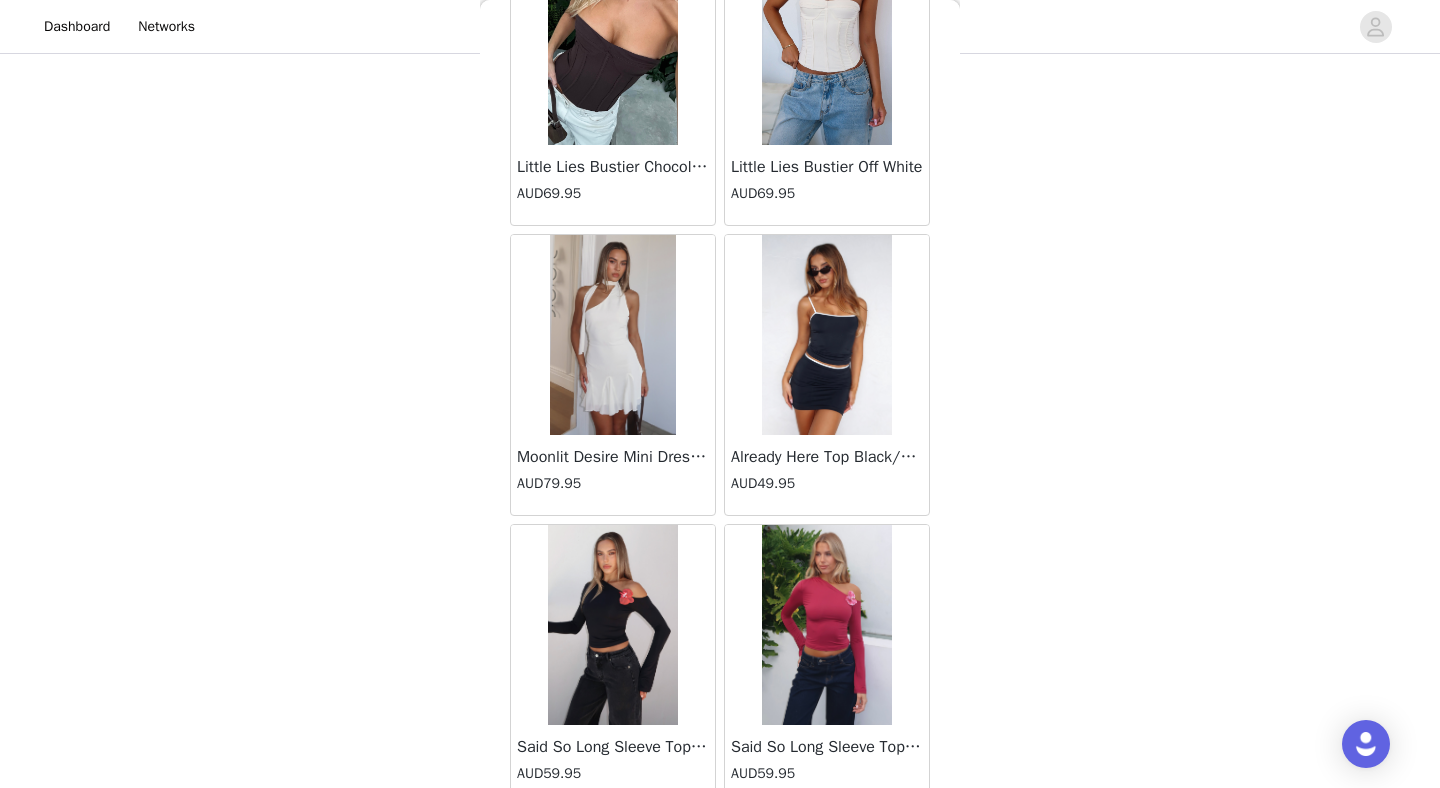 scroll, scrollTop: 57372, scrollLeft: 0, axis: vertical 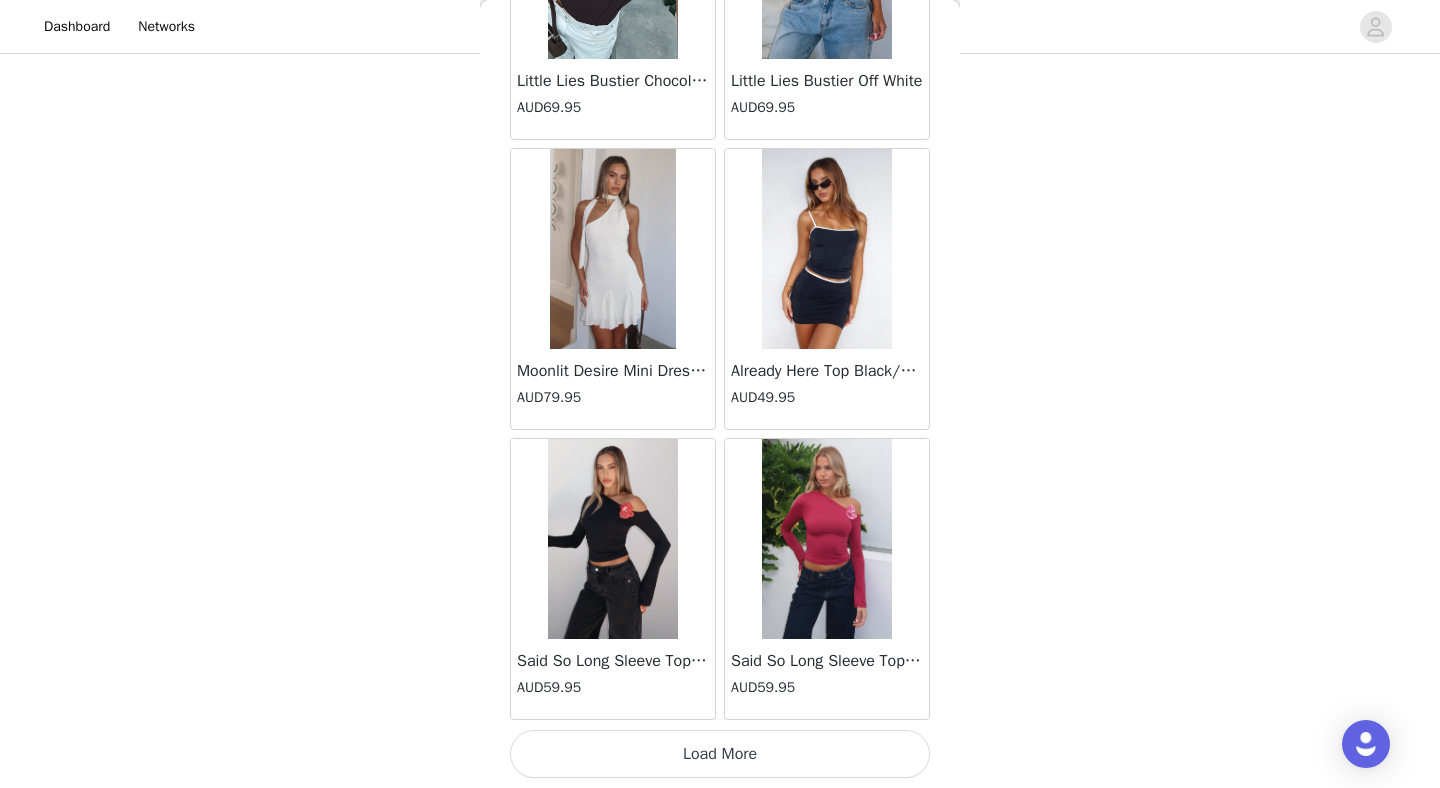 click on "Load More" at bounding box center (720, 754) 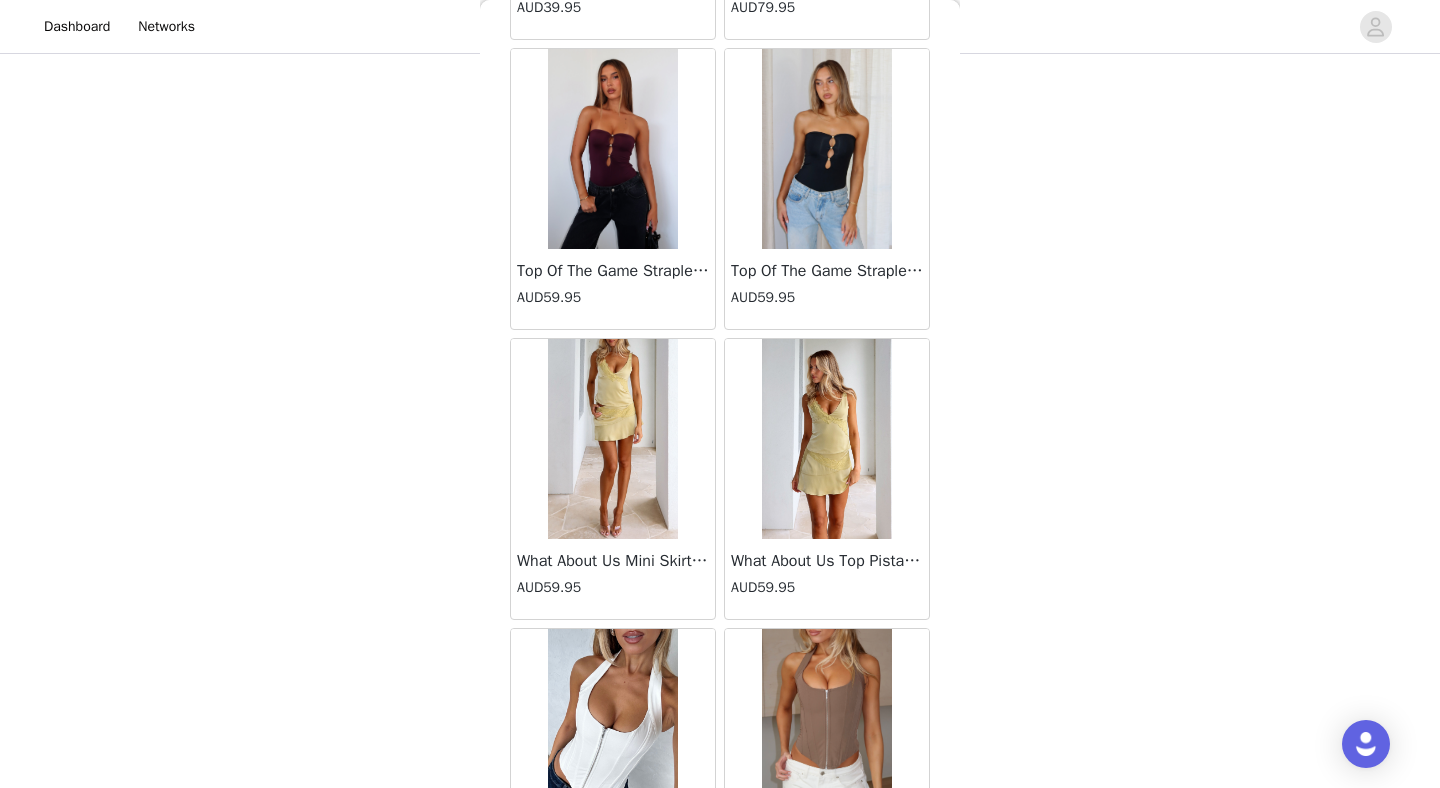 scroll, scrollTop: 60272, scrollLeft: 0, axis: vertical 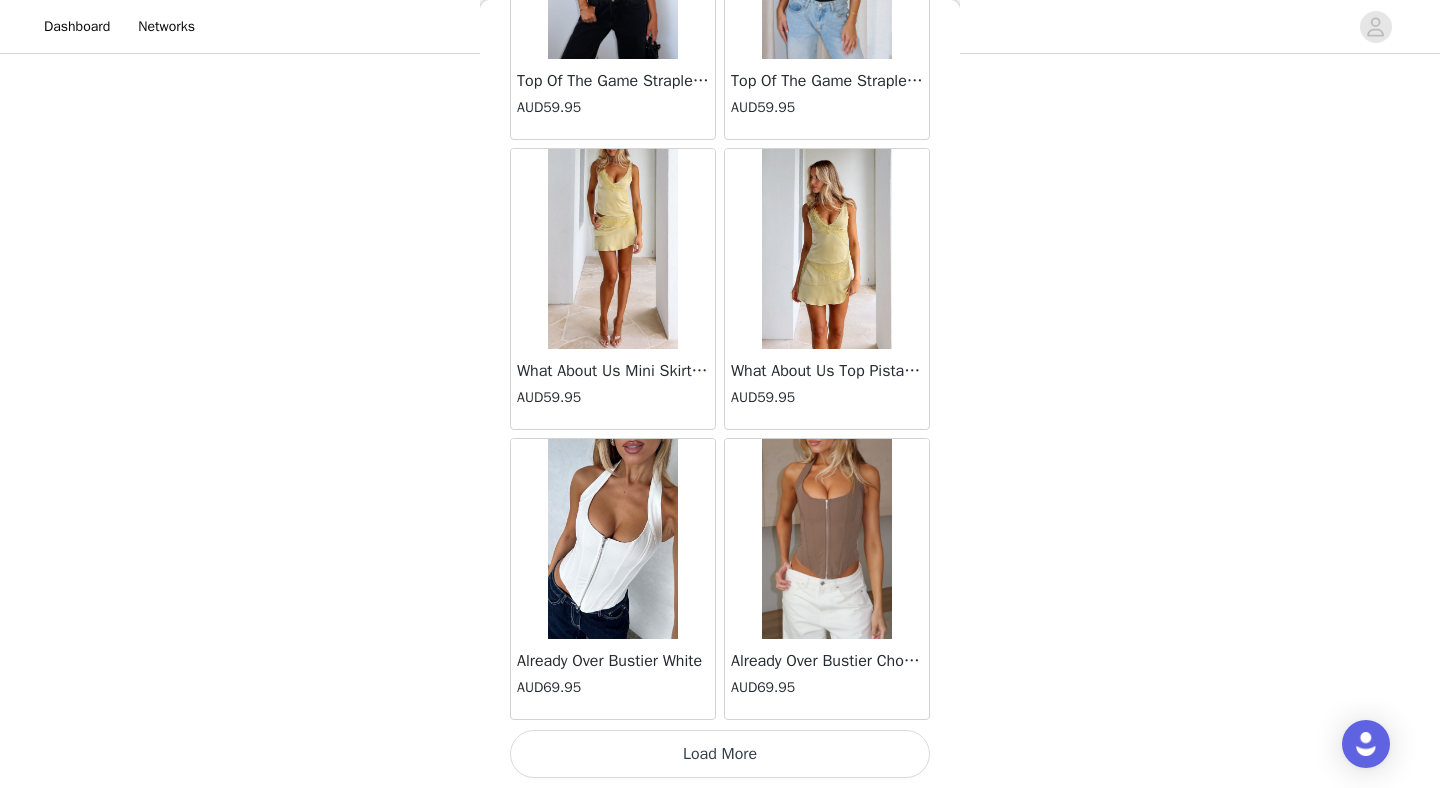 click on "Load More" at bounding box center [720, 754] 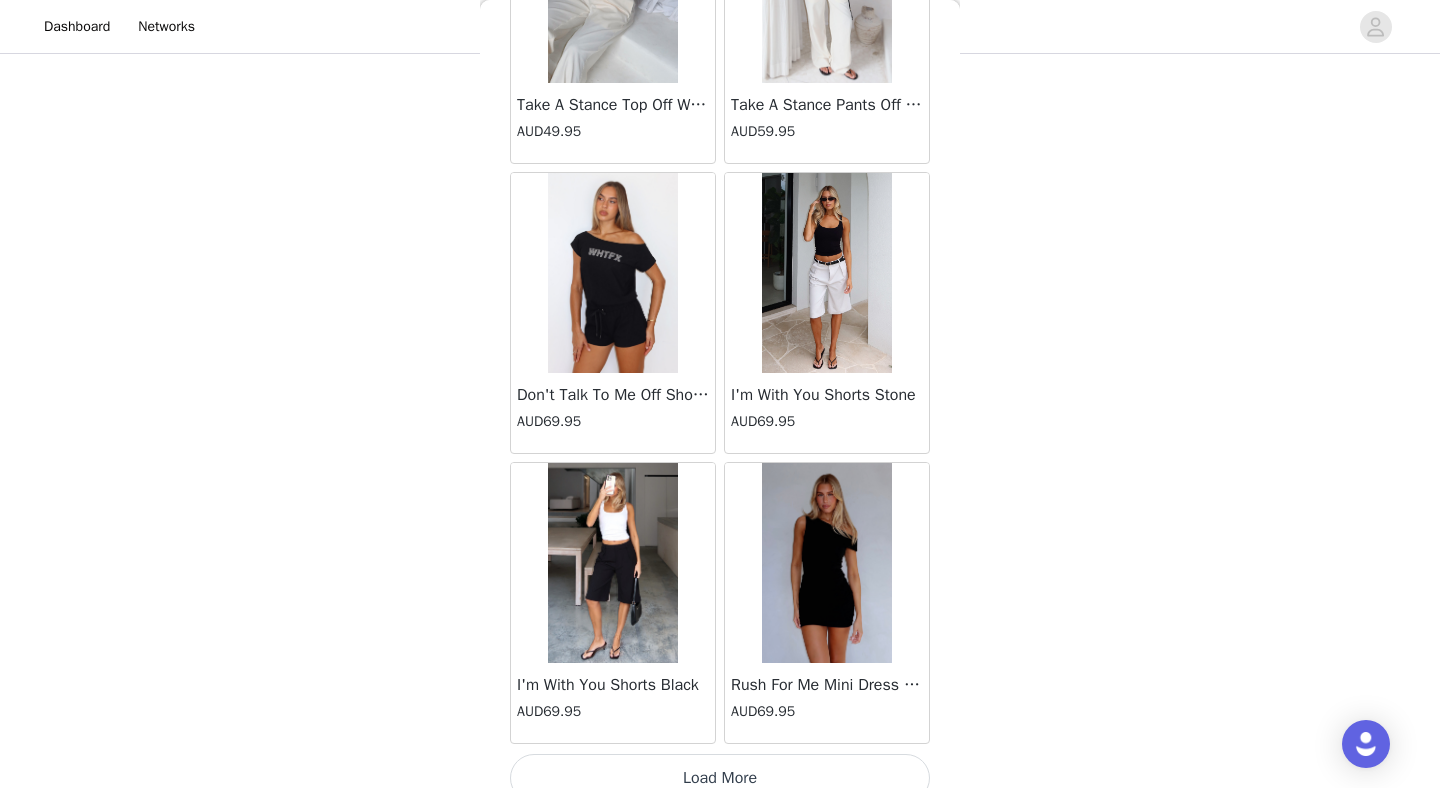 scroll, scrollTop: 63172, scrollLeft: 0, axis: vertical 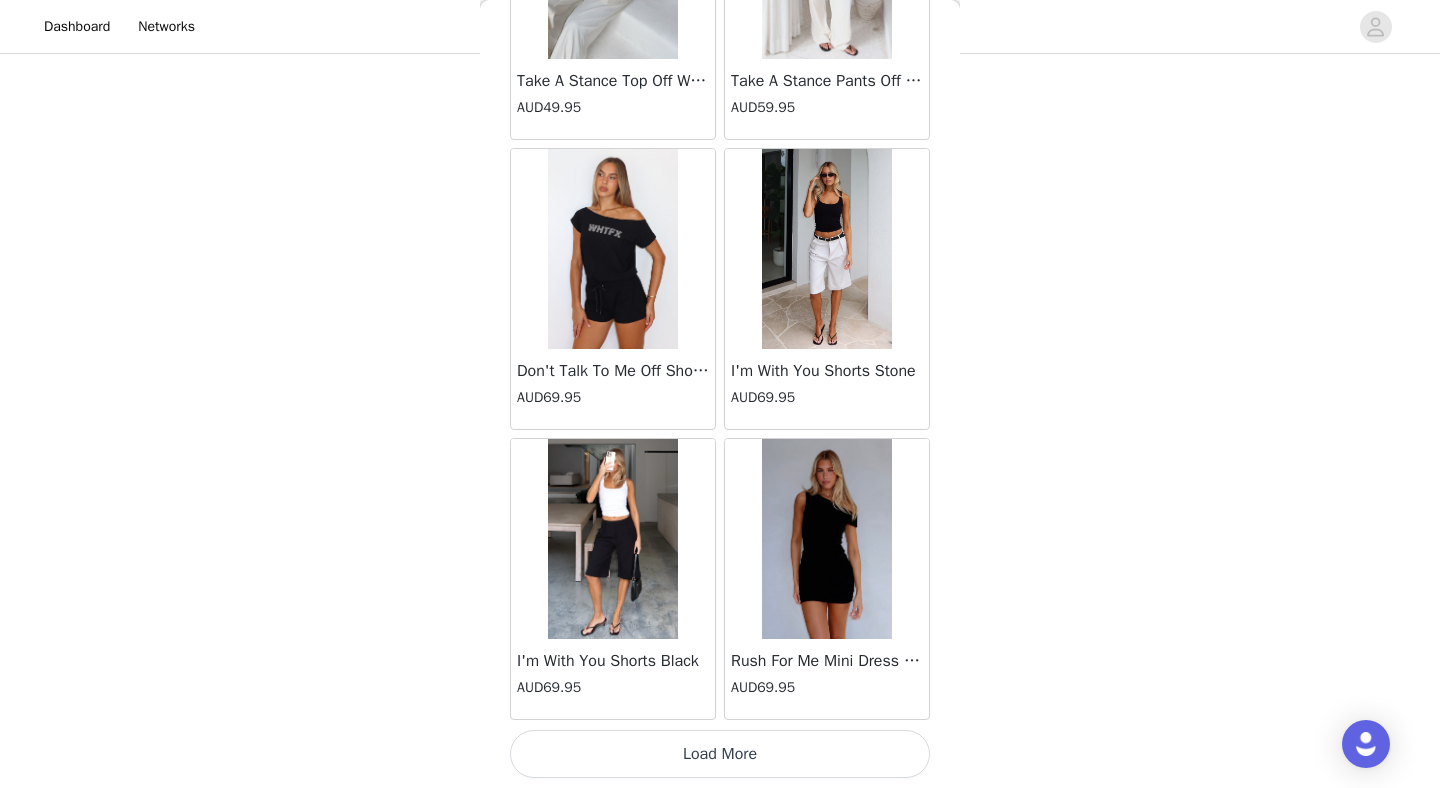 click on "Load More" at bounding box center (720, 754) 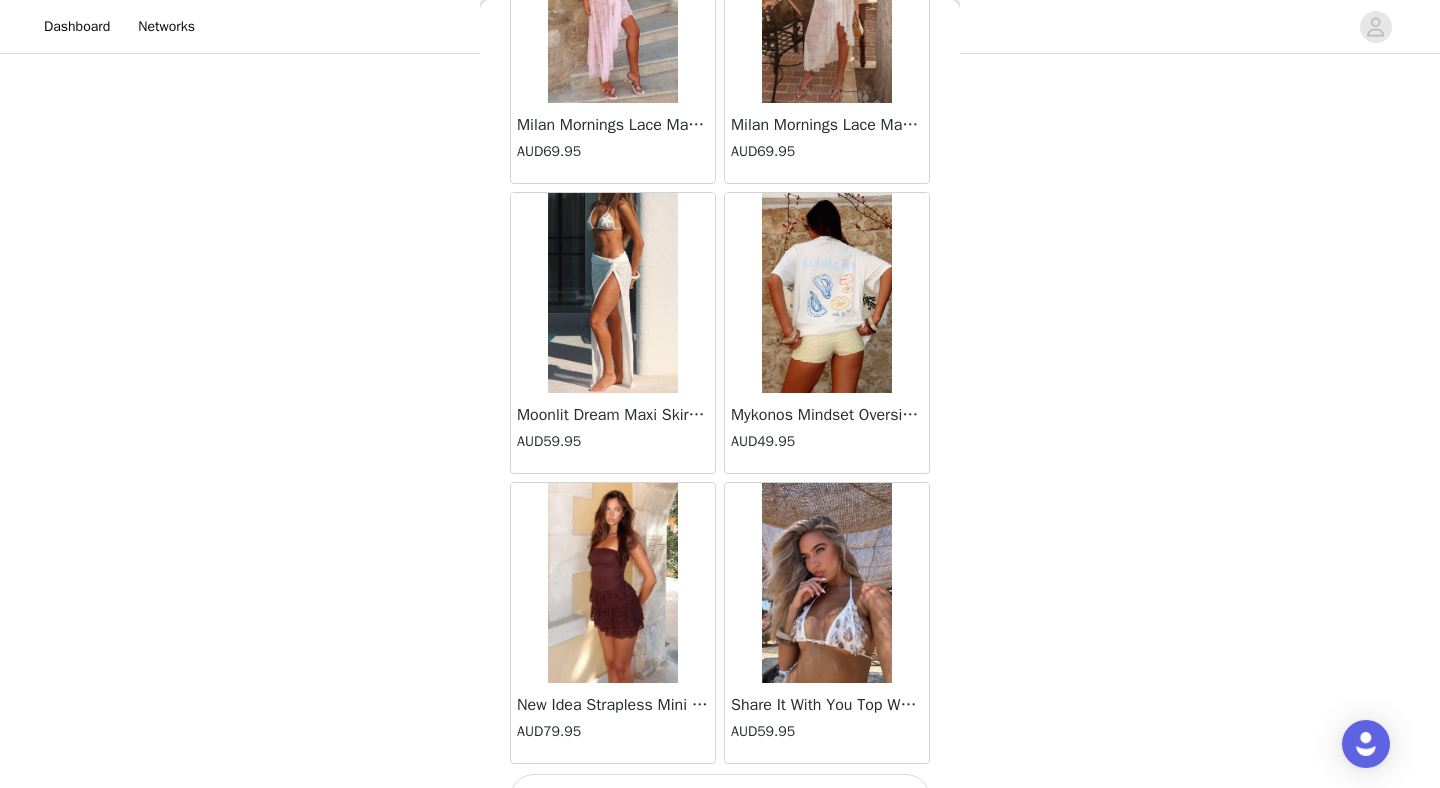 scroll, scrollTop: 66072, scrollLeft: 0, axis: vertical 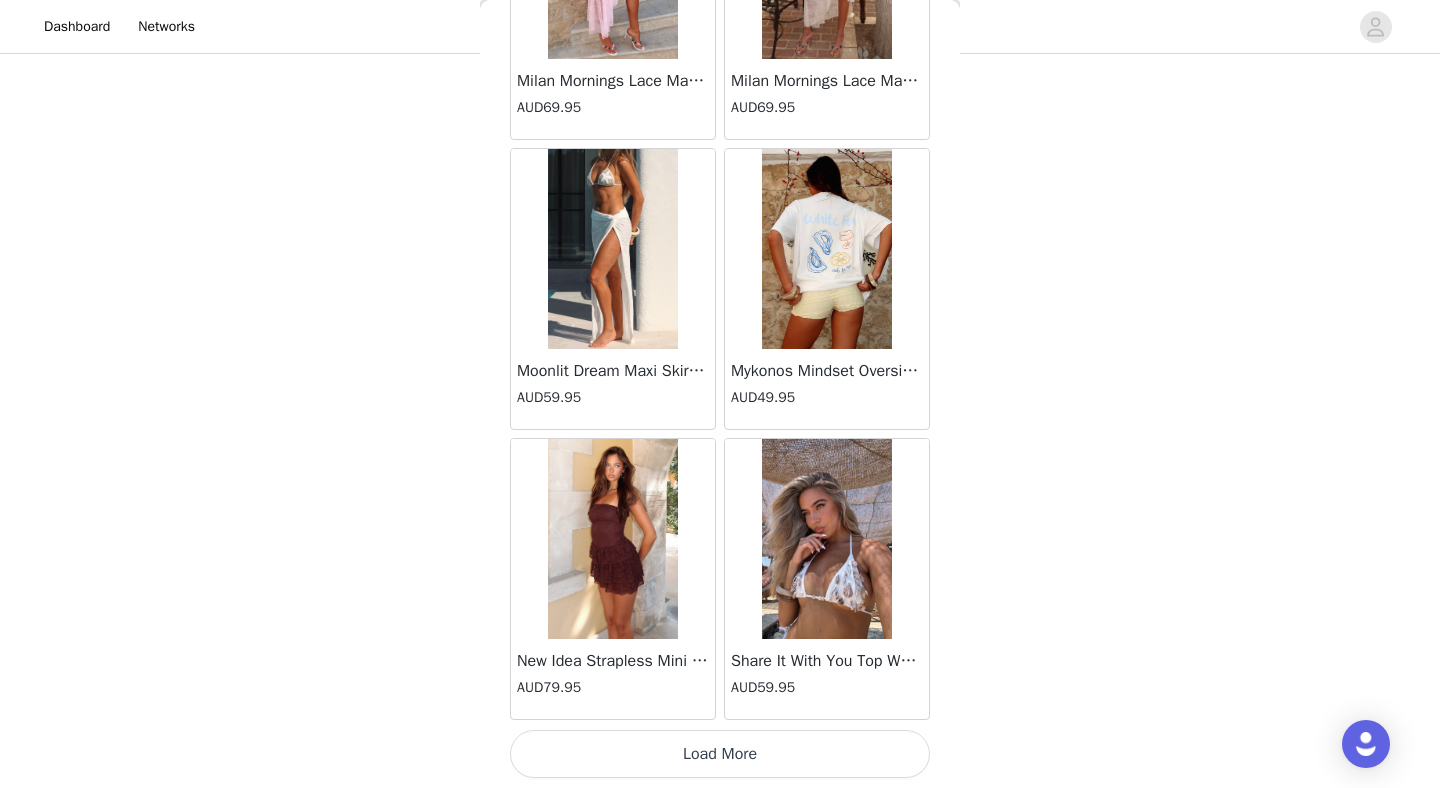 click on "Load More" at bounding box center [720, 754] 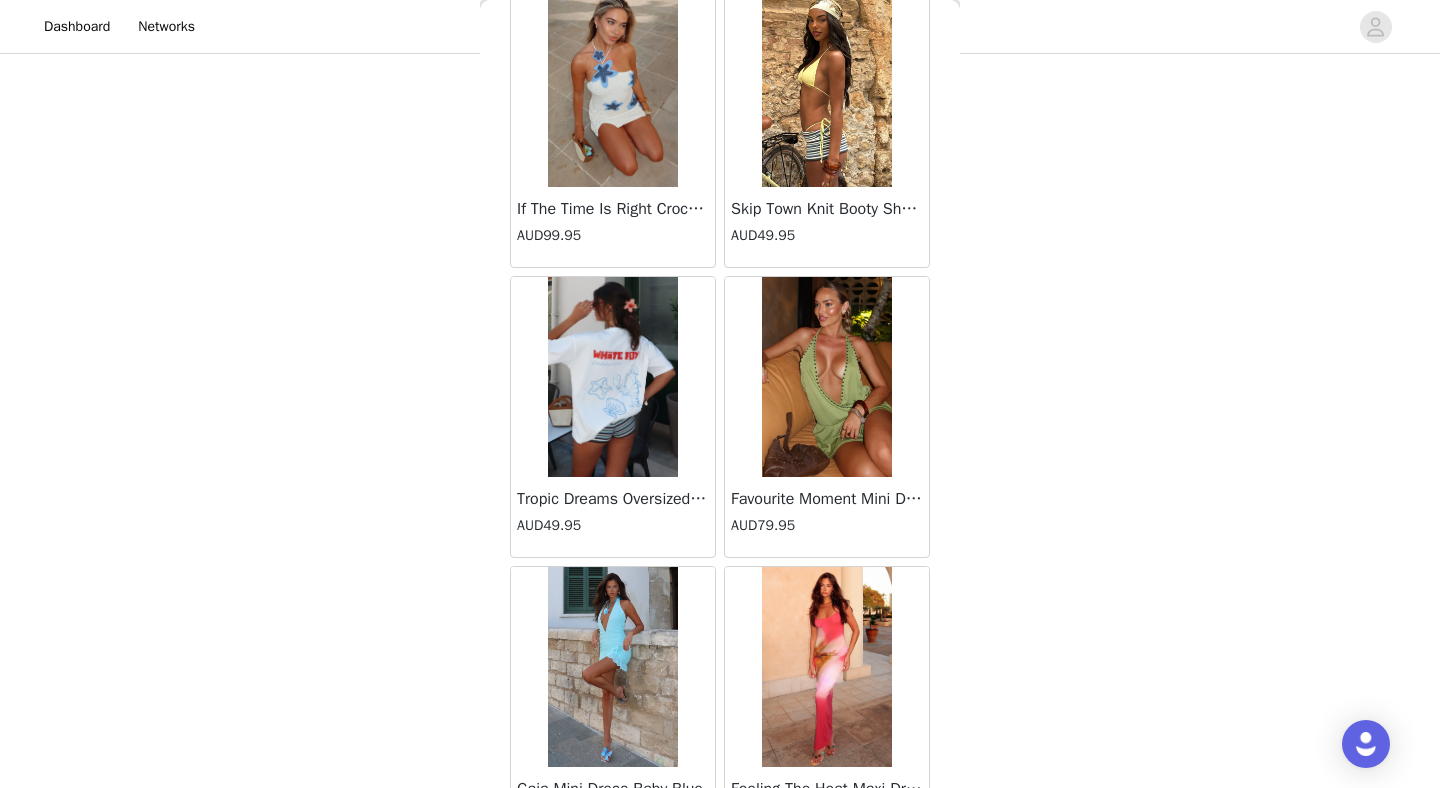 scroll, scrollTop: 68972, scrollLeft: 0, axis: vertical 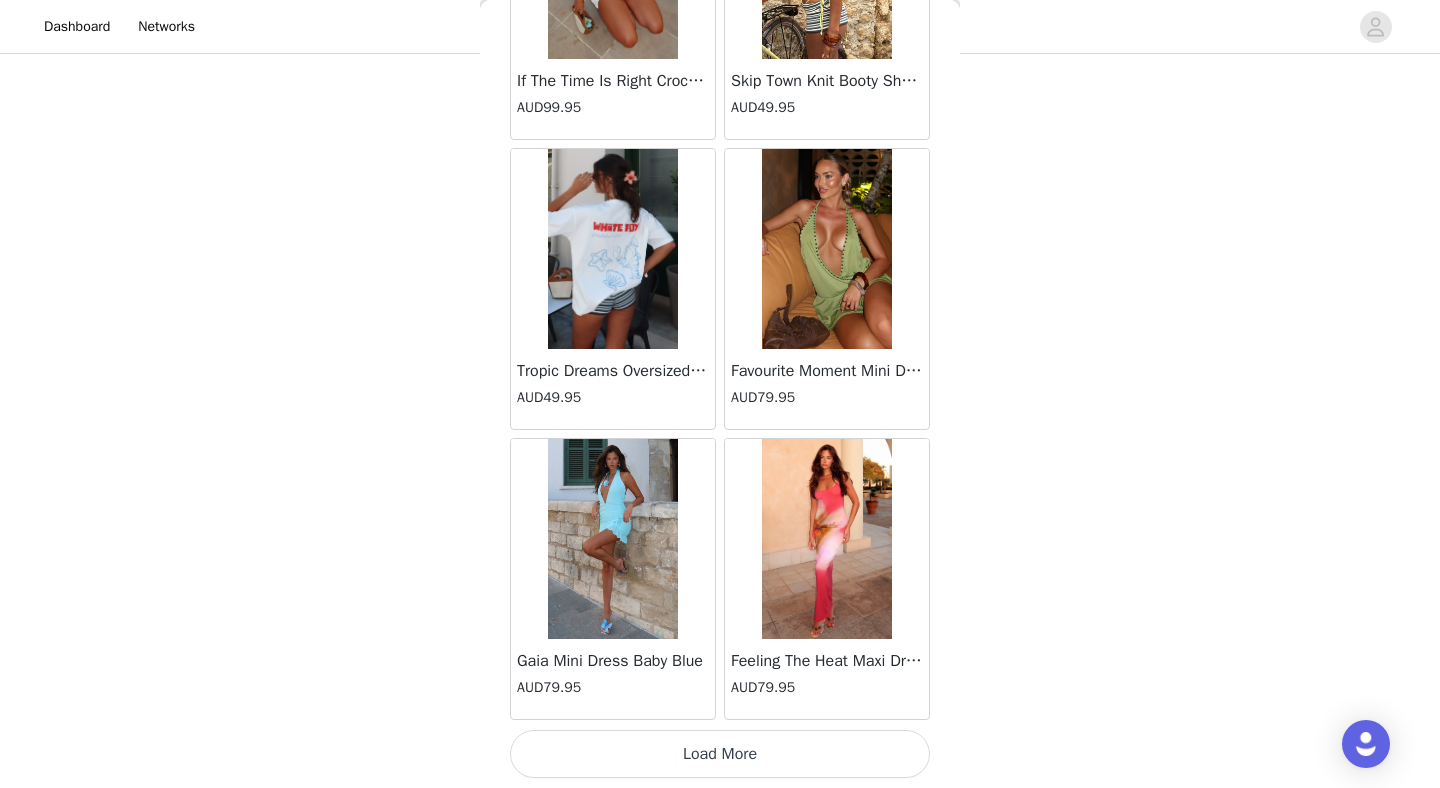 click on "Load More" at bounding box center (720, 754) 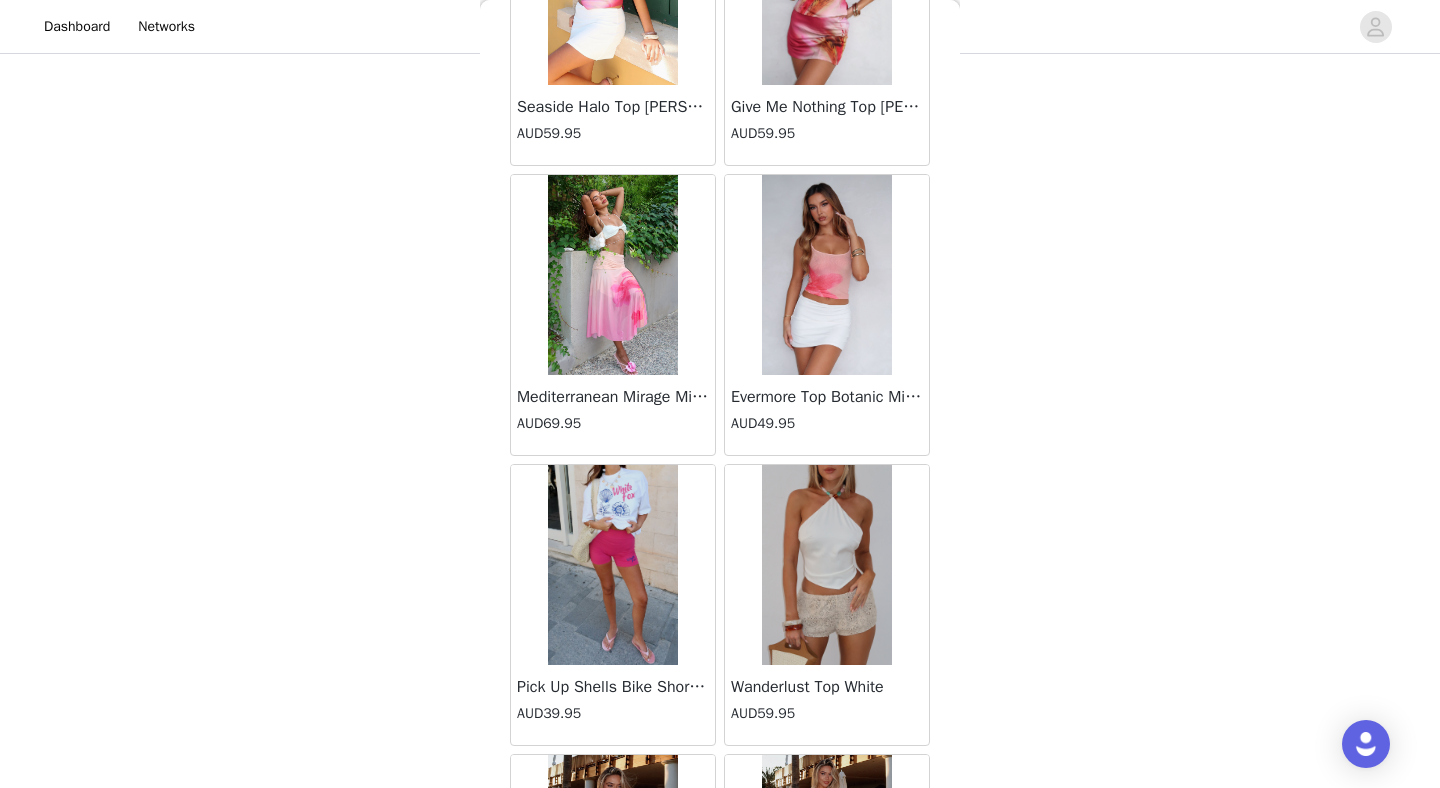 scroll, scrollTop: 70051, scrollLeft: 0, axis: vertical 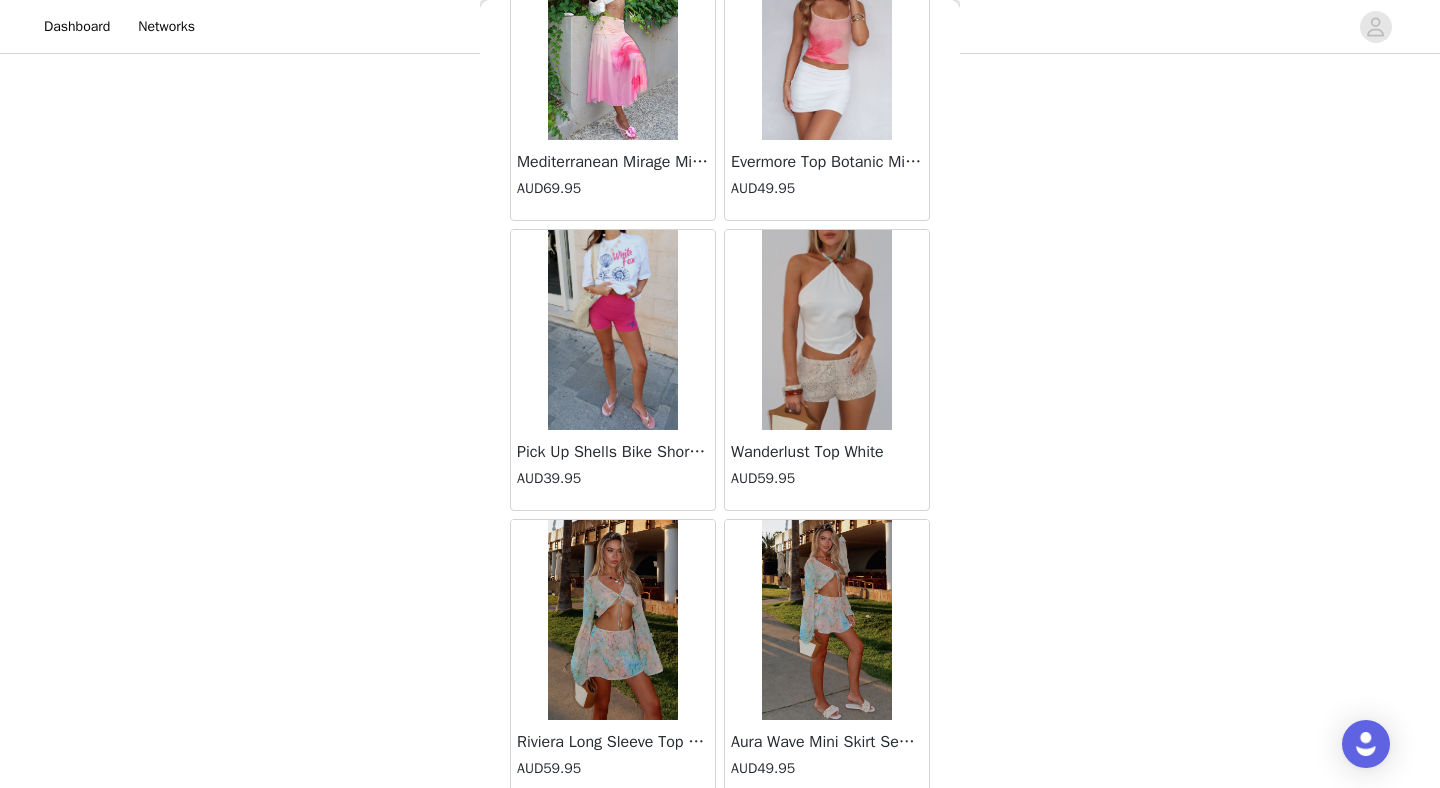 click at bounding box center [827, 330] 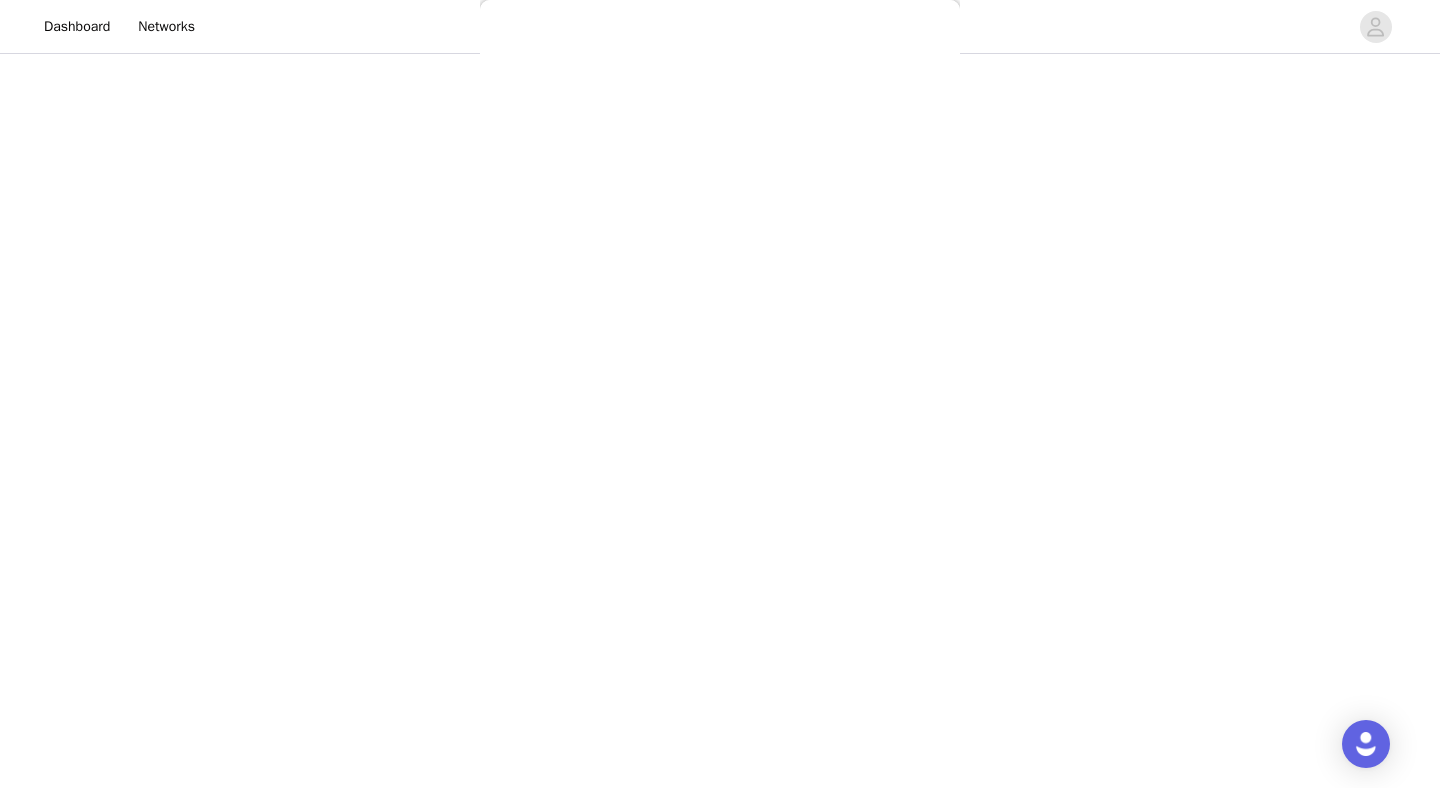 scroll, scrollTop: 136, scrollLeft: 0, axis: vertical 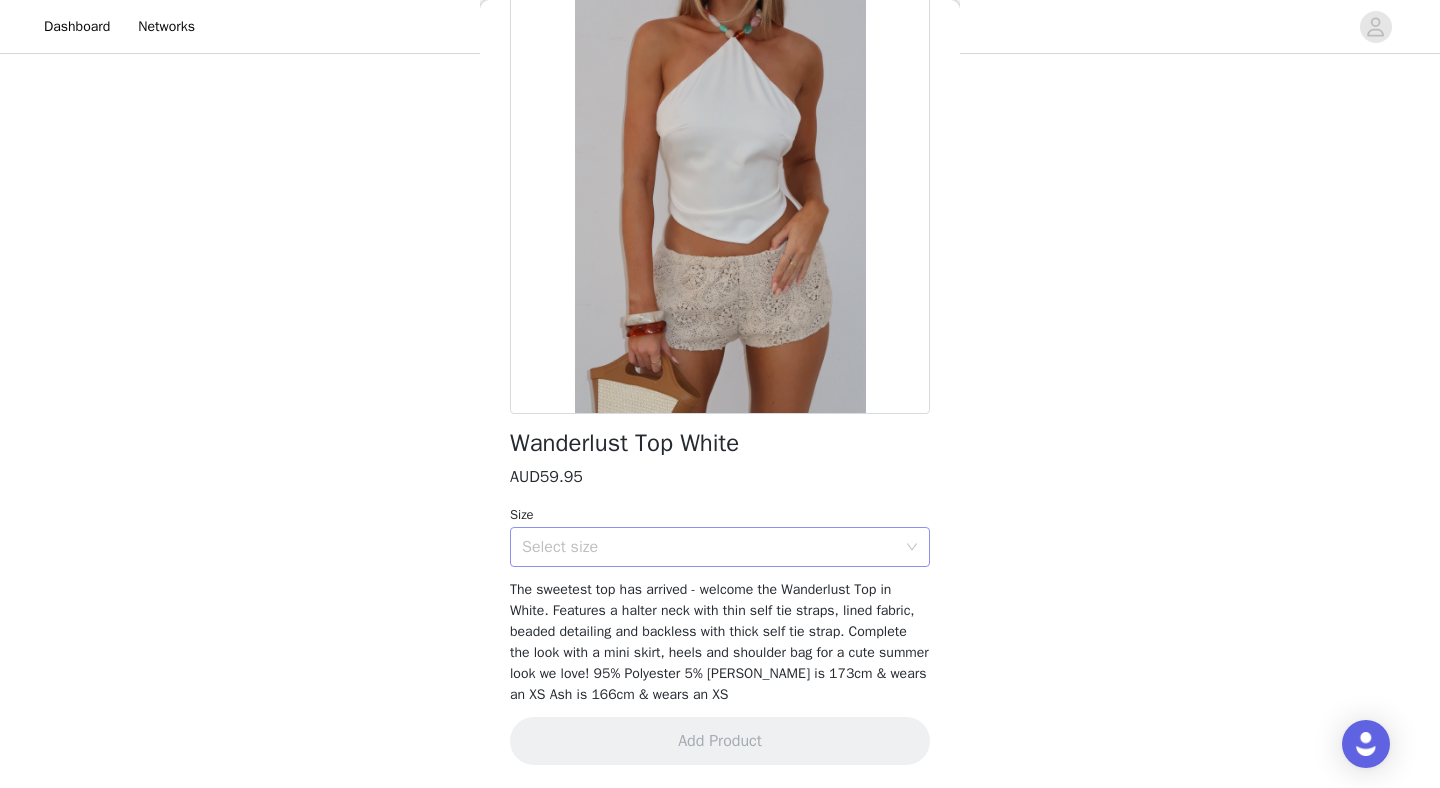 click on "Select size" at bounding box center (709, 547) 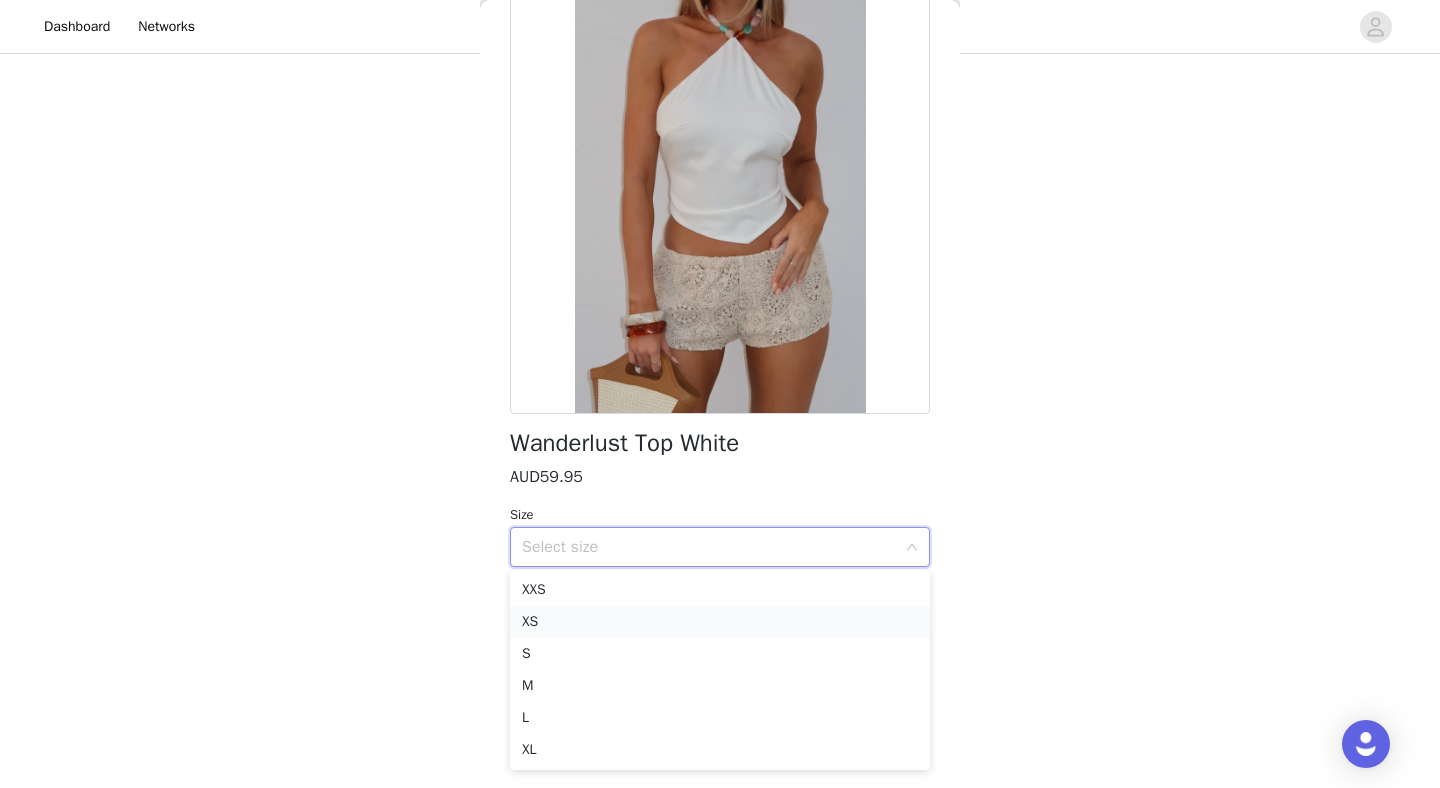 click on "XS" at bounding box center [720, 622] 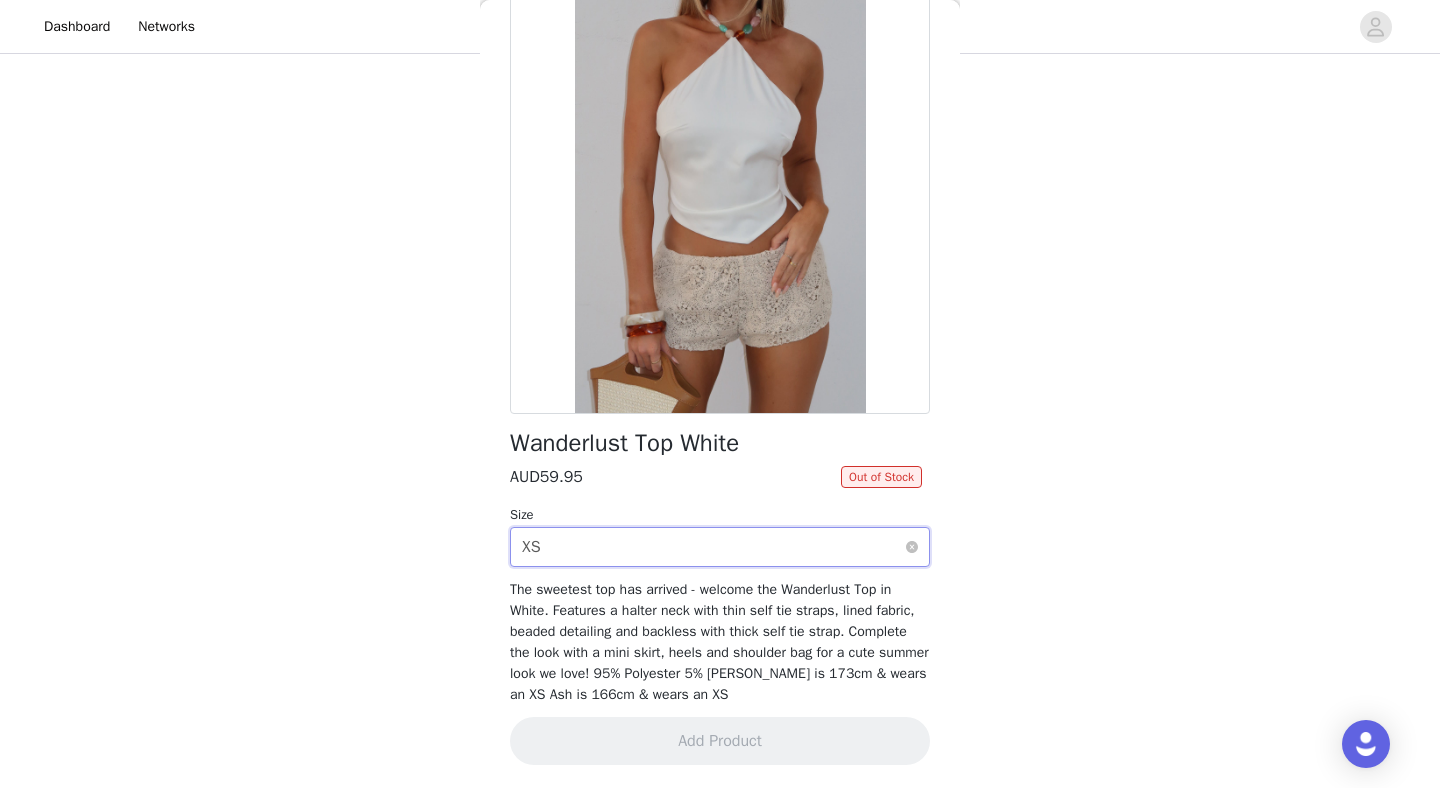 click on "Select size XS" at bounding box center [713, 547] 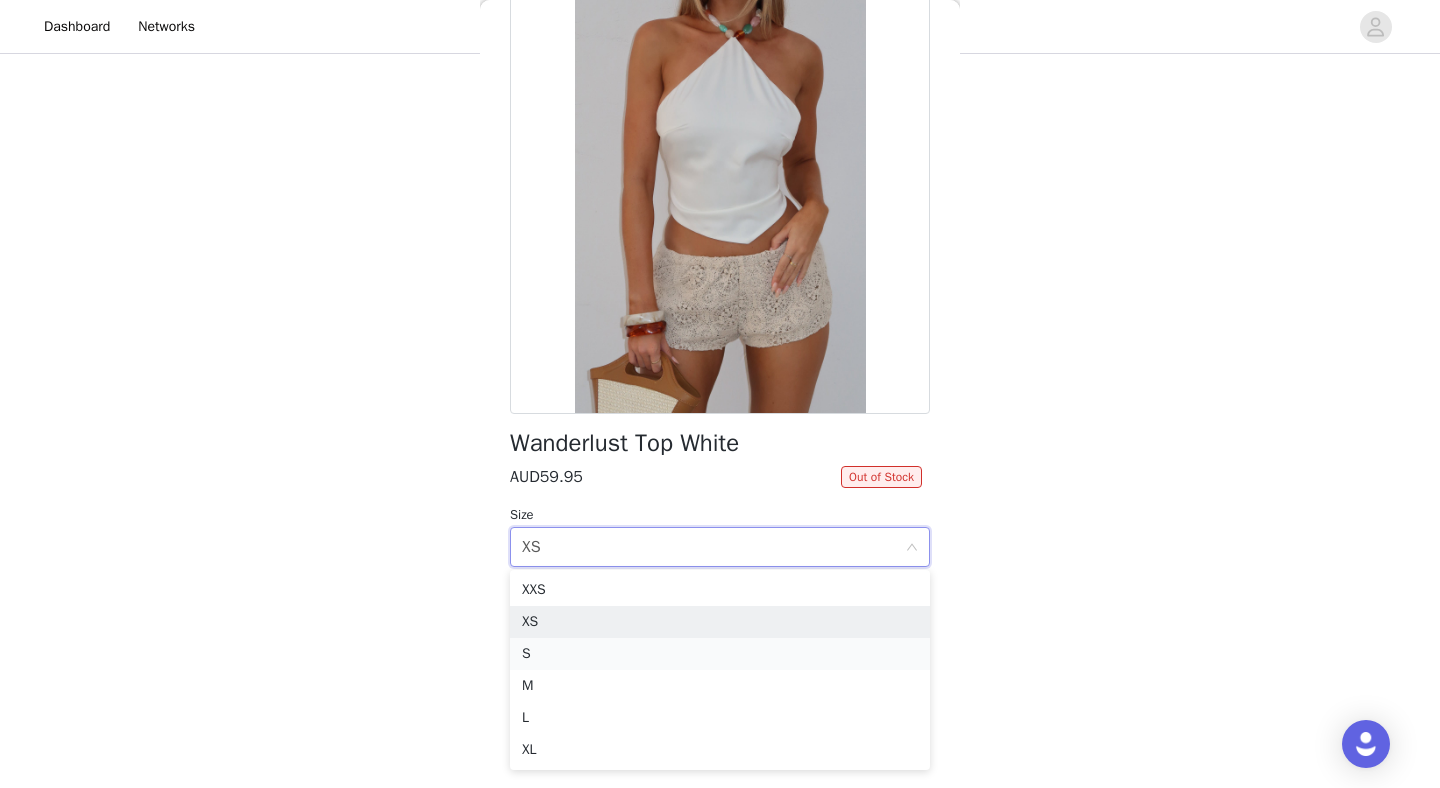 click on "S" at bounding box center [720, 654] 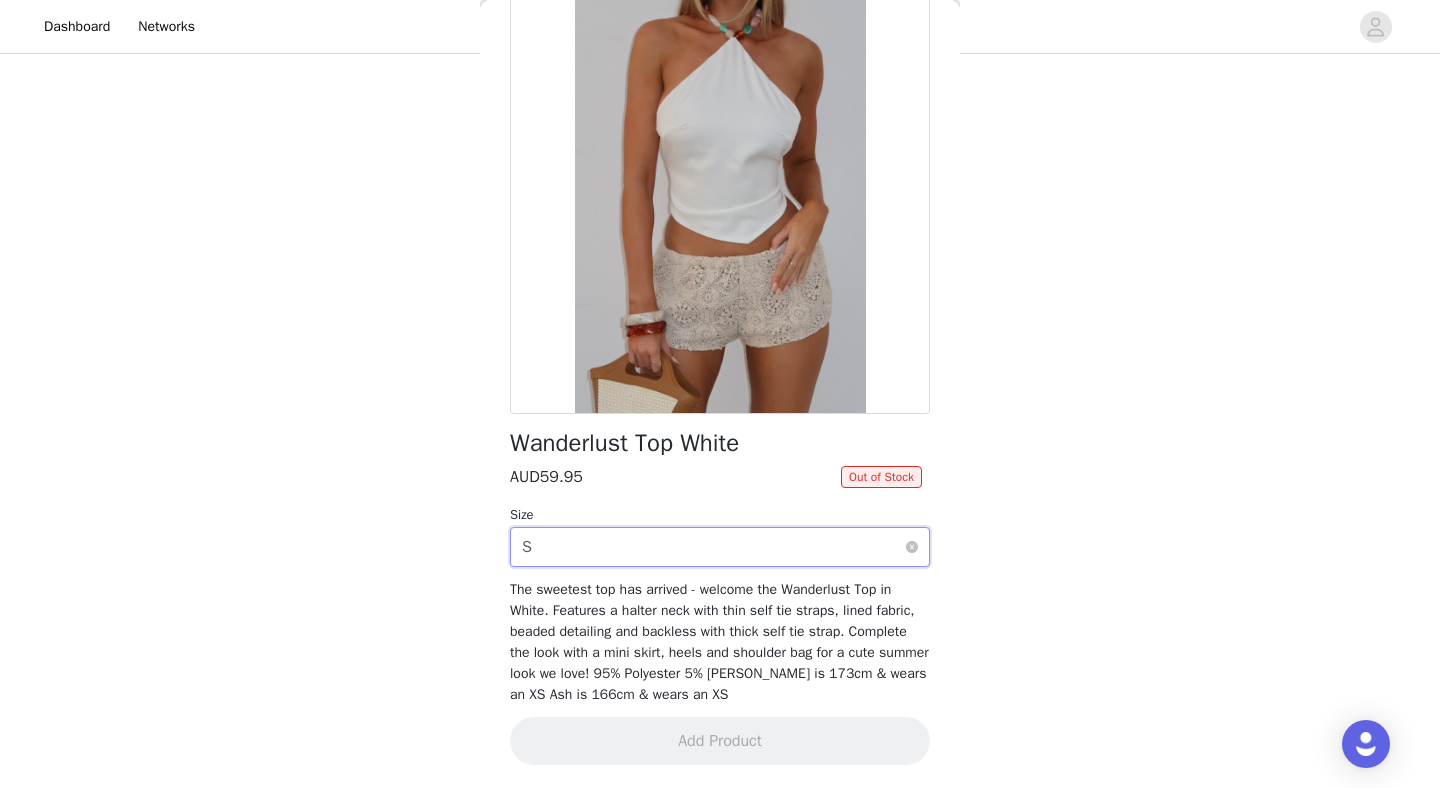 click on "Select size S" at bounding box center [713, 547] 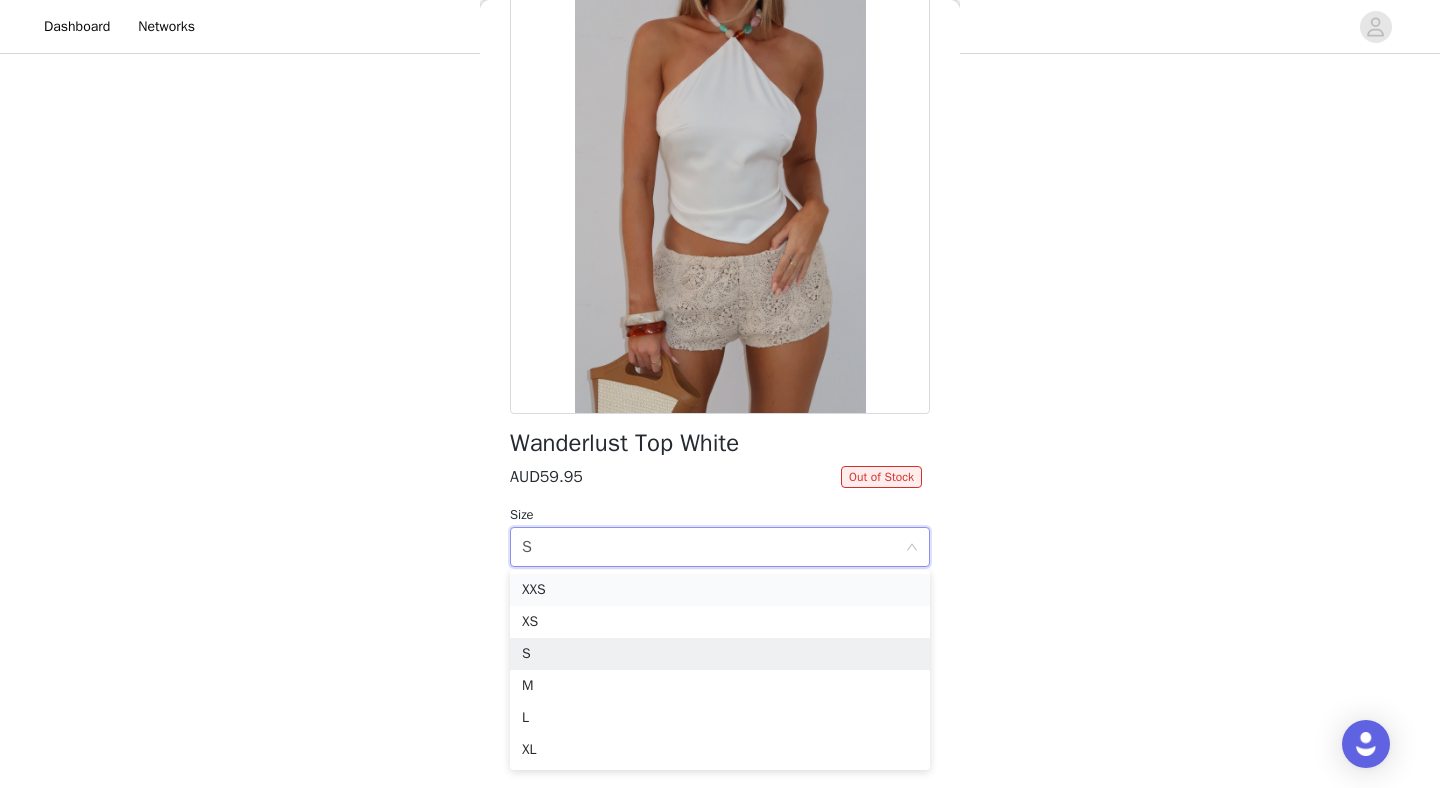 click on "XXS" at bounding box center [720, 590] 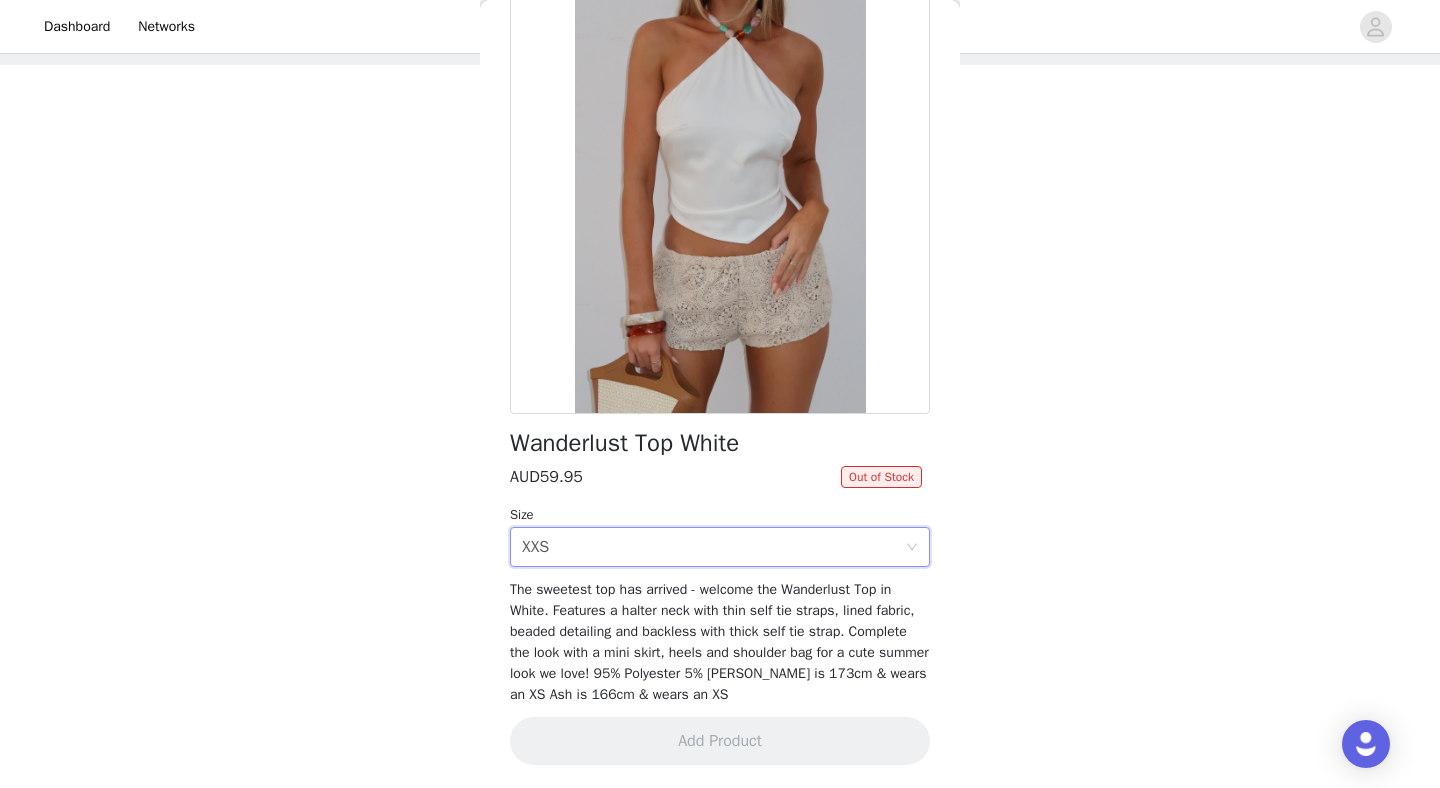 scroll, scrollTop: 0, scrollLeft: 0, axis: both 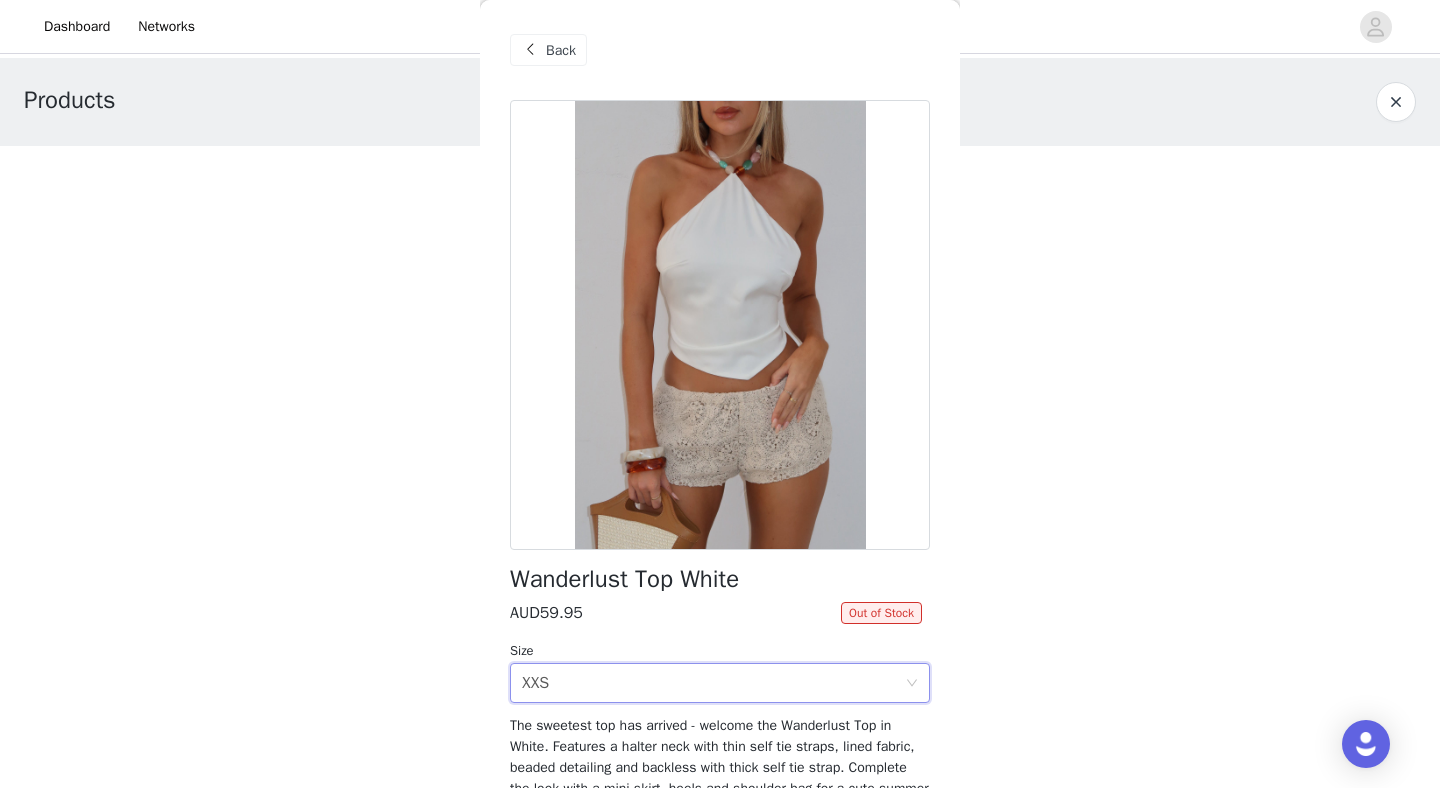 click on "Back" at bounding box center (548, 50) 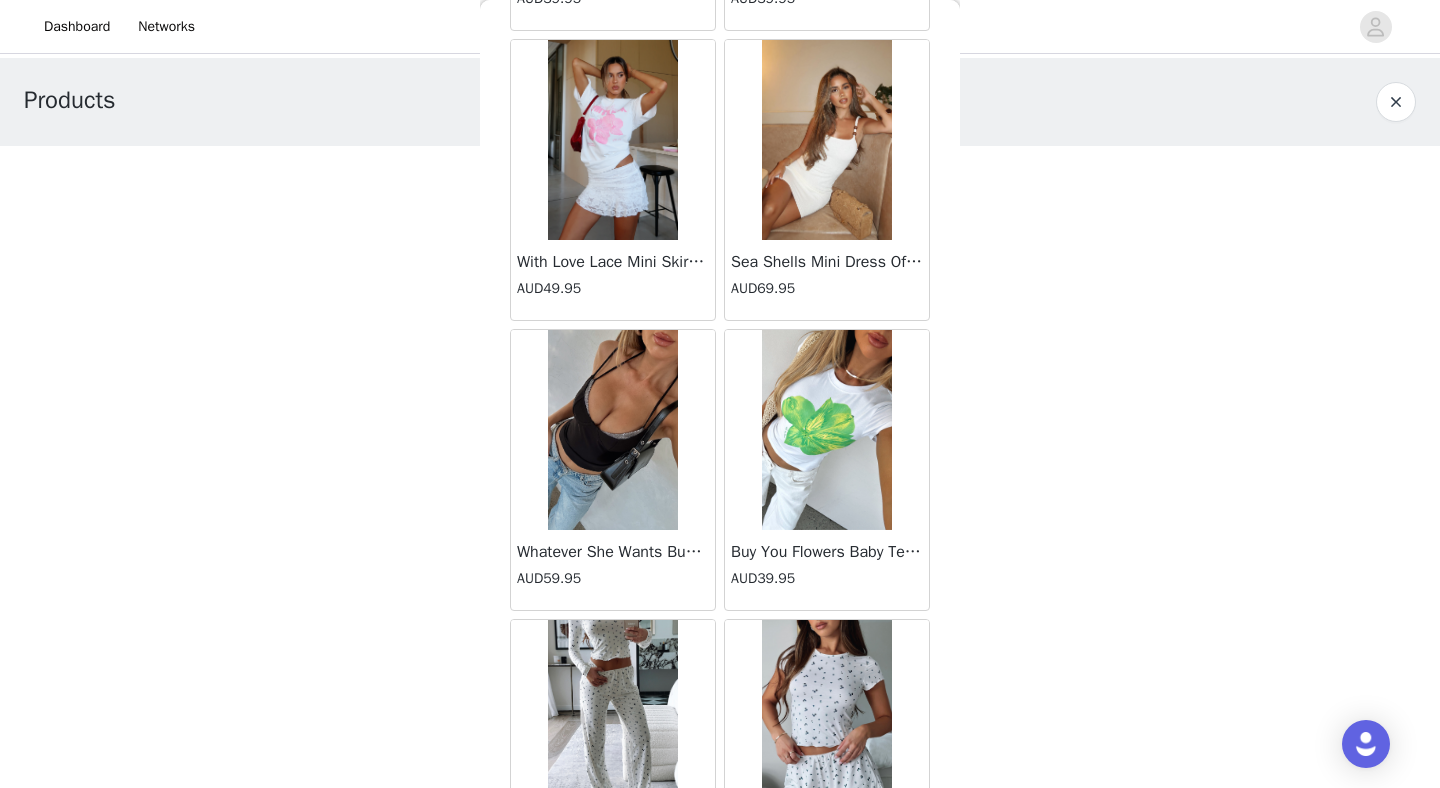 scroll, scrollTop: 4299, scrollLeft: 0, axis: vertical 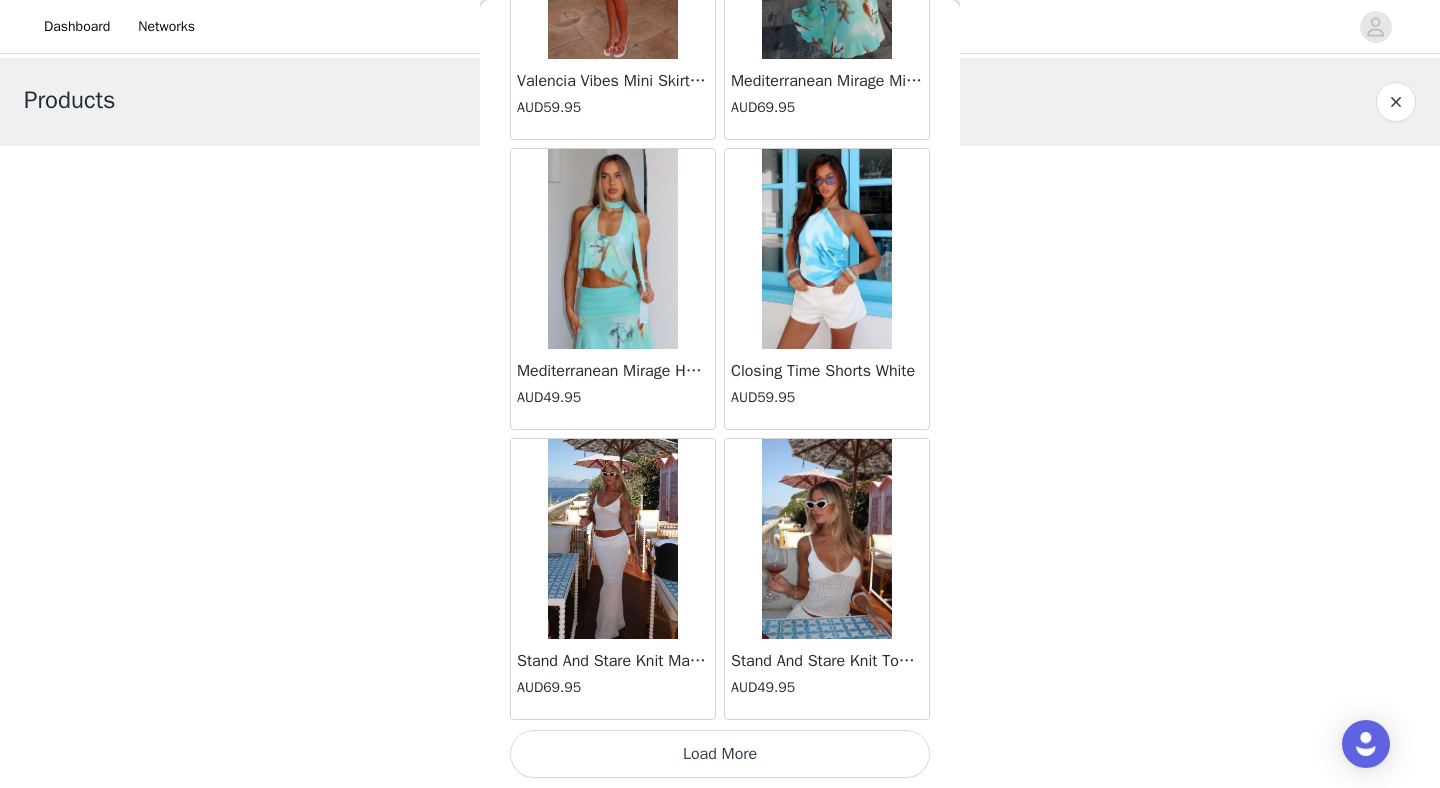 click on "Load More" at bounding box center (720, 754) 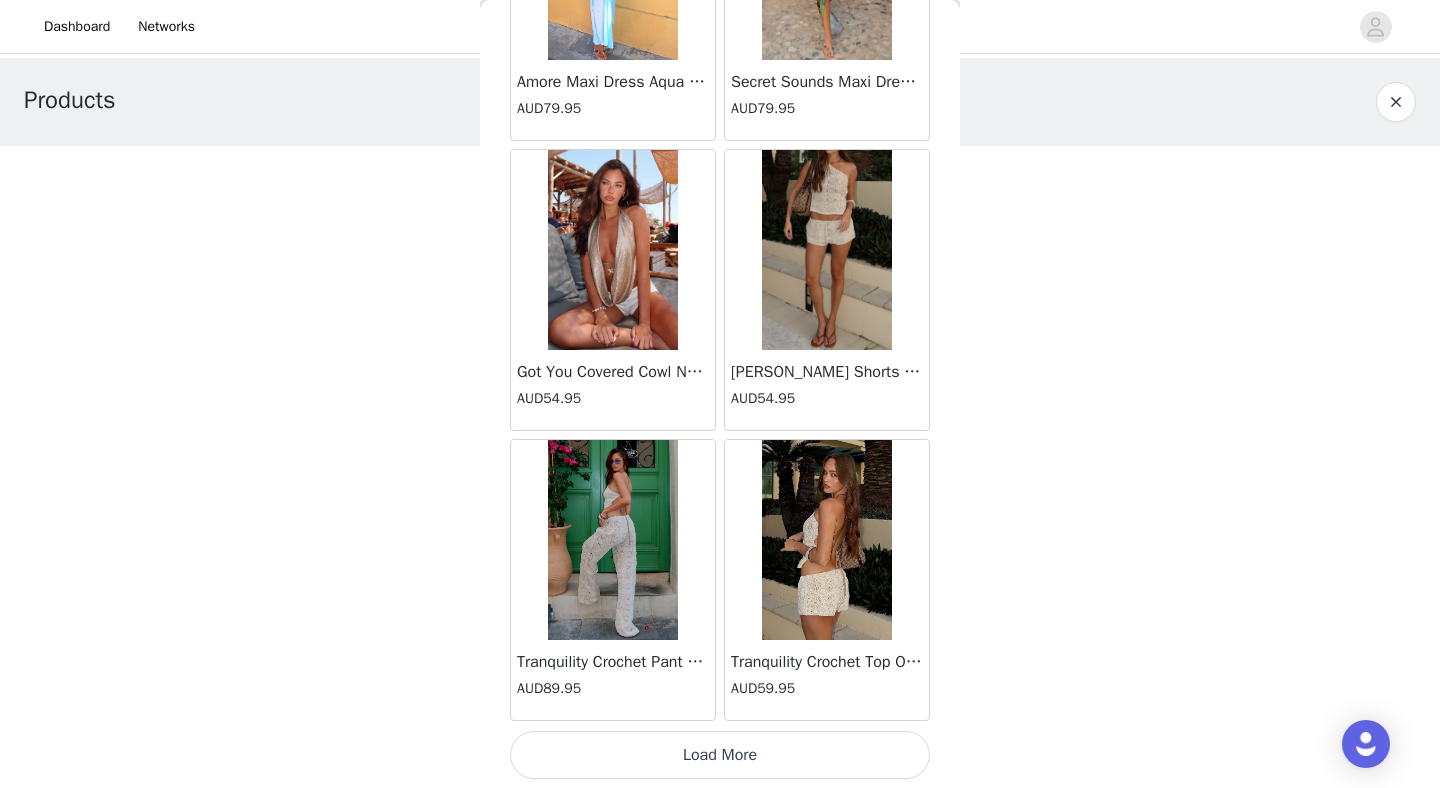 scroll, scrollTop: 74772, scrollLeft: 0, axis: vertical 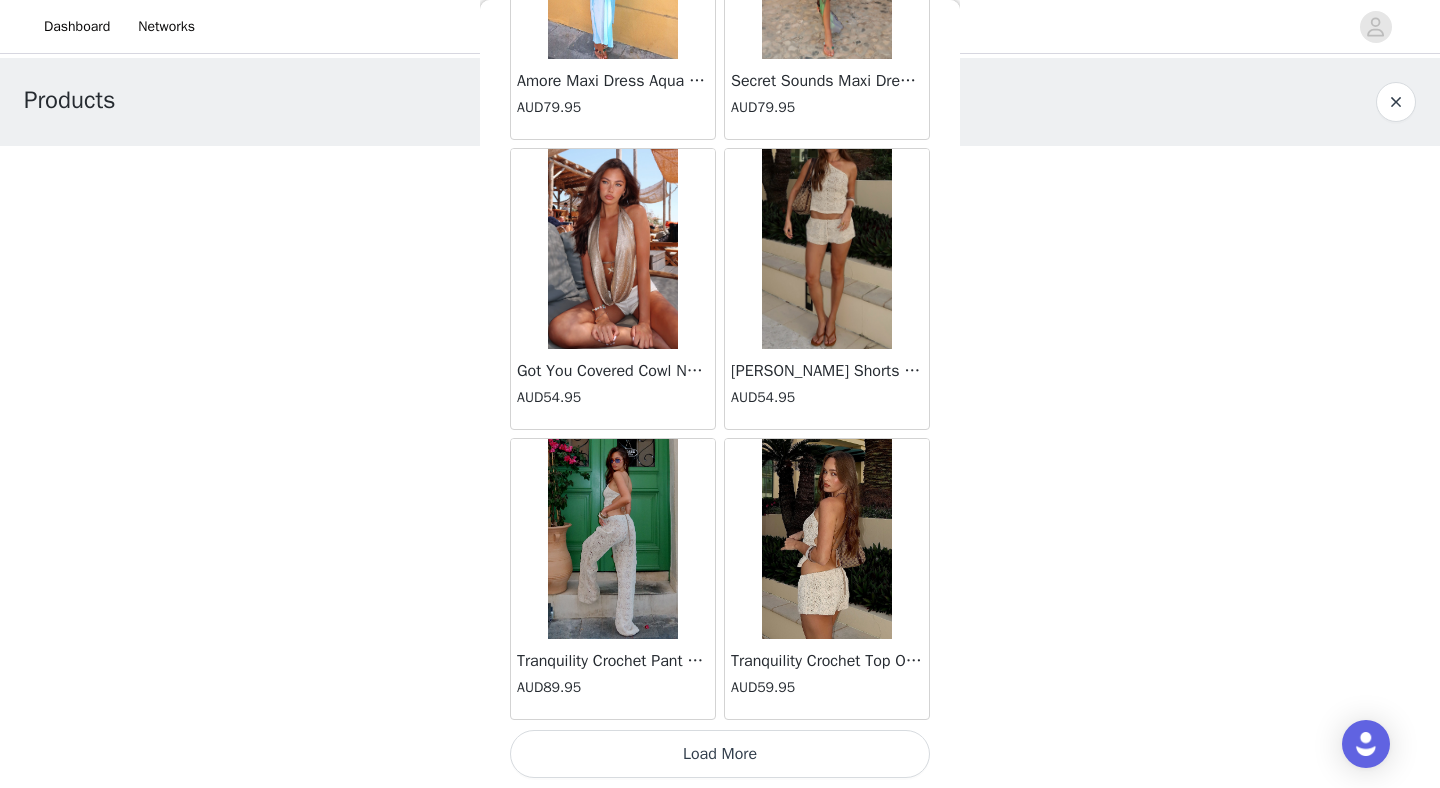 click on "Load More" at bounding box center [720, 754] 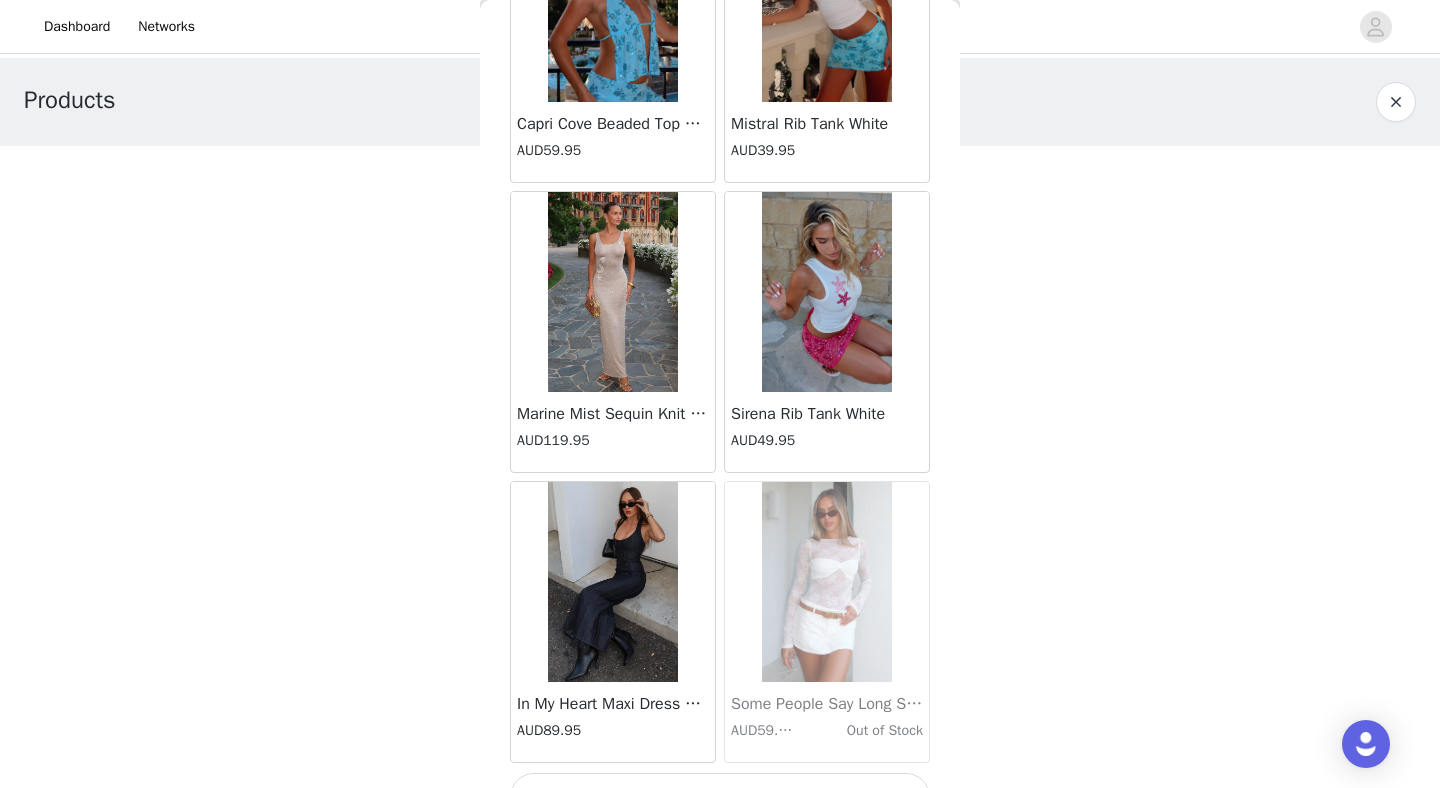 scroll, scrollTop: 77672, scrollLeft: 0, axis: vertical 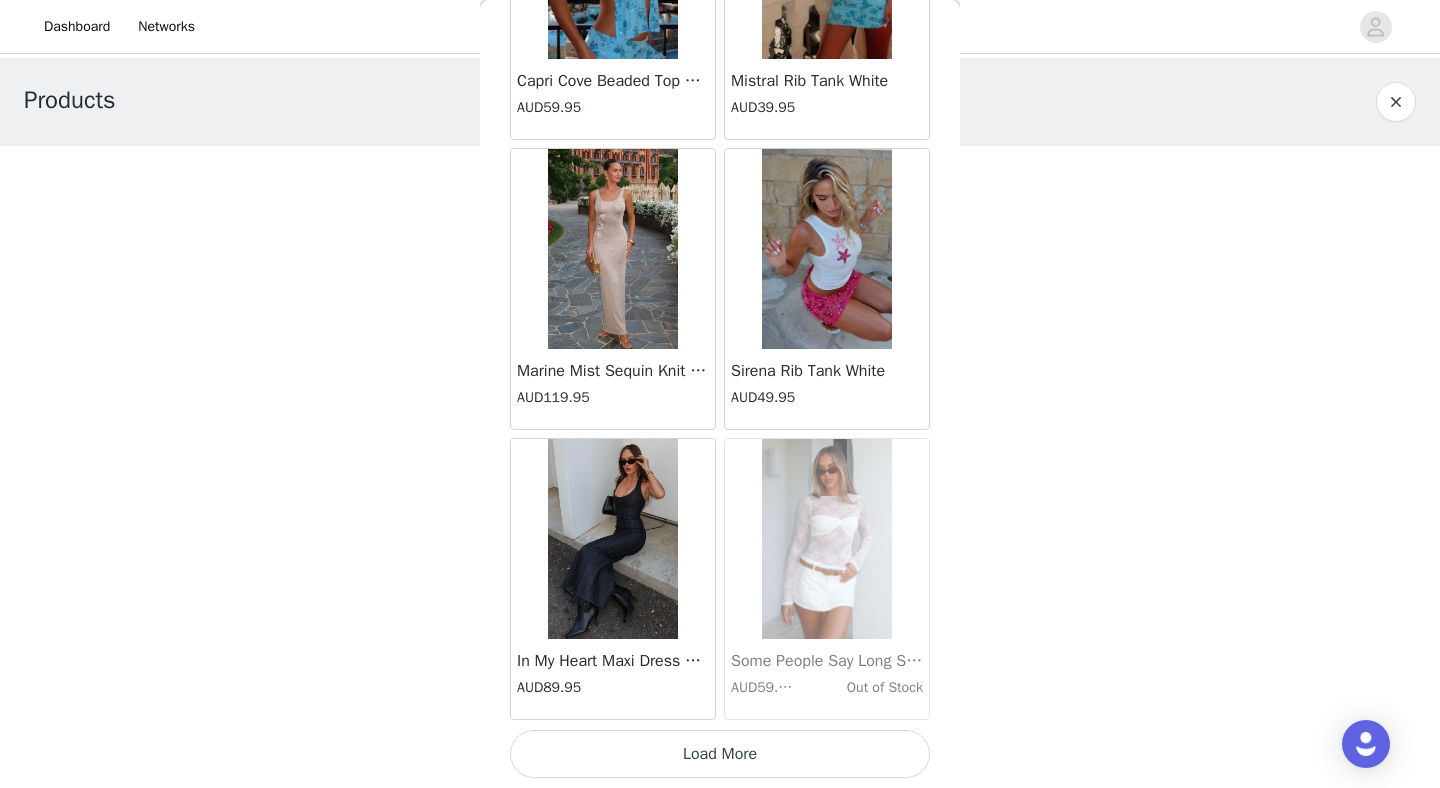 click on "Load More" at bounding box center [720, 754] 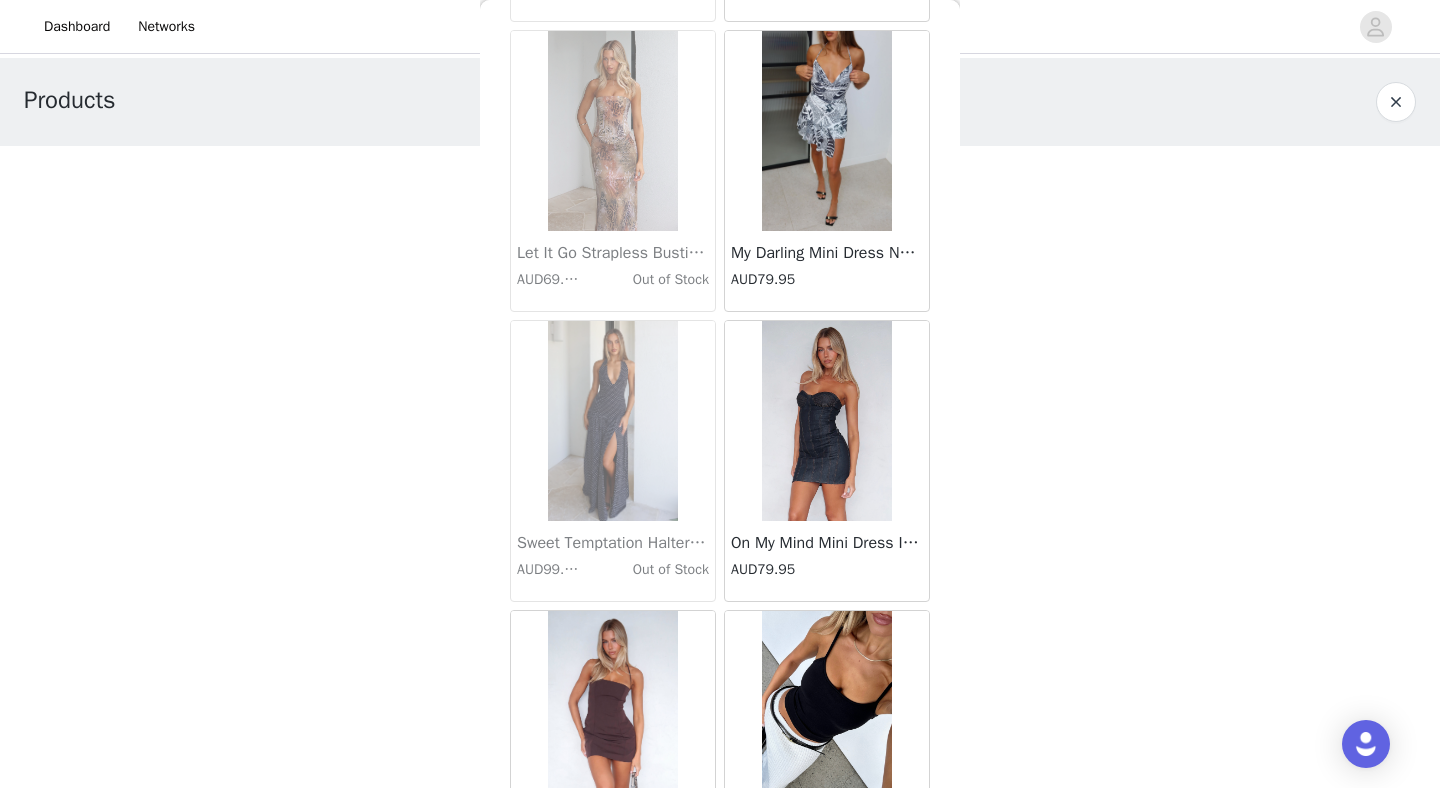 scroll, scrollTop: 79689, scrollLeft: 0, axis: vertical 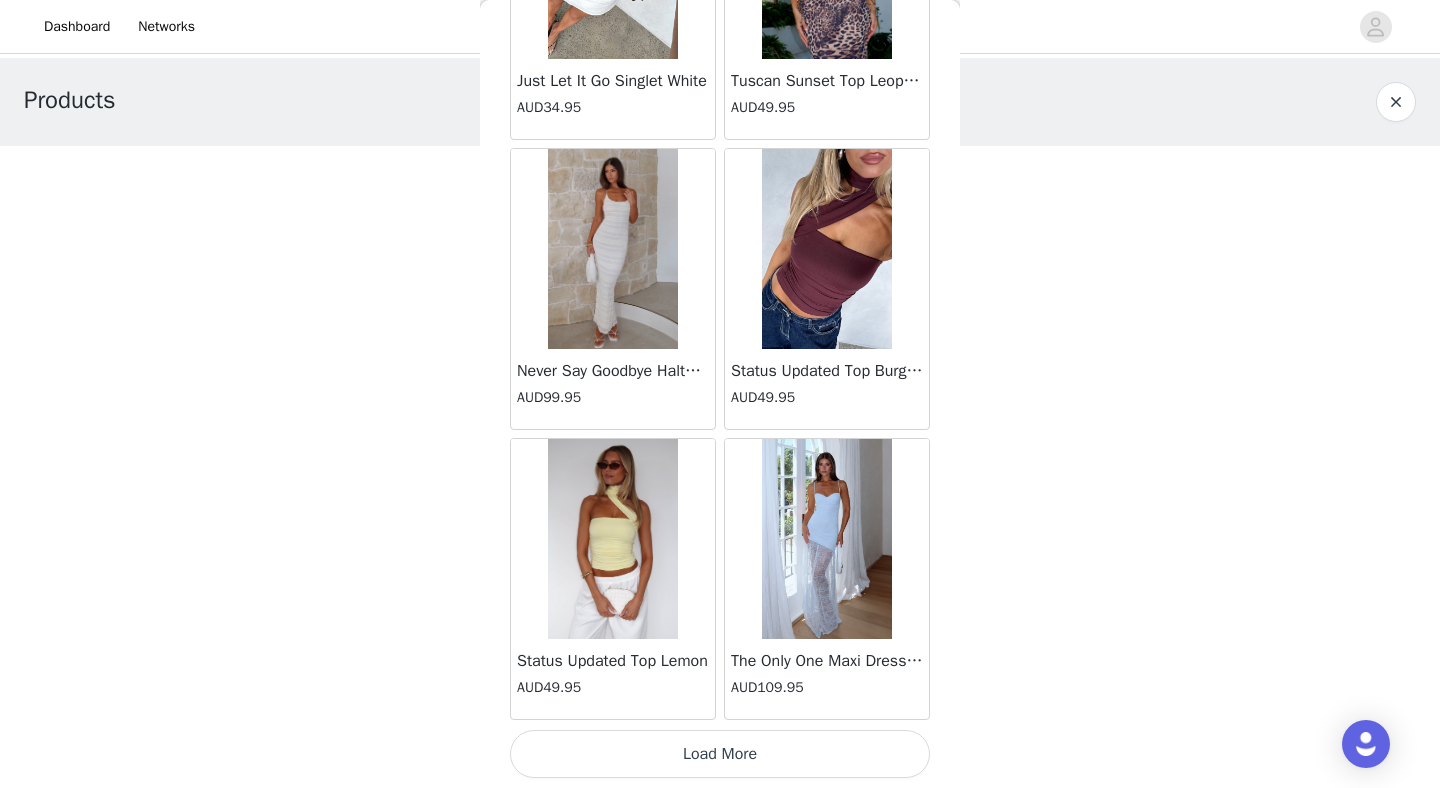 click on "Load More" at bounding box center (720, 754) 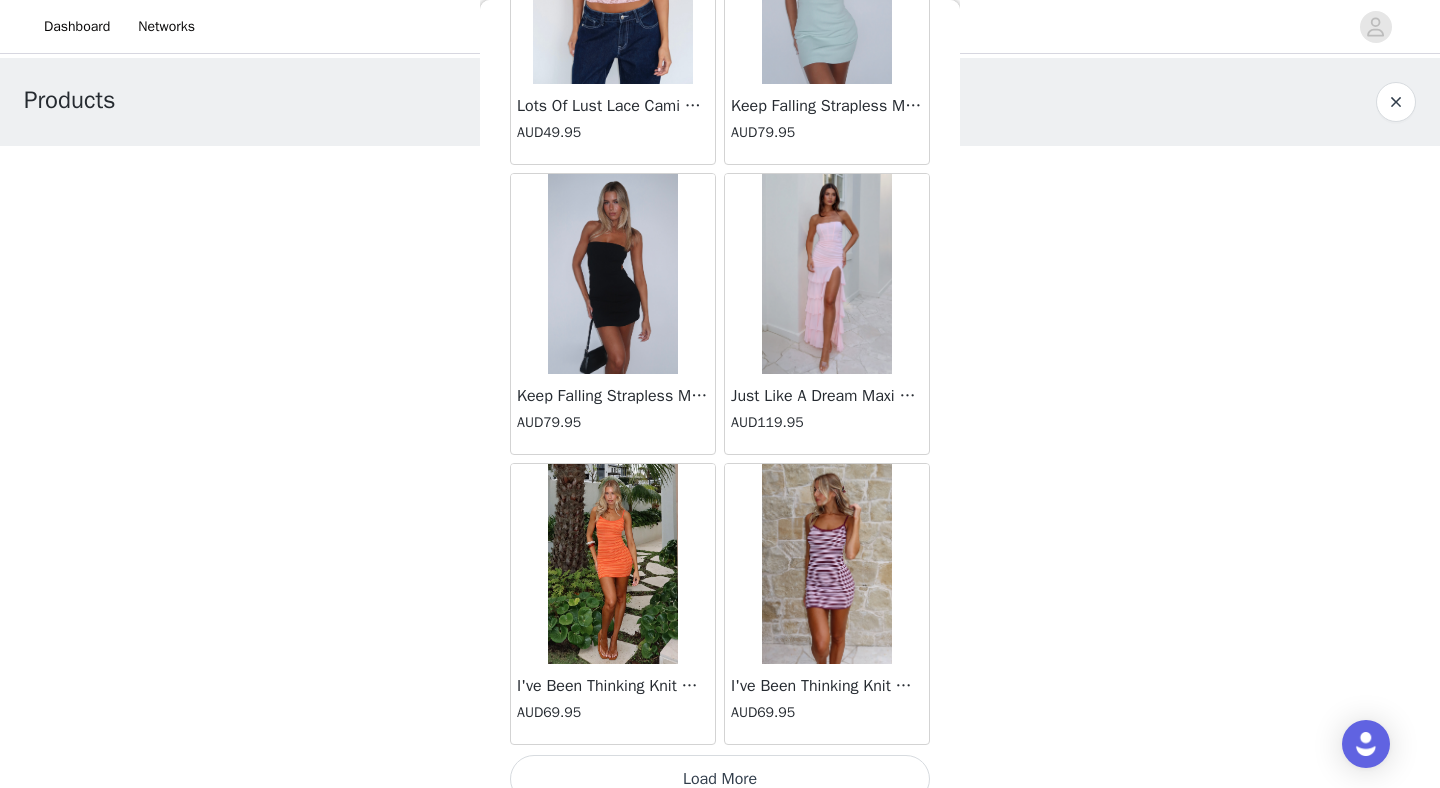scroll, scrollTop: 83472, scrollLeft: 0, axis: vertical 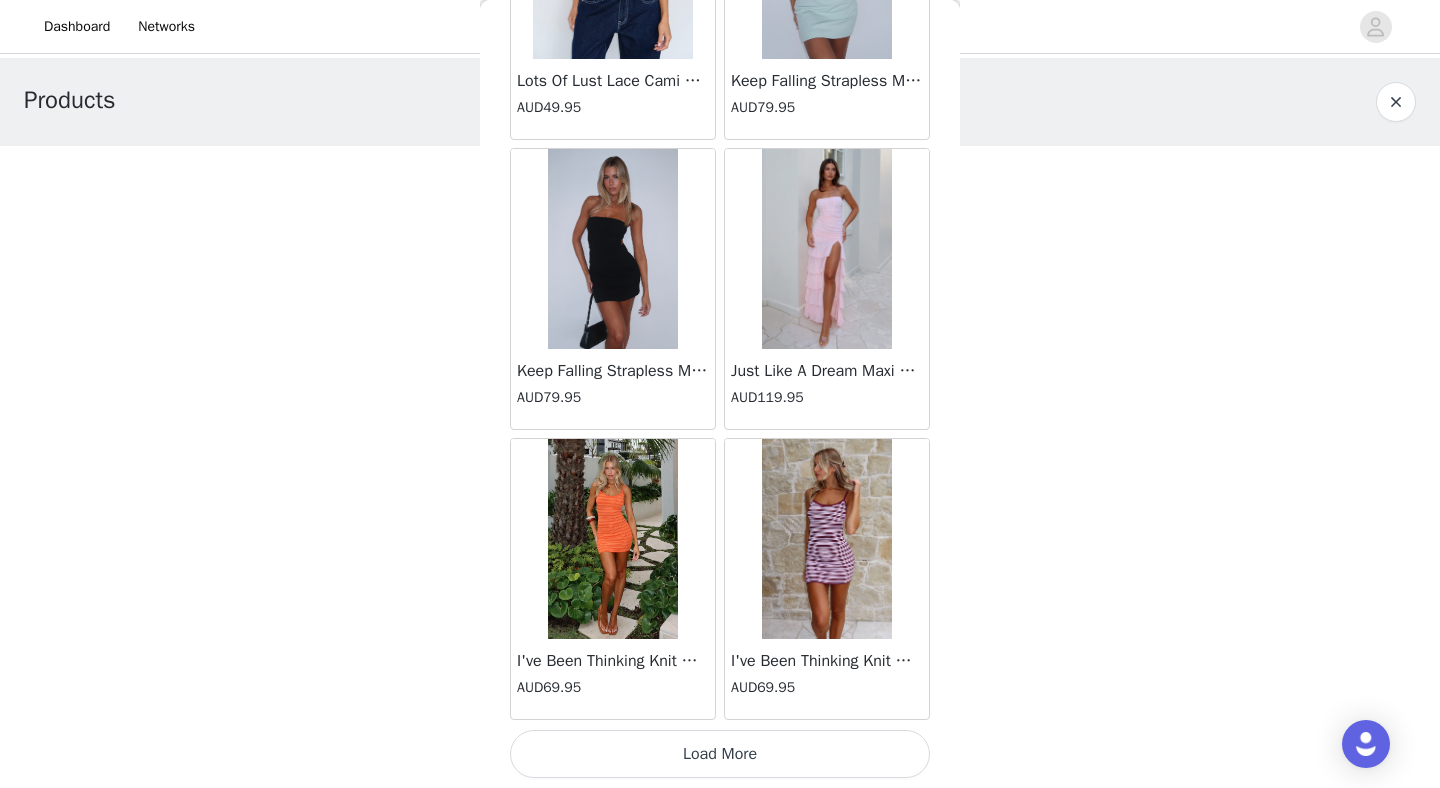 click on "Load More" at bounding box center [720, 754] 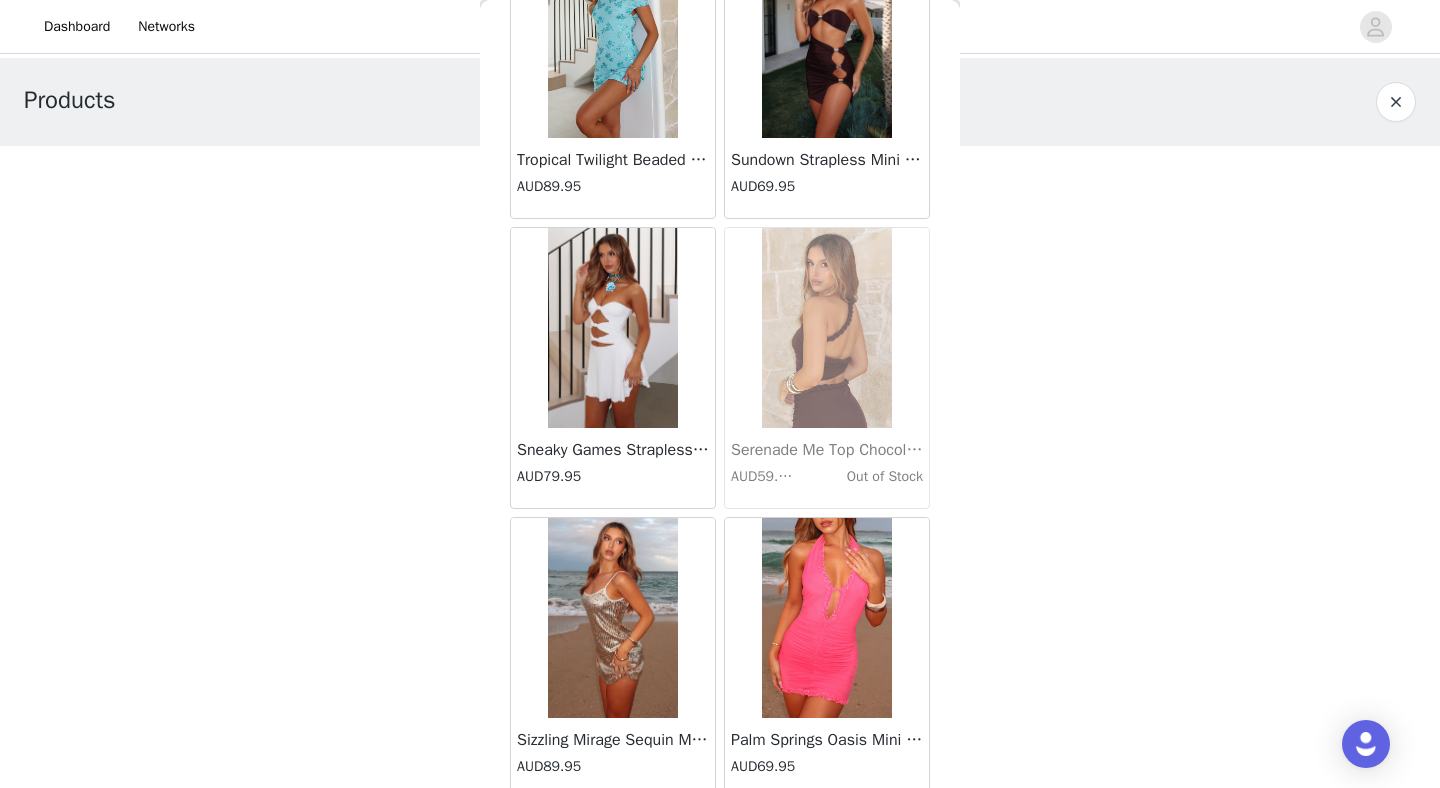 scroll, scrollTop: 86372, scrollLeft: 0, axis: vertical 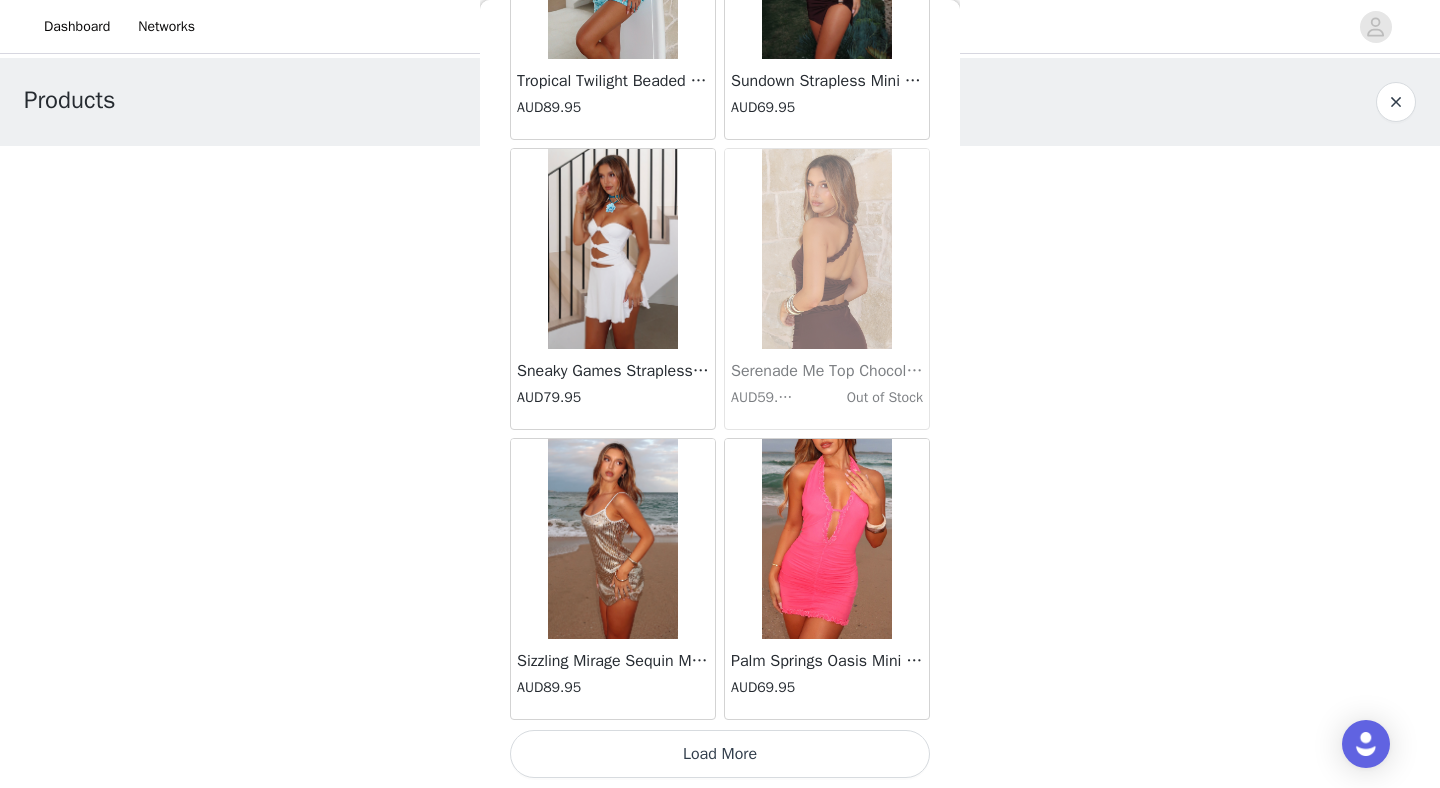 click on "Load More" at bounding box center (720, 754) 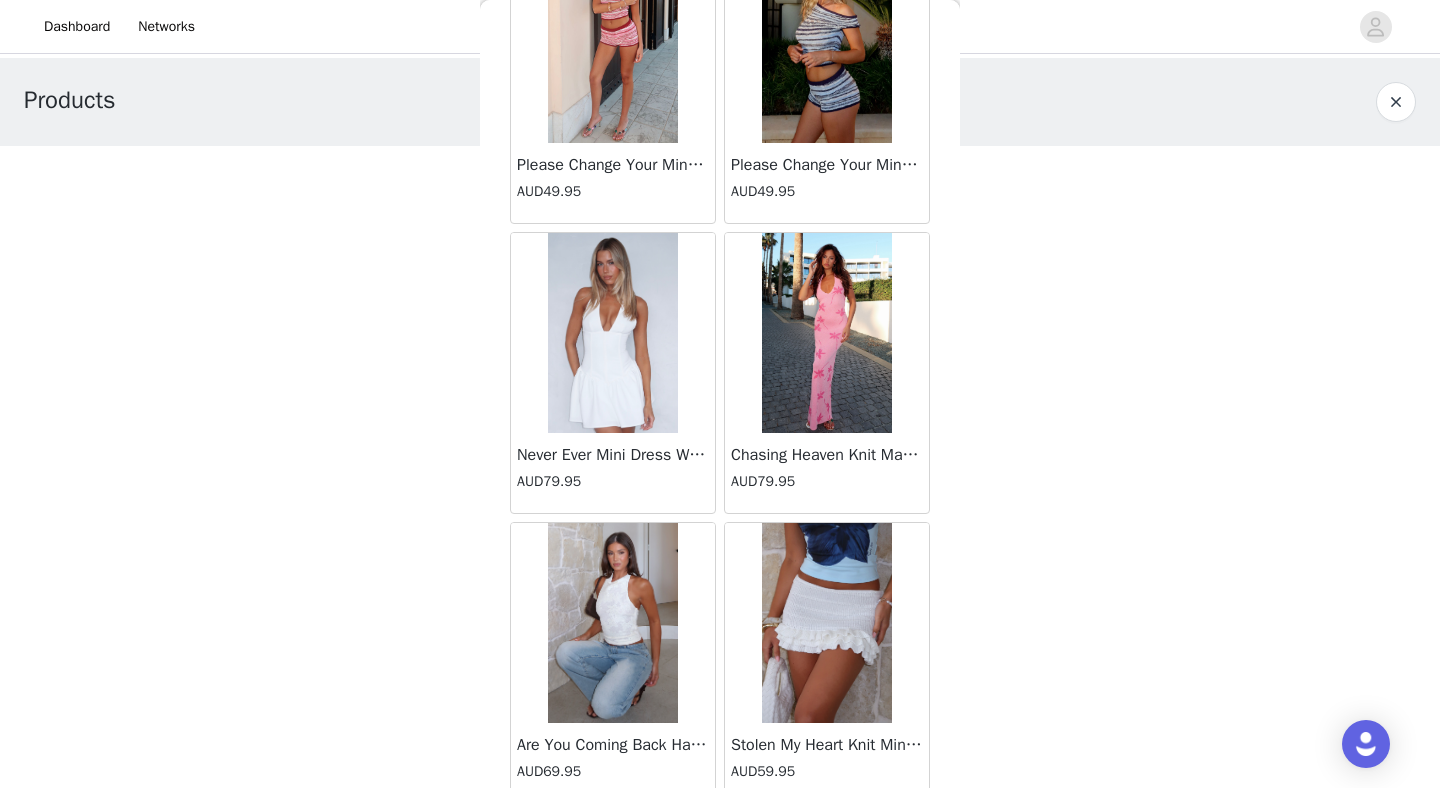 scroll, scrollTop: 89272, scrollLeft: 0, axis: vertical 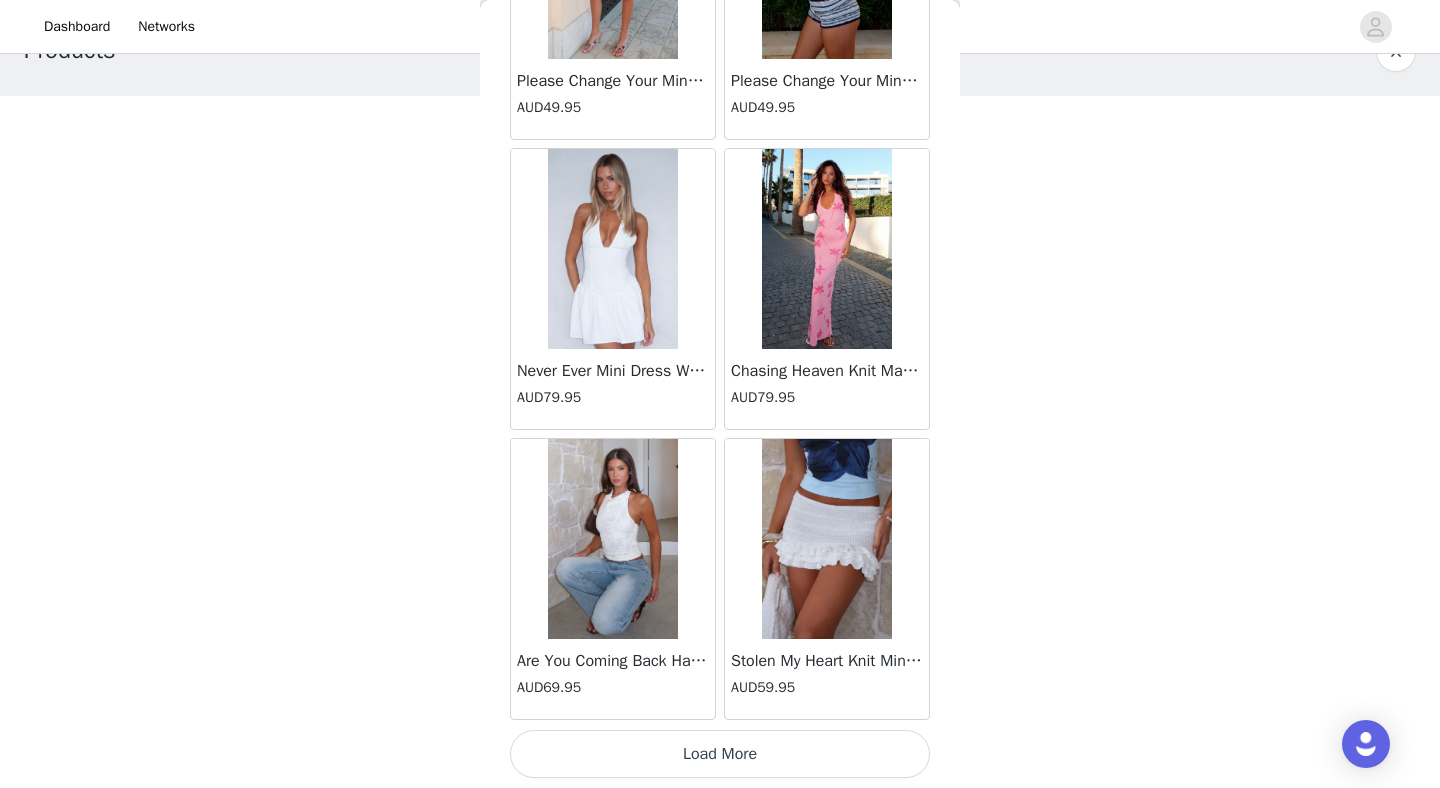 click on "Load More" at bounding box center (720, 754) 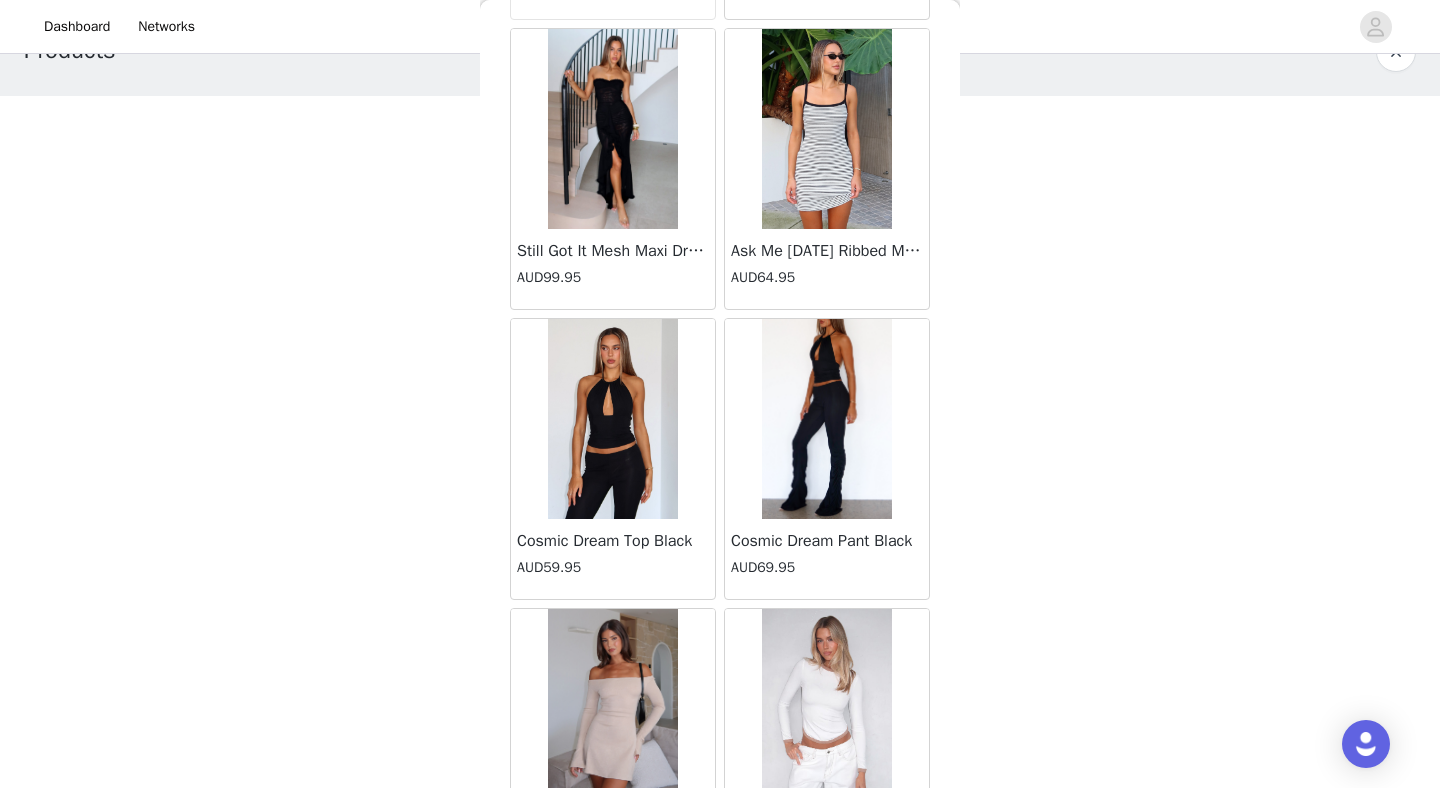 scroll, scrollTop: 92172, scrollLeft: 0, axis: vertical 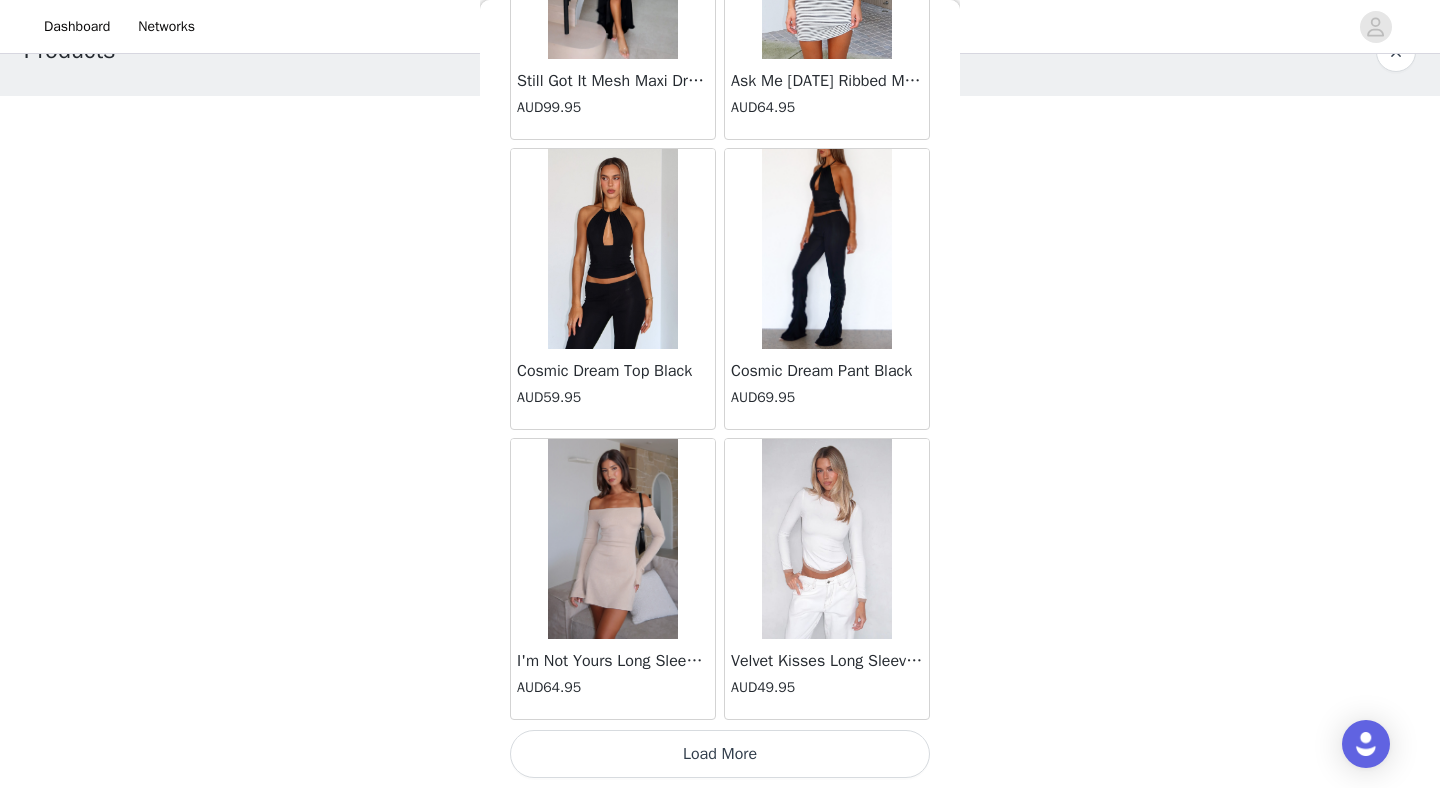 click on "Load More" at bounding box center (720, 754) 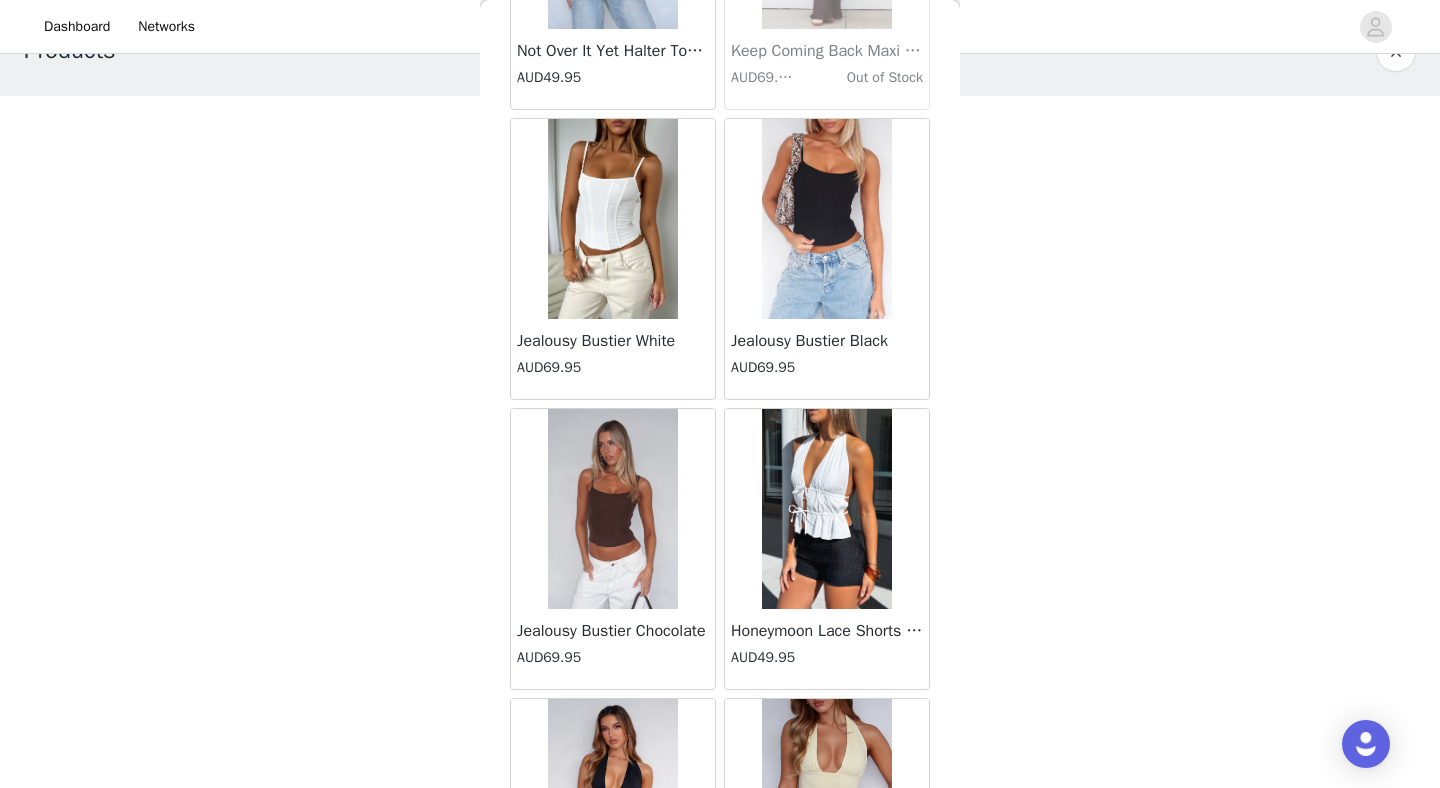 scroll, scrollTop: 95072, scrollLeft: 0, axis: vertical 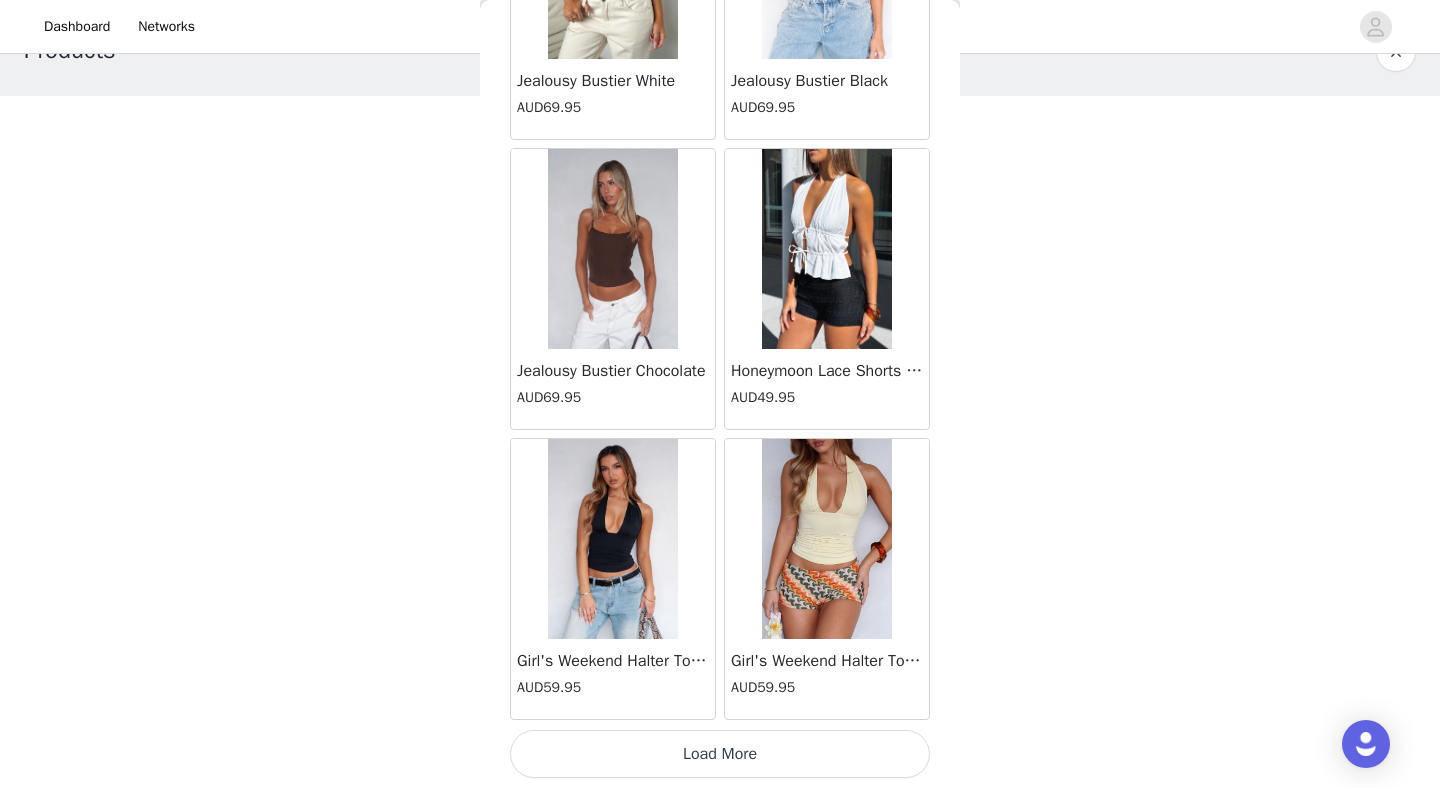 click on "Load More" at bounding box center (720, 754) 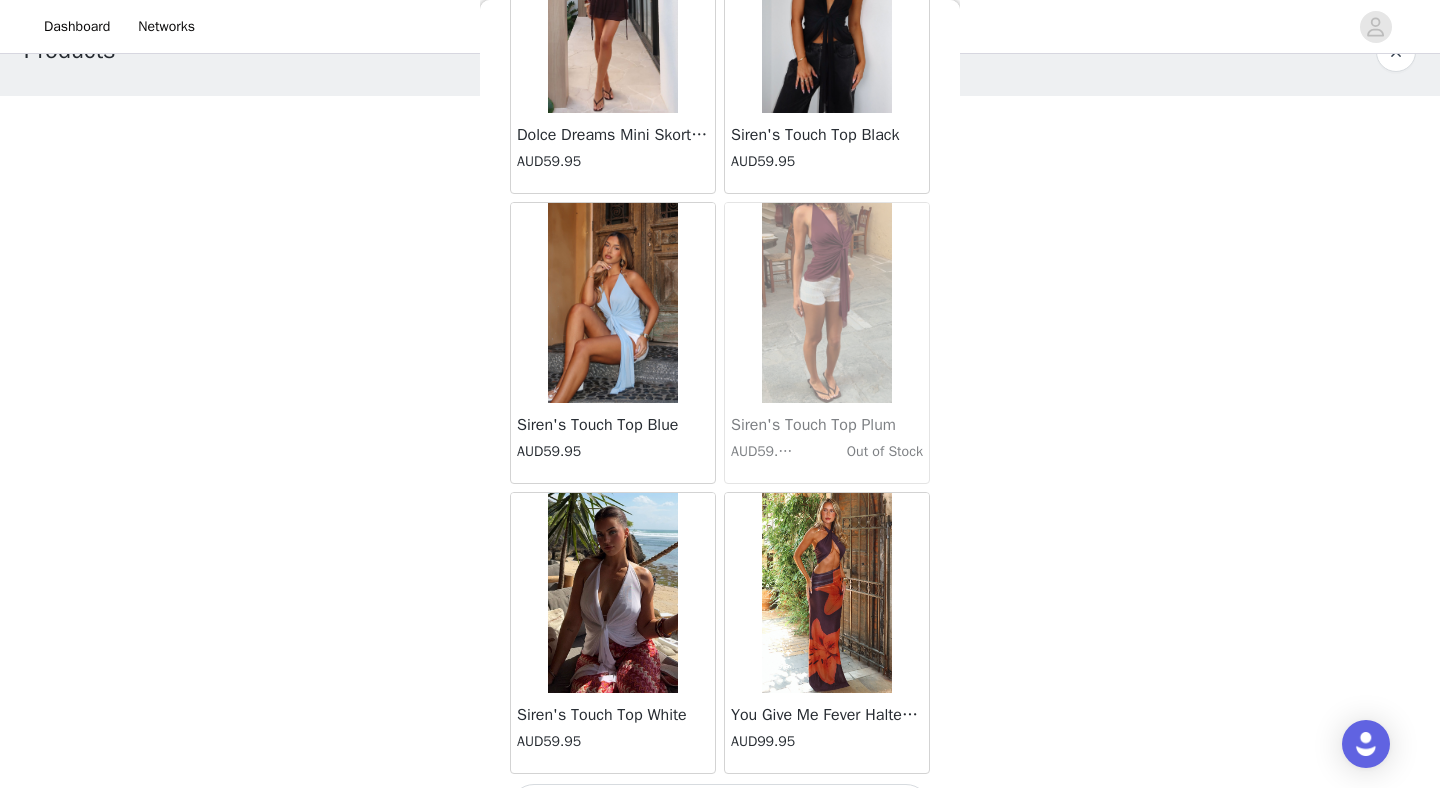 scroll, scrollTop: 97972, scrollLeft: 0, axis: vertical 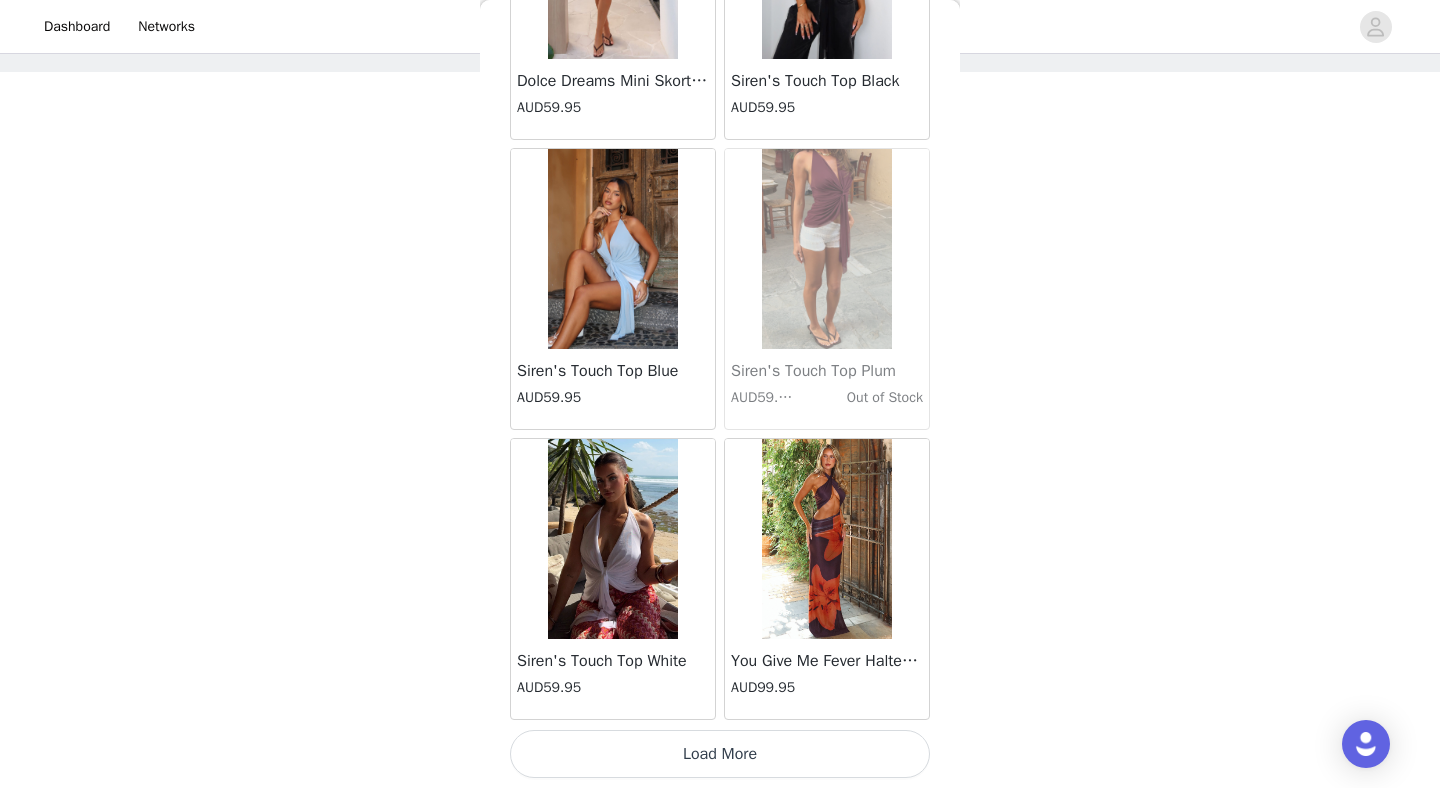 click on "Load More" at bounding box center [720, 754] 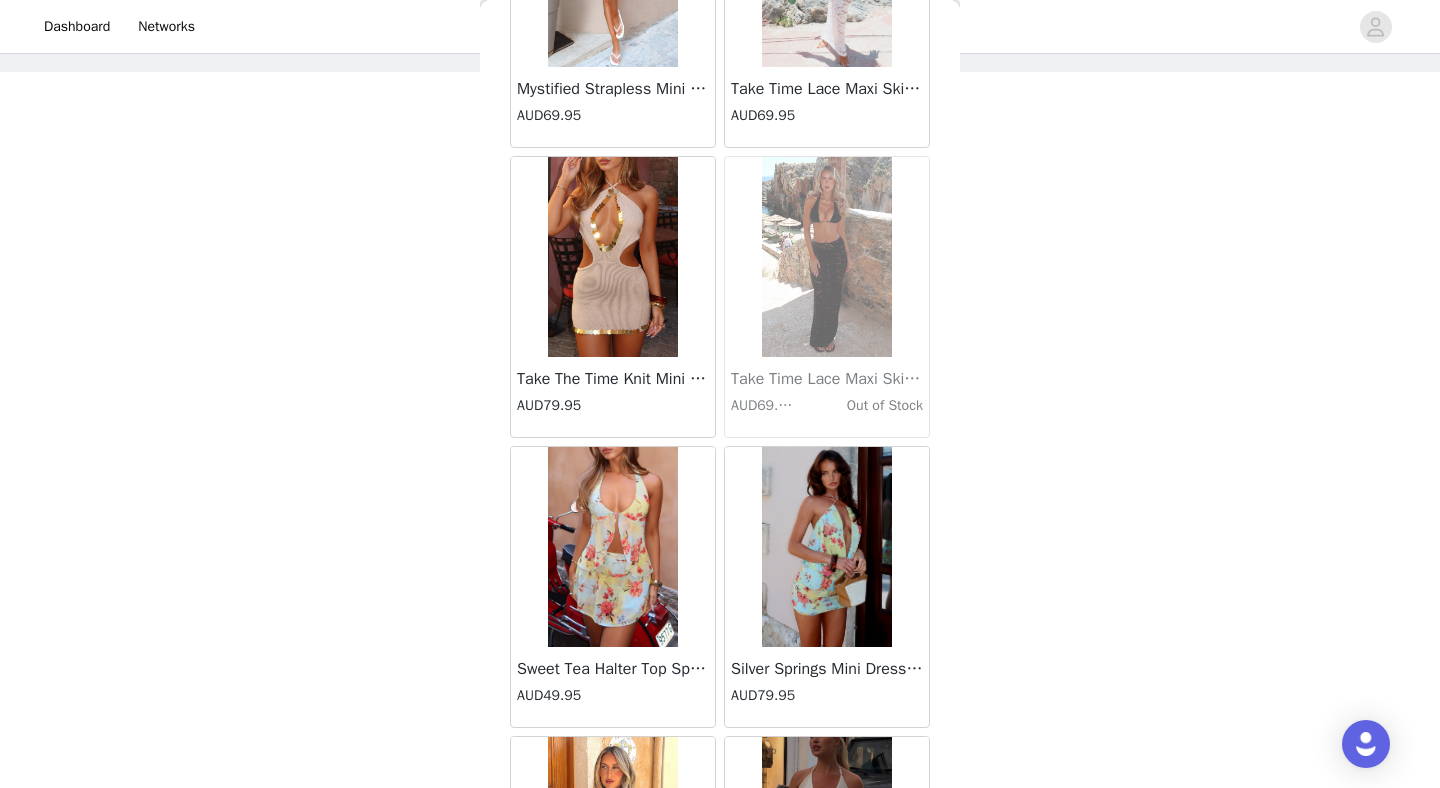 scroll, scrollTop: 100872, scrollLeft: 0, axis: vertical 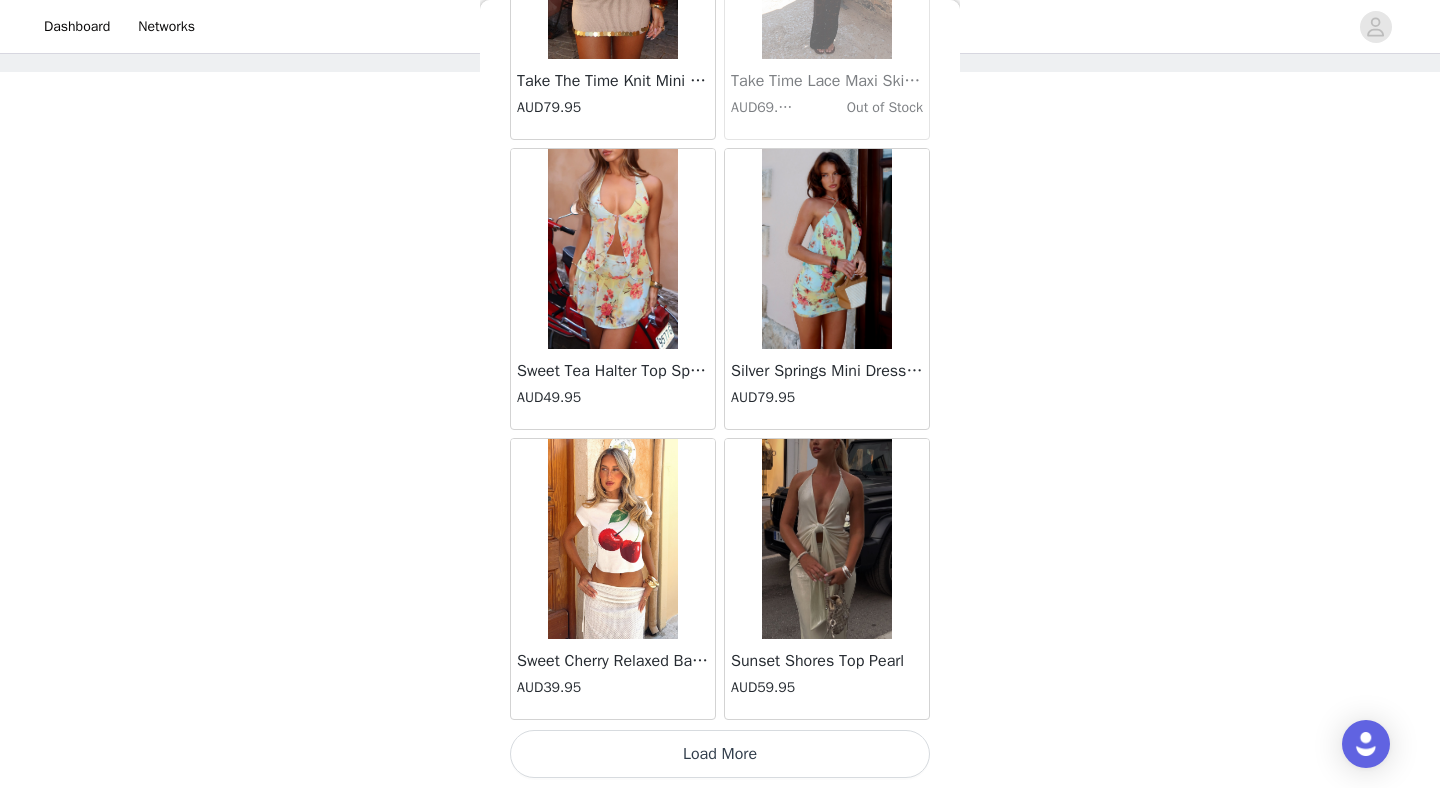 click on "Load More" at bounding box center [720, 754] 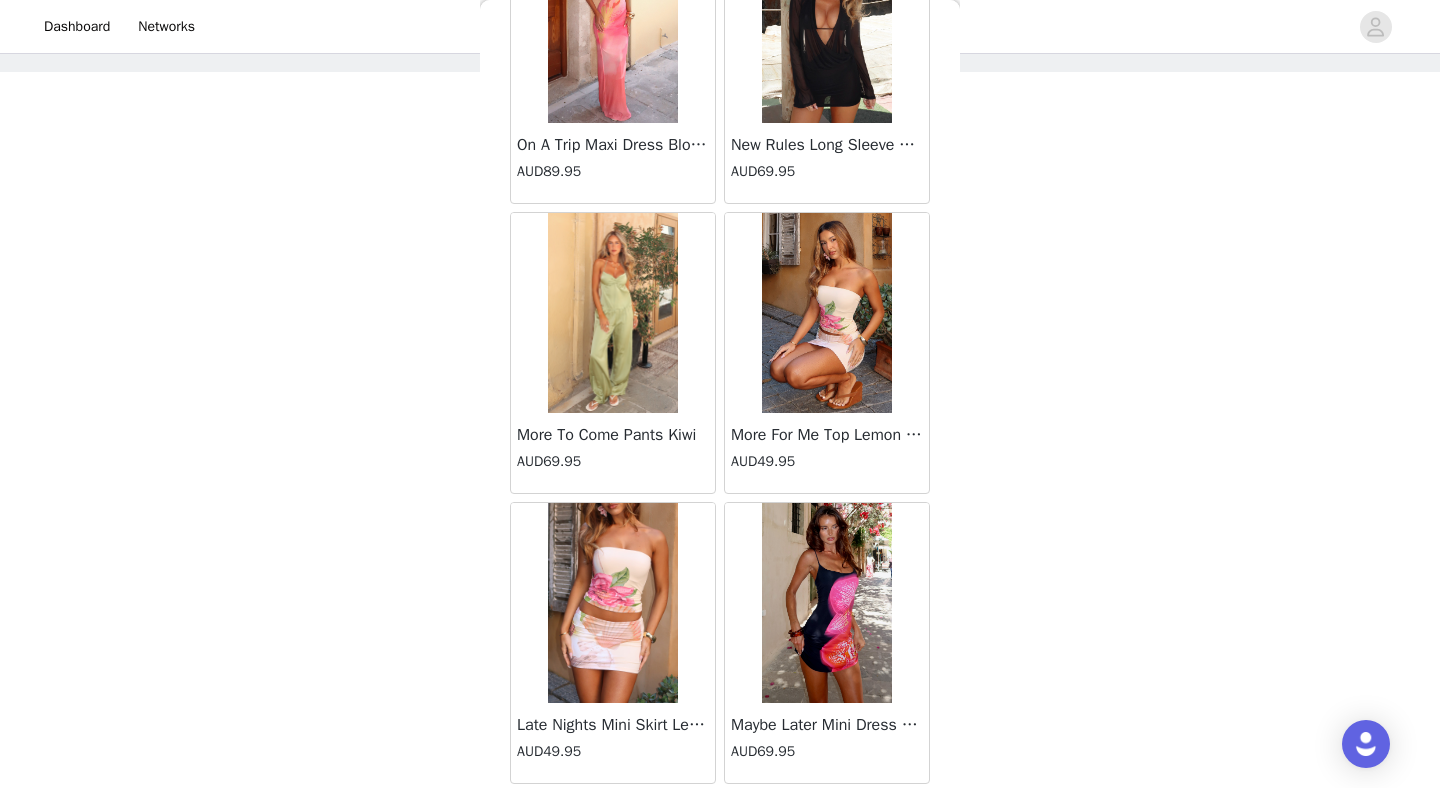 scroll, scrollTop: 103772, scrollLeft: 0, axis: vertical 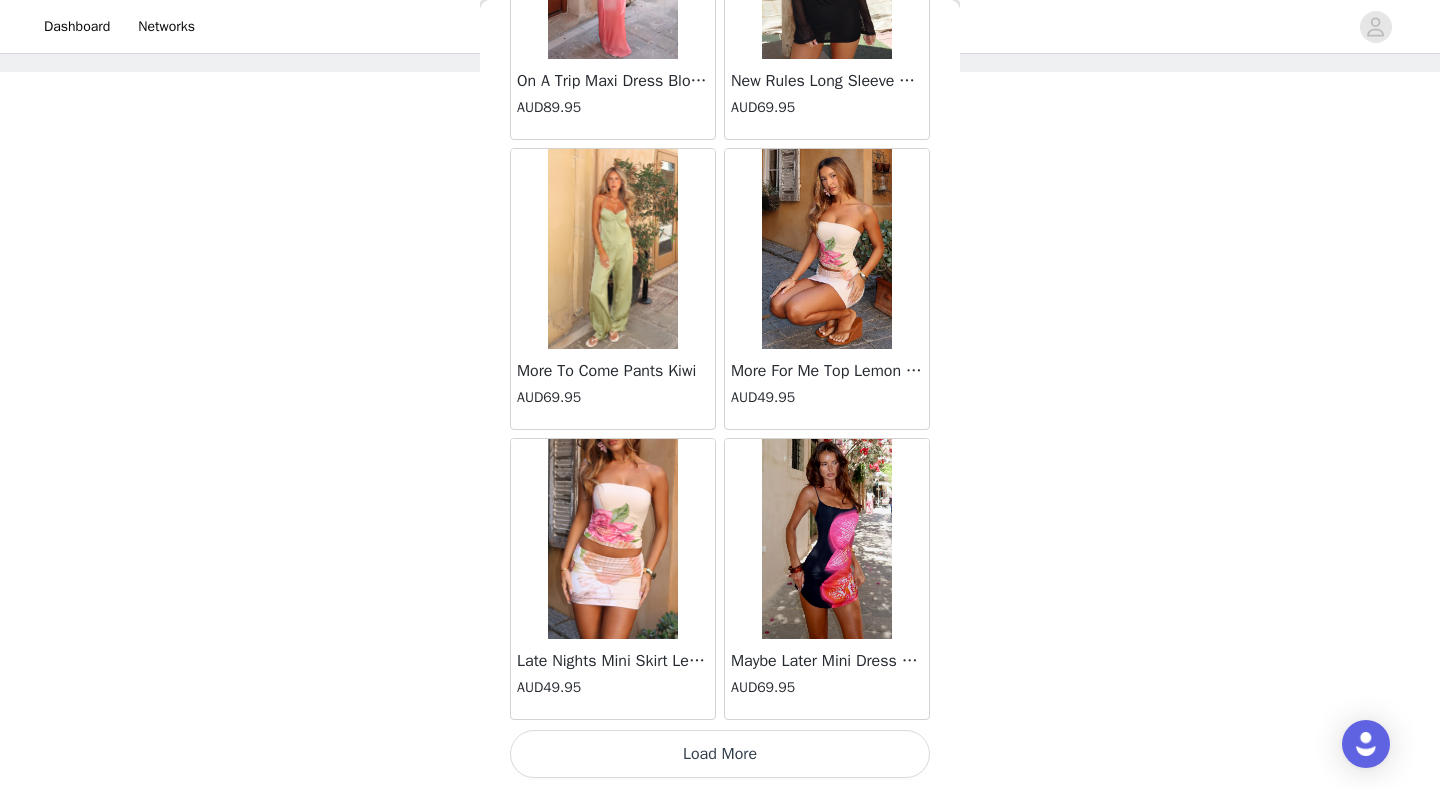 click on "Load More" at bounding box center (720, 754) 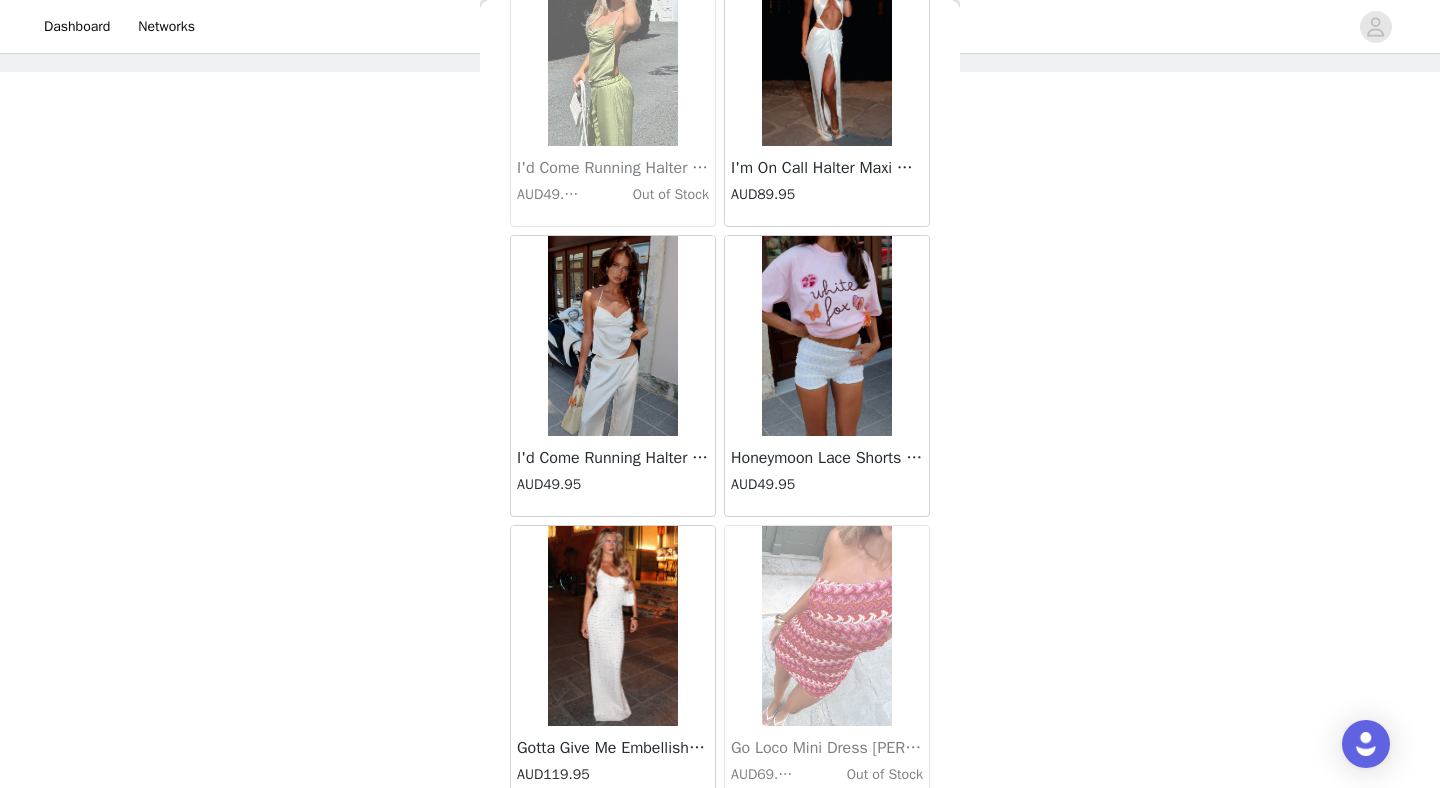 scroll, scrollTop: 106672, scrollLeft: 0, axis: vertical 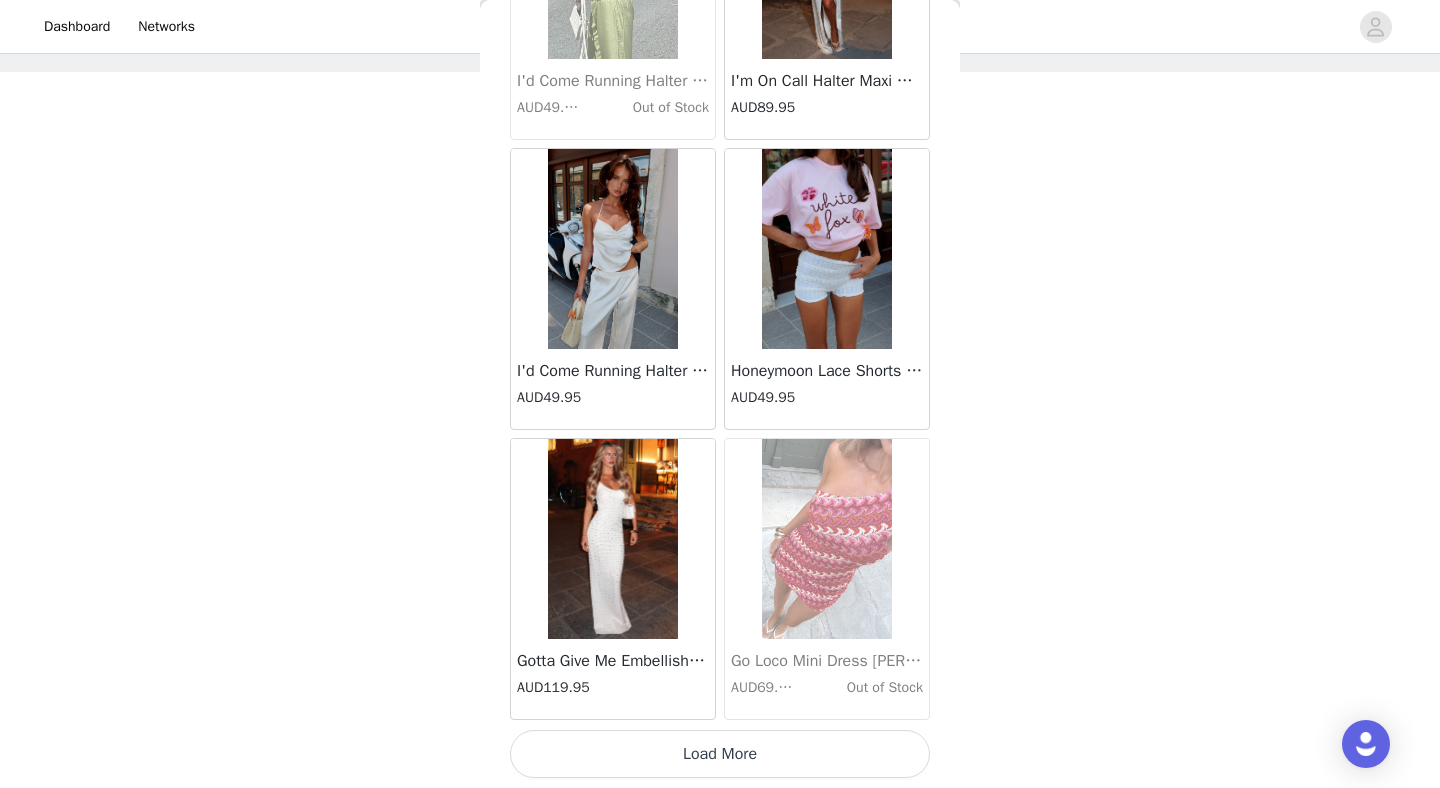 click on "Load More" at bounding box center (720, 754) 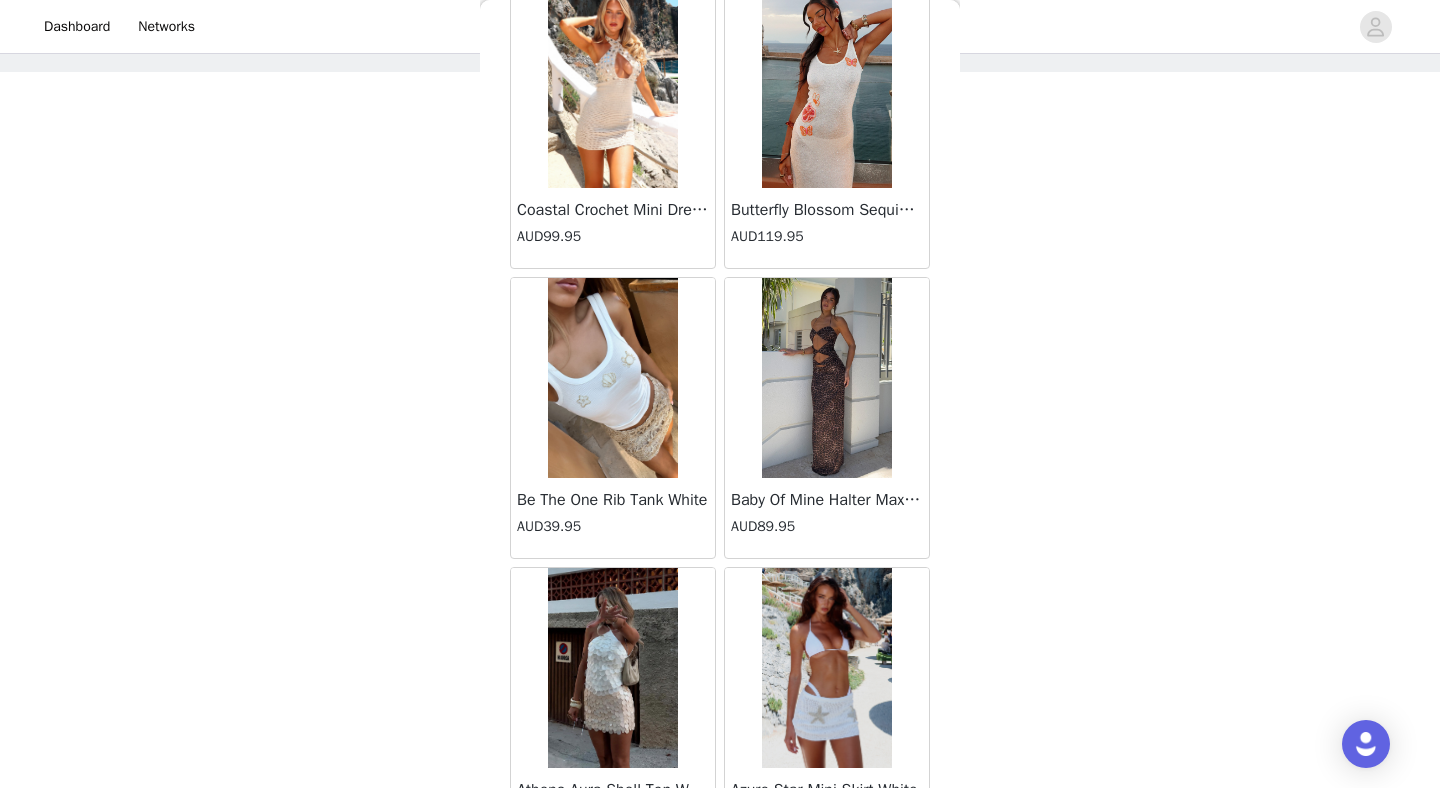 scroll, scrollTop: 109255, scrollLeft: 0, axis: vertical 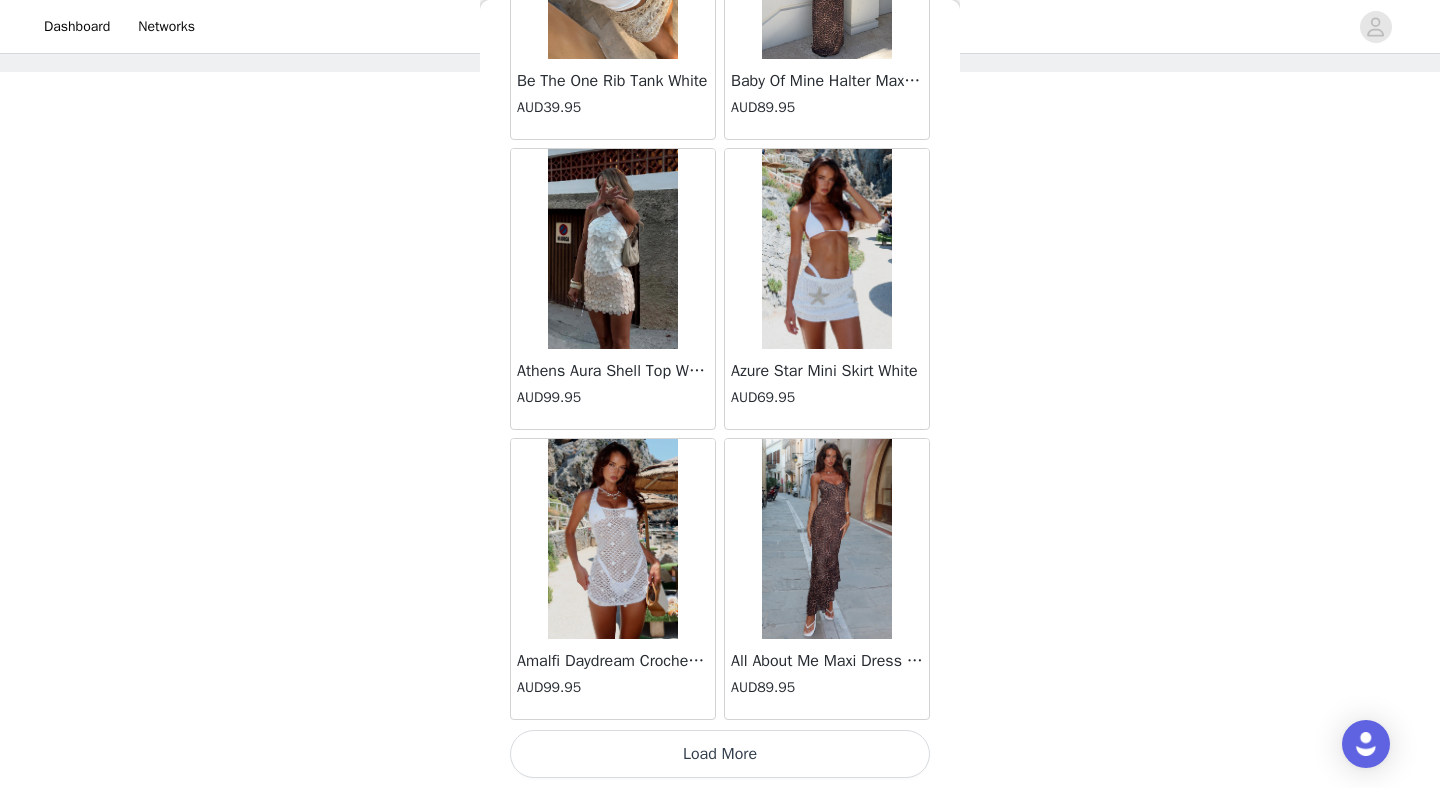 click on "Load More" at bounding box center [720, 754] 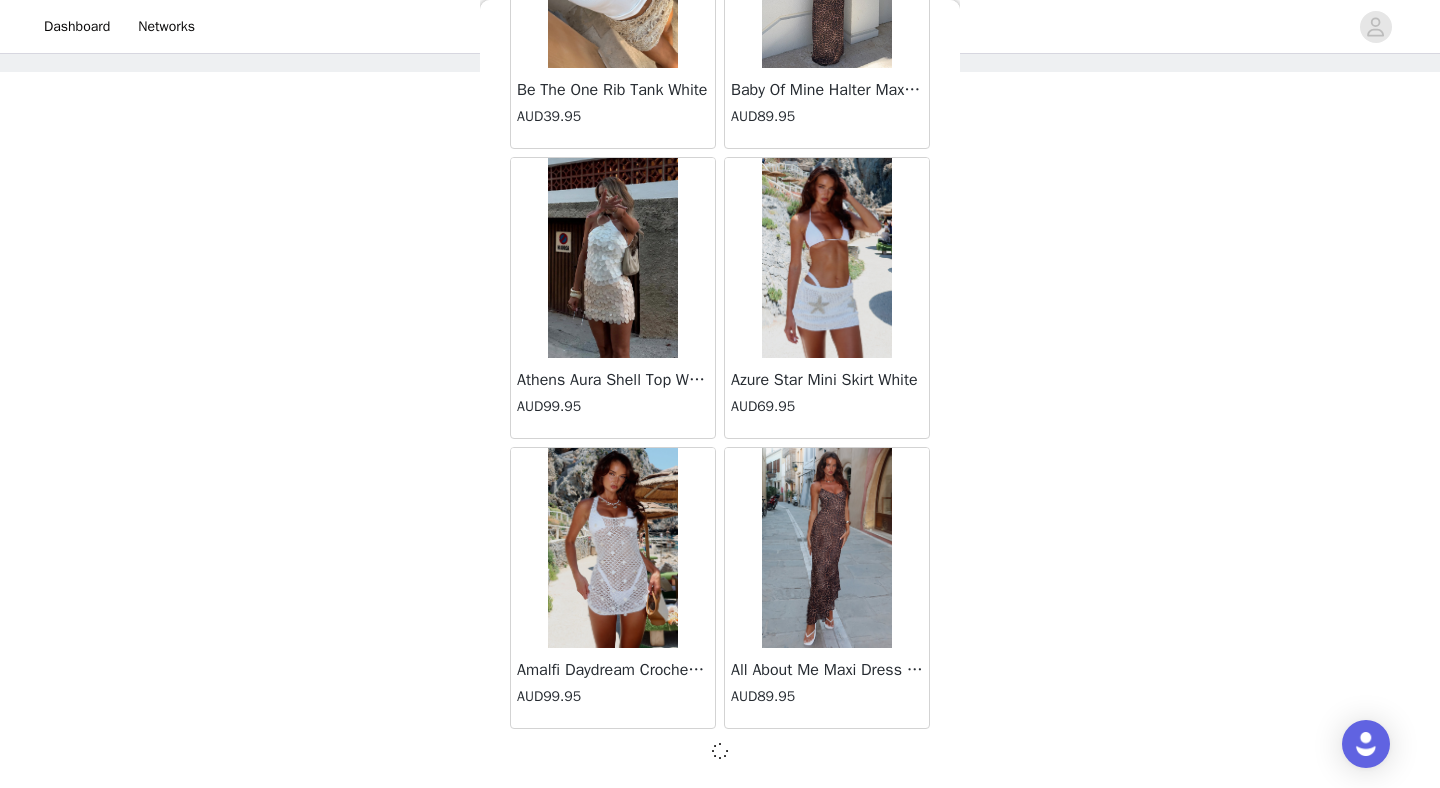 scroll, scrollTop: 109563, scrollLeft: 0, axis: vertical 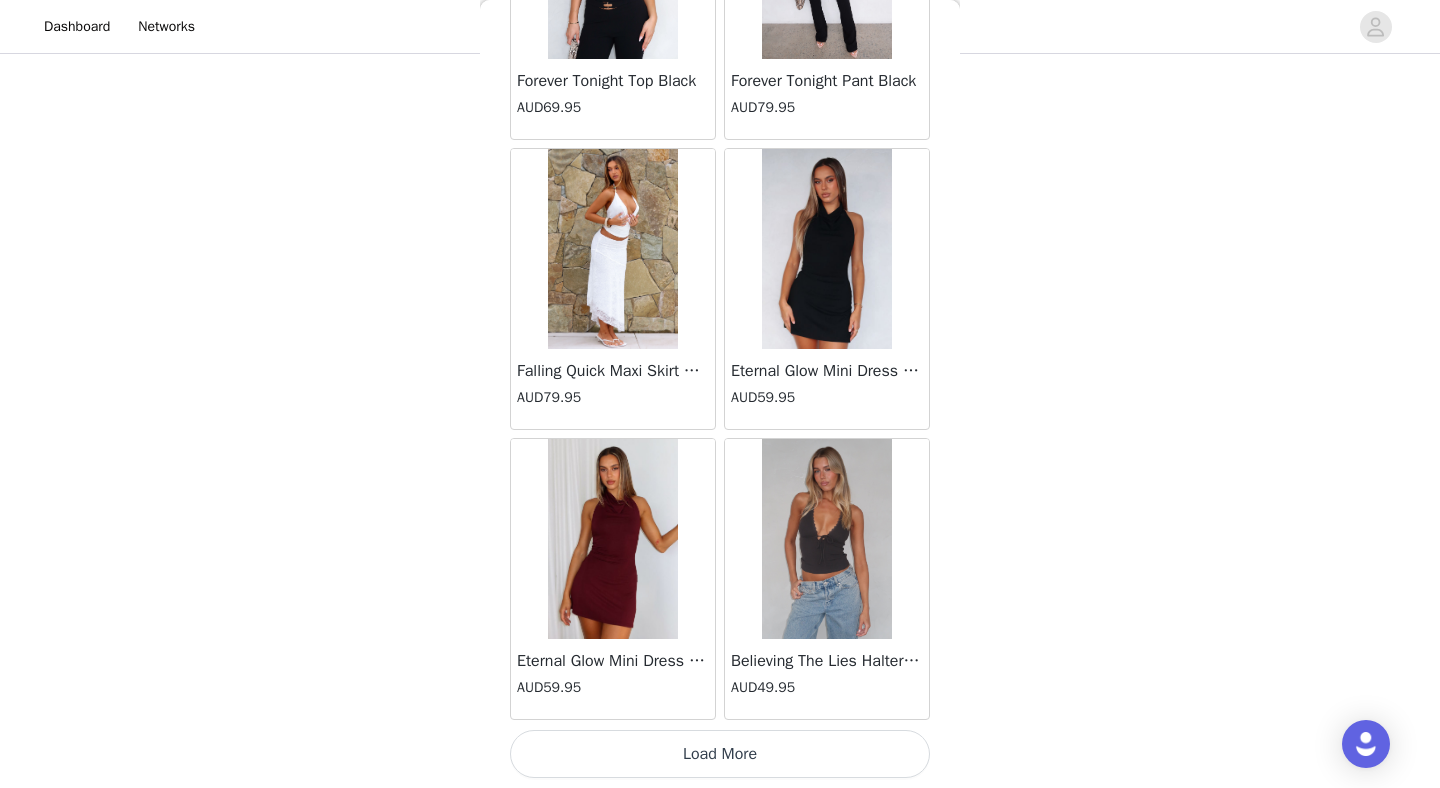 click on "Load More" at bounding box center [720, 754] 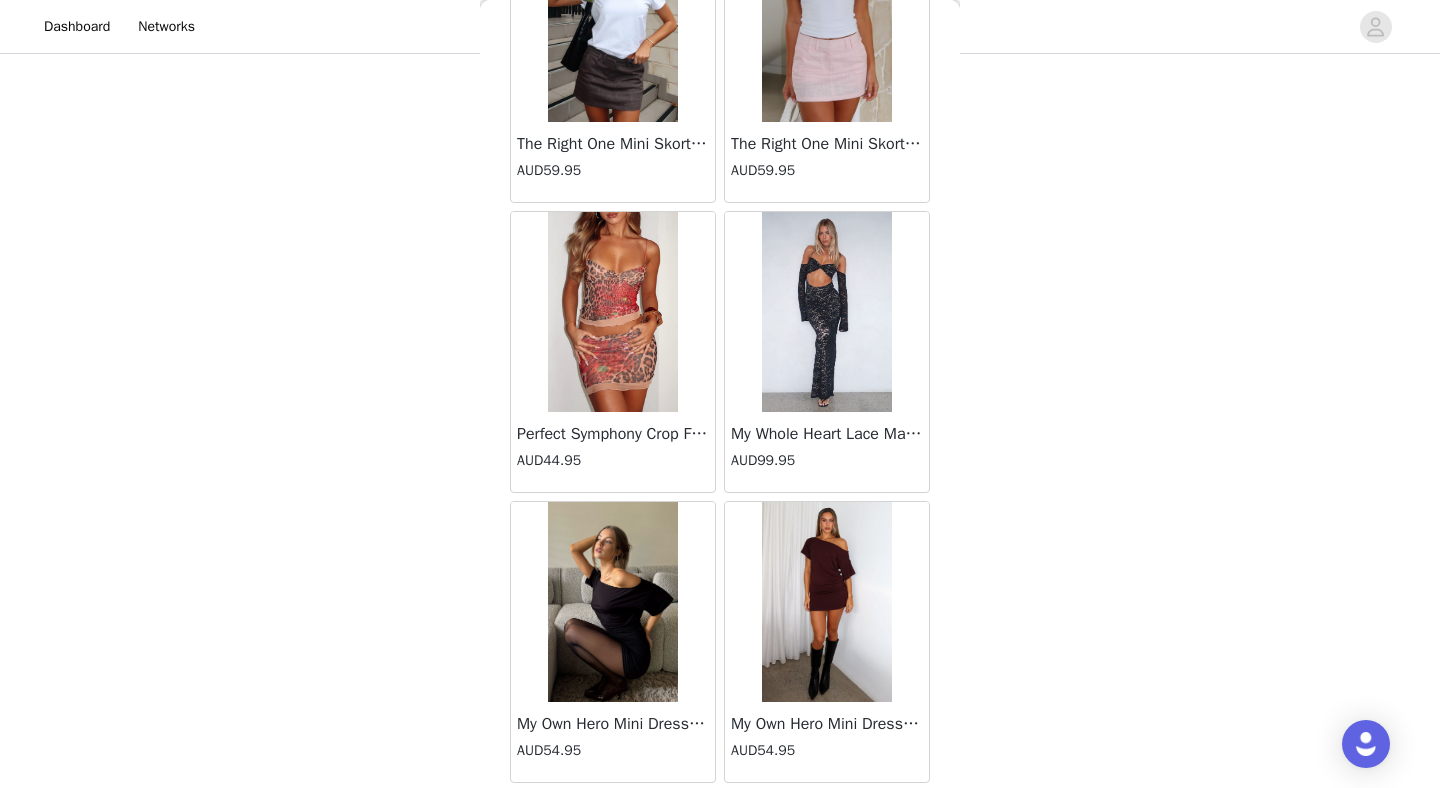 scroll, scrollTop: 115372, scrollLeft: 0, axis: vertical 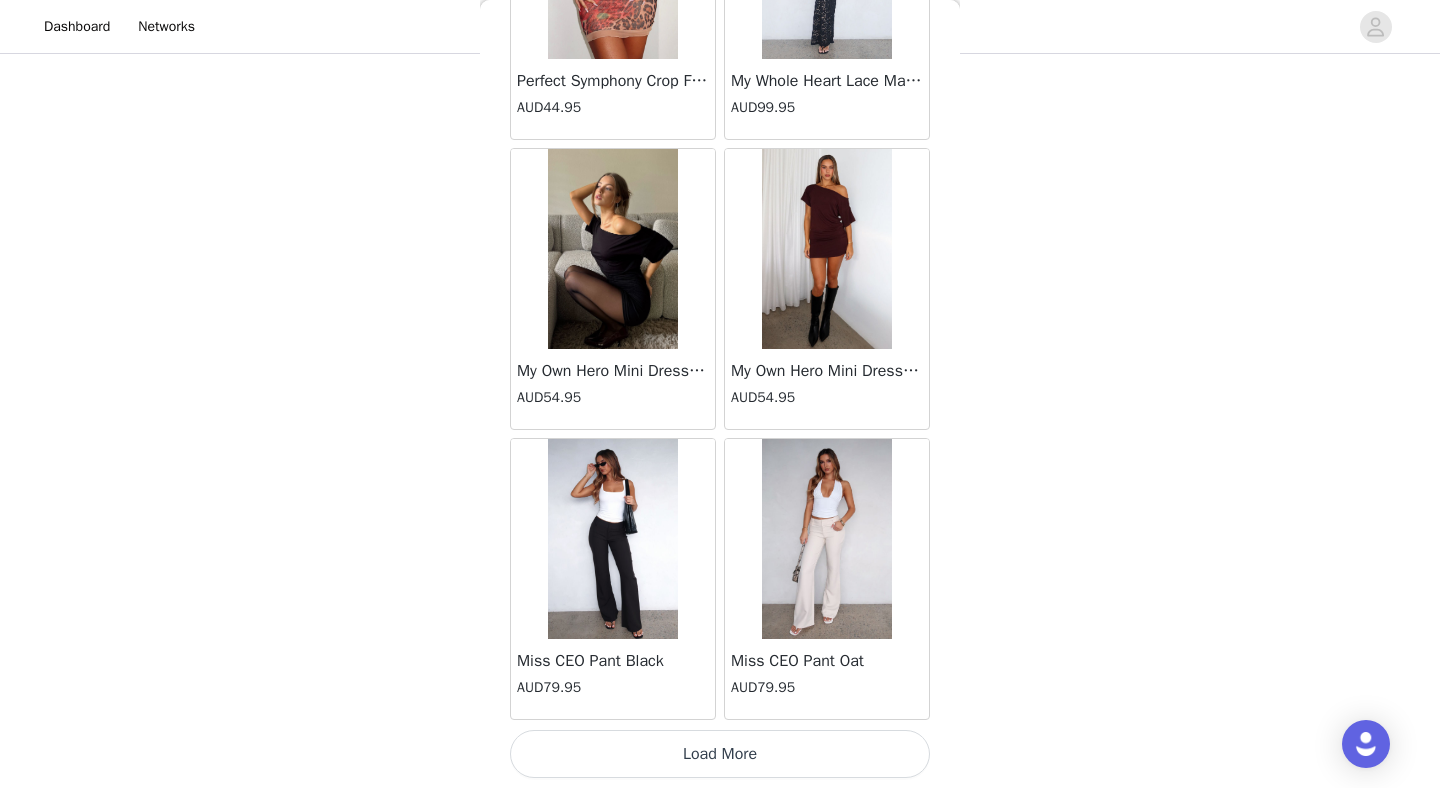 click on "Load More" at bounding box center [720, 754] 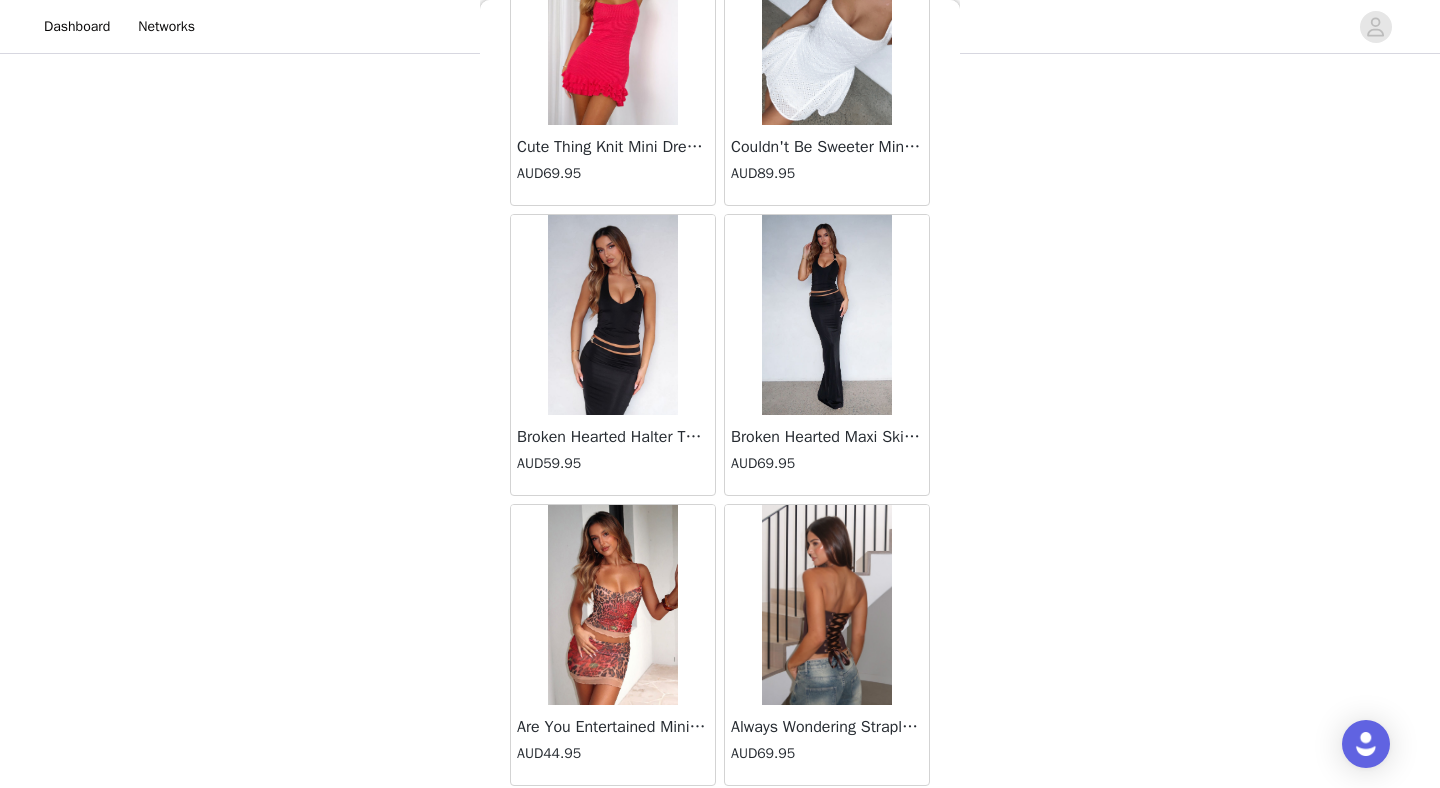 scroll, scrollTop: 118272, scrollLeft: 0, axis: vertical 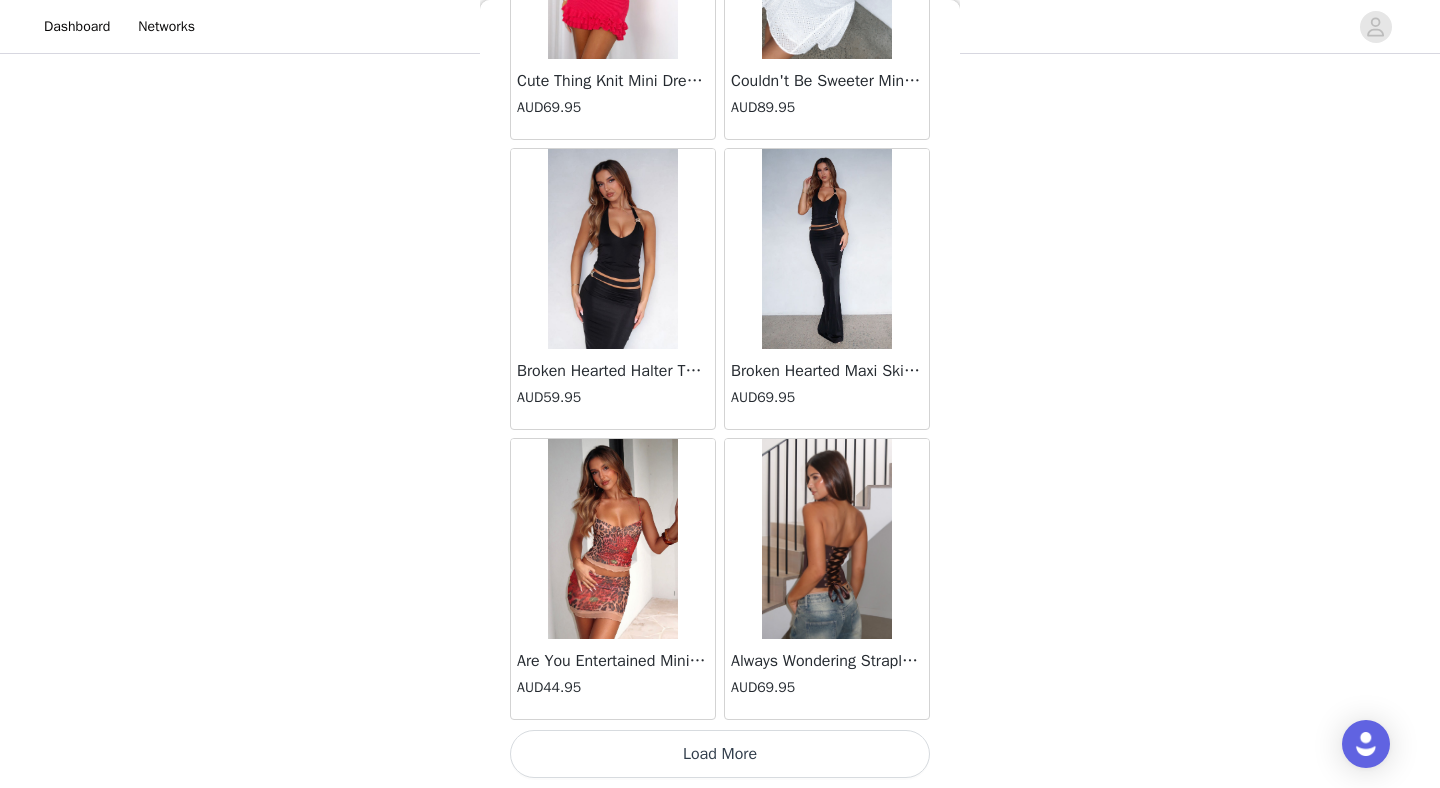 click on "Load More" at bounding box center (720, 754) 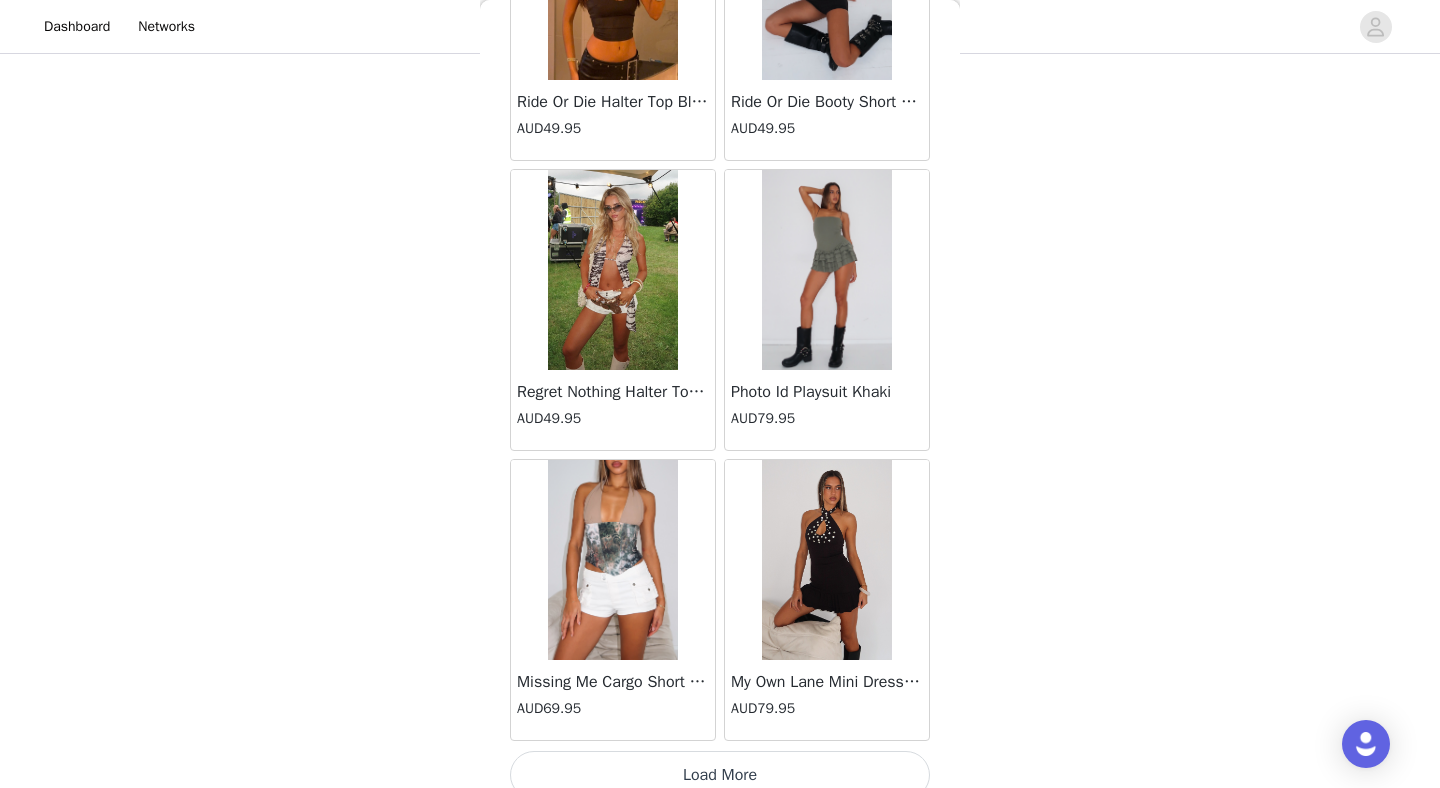 scroll, scrollTop: 121172, scrollLeft: 0, axis: vertical 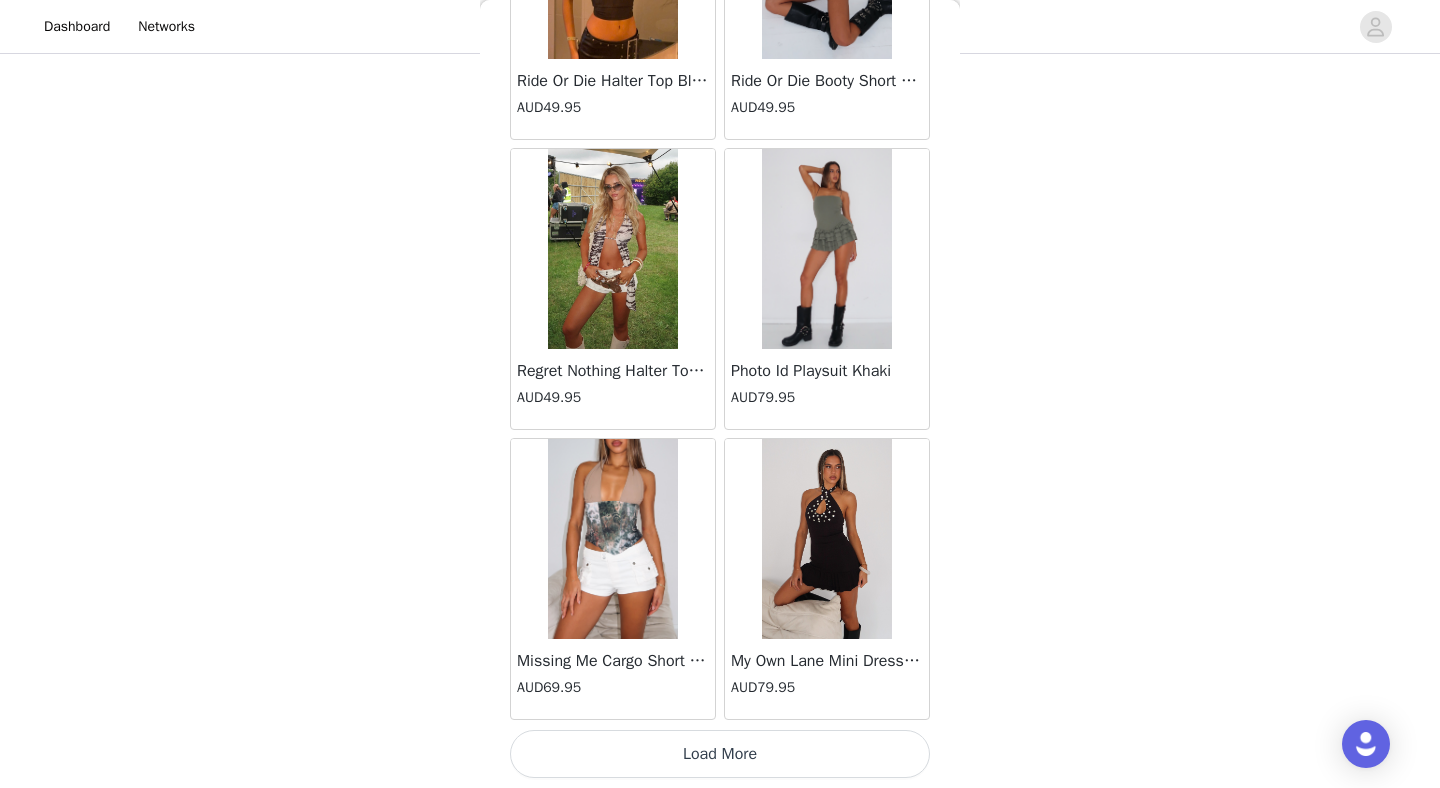 click on "Load More" at bounding box center (720, 754) 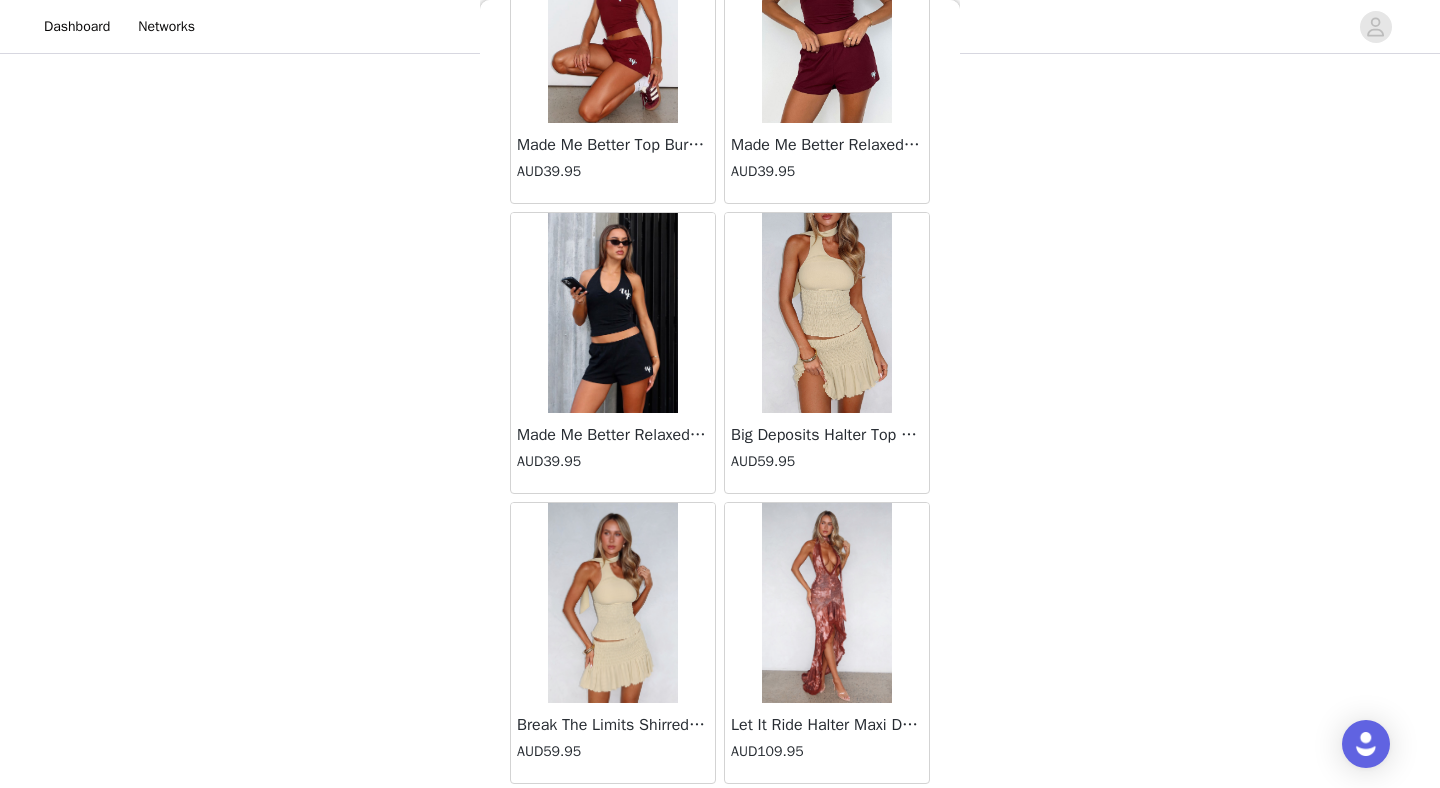 scroll, scrollTop: 124064, scrollLeft: 0, axis: vertical 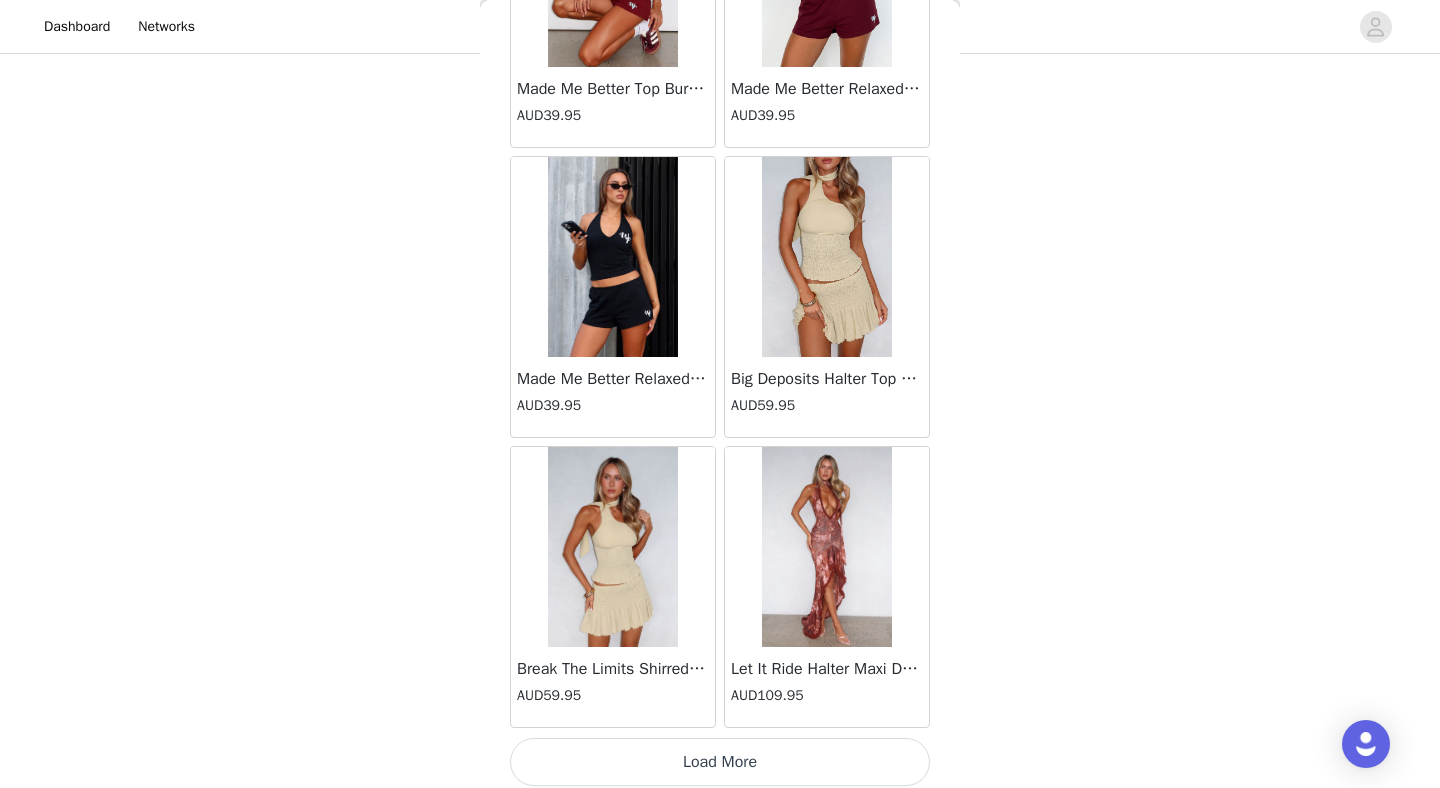 click on "Load More" at bounding box center [720, 762] 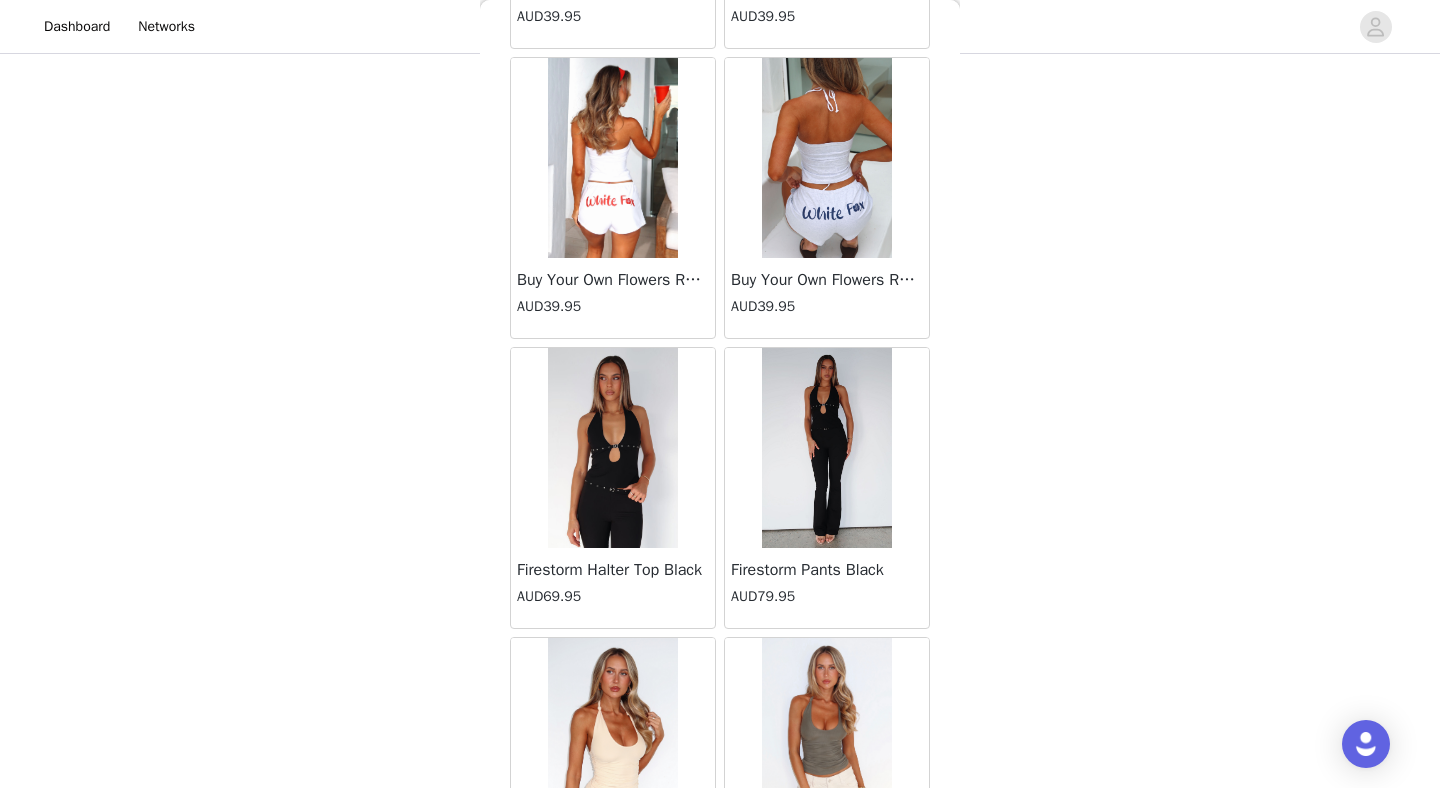 scroll, scrollTop: 126972, scrollLeft: 0, axis: vertical 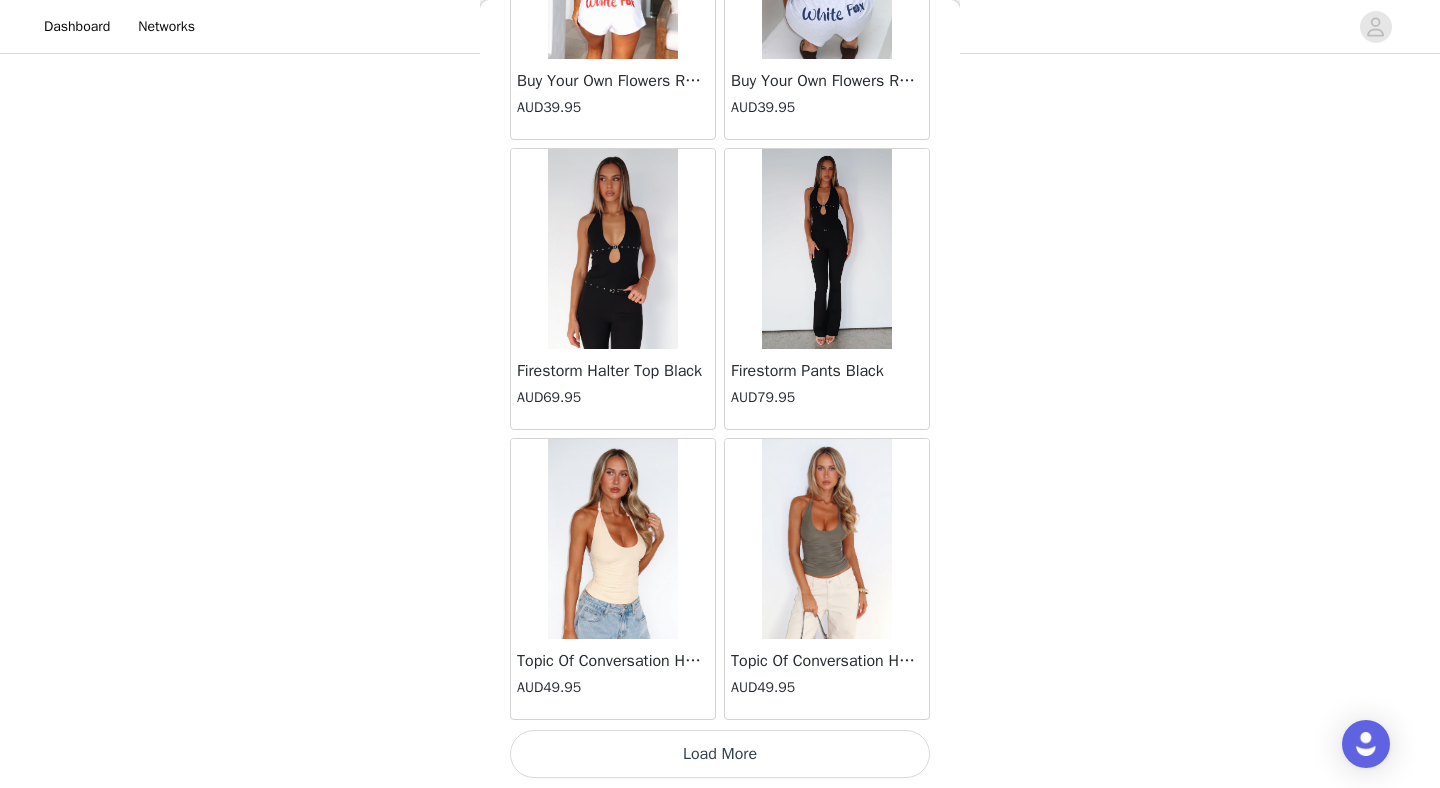 click on "Load More" at bounding box center [720, 754] 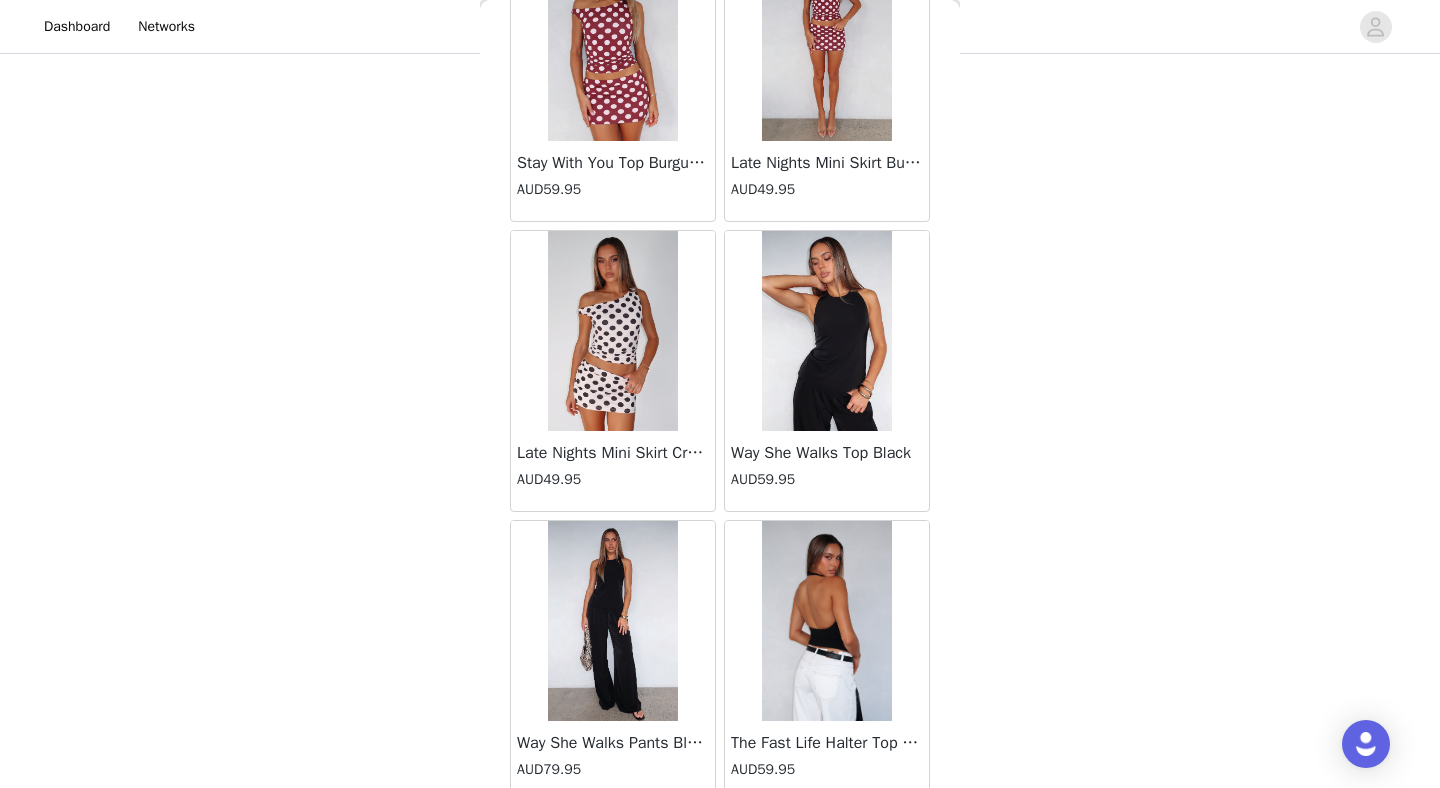 scroll, scrollTop: 129872, scrollLeft: 0, axis: vertical 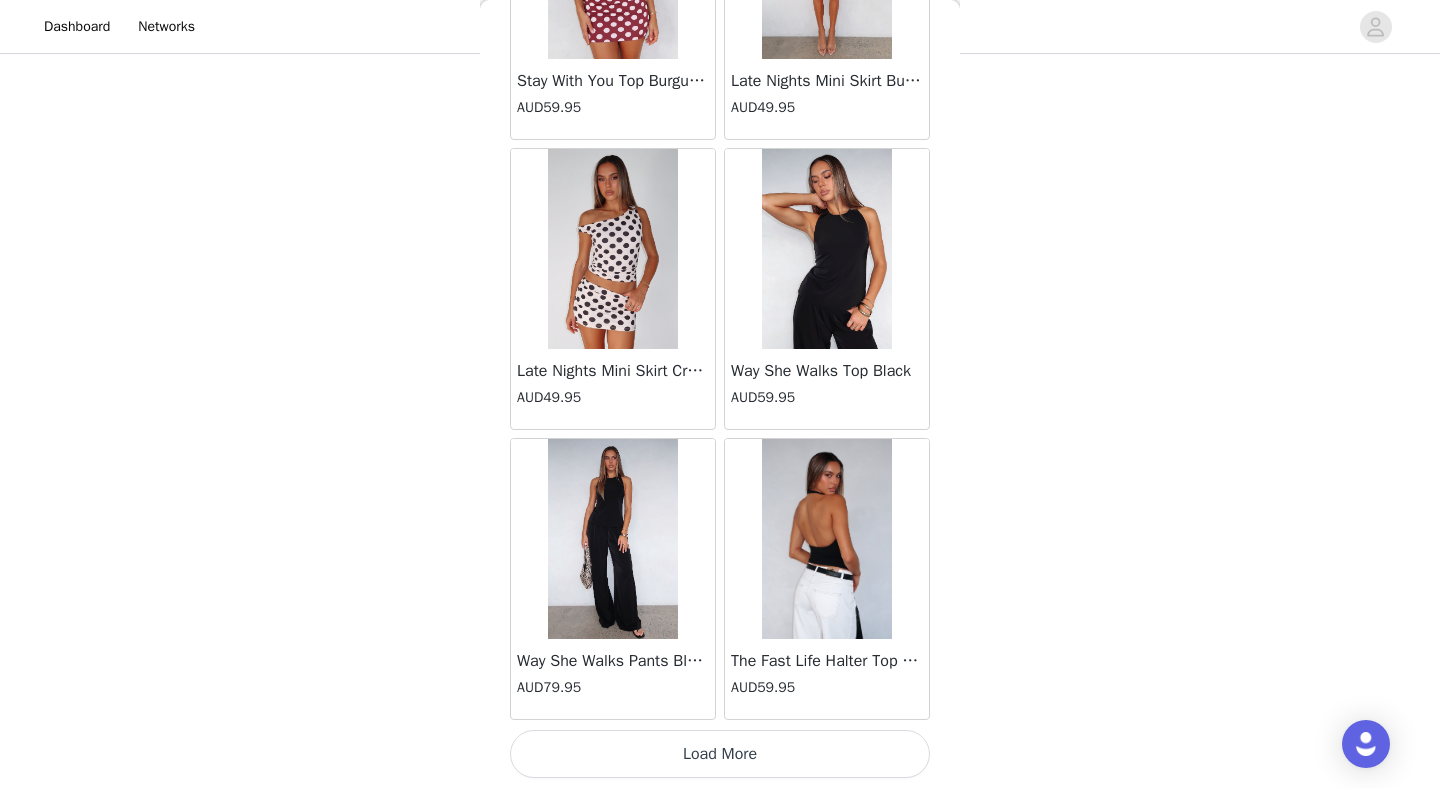 click on "Load More" at bounding box center [720, 754] 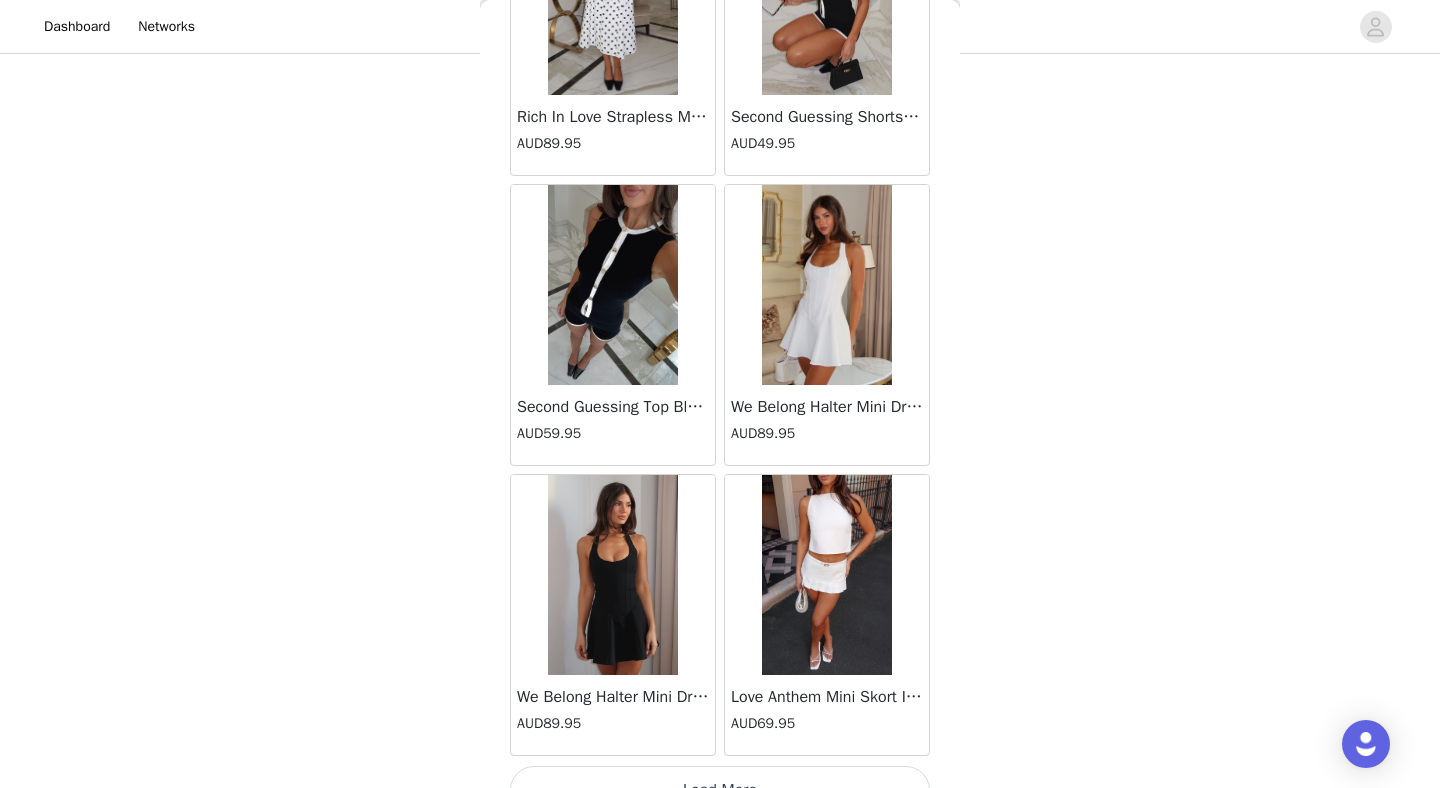 scroll, scrollTop: 132772, scrollLeft: 0, axis: vertical 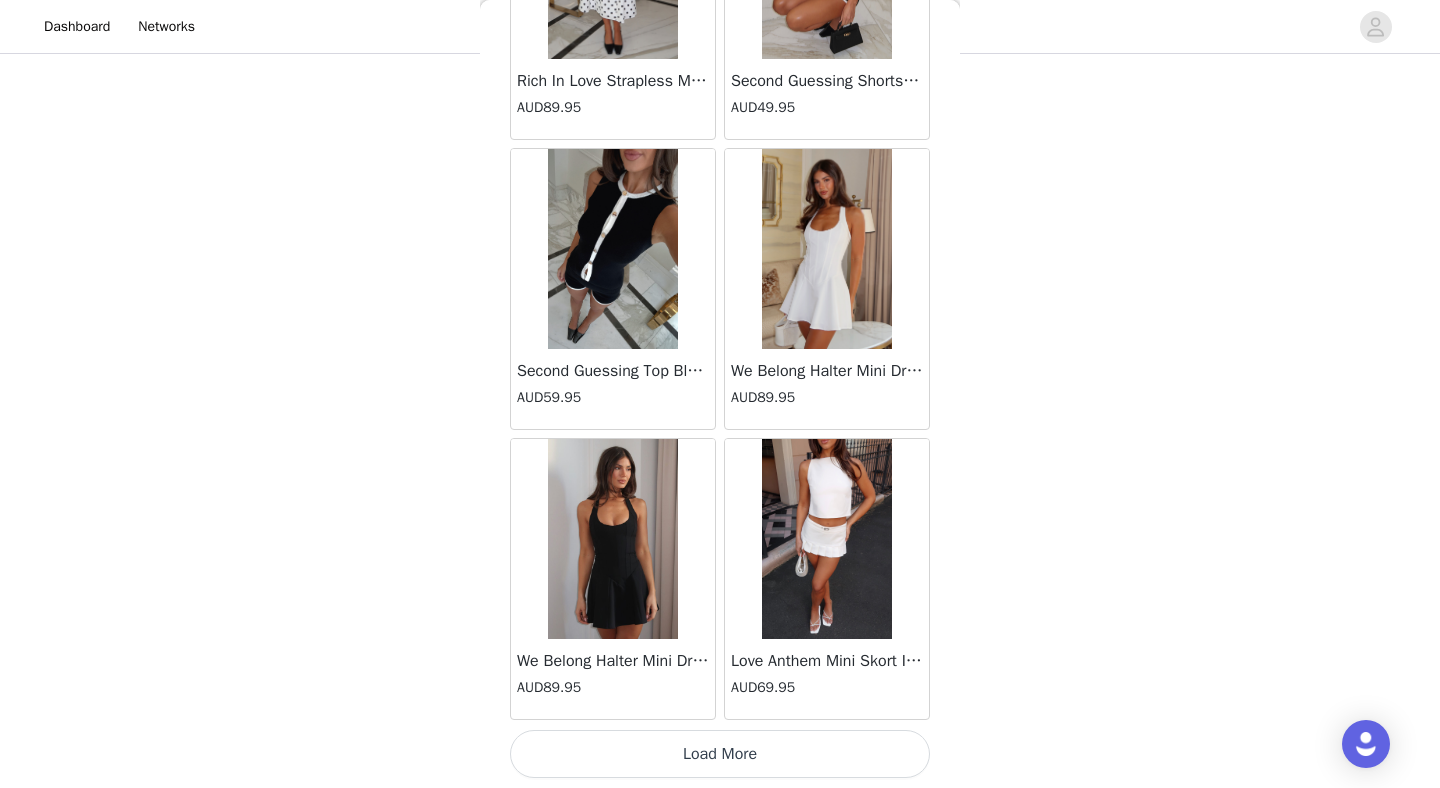 click on "Load More" at bounding box center [720, 754] 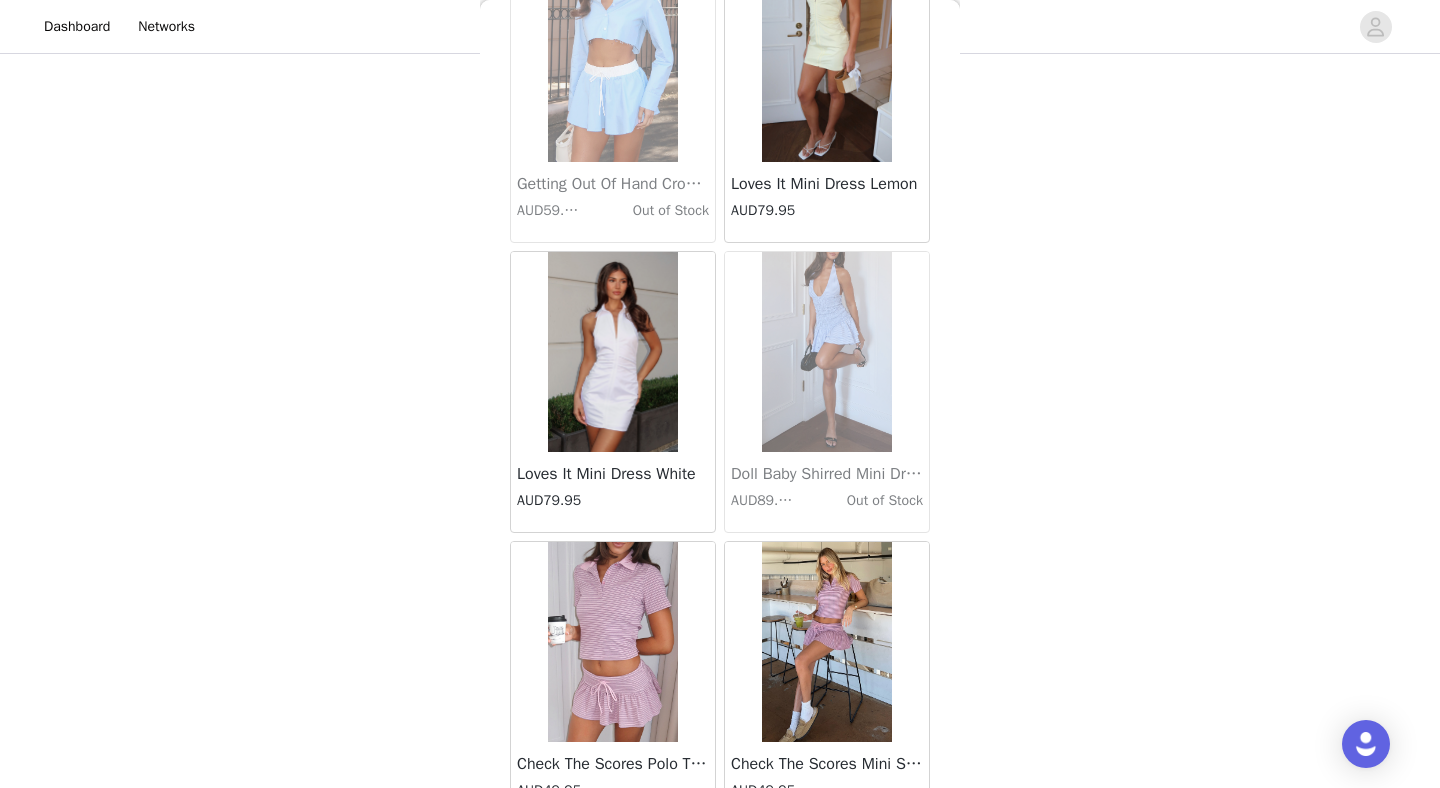 scroll, scrollTop: 135672, scrollLeft: 0, axis: vertical 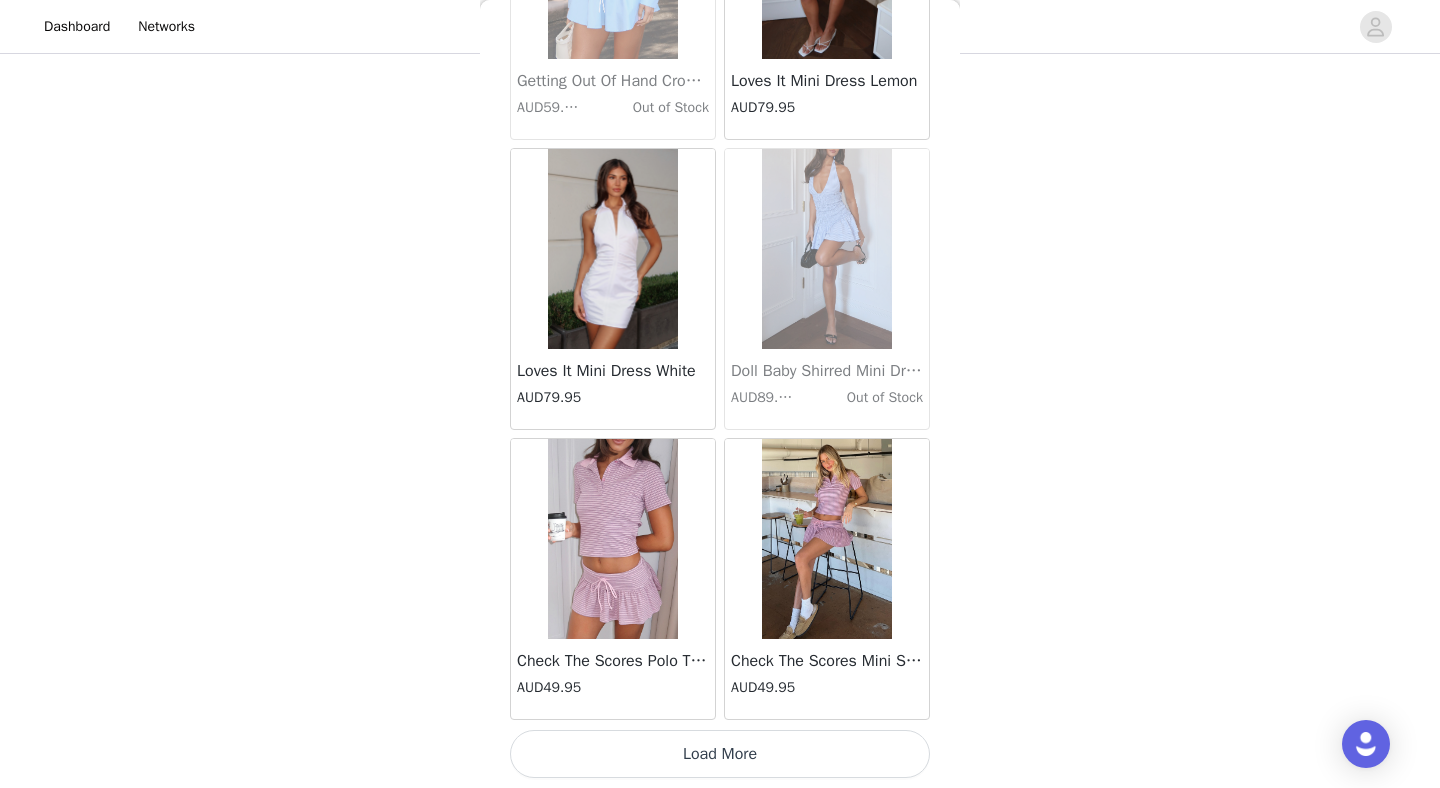 click on "Load More" at bounding box center (720, 754) 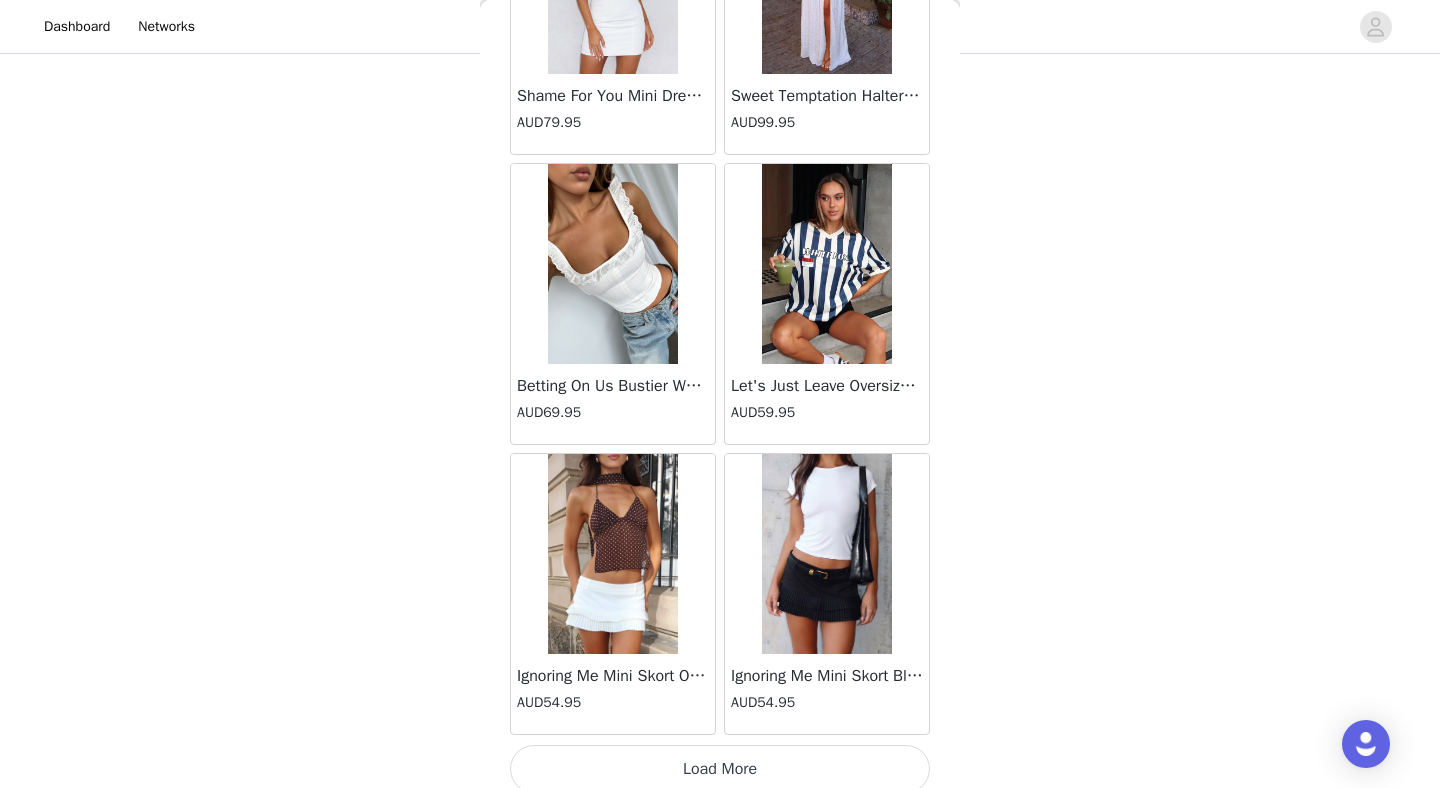 scroll, scrollTop: 138572, scrollLeft: 0, axis: vertical 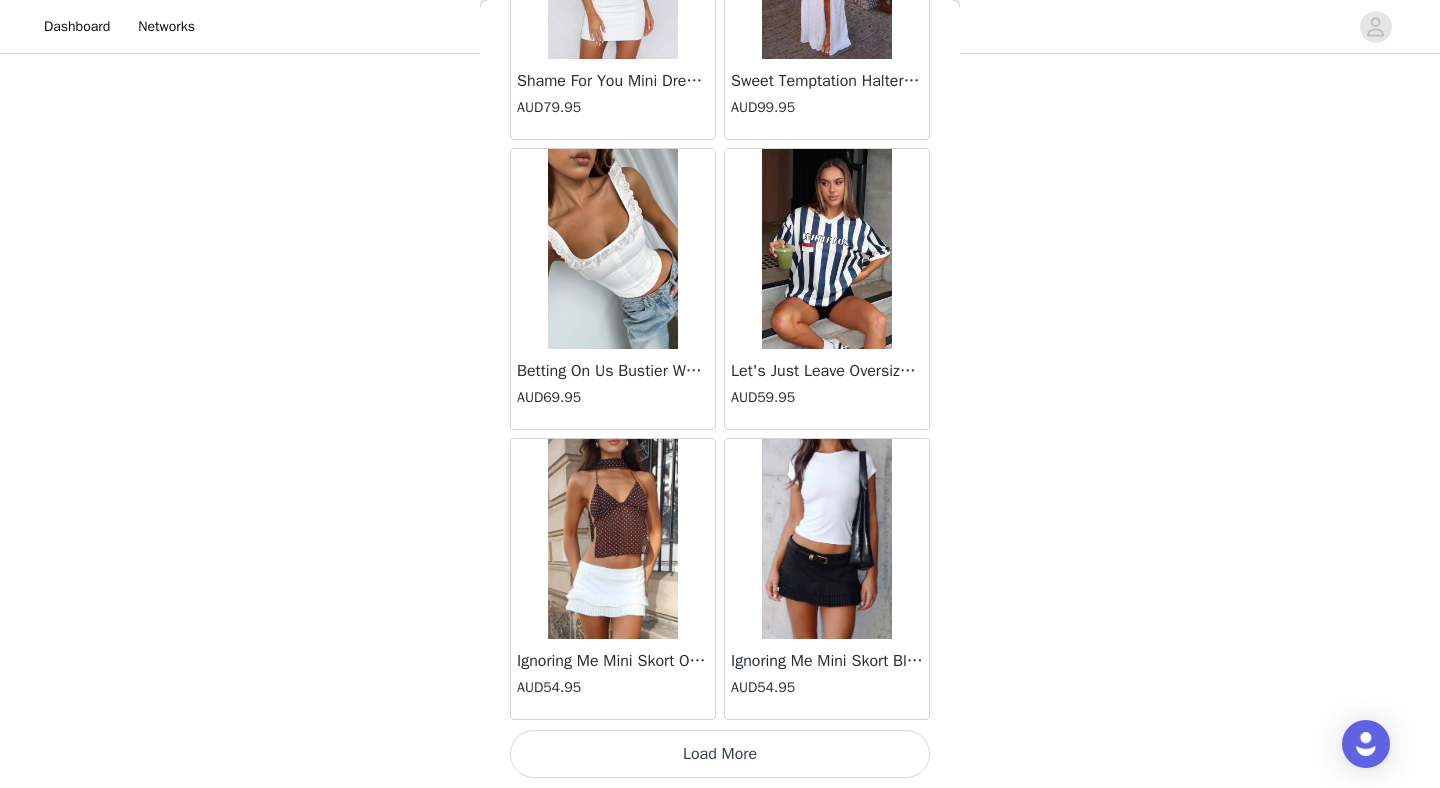 click on "Load More" at bounding box center (720, 754) 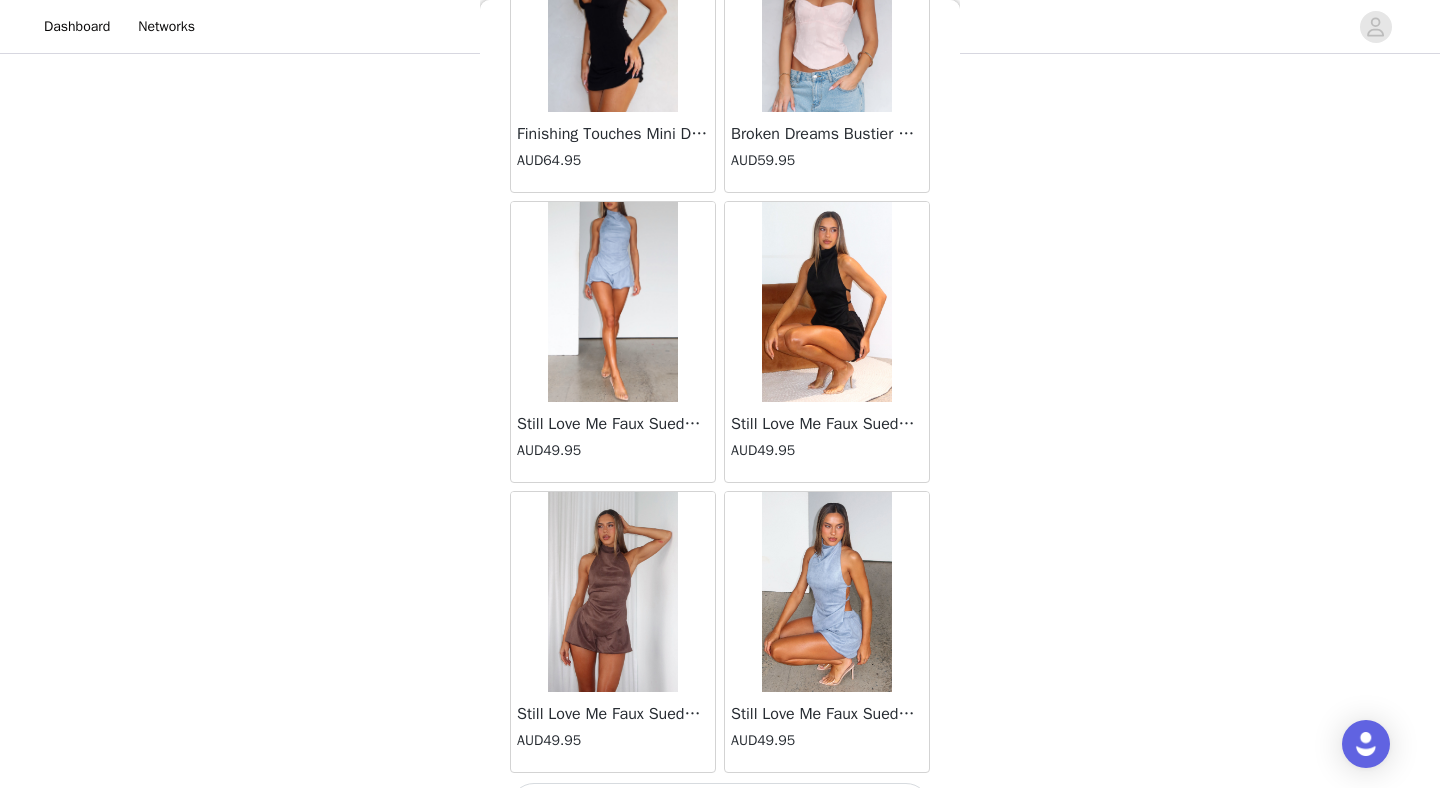 scroll, scrollTop: 141472, scrollLeft: 0, axis: vertical 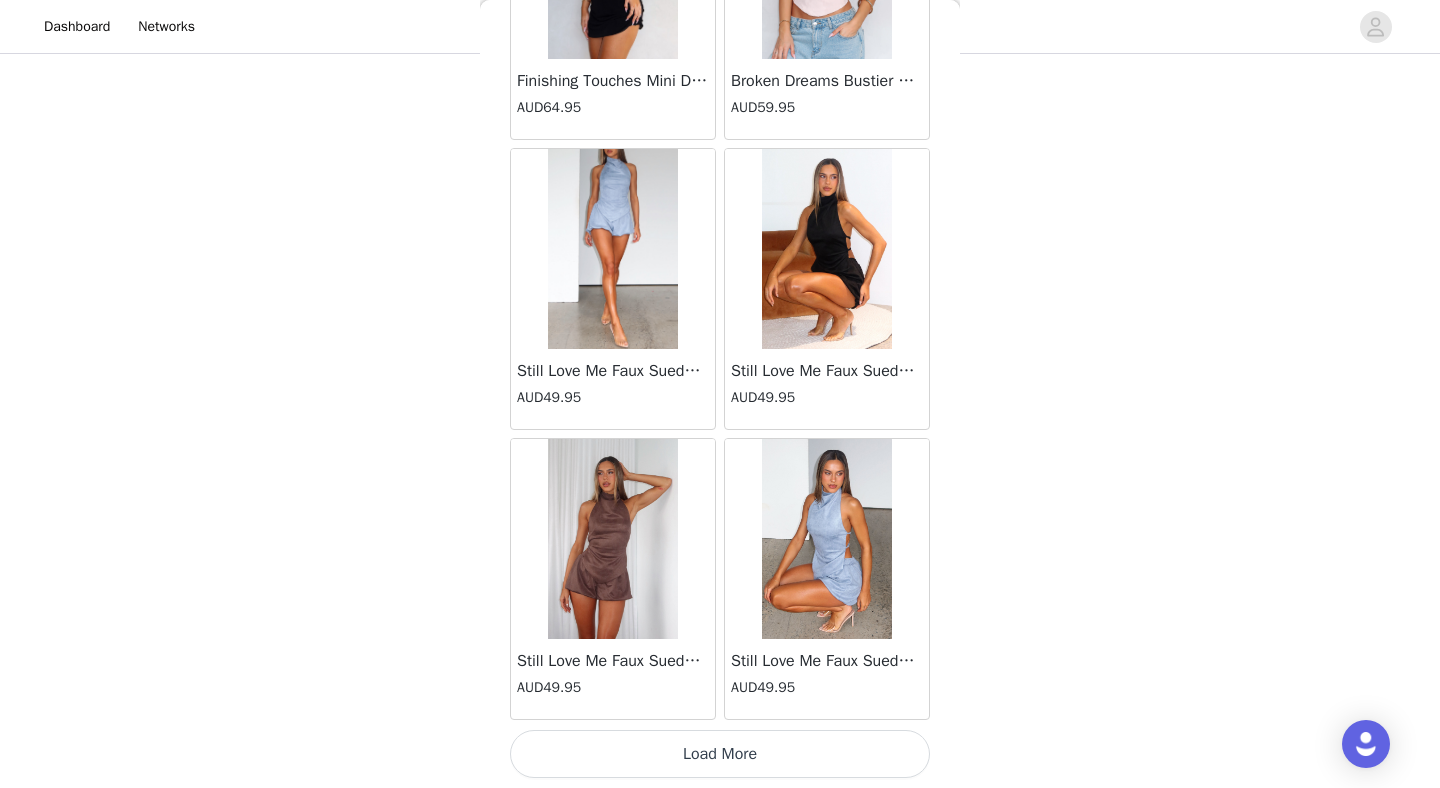 click on "Load More" at bounding box center (720, 754) 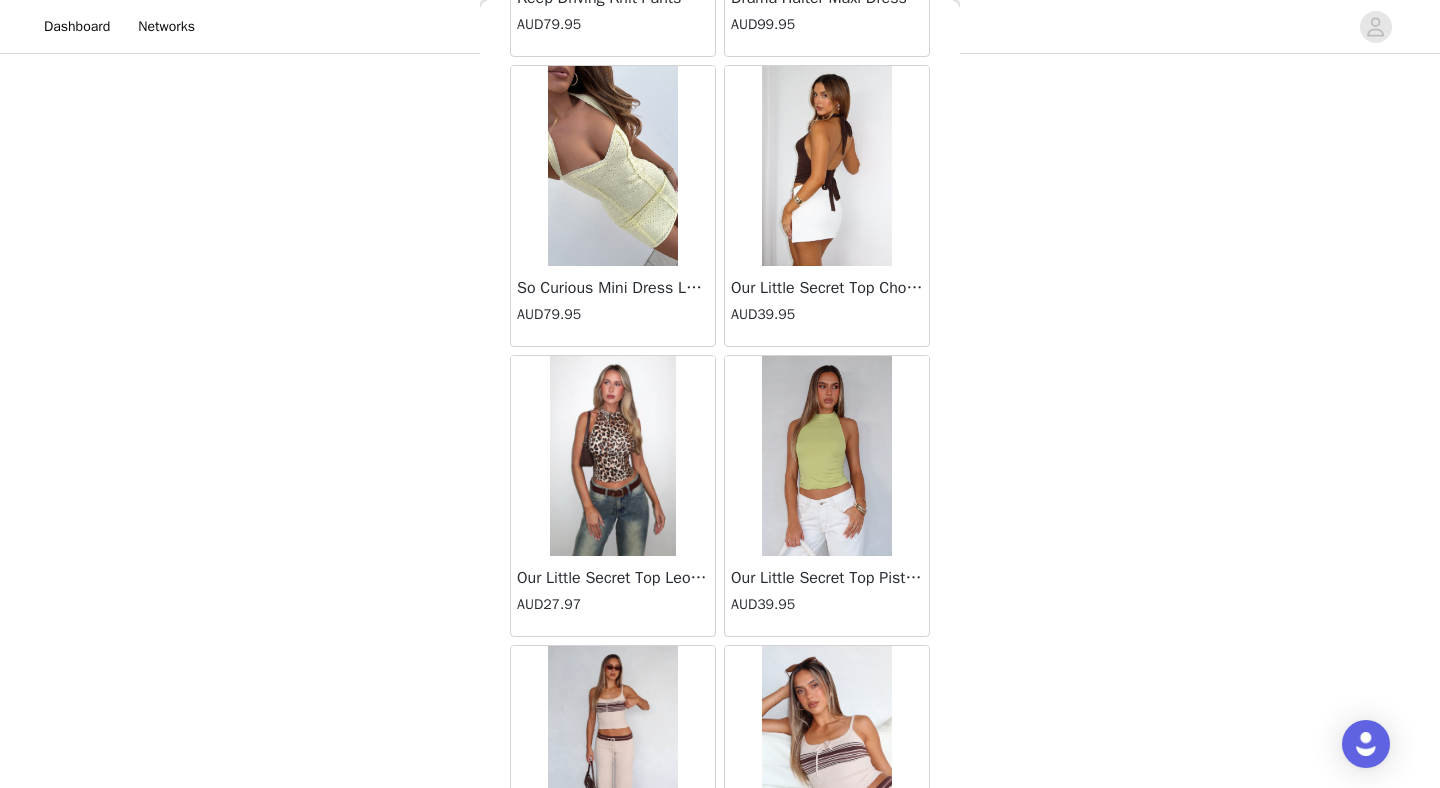 scroll, scrollTop: 143917, scrollLeft: 0, axis: vertical 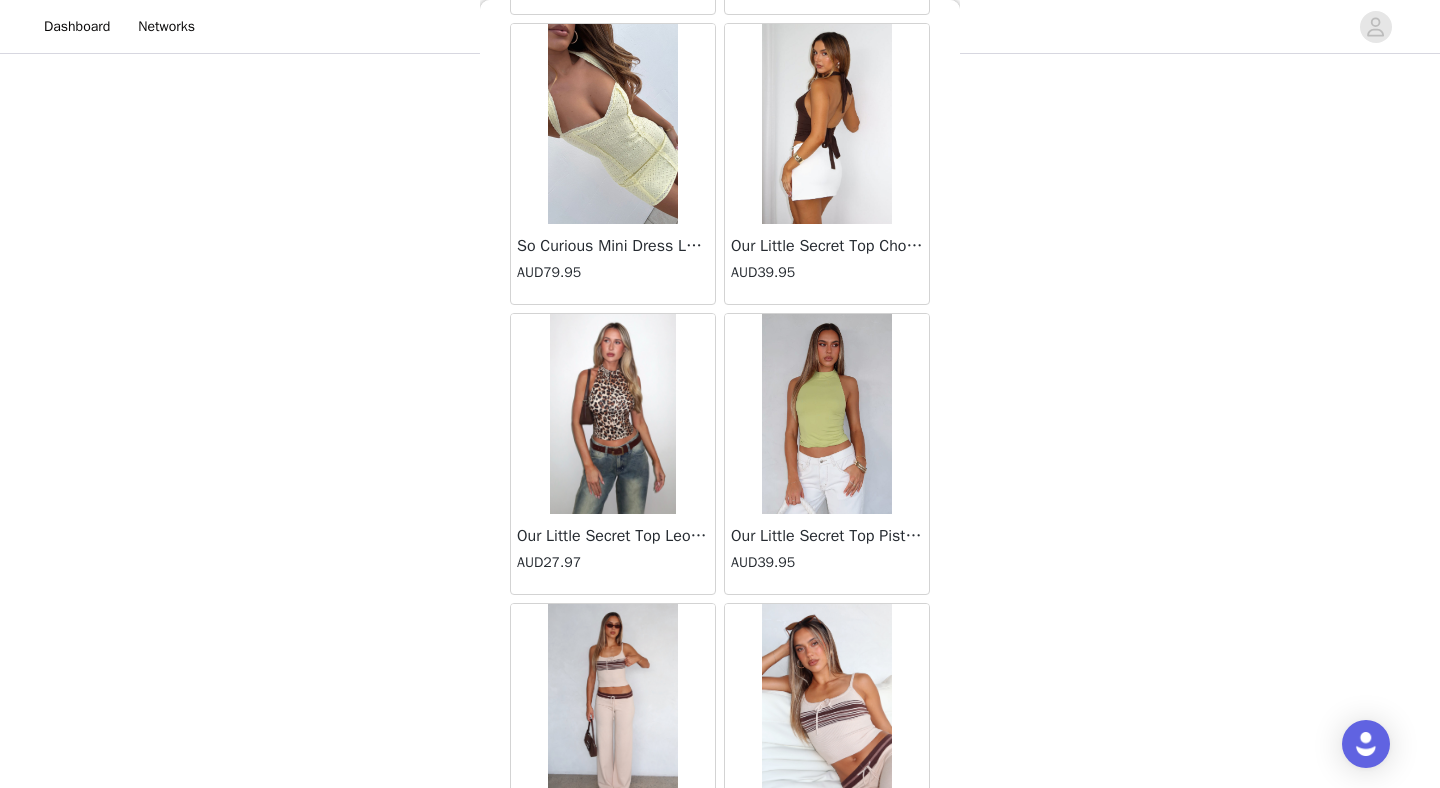 click at bounding box center [827, 414] 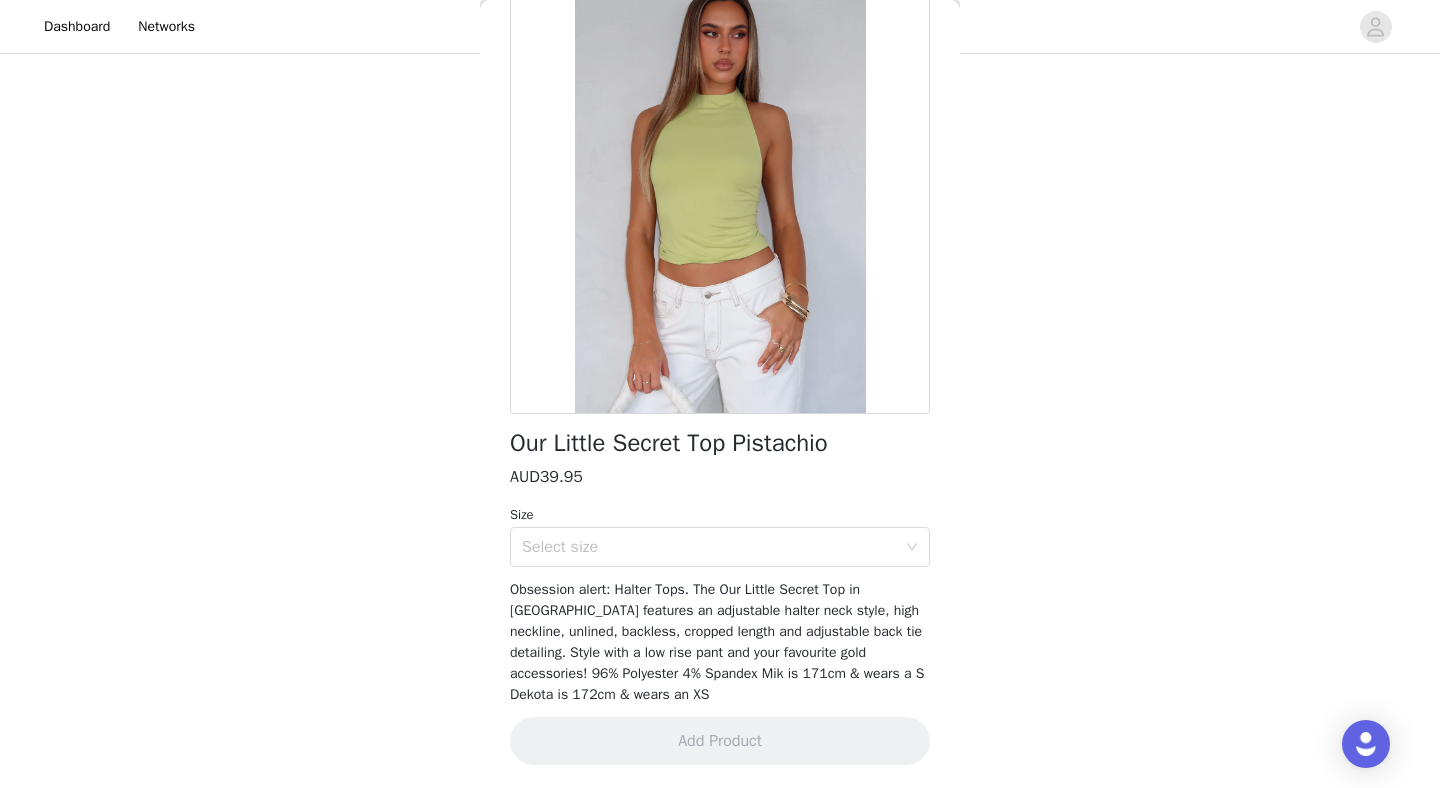 scroll, scrollTop: 117, scrollLeft: 0, axis: vertical 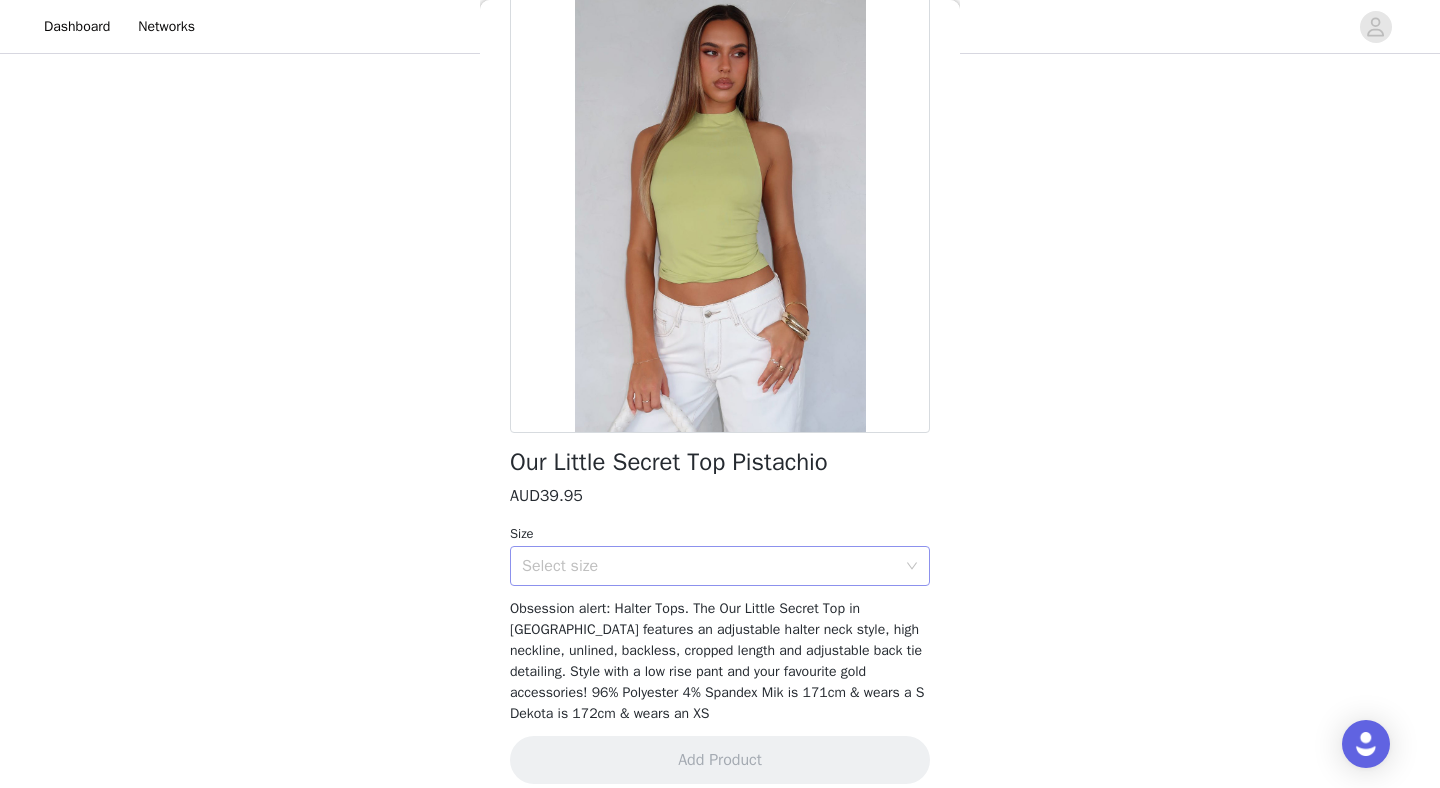 click on "Select size" at bounding box center [709, 566] 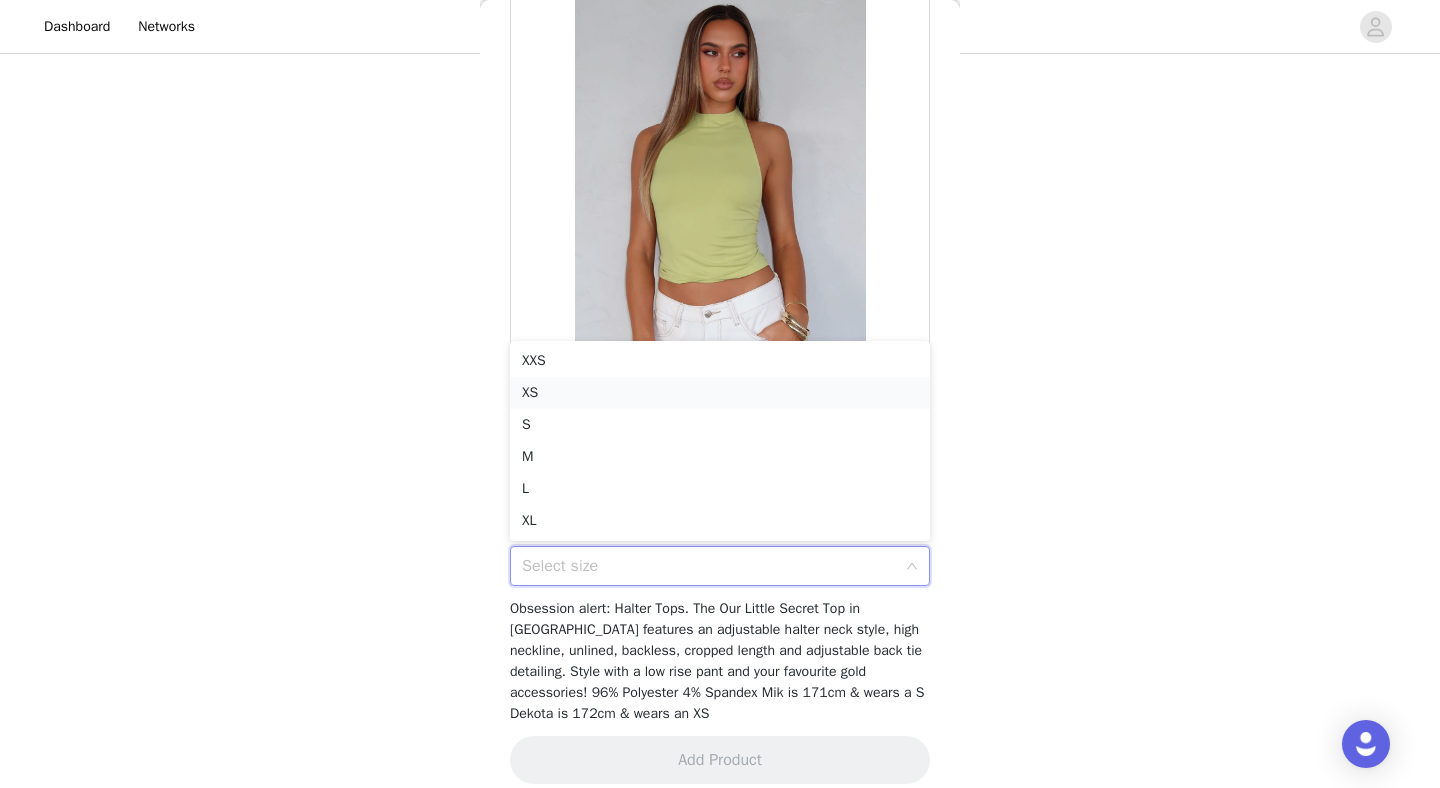 click on "XS" at bounding box center [720, 393] 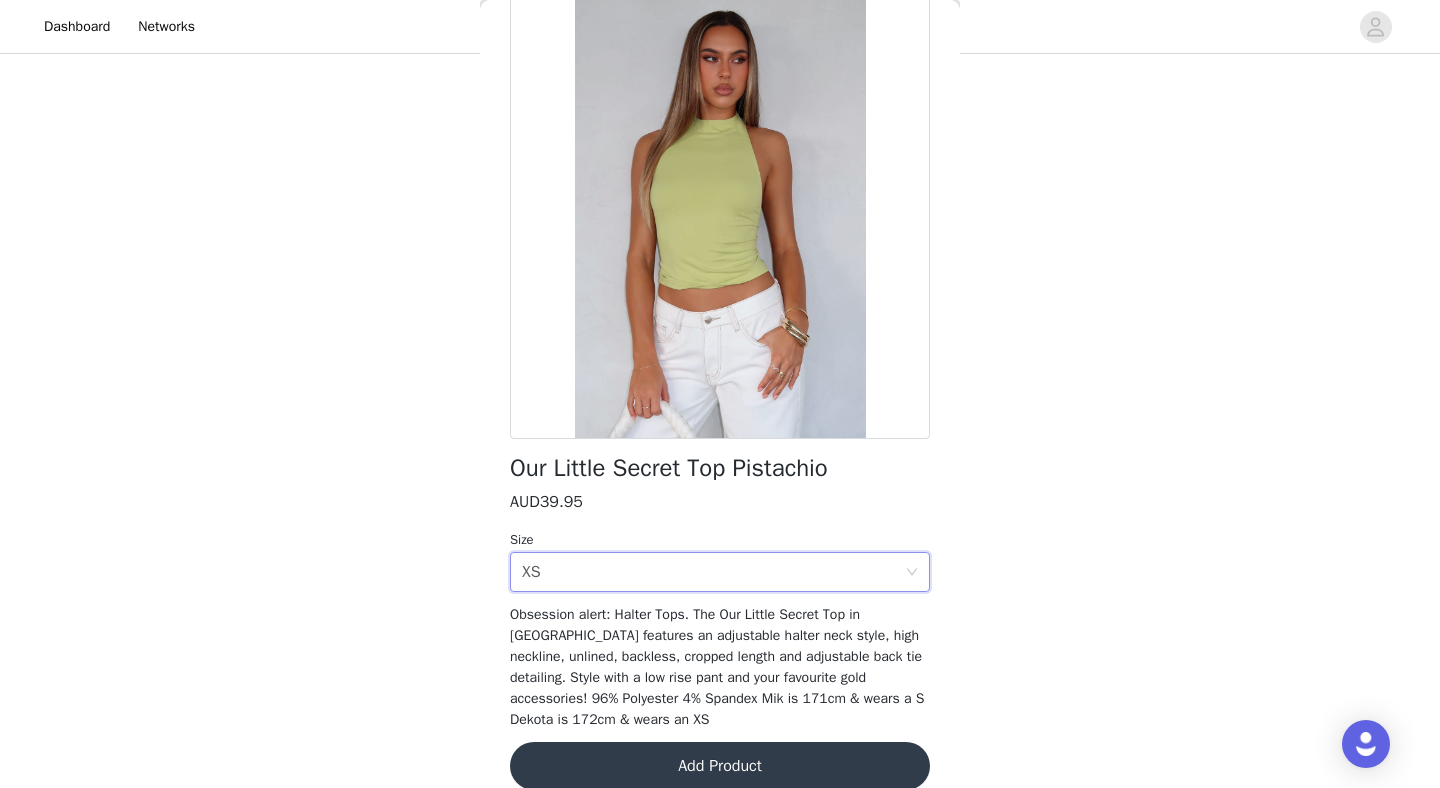 scroll, scrollTop: 136, scrollLeft: 0, axis: vertical 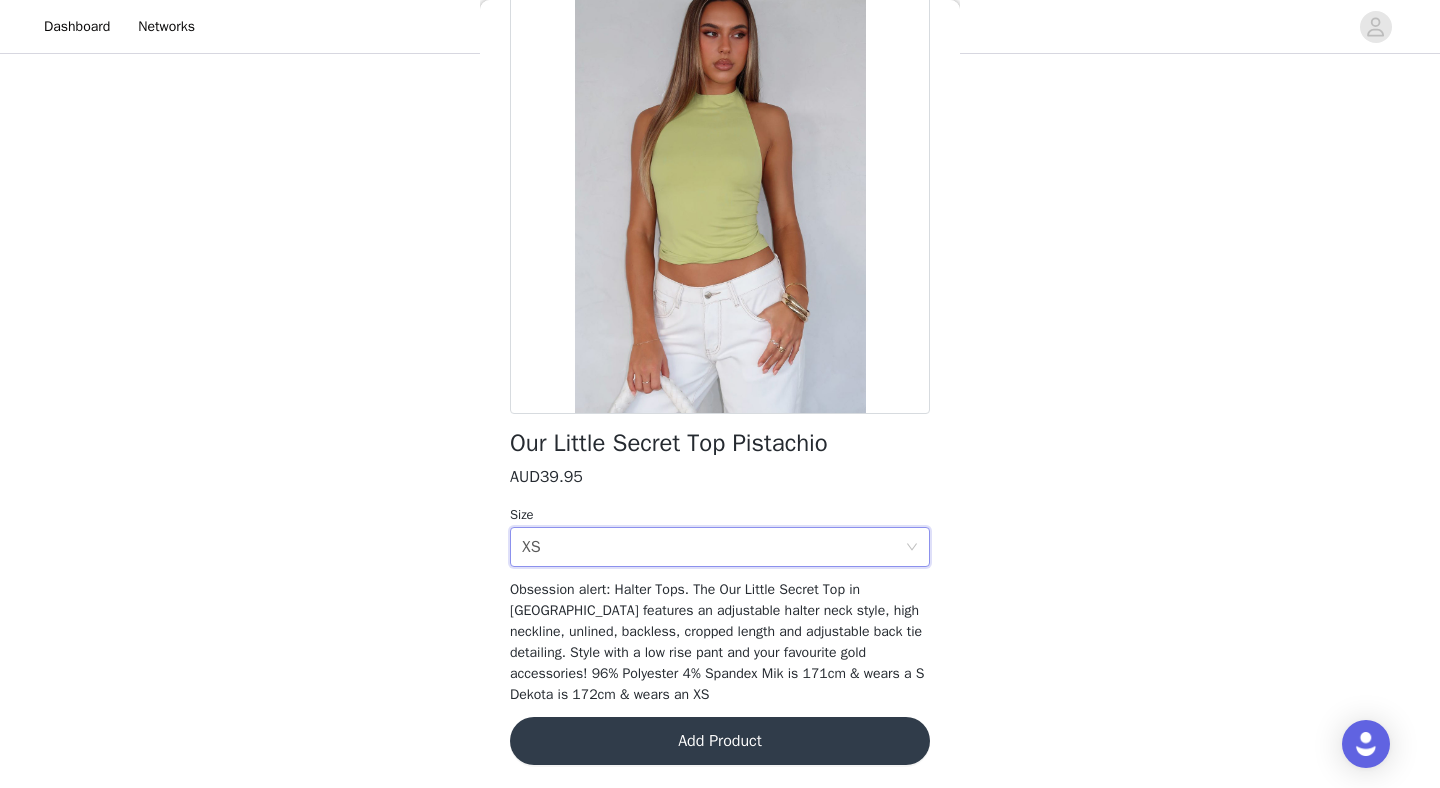 click on "Add Product" at bounding box center [720, 741] 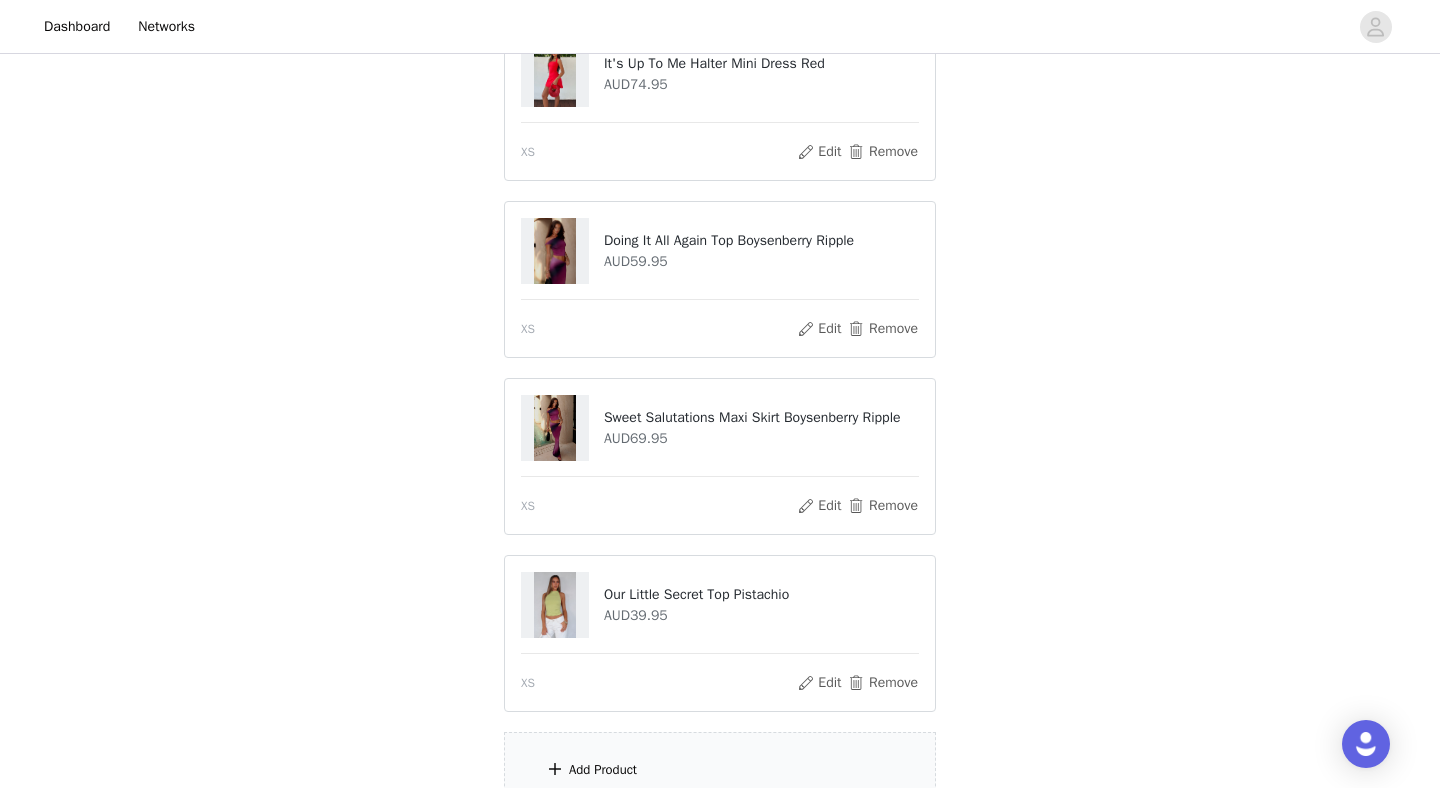 scroll, scrollTop: 224, scrollLeft: 0, axis: vertical 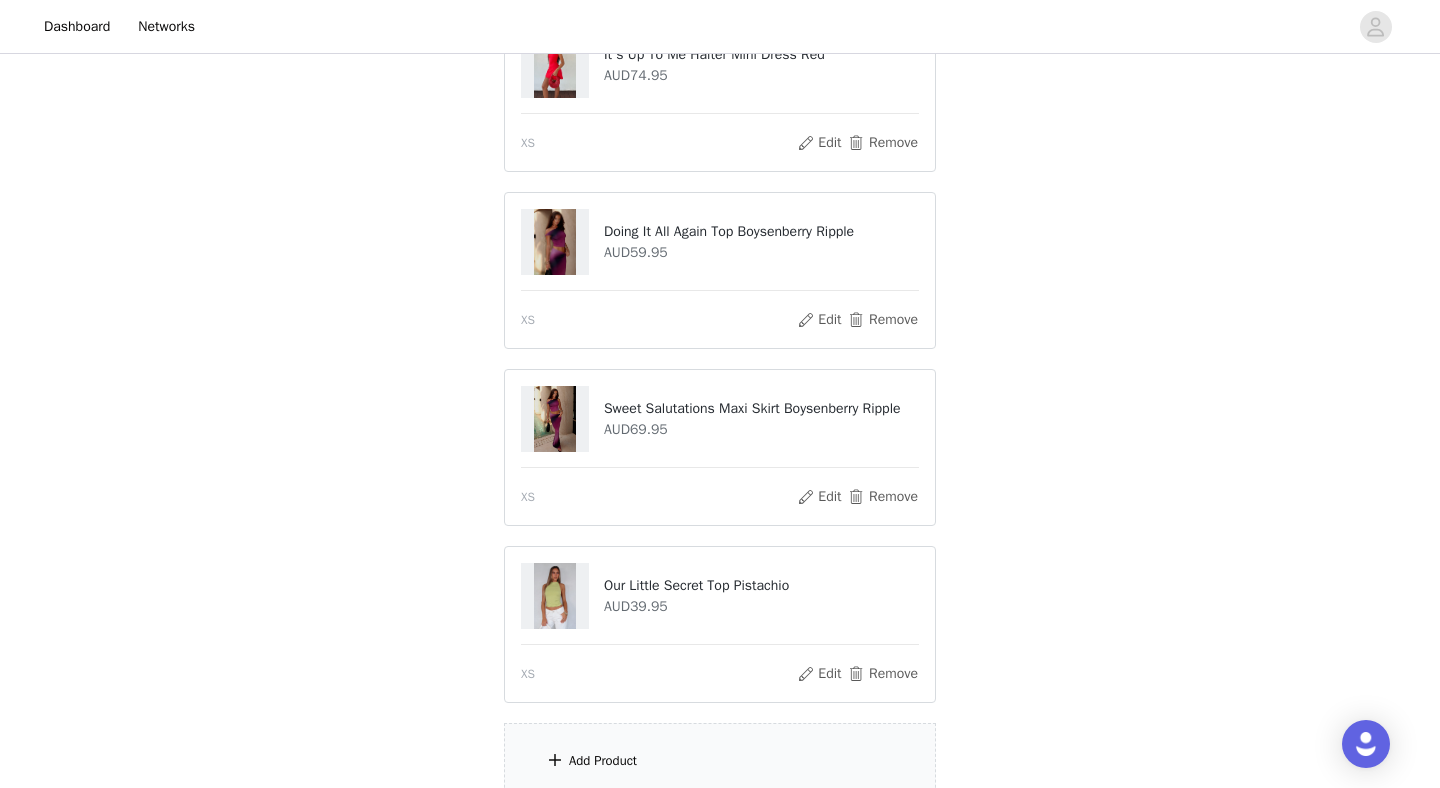 click on "Add Product" at bounding box center (720, 760) 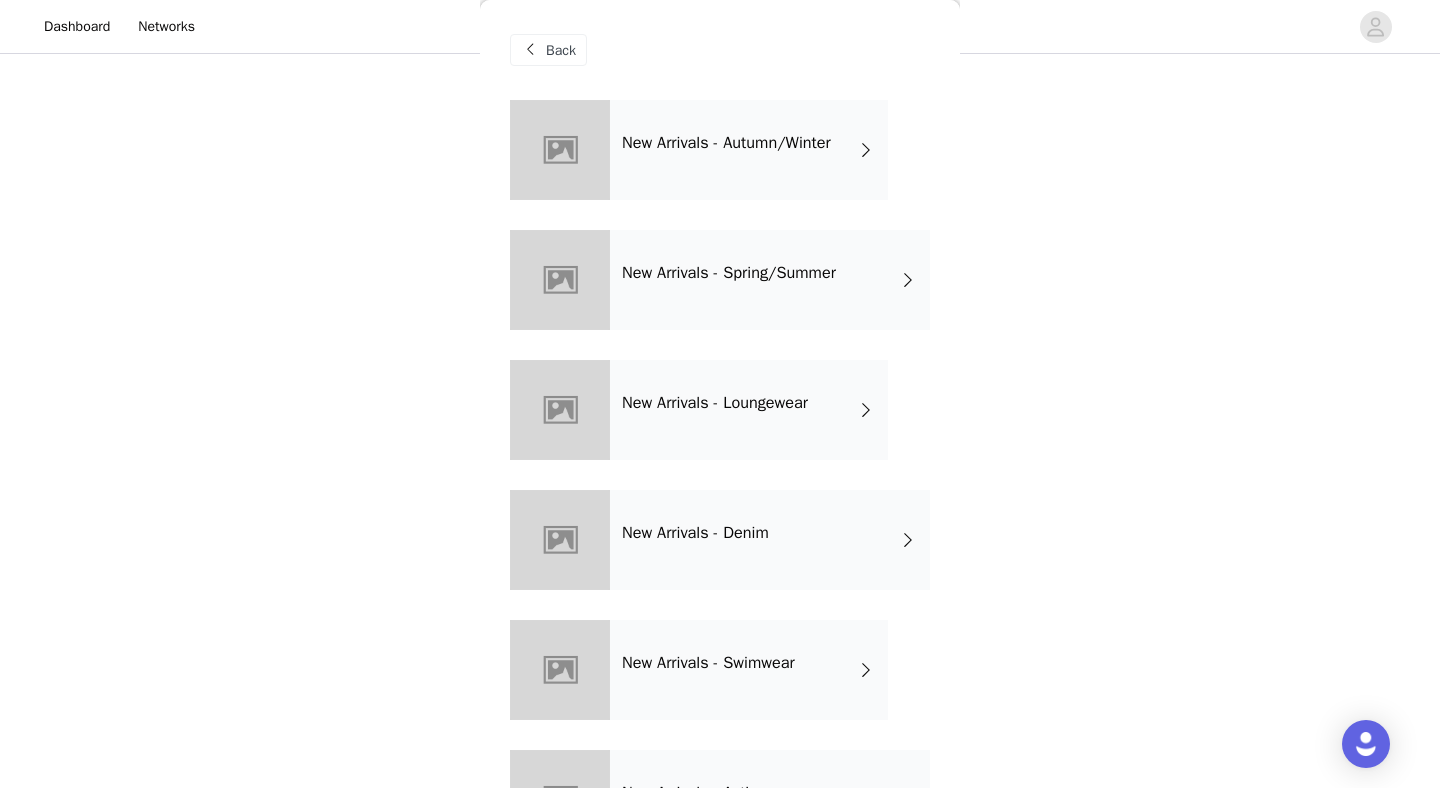 click on "New Arrivals - Autumn/Winter" at bounding box center (726, 143) 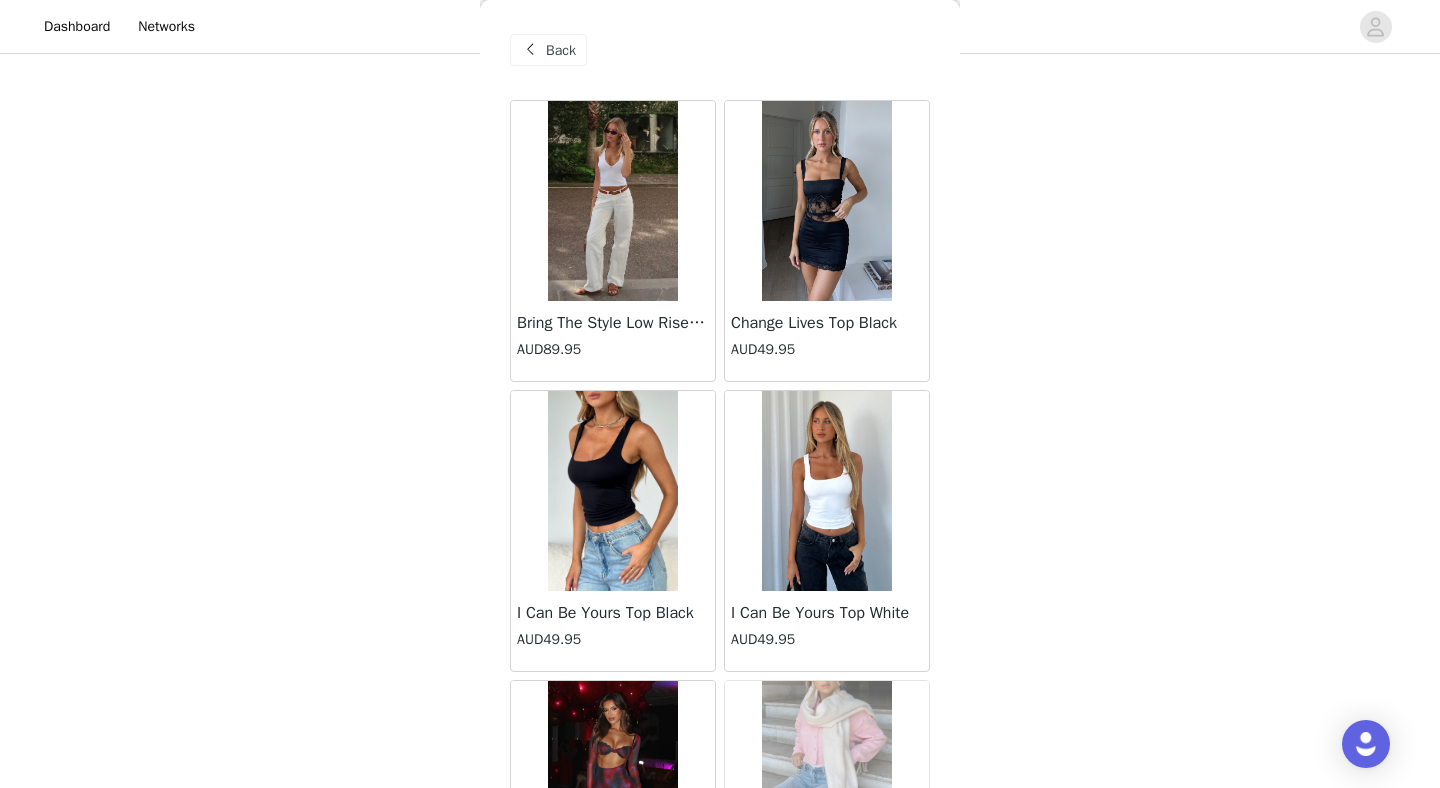 click on "Back" at bounding box center [561, 50] 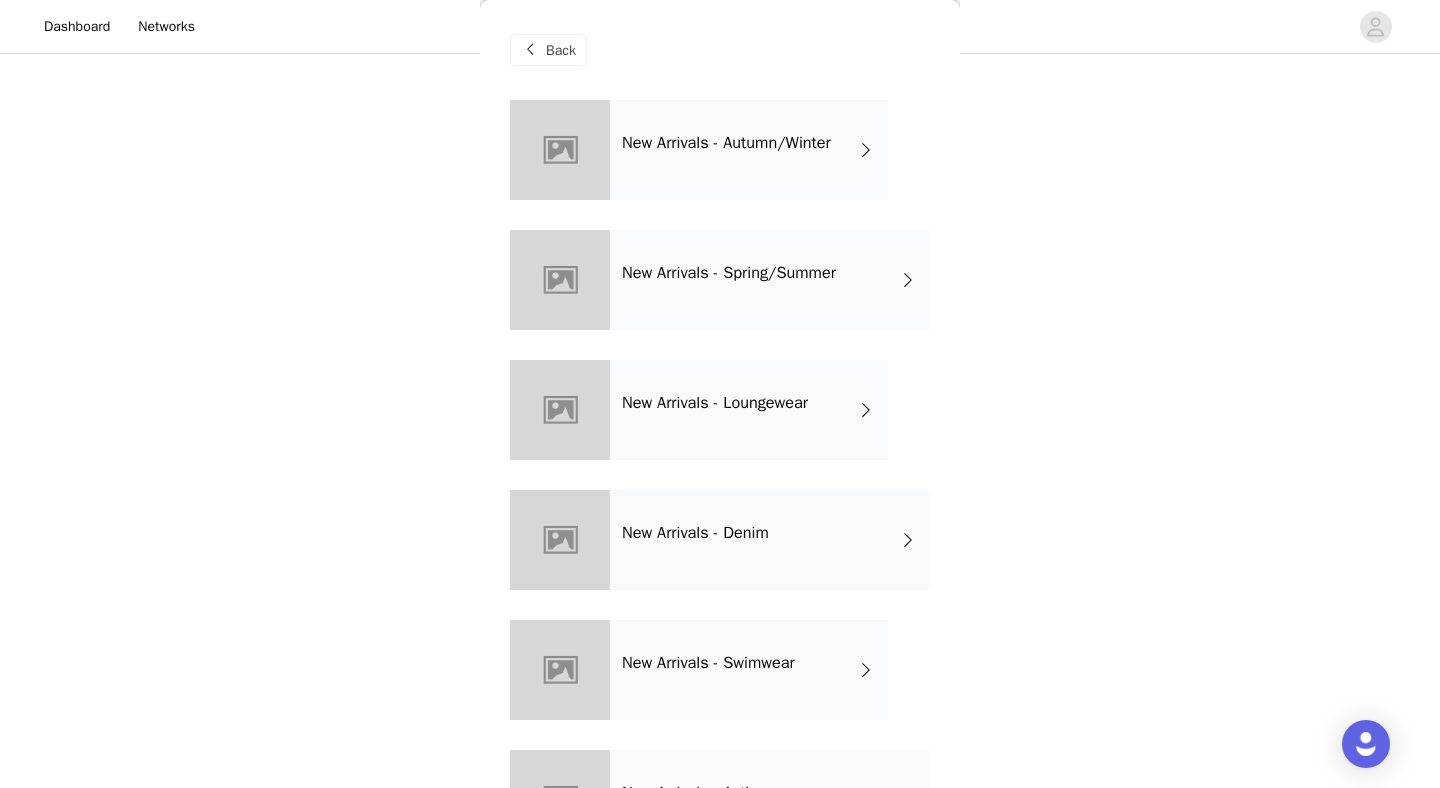 click on "New Arrivals - Spring/Summer" at bounding box center [770, 280] 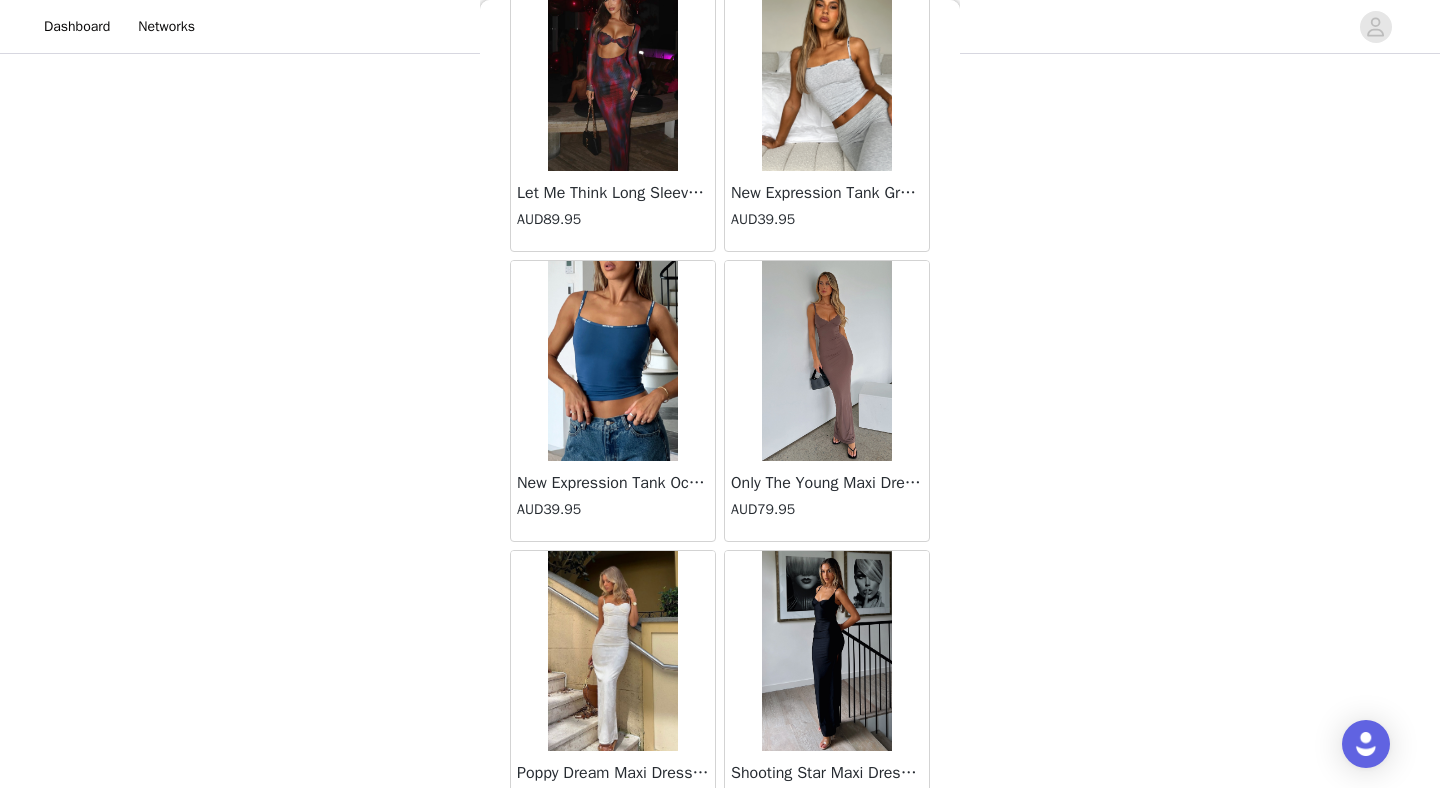scroll, scrollTop: 1674, scrollLeft: 0, axis: vertical 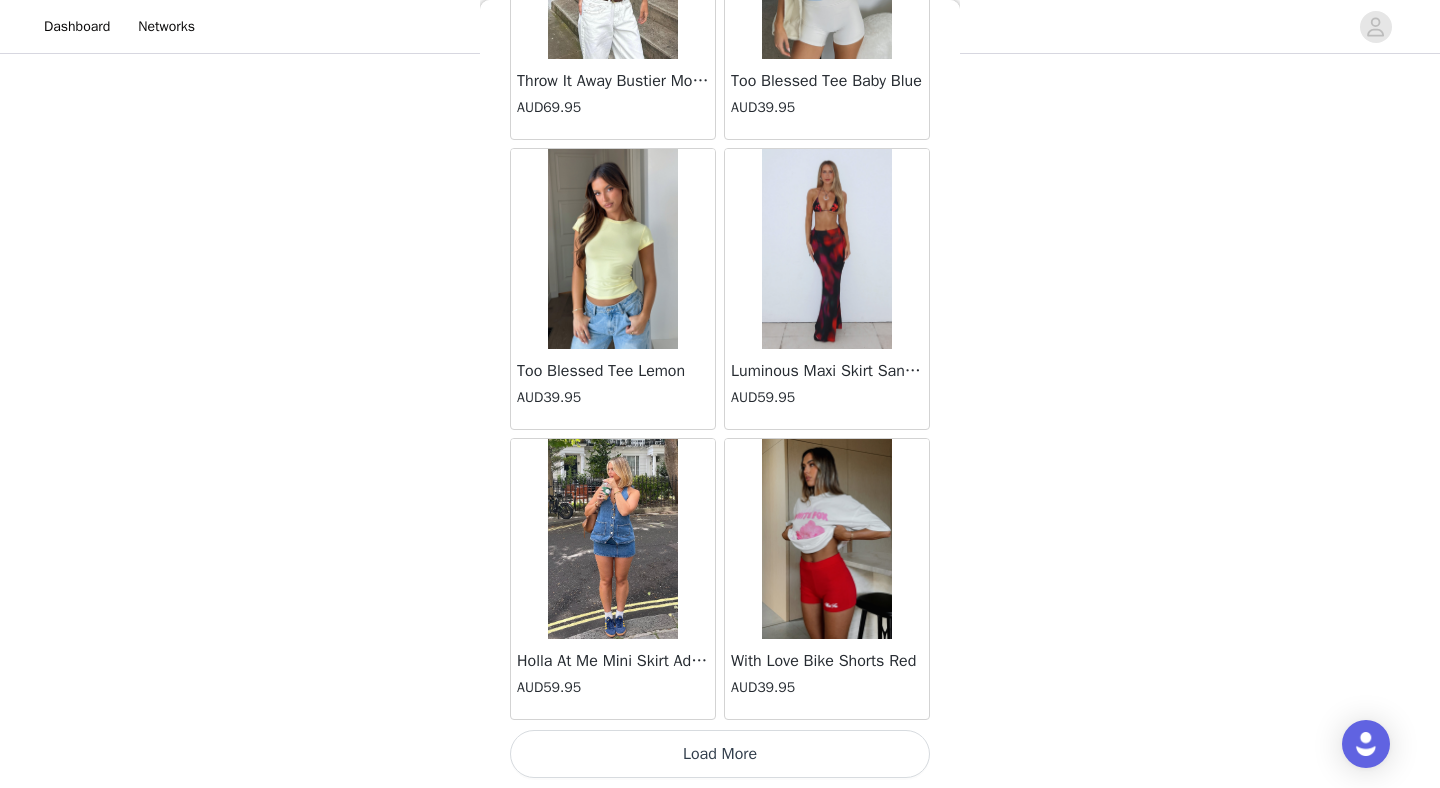 click on "Load More" at bounding box center (720, 754) 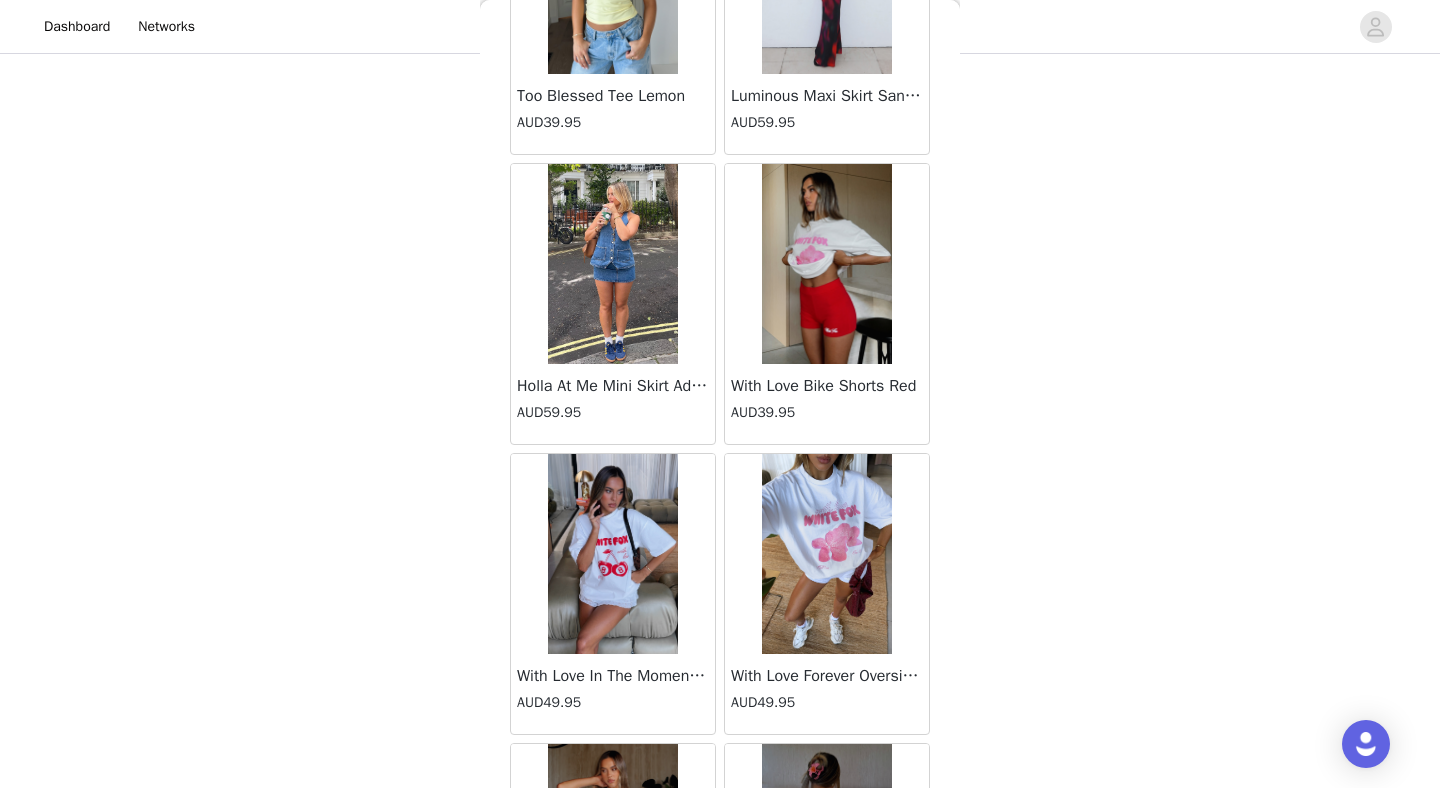 scroll, scrollTop: 5172, scrollLeft: 0, axis: vertical 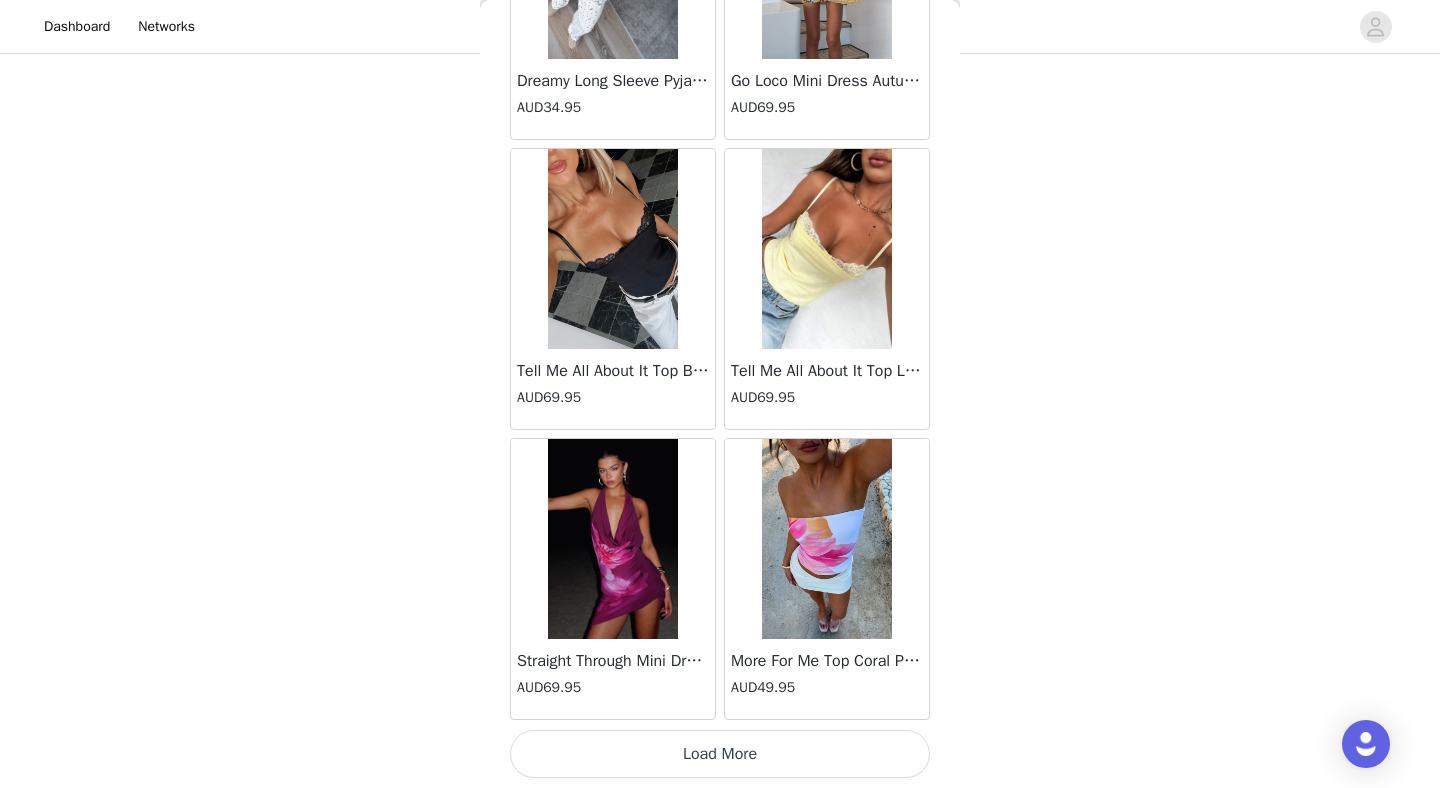 click on "Load More" at bounding box center (720, 754) 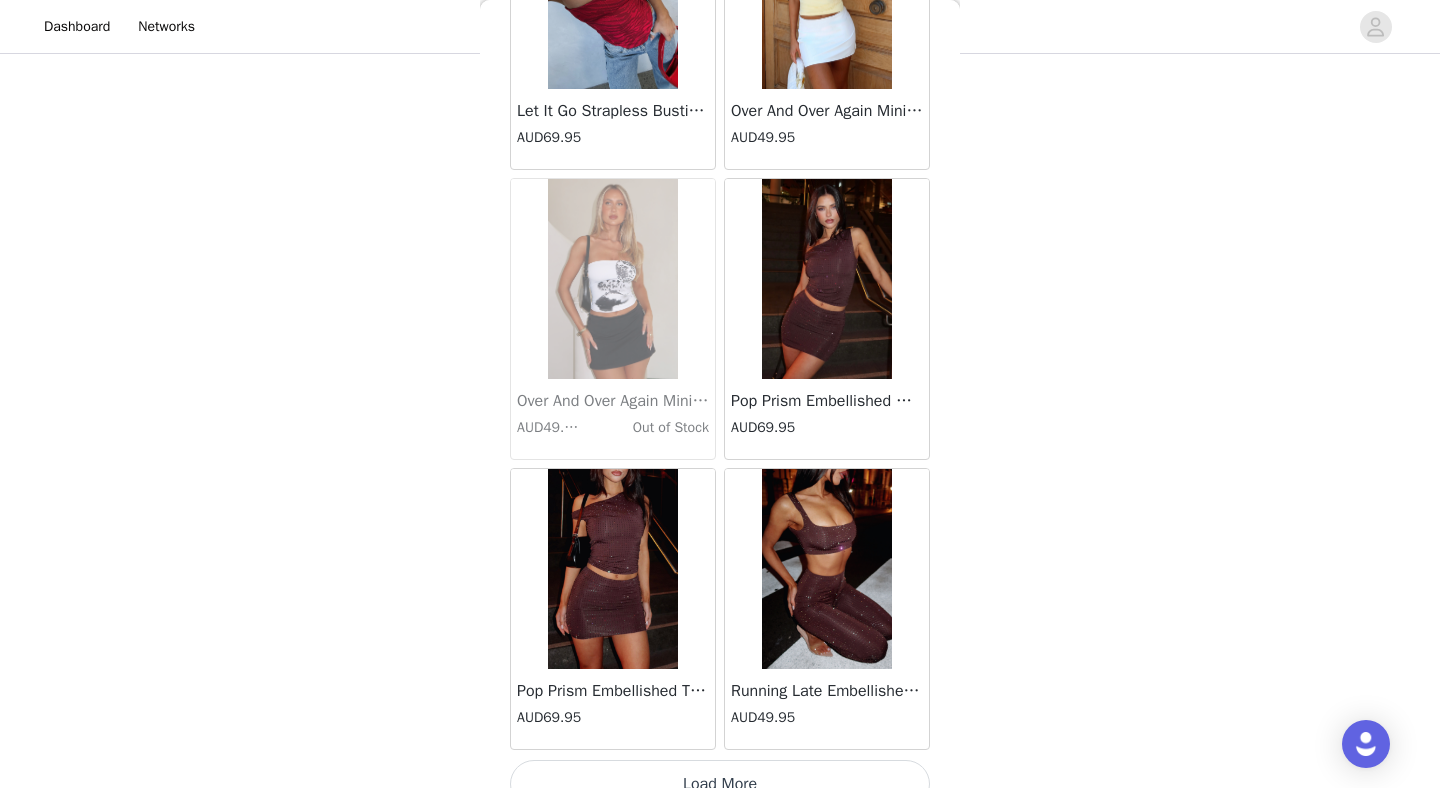scroll, scrollTop: 8072, scrollLeft: 0, axis: vertical 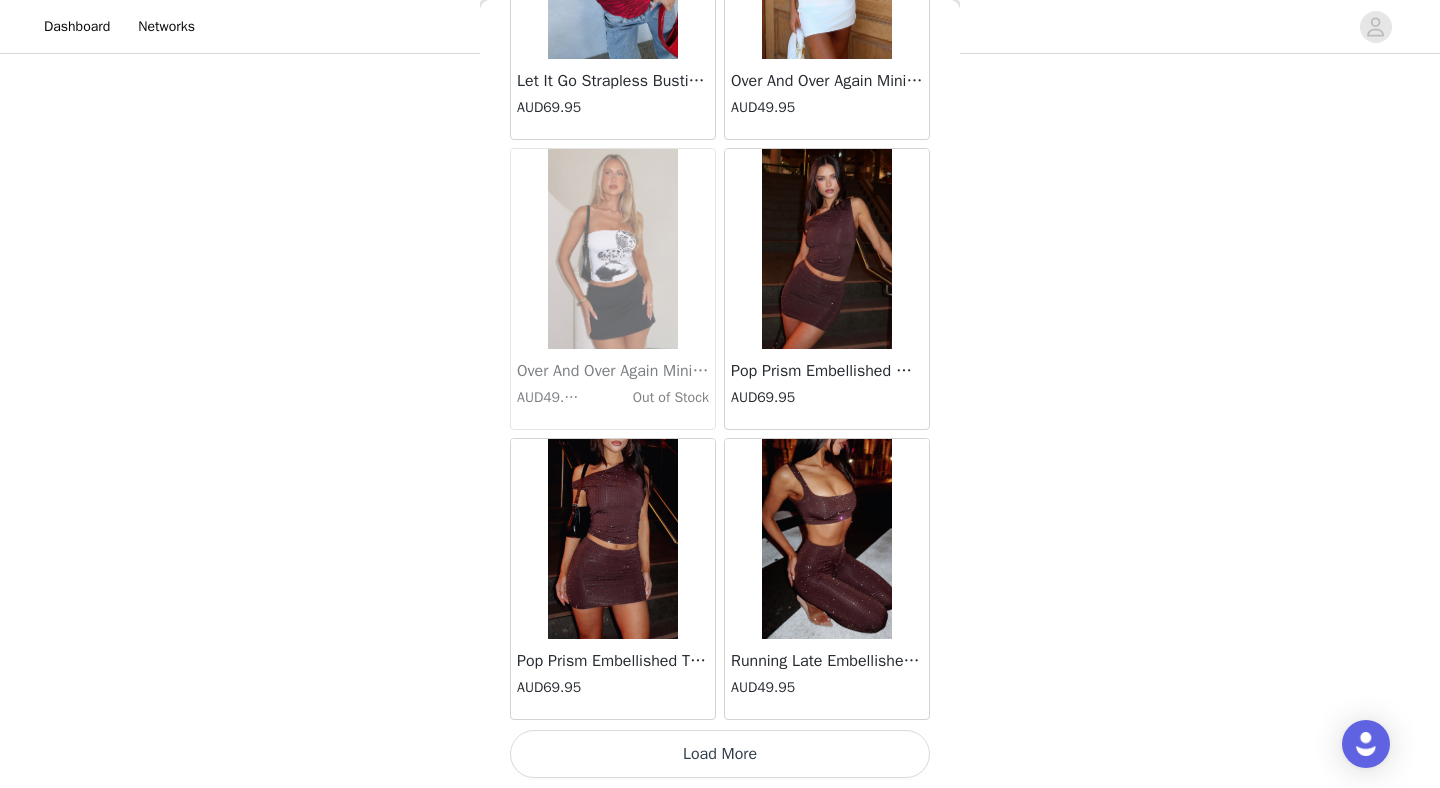 click on "Load More" at bounding box center (720, 754) 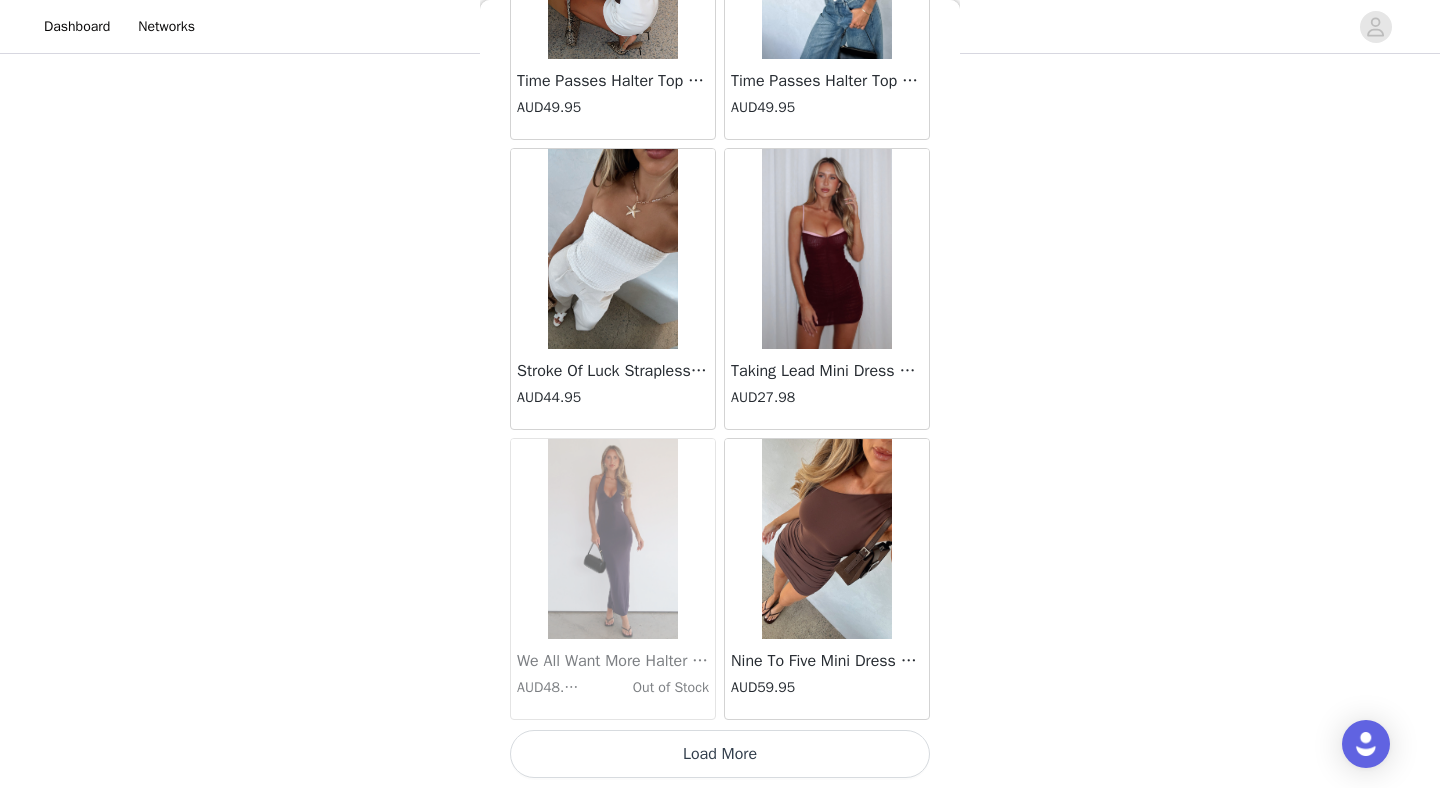 click on "Load More" at bounding box center (720, 754) 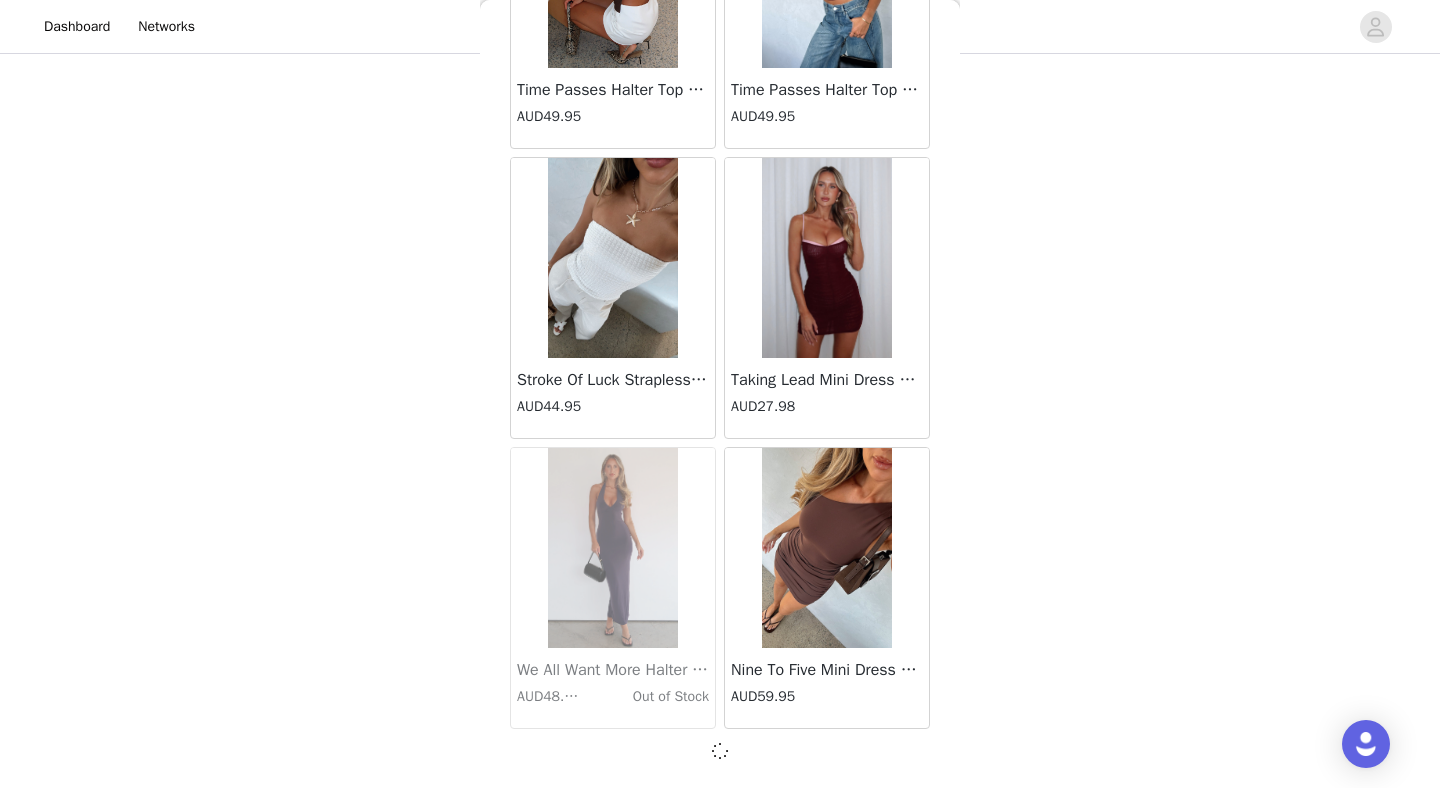 scroll, scrollTop: 10963, scrollLeft: 0, axis: vertical 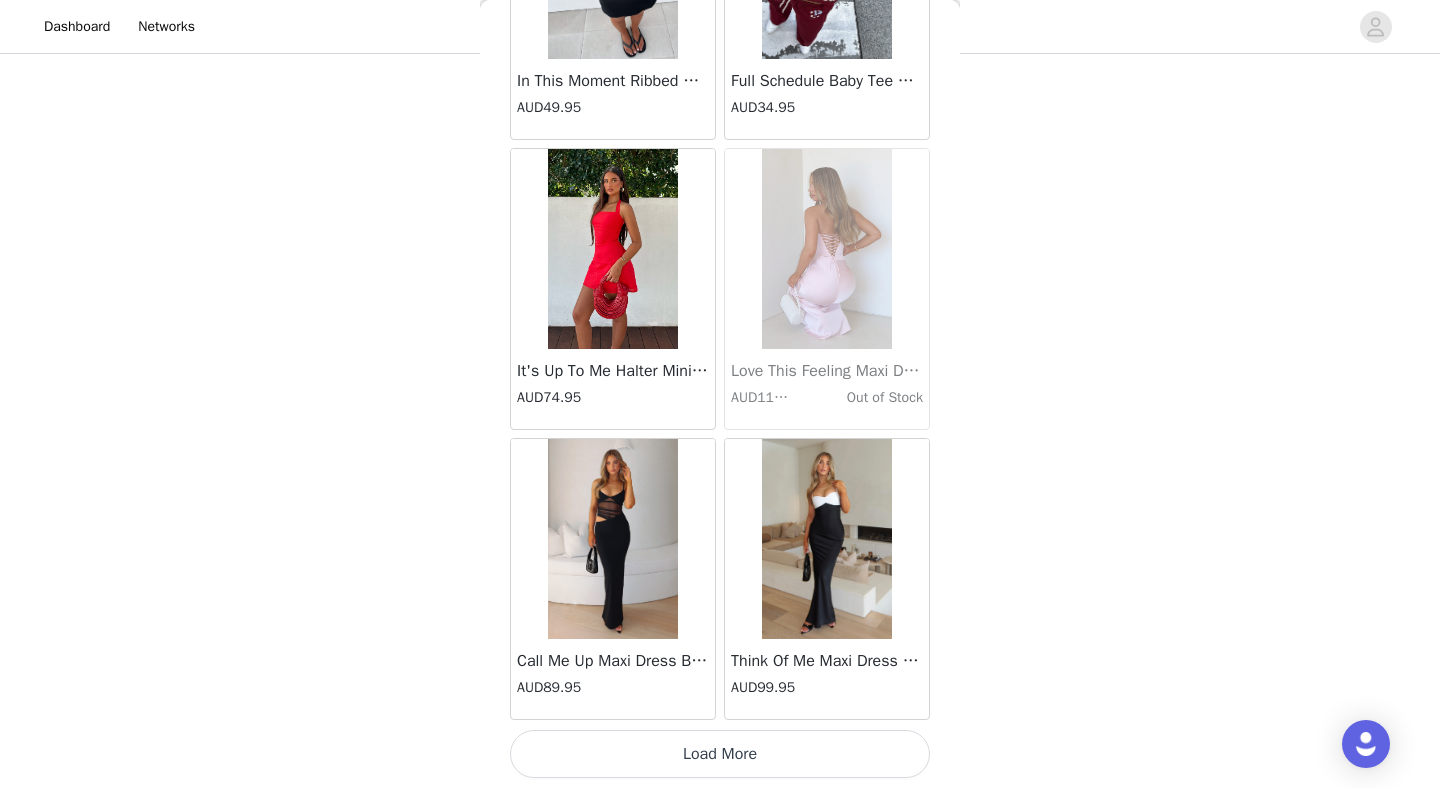 click on "Load More" at bounding box center [720, 754] 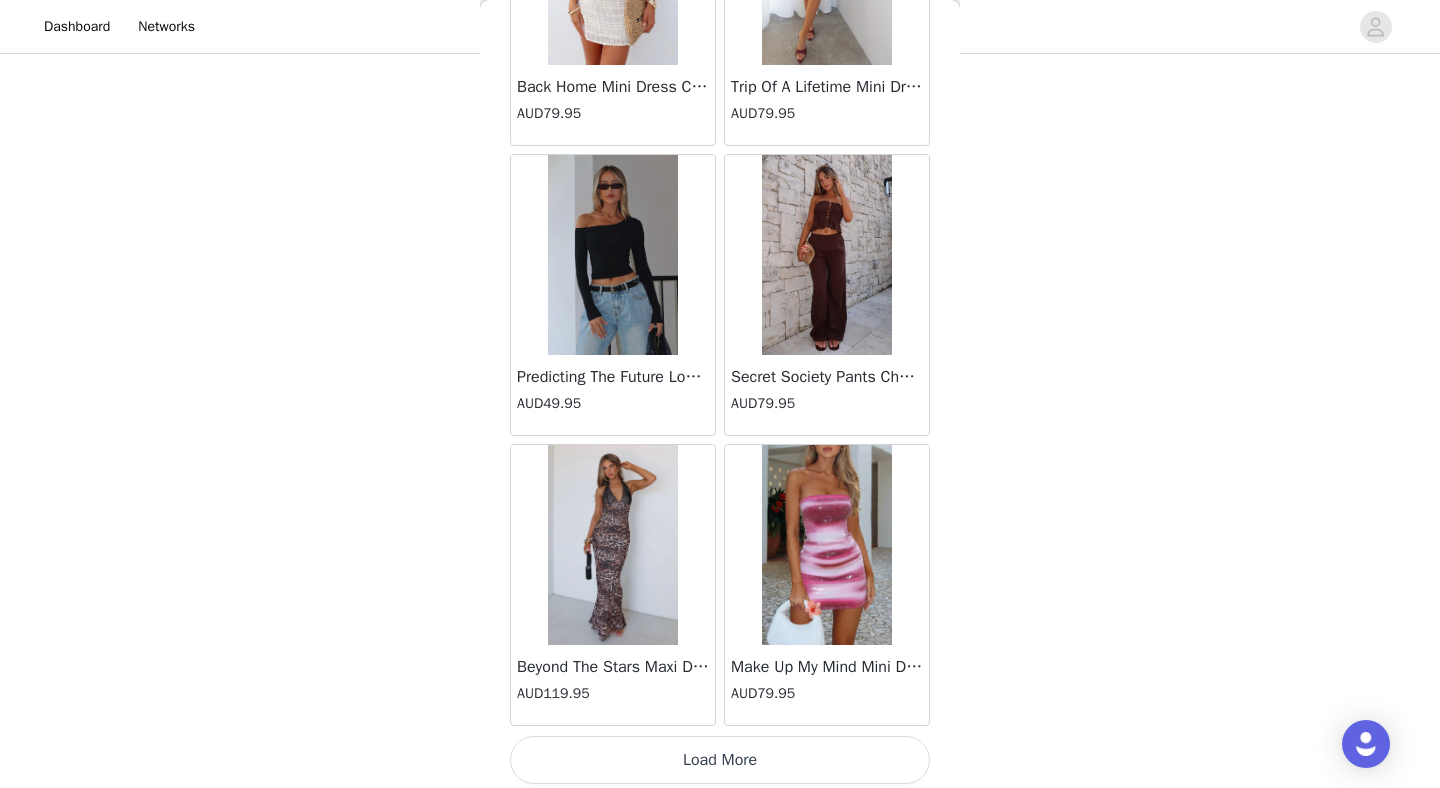 scroll, scrollTop: 16772, scrollLeft: 0, axis: vertical 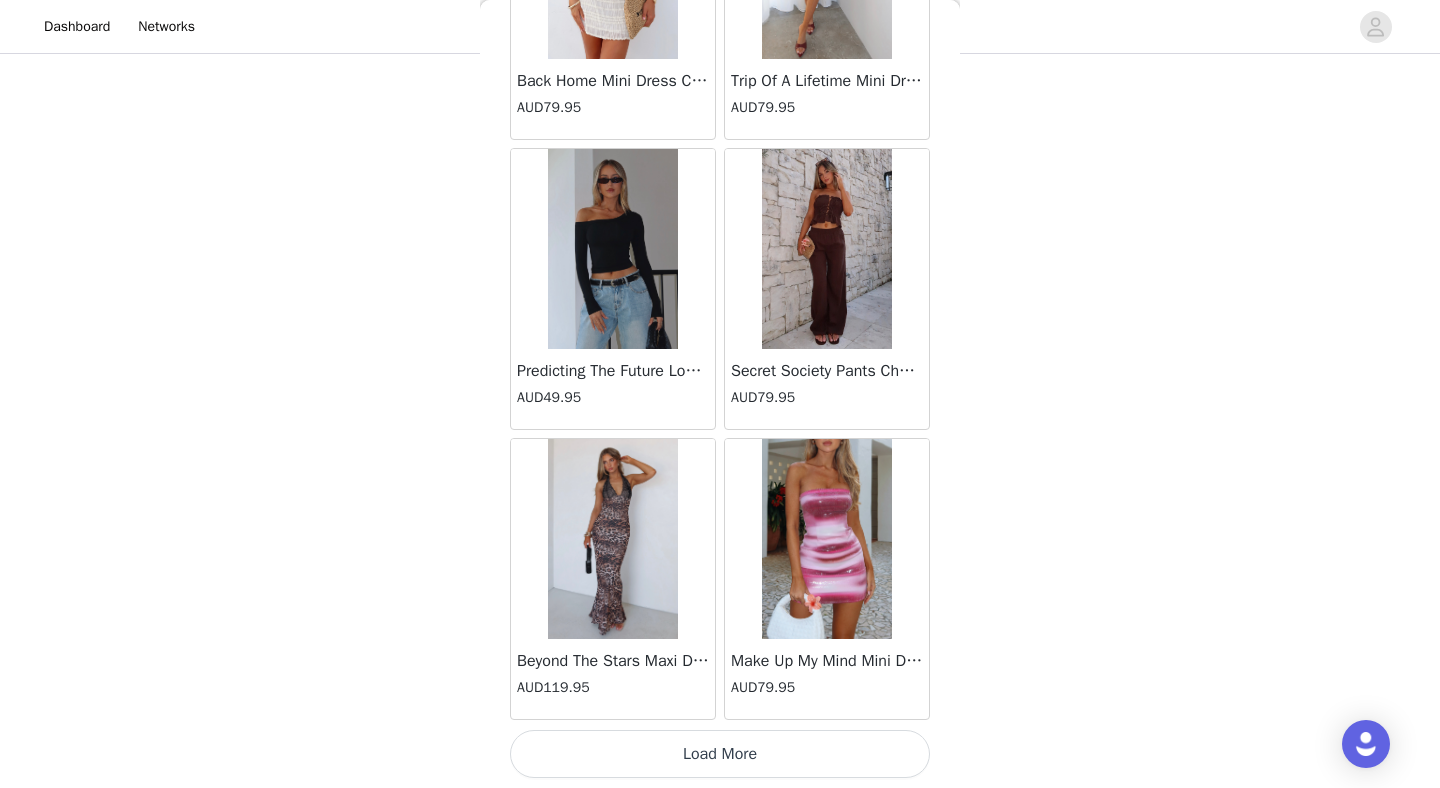click on "Load More" at bounding box center [720, 754] 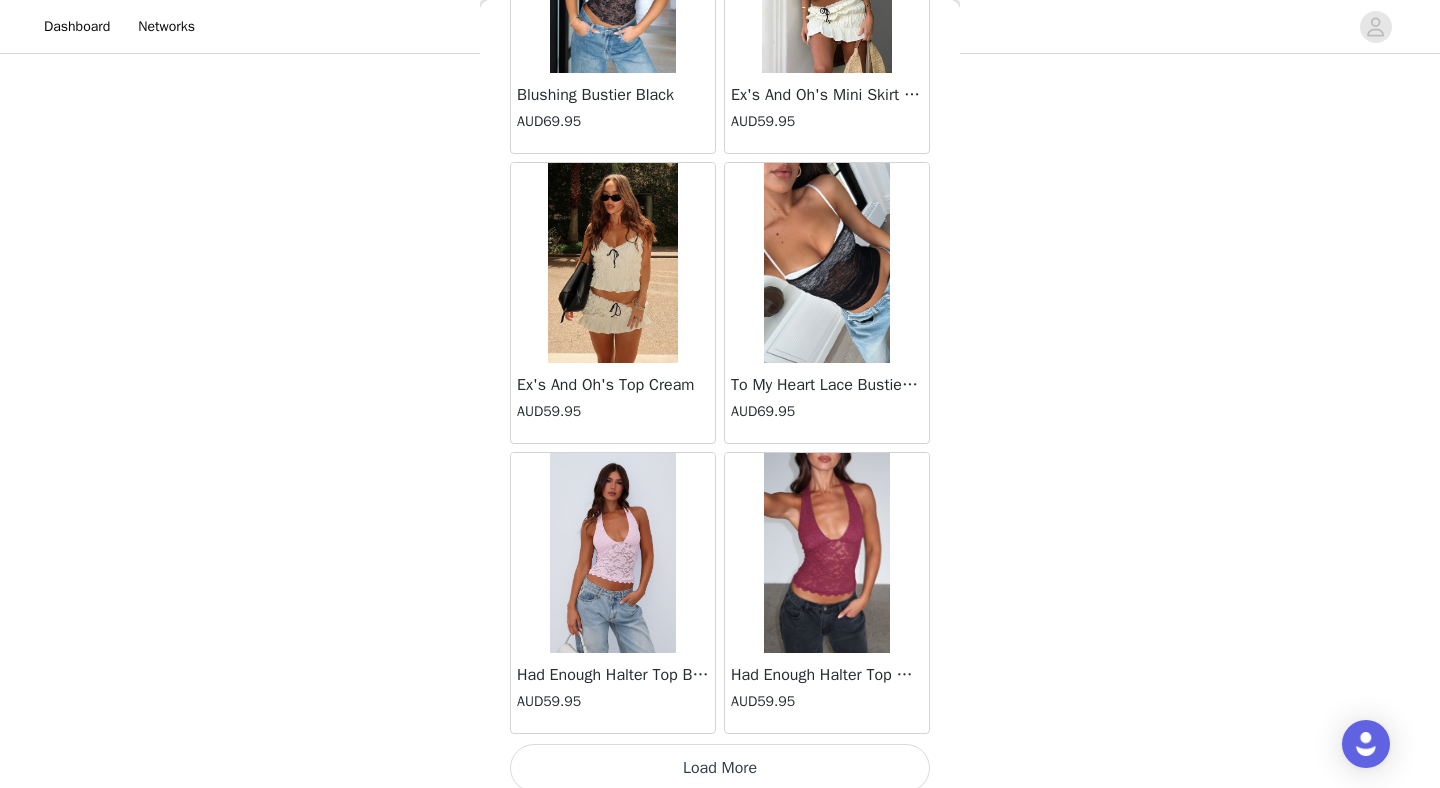 scroll, scrollTop: 19672, scrollLeft: 0, axis: vertical 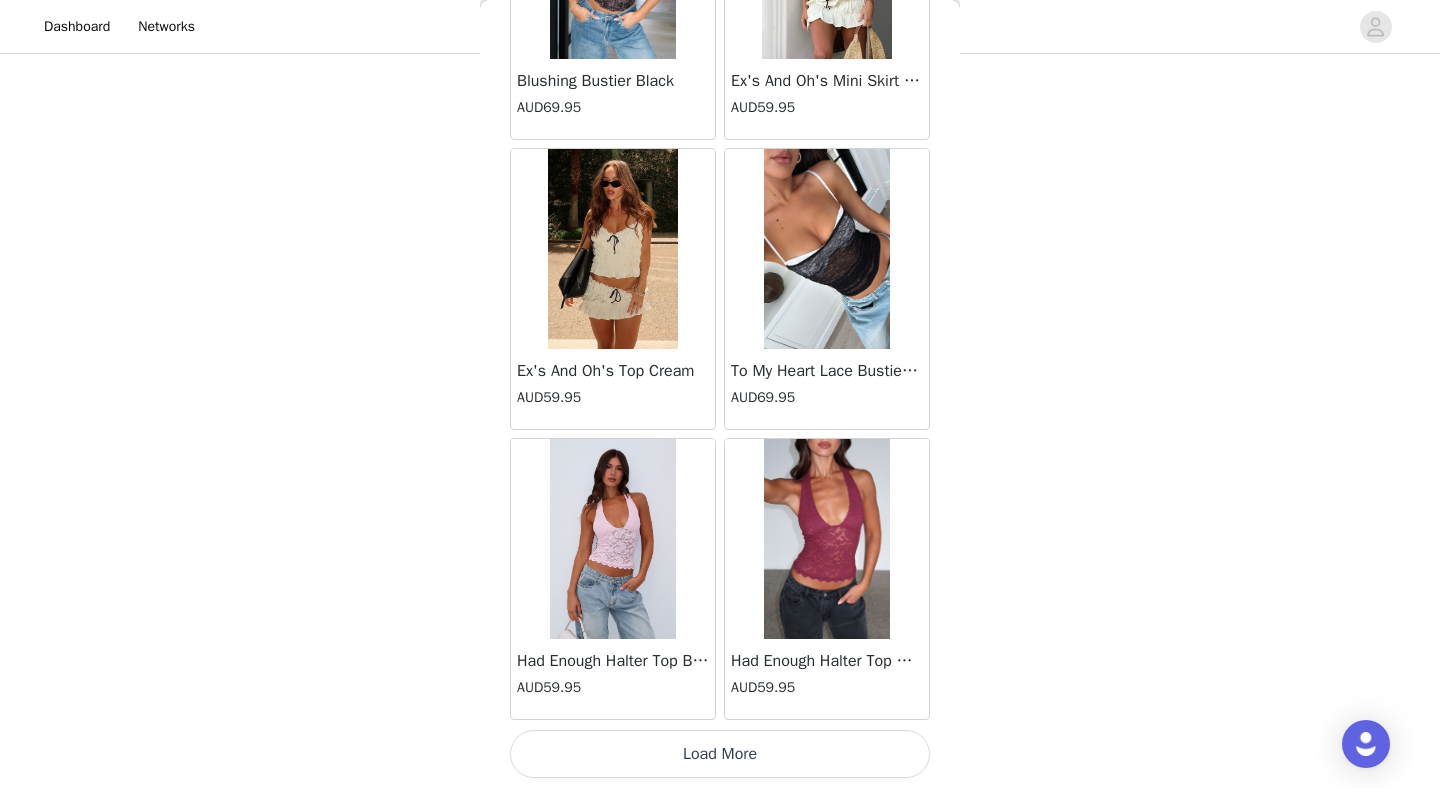 click on "Load More" at bounding box center [720, 754] 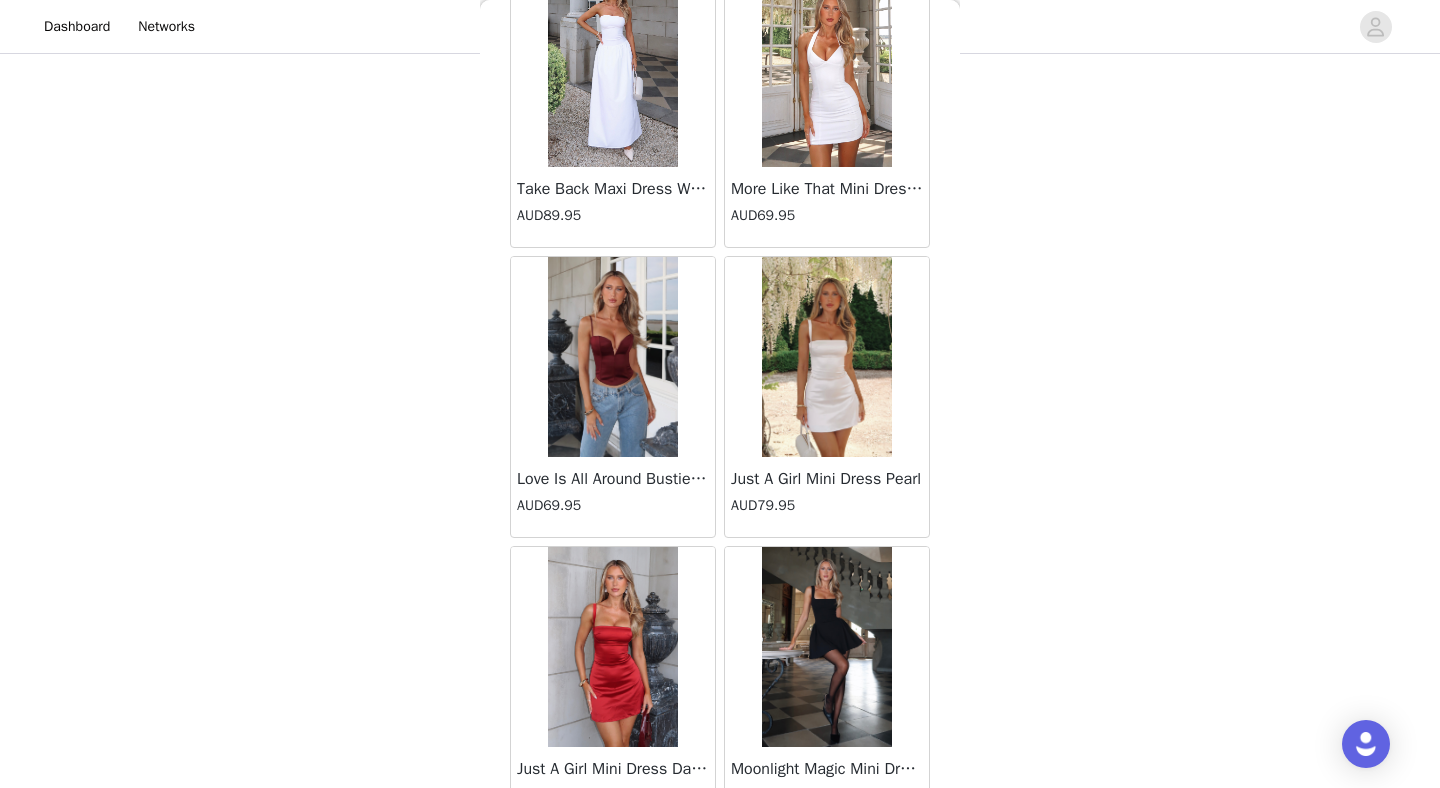 scroll, scrollTop: 22572, scrollLeft: 0, axis: vertical 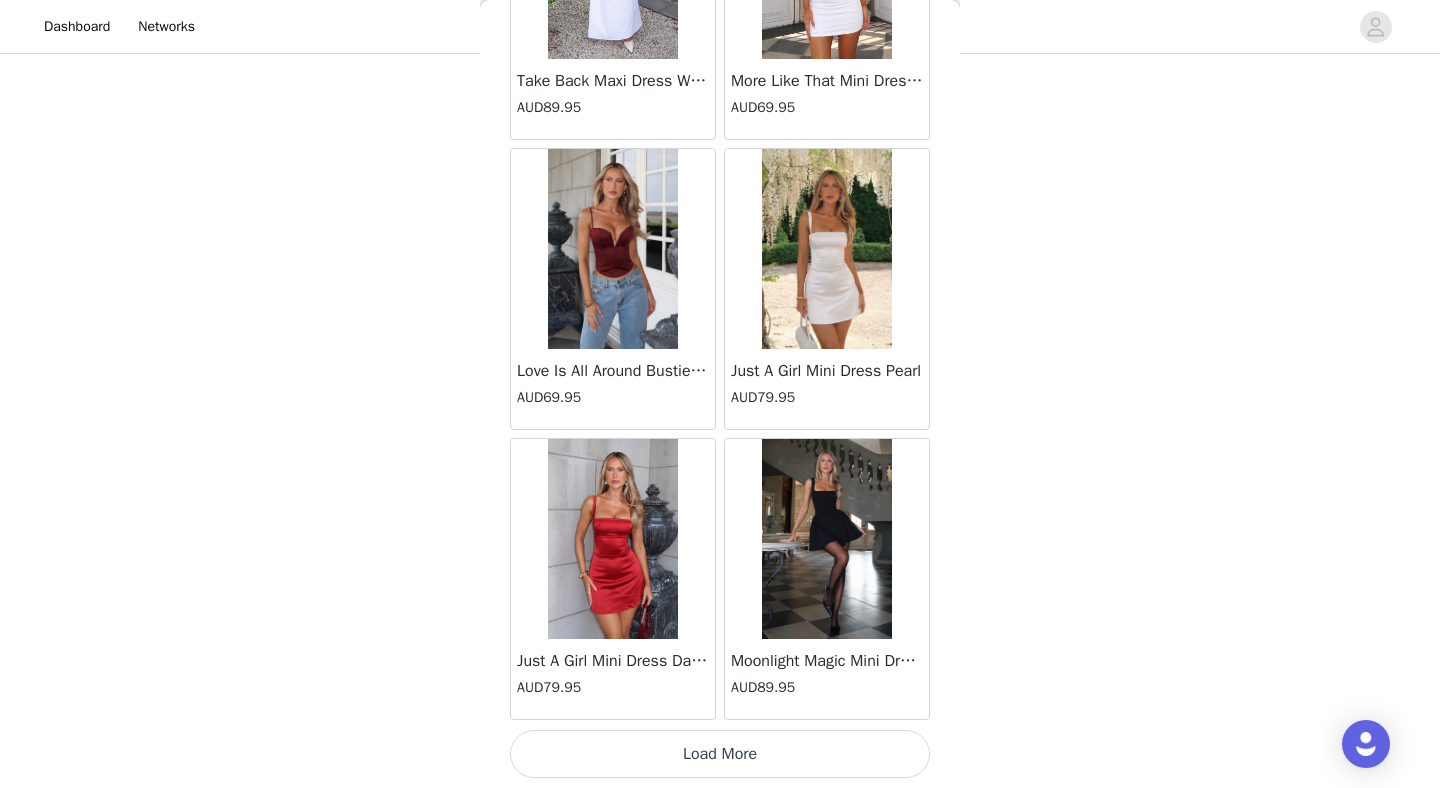 click on "Load More" at bounding box center (720, 754) 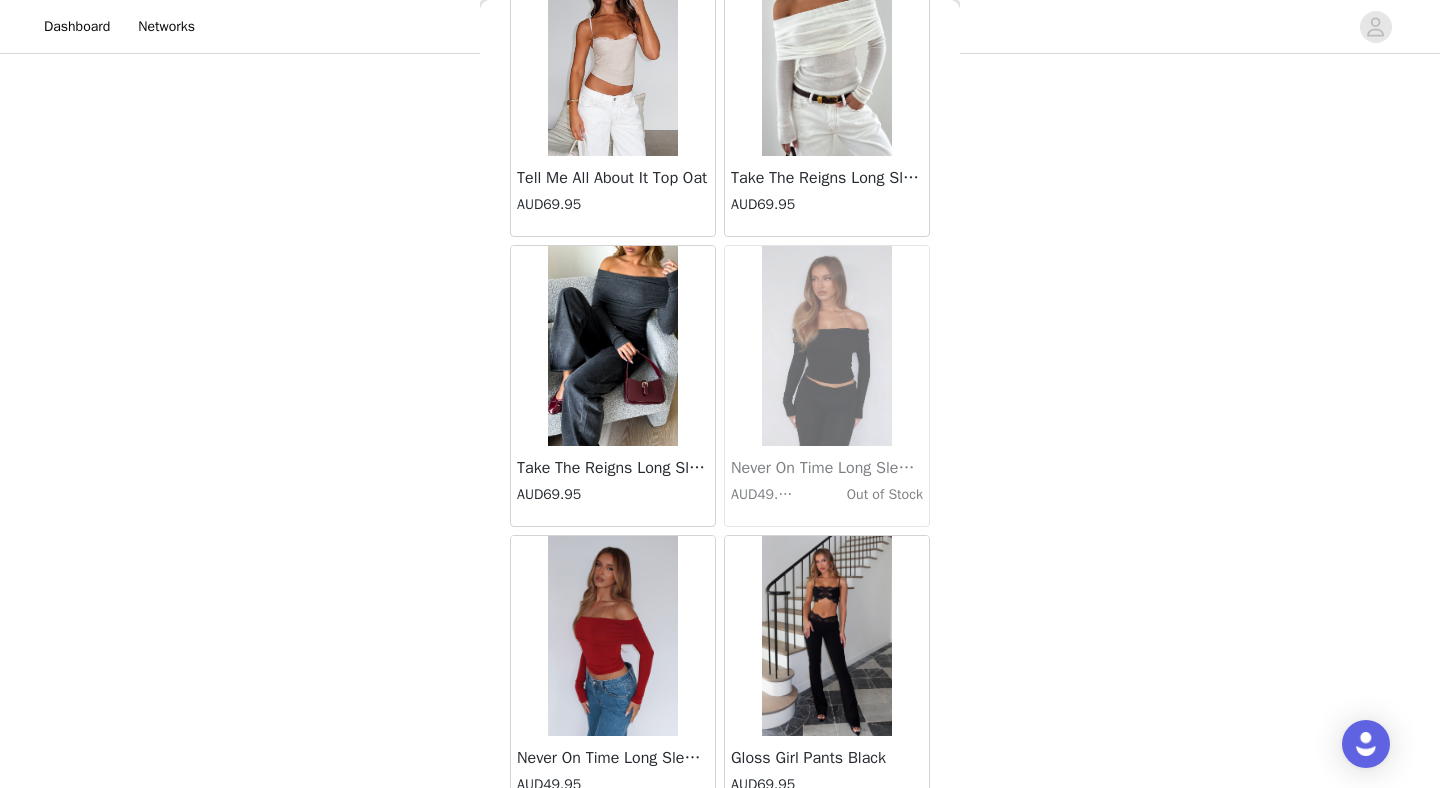 scroll, scrollTop: 25472, scrollLeft: 0, axis: vertical 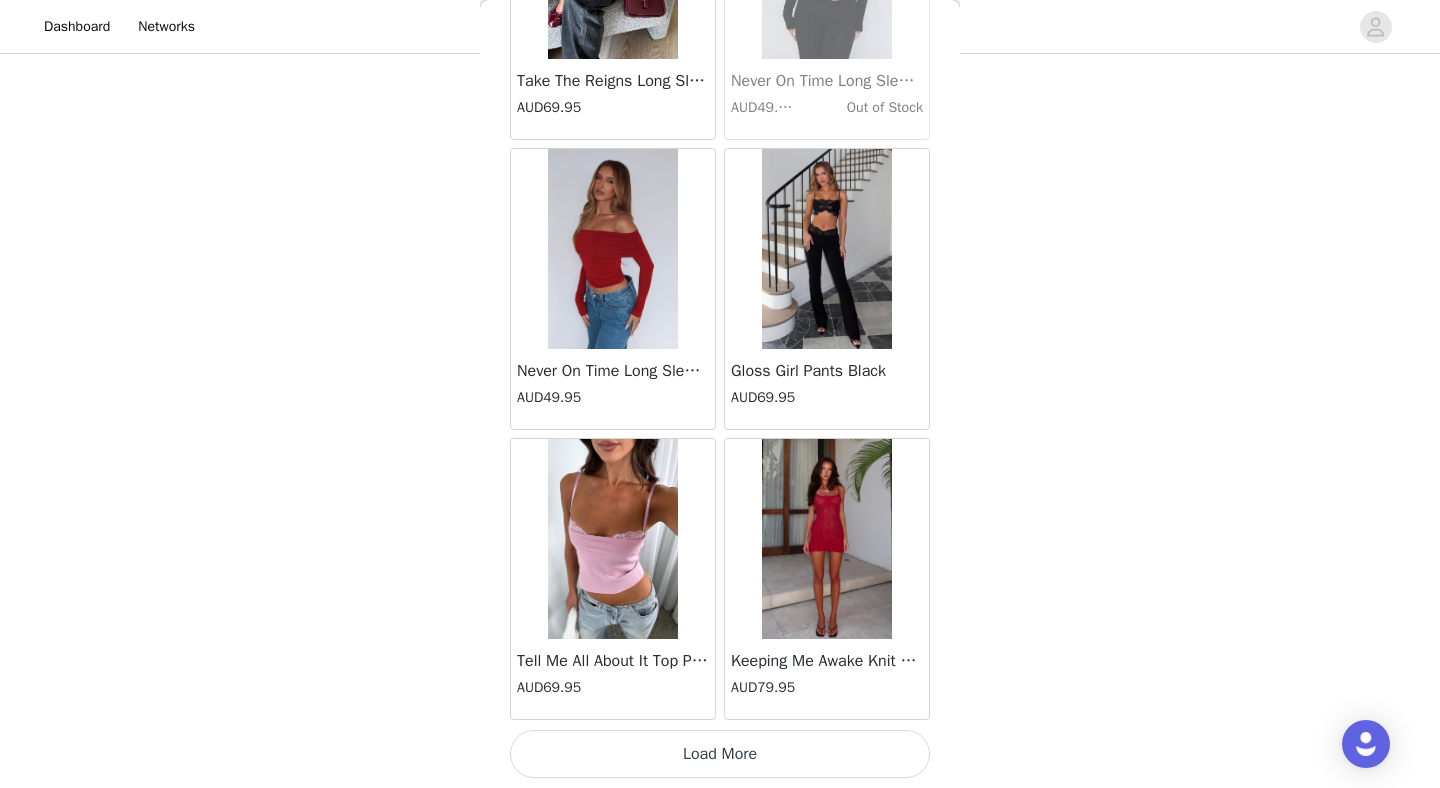 click on "Load More" at bounding box center [720, 754] 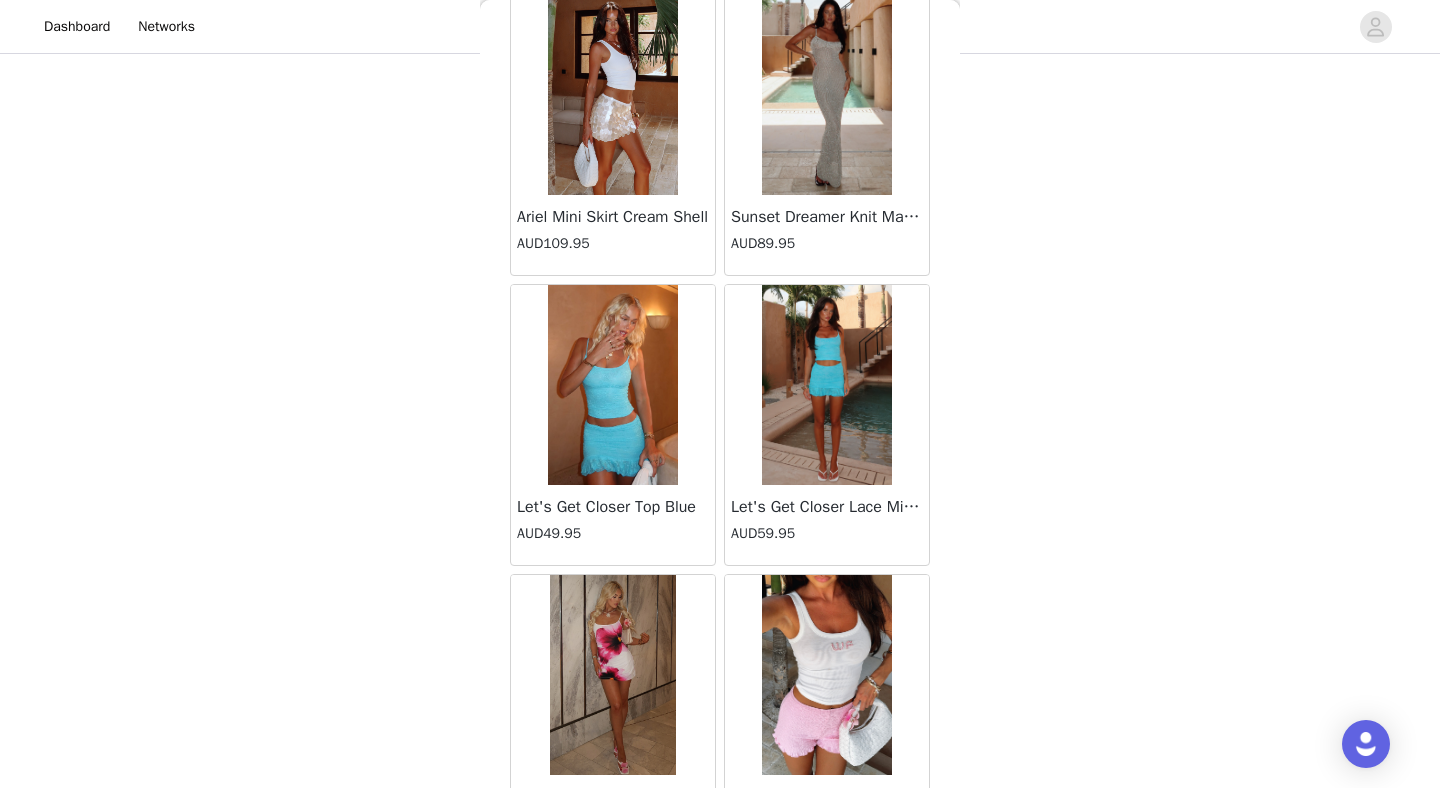 scroll, scrollTop: 26081, scrollLeft: 0, axis: vertical 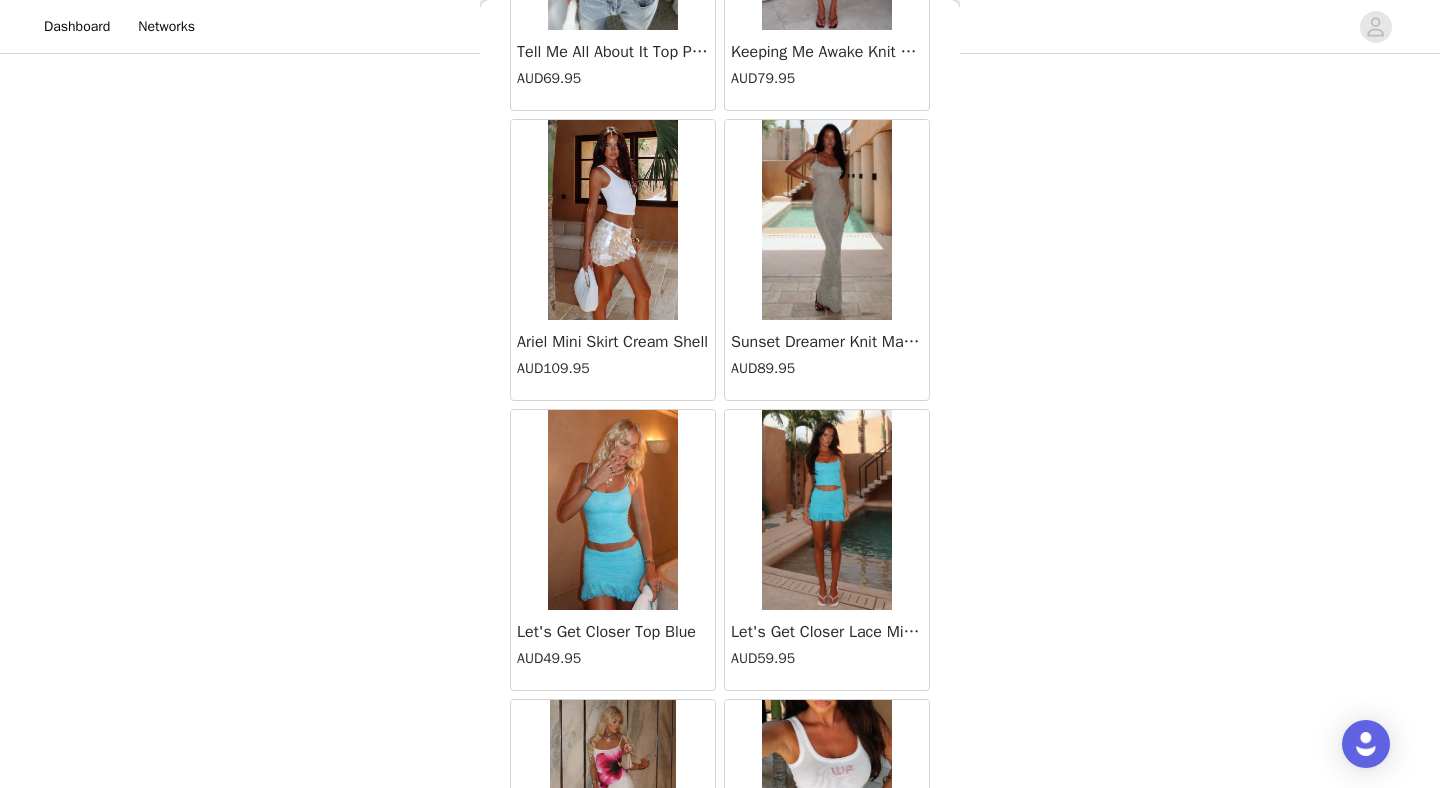 click at bounding box center (613, 220) 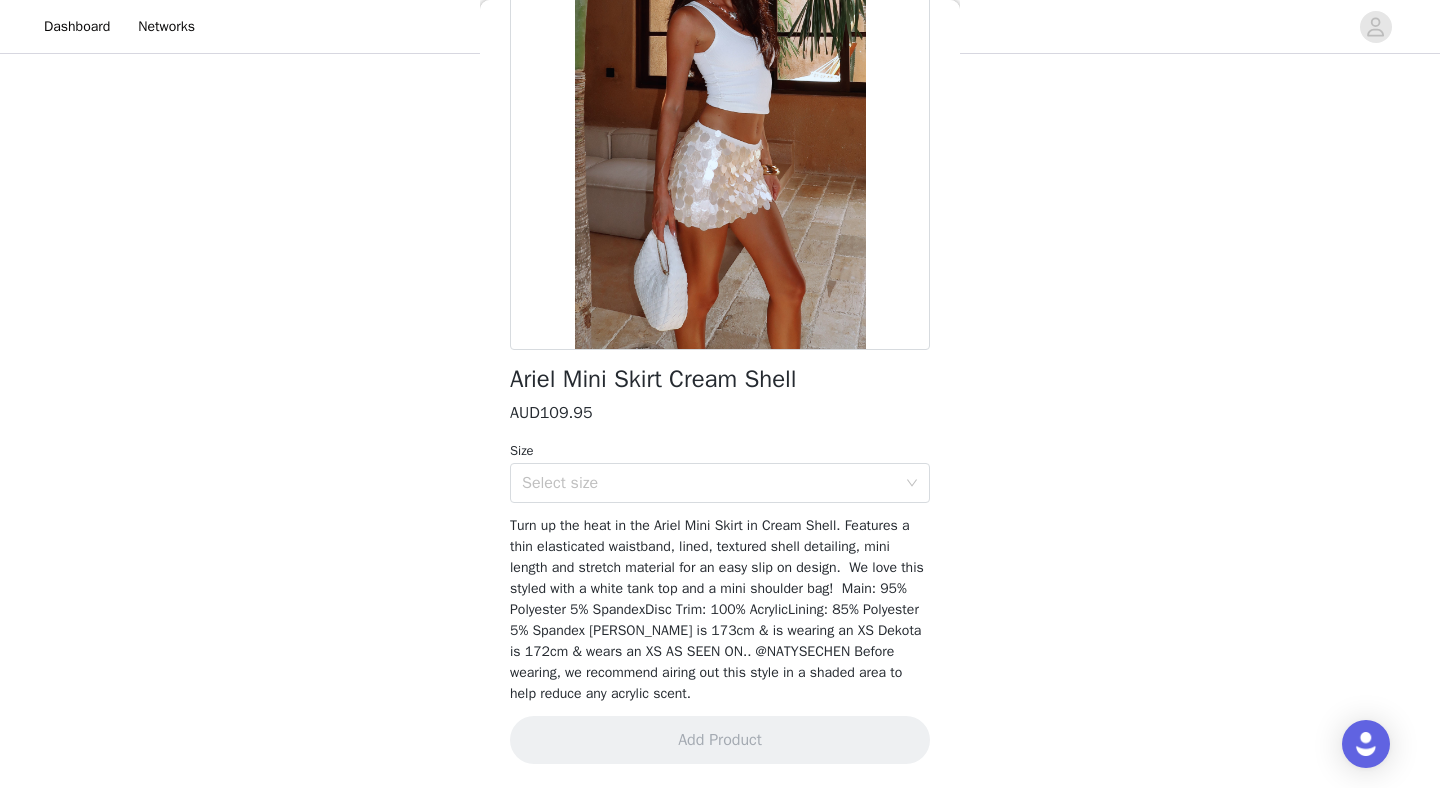 scroll, scrollTop: 199, scrollLeft: 0, axis: vertical 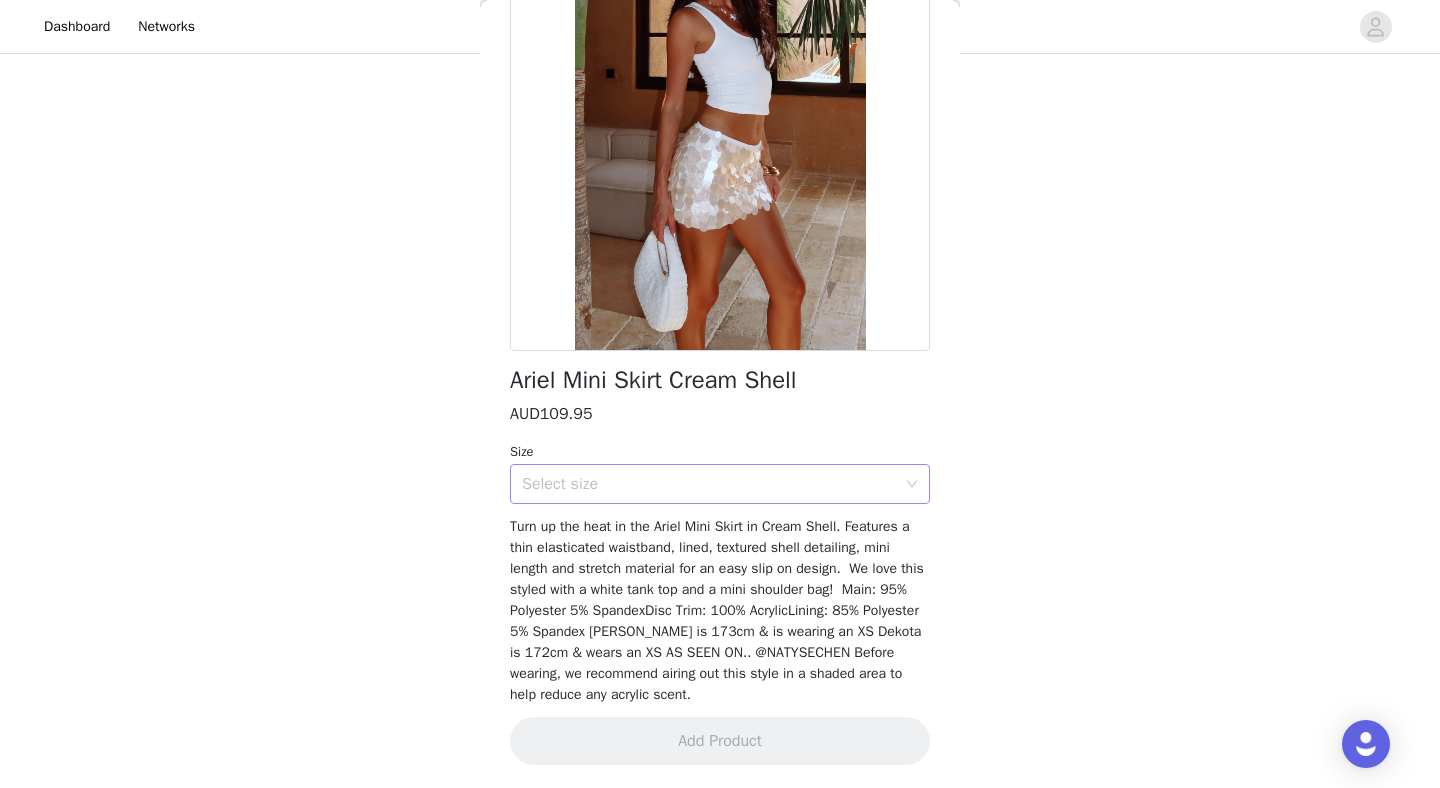 click on "Select size" at bounding box center [709, 484] 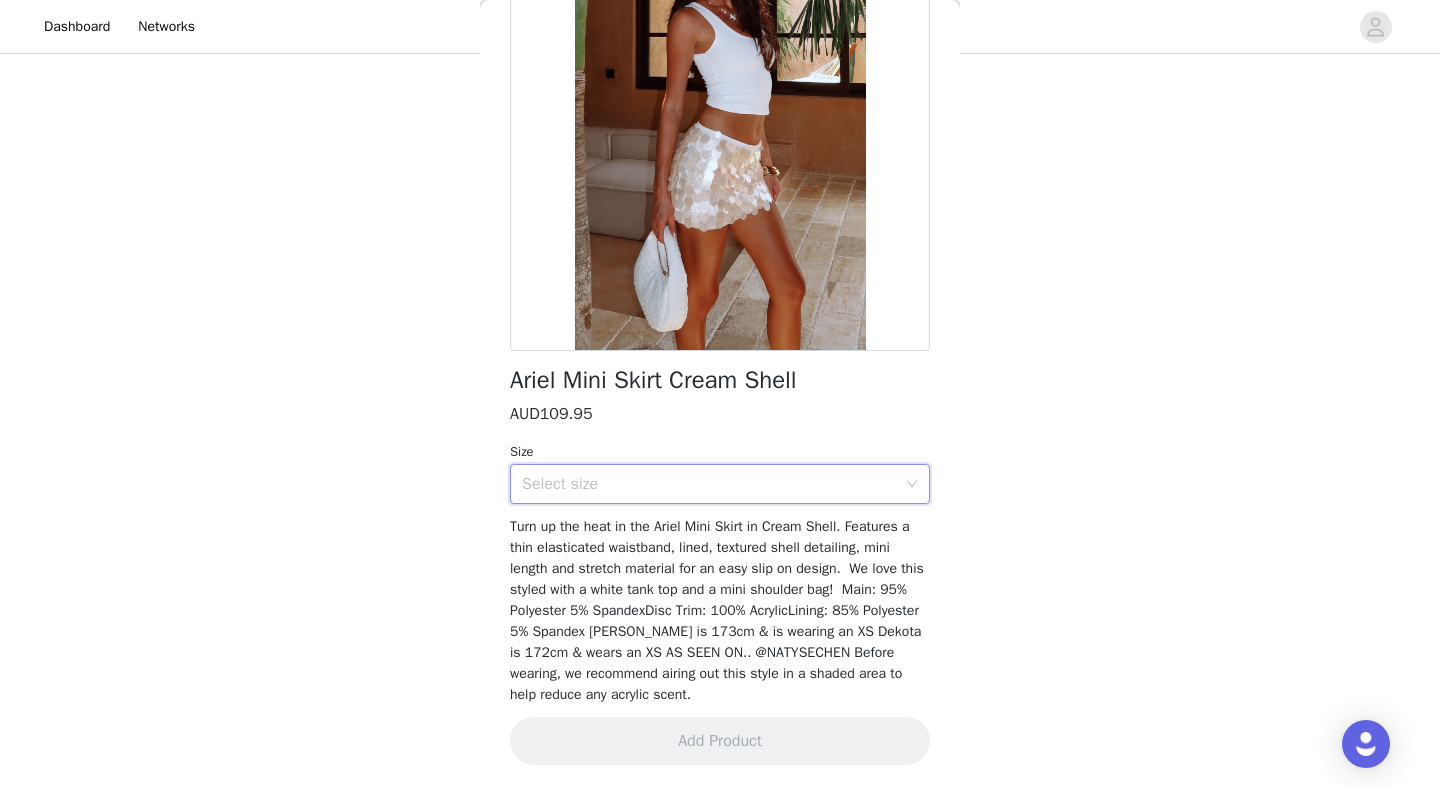 click on "Products
4/10 Selected           It's Up To Me Halter Mini Dress Red     AUD74.95       XS       Edit   Remove     Doing It All Again Top Boysenberry Ripple     AUD59.95       XS       Edit   Remove     Sweet Salutations Maxi Skirt Boysenberry Ripple     AUD69.95       XS       Edit   Remove     Our Little Secret Top Pistachio     AUD39.95       XS       Edit   Remove     Add Product       Back     Ariel Mini Skirt Cream Shell       AUD109.95         Size   Select size     Add Product" at bounding box center [720, 198] 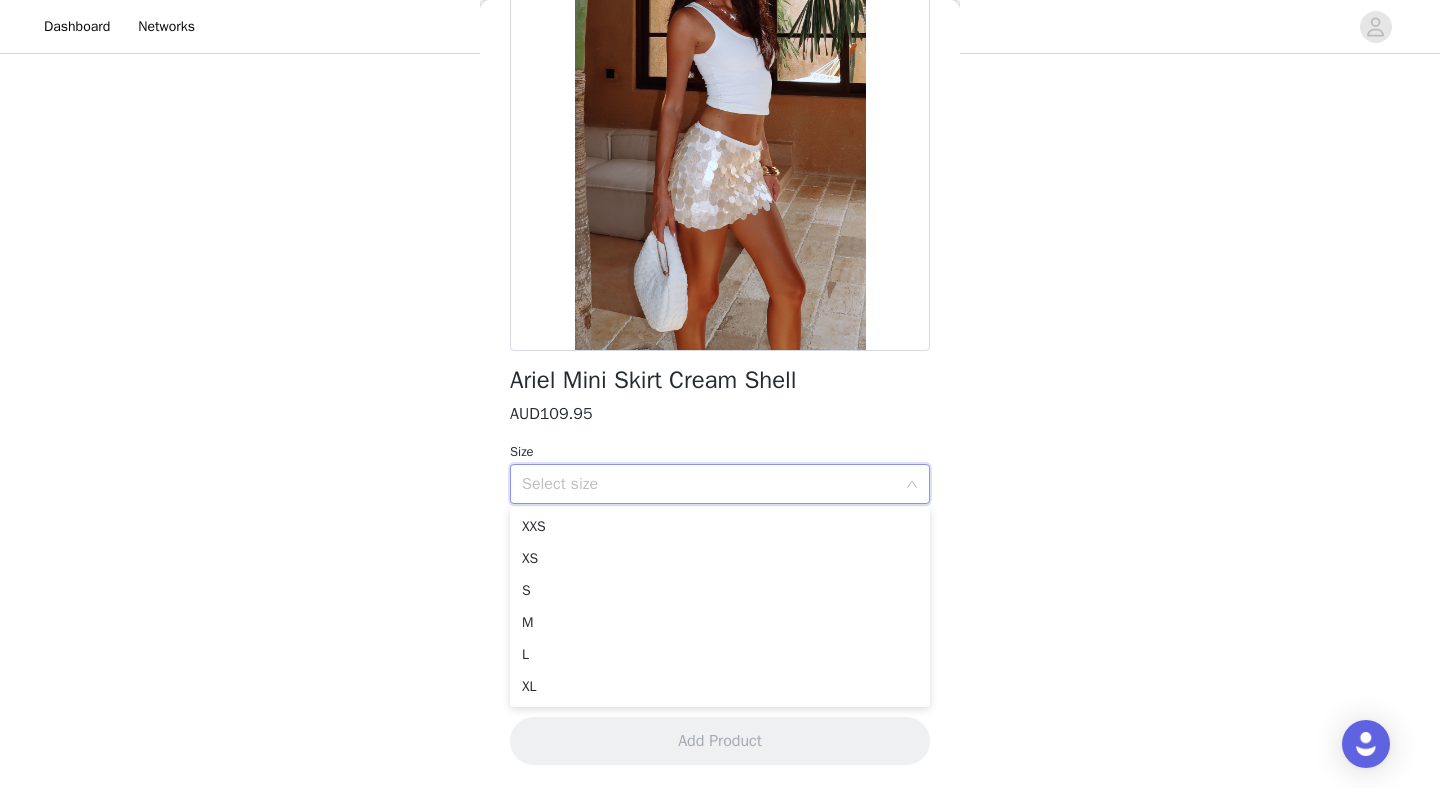 click on "Products
4/10 Selected           It's Up To Me Halter Mini Dress Red     AUD74.95       XS       Edit   Remove     Doing It All Again Top Boysenberry Ripple     AUD59.95       XS       Edit   Remove     Sweet Salutations Maxi Skirt Boysenberry Ripple     AUD69.95       XS       Edit   Remove     Our Little Secret Top Pistachio     AUD39.95       XS       Edit   Remove     Add Product       Back     Ariel Mini Skirt Cream Shell       AUD109.95         Size   Select size     Add Product" at bounding box center [720, 198] 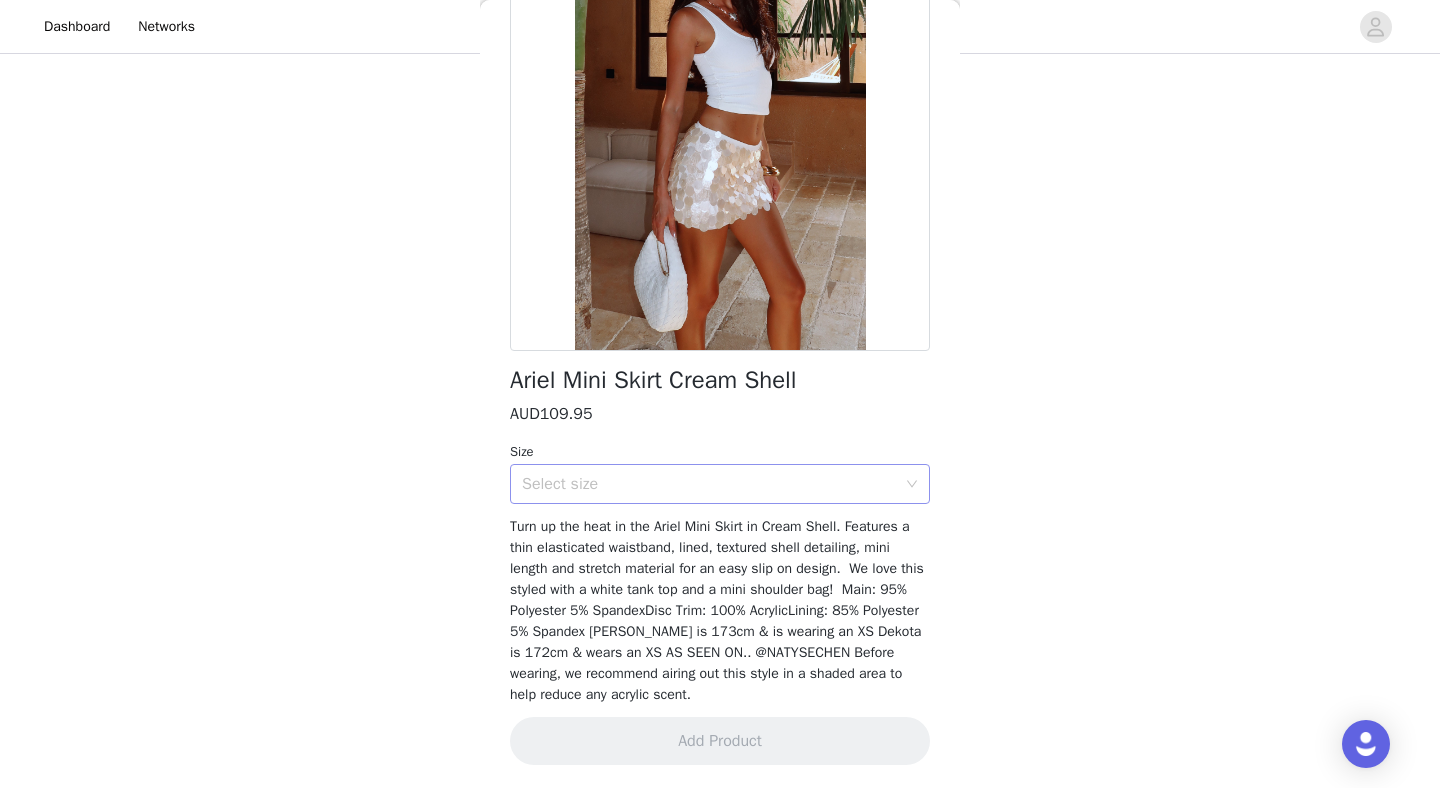 click on "Select size" at bounding box center (709, 484) 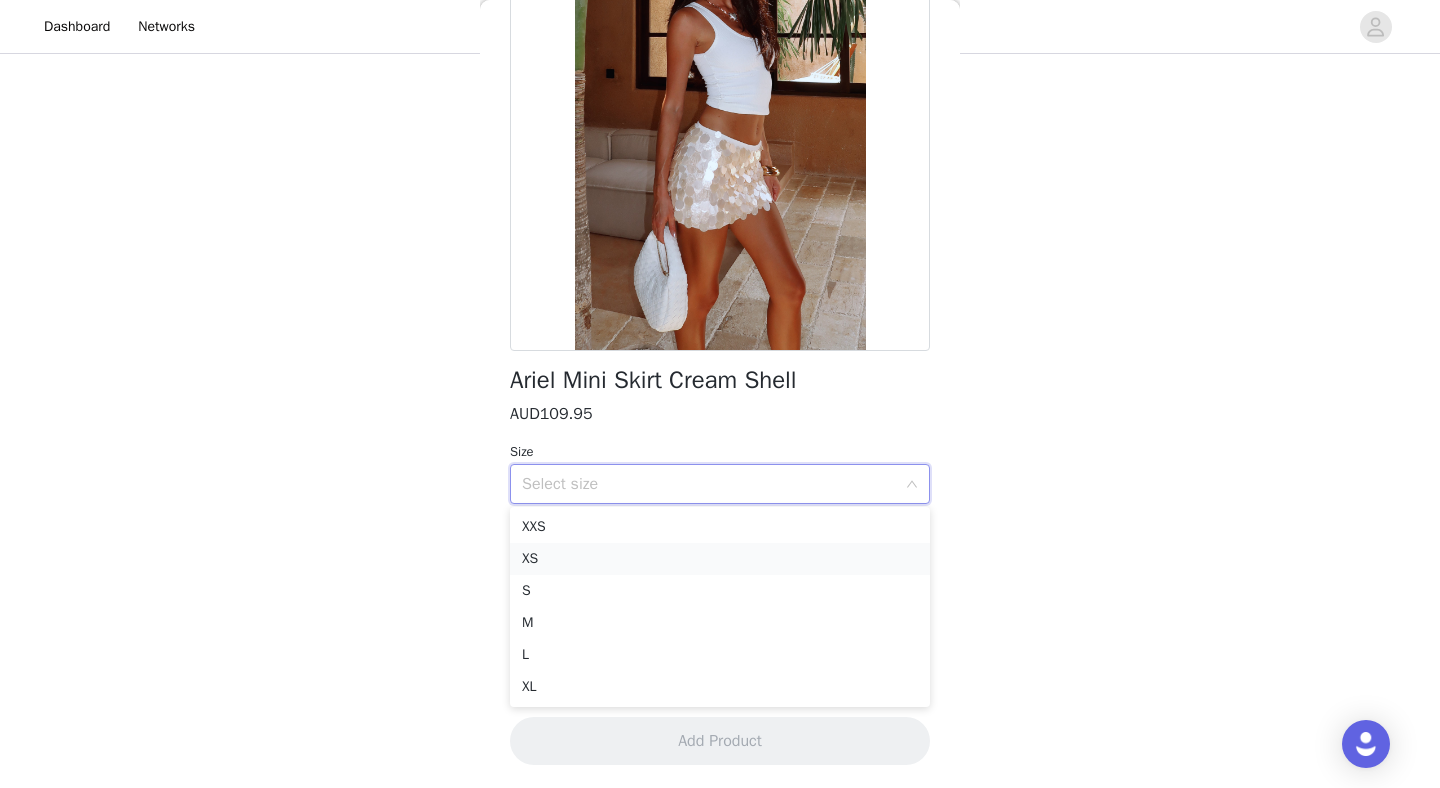 click on "XS" at bounding box center (720, 559) 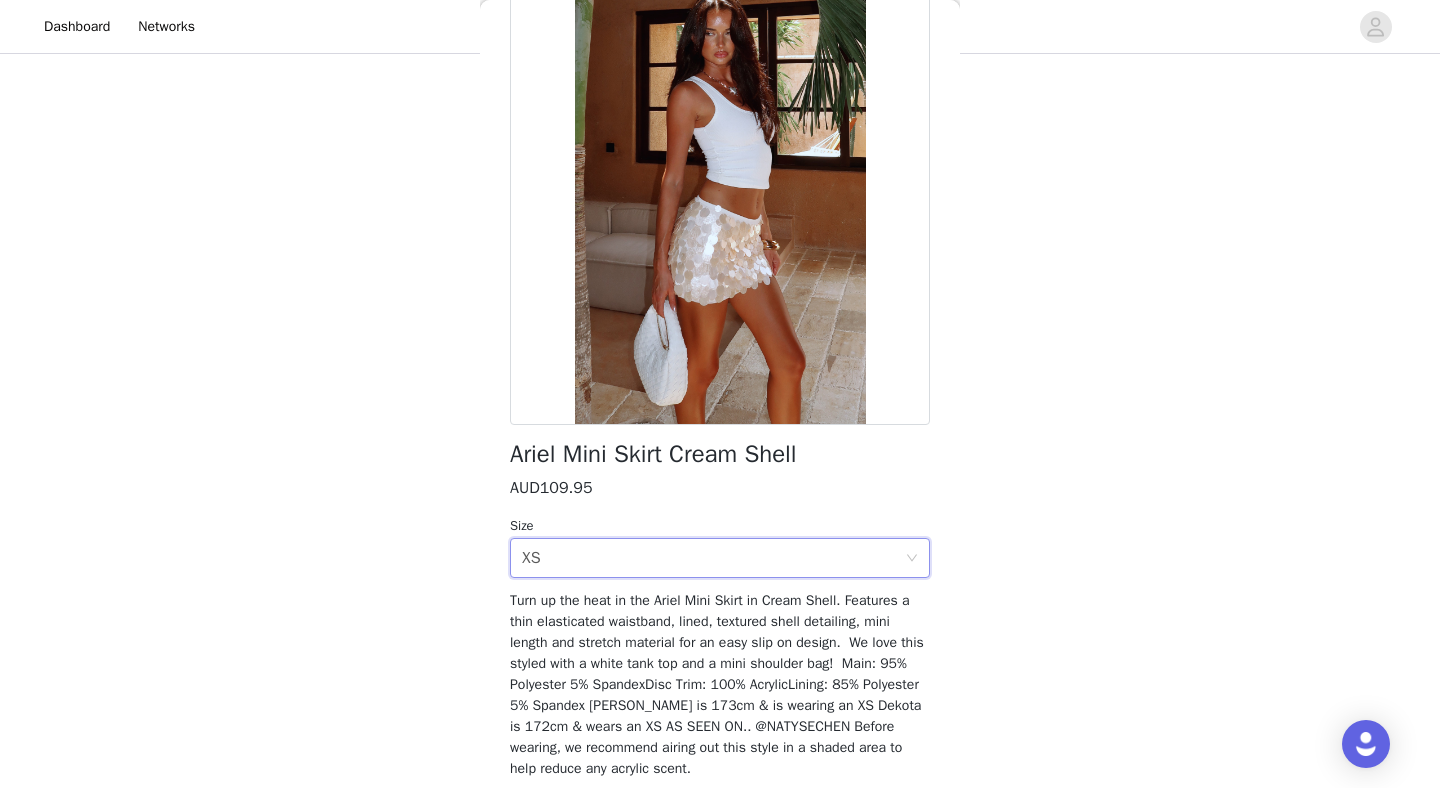 scroll, scrollTop: 199, scrollLeft: 0, axis: vertical 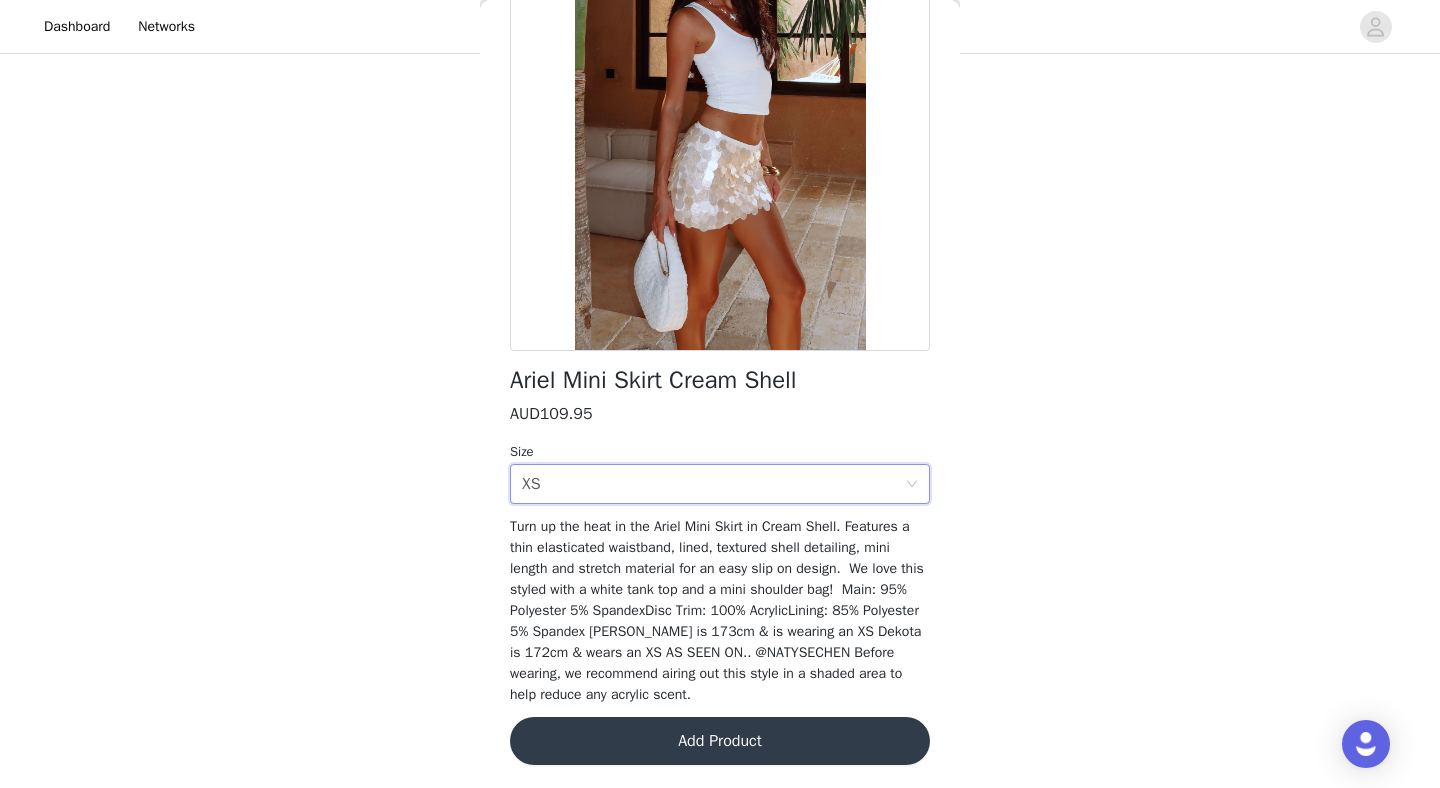 click on "Add Product" at bounding box center [720, 741] 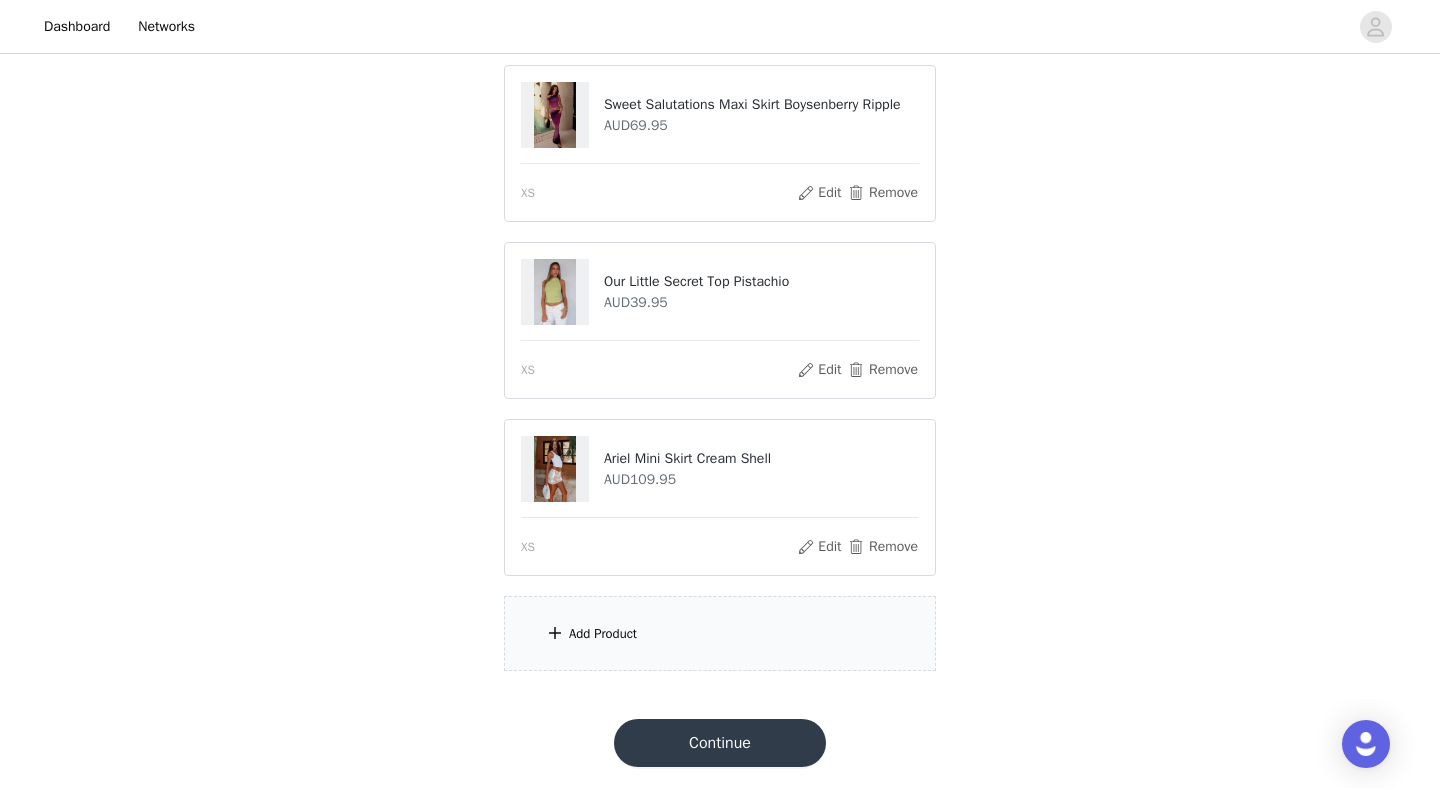scroll, scrollTop: 531, scrollLeft: 0, axis: vertical 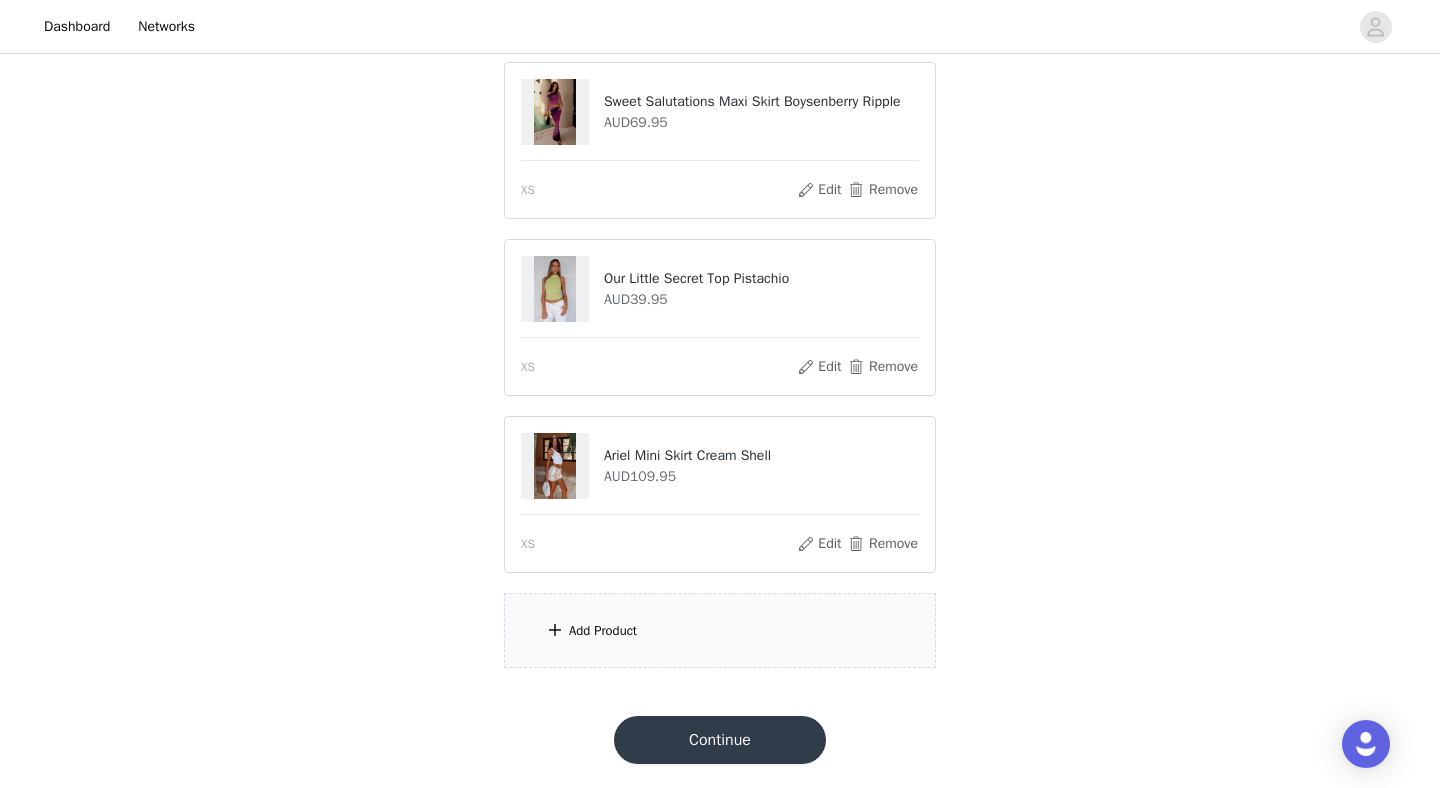 click on "Add Product" at bounding box center (720, 630) 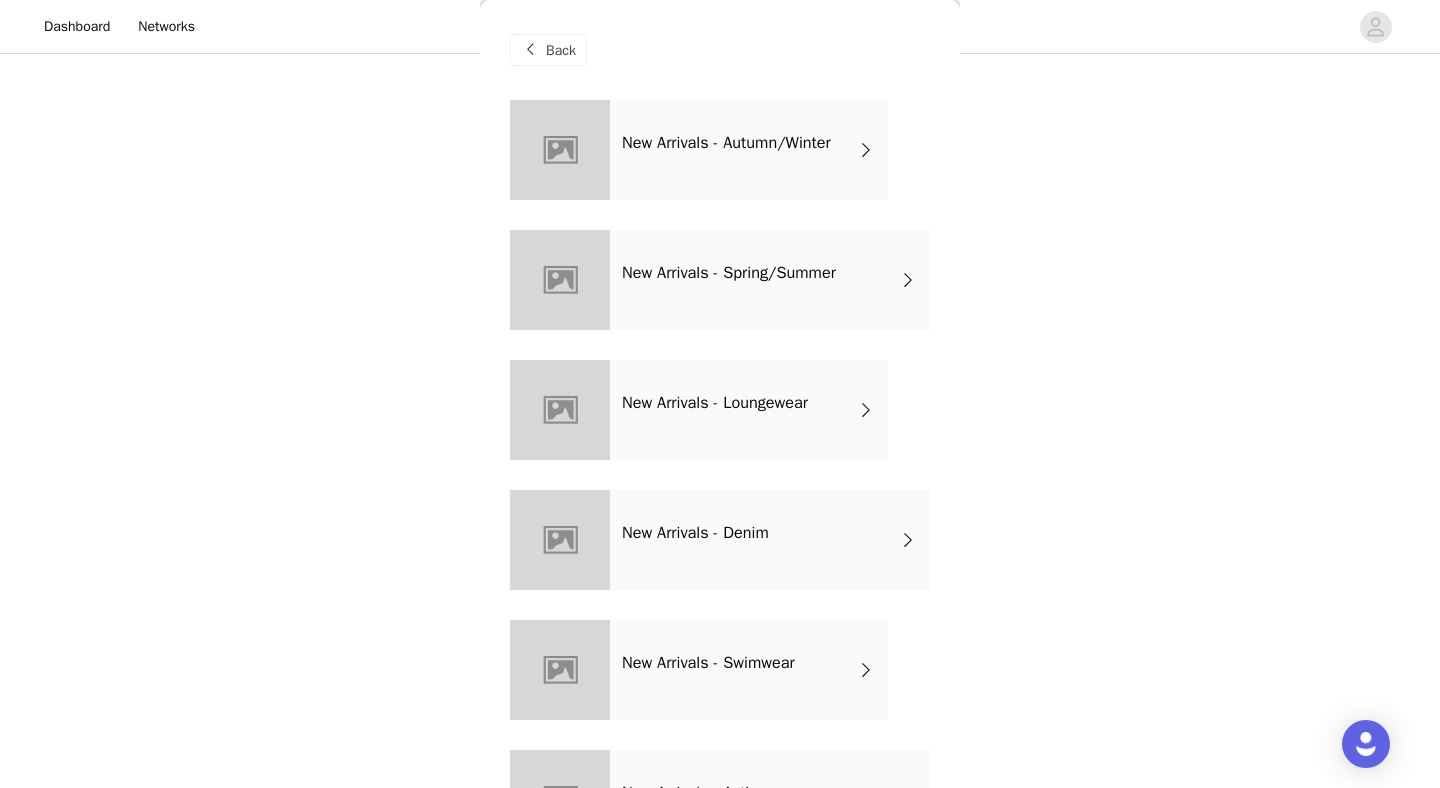 click on "New Arrivals - Spring/Summer" at bounding box center (770, 280) 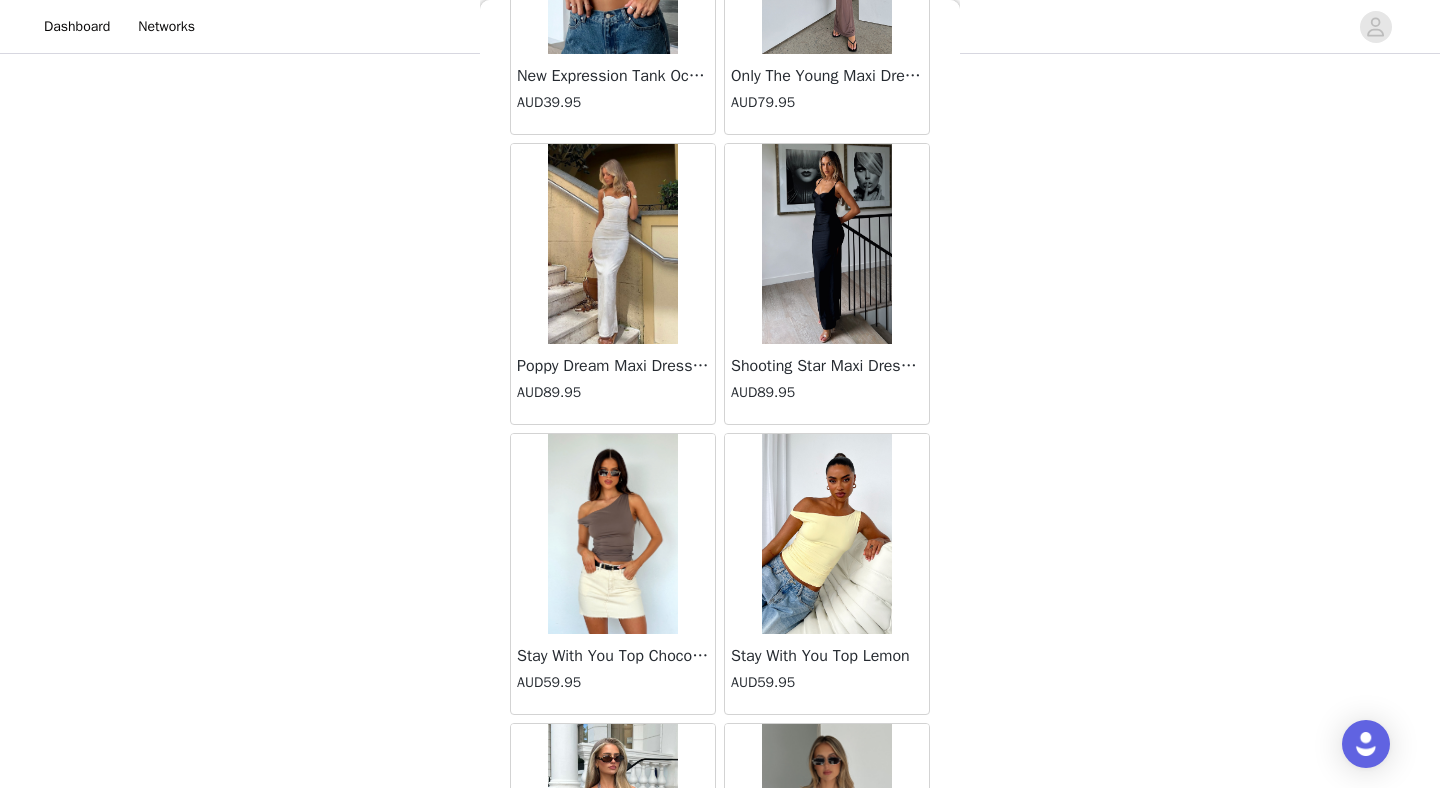scroll, scrollTop: 2272, scrollLeft: 0, axis: vertical 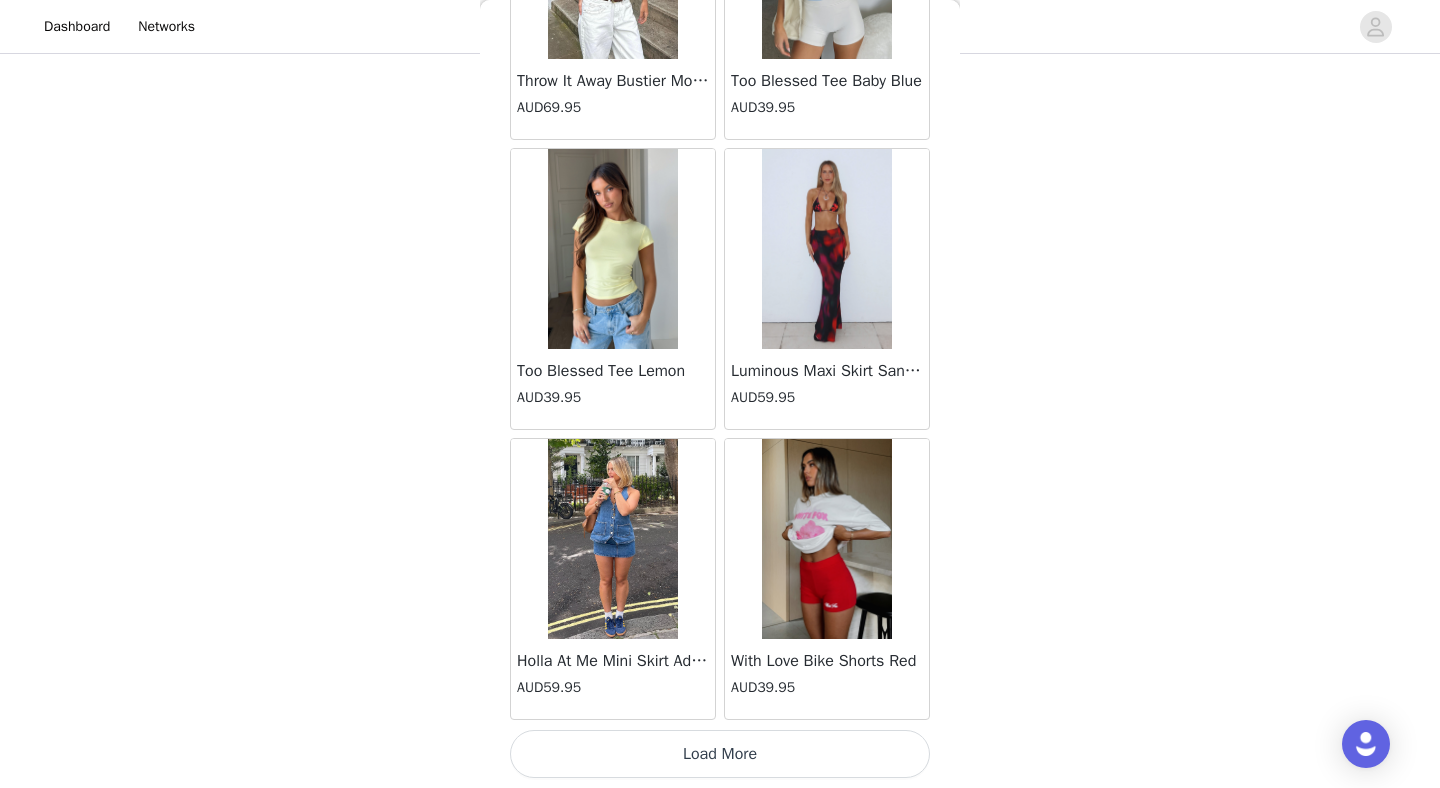 click on "Load More" at bounding box center (720, 754) 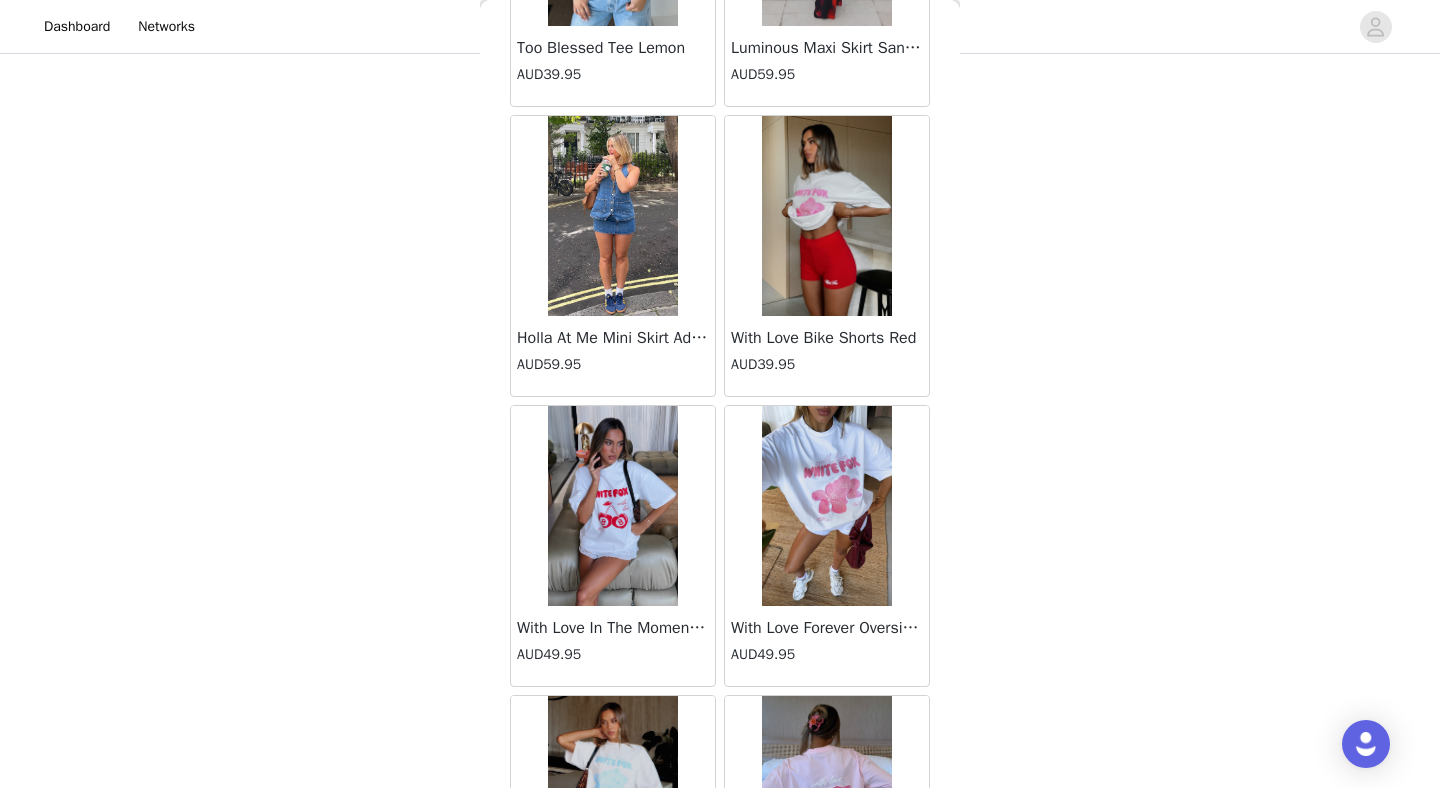 scroll, scrollTop: 5172, scrollLeft: 0, axis: vertical 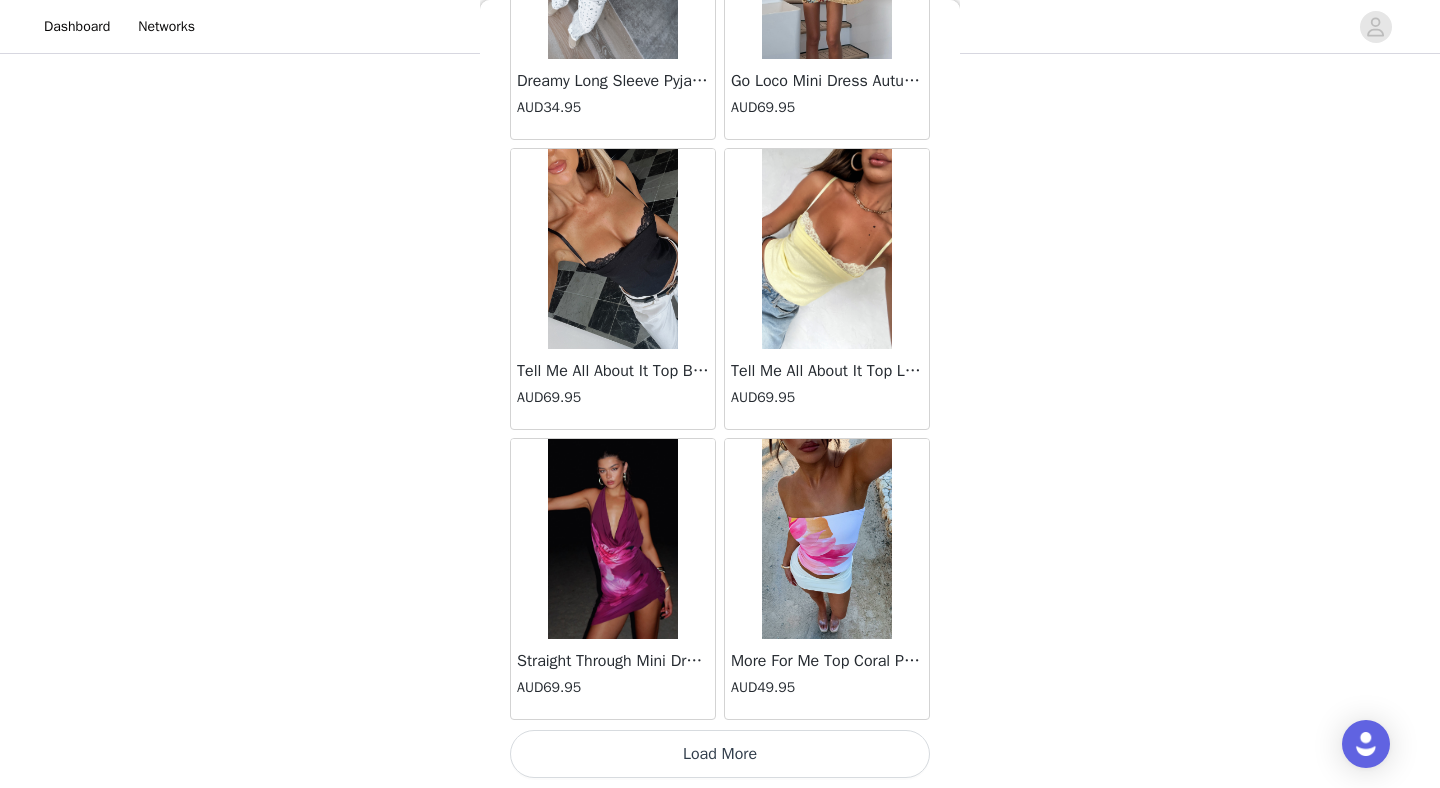 click on "Load More" at bounding box center [720, 754] 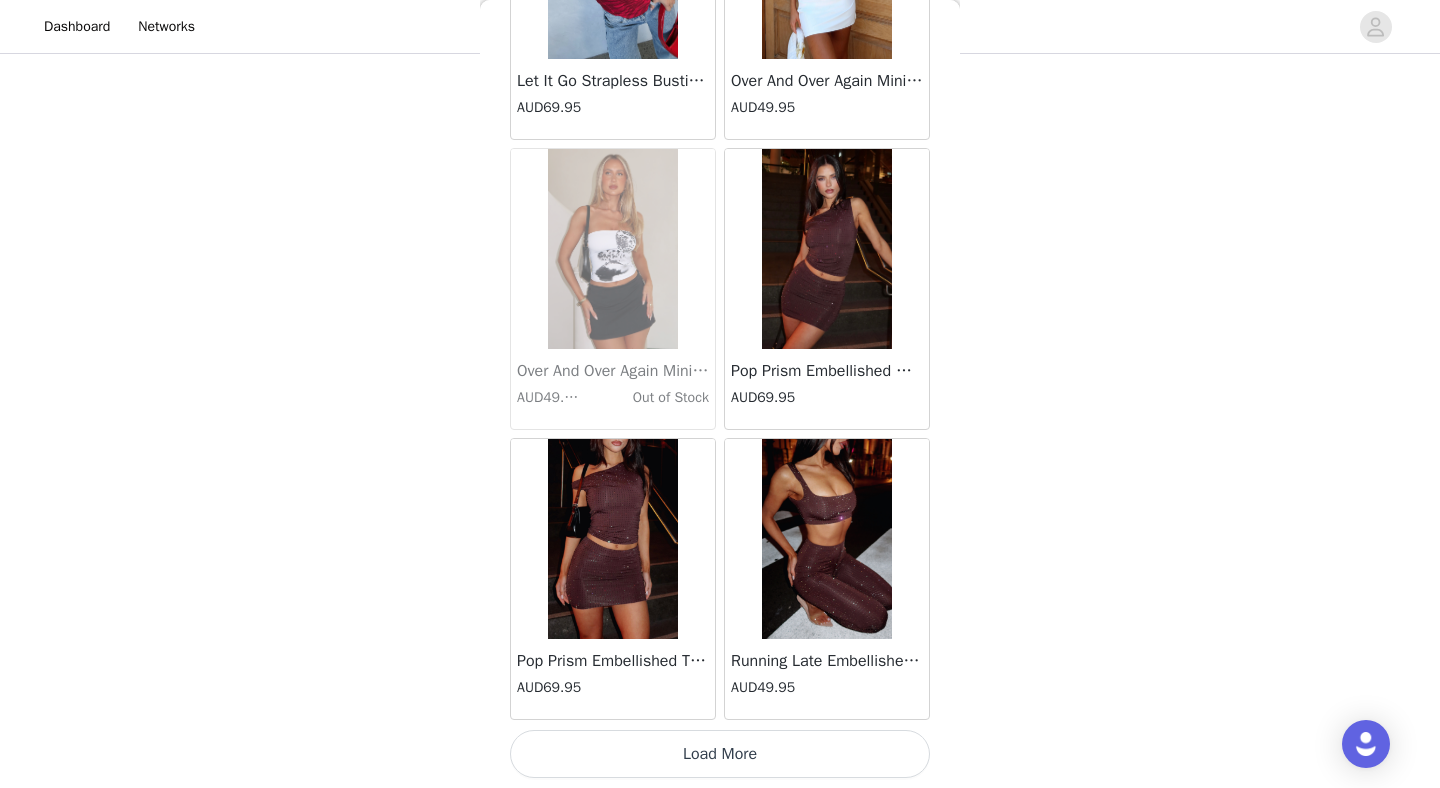 click on "Load More" at bounding box center (720, 754) 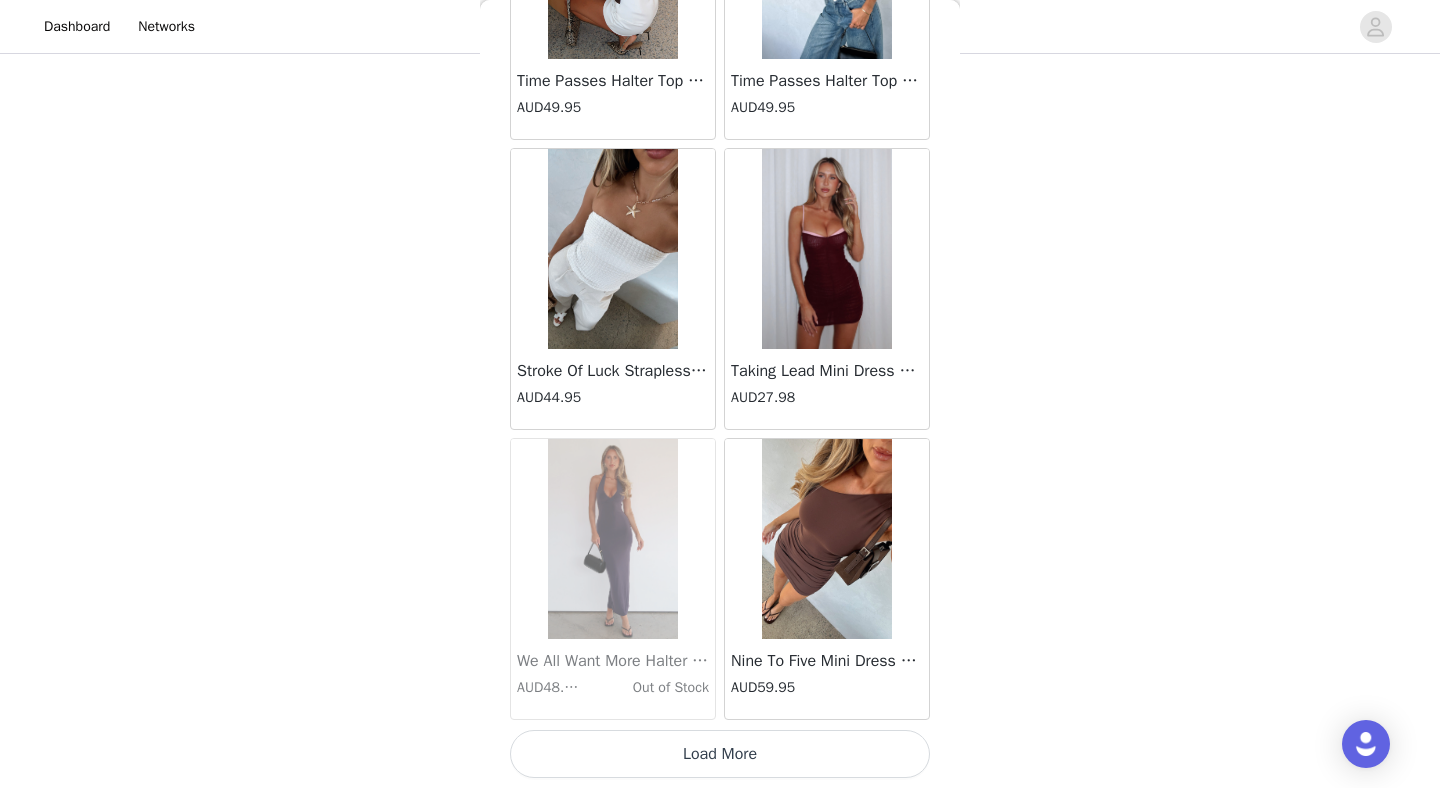 click on "Load More" at bounding box center [720, 754] 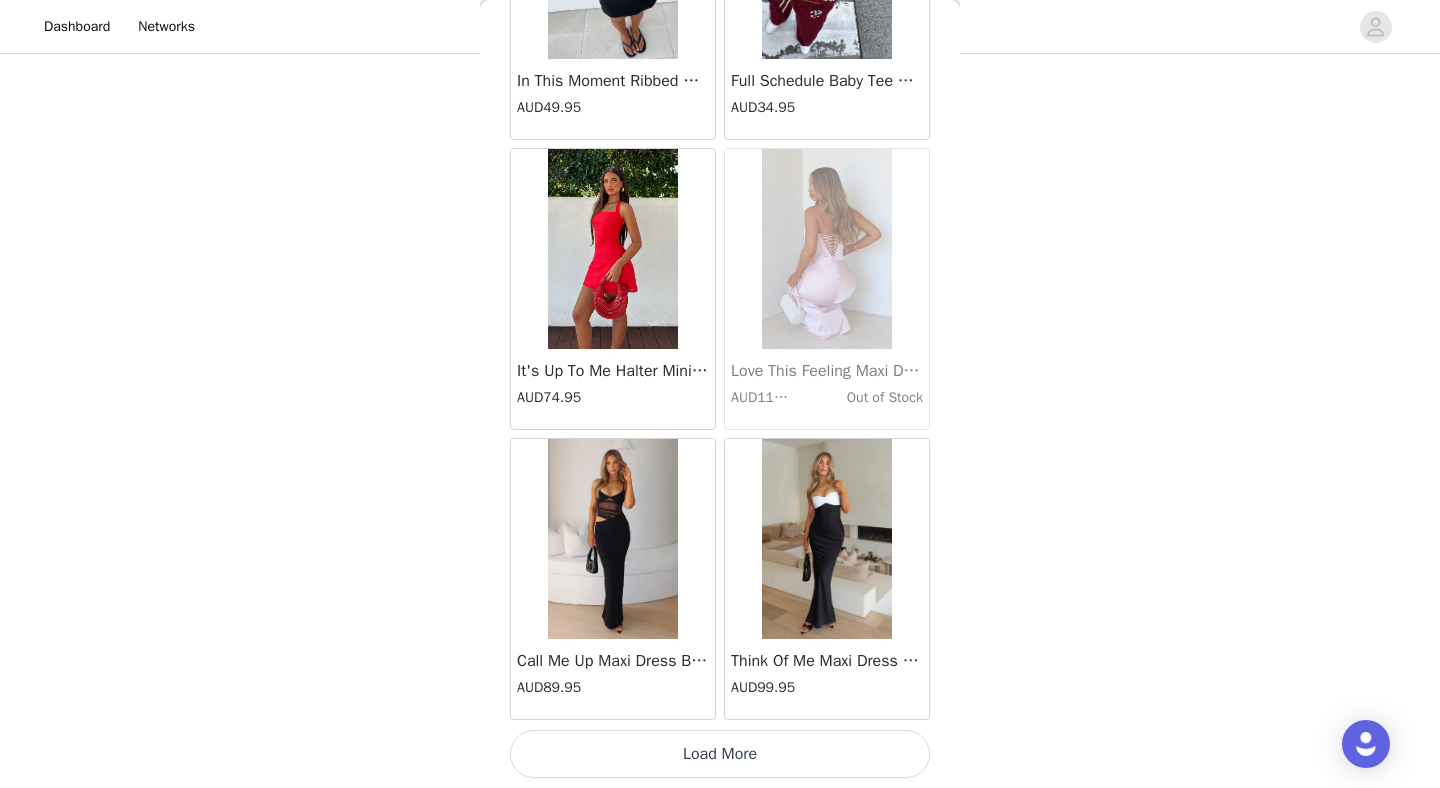 click on "Load More" at bounding box center (720, 754) 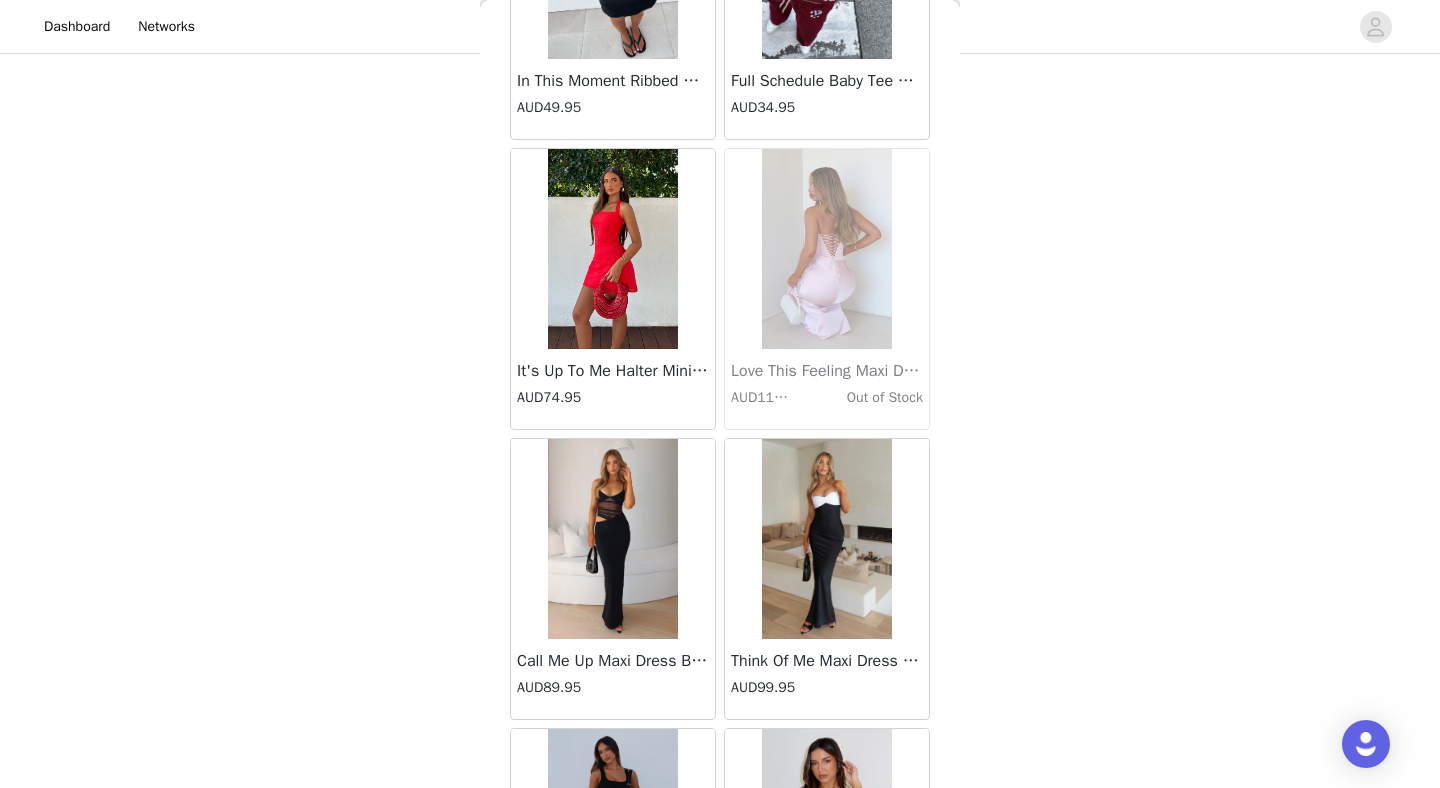 scroll, scrollTop: 14117, scrollLeft: 0, axis: vertical 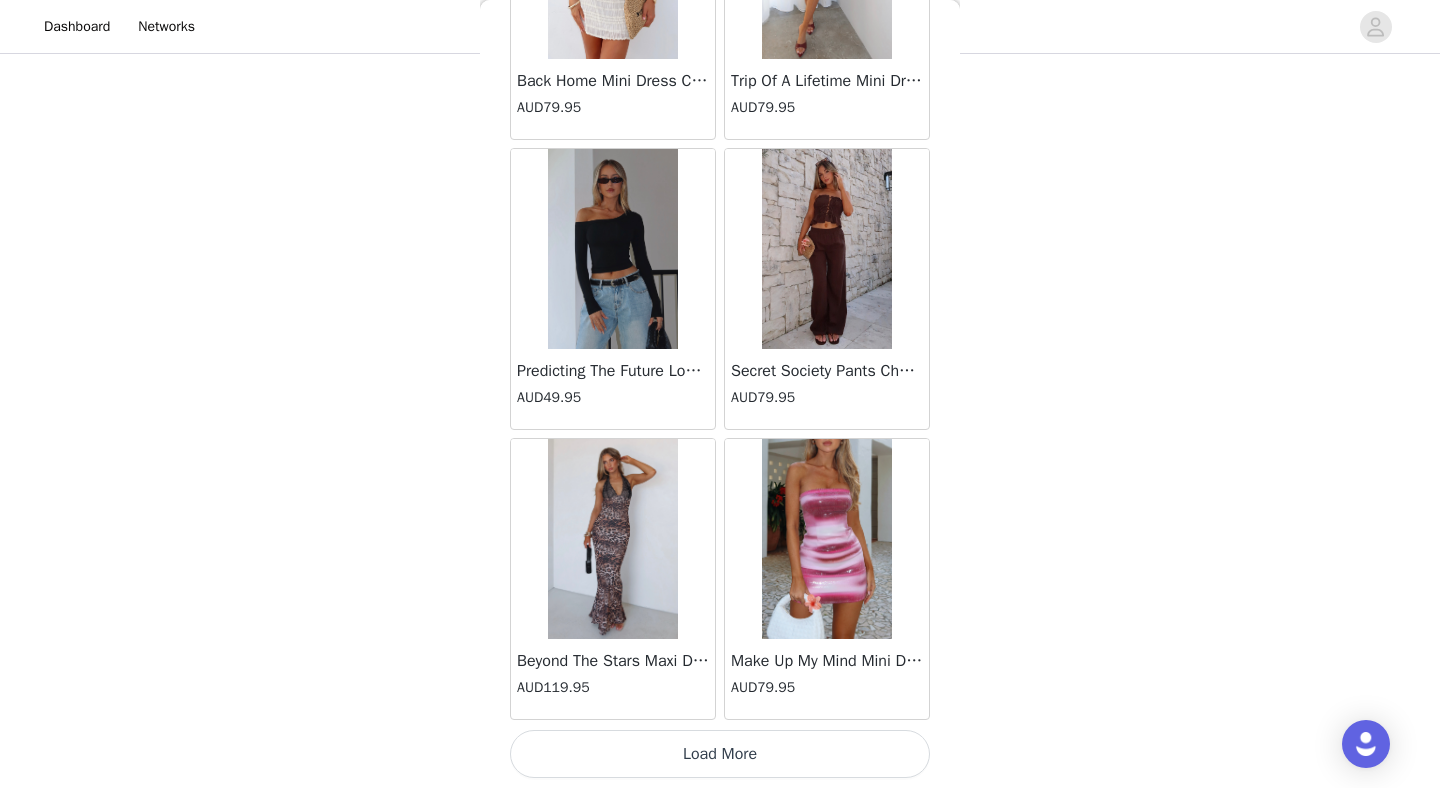 click on "Load More" at bounding box center (720, 754) 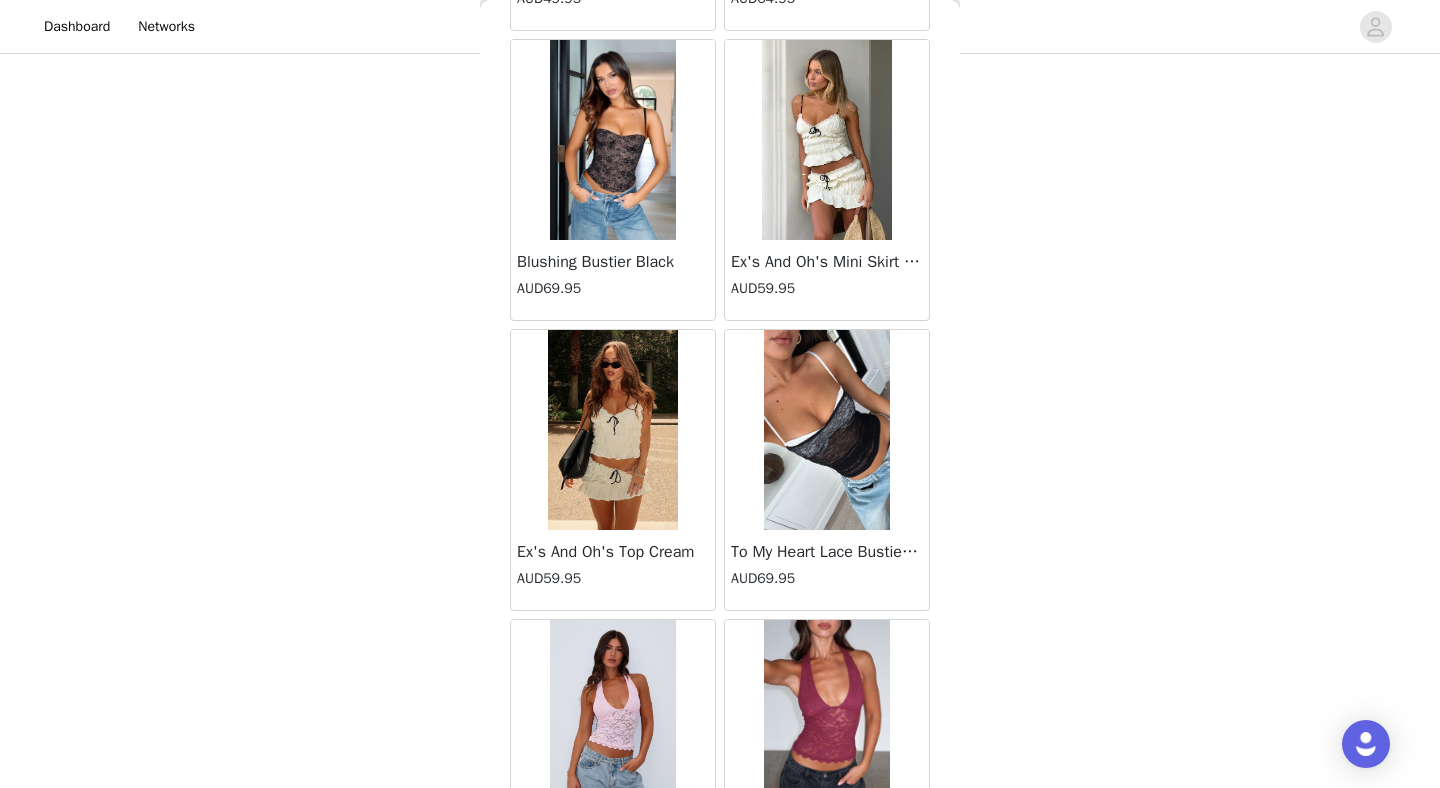 scroll, scrollTop: 19672, scrollLeft: 0, axis: vertical 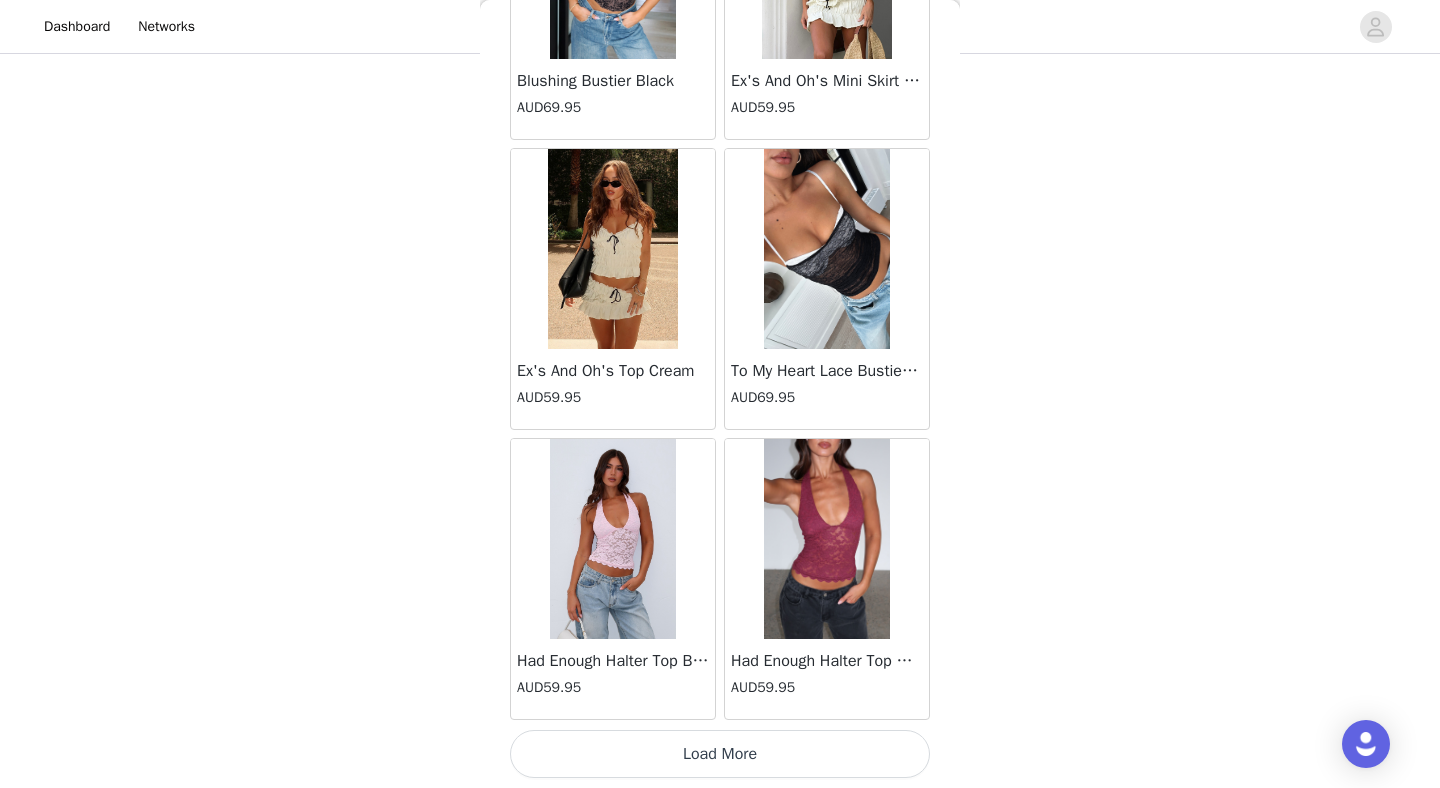click on "Load More" at bounding box center [720, 754] 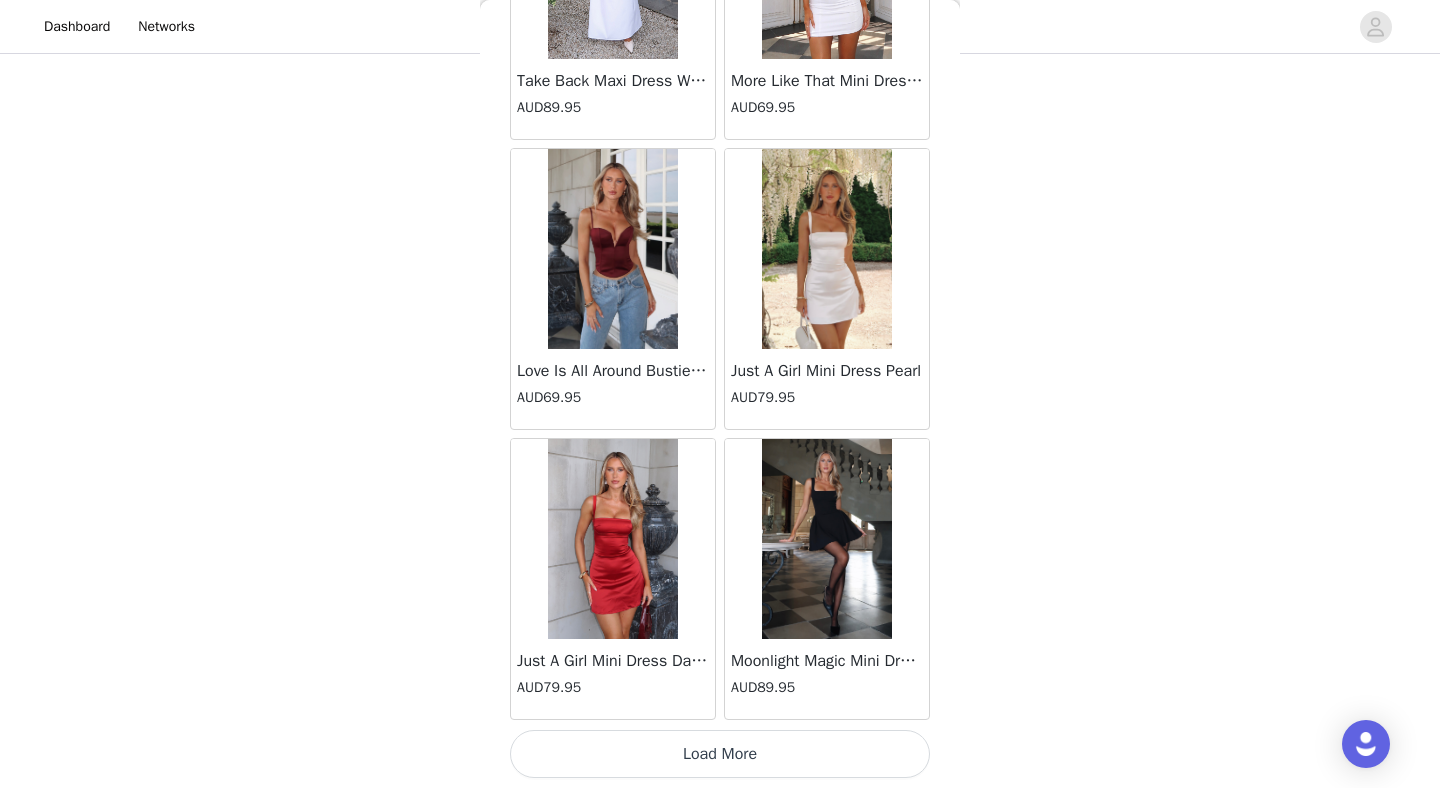 click on "Load More" at bounding box center (720, 754) 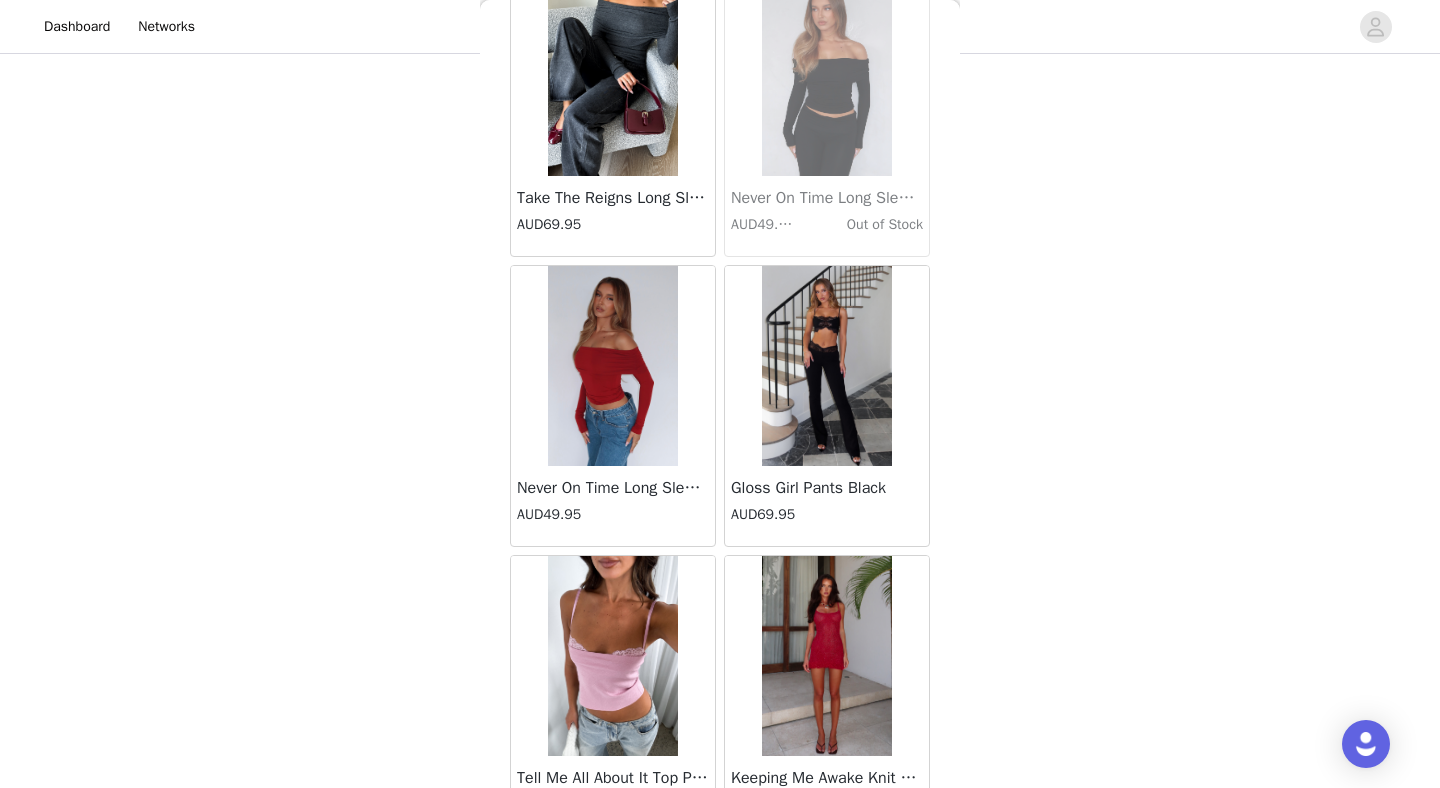 scroll, scrollTop: 25472, scrollLeft: 0, axis: vertical 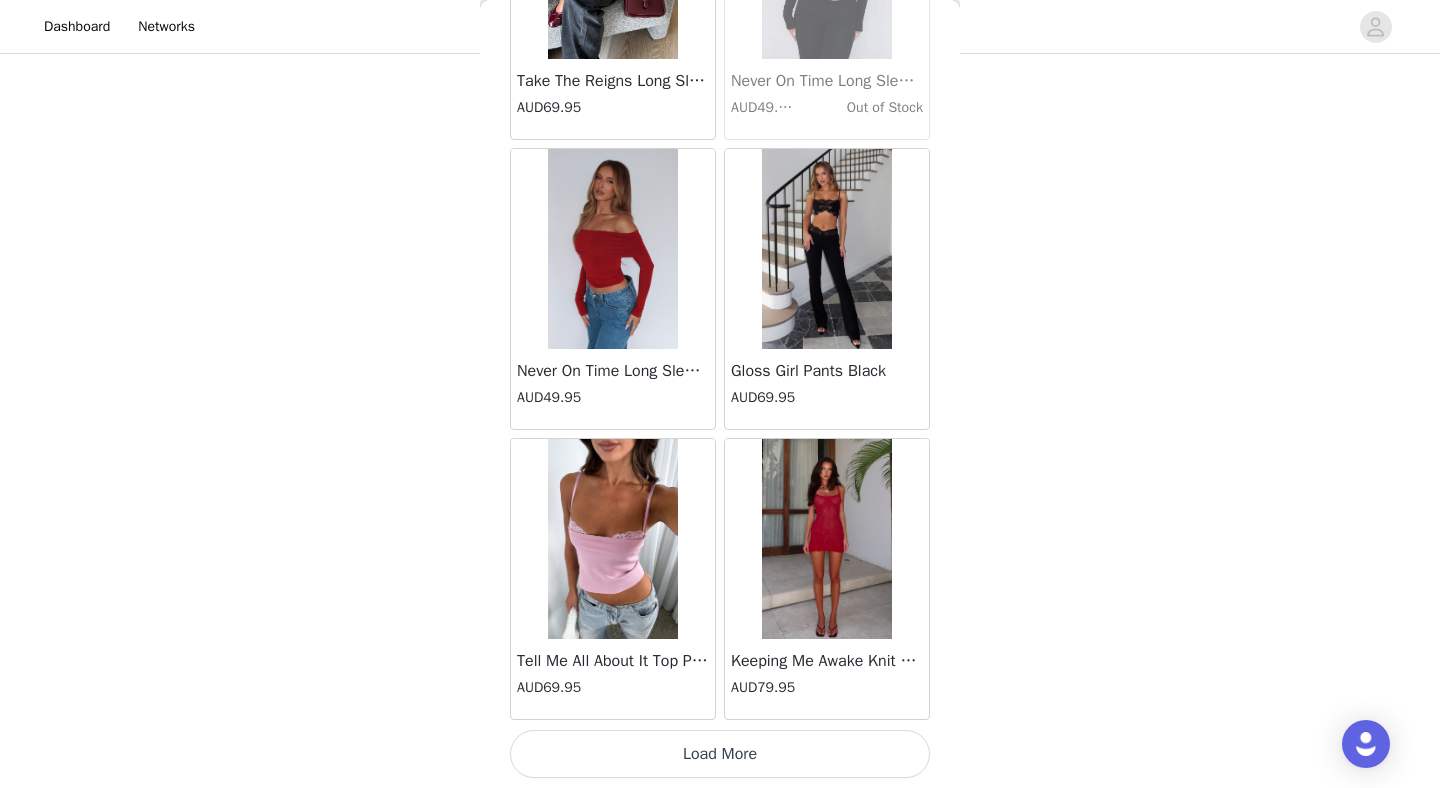 click on "Load More" at bounding box center [720, 754] 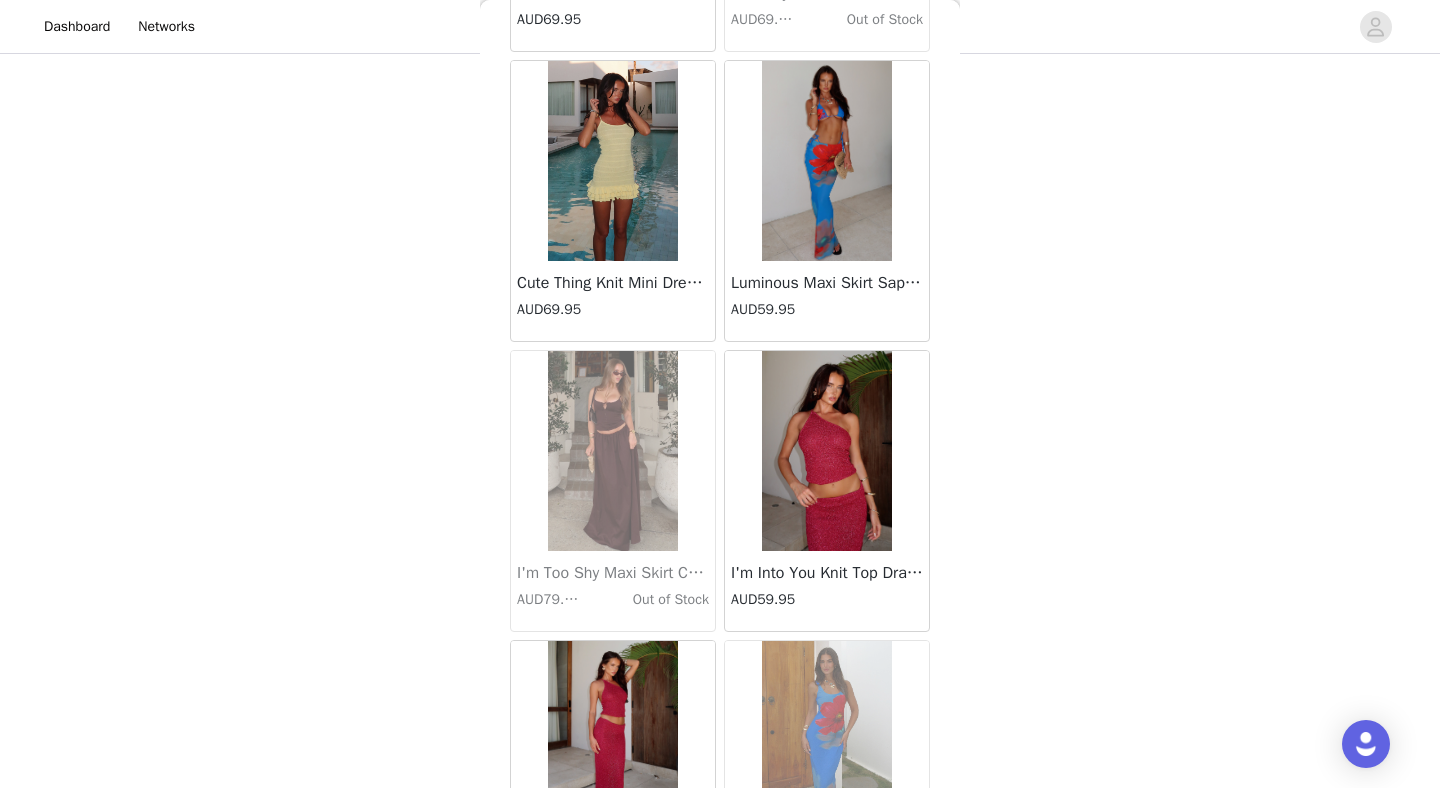 scroll, scrollTop: 27601, scrollLeft: 0, axis: vertical 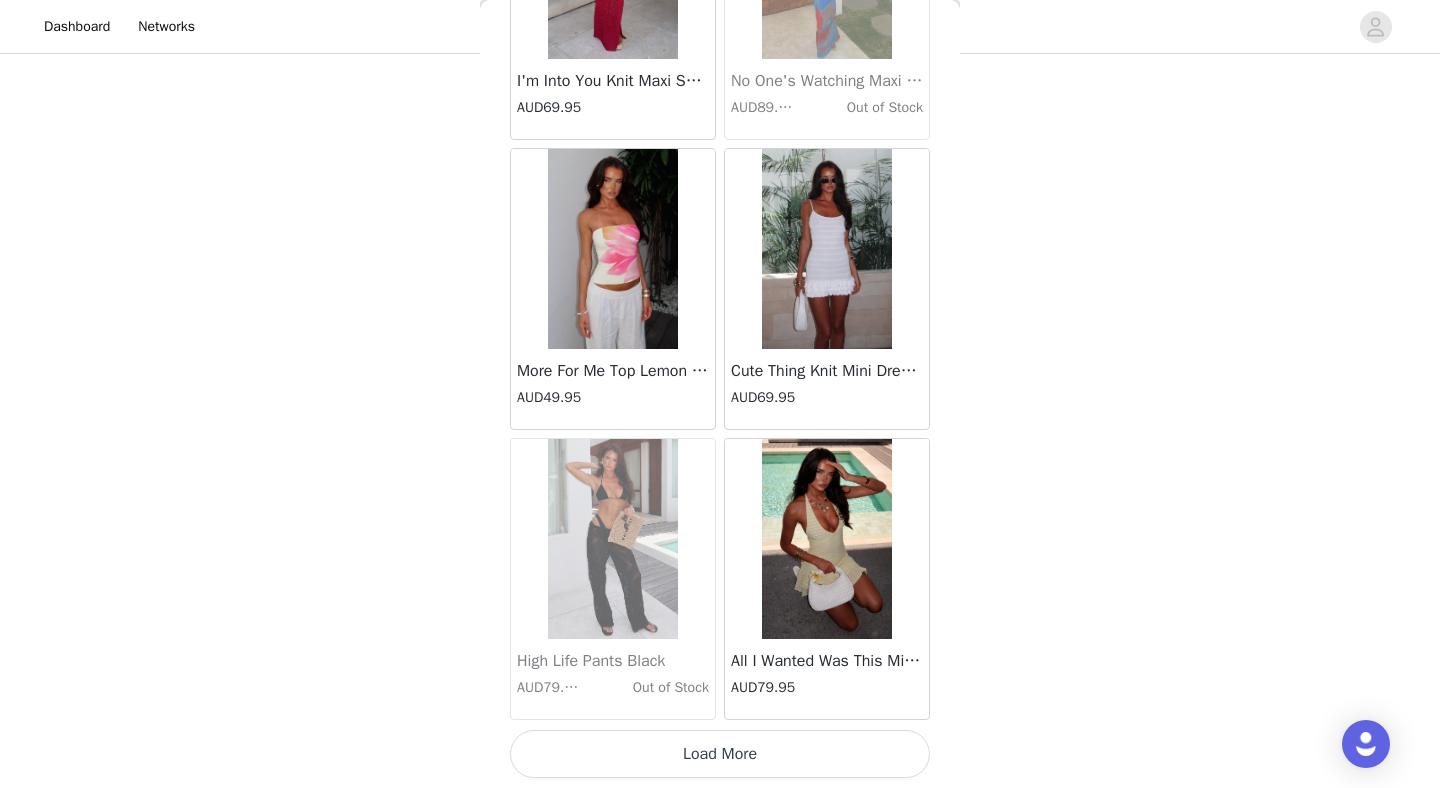 click on "Load More" at bounding box center (720, 754) 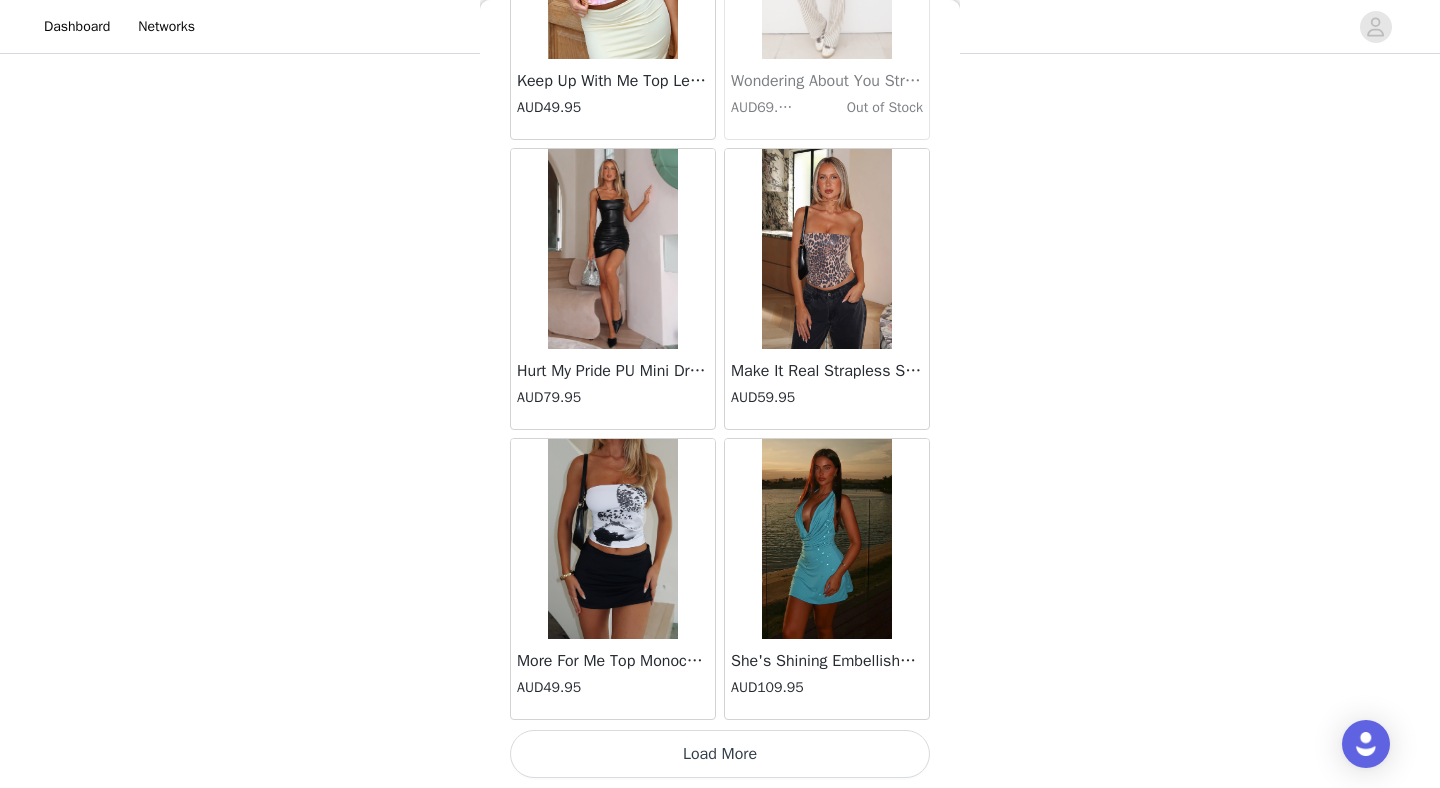 click on "Load More" at bounding box center (720, 754) 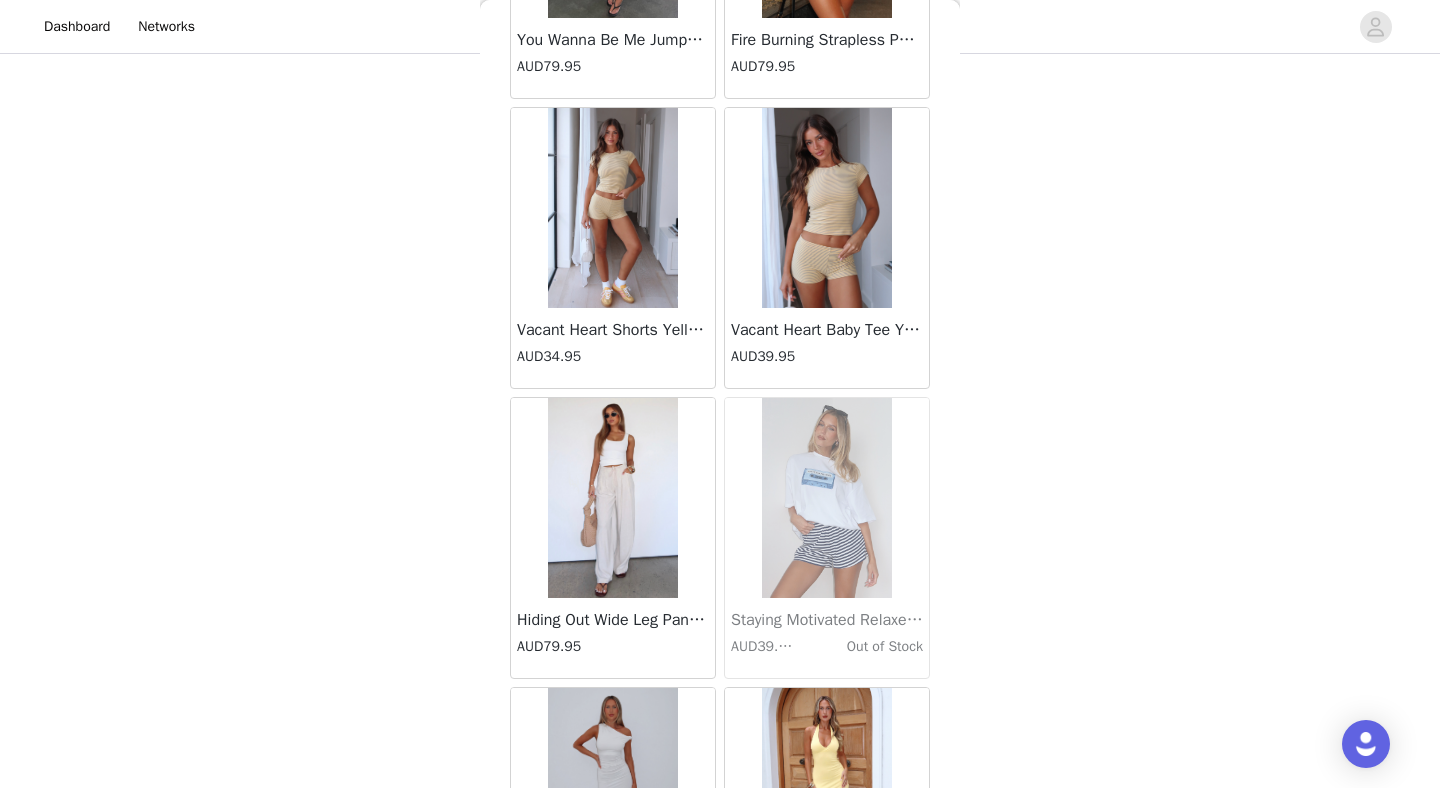 scroll, scrollTop: 34172, scrollLeft: 0, axis: vertical 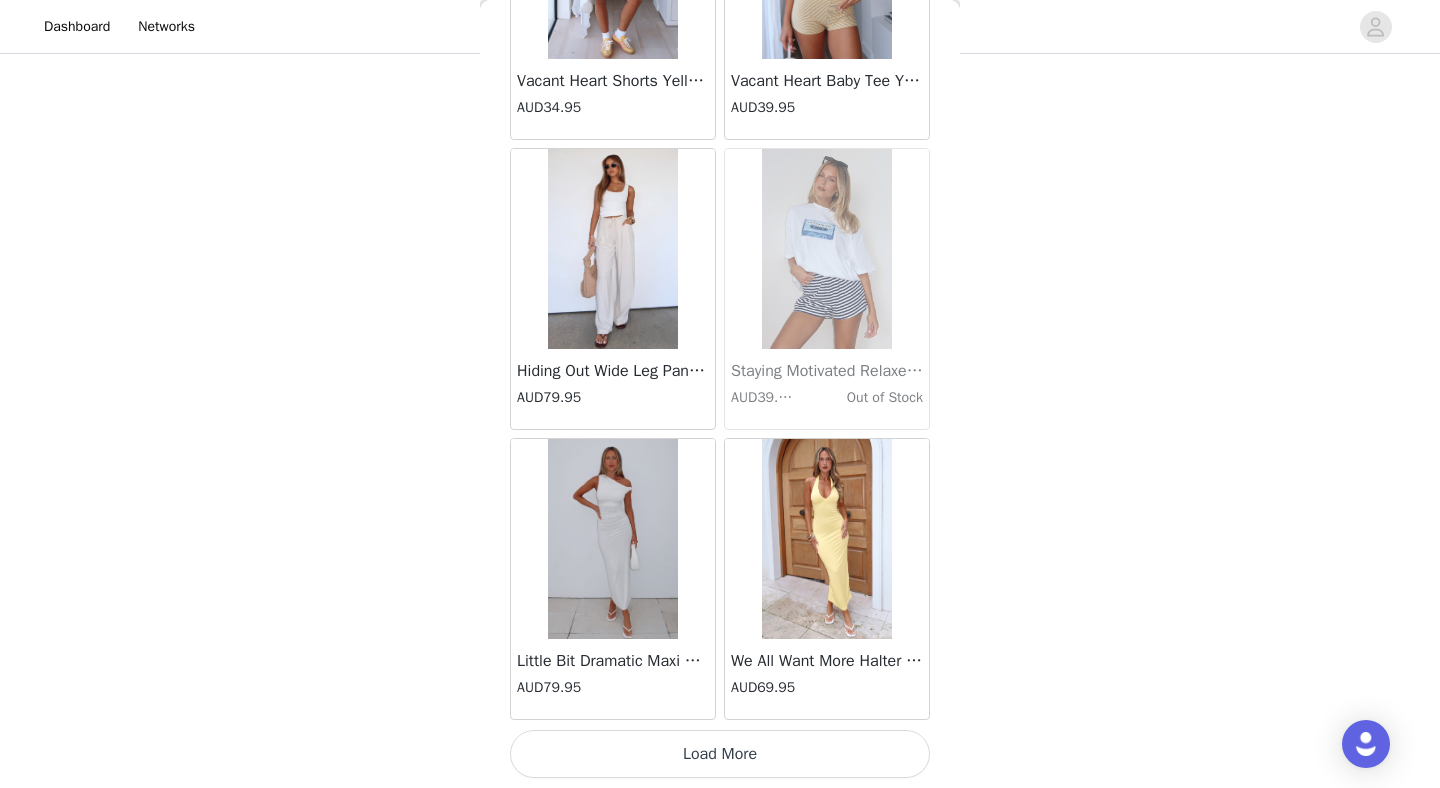 click on "Load More" at bounding box center [720, 754] 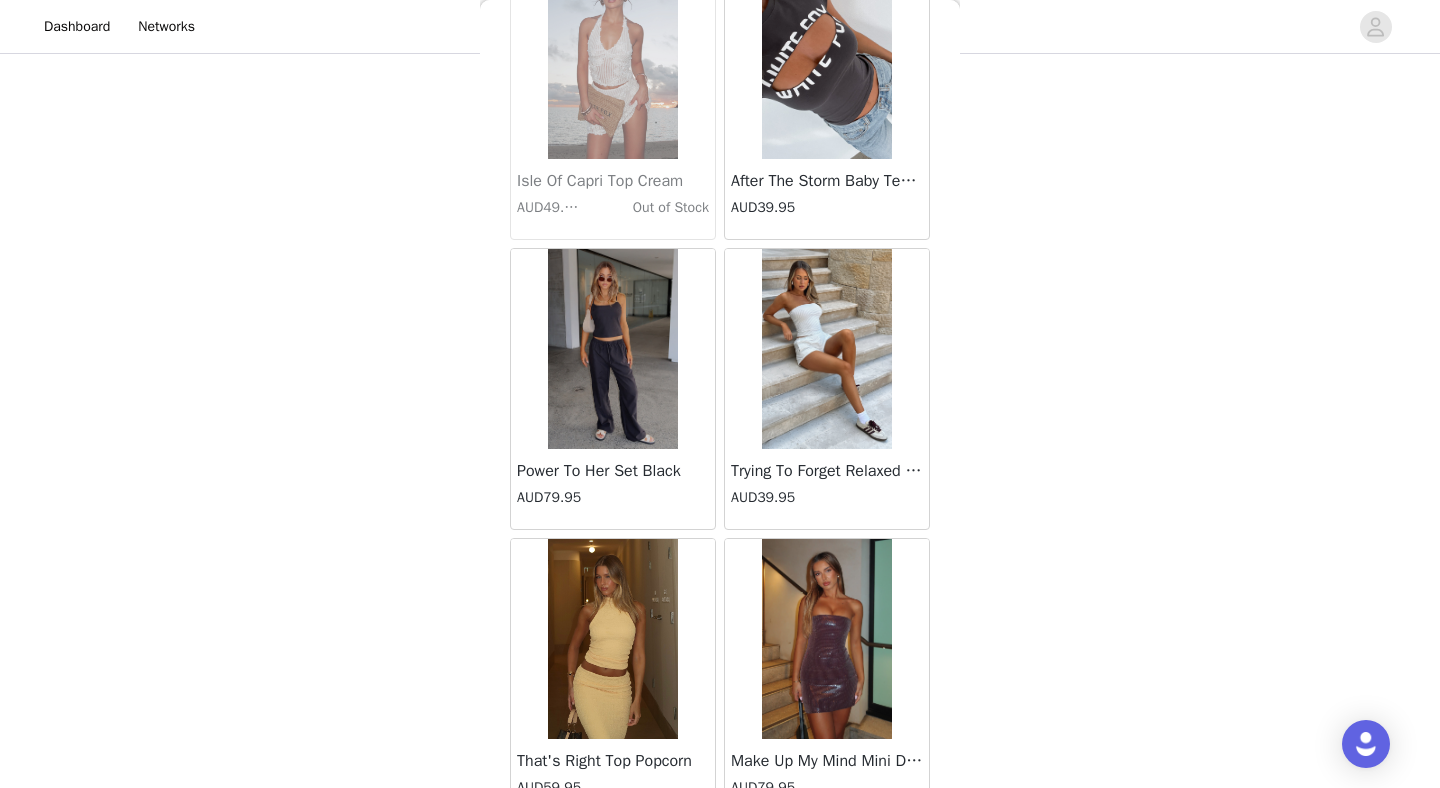 scroll, scrollTop: 37072, scrollLeft: 0, axis: vertical 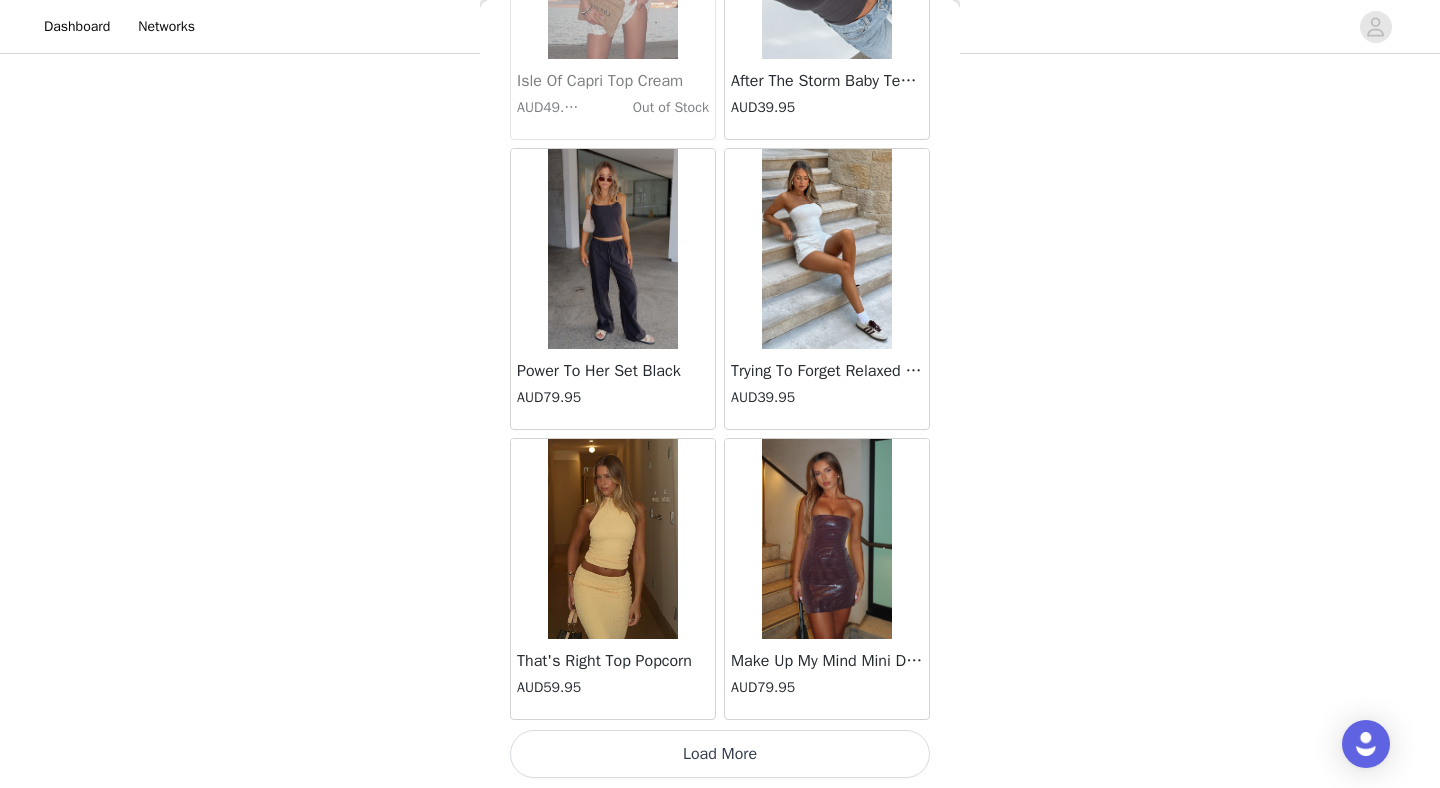 click on "Load More" at bounding box center (720, 754) 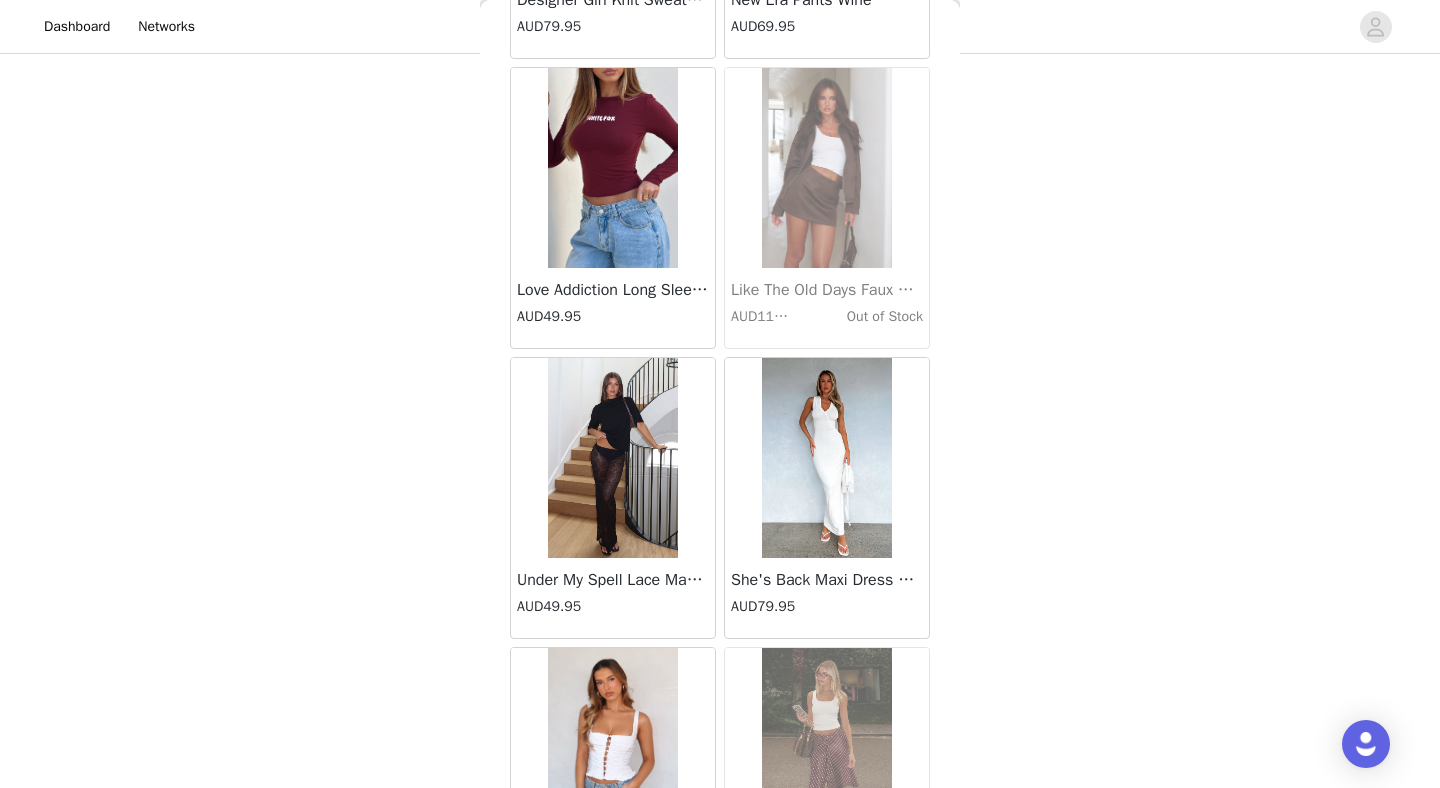 scroll, scrollTop: 39972, scrollLeft: 0, axis: vertical 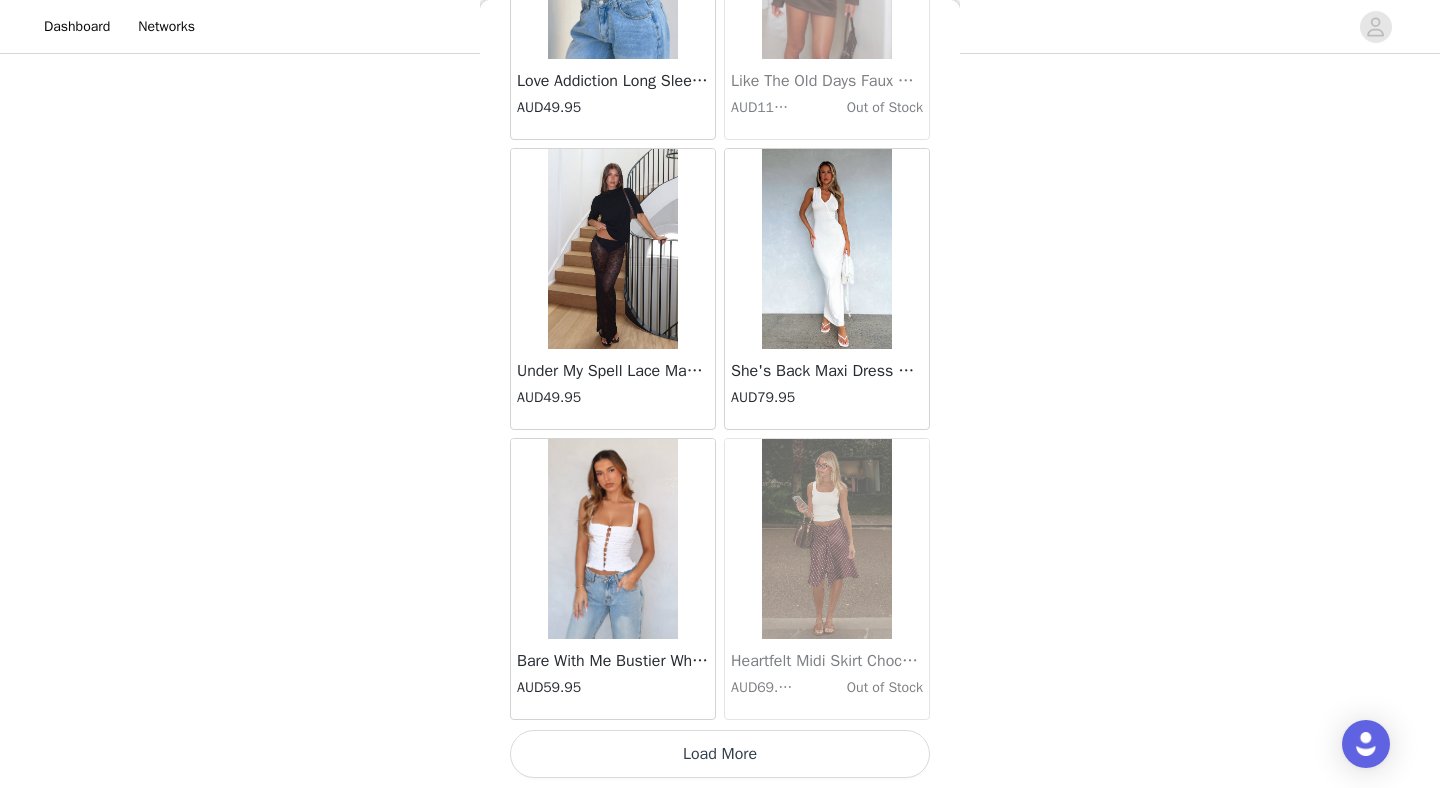 click on "Load More" at bounding box center (720, 754) 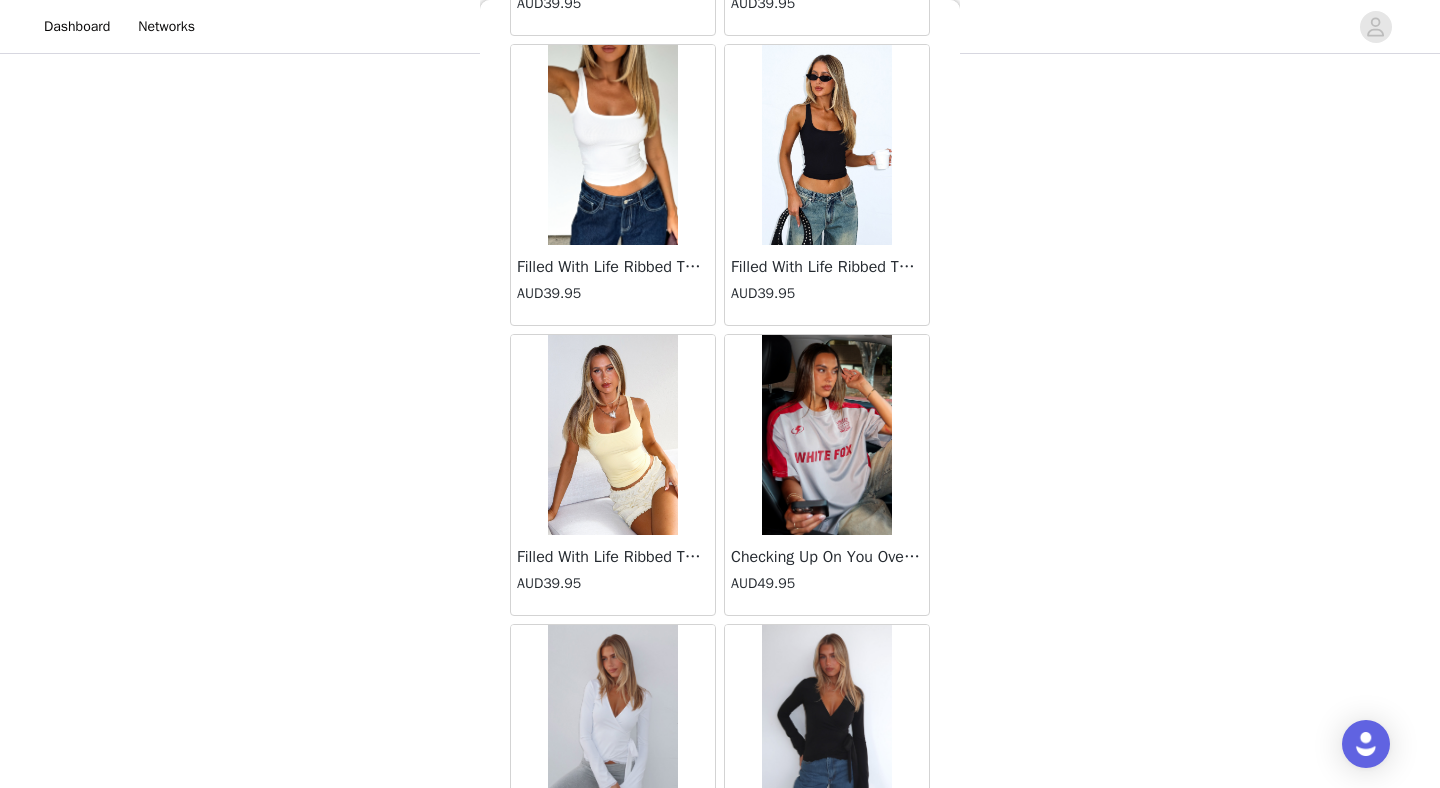 scroll, scrollTop: 42872, scrollLeft: 0, axis: vertical 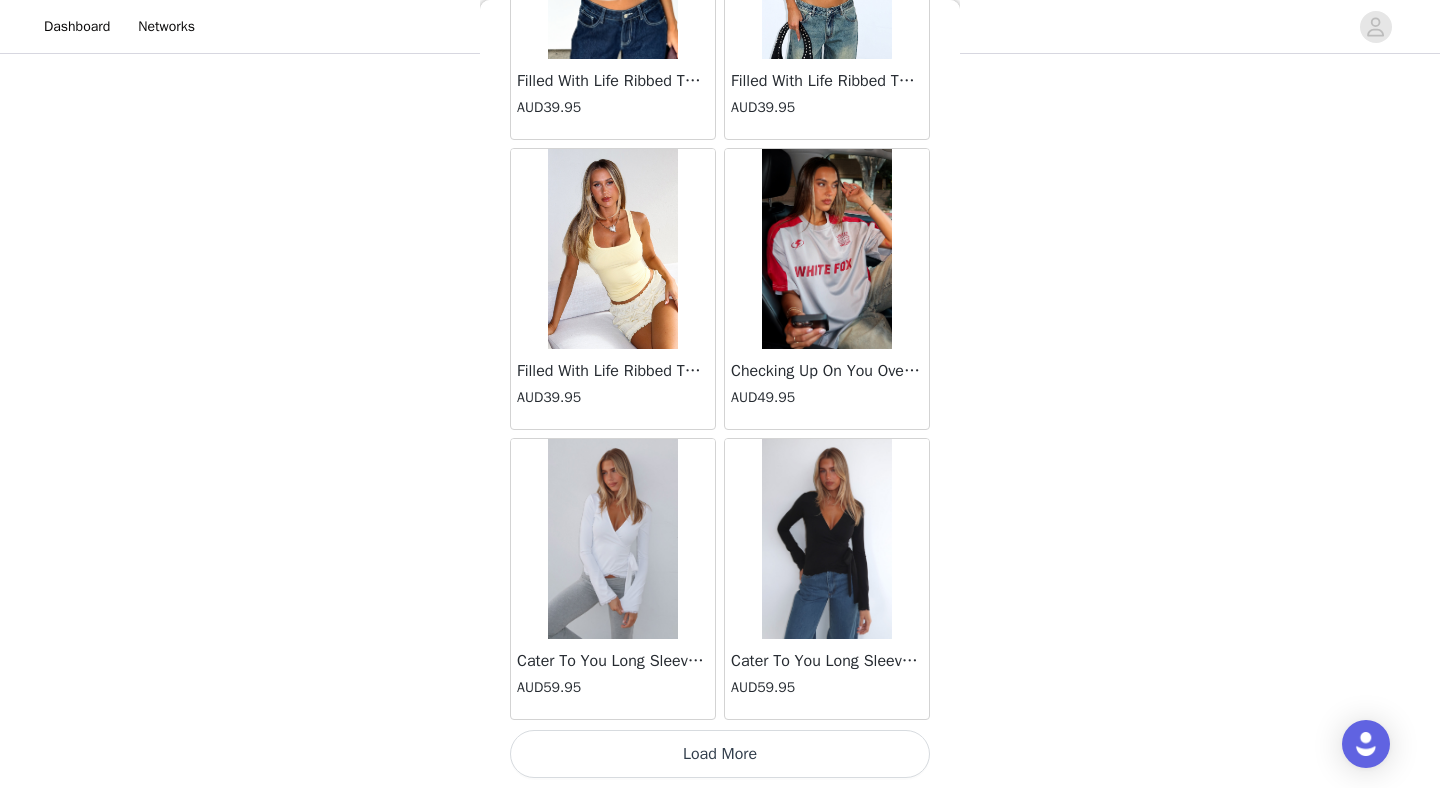 click on "Load More" at bounding box center [720, 754] 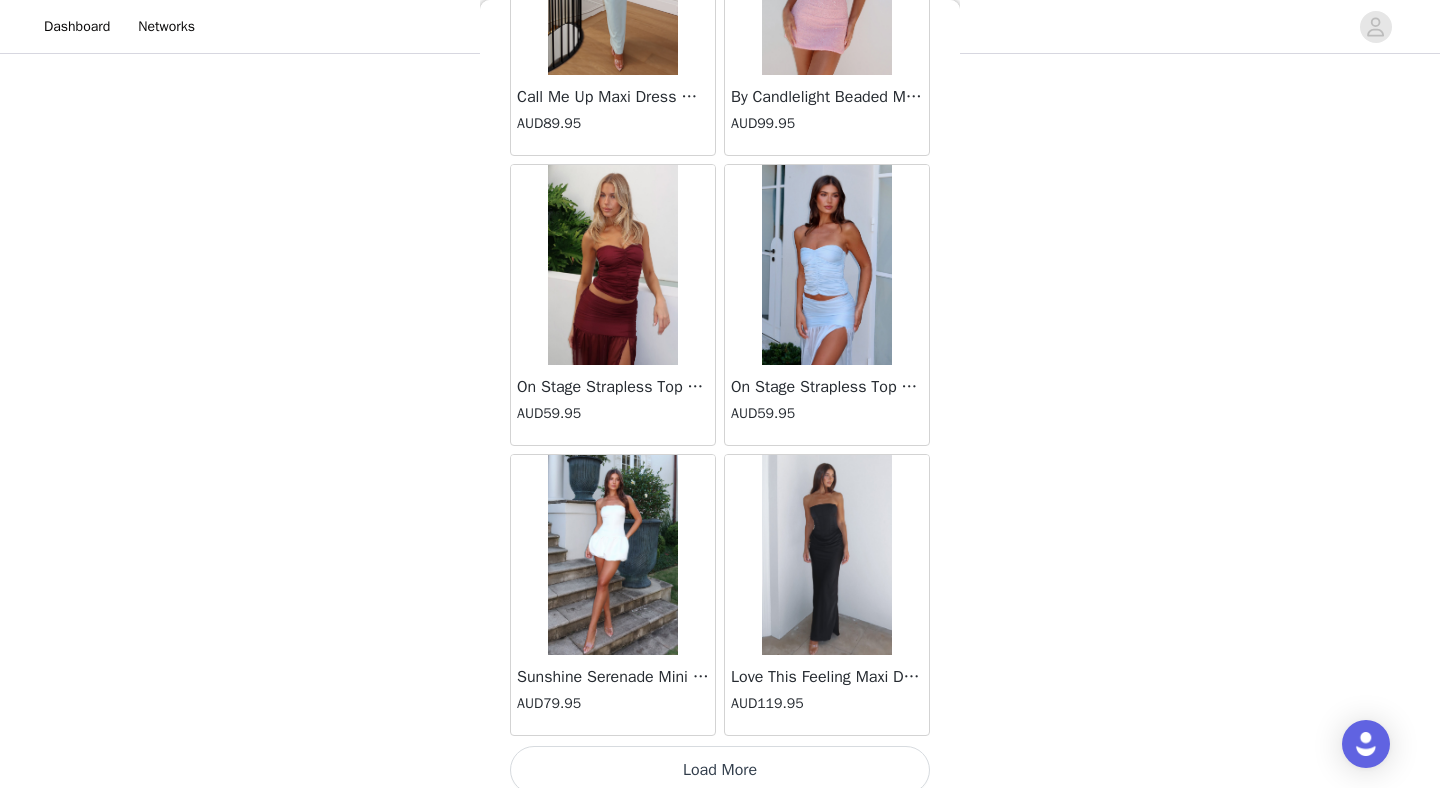 scroll, scrollTop: 45772, scrollLeft: 0, axis: vertical 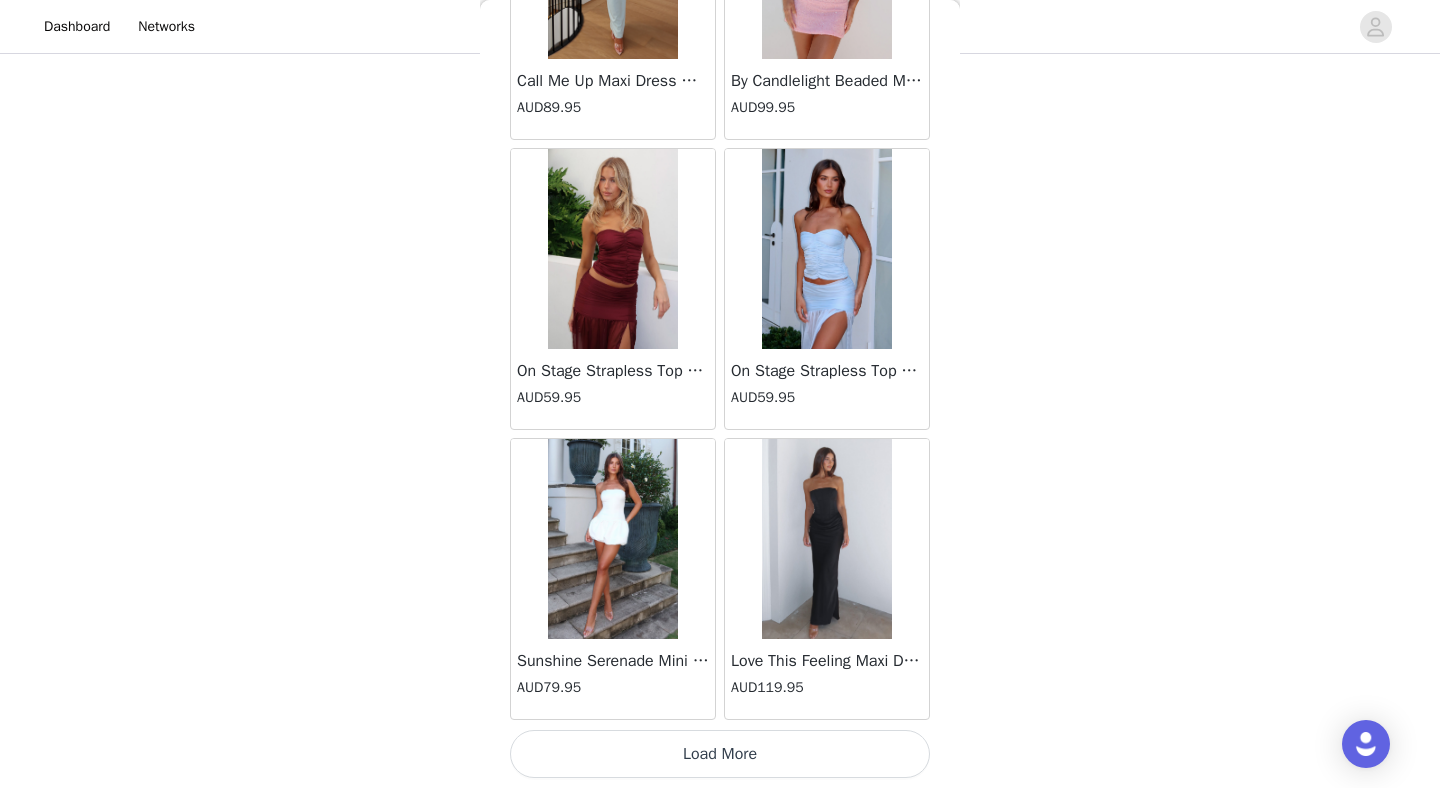 click on "Load More" at bounding box center (720, 754) 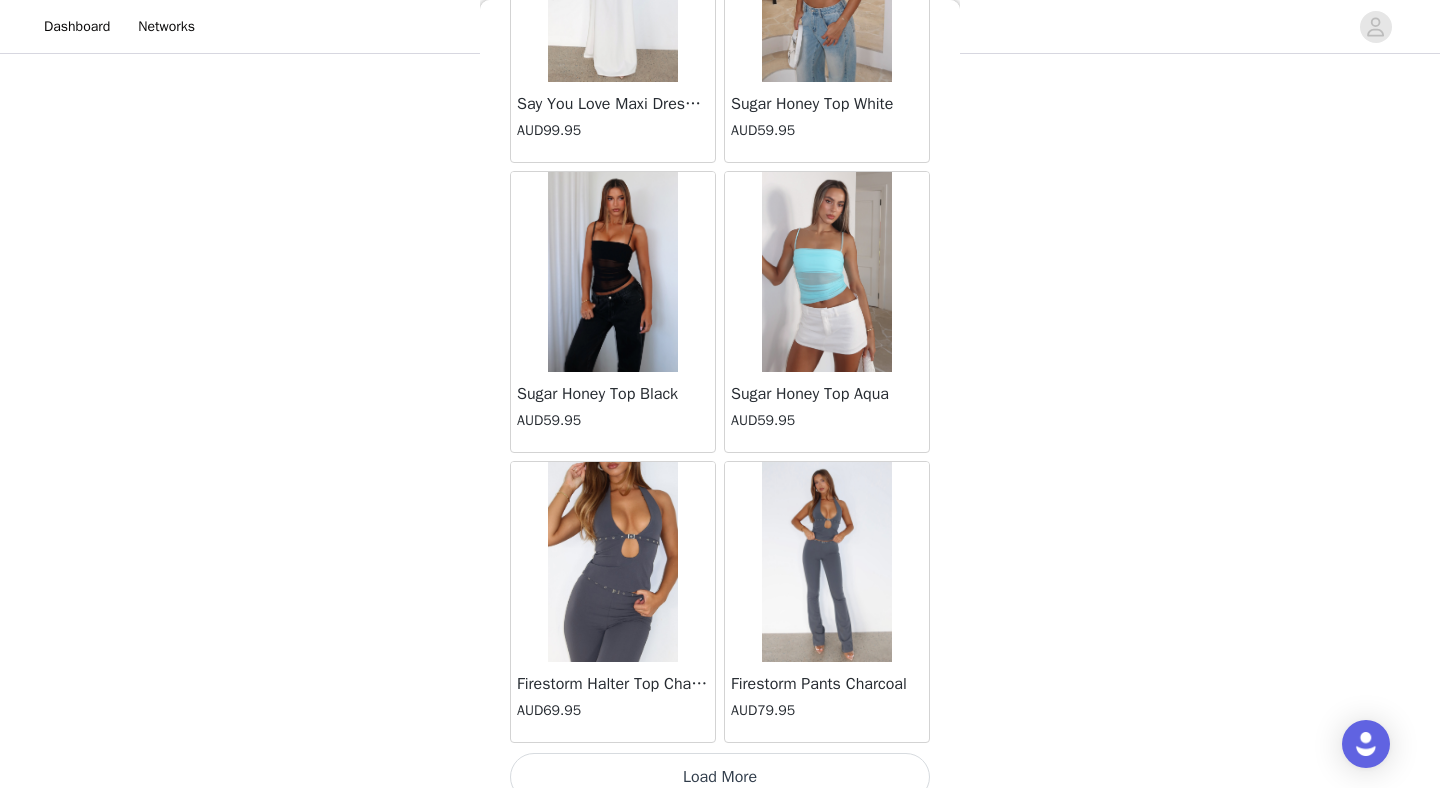 scroll, scrollTop: 48661, scrollLeft: 0, axis: vertical 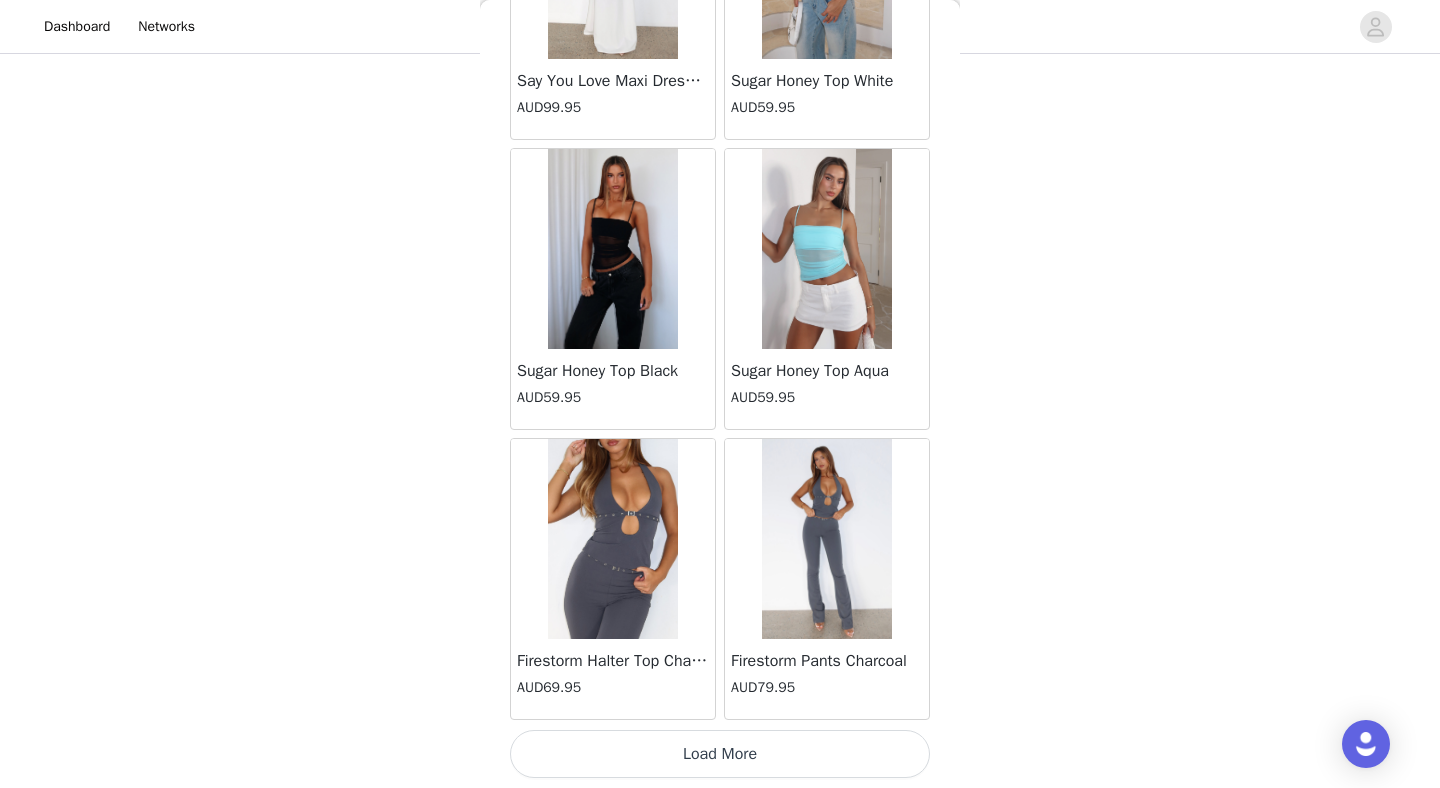 click on "Load More" at bounding box center [720, 754] 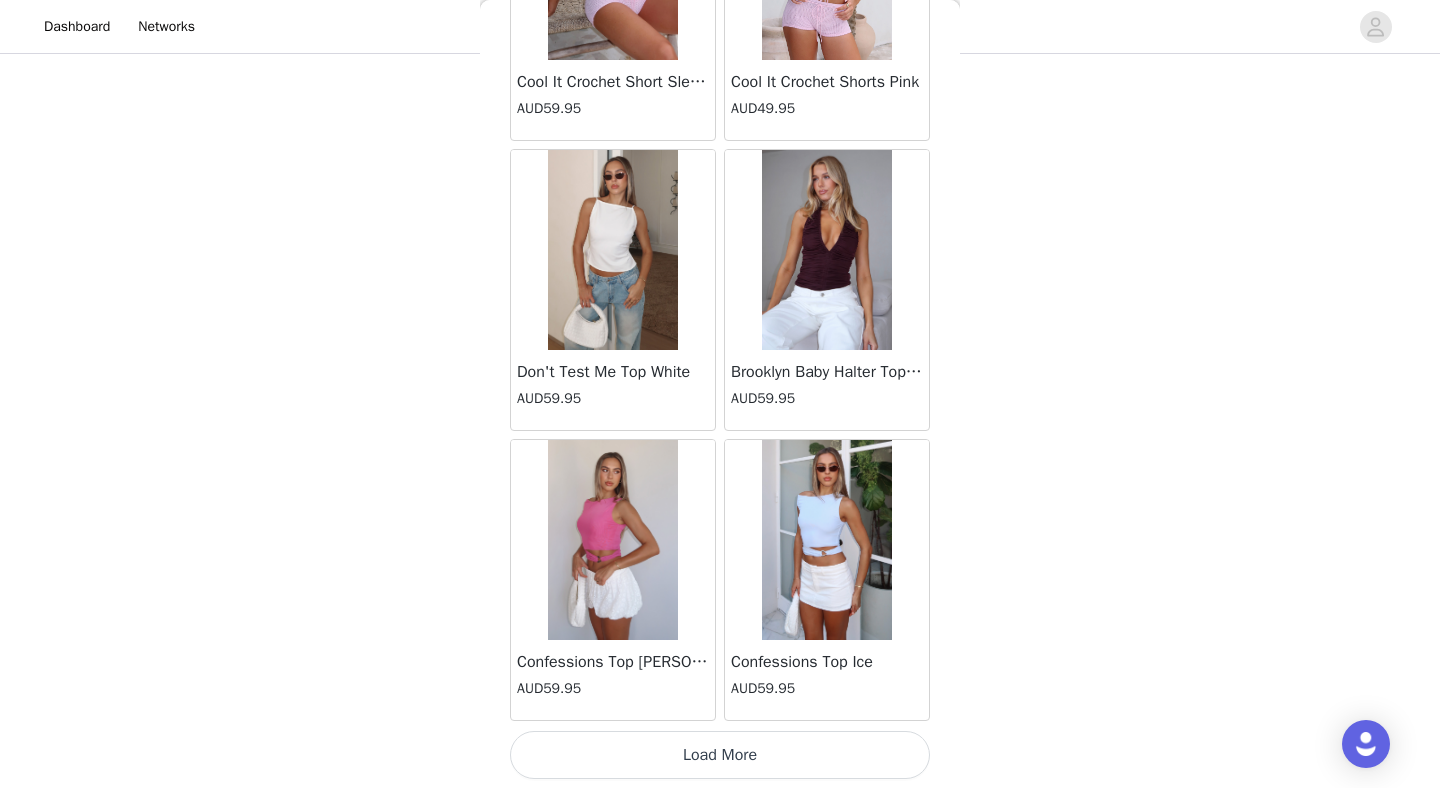 scroll, scrollTop: 51572, scrollLeft: 0, axis: vertical 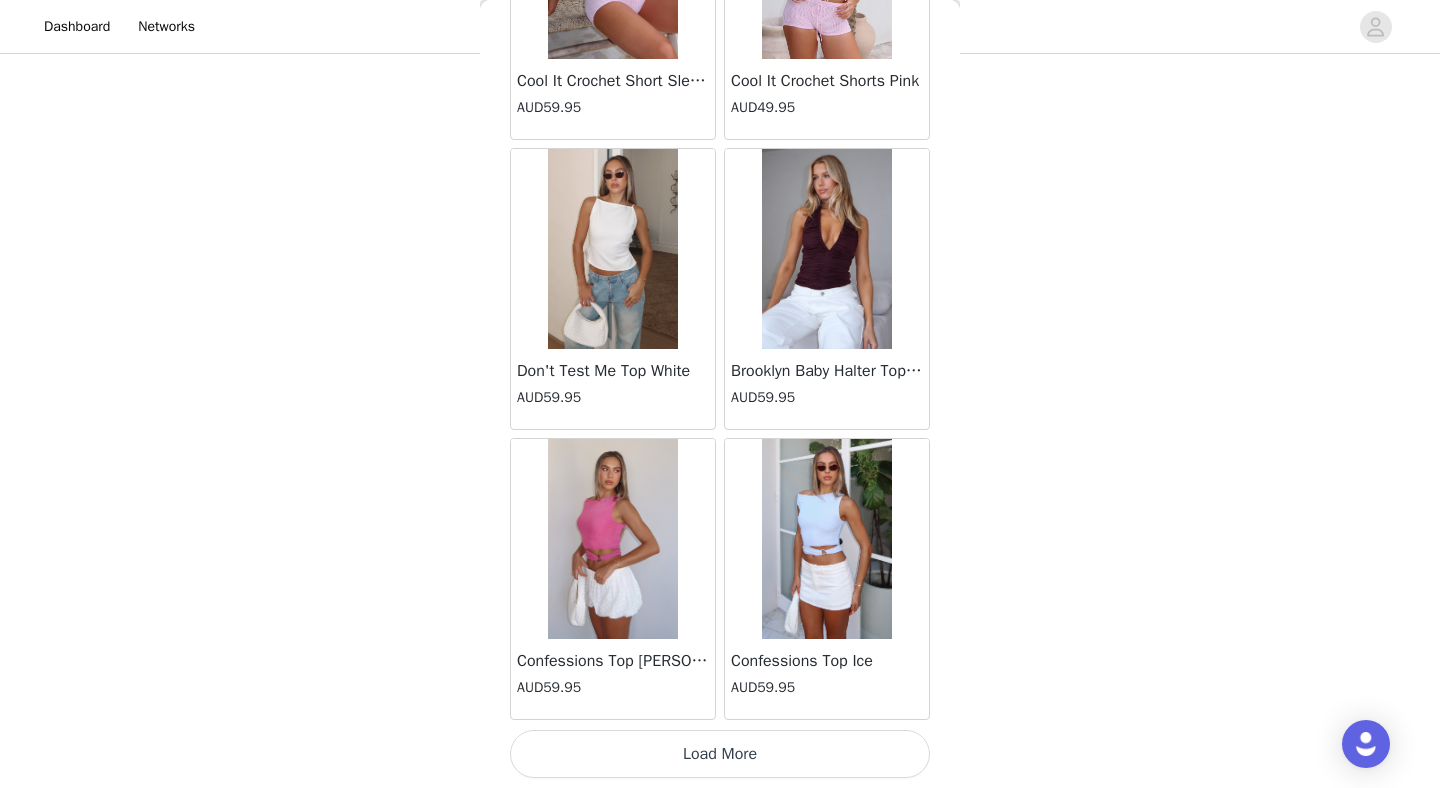 click on "Load More" at bounding box center (720, 754) 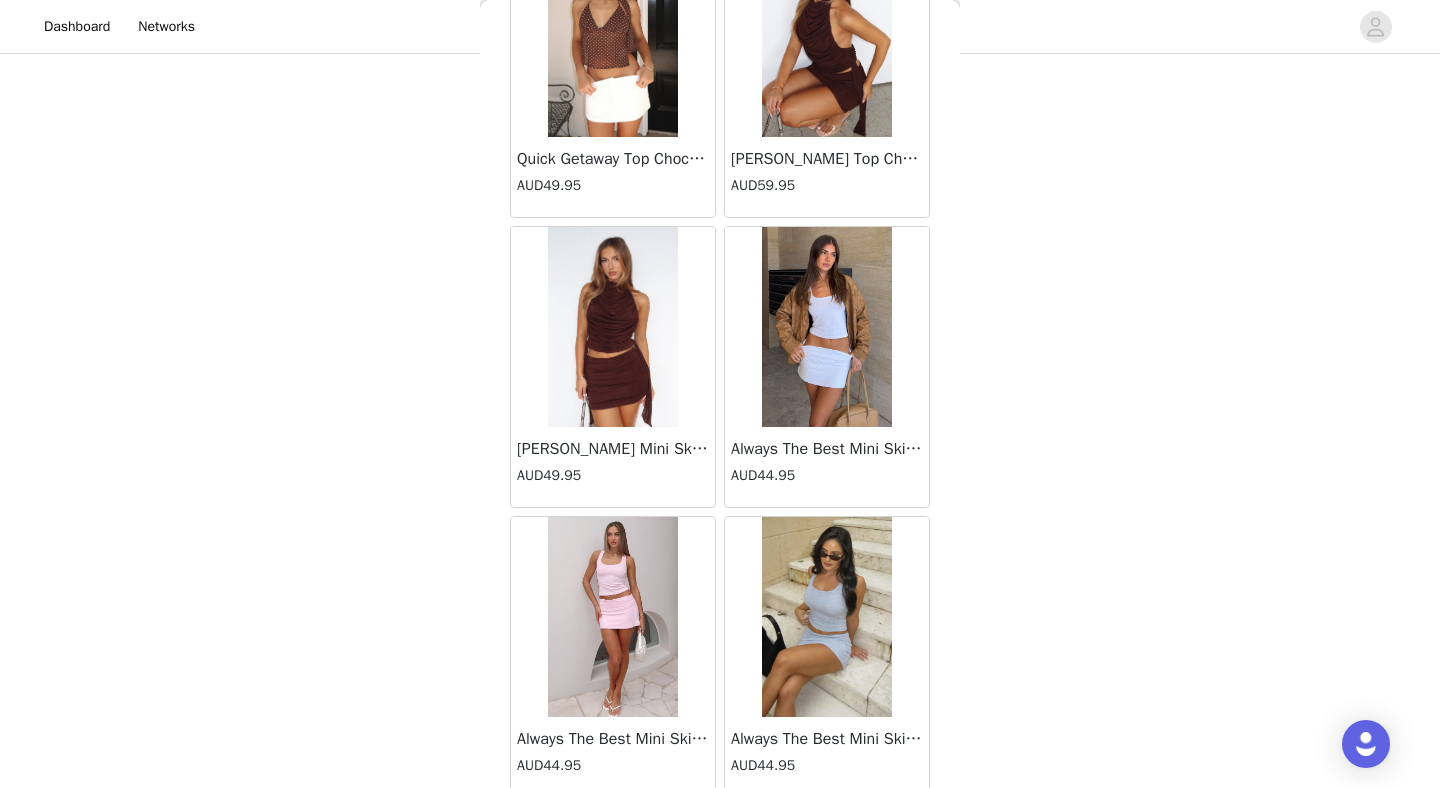 scroll, scrollTop: 54472, scrollLeft: 0, axis: vertical 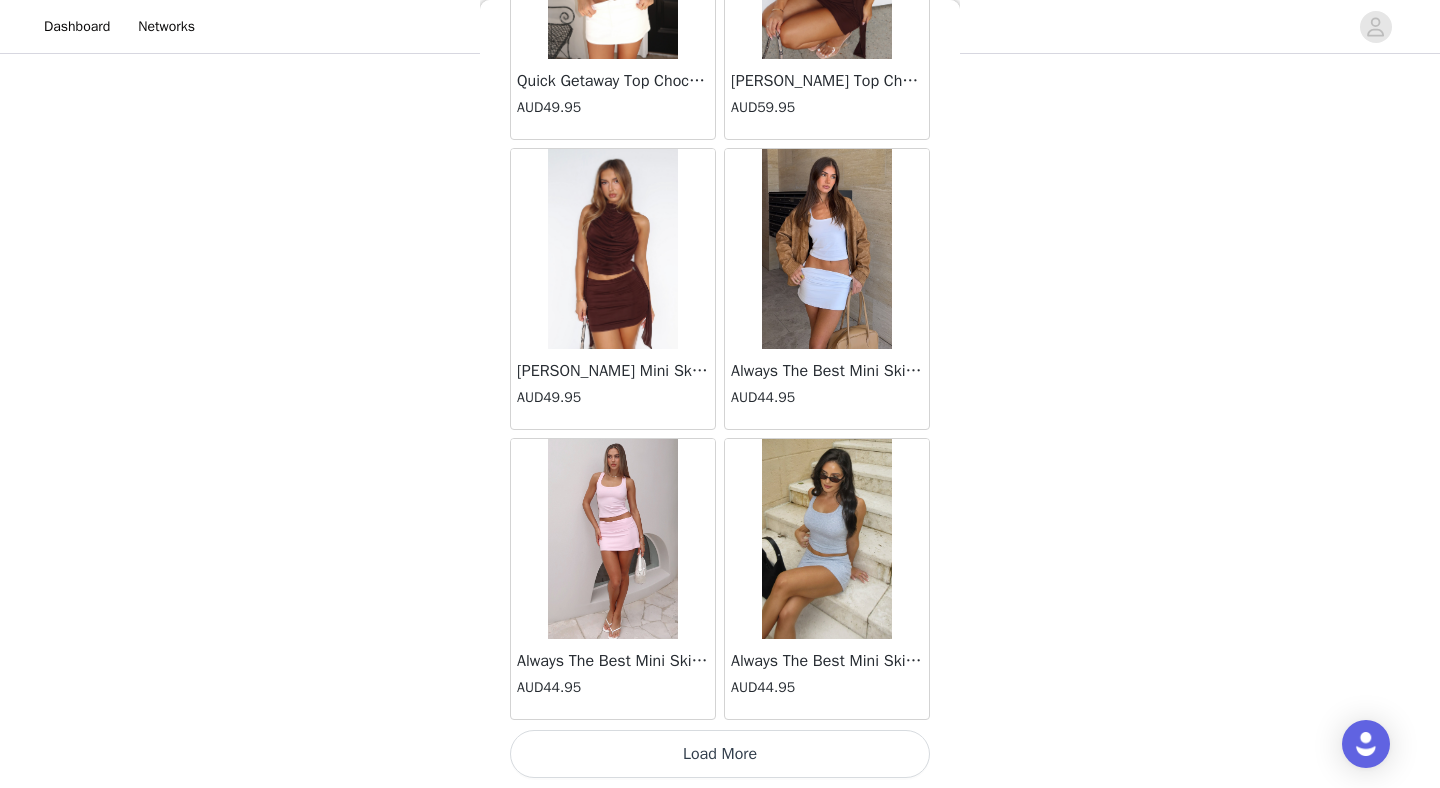 click on "Load More" at bounding box center [720, 754] 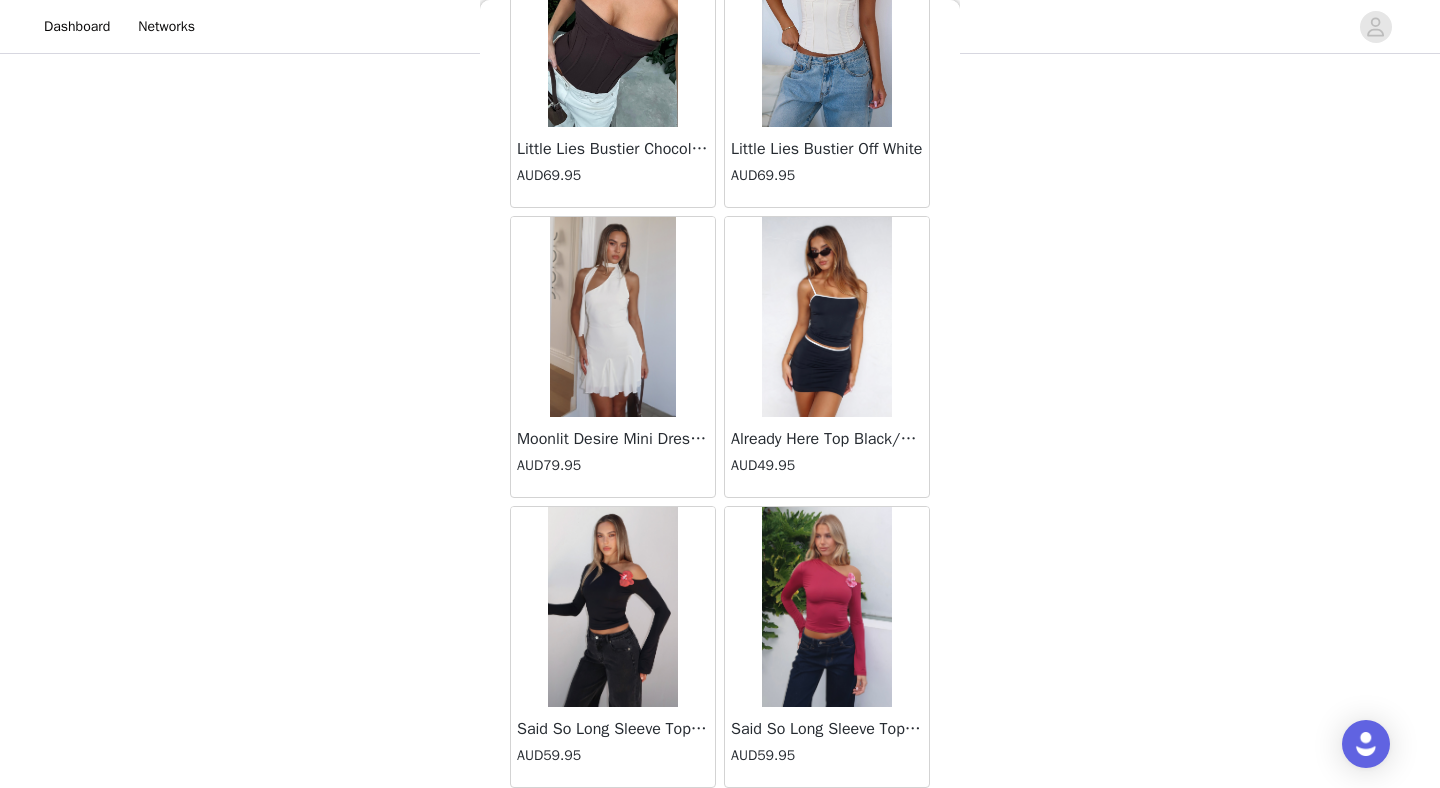 scroll, scrollTop: 57372, scrollLeft: 0, axis: vertical 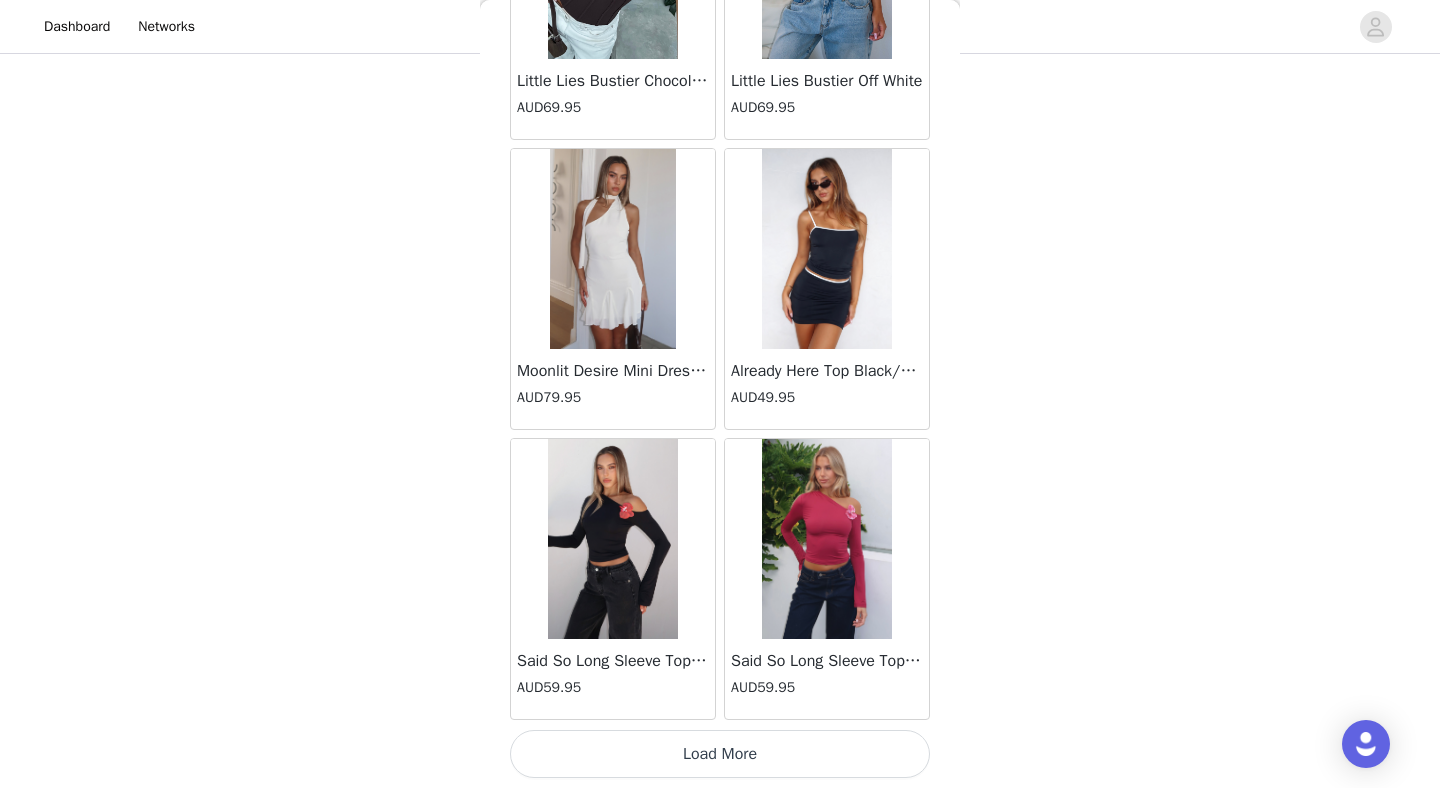 click on "Load More" at bounding box center [720, 754] 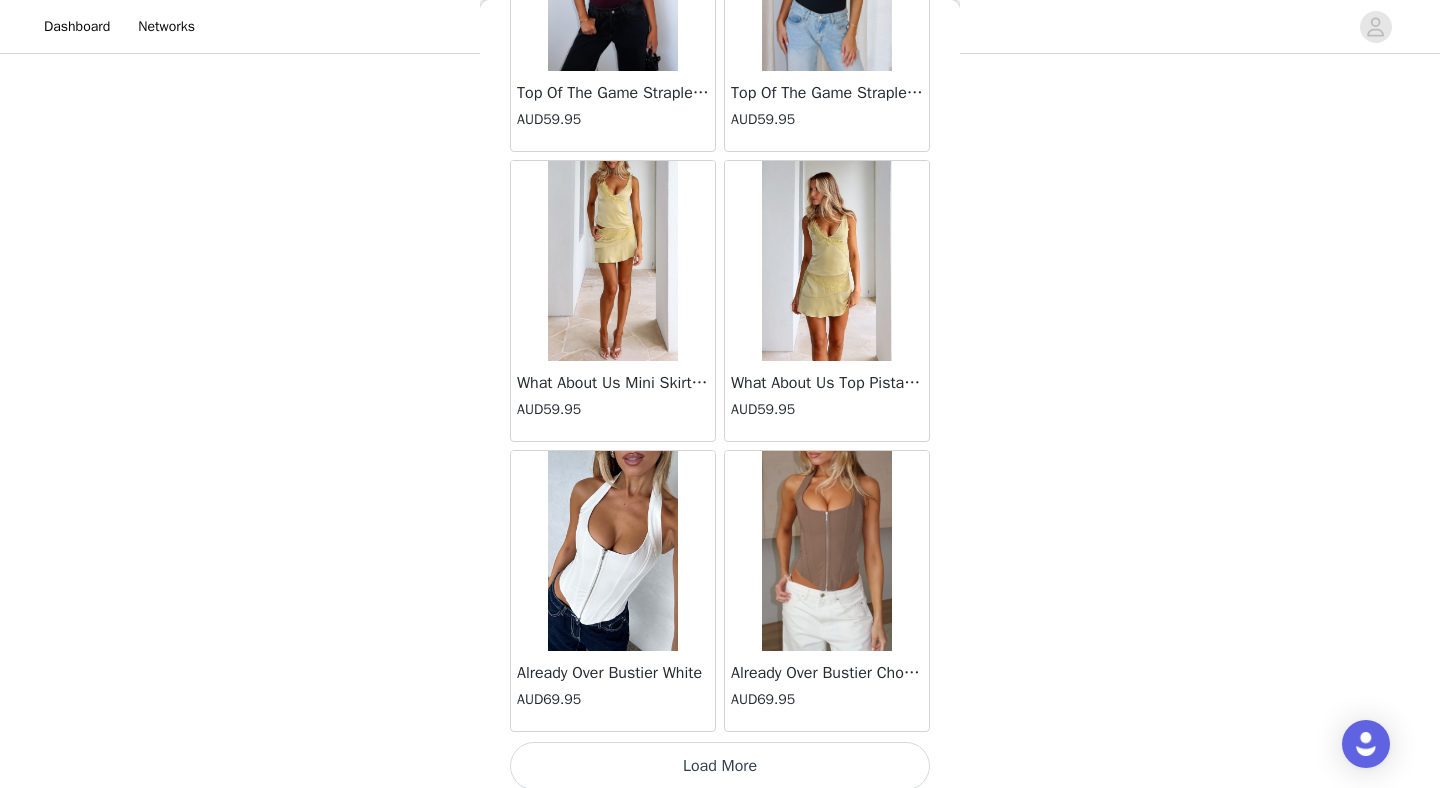 scroll, scrollTop: 60272, scrollLeft: 0, axis: vertical 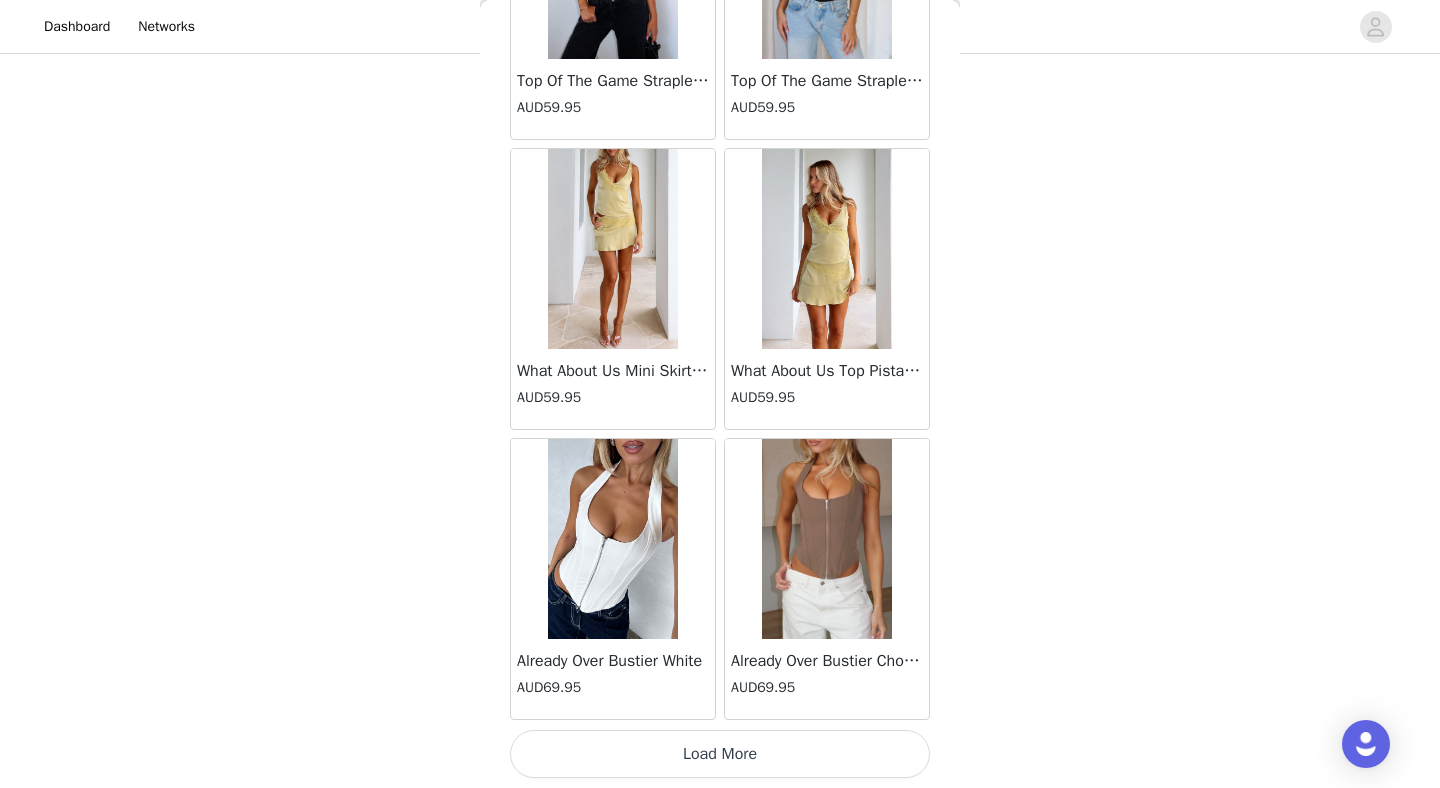 click on "Load More" at bounding box center (720, 754) 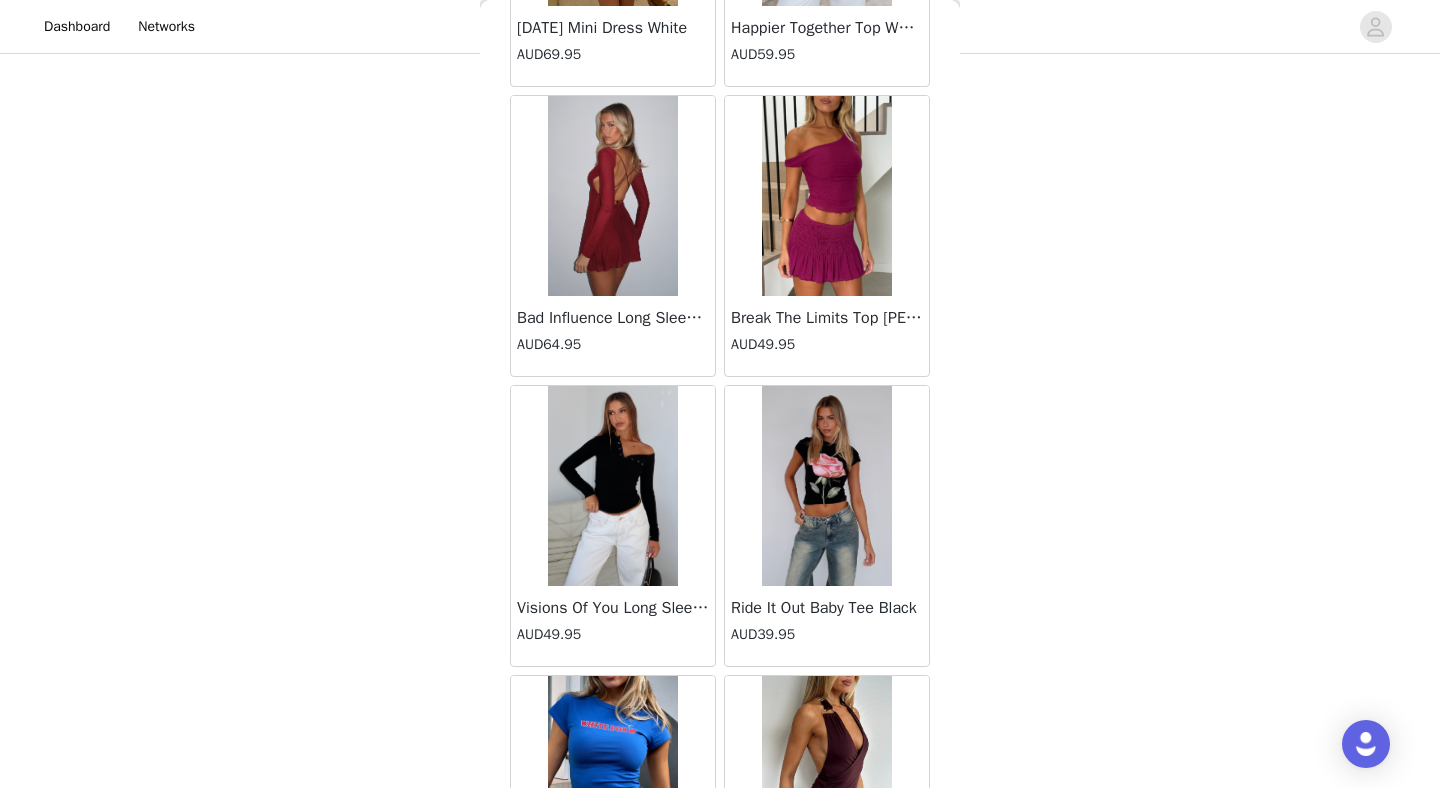 scroll, scrollTop: 61959, scrollLeft: 0, axis: vertical 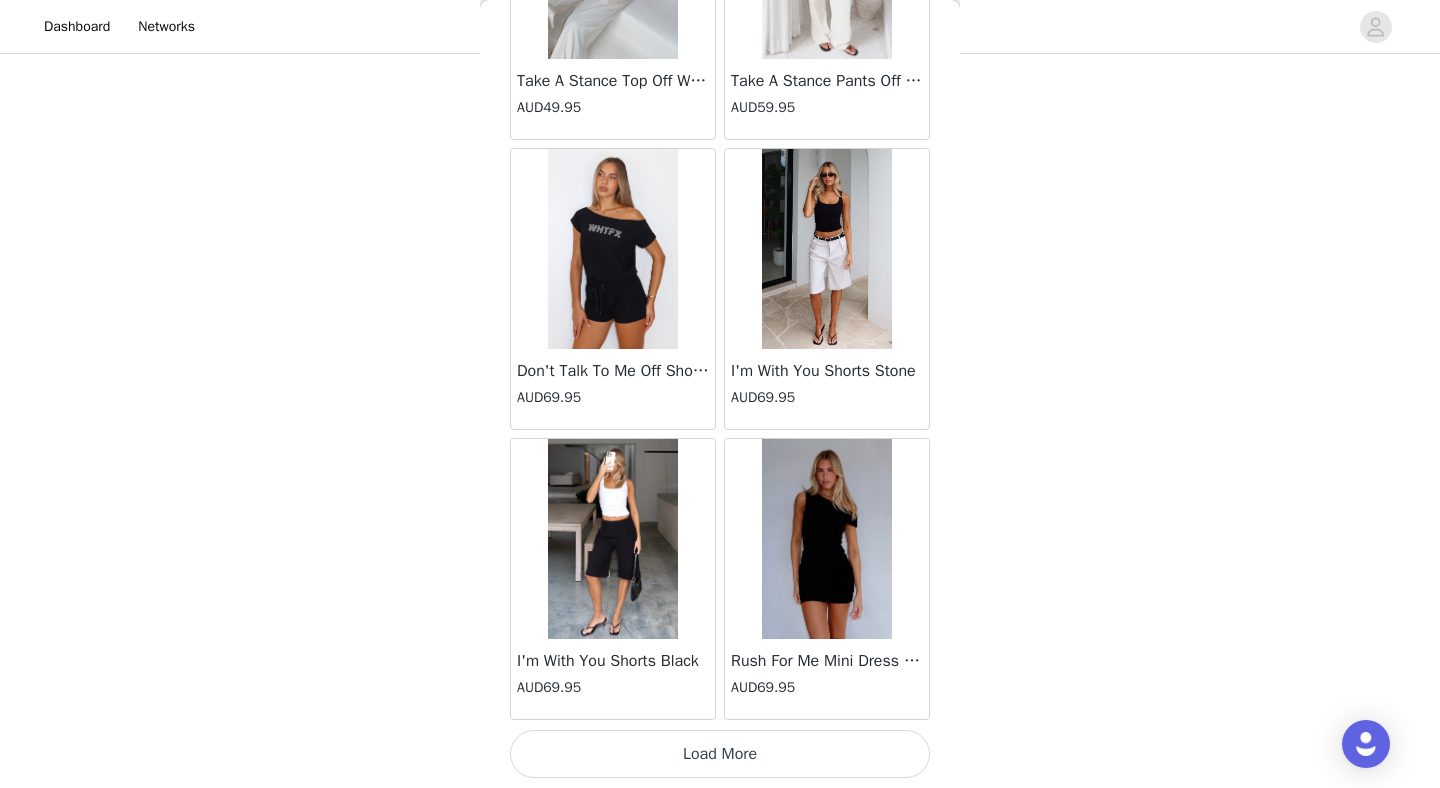click on "Load More" at bounding box center [720, 754] 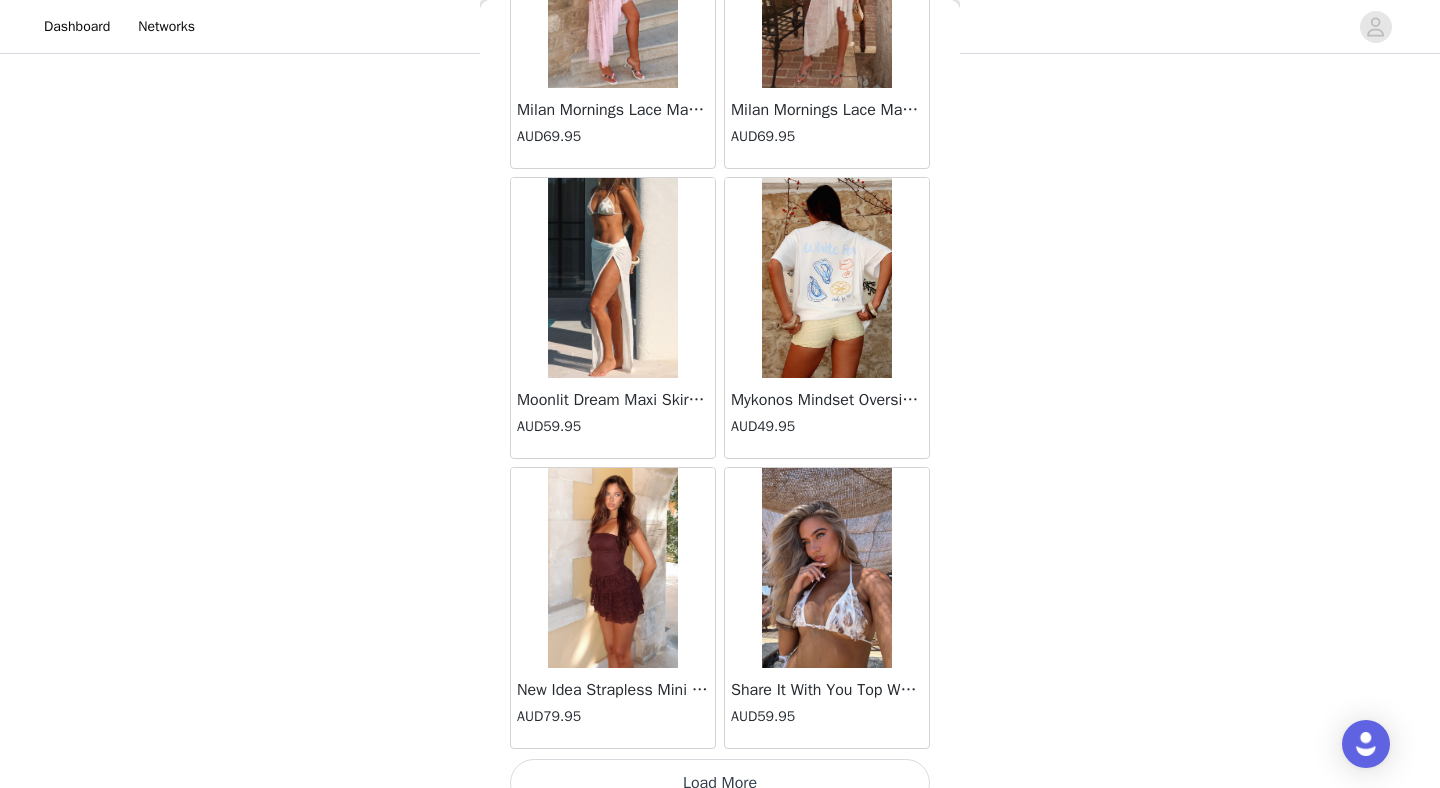 scroll, scrollTop: 66072, scrollLeft: 0, axis: vertical 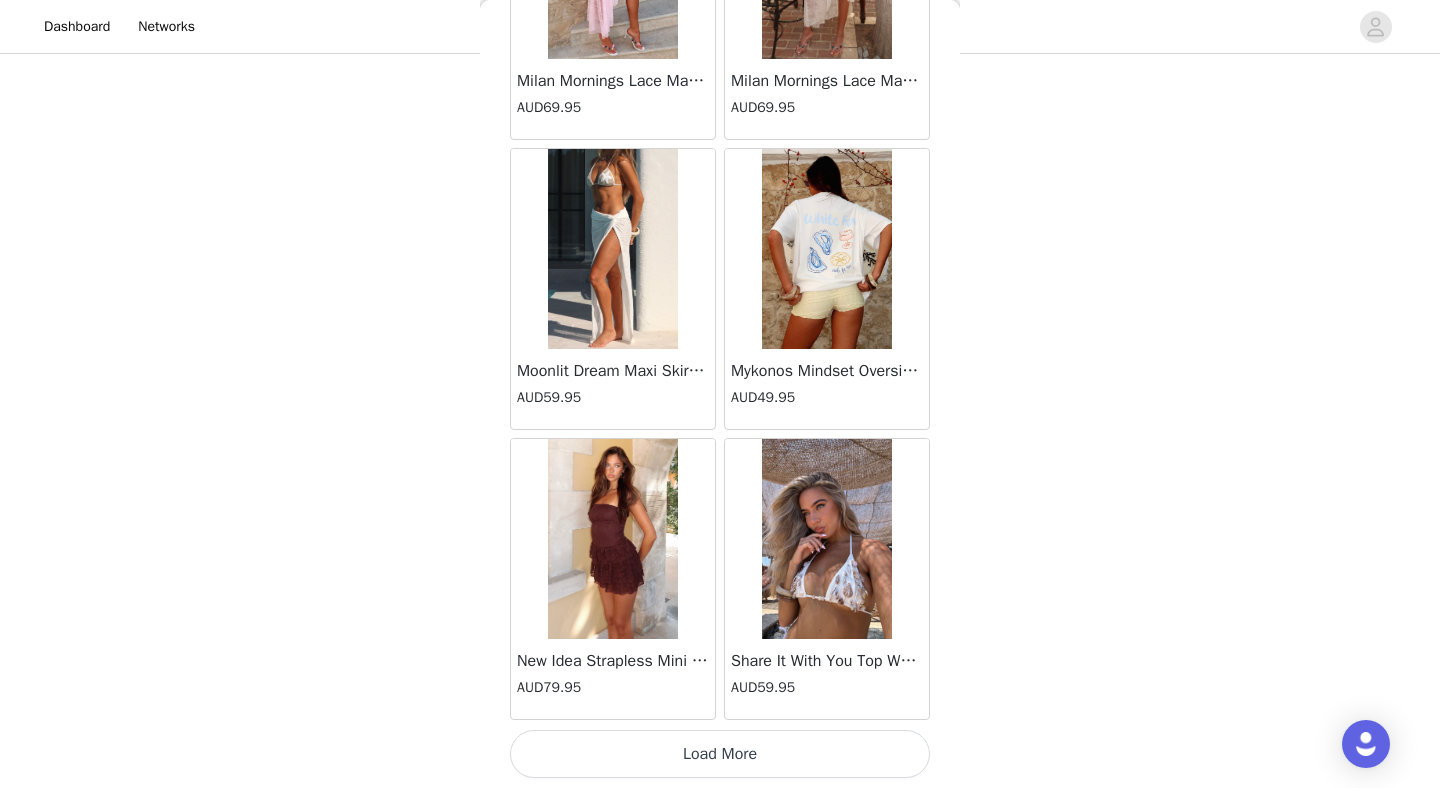 click on "Load More" at bounding box center (720, 754) 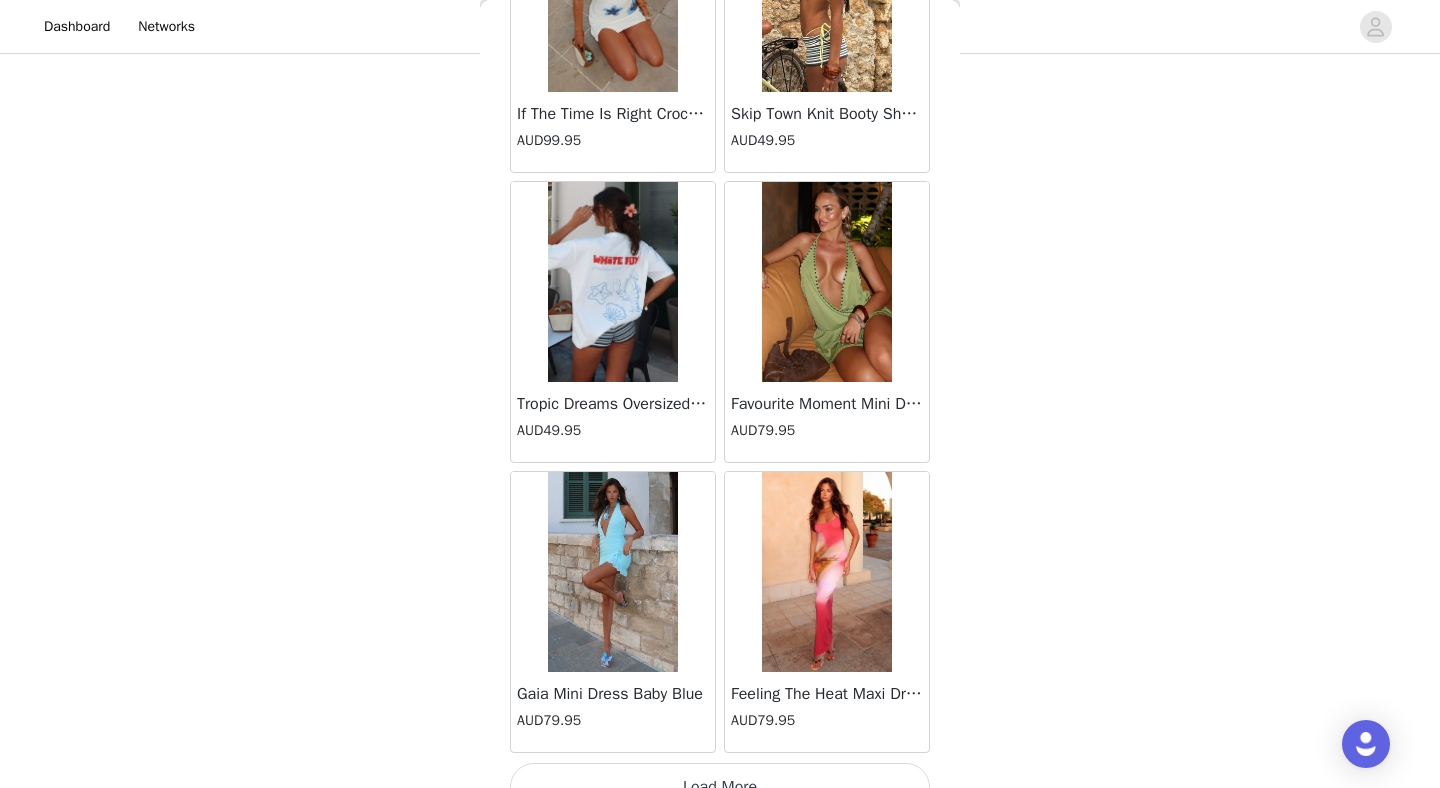 scroll, scrollTop: 68972, scrollLeft: 0, axis: vertical 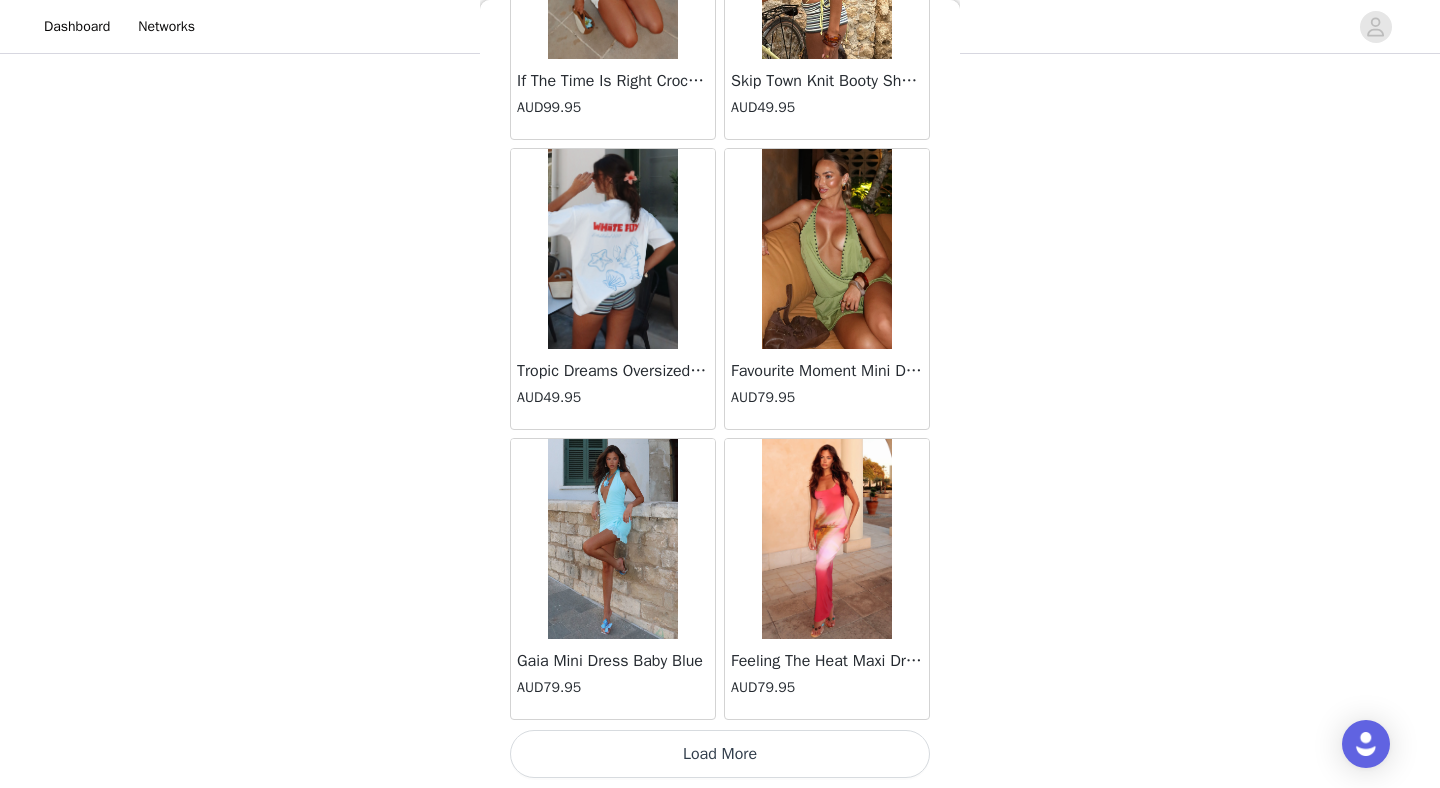 click on "Load More" at bounding box center [720, 754] 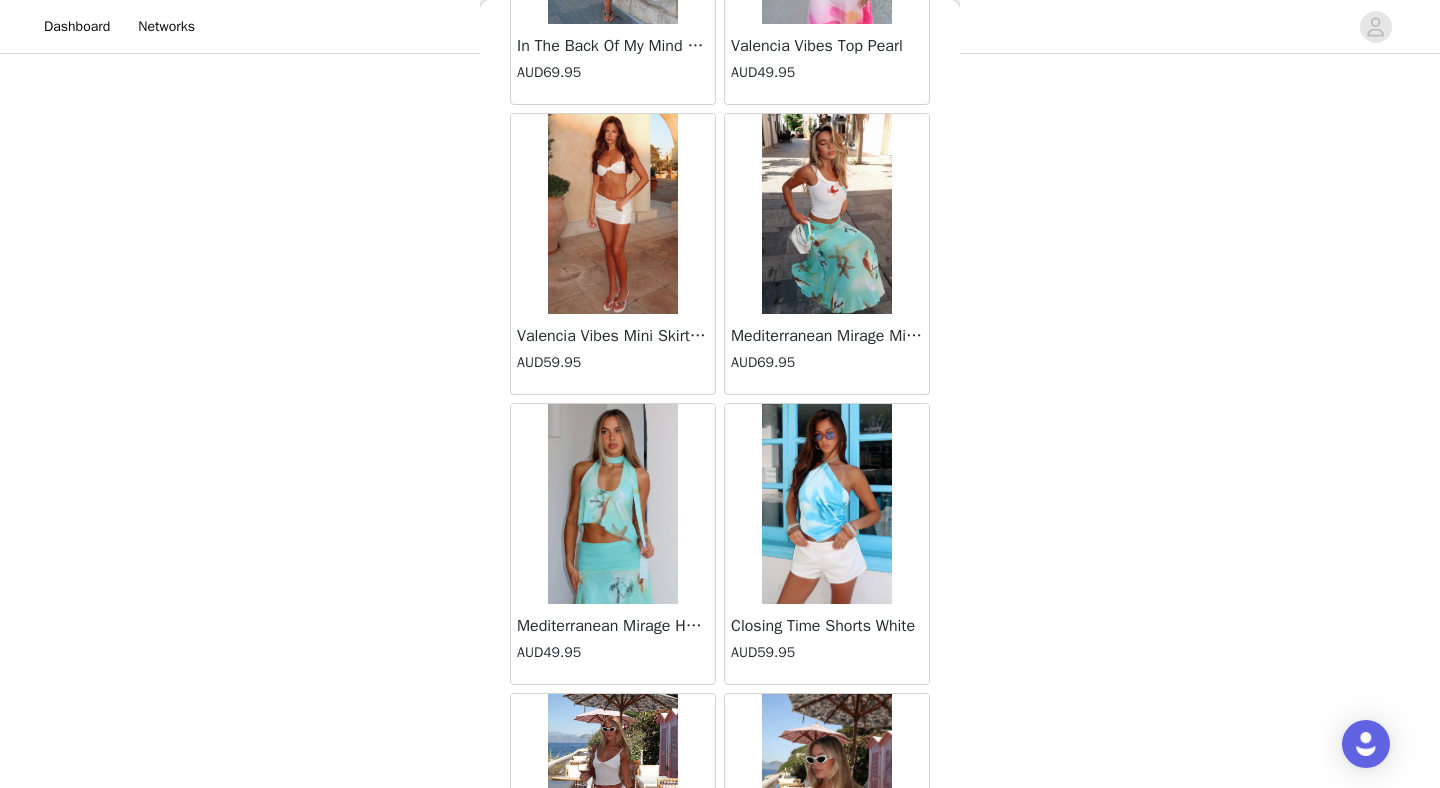 scroll, scrollTop: 71855, scrollLeft: 0, axis: vertical 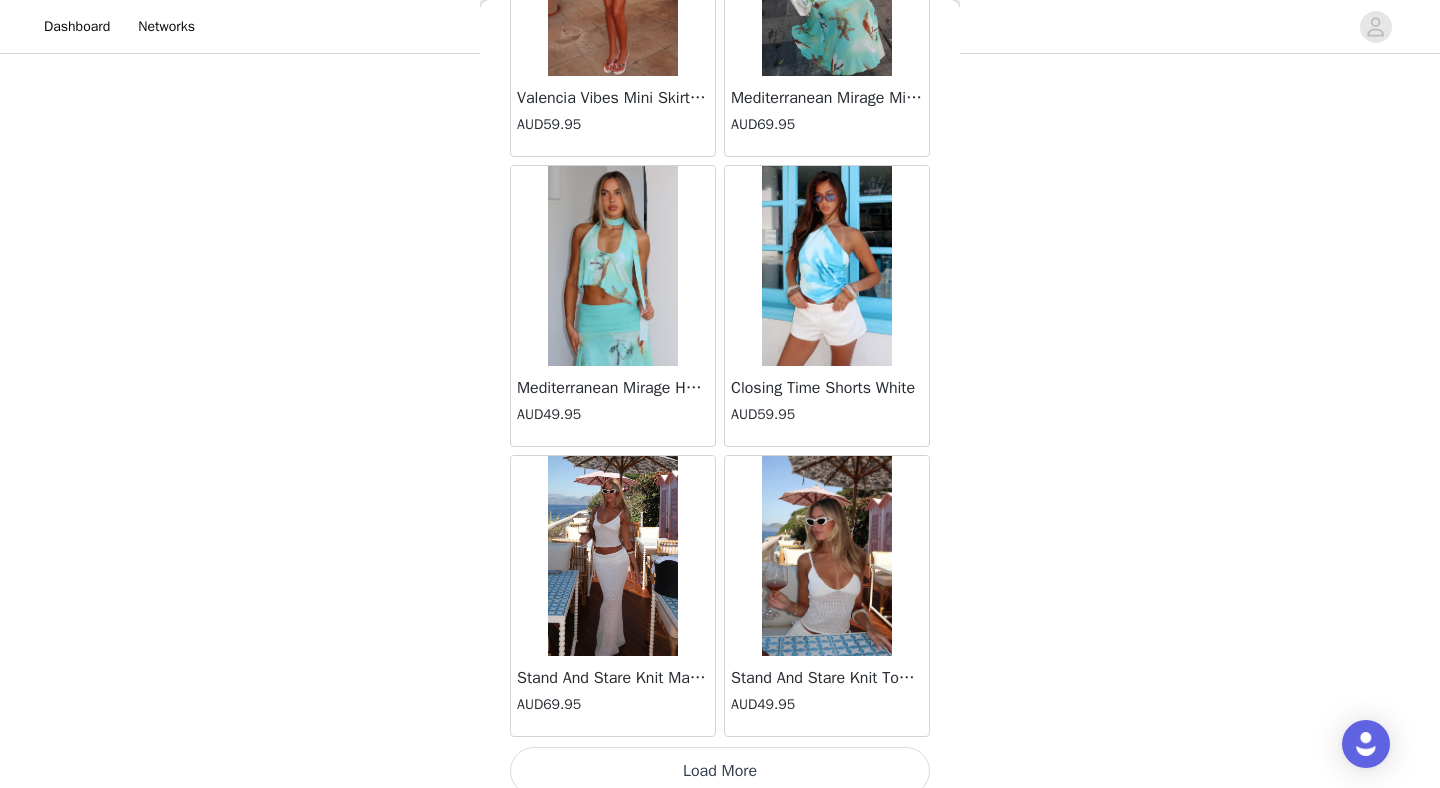 click on "Load More" at bounding box center (720, 771) 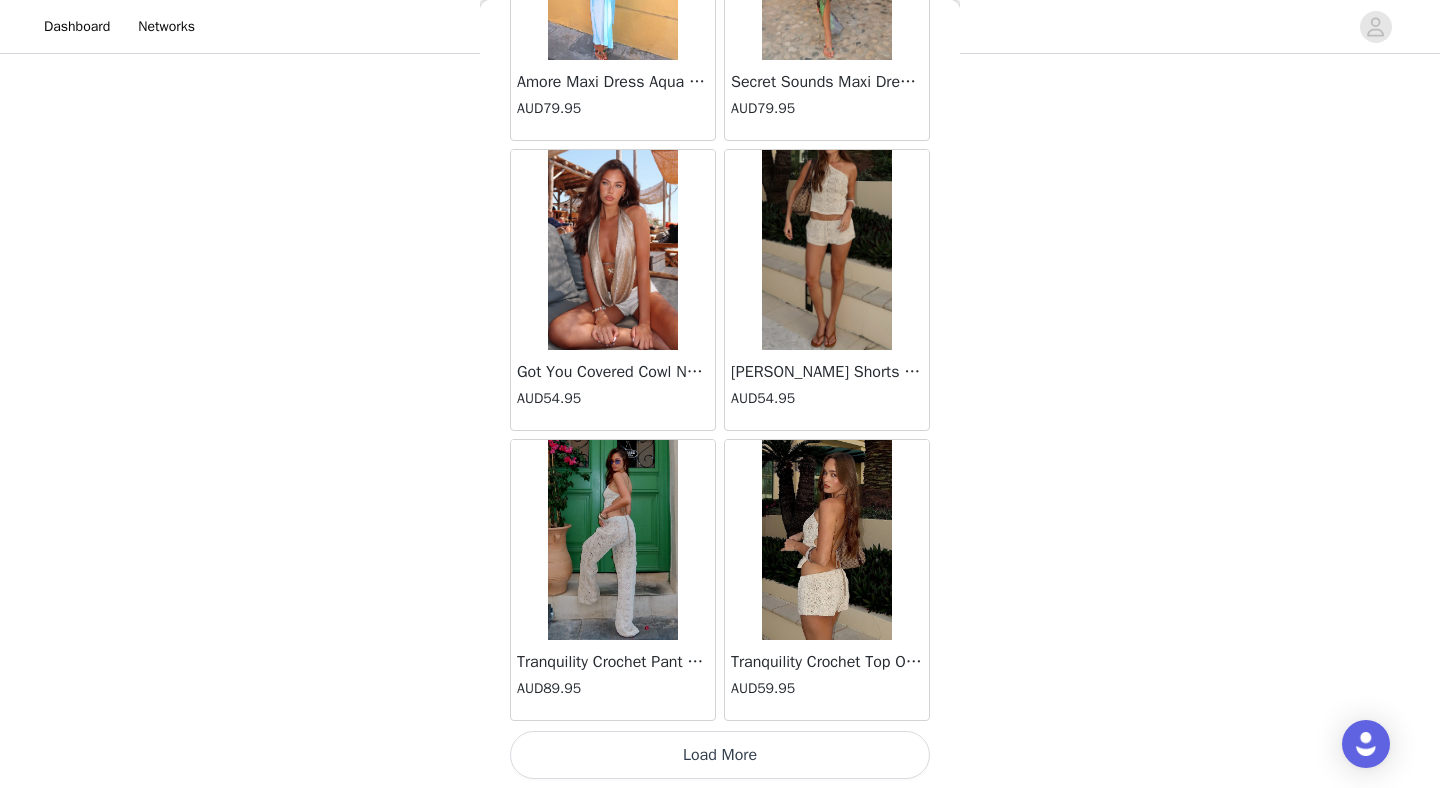 scroll, scrollTop: 74772, scrollLeft: 0, axis: vertical 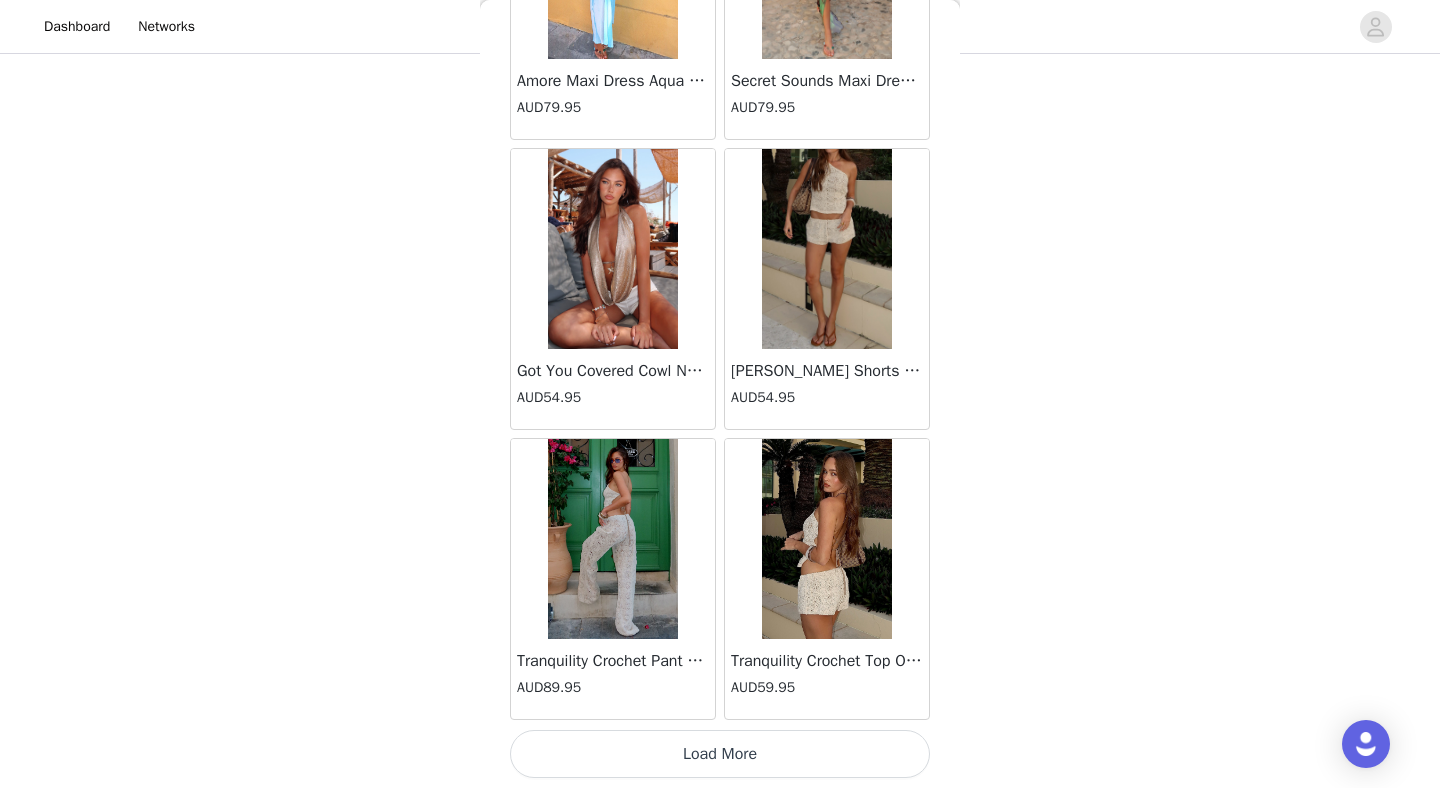 click on "Load More" at bounding box center (720, 754) 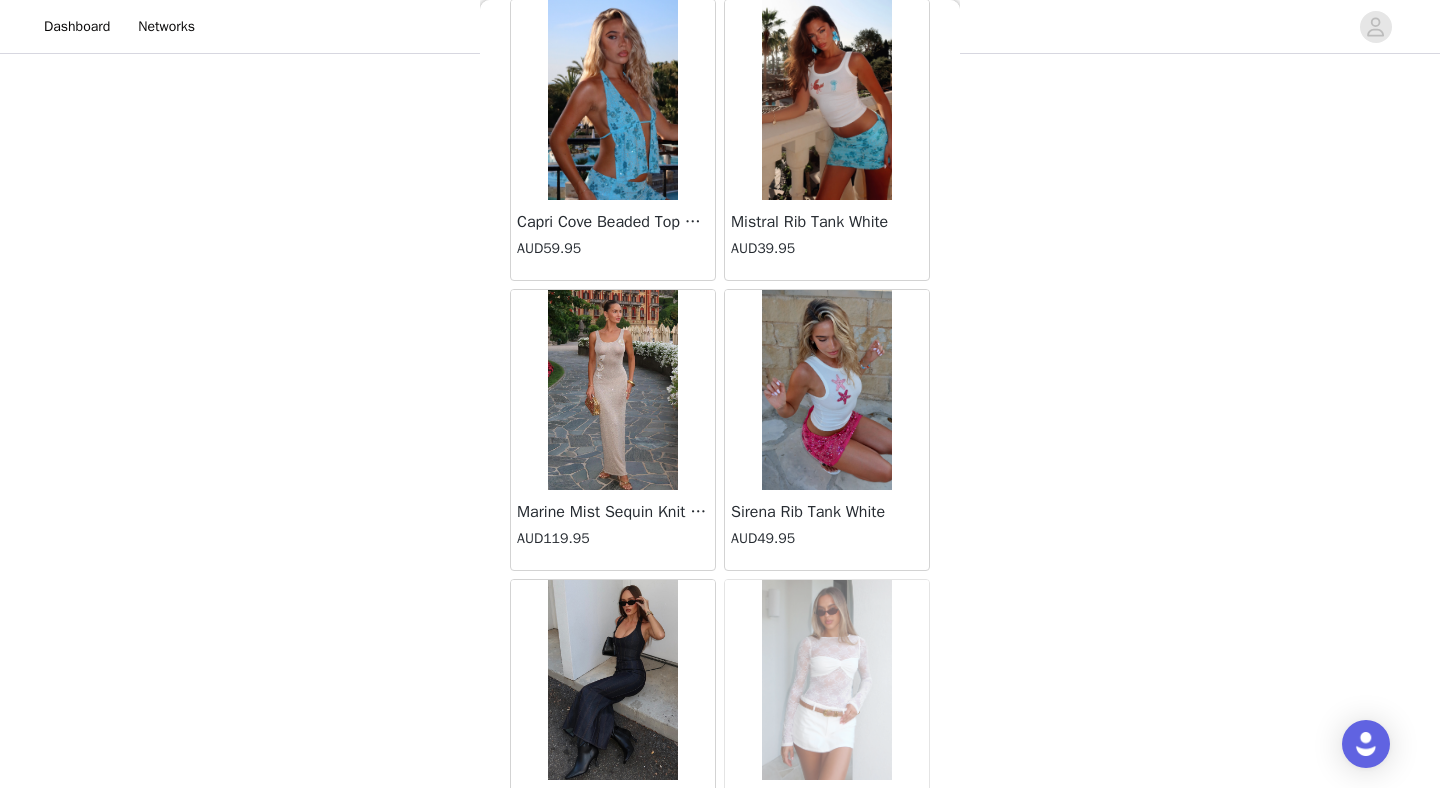 scroll, scrollTop: 77672, scrollLeft: 0, axis: vertical 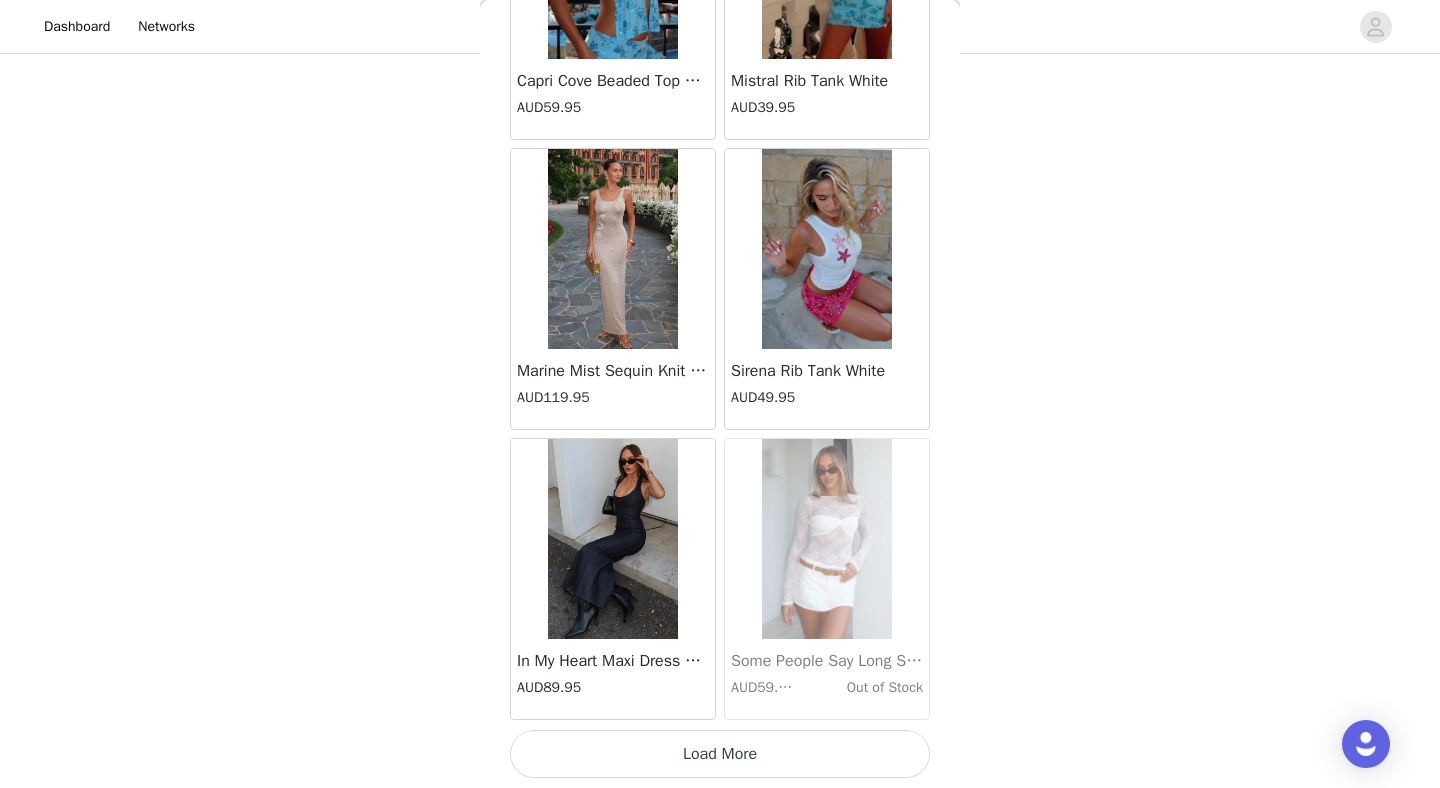 click on "Load More" at bounding box center (720, 754) 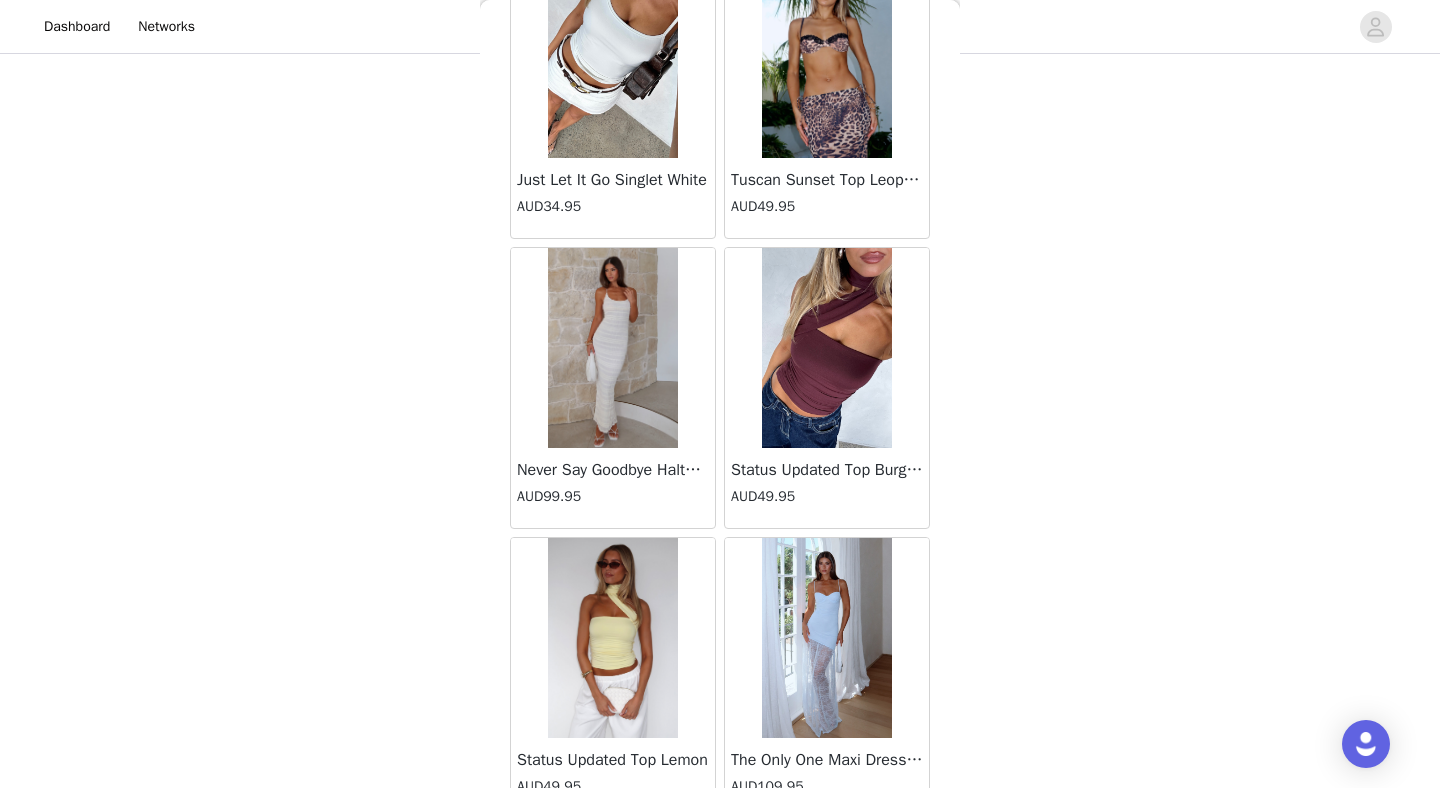 scroll, scrollTop: 80572, scrollLeft: 0, axis: vertical 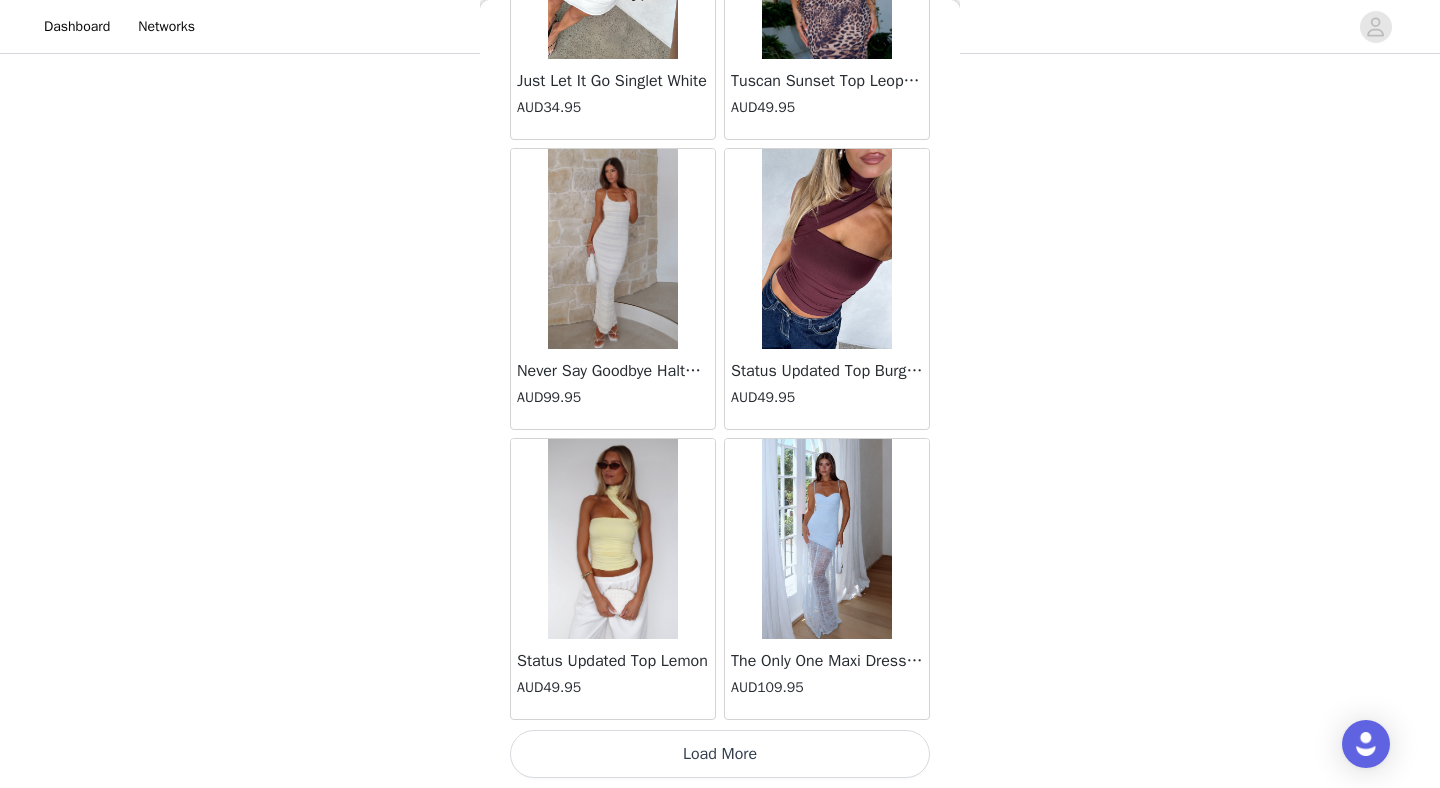 click on "Load More" at bounding box center (720, 754) 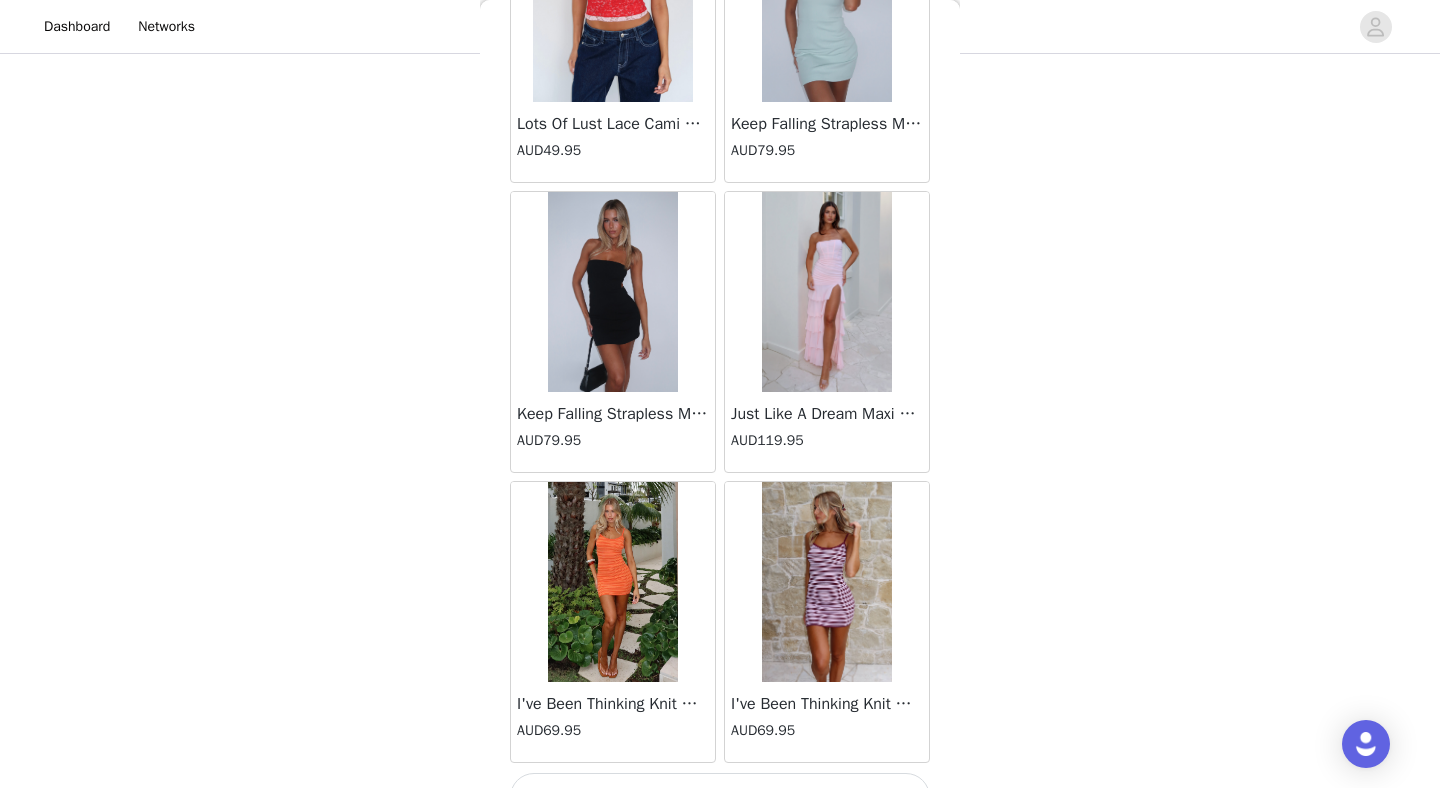 scroll, scrollTop: 83472, scrollLeft: 0, axis: vertical 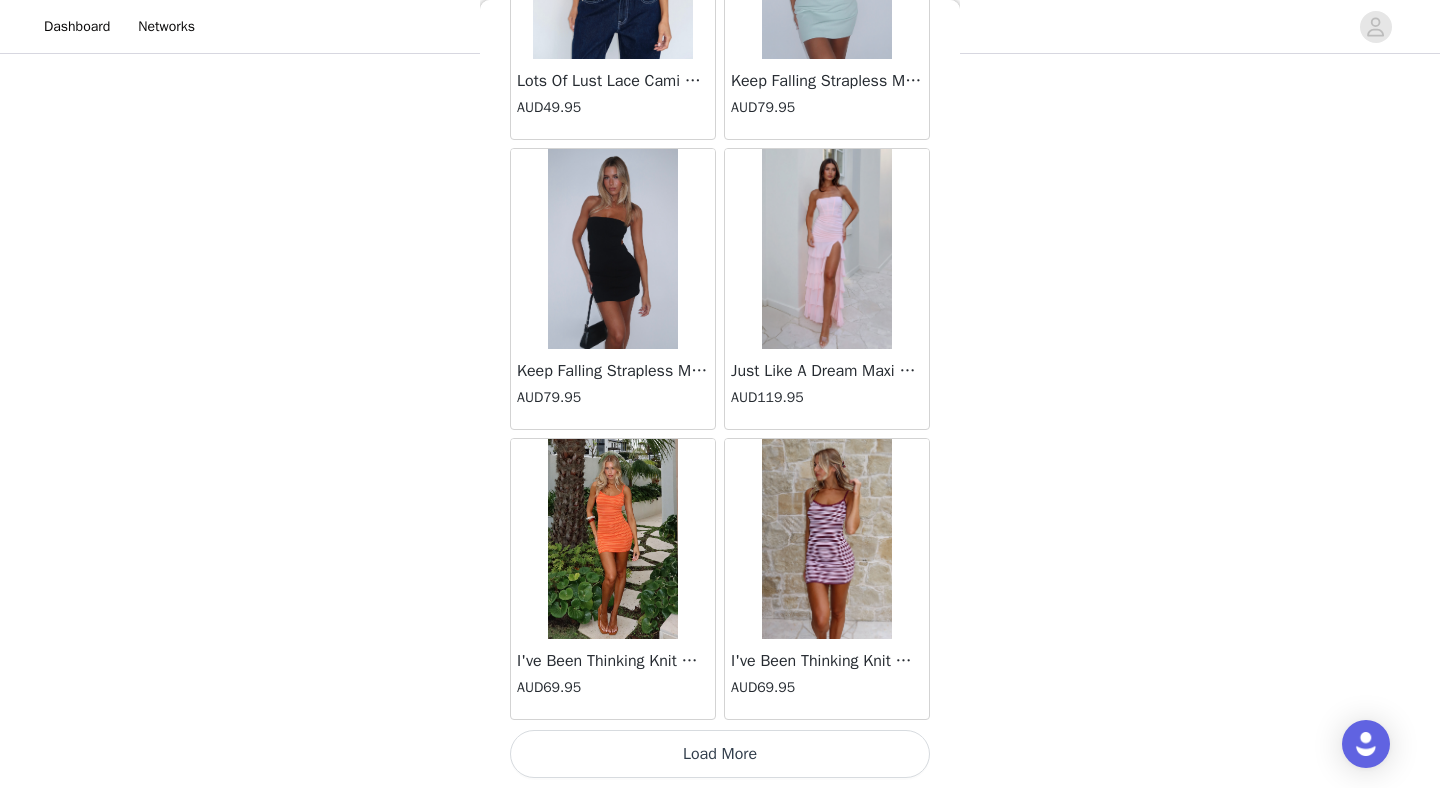 click on "Load More" at bounding box center (720, 754) 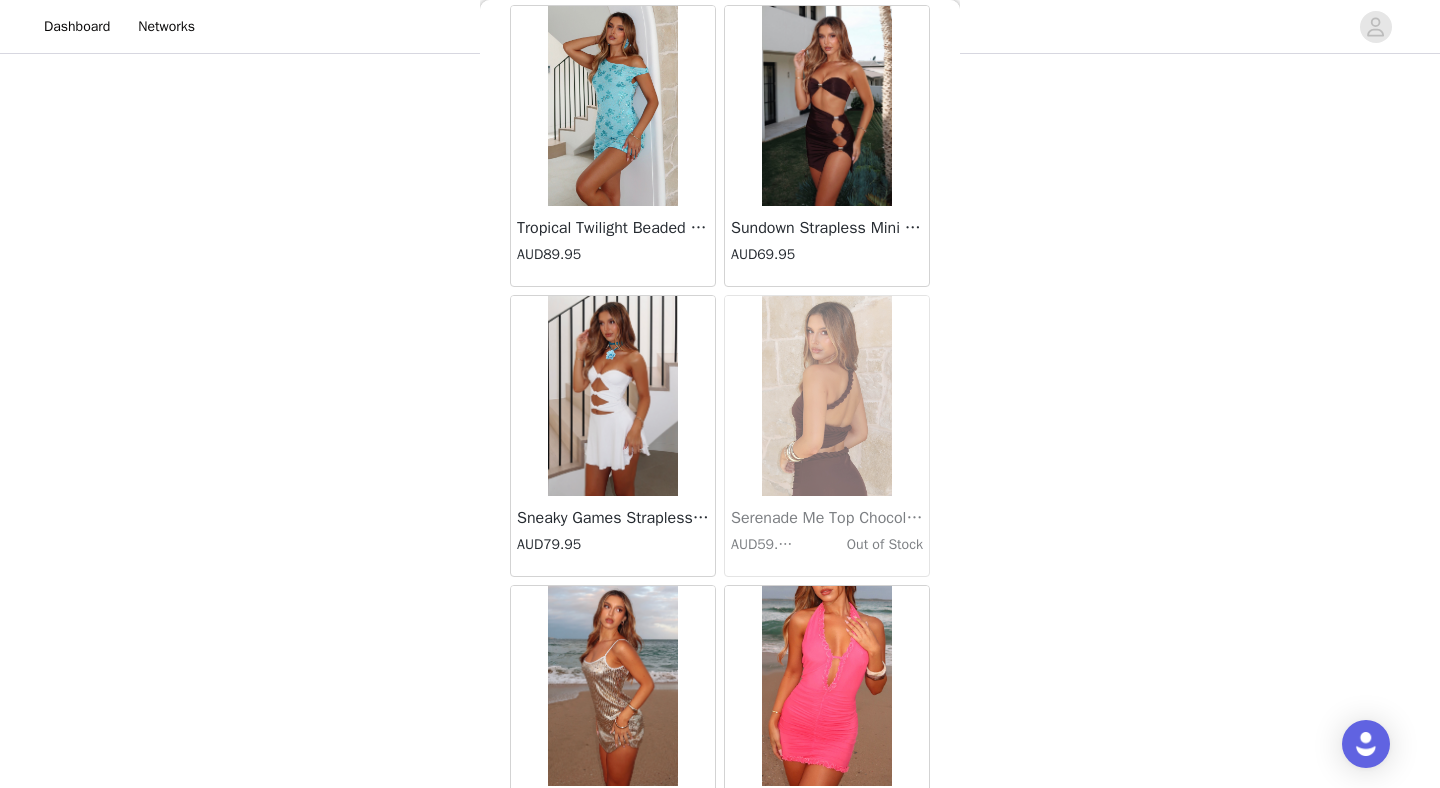 scroll, scrollTop: 86372, scrollLeft: 0, axis: vertical 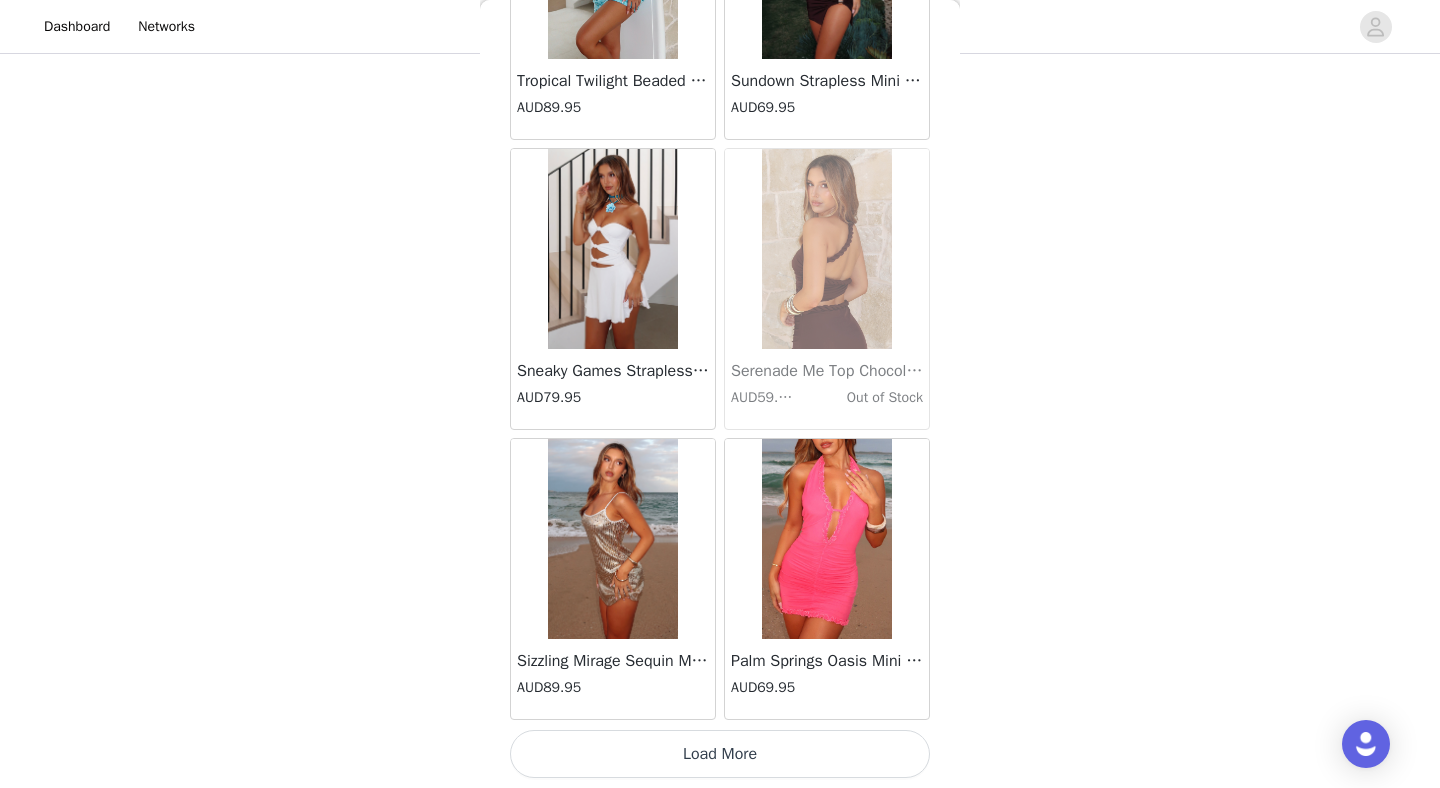click on "Load More" at bounding box center [720, 754] 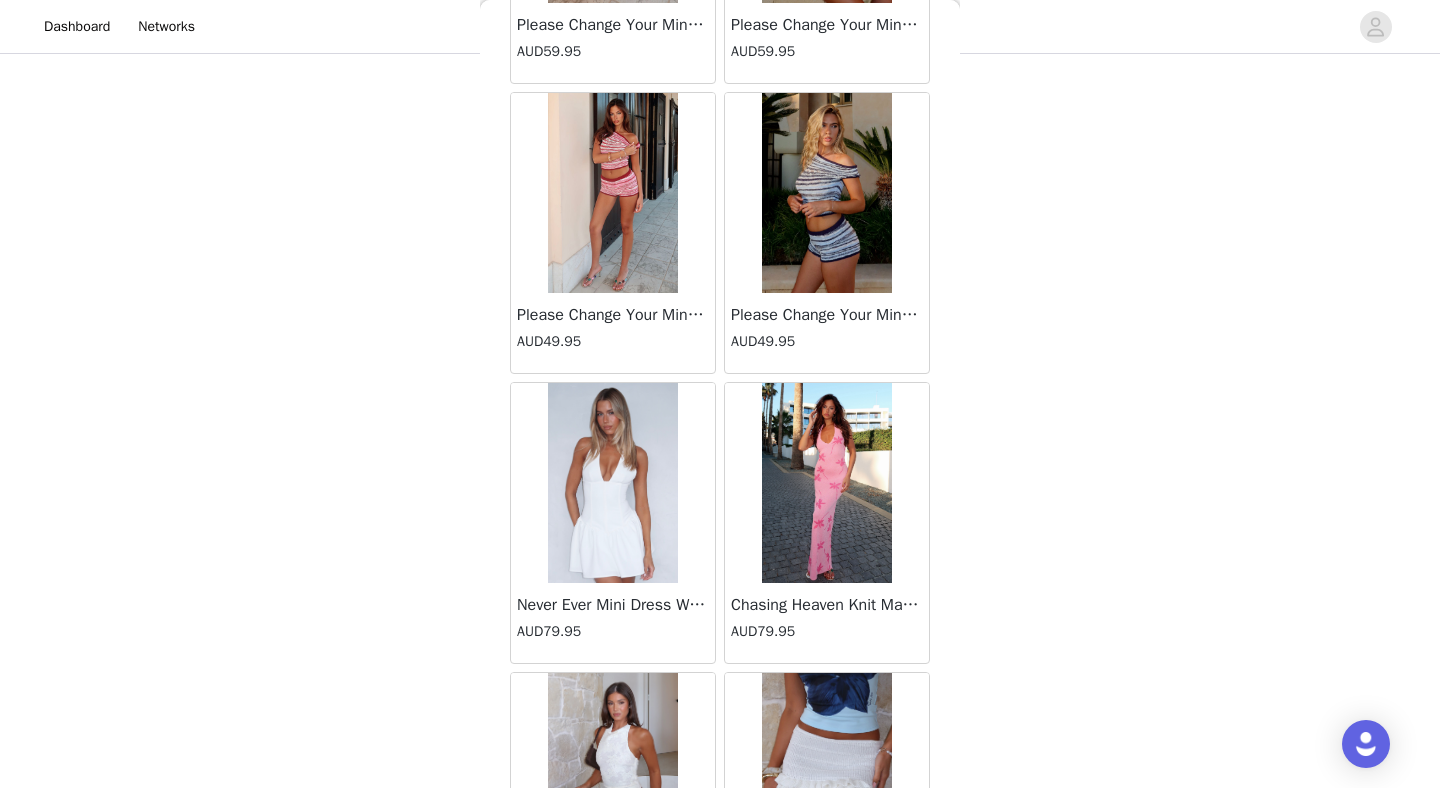 scroll, scrollTop: 89272, scrollLeft: 0, axis: vertical 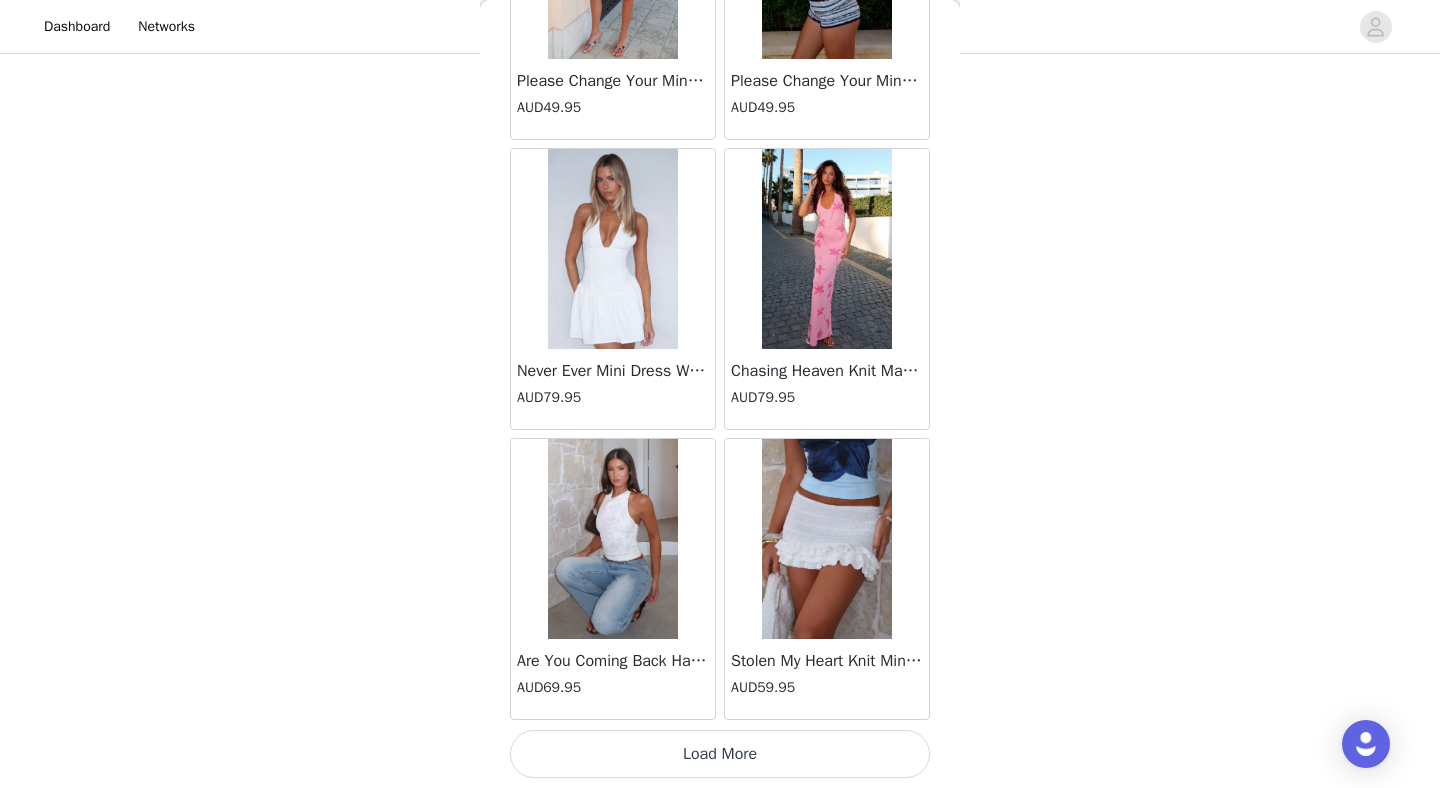 click on "Load More" at bounding box center [720, 754] 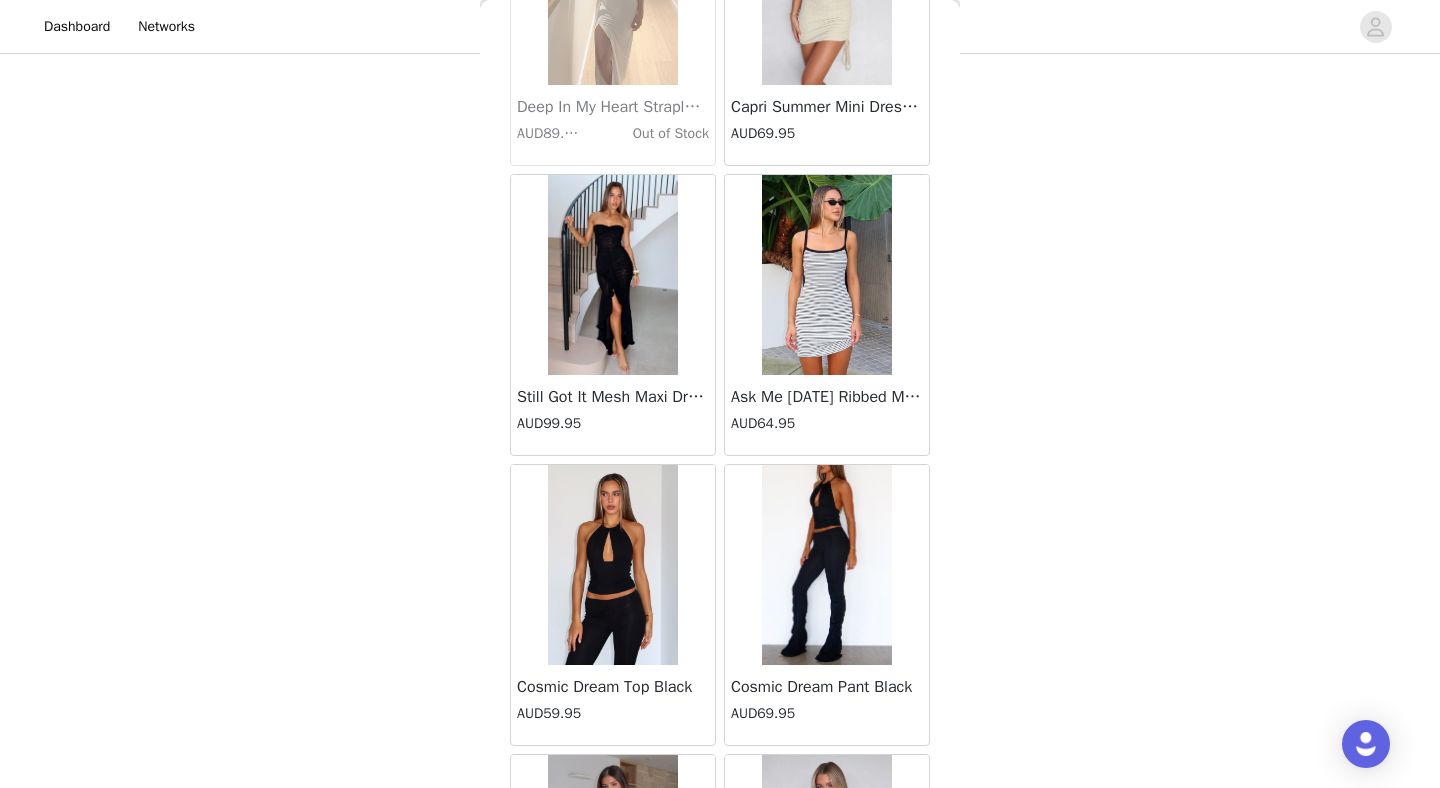 scroll, scrollTop: 92172, scrollLeft: 0, axis: vertical 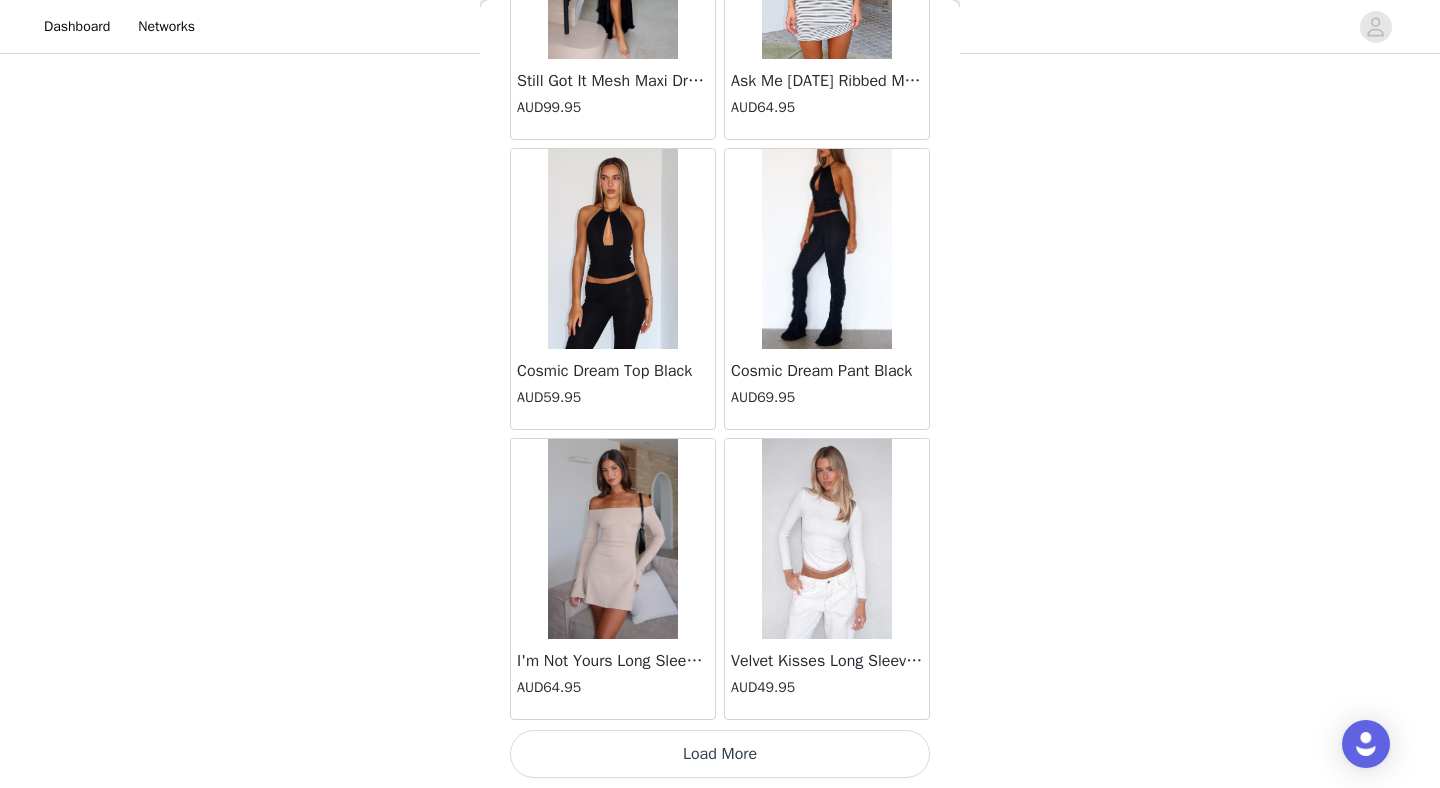 click on "Load More" at bounding box center [720, 754] 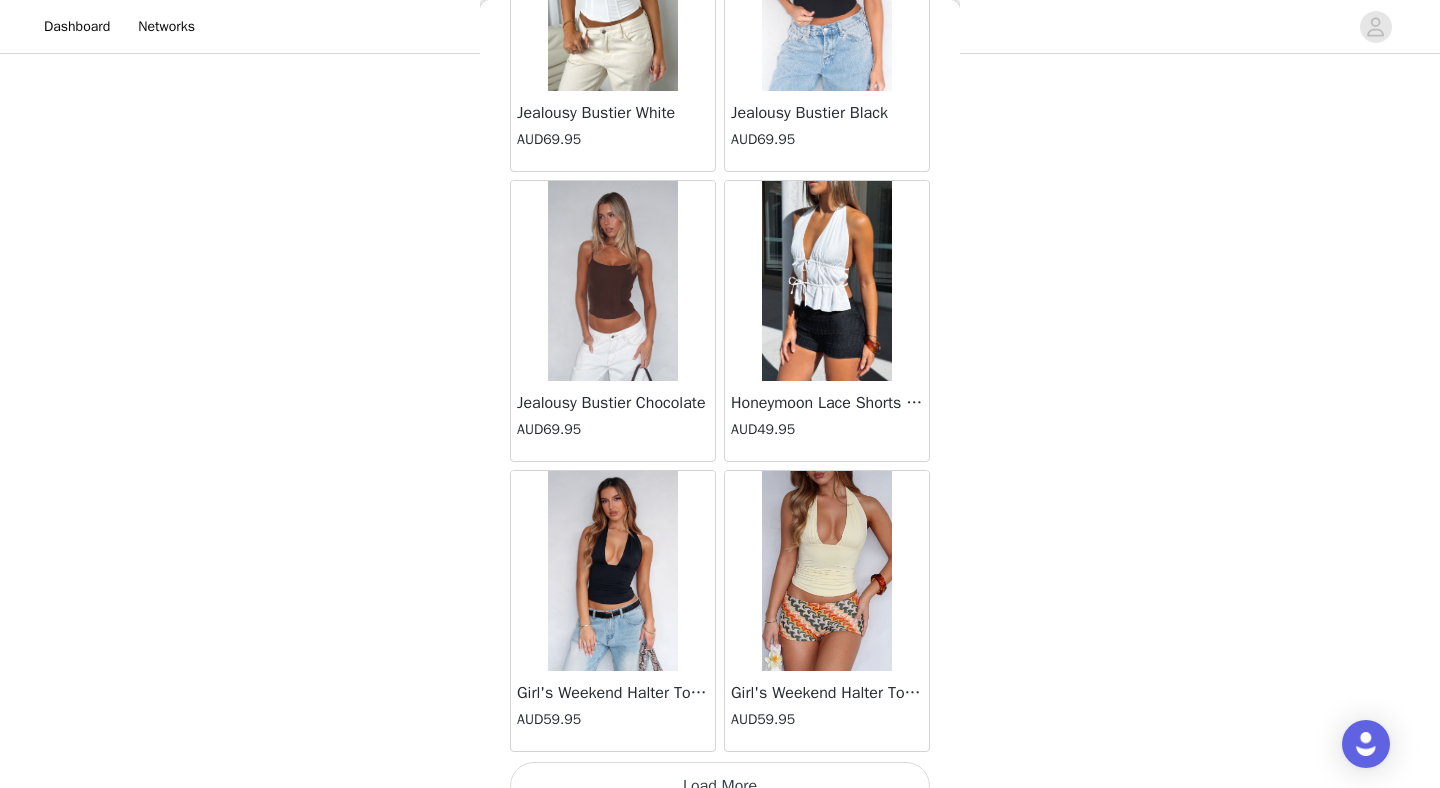 scroll, scrollTop: 95072, scrollLeft: 0, axis: vertical 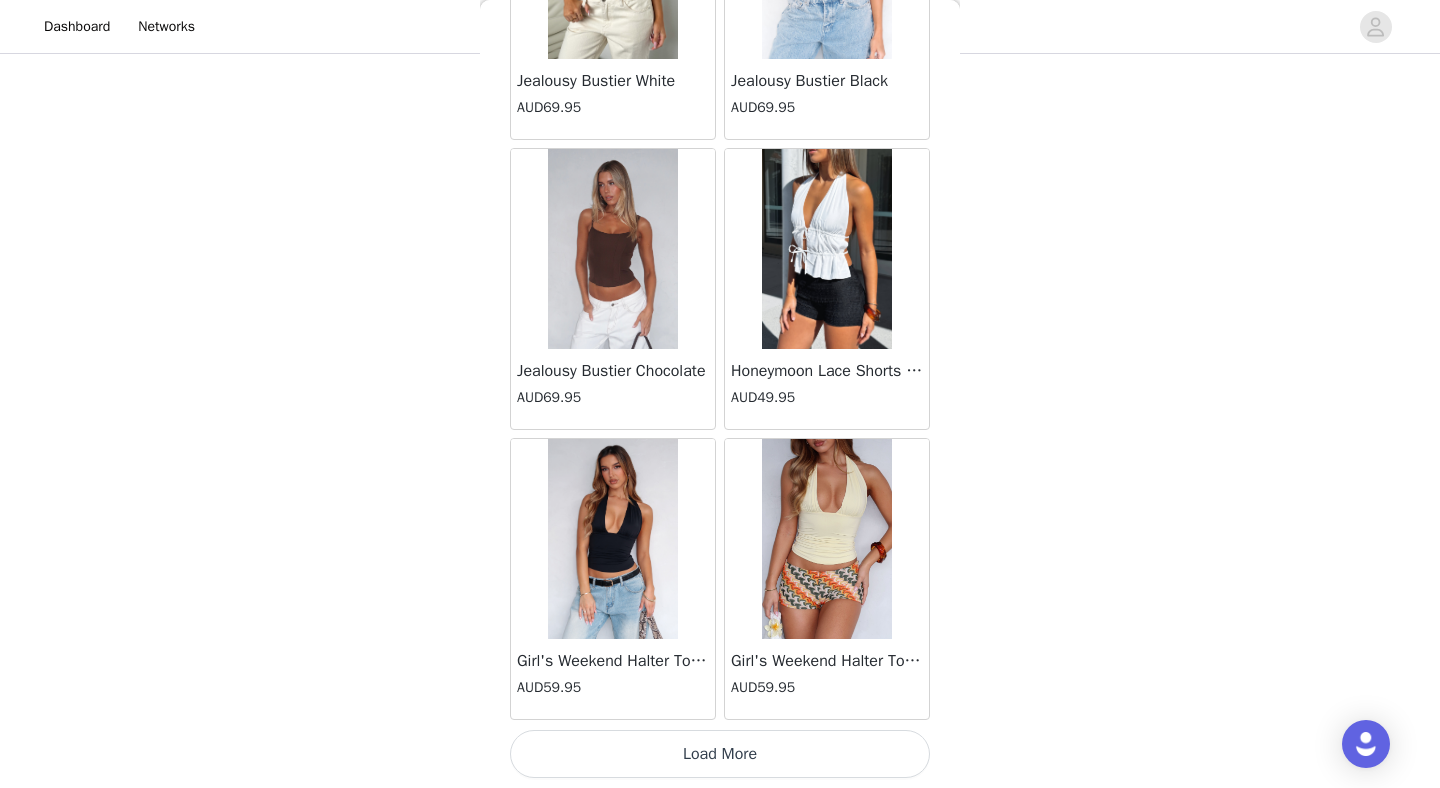 click on "Load More" at bounding box center [720, 754] 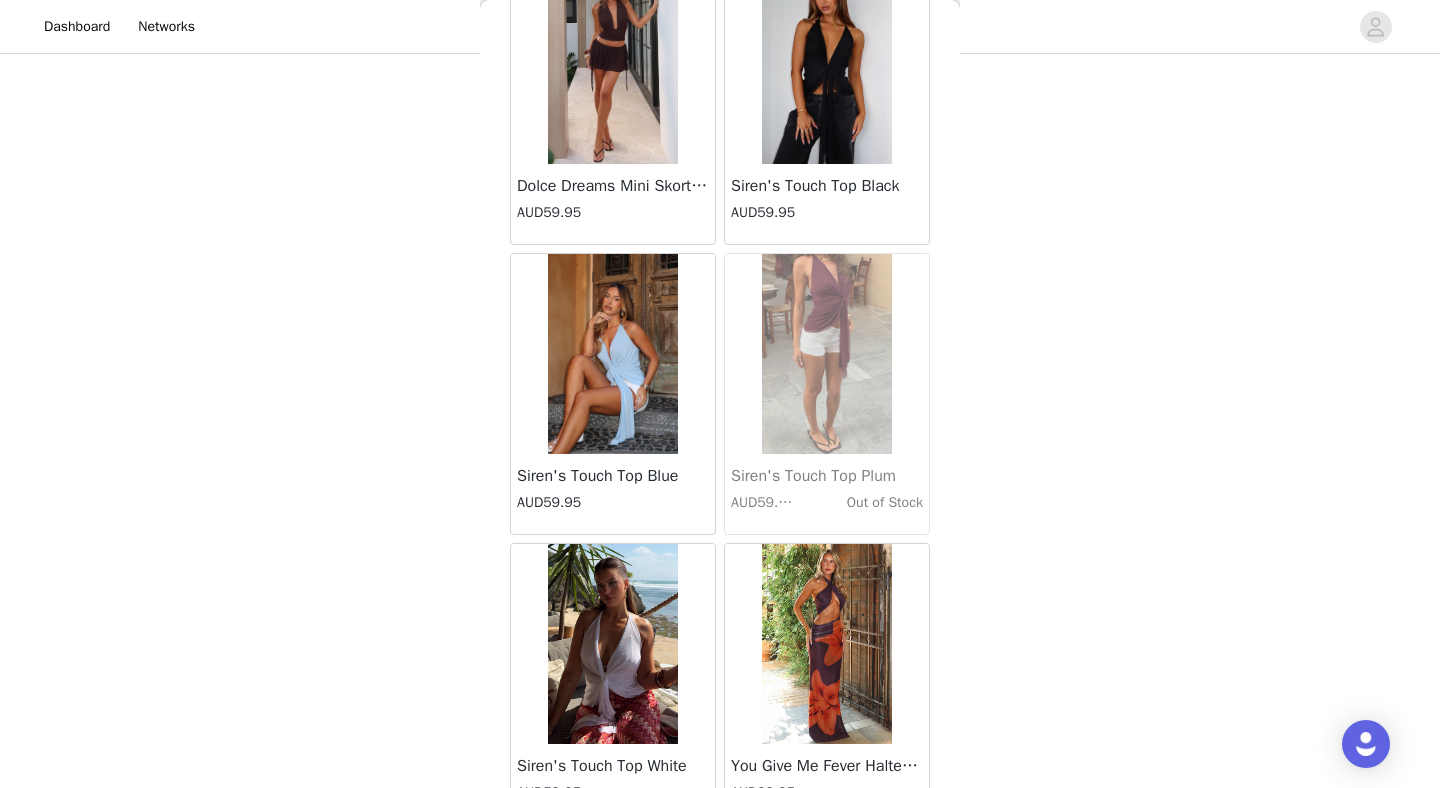 scroll, scrollTop: 97972, scrollLeft: 0, axis: vertical 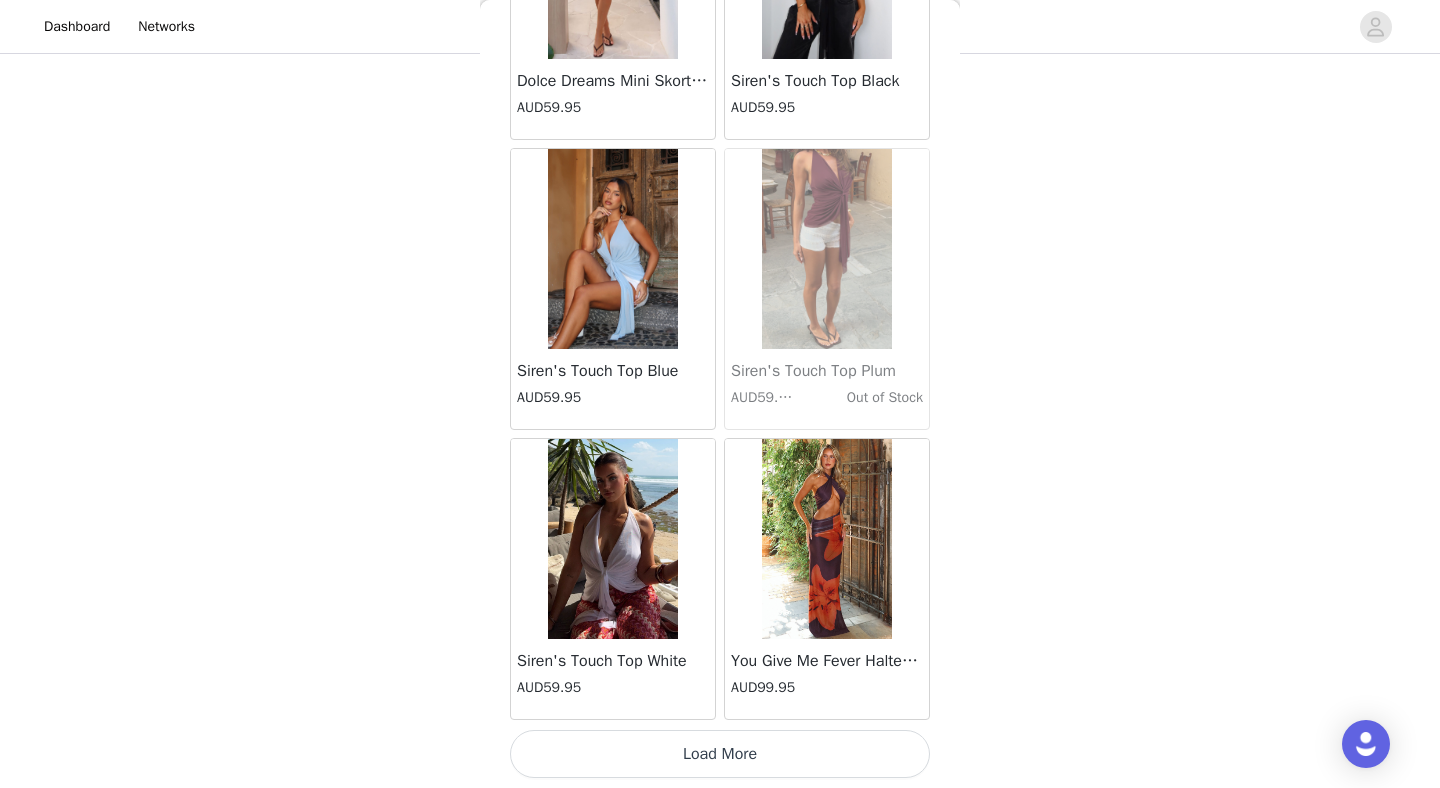 click on "Load More" at bounding box center (720, 754) 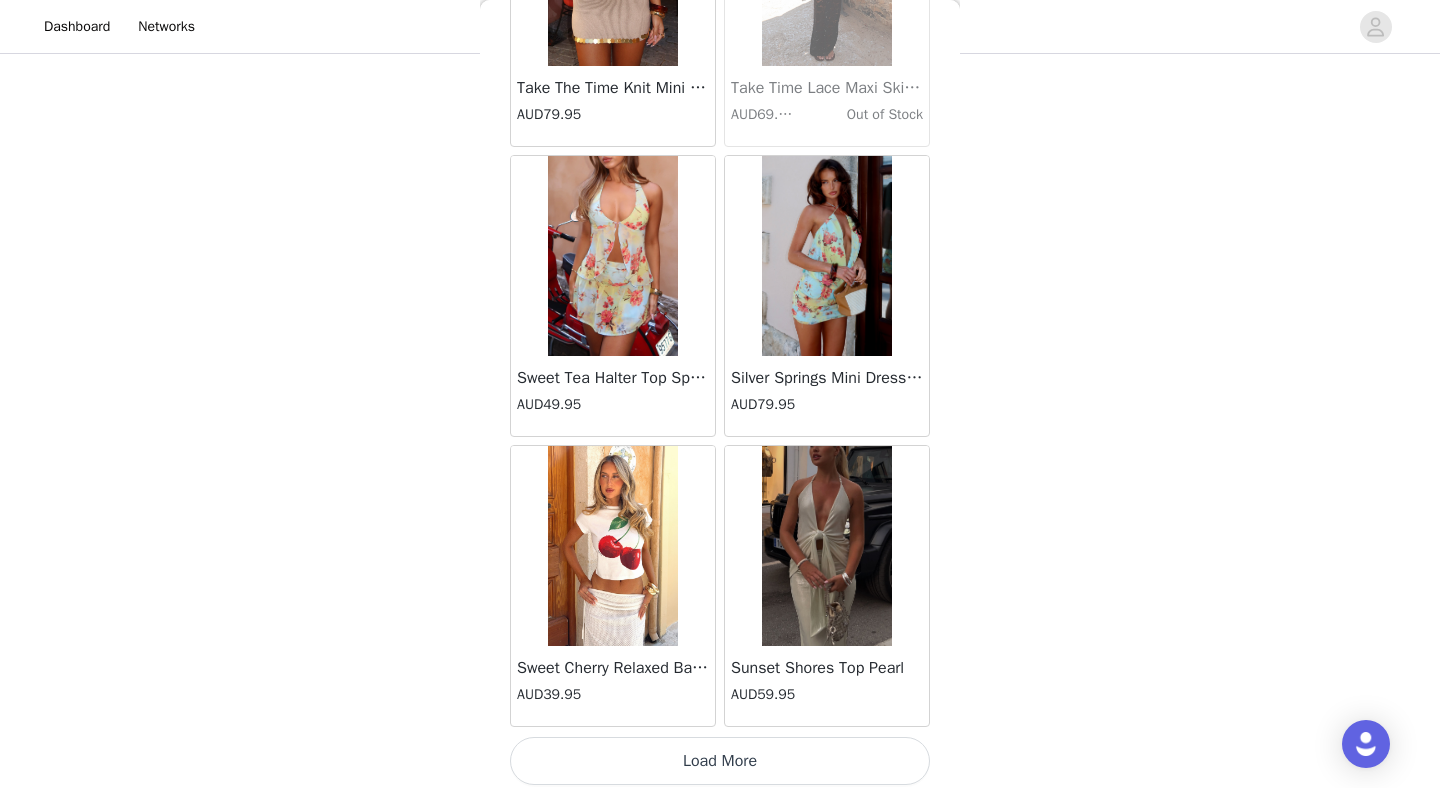 scroll, scrollTop: 100872, scrollLeft: 0, axis: vertical 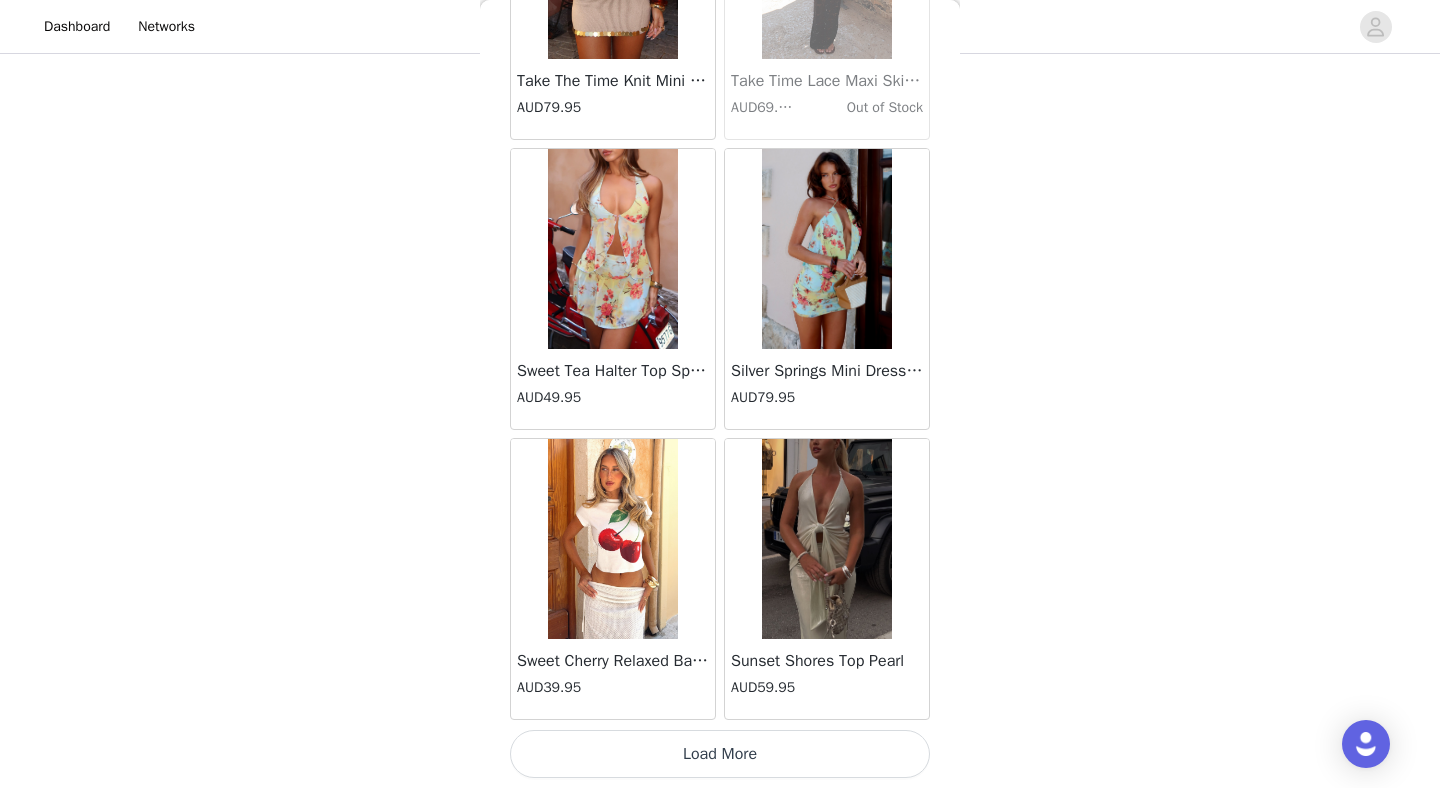 click on "Load More" at bounding box center [720, 754] 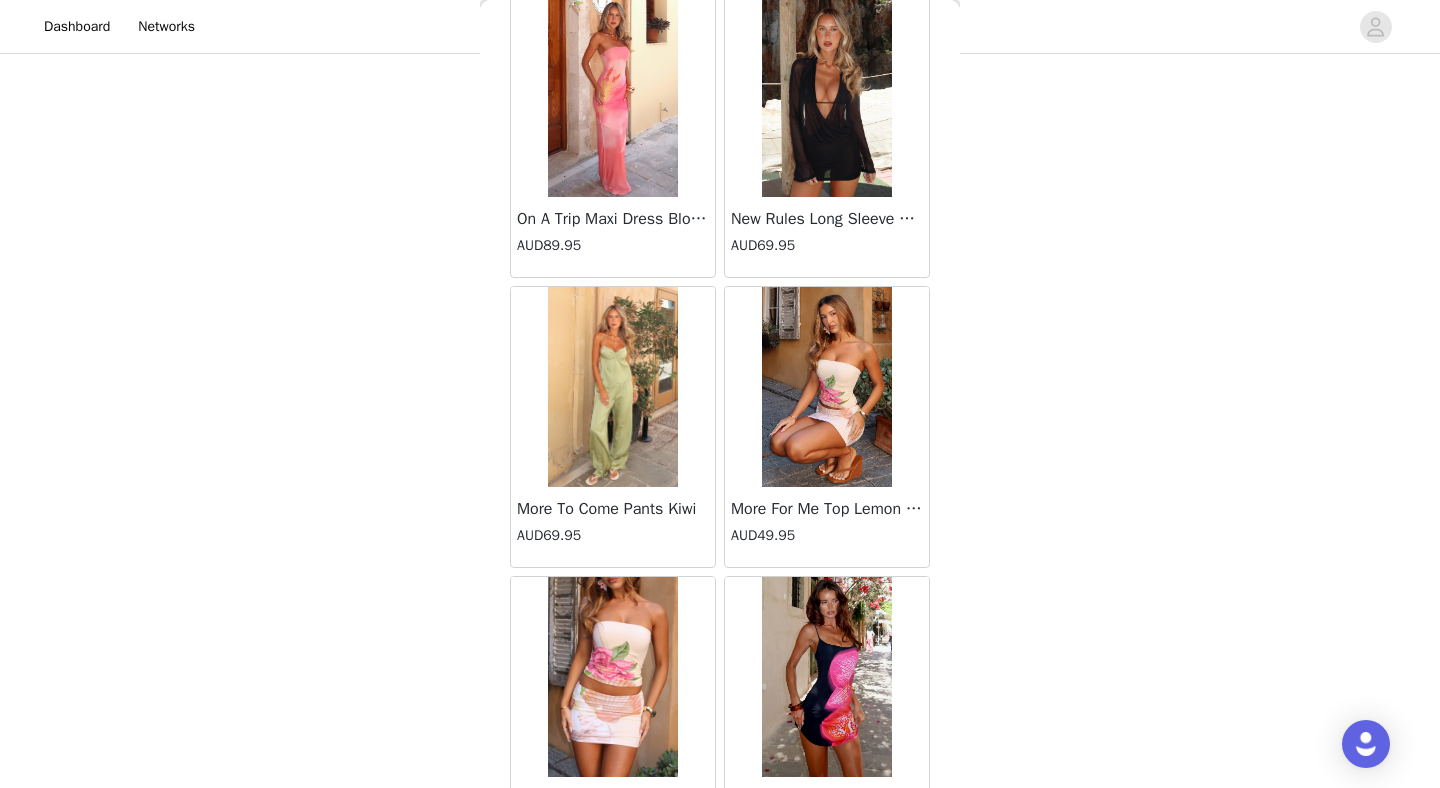 scroll, scrollTop: 103772, scrollLeft: 0, axis: vertical 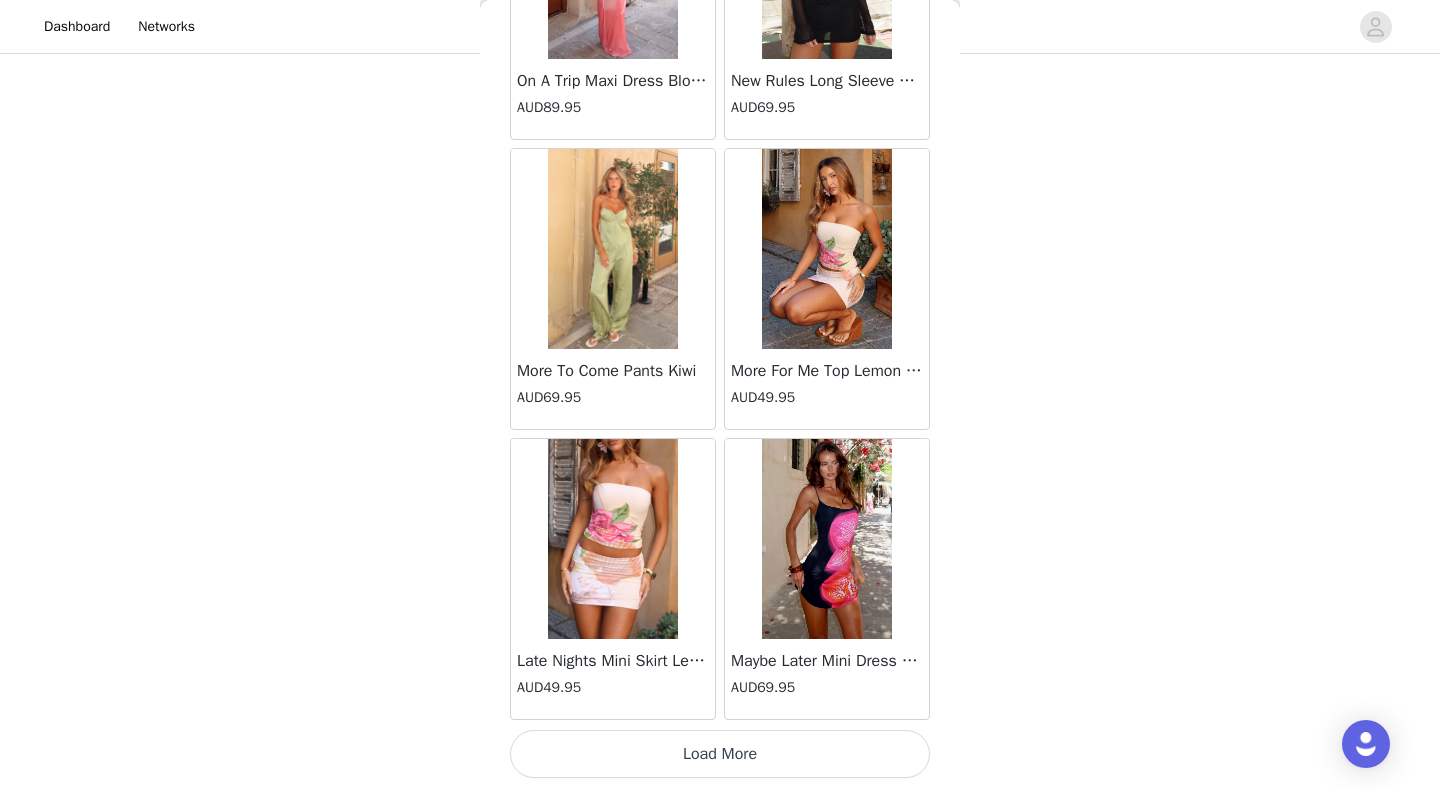 click on "Load More" at bounding box center (720, 754) 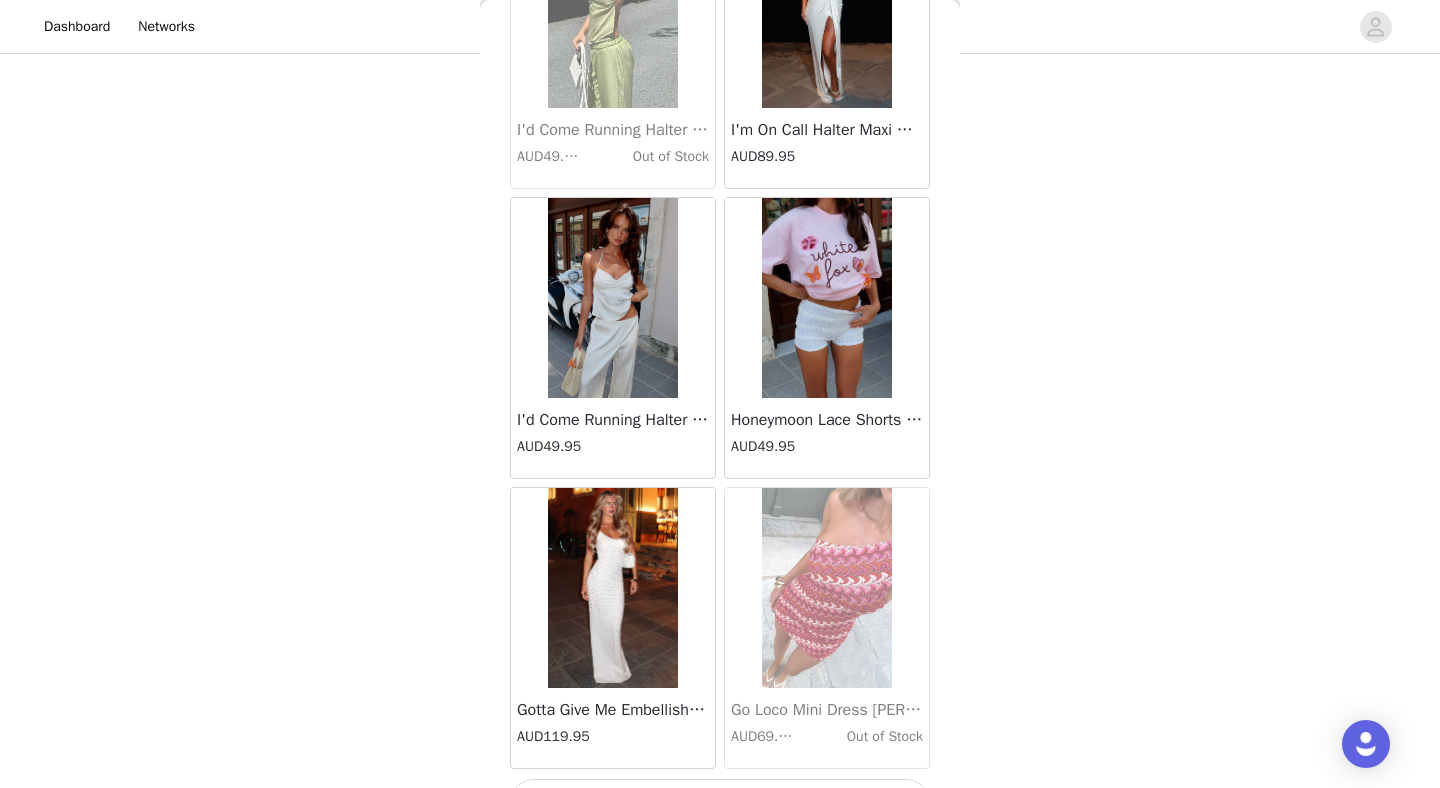 scroll, scrollTop: 106672, scrollLeft: 0, axis: vertical 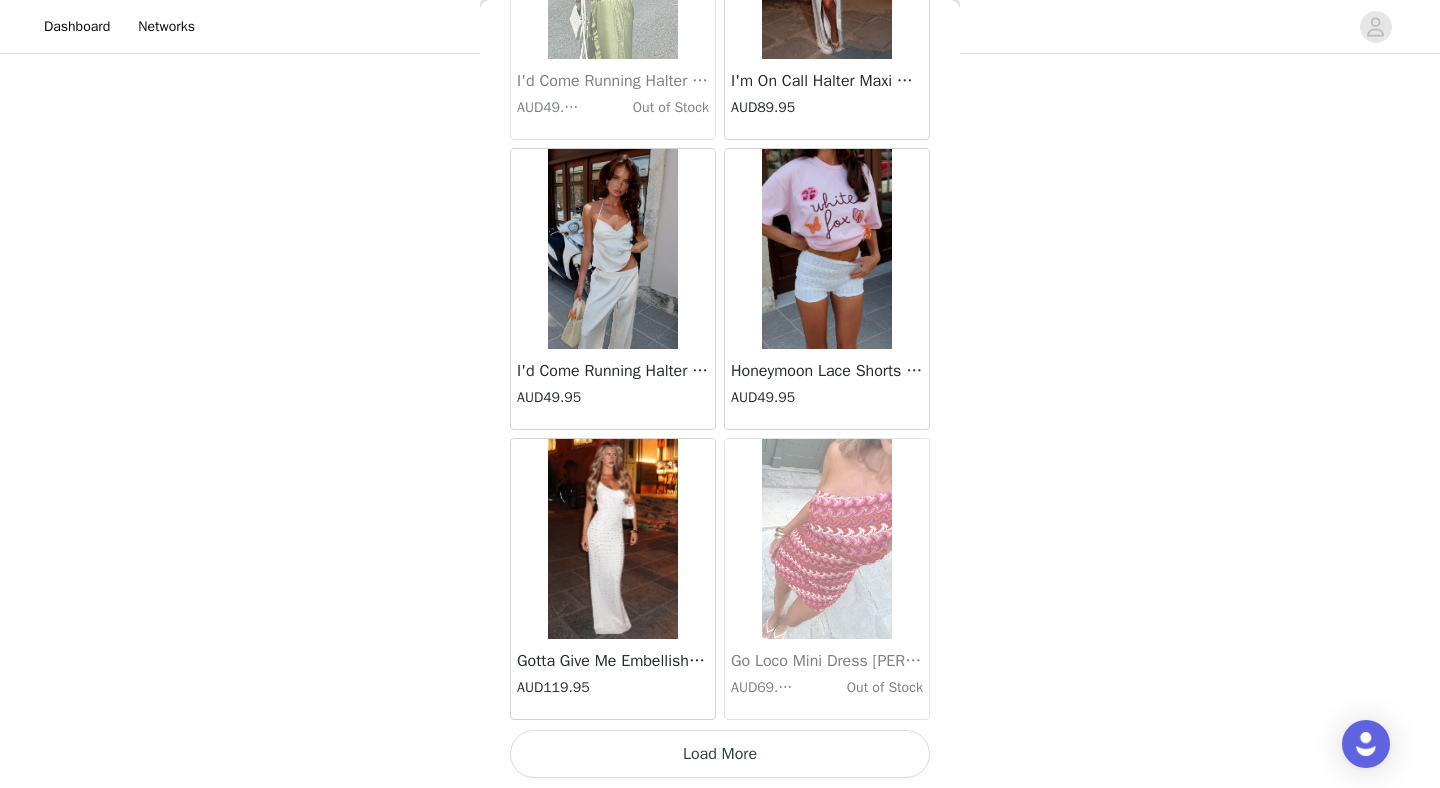 click on "Load More" at bounding box center [720, 754] 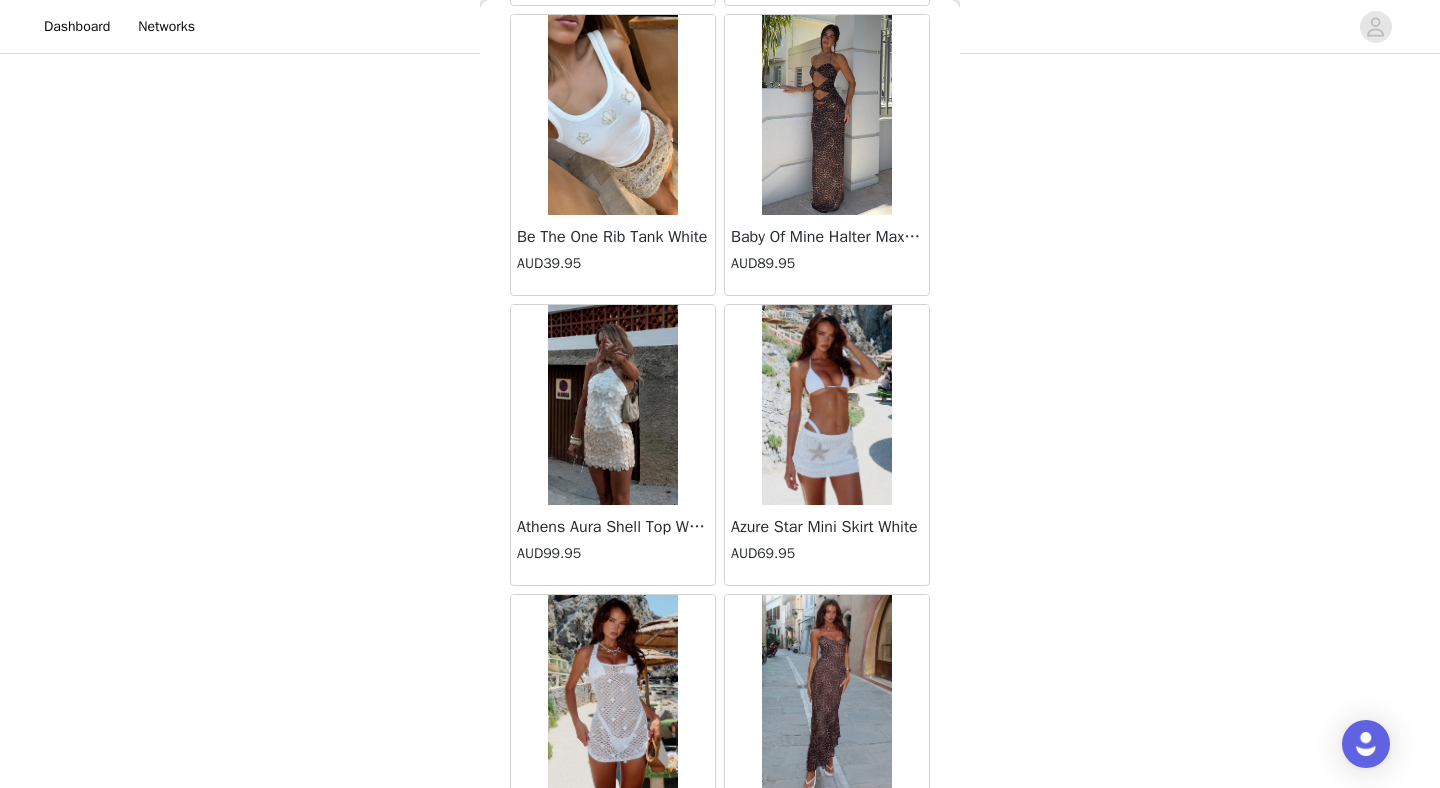 scroll, scrollTop: 109544, scrollLeft: 0, axis: vertical 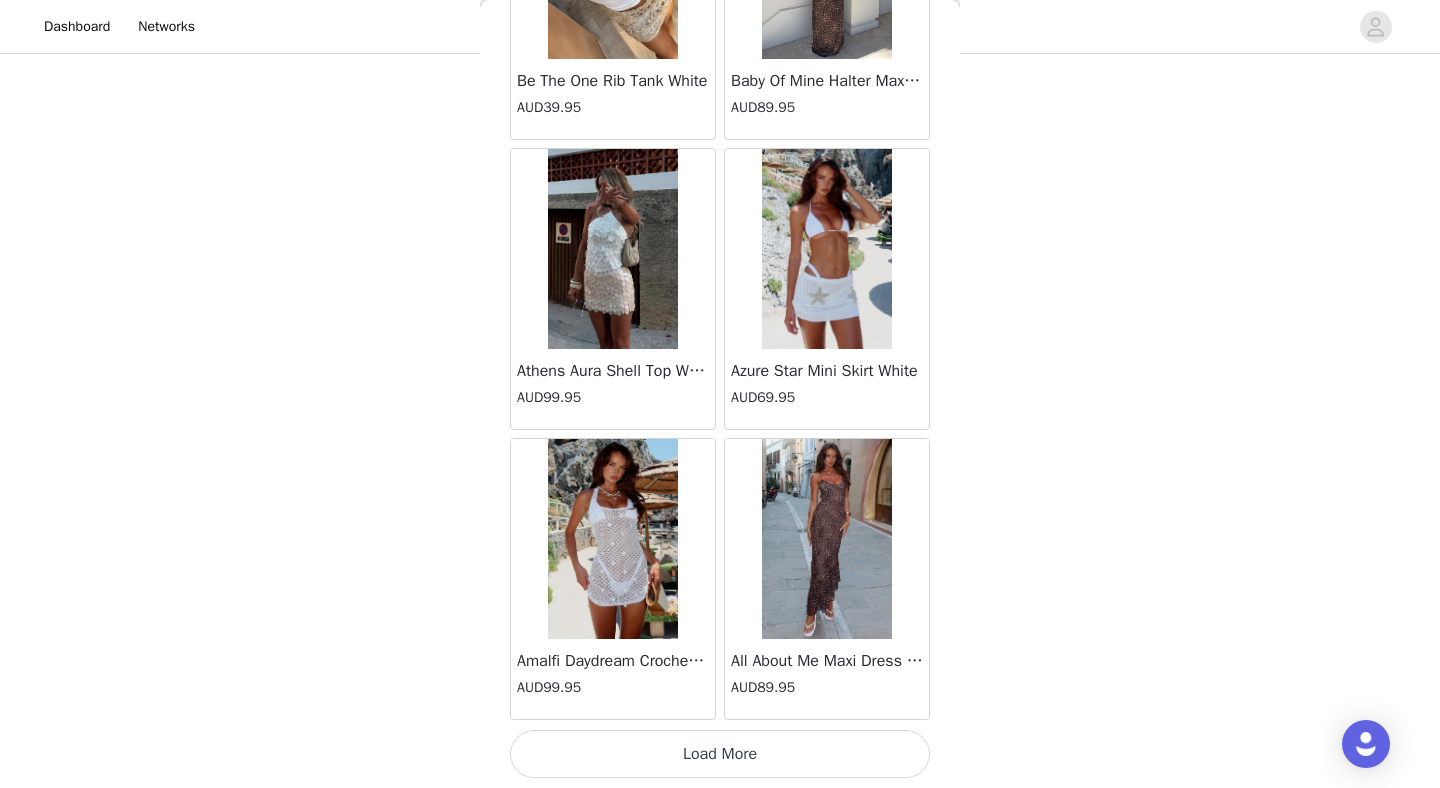 click on "Load More" at bounding box center [720, 754] 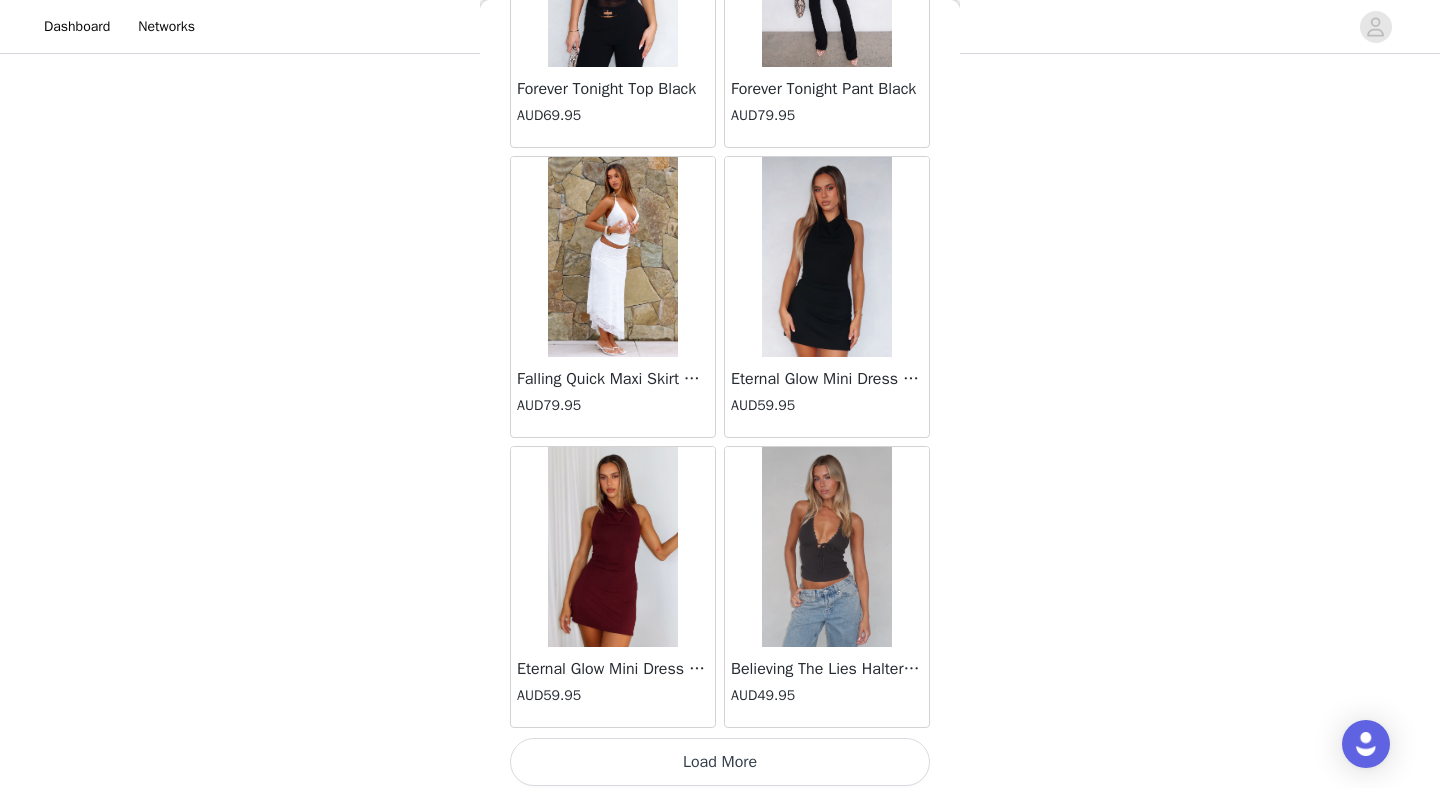 scroll, scrollTop: 112472, scrollLeft: 0, axis: vertical 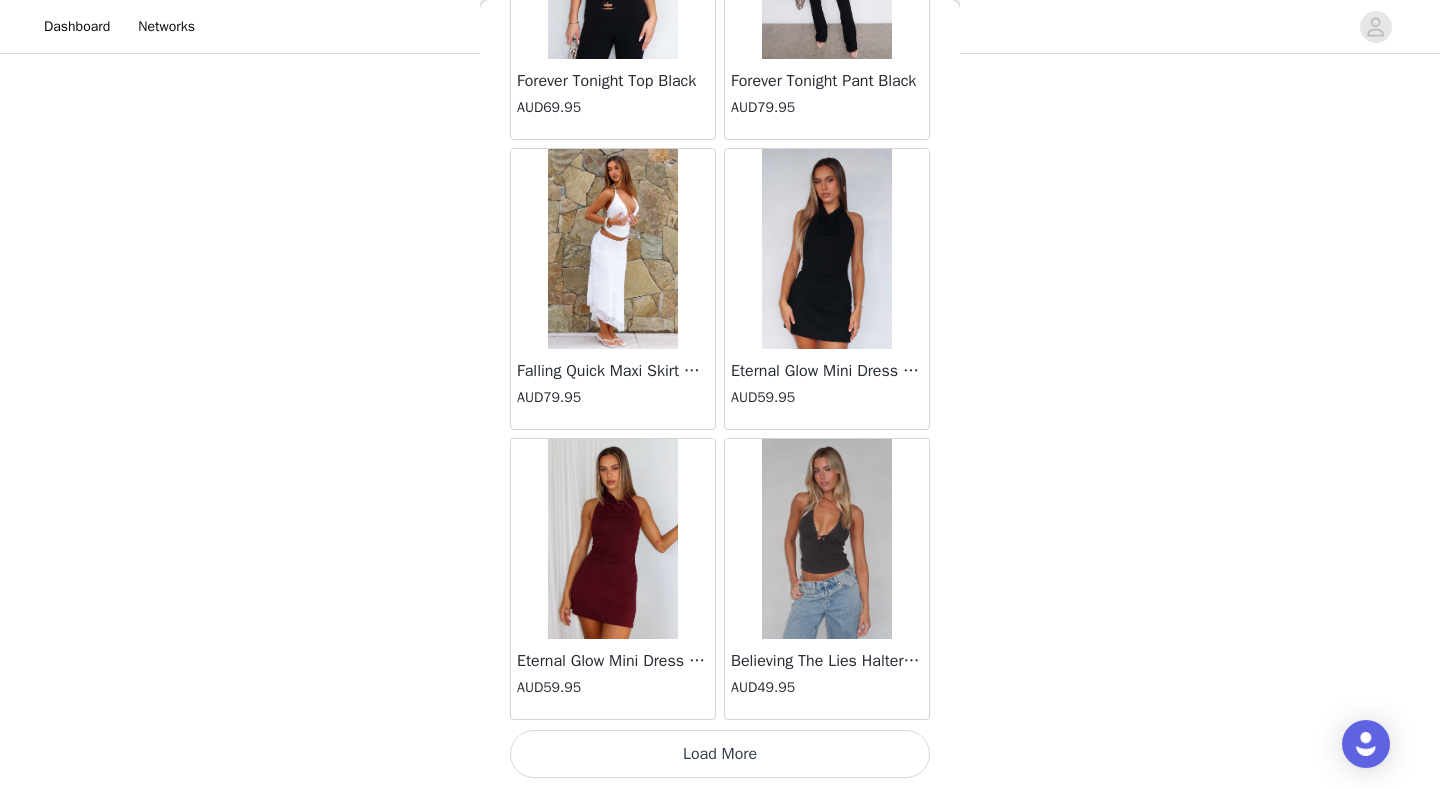 click on "Load More" at bounding box center [720, 754] 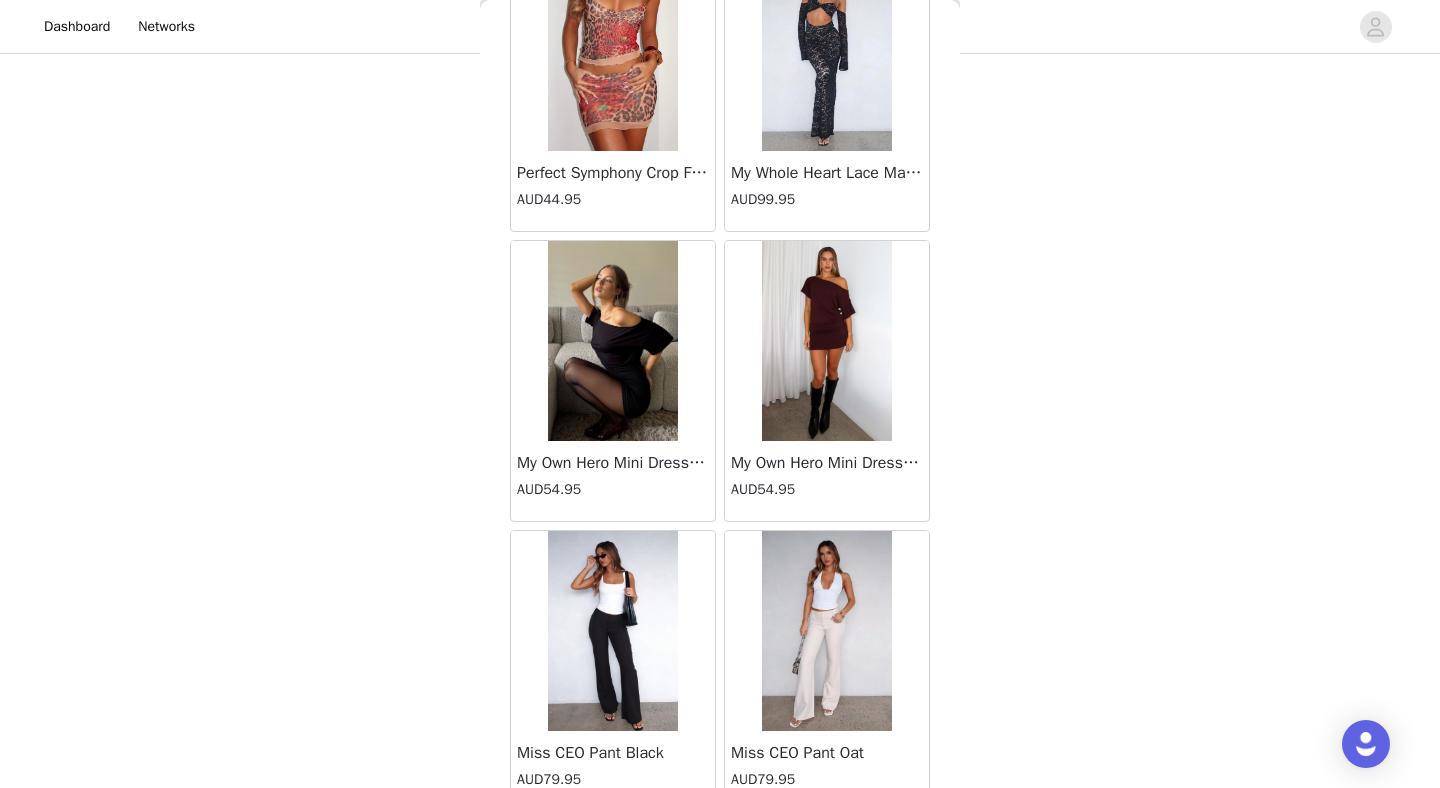 scroll, scrollTop: 115372, scrollLeft: 0, axis: vertical 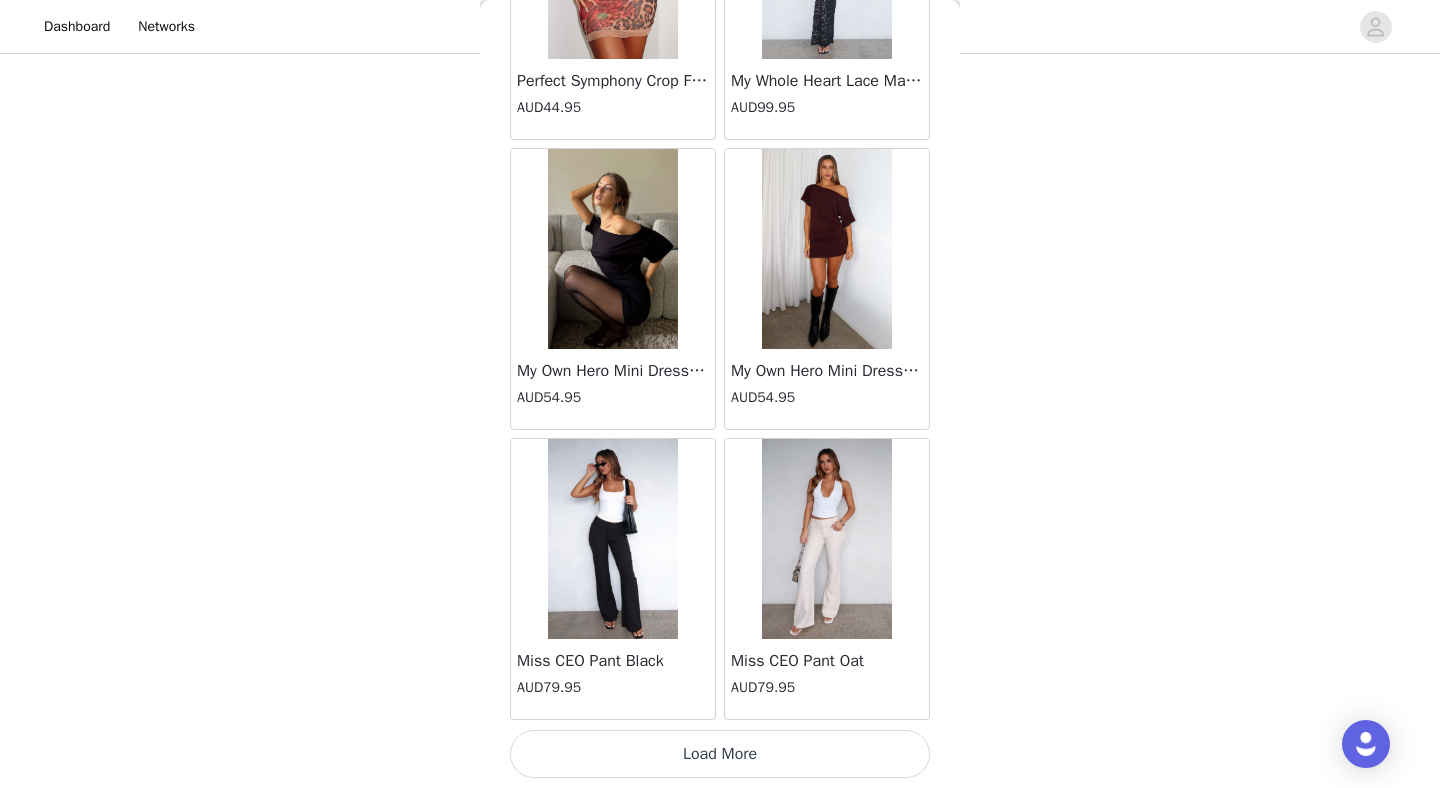 click on "Load More" at bounding box center (720, 754) 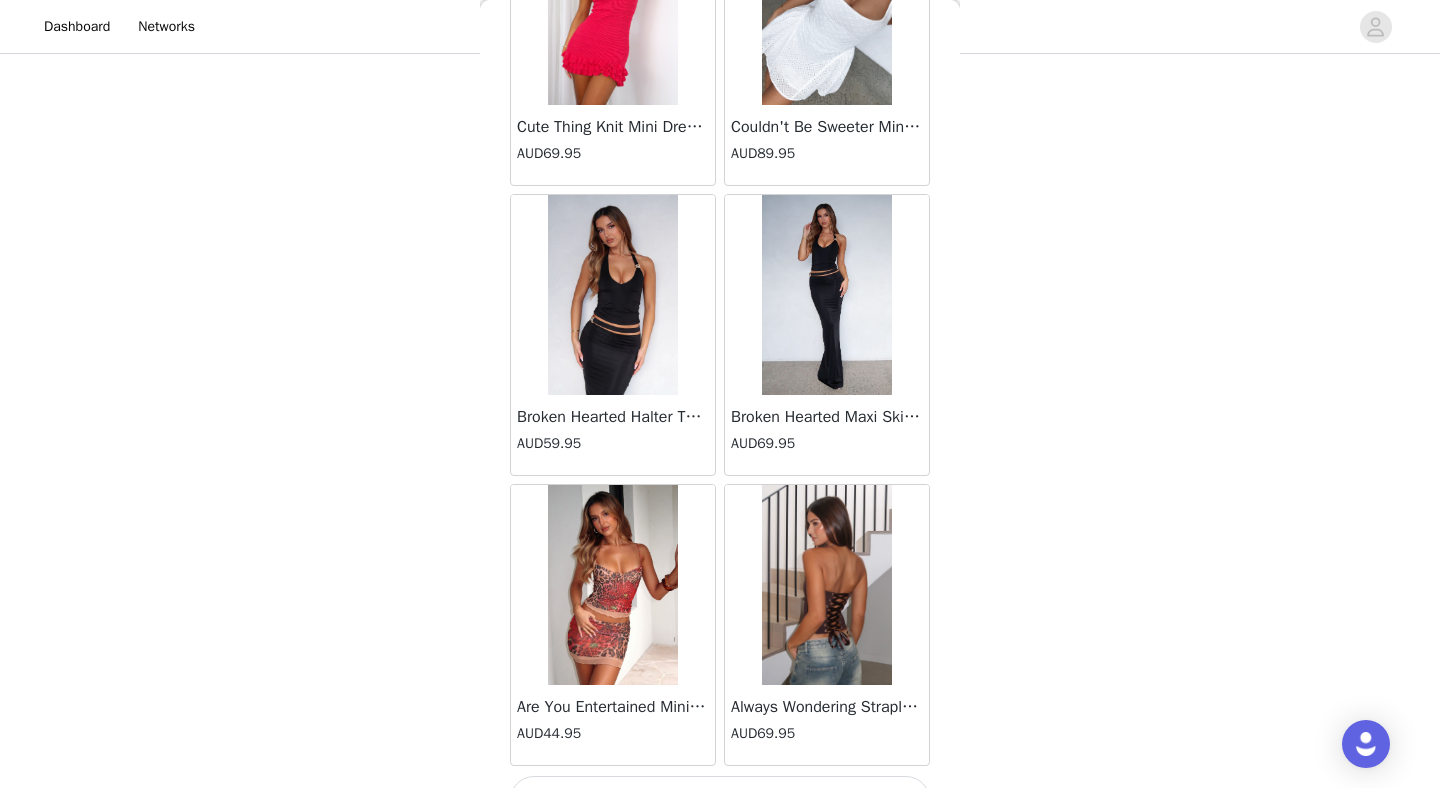 scroll, scrollTop: 118272, scrollLeft: 0, axis: vertical 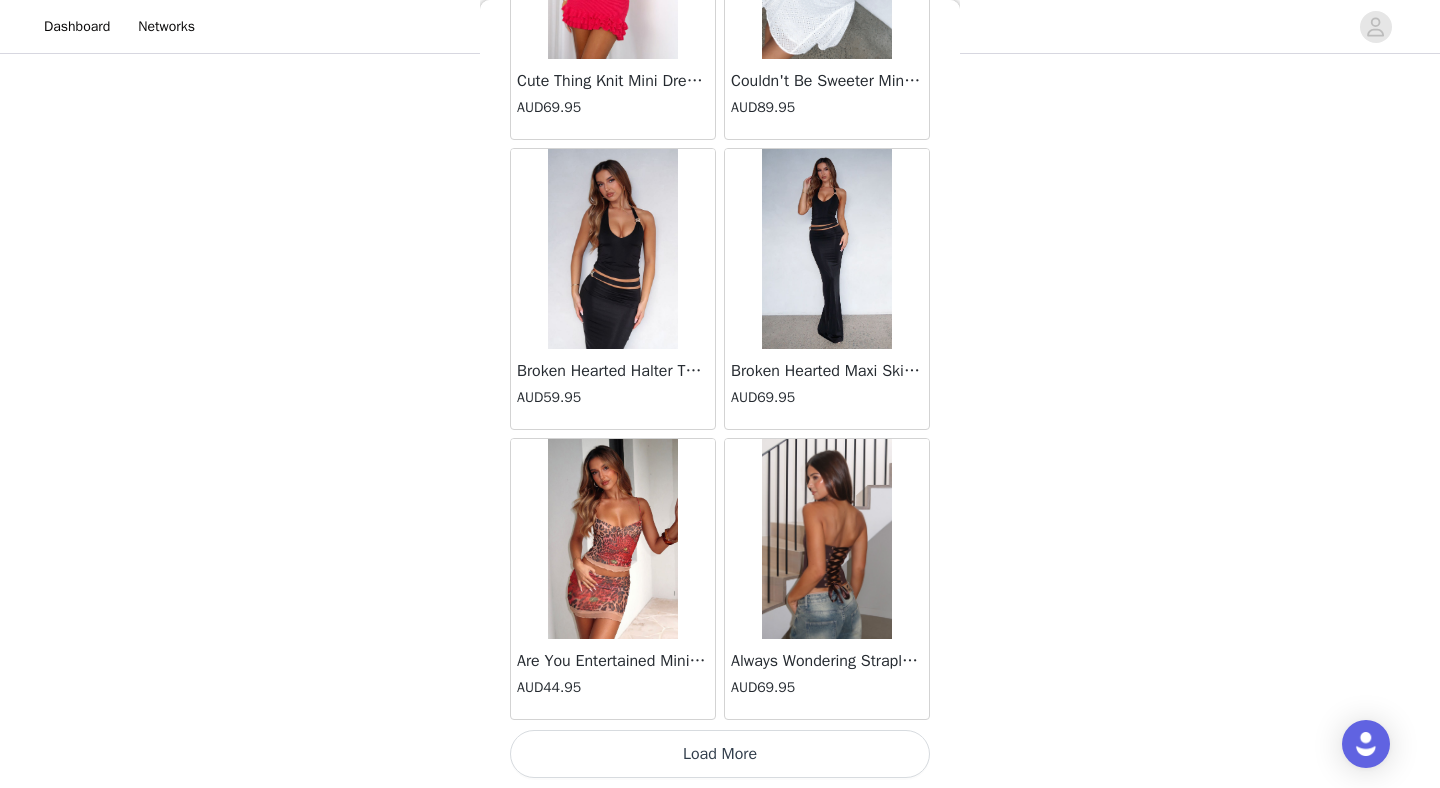 click on "Load More" at bounding box center (720, 754) 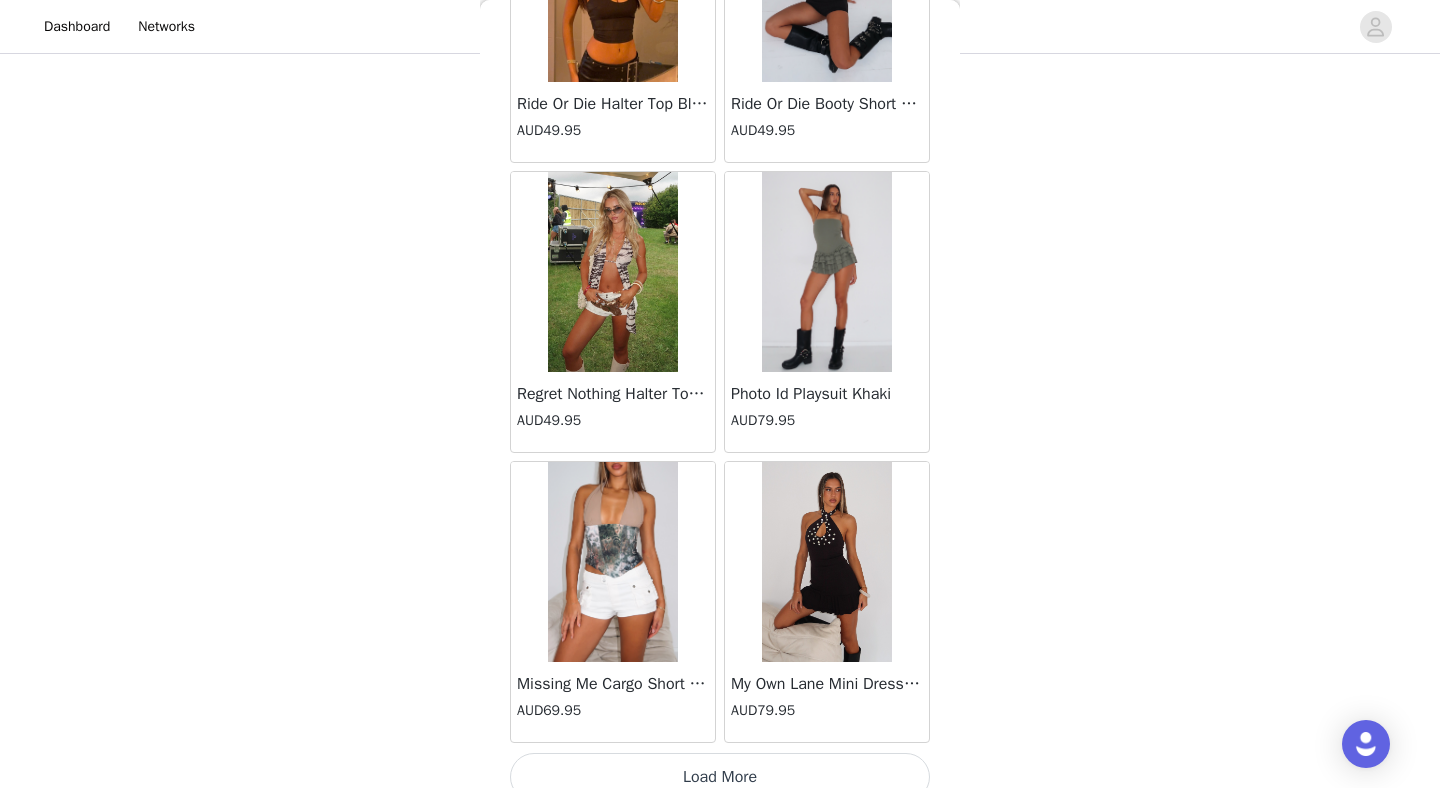 scroll, scrollTop: 121172, scrollLeft: 0, axis: vertical 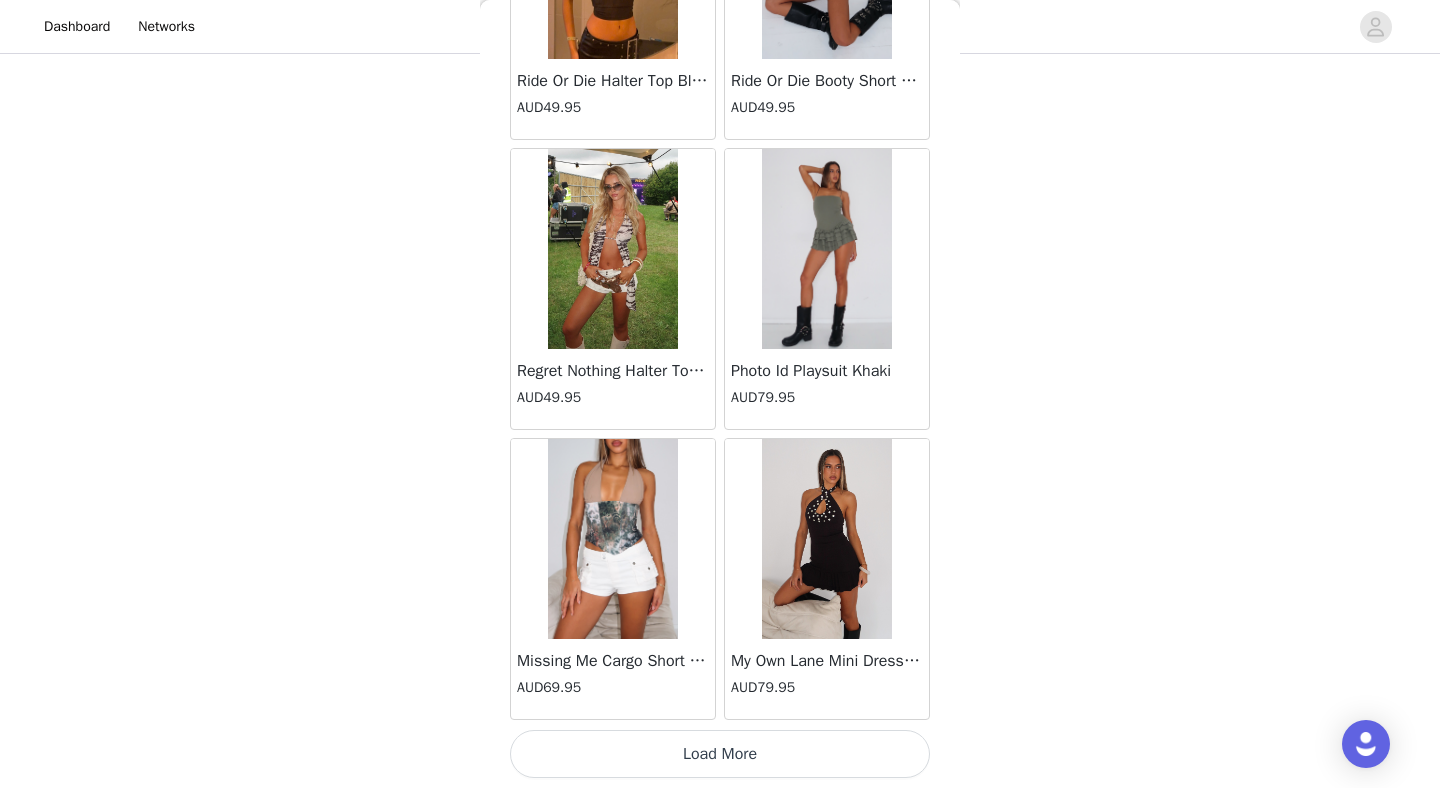click on "Load More" at bounding box center (720, 754) 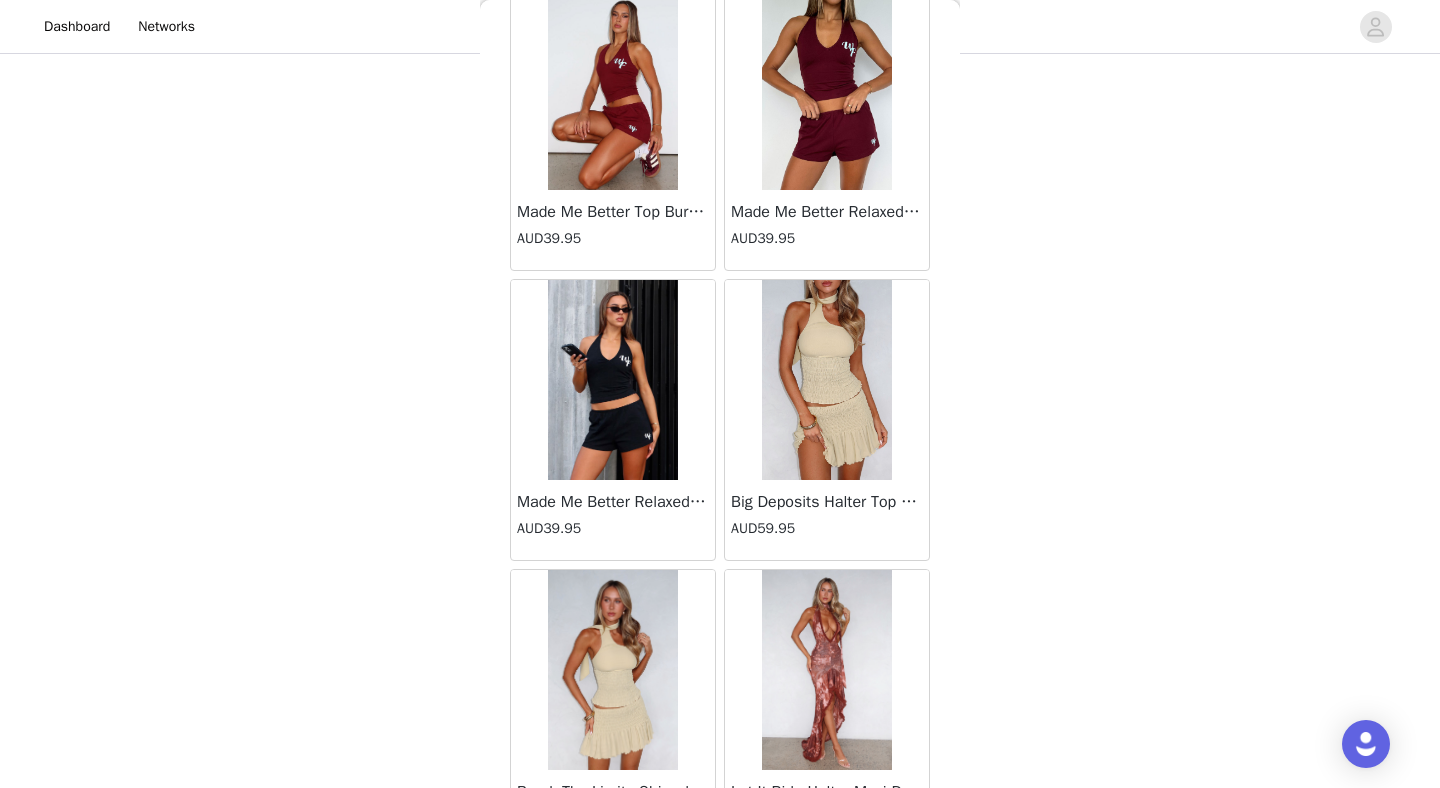 scroll, scrollTop: 124072, scrollLeft: 0, axis: vertical 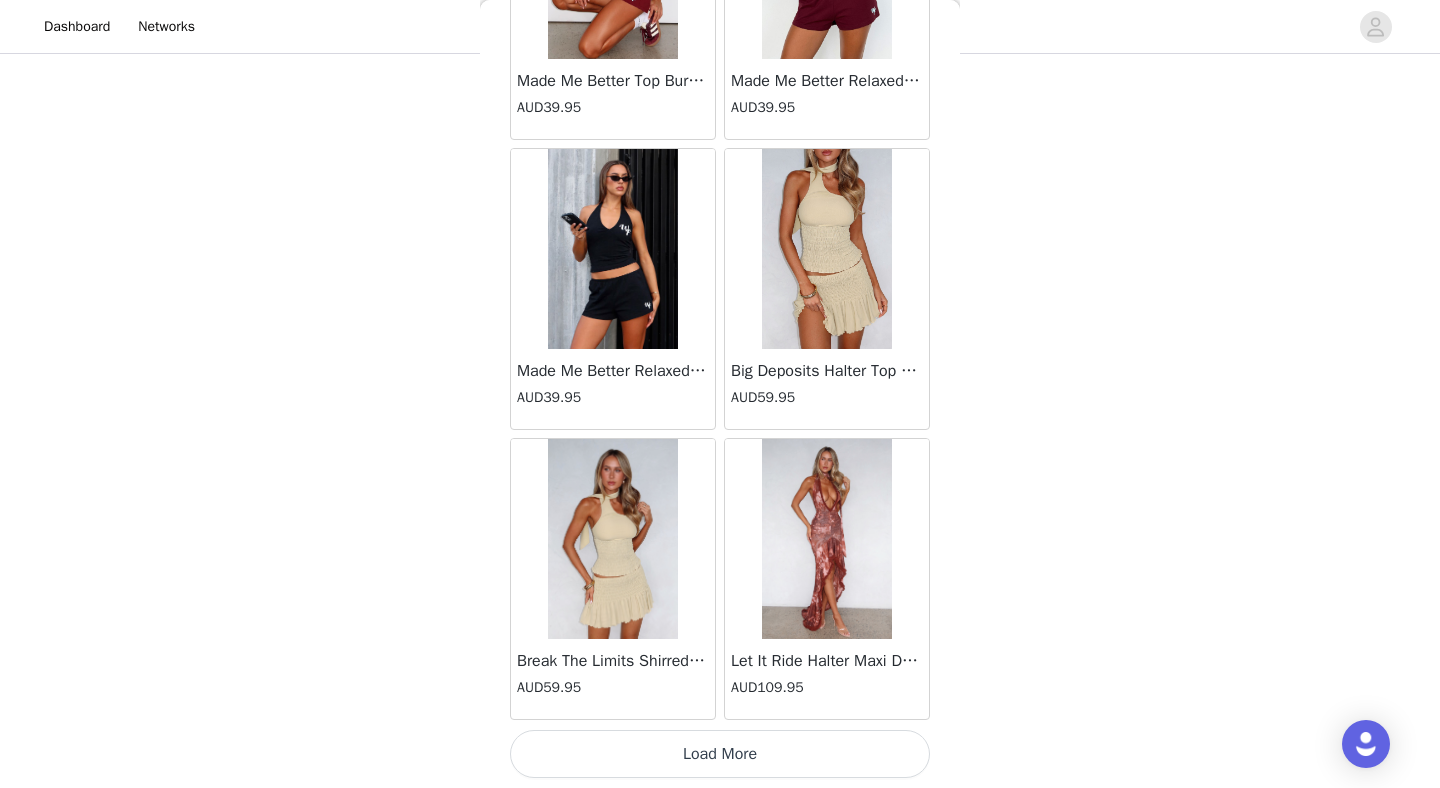 click on "Load More" at bounding box center [720, 754] 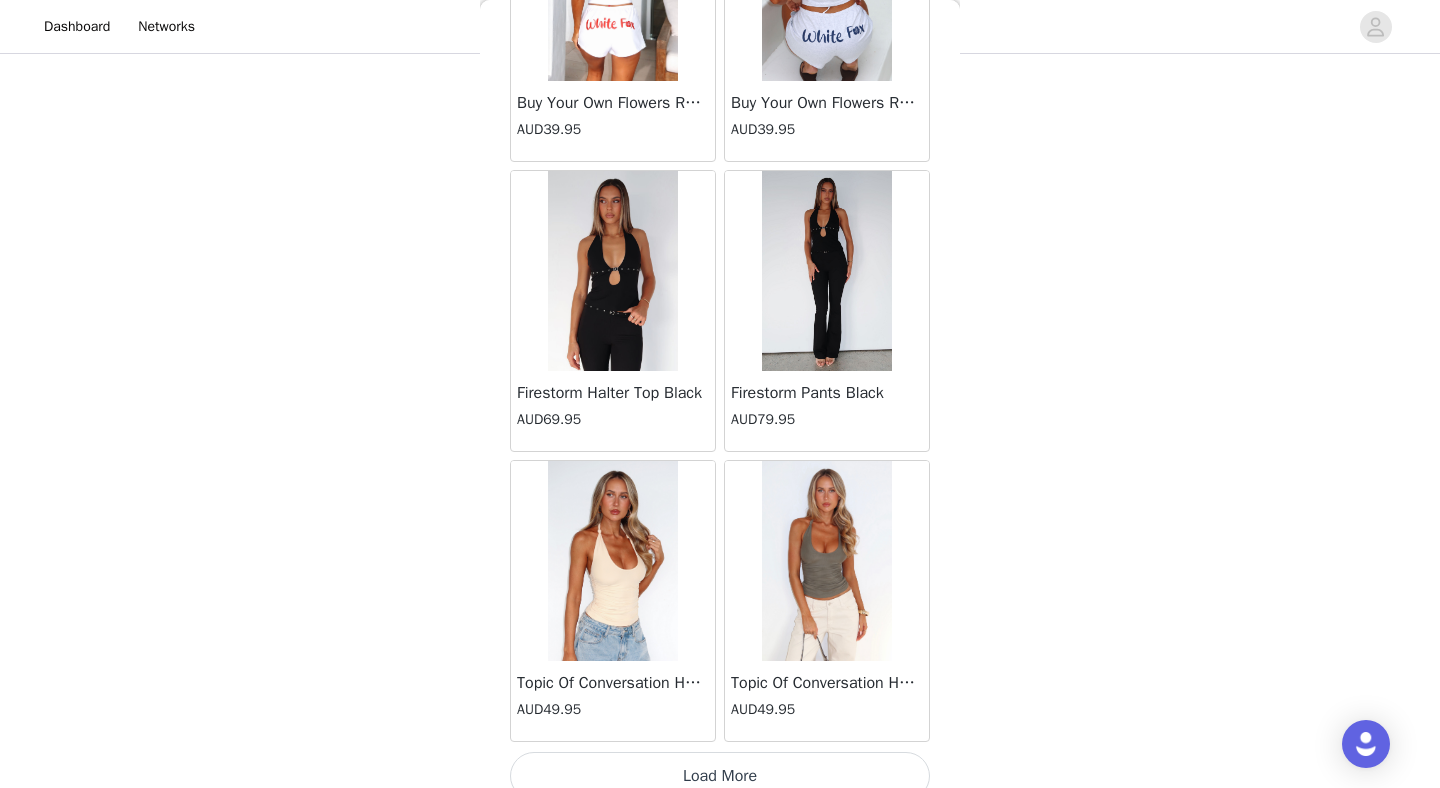 scroll, scrollTop: 126972, scrollLeft: 0, axis: vertical 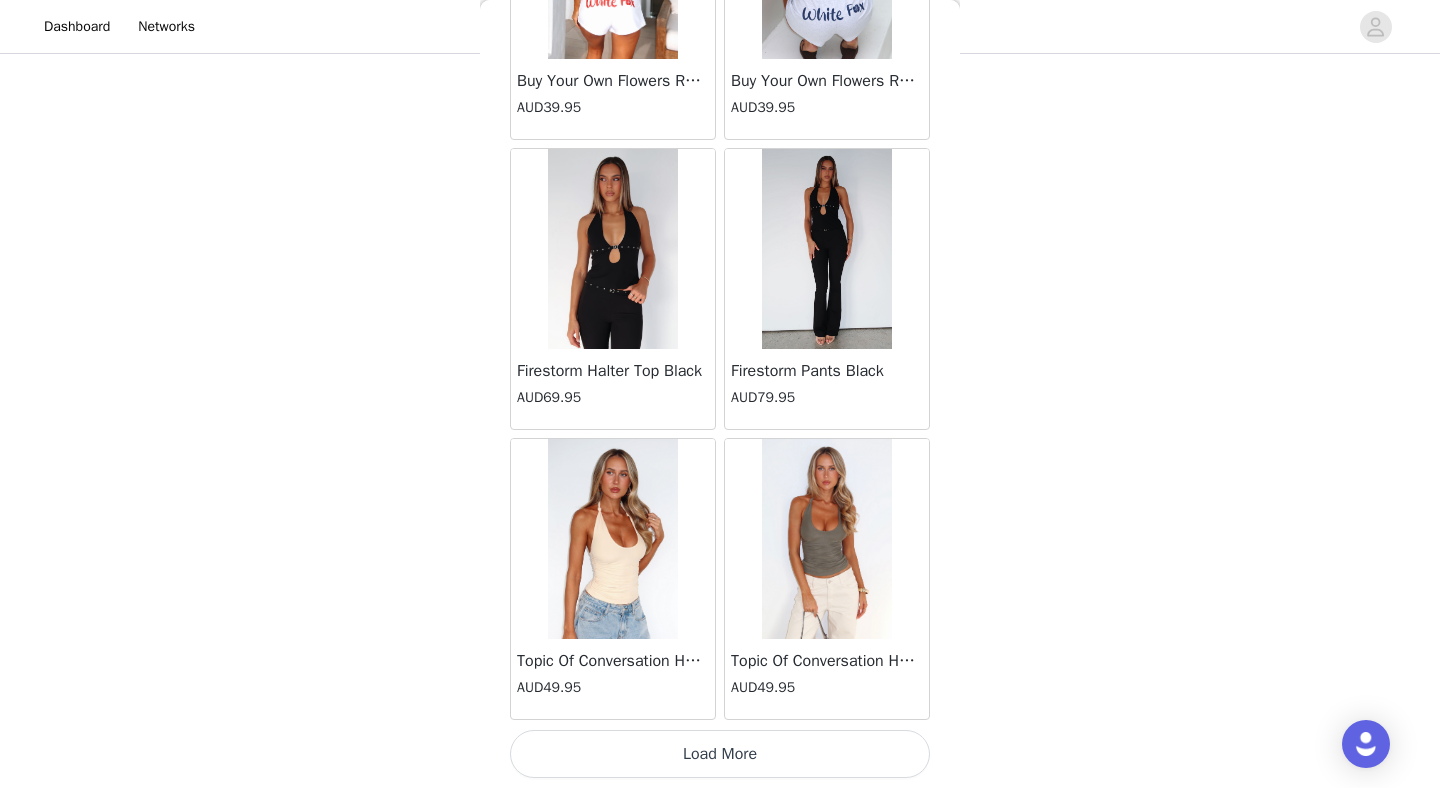 click on "Load More" at bounding box center (720, 754) 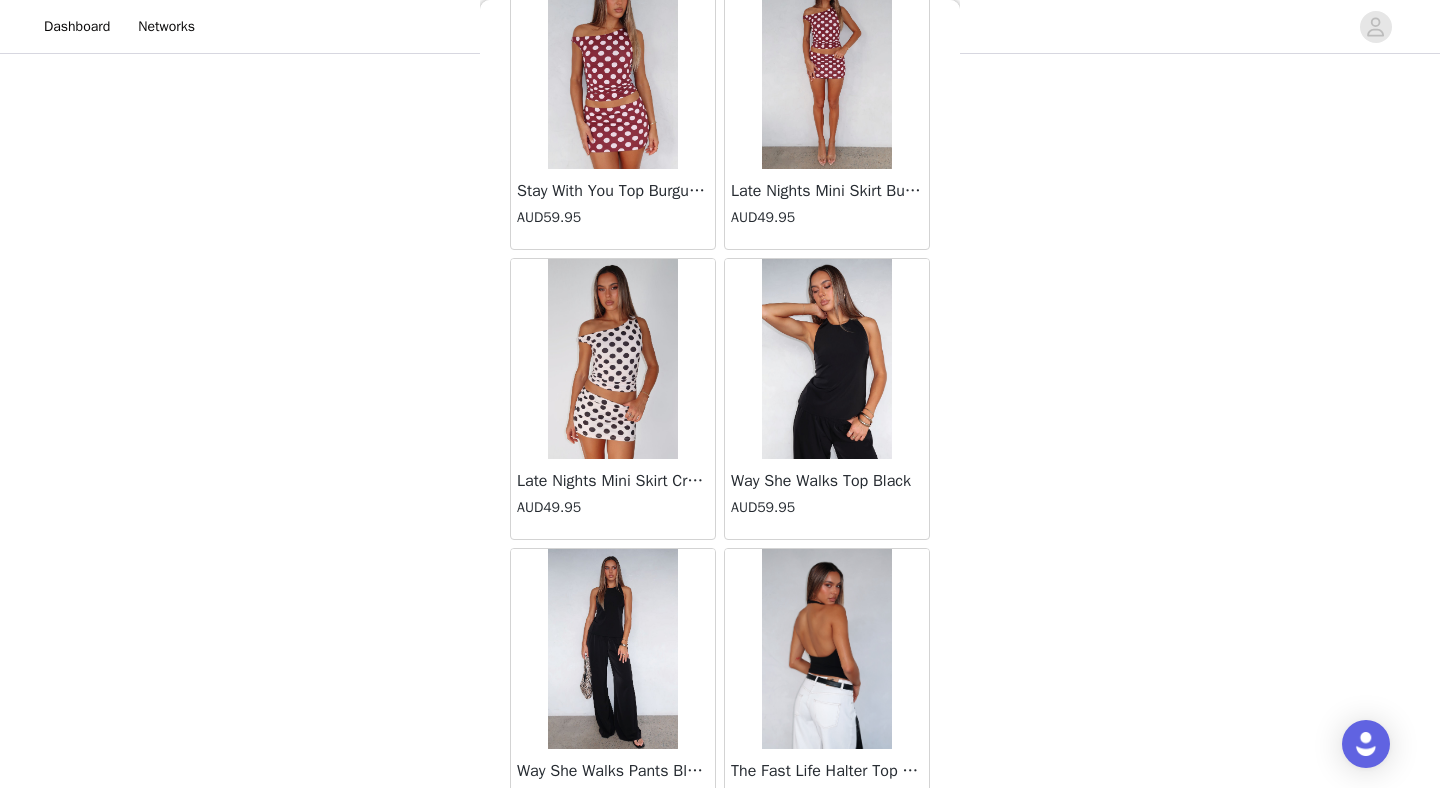 scroll, scrollTop: 129872, scrollLeft: 0, axis: vertical 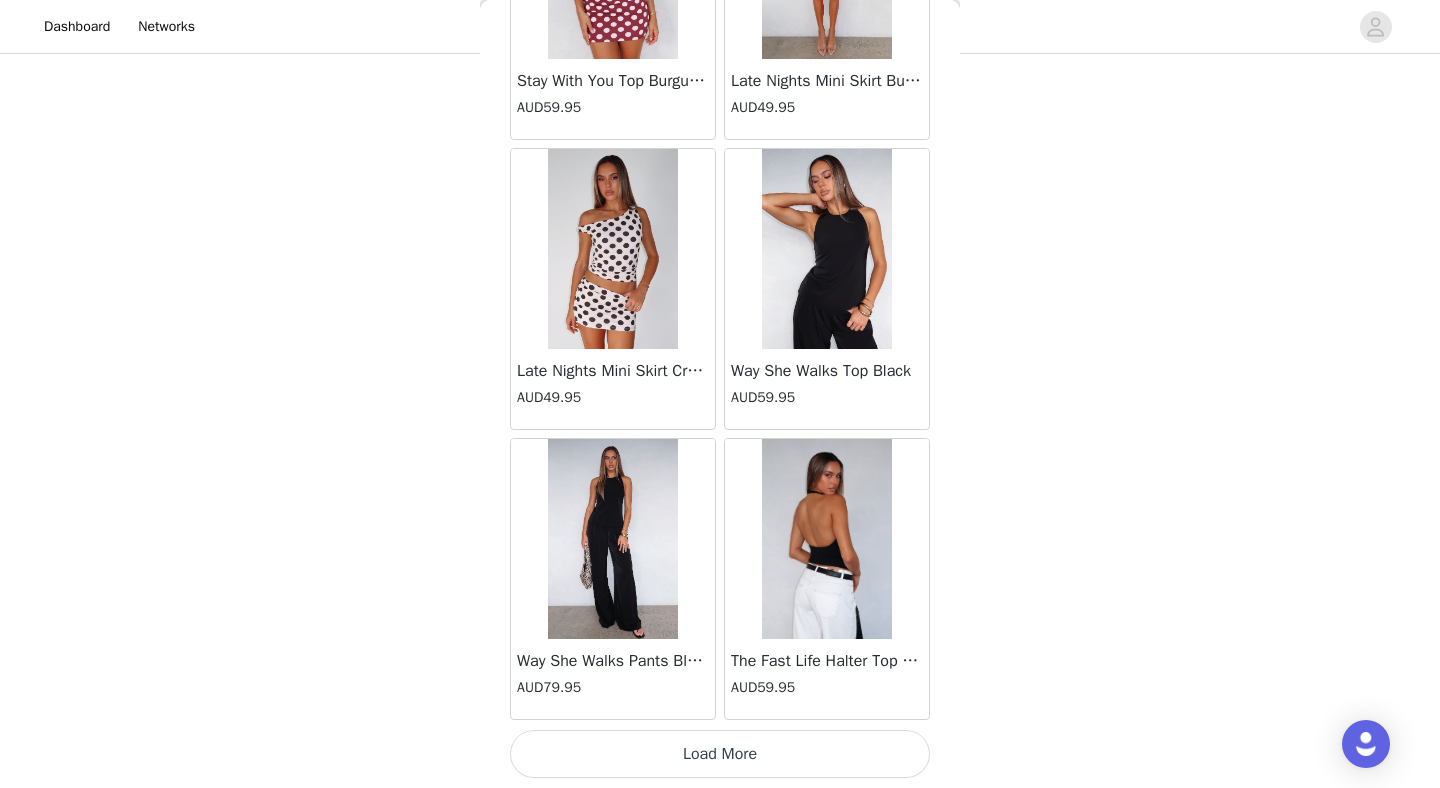 click on "Load More" at bounding box center [720, 754] 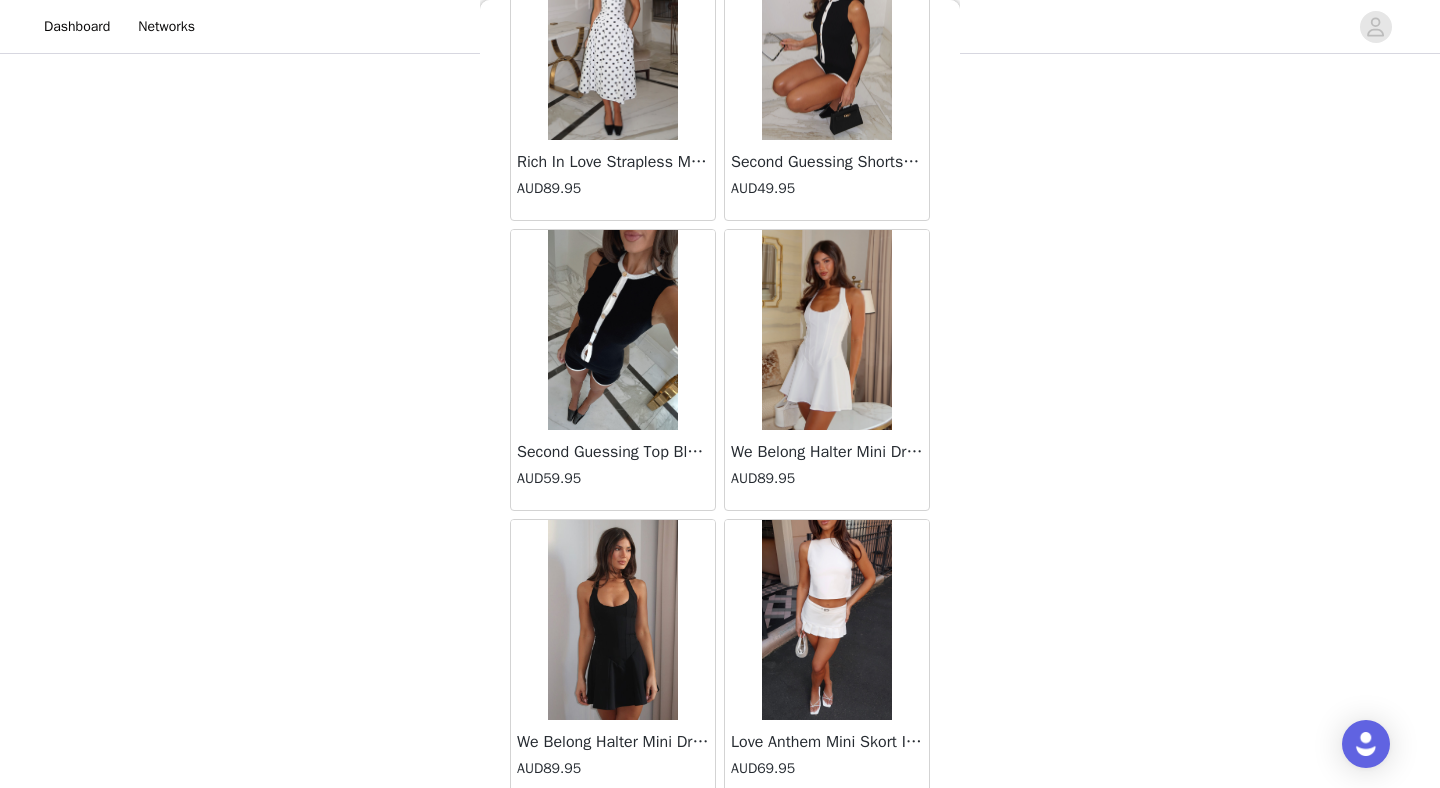 scroll, scrollTop: 132772, scrollLeft: 0, axis: vertical 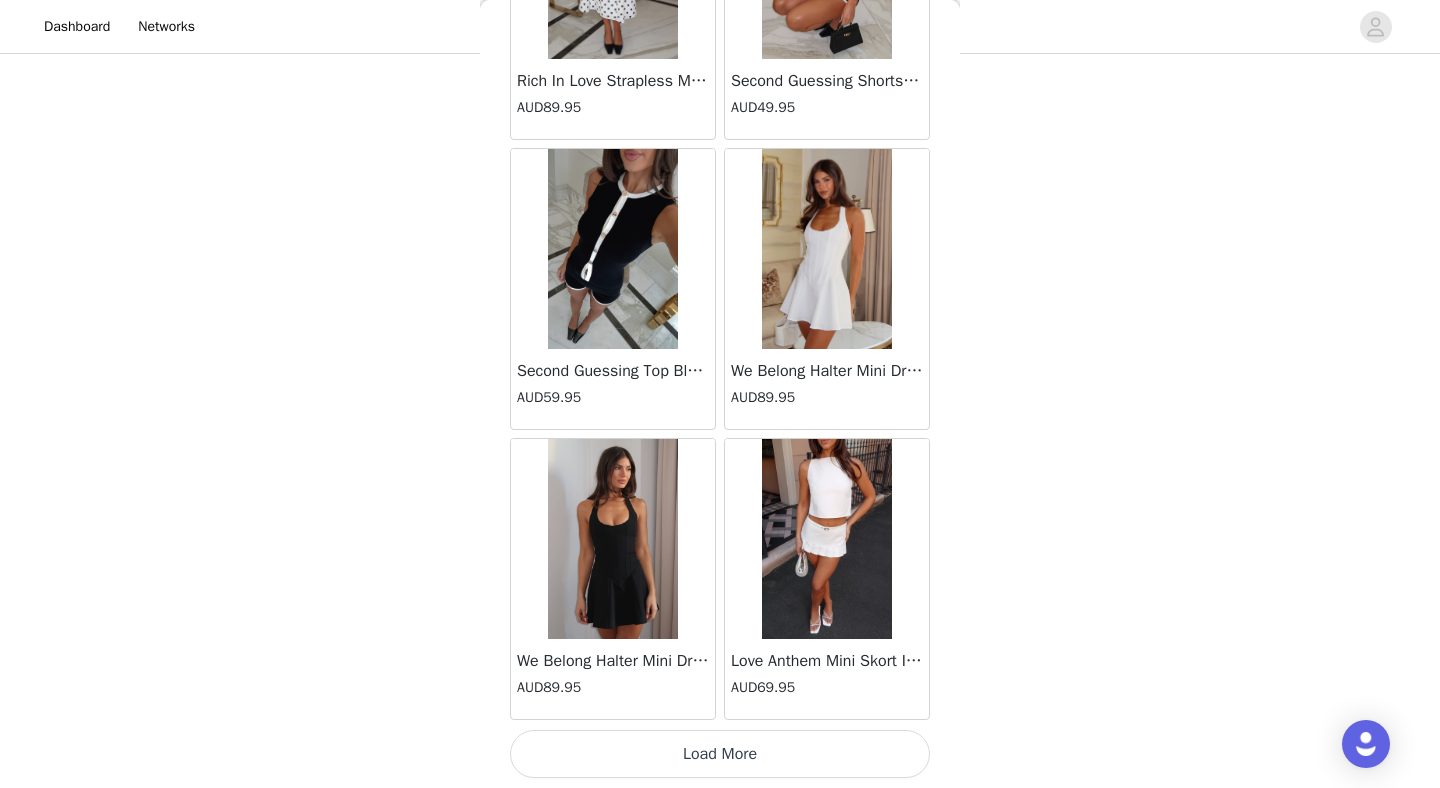 click on "Load More" at bounding box center [720, 754] 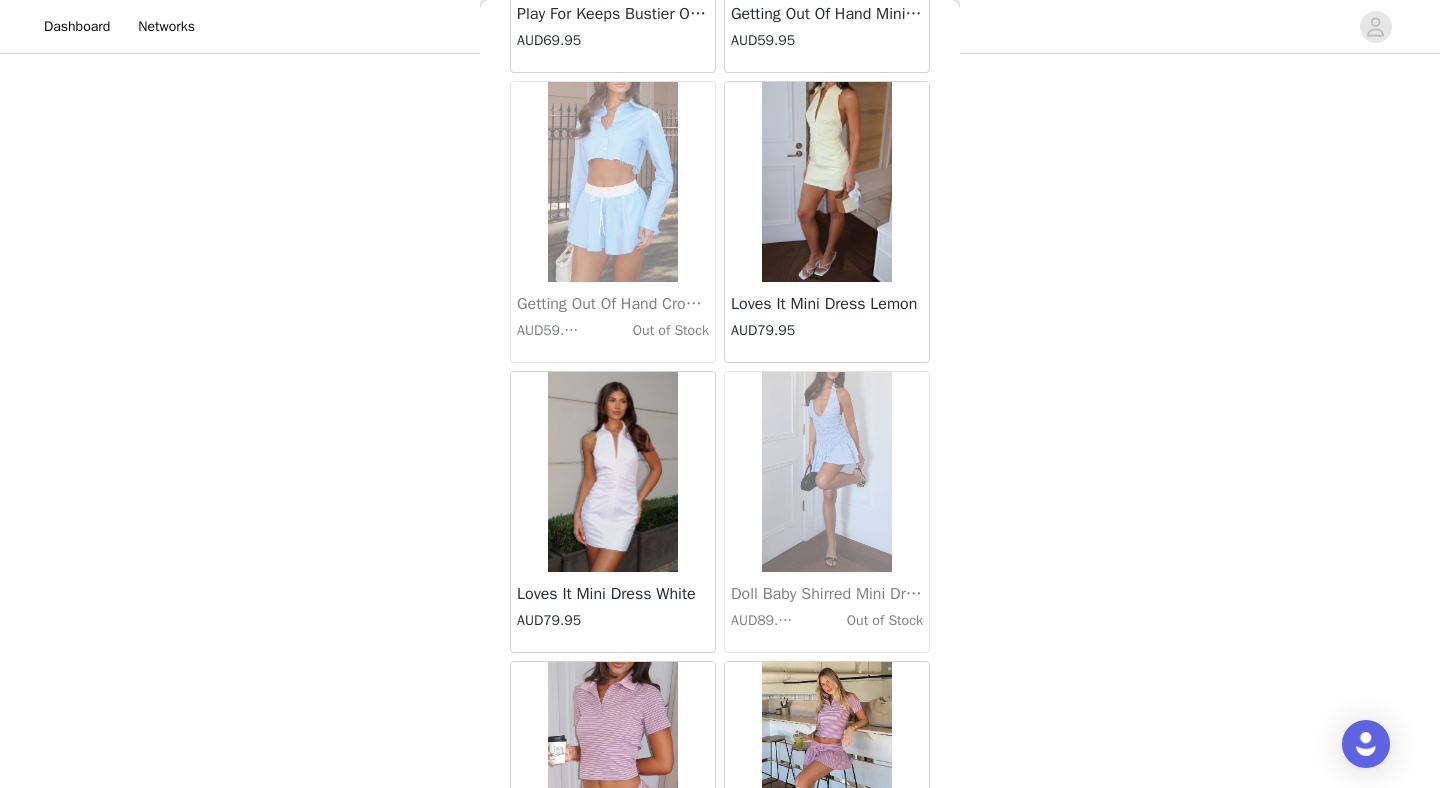scroll, scrollTop: 135672, scrollLeft: 0, axis: vertical 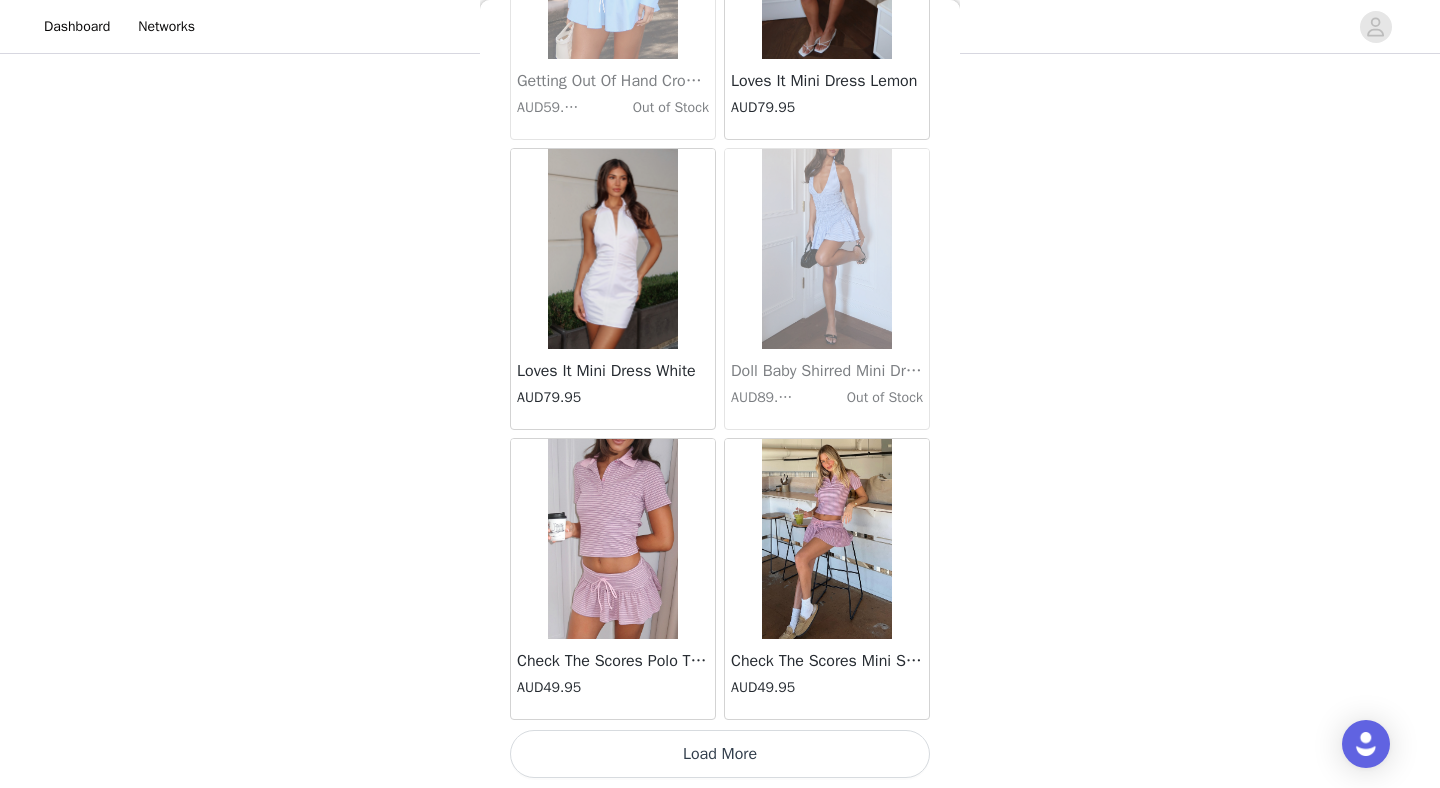 click on "Load More" at bounding box center [720, 754] 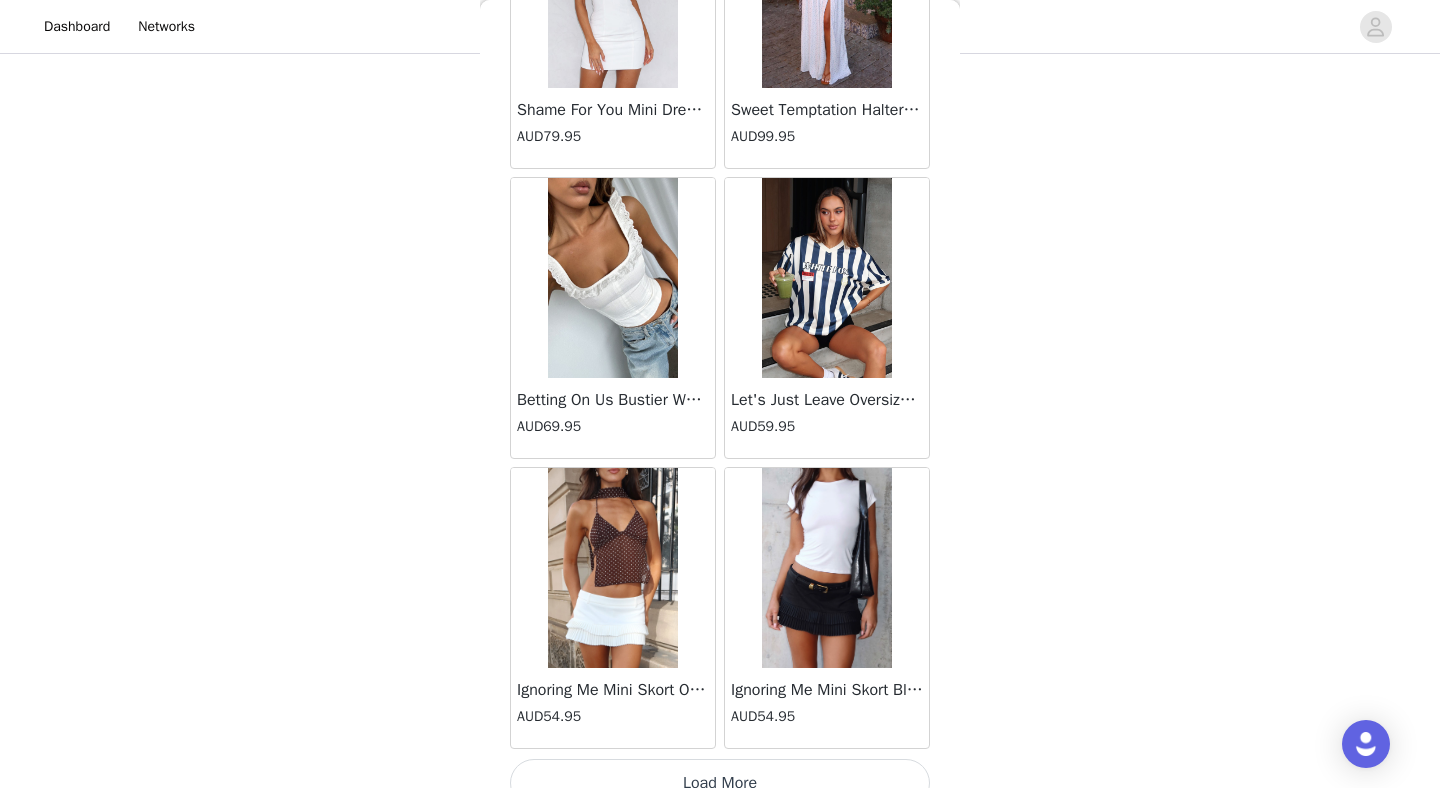scroll, scrollTop: 138572, scrollLeft: 0, axis: vertical 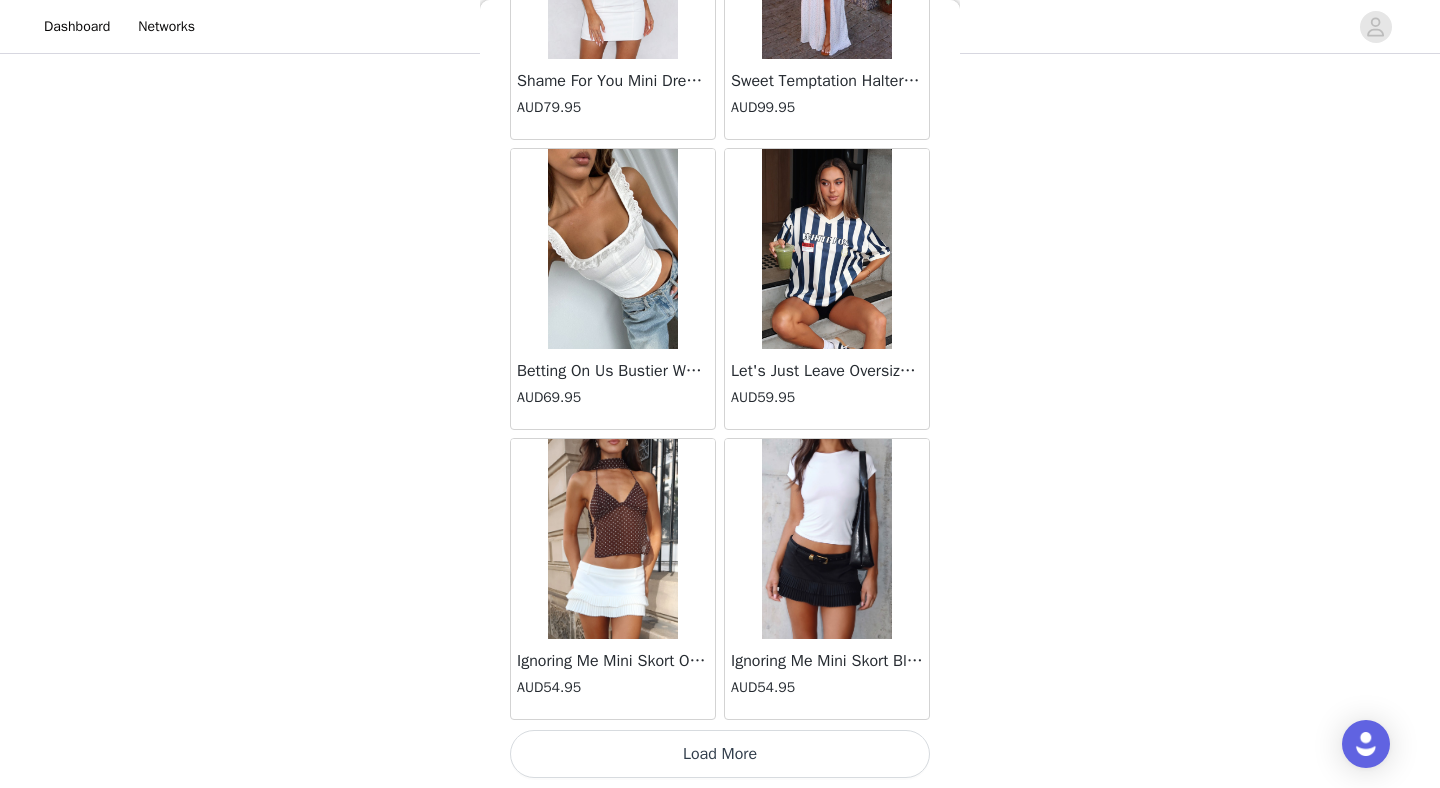 click on "Load More" at bounding box center (720, 754) 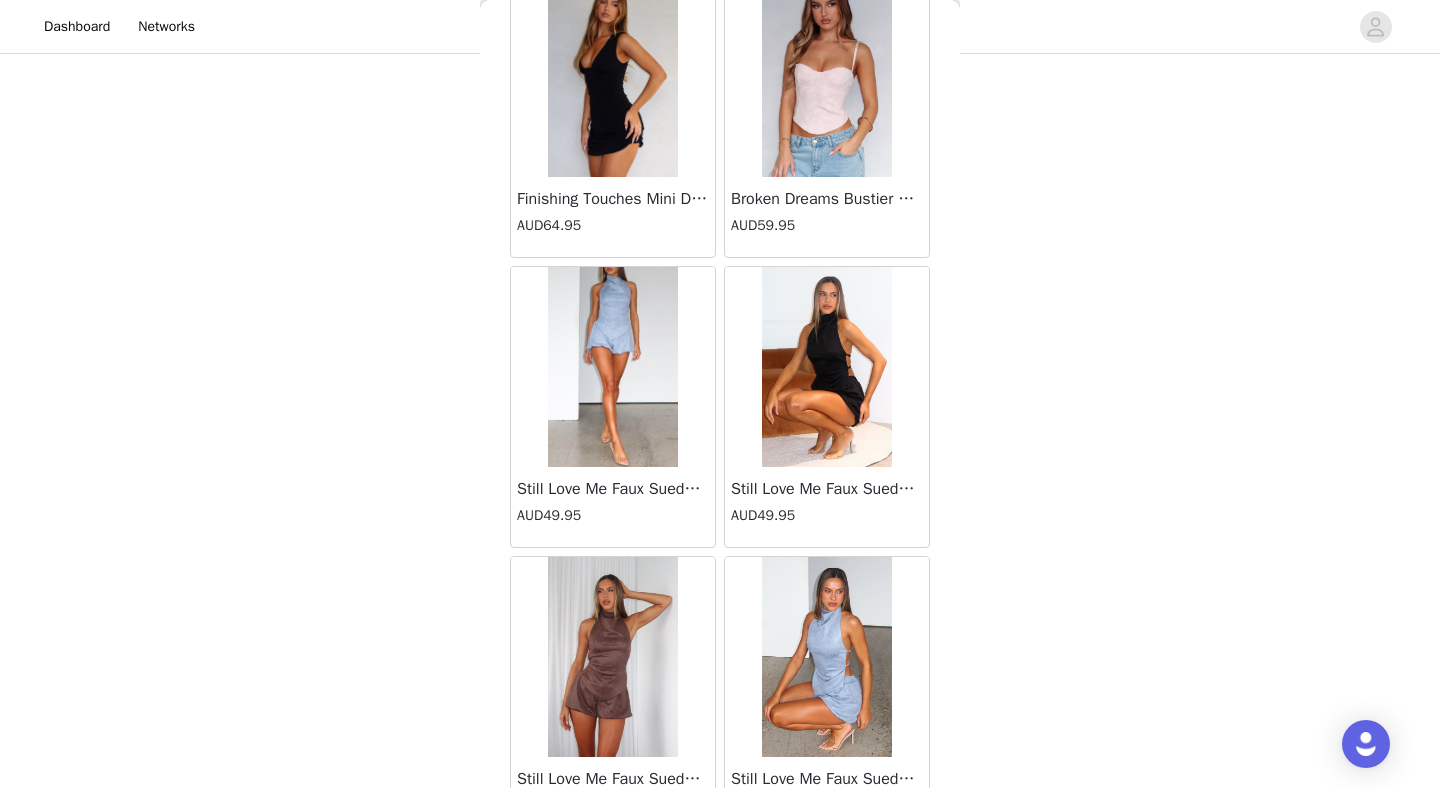 scroll, scrollTop: 141472, scrollLeft: 0, axis: vertical 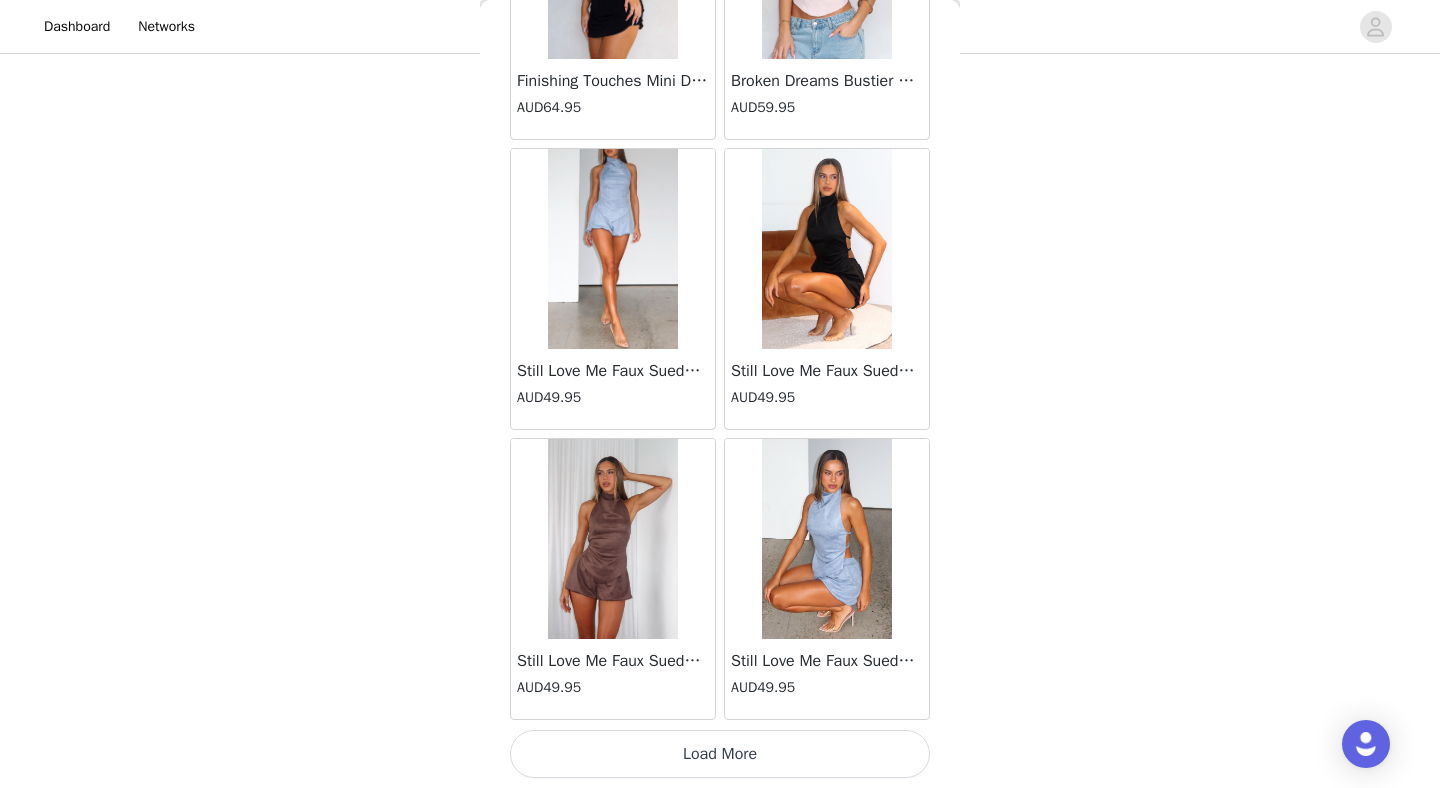 click on "Load More" at bounding box center [720, 754] 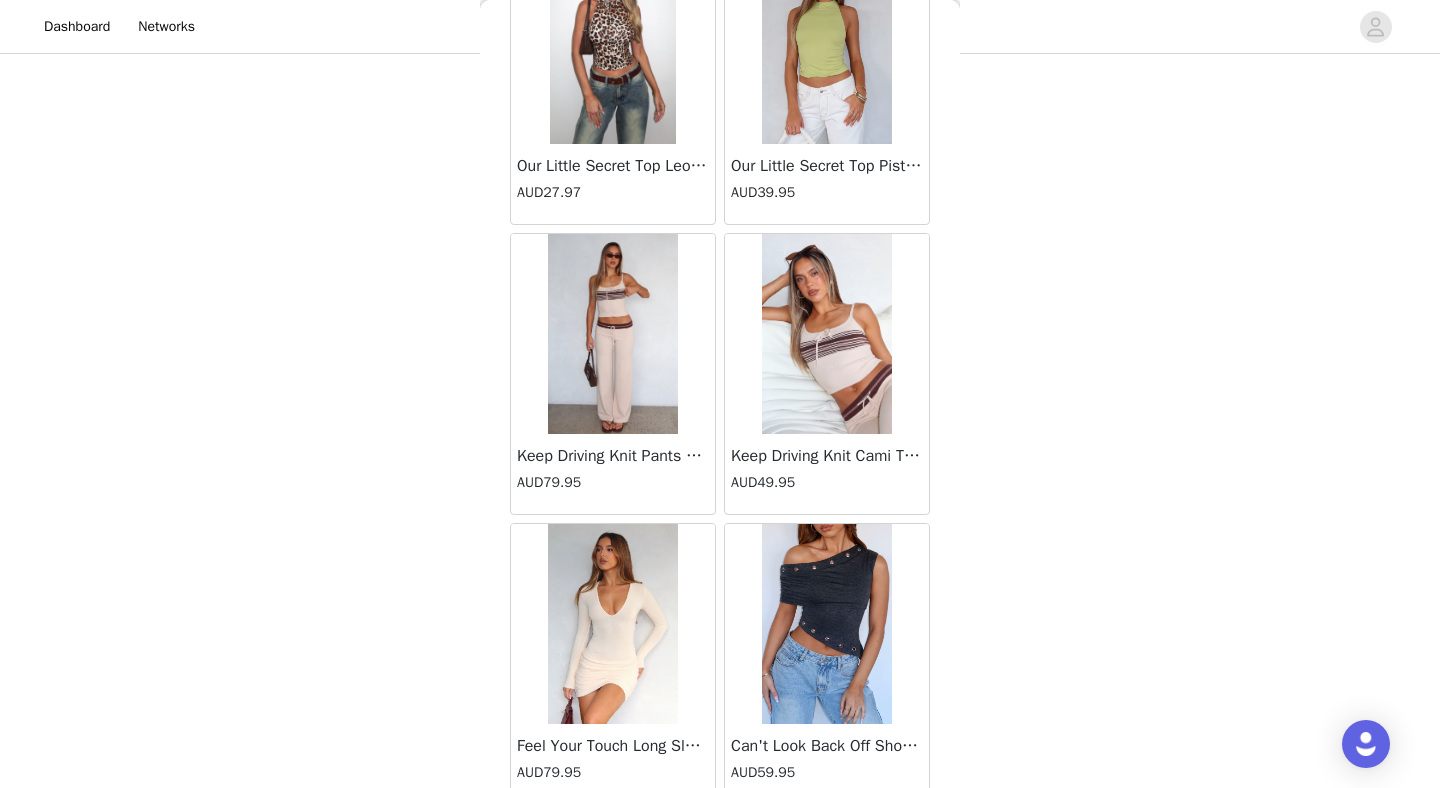 scroll, scrollTop: 144372, scrollLeft: 0, axis: vertical 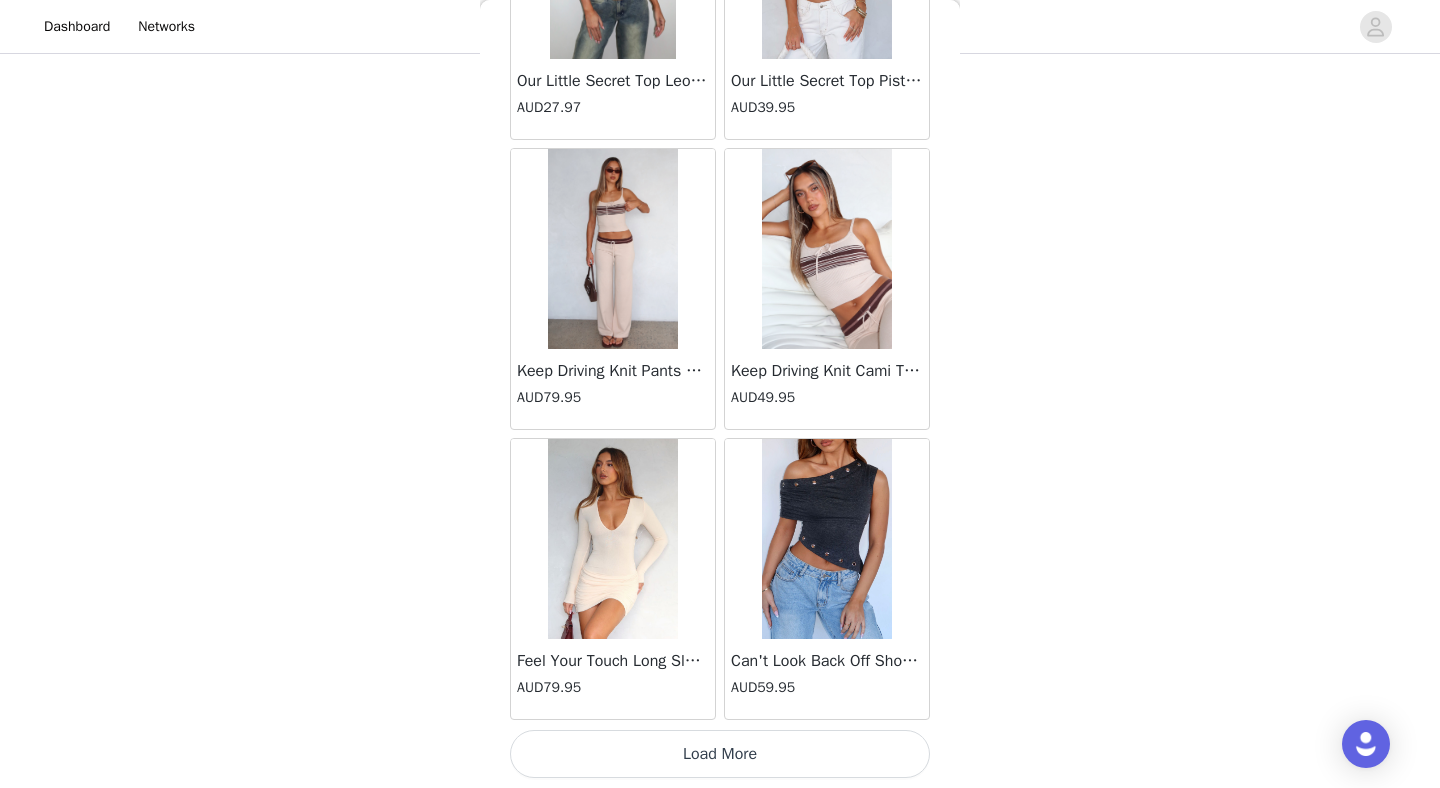 click on "Load More" at bounding box center (720, 754) 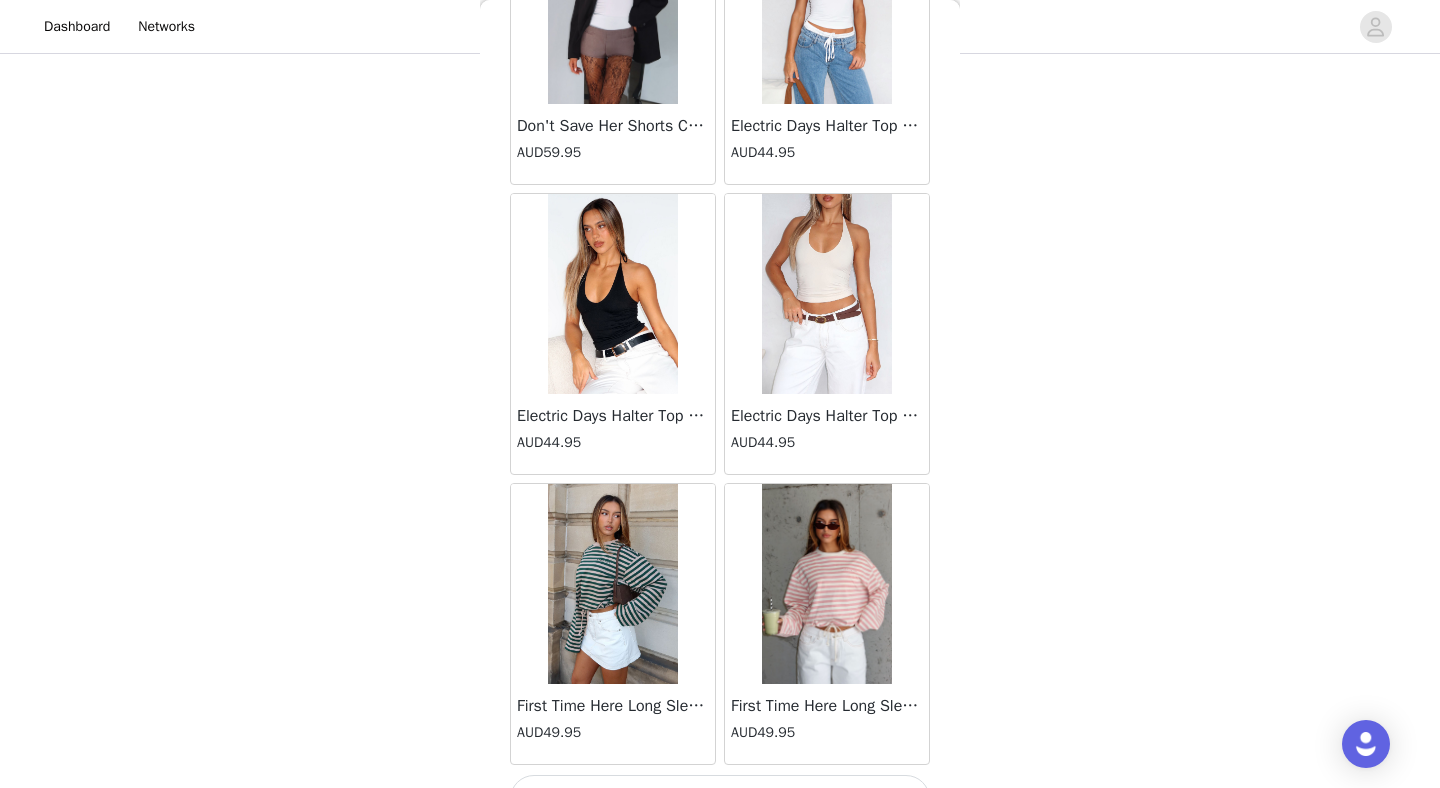 scroll, scrollTop: 147272, scrollLeft: 0, axis: vertical 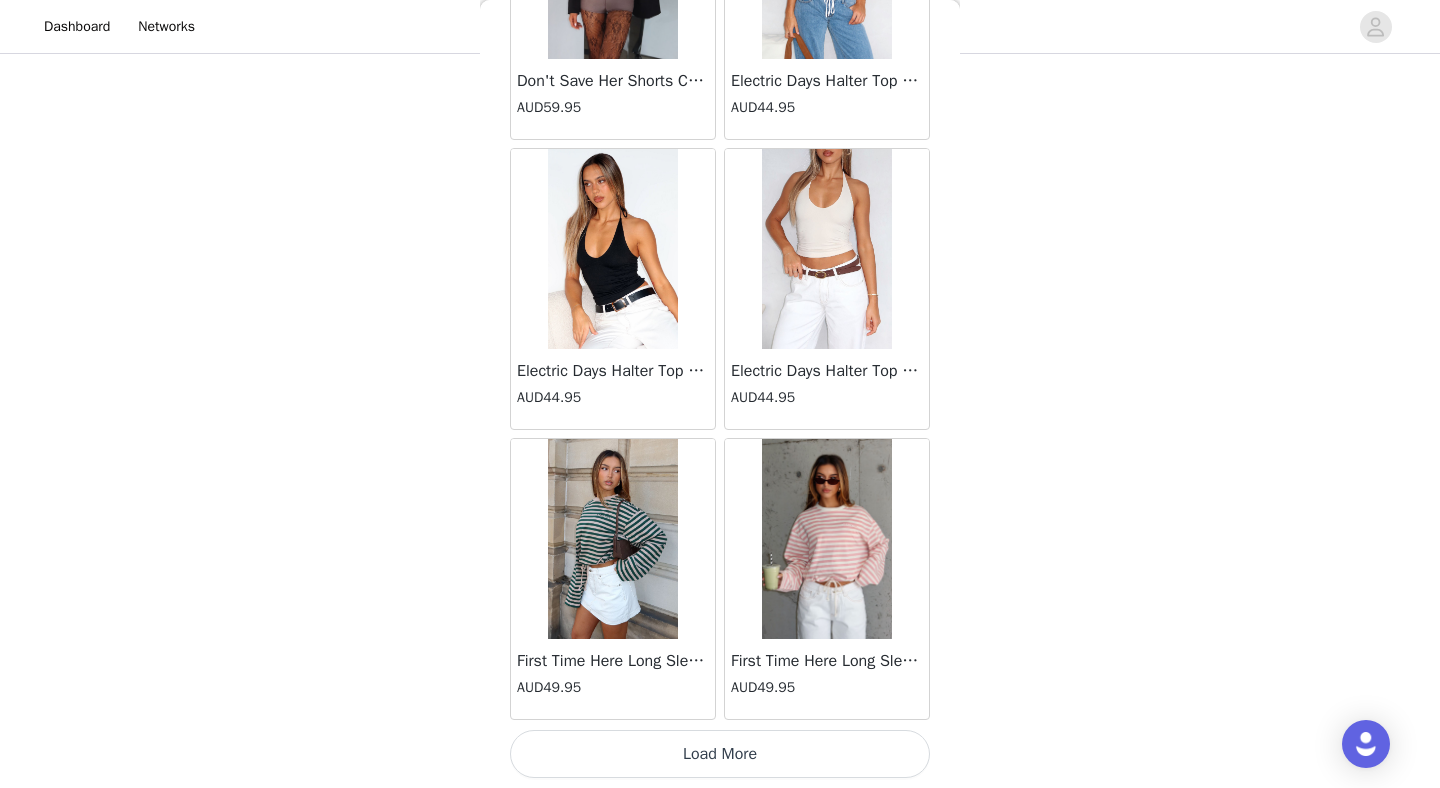 click on "Load More" at bounding box center [720, 754] 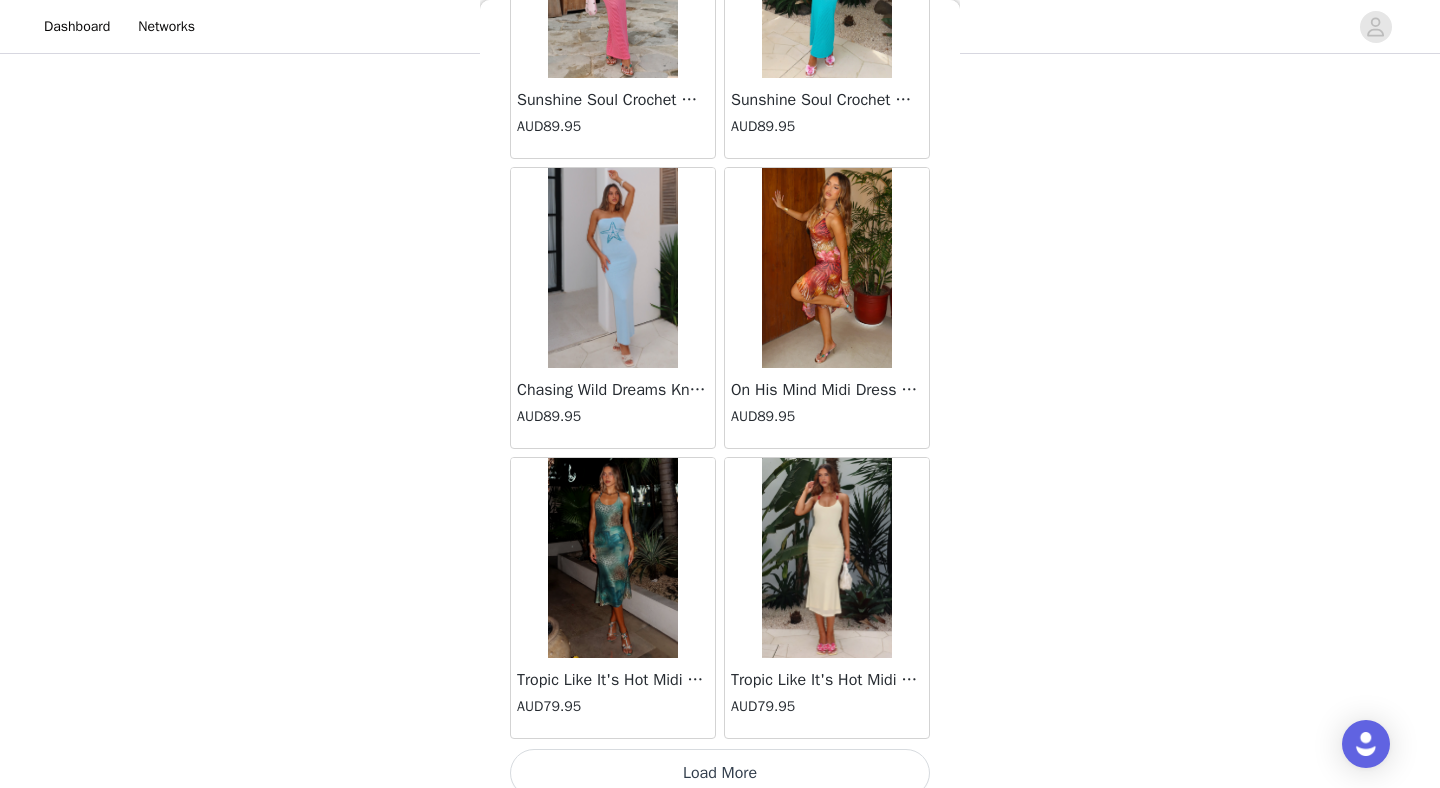 scroll, scrollTop: 150172, scrollLeft: 0, axis: vertical 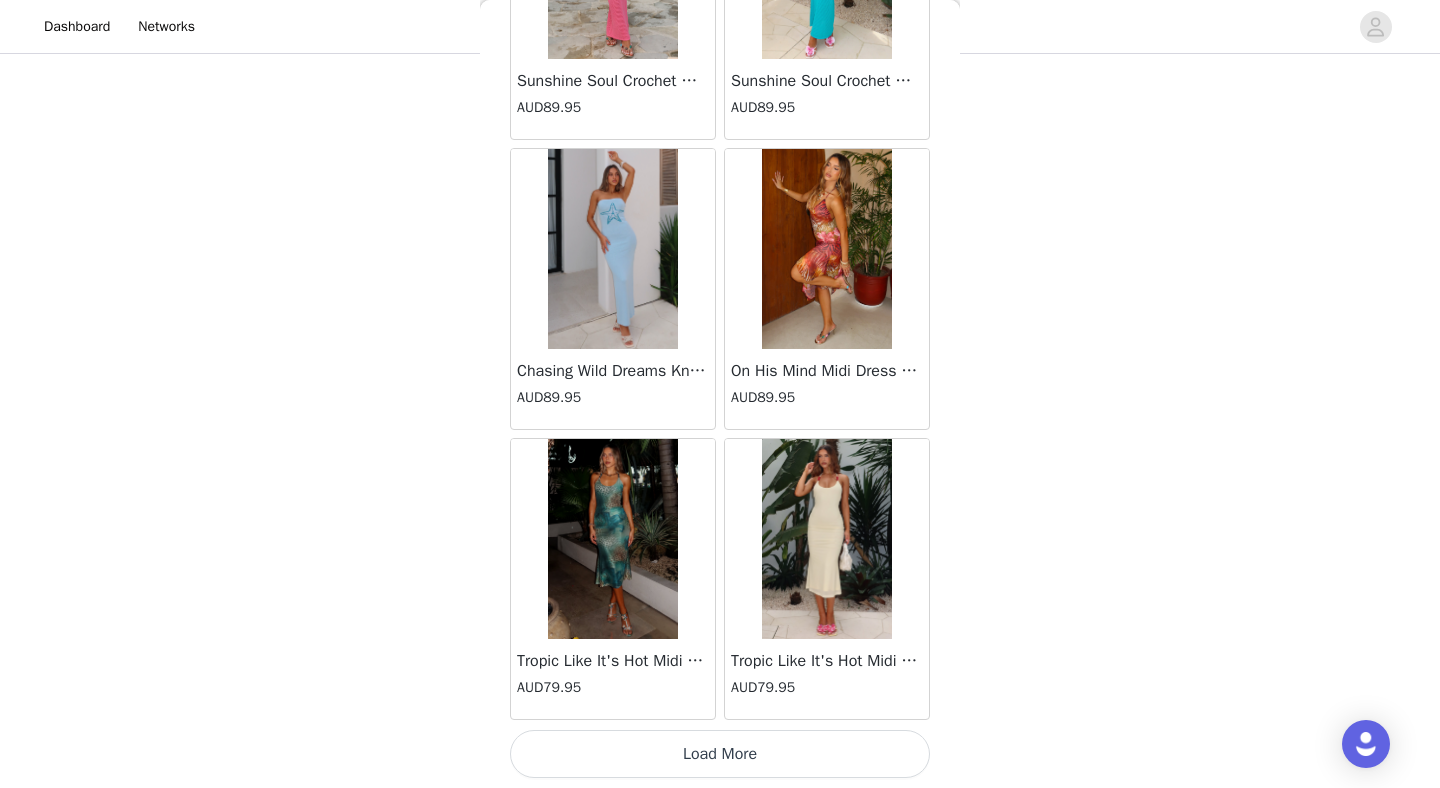 click on "Load More" at bounding box center [720, 754] 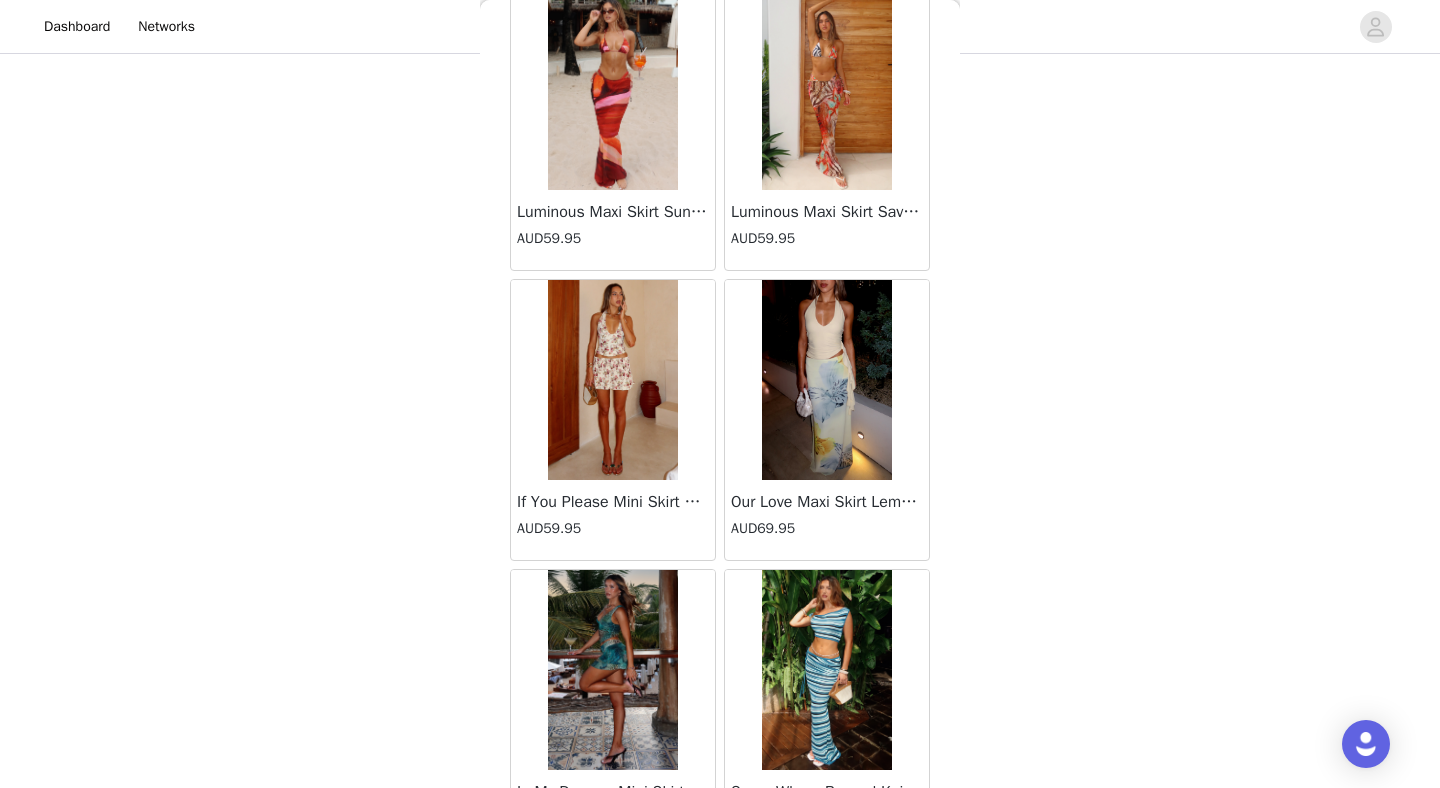 scroll, scrollTop: 153072, scrollLeft: 0, axis: vertical 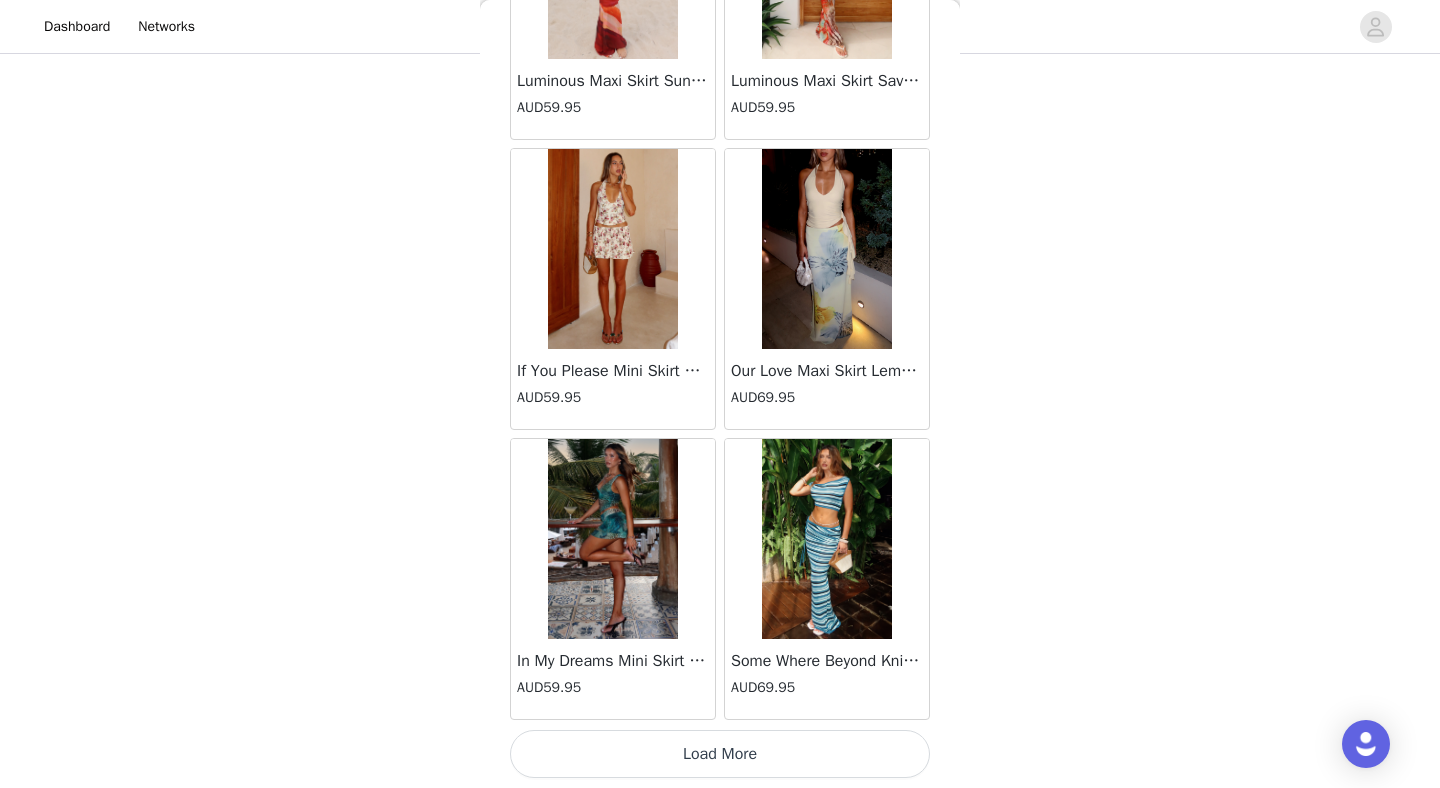 click on "Load More" at bounding box center [720, 754] 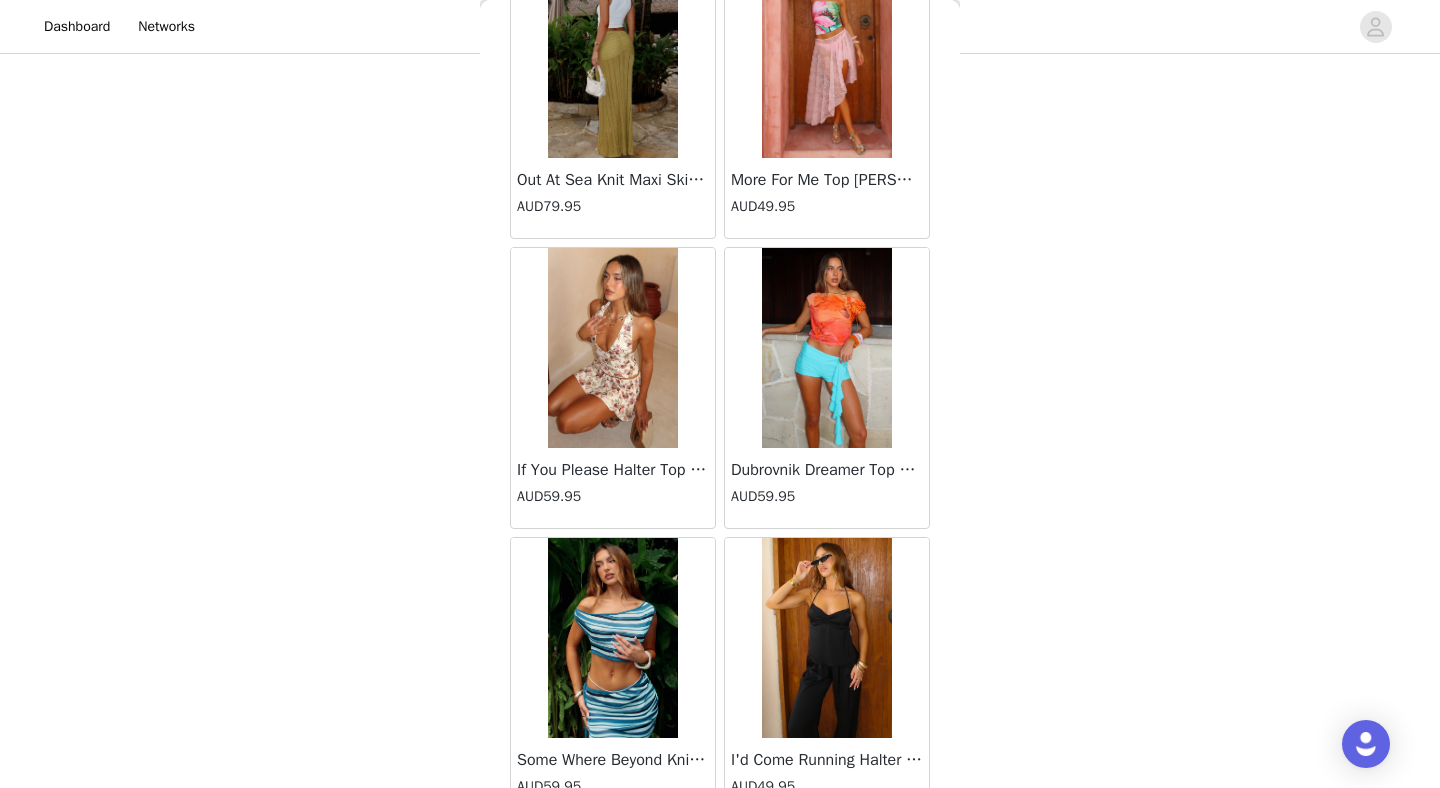 scroll, scrollTop: 155972, scrollLeft: 0, axis: vertical 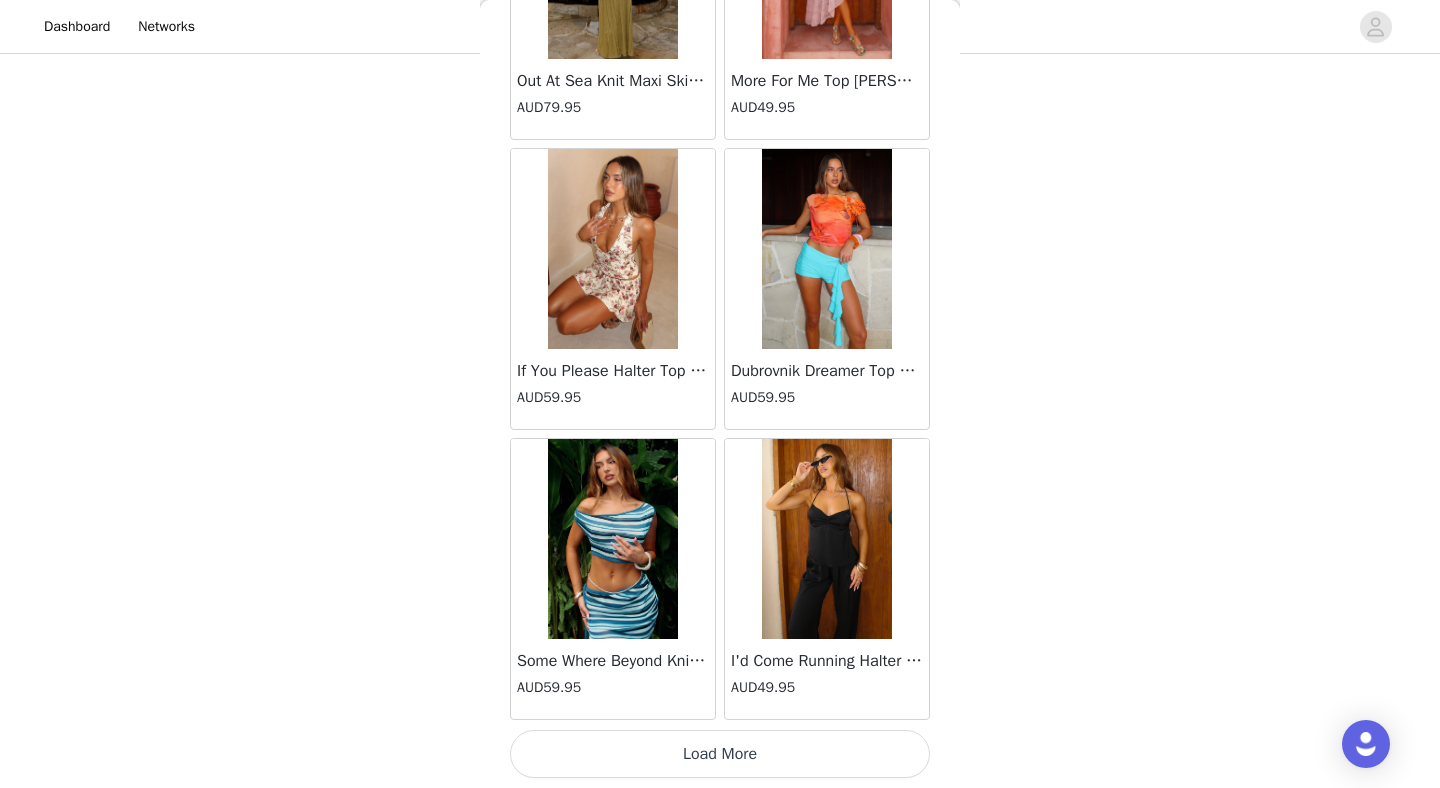click on "Load More" at bounding box center (720, 754) 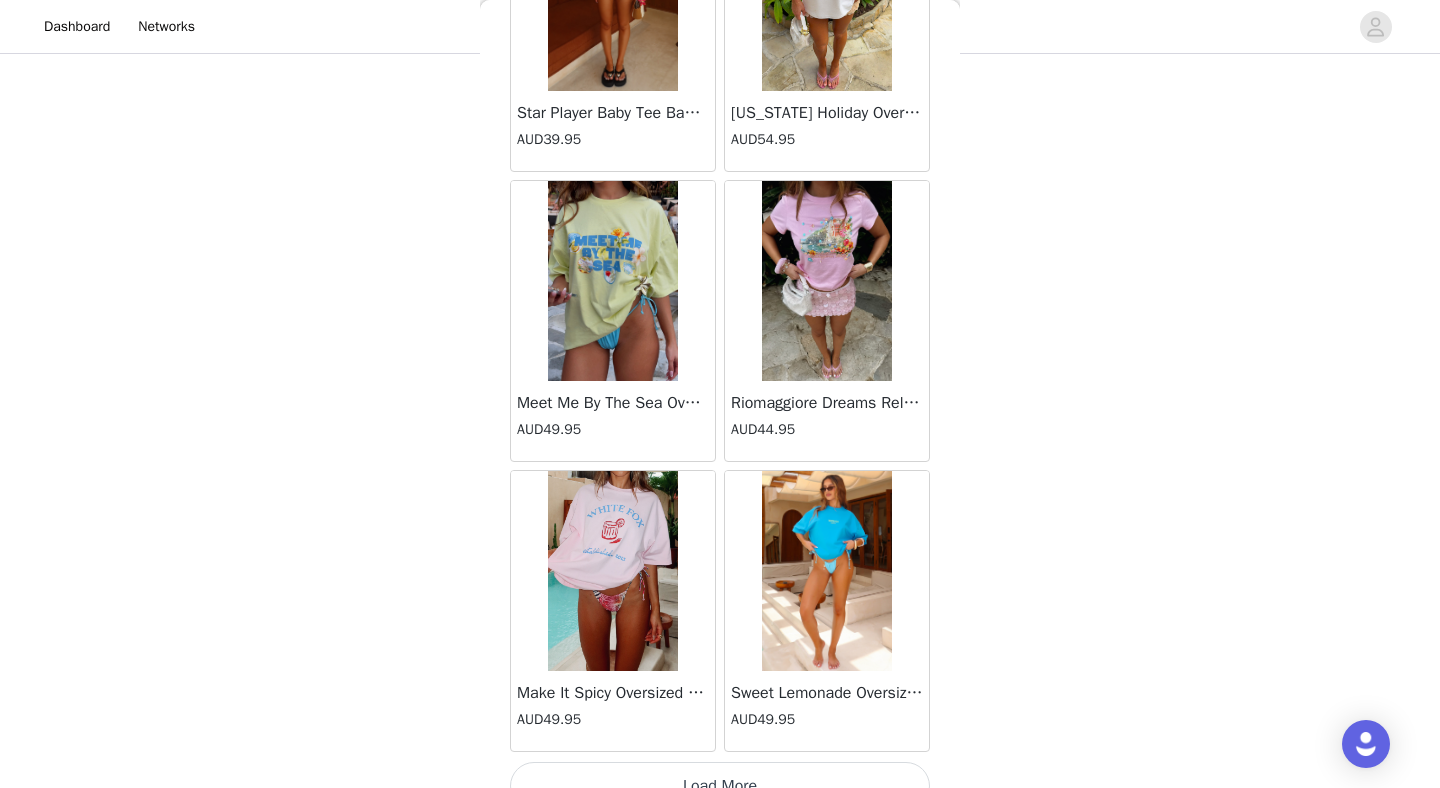 scroll, scrollTop: 158872, scrollLeft: 0, axis: vertical 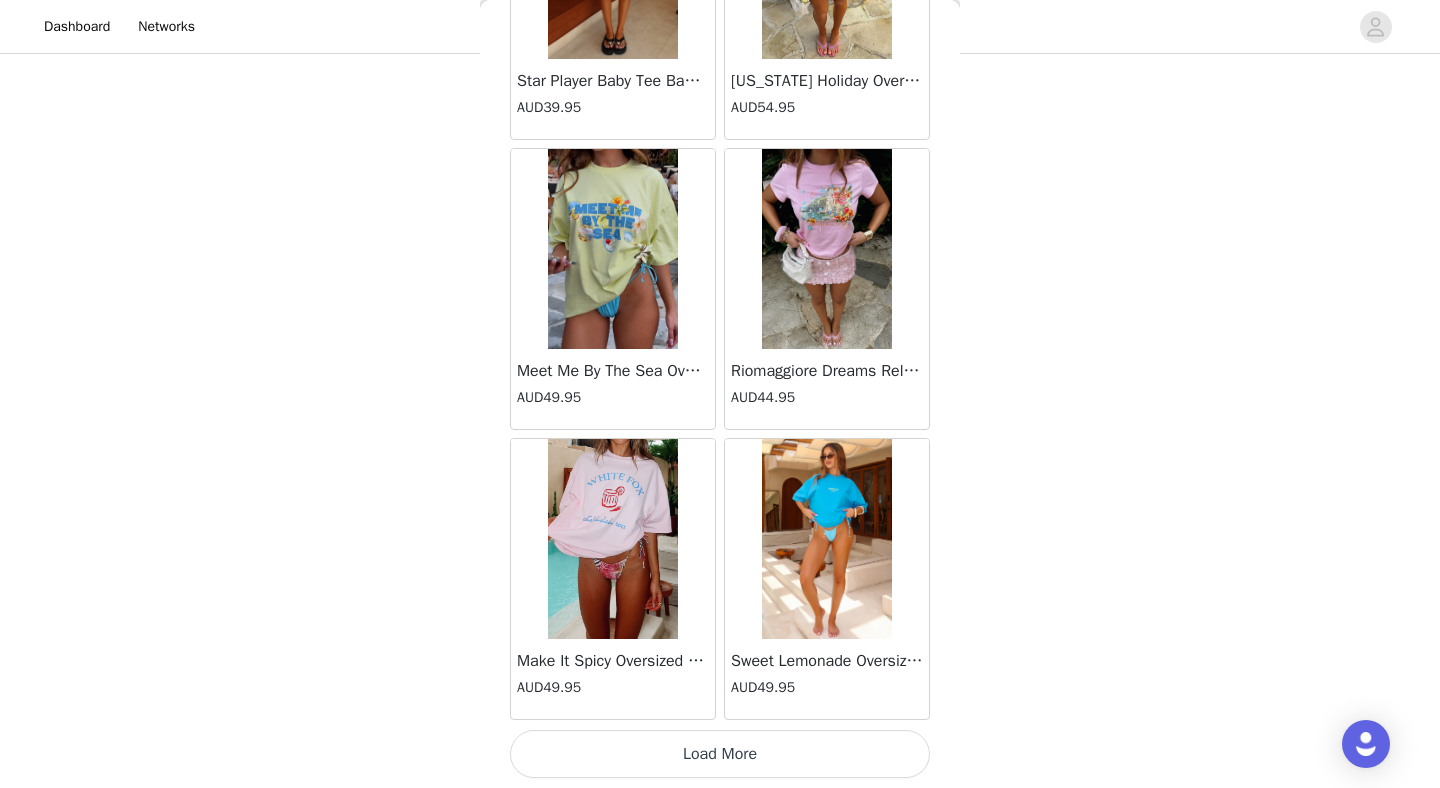 click on "Load More" at bounding box center [720, 754] 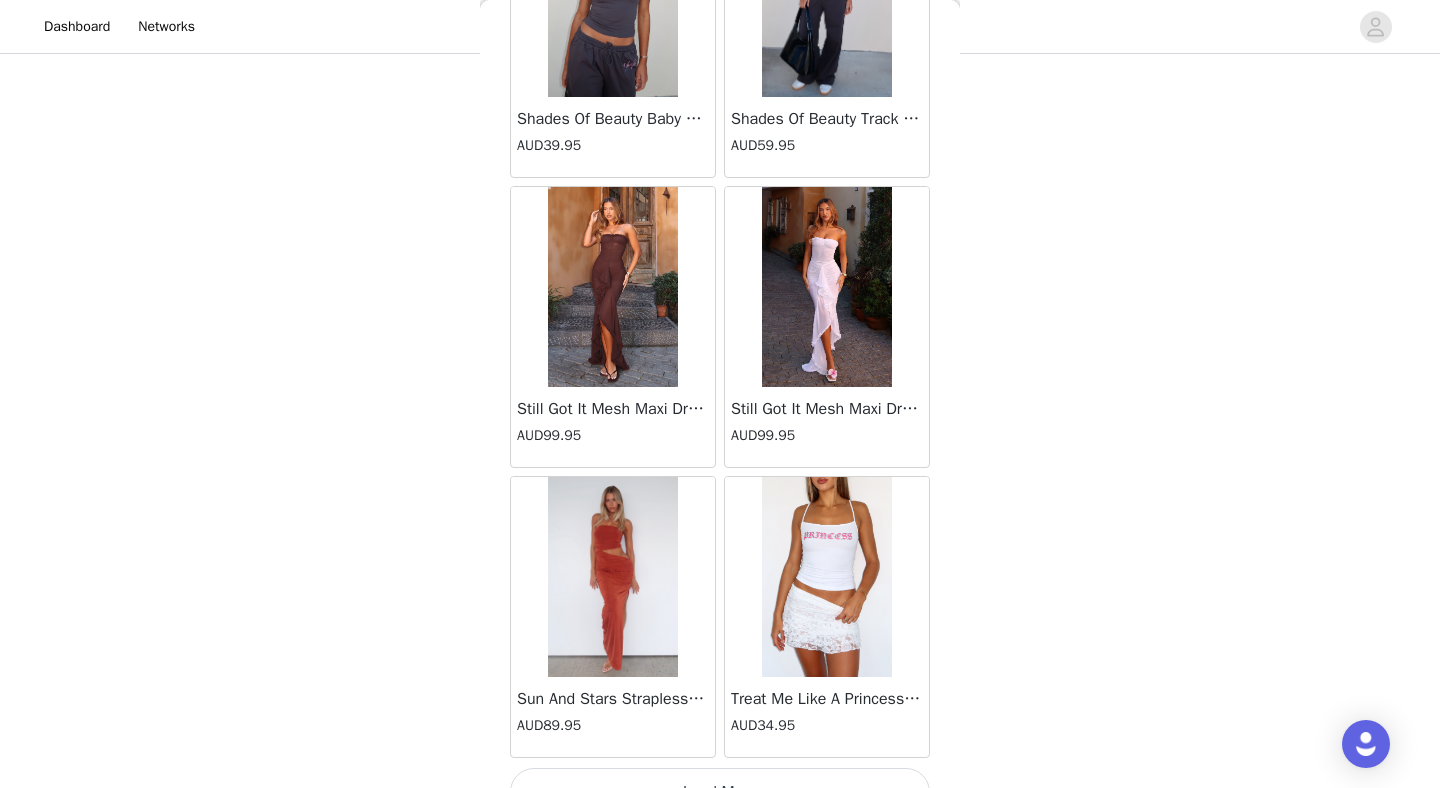 scroll, scrollTop: 161772, scrollLeft: 0, axis: vertical 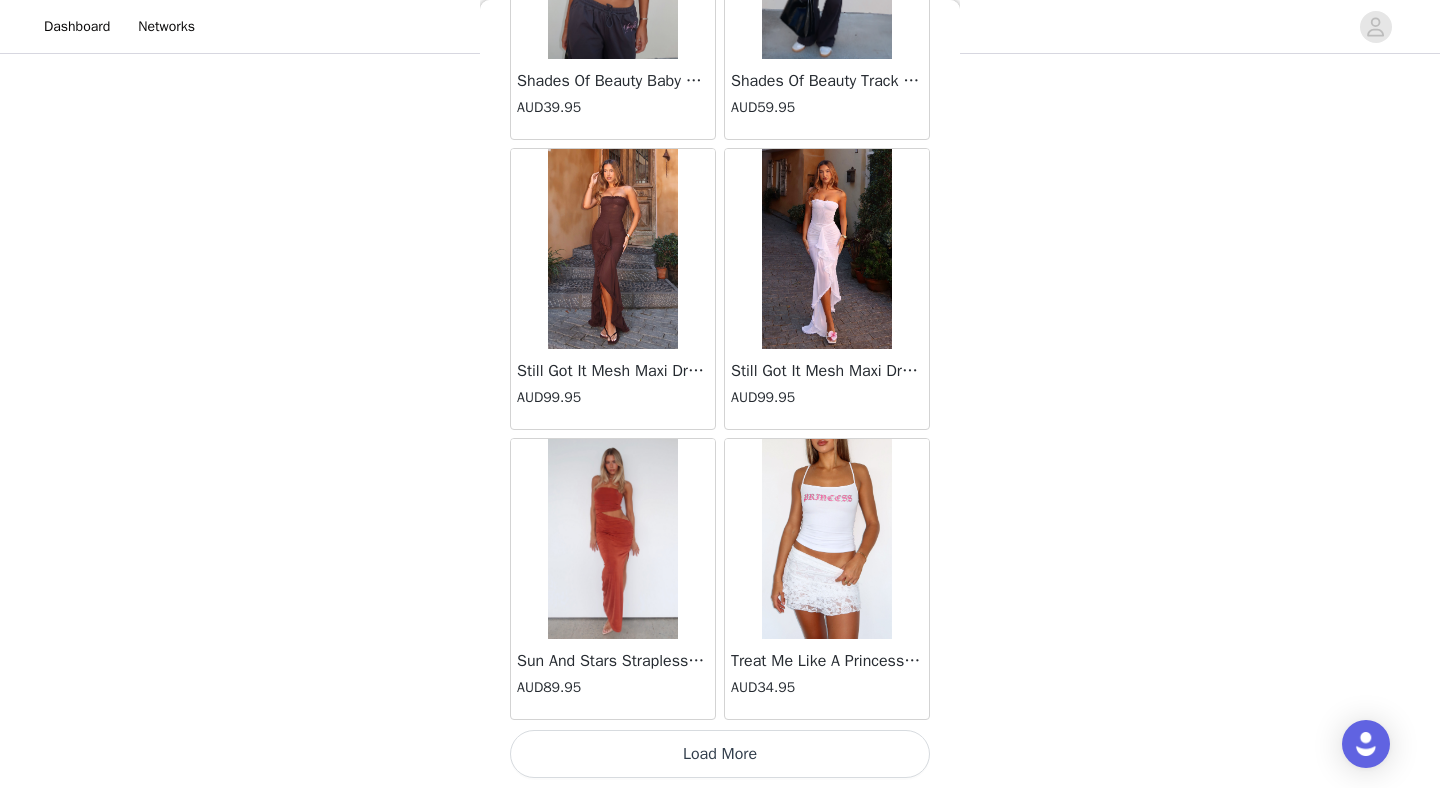 click on "Load More" at bounding box center (720, 754) 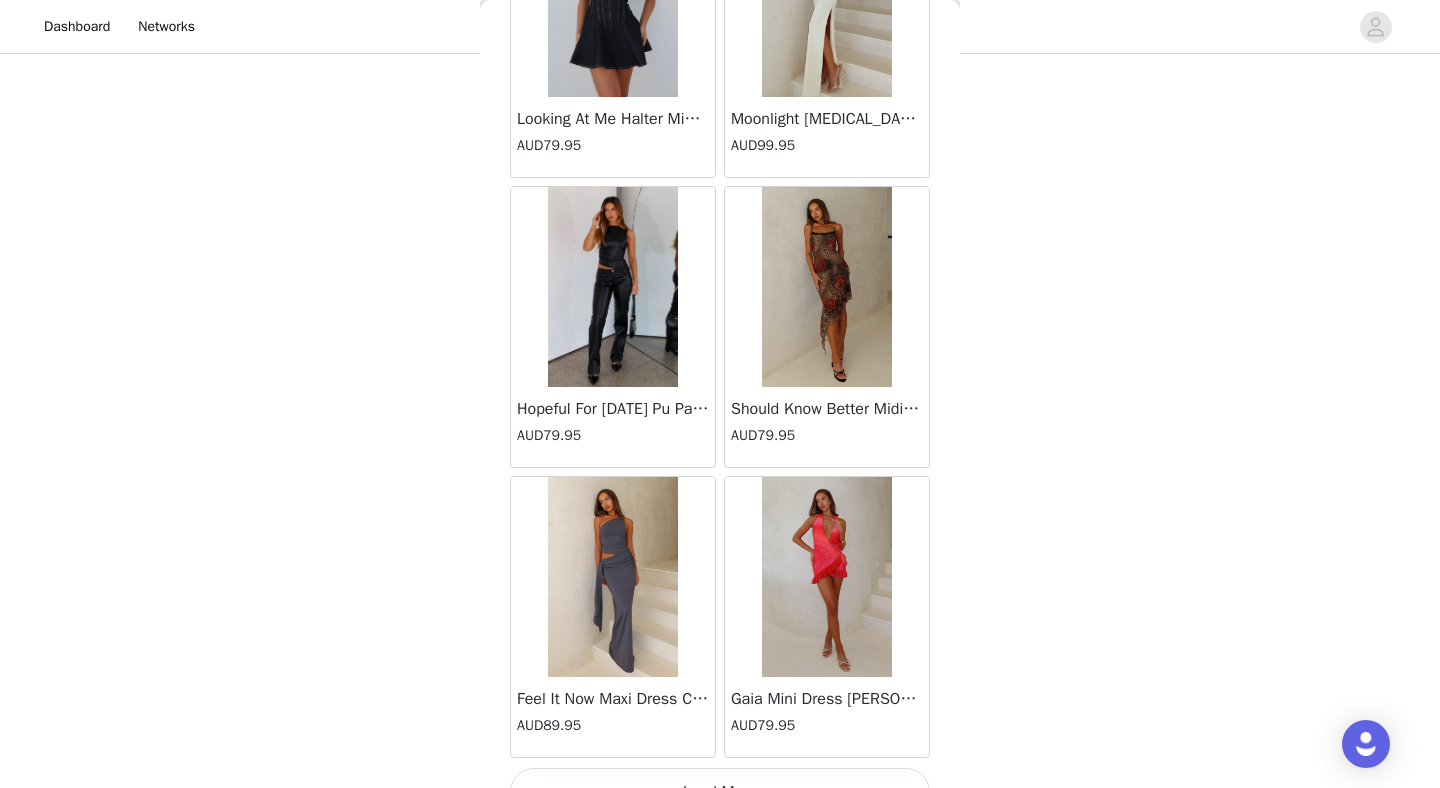 scroll, scrollTop: 164672, scrollLeft: 0, axis: vertical 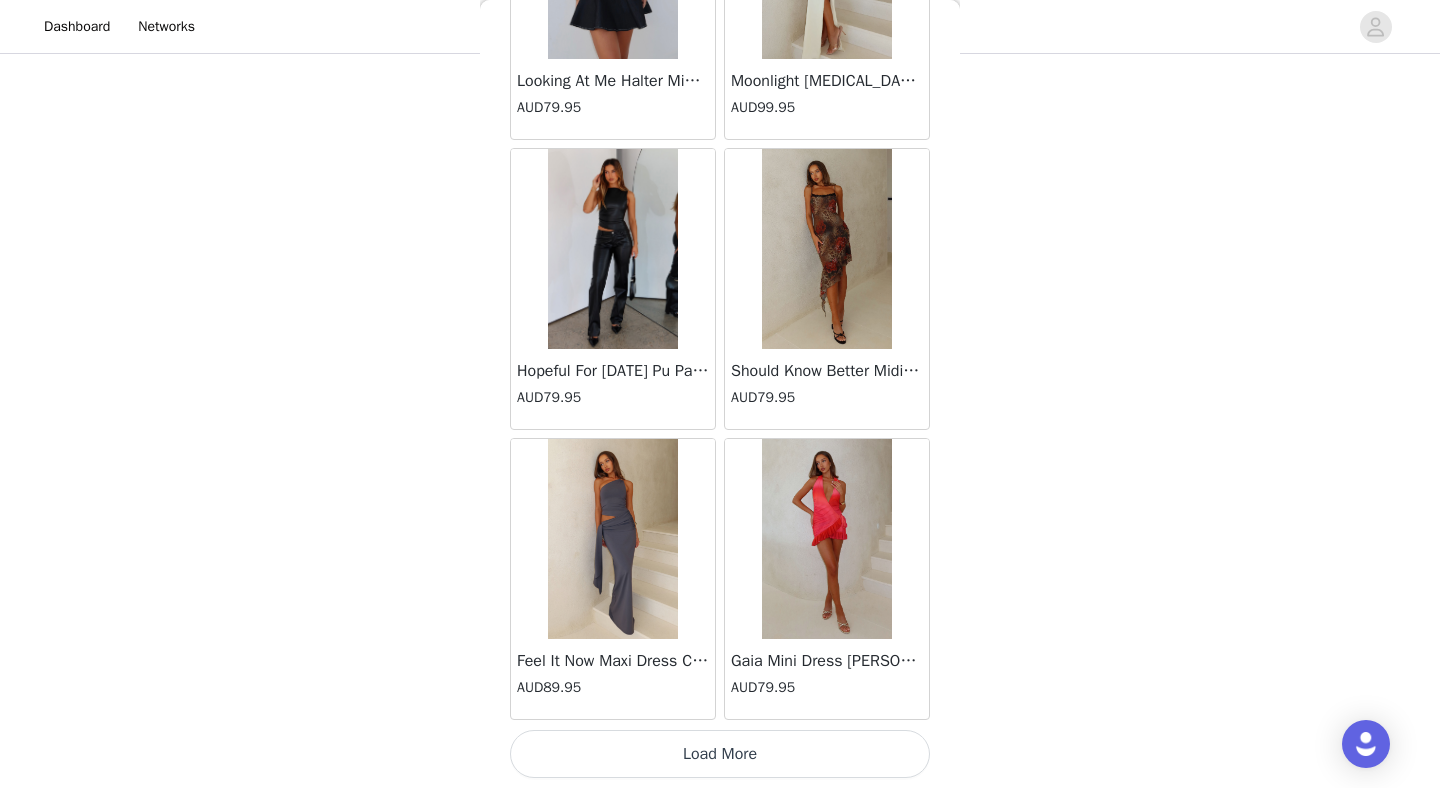 click on "Load More" at bounding box center (720, 754) 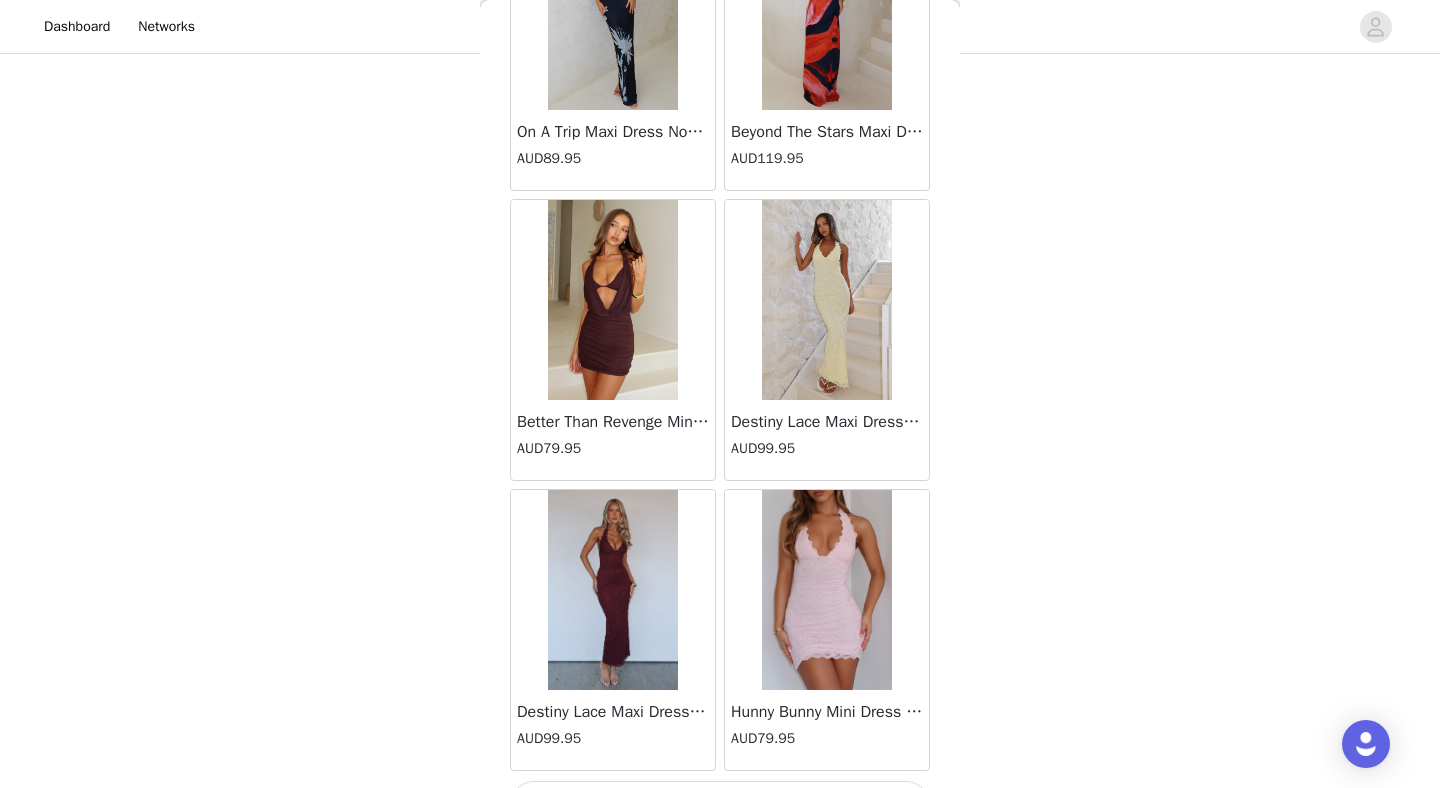 scroll, scrollTop: 167556, scrollLeft: 0, axis: vertical 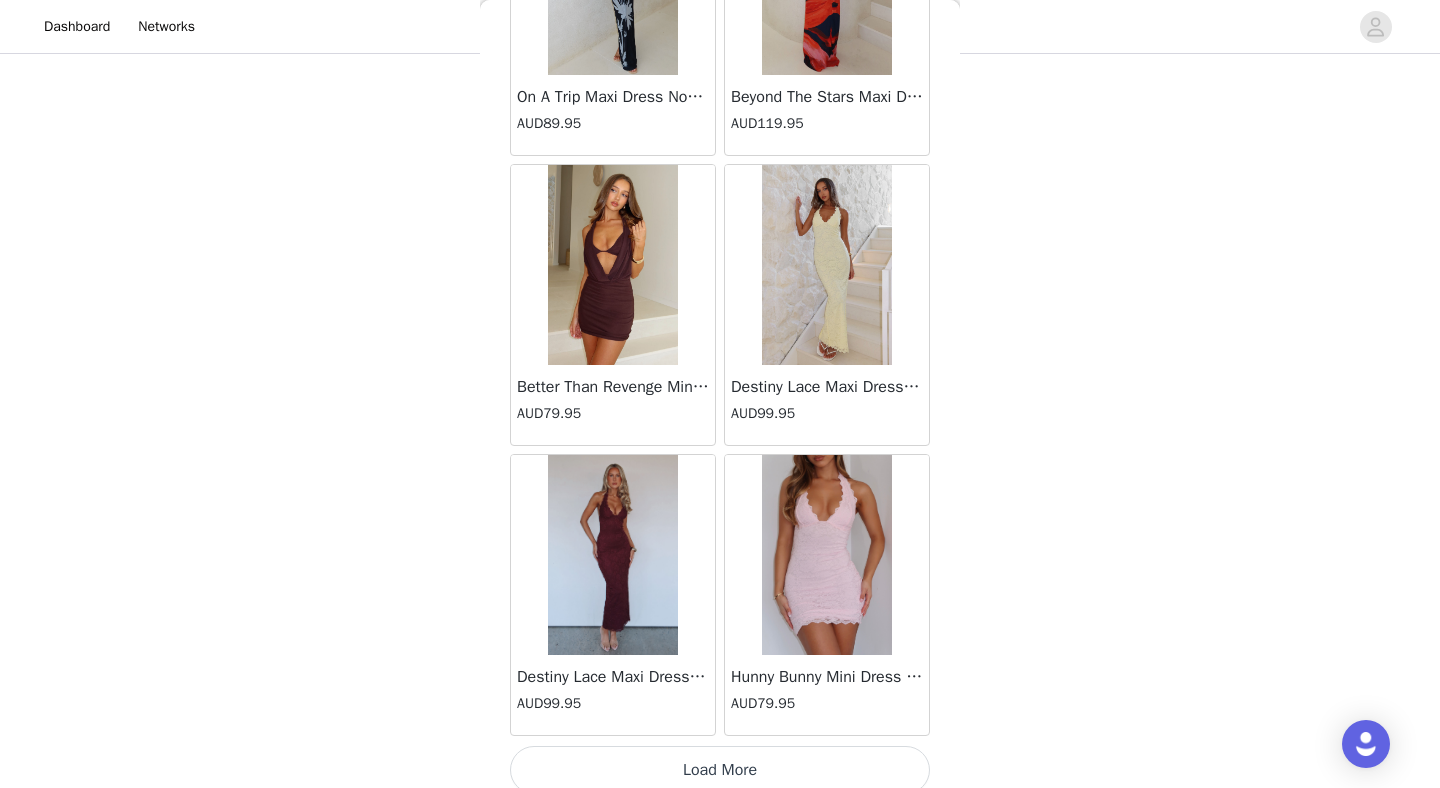 click on "Load More" at bounding box center (720, 770) 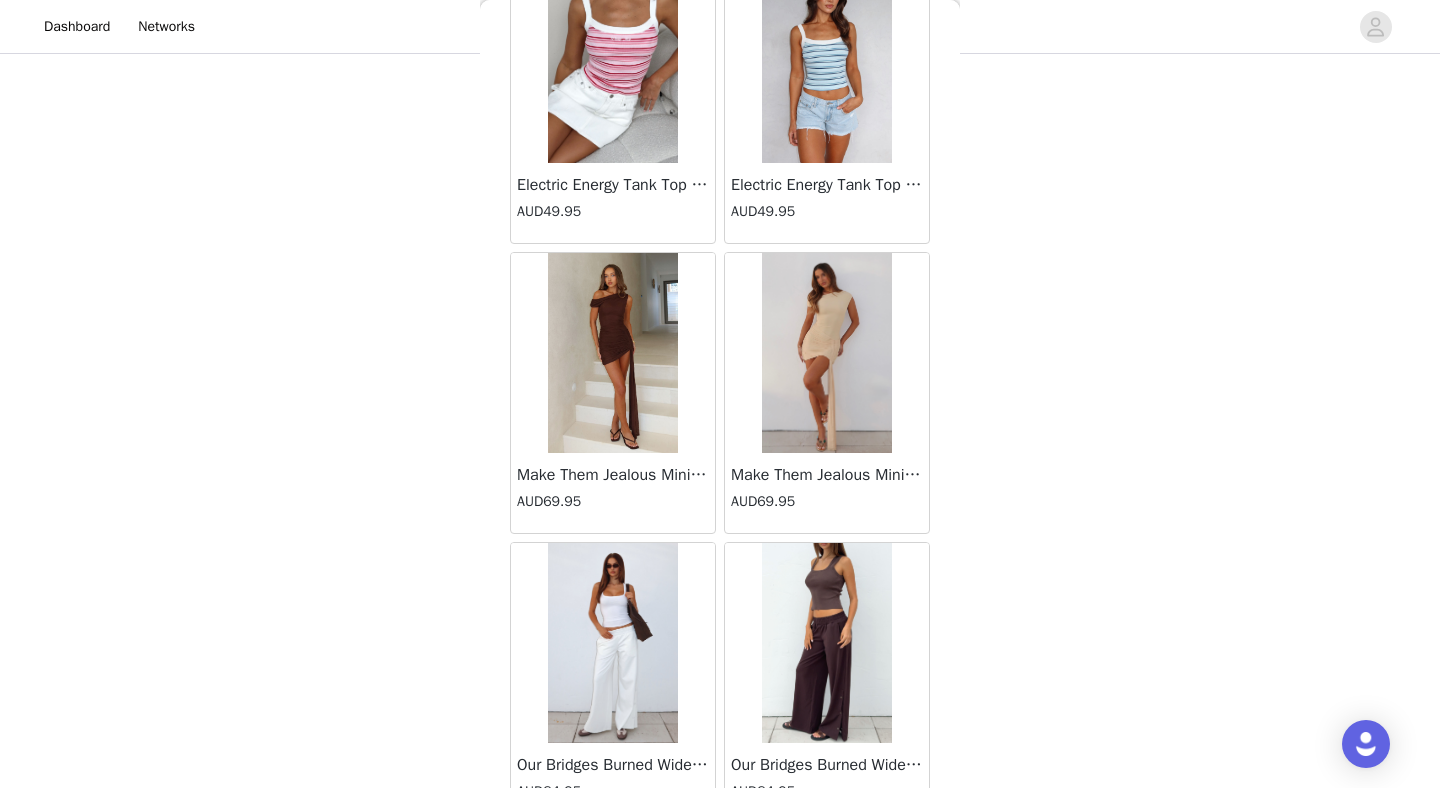 scroll, scrollTop: 169828, scrollLeft: 0, axis: vertical 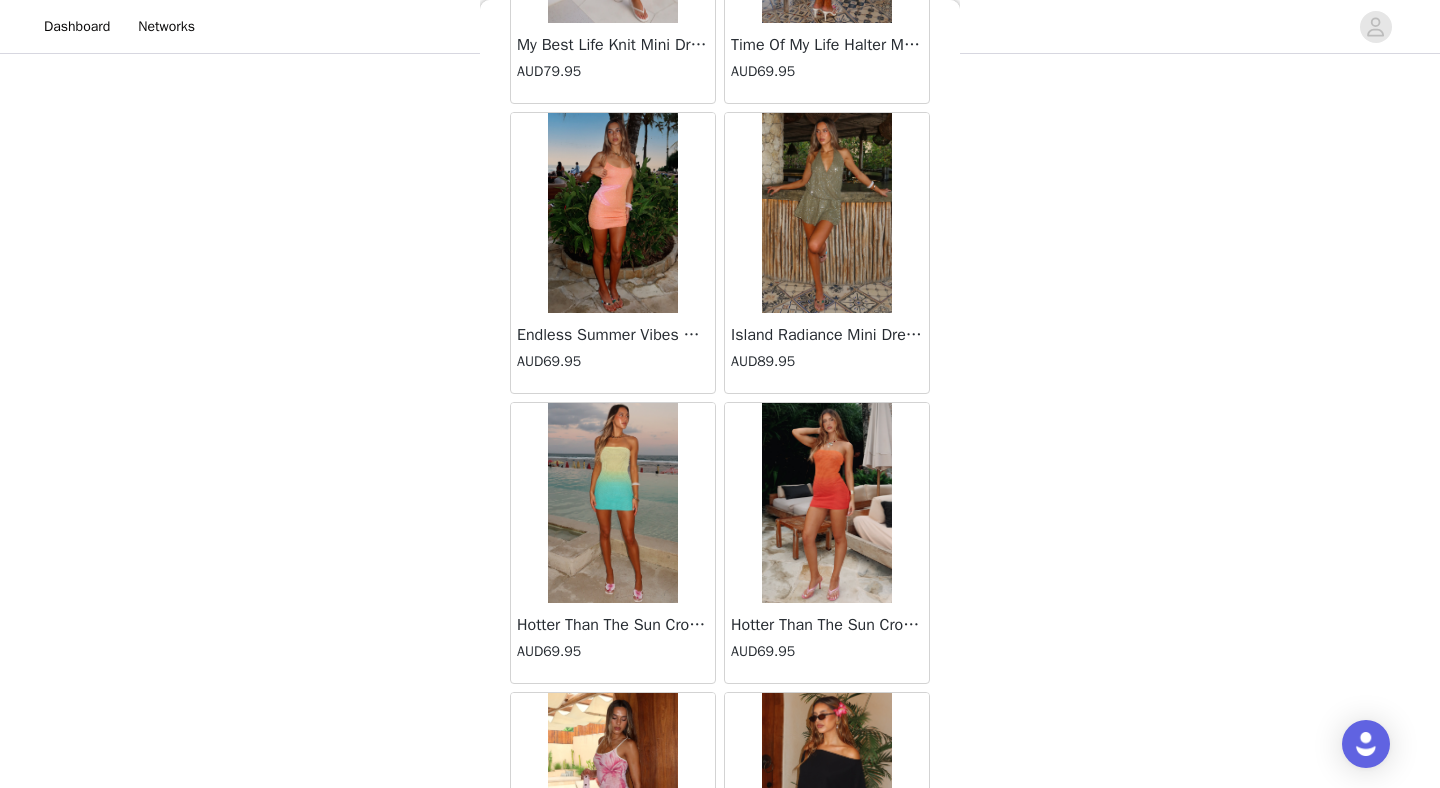 click at bounding box center (827, 503) 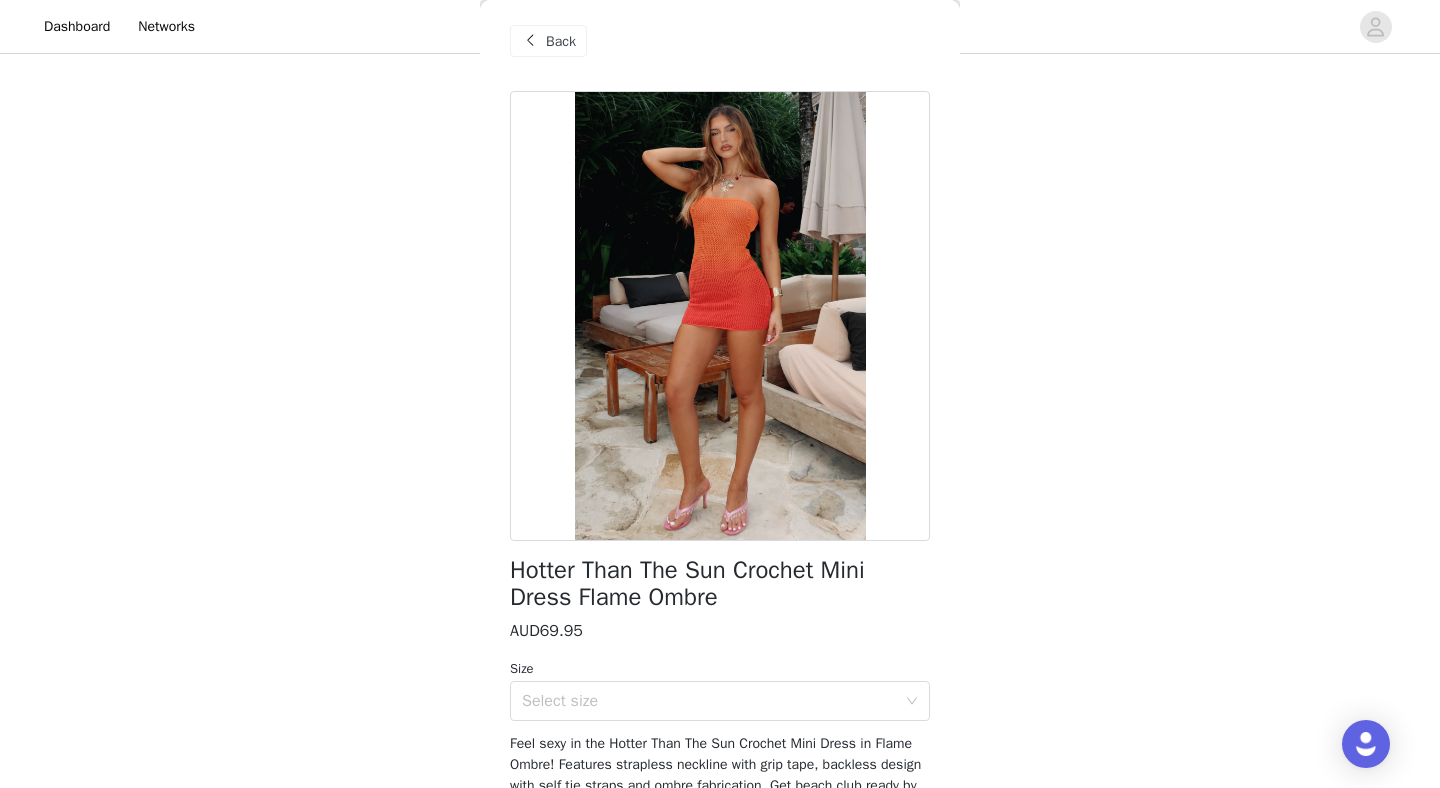 scroll, scrollTop: 19, scrollLeft: 0, axis: vertical 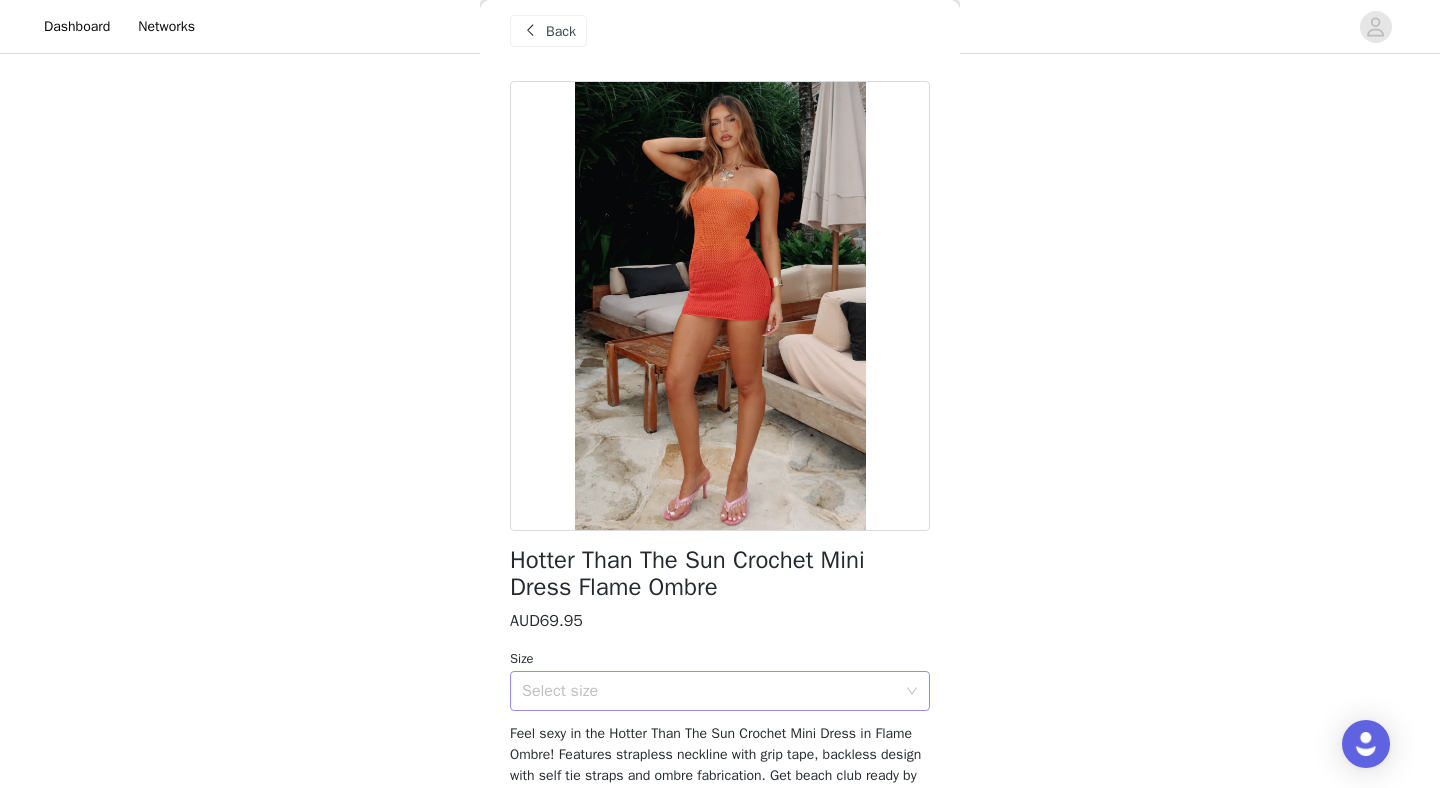 click on "Select size" at bounding box center (709, 691) 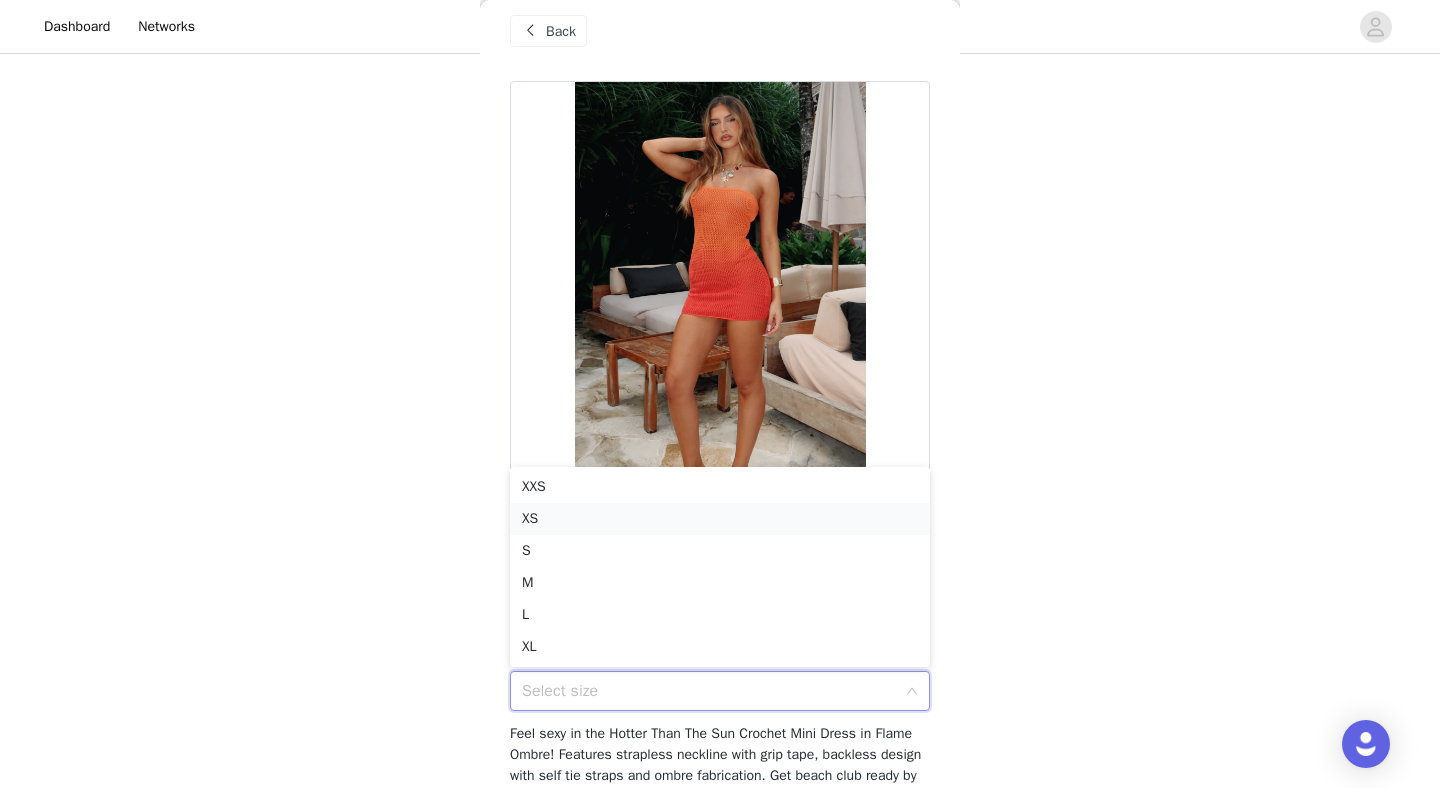 click on "XS" at bounding box center [720, 519] 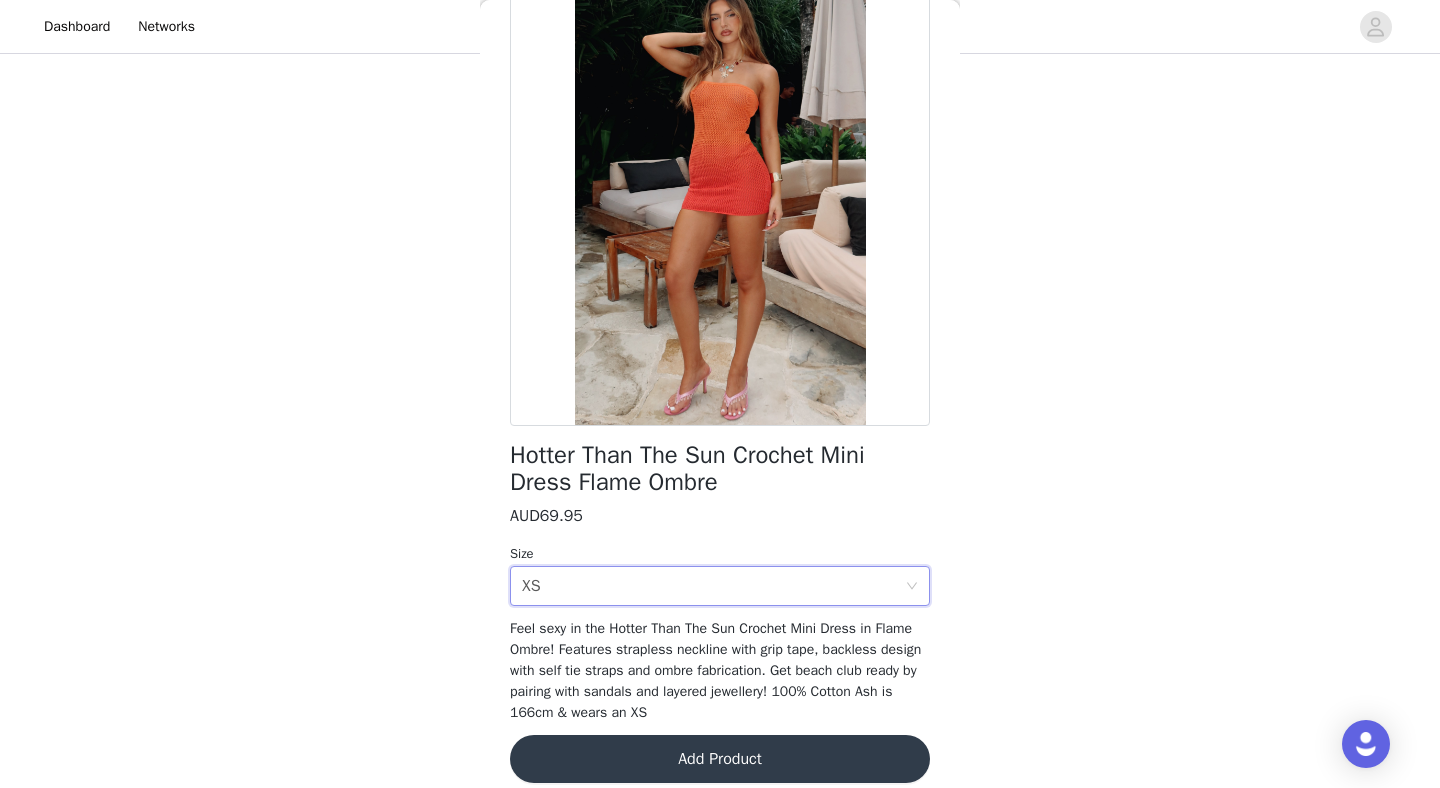 scroll, scrollTop: 142, scrollLeft: 0, axis: vertical 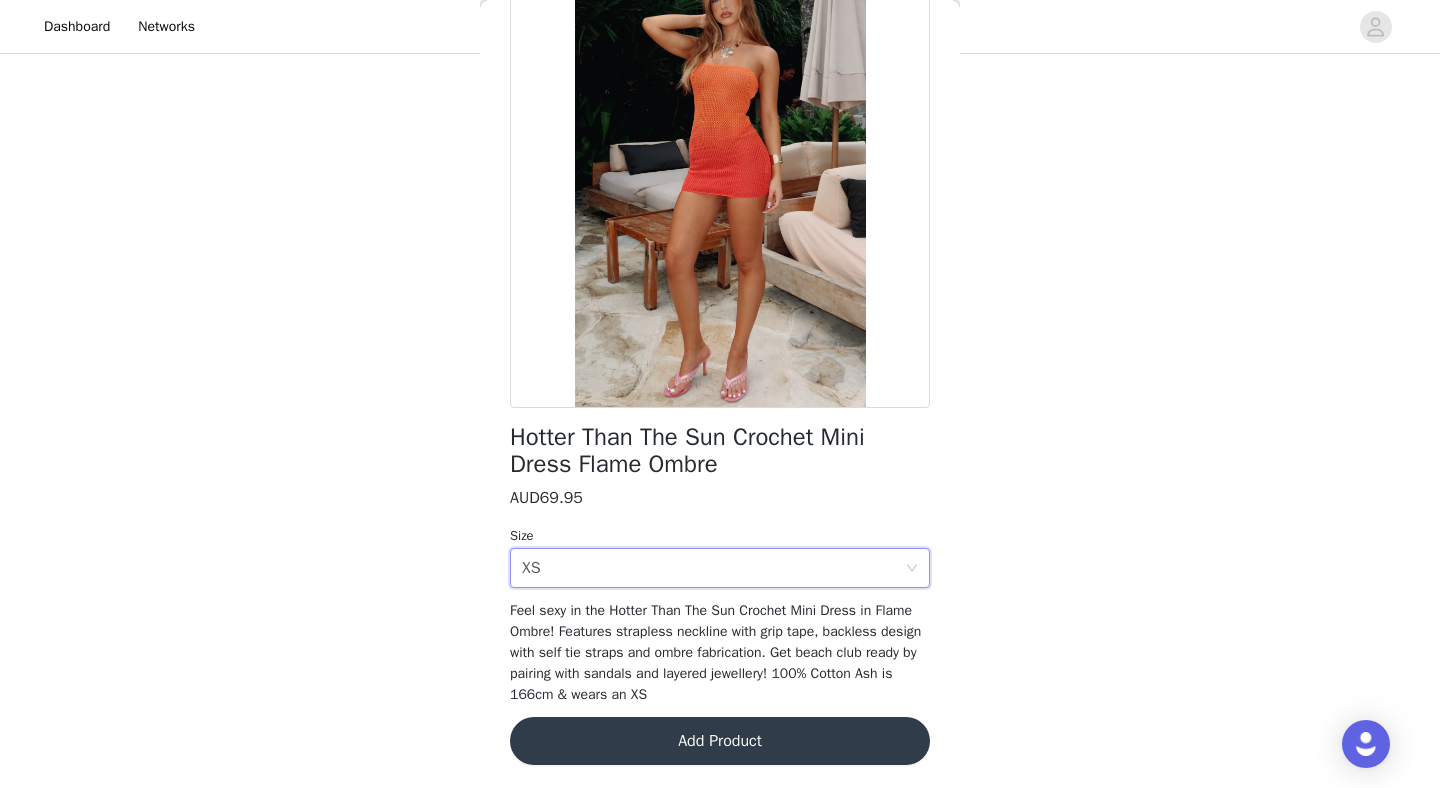 click on "Add Product" at bounding box center (720, 741) 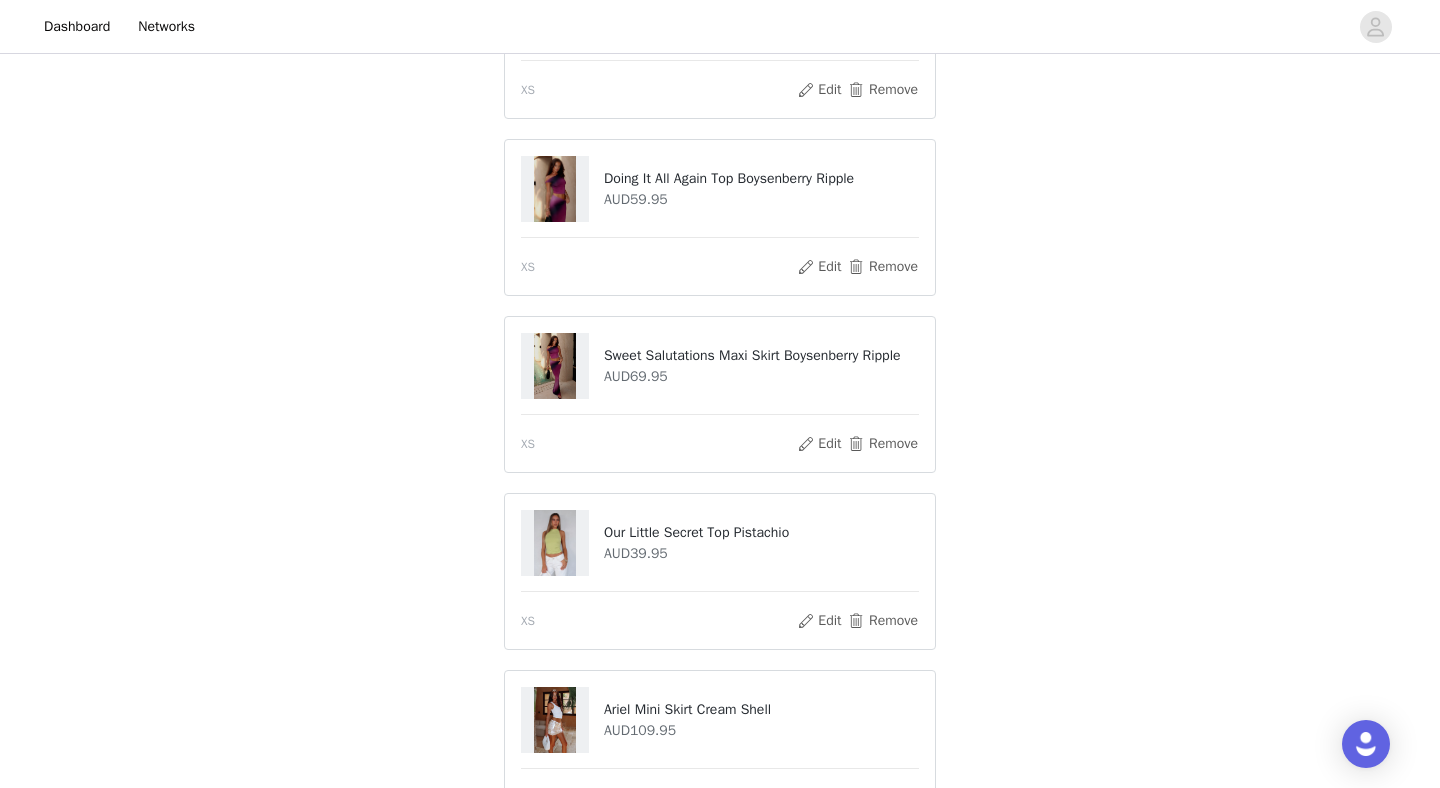 scroll, scrollTop: 708, scrollLeft: 0, axis: vertical 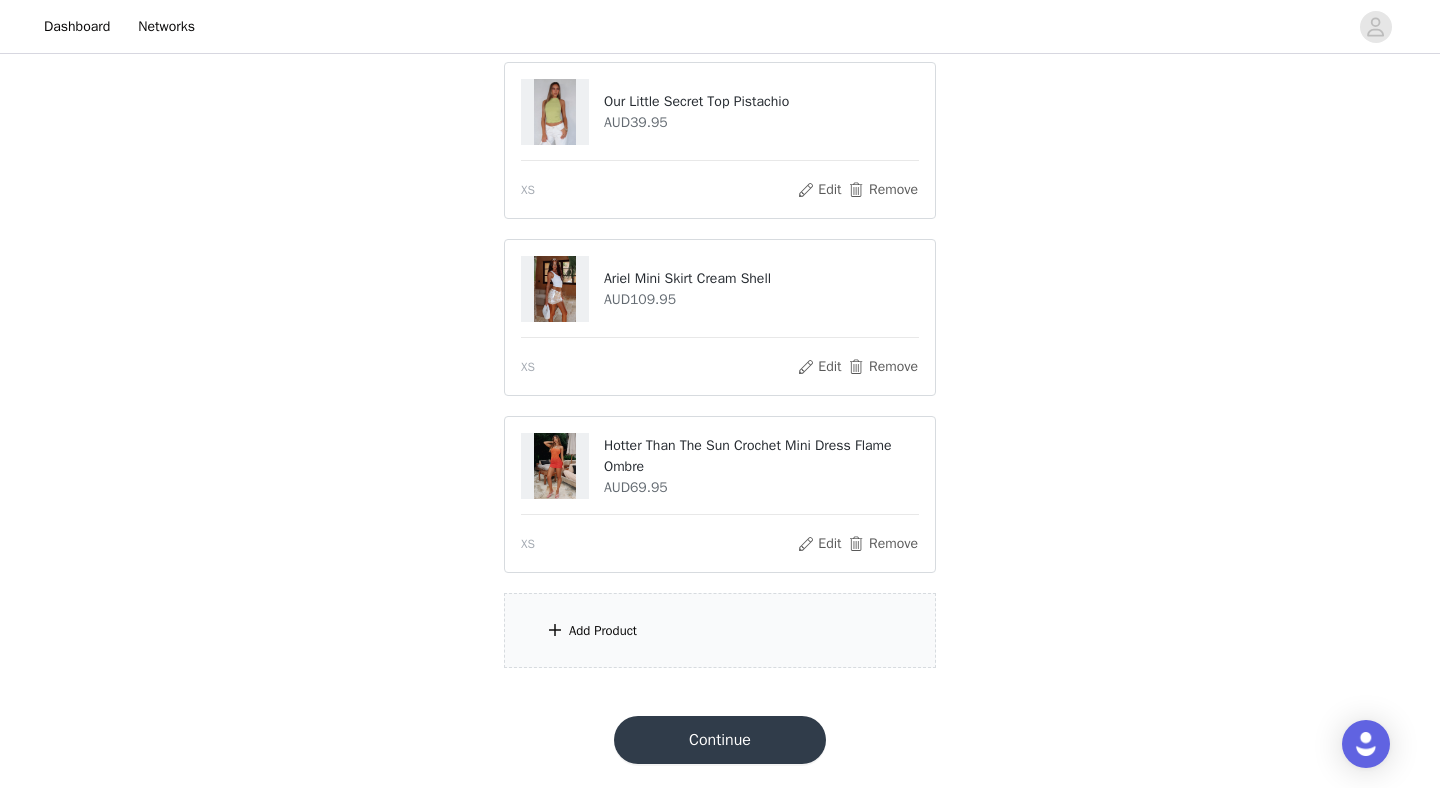 click on "Add Product" at bounding box center (720, 630) 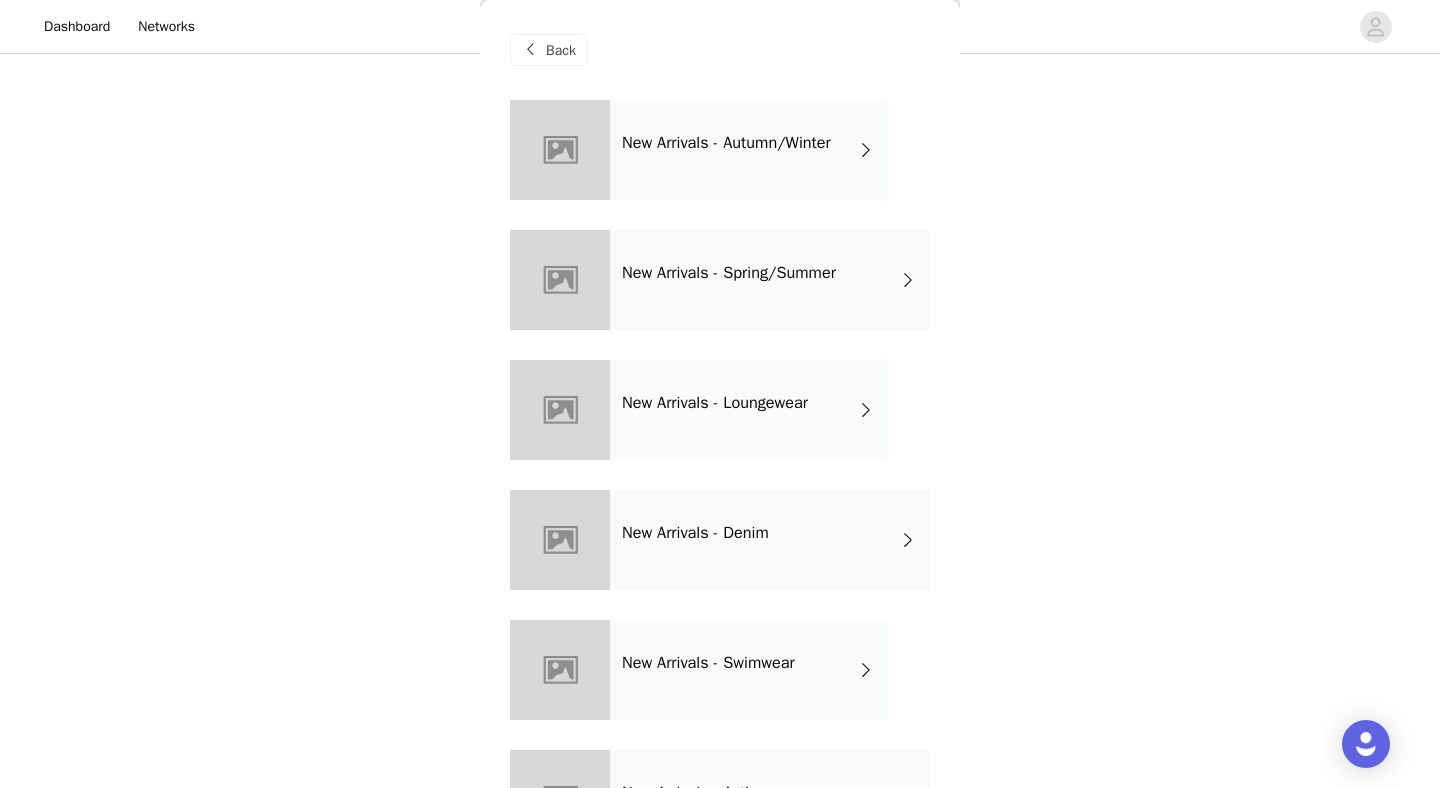 click on "New Arrivals - Loungewear" at bounding box center [715, 403] 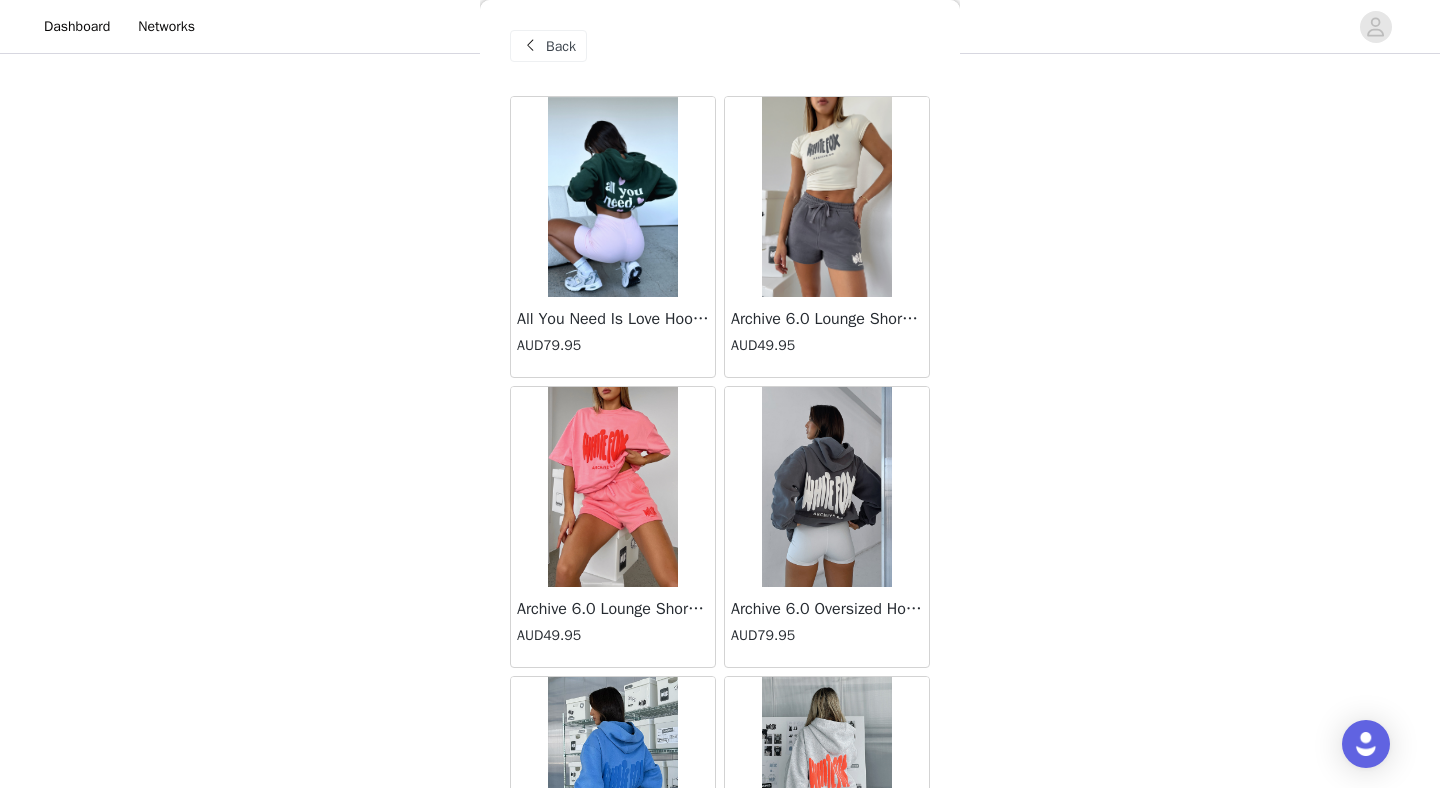 scroll, scrollTop: 0, scrollLeft: 0, axis: both 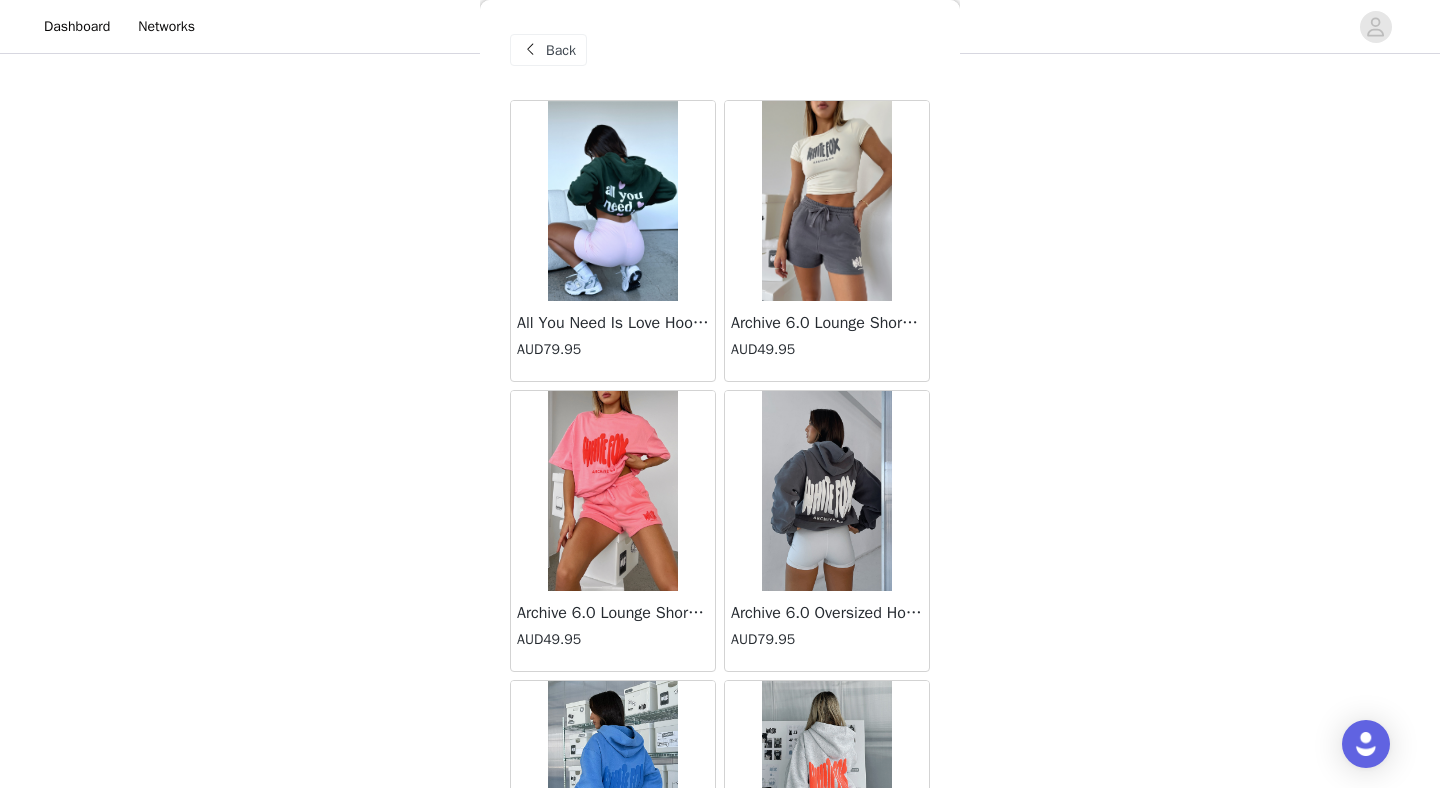 click on "Back" at bounding box center [561, 50] 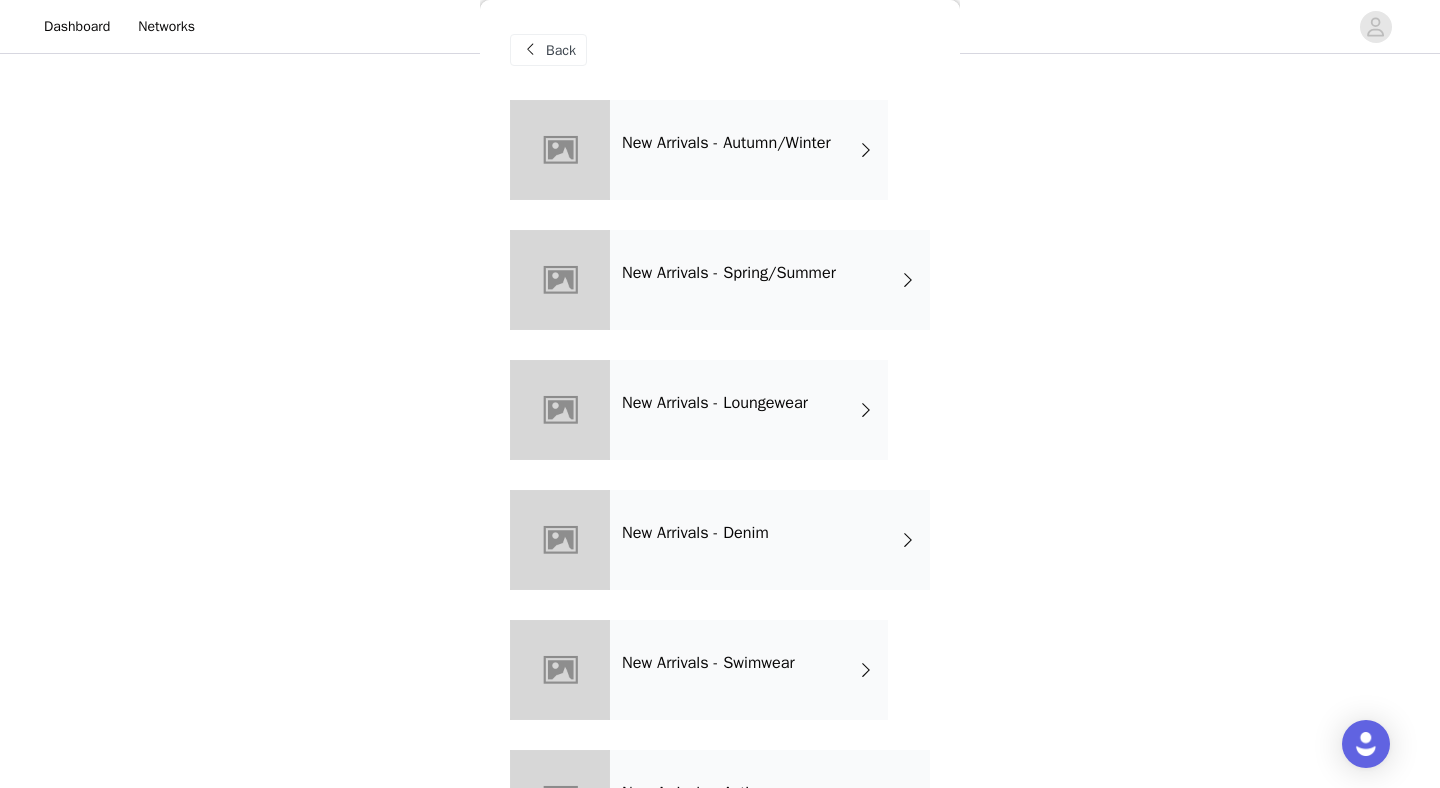 click on "New Arrivals - Loungewear" at bounding box center (749, 410) 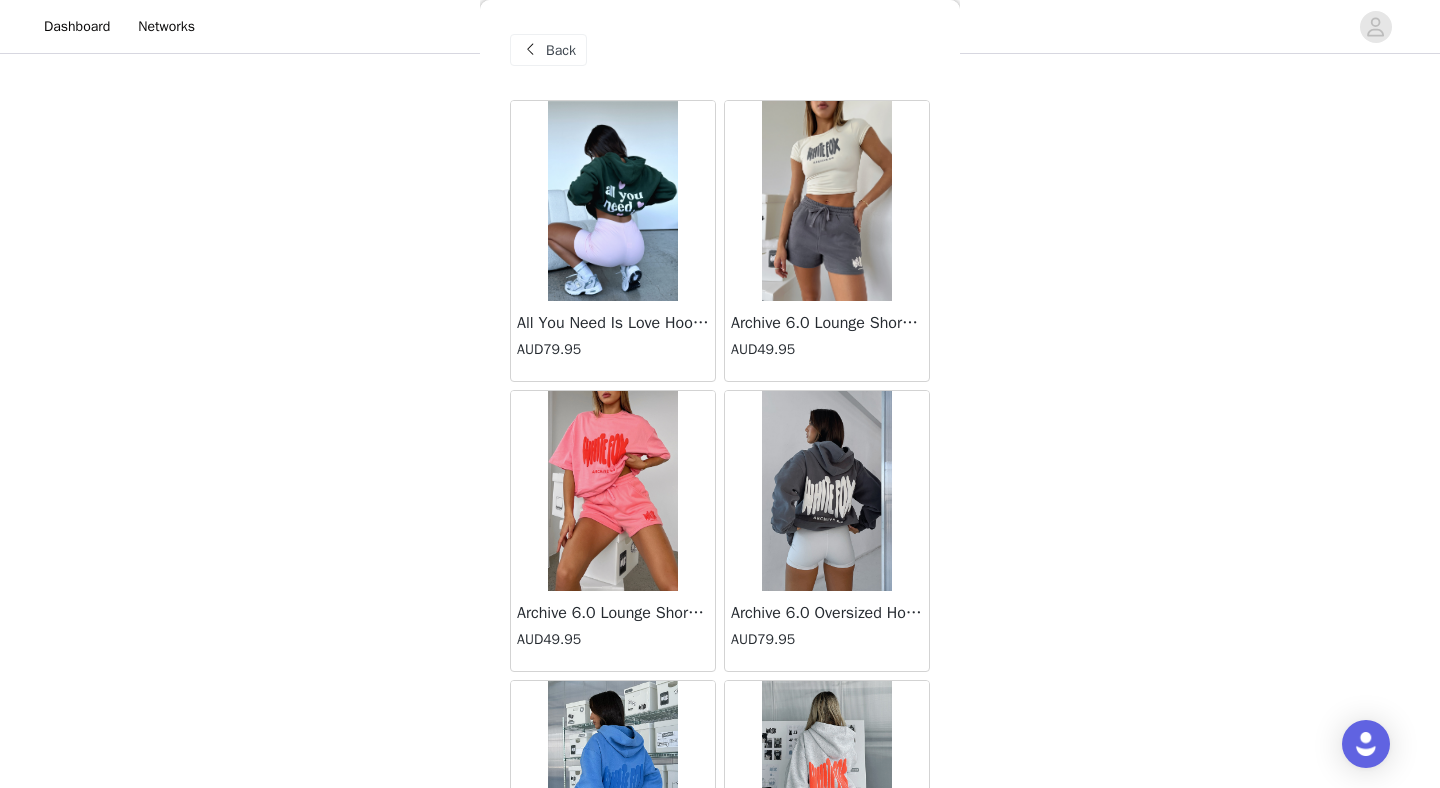 click on "Back" at bounding box center [561, 50] 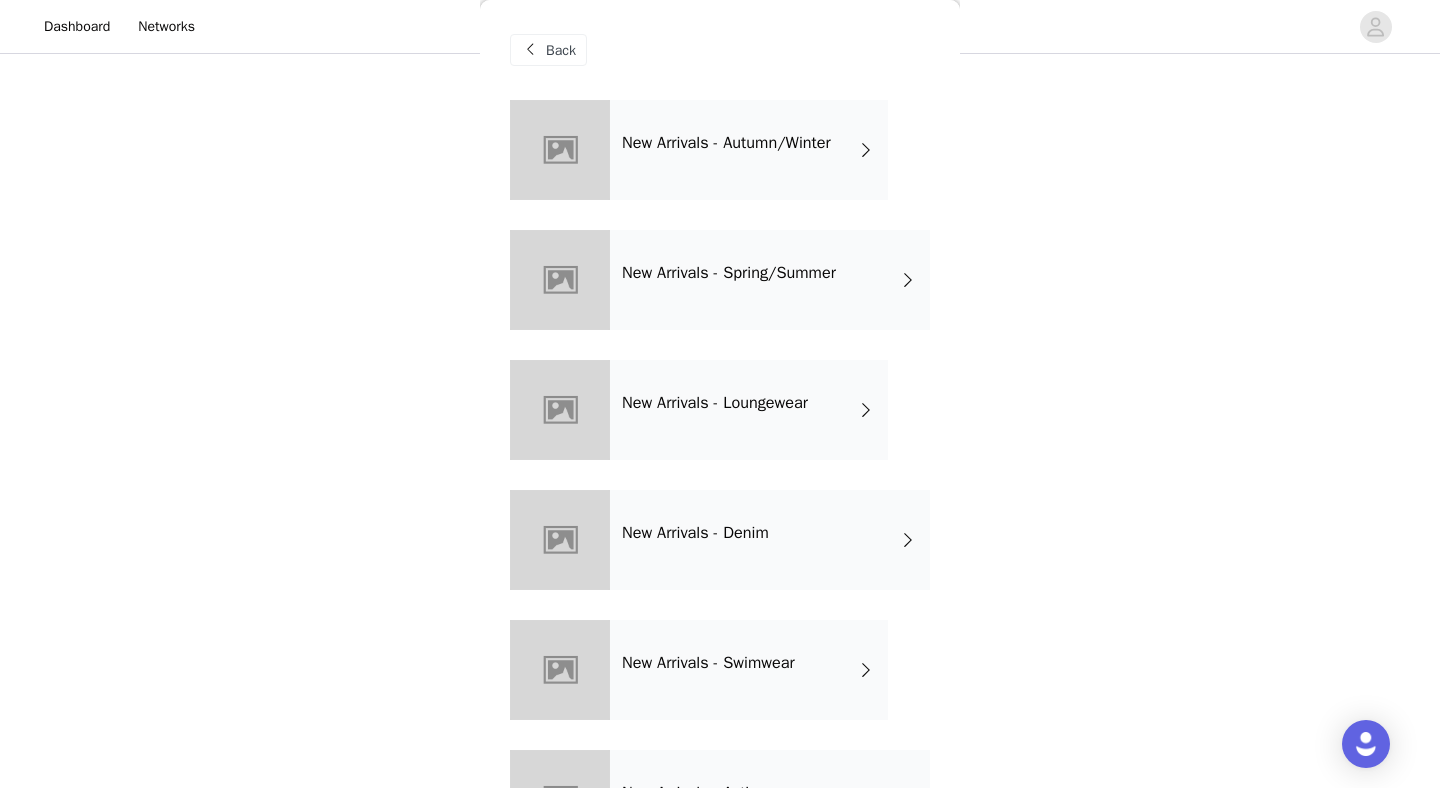 click on "New Arrivals - Autumn/Winter" at bounding box center (749, 150) 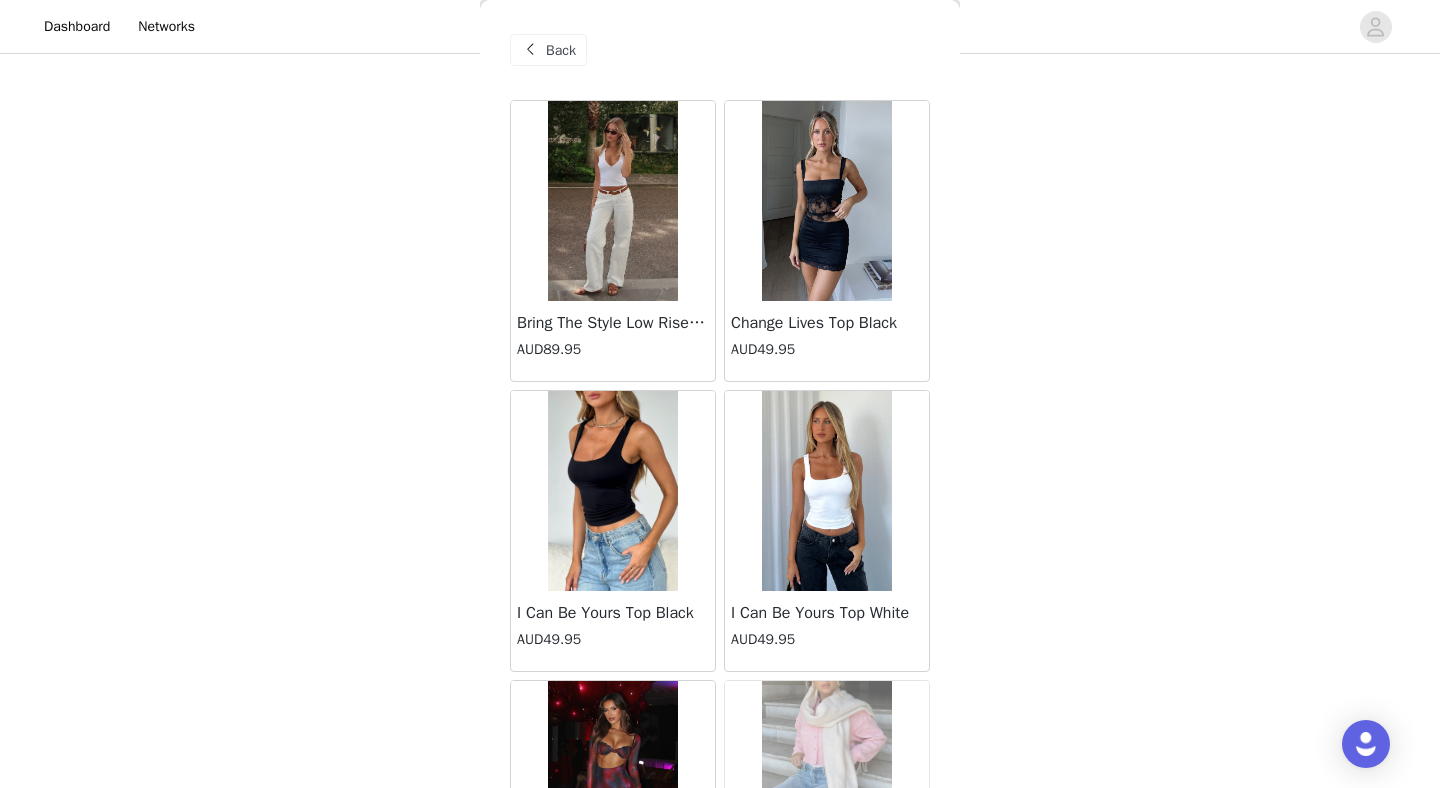 click on "Back" at bounding box center (561, 50) 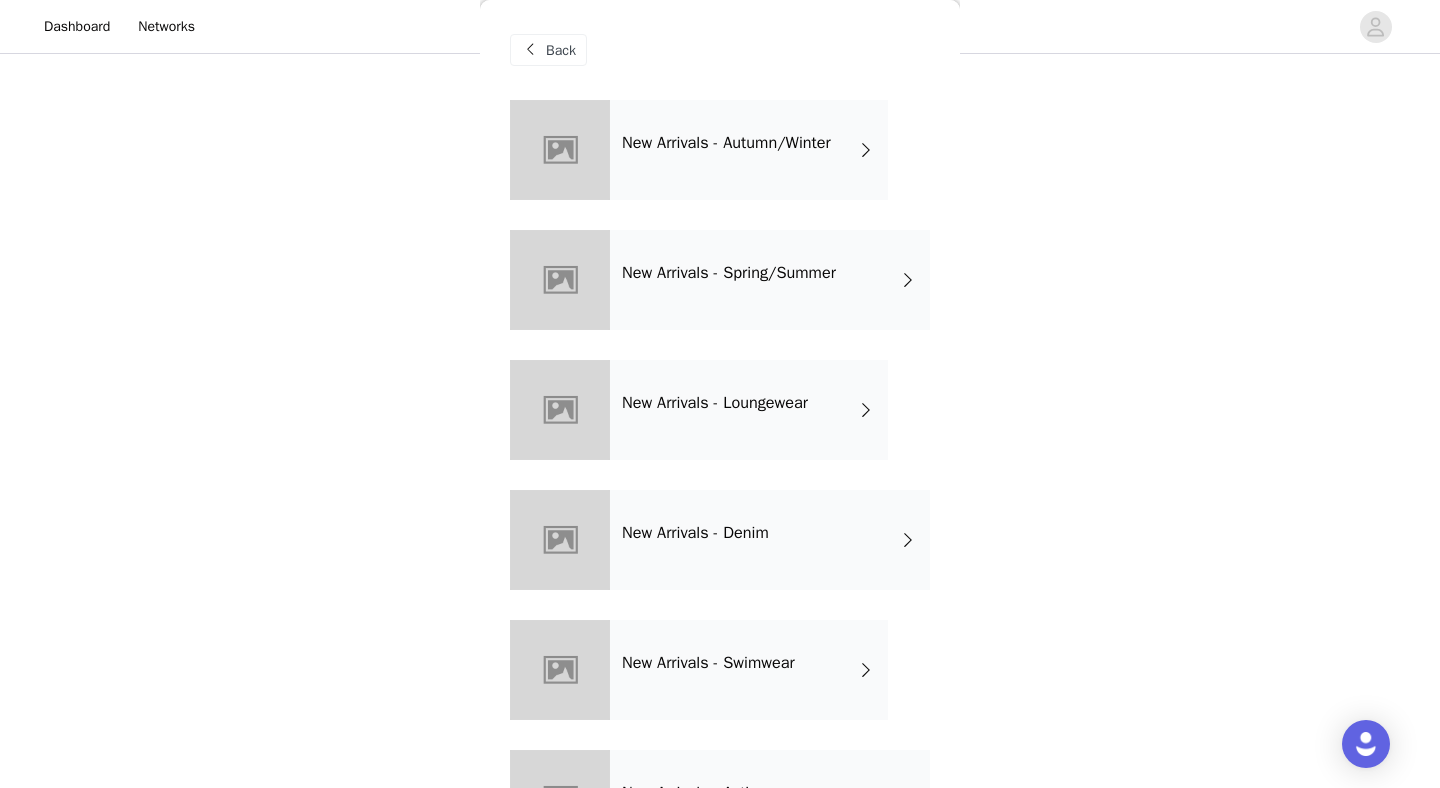 click on "New Arrivals - Denim" at bounding box center [770, 540] 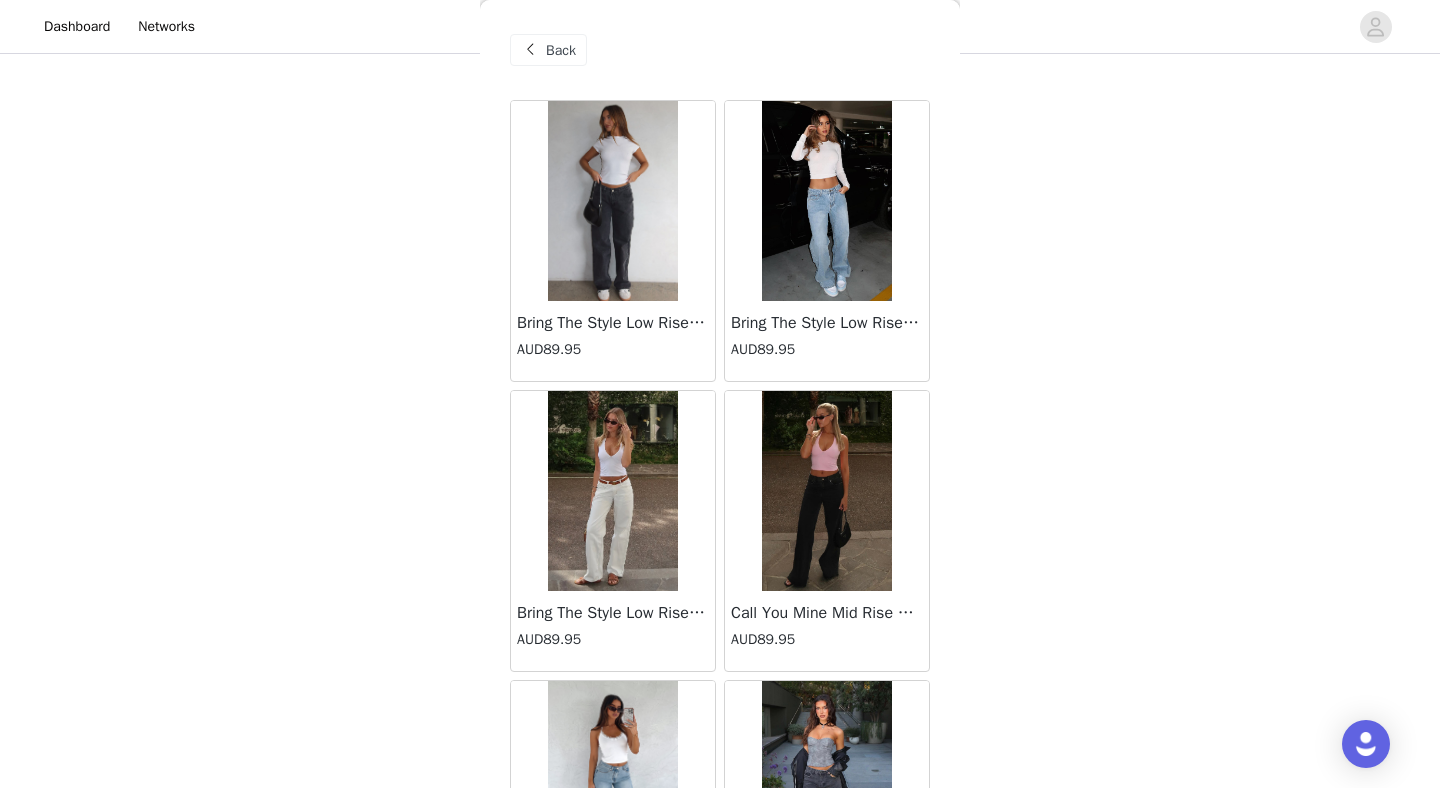 click on "Back" at bounding box center [561, 50] 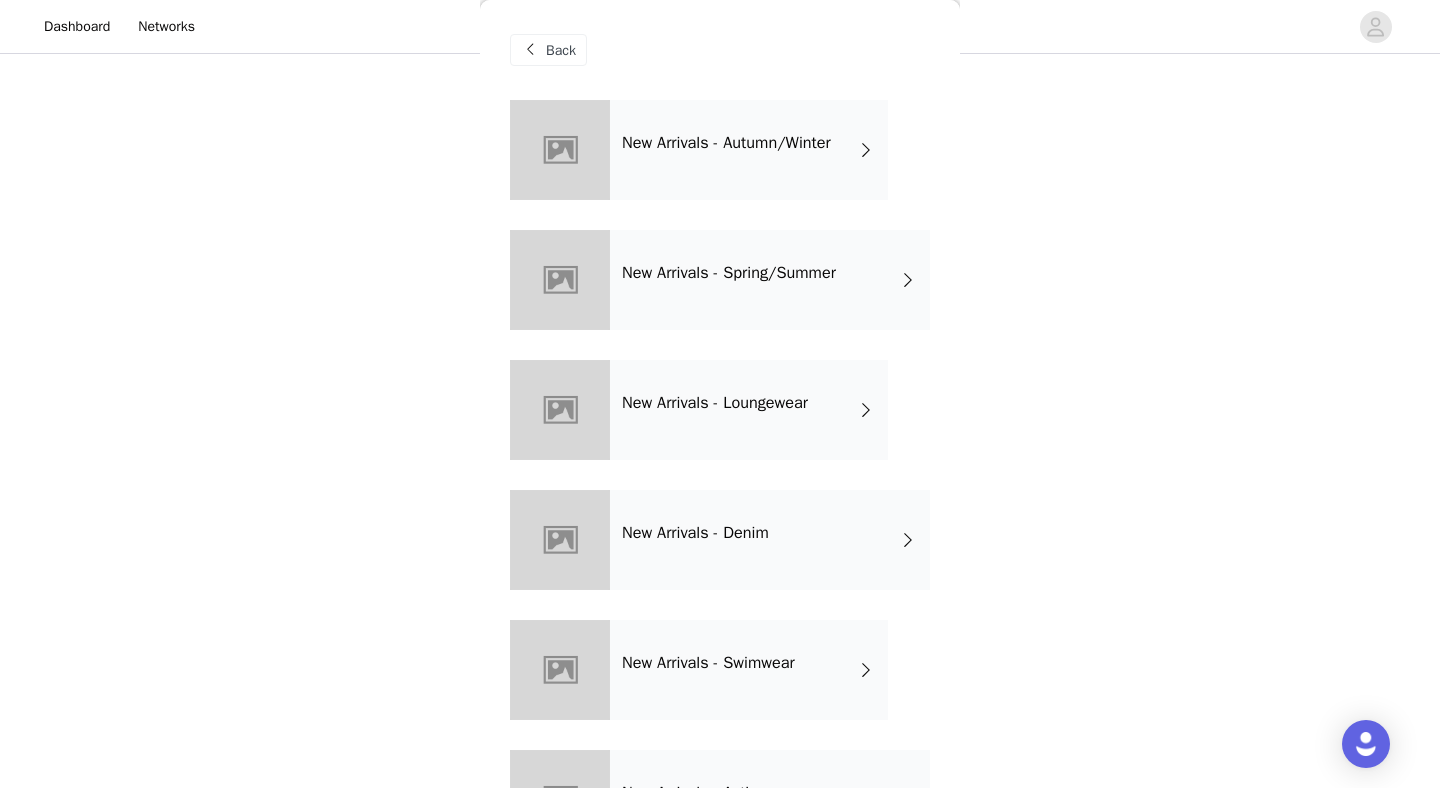 click on "New Arrivals - Loungewear" at bounding box center (715, 403) 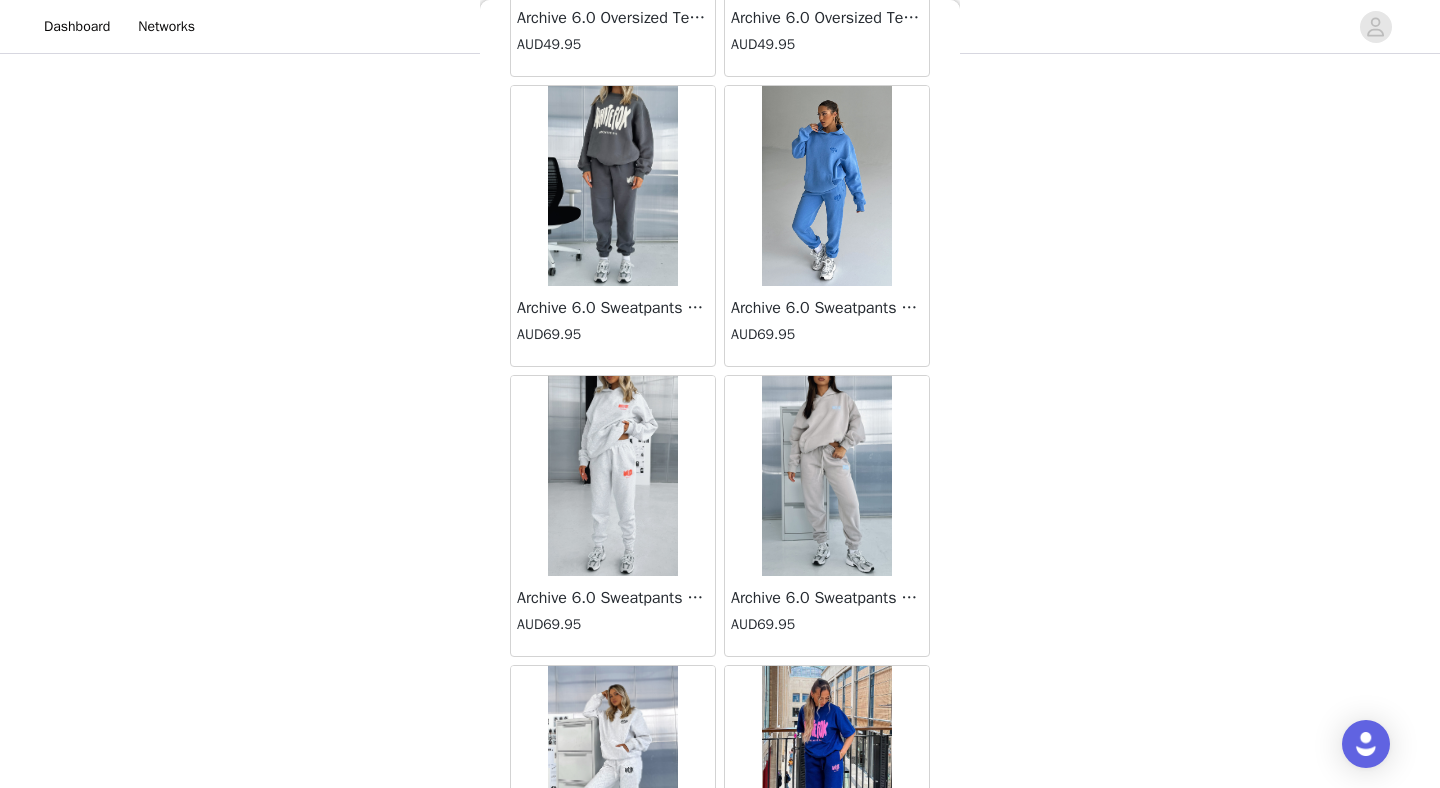 scroll, scrollTop: 2272, scrollLeft: 0, axis: vertical 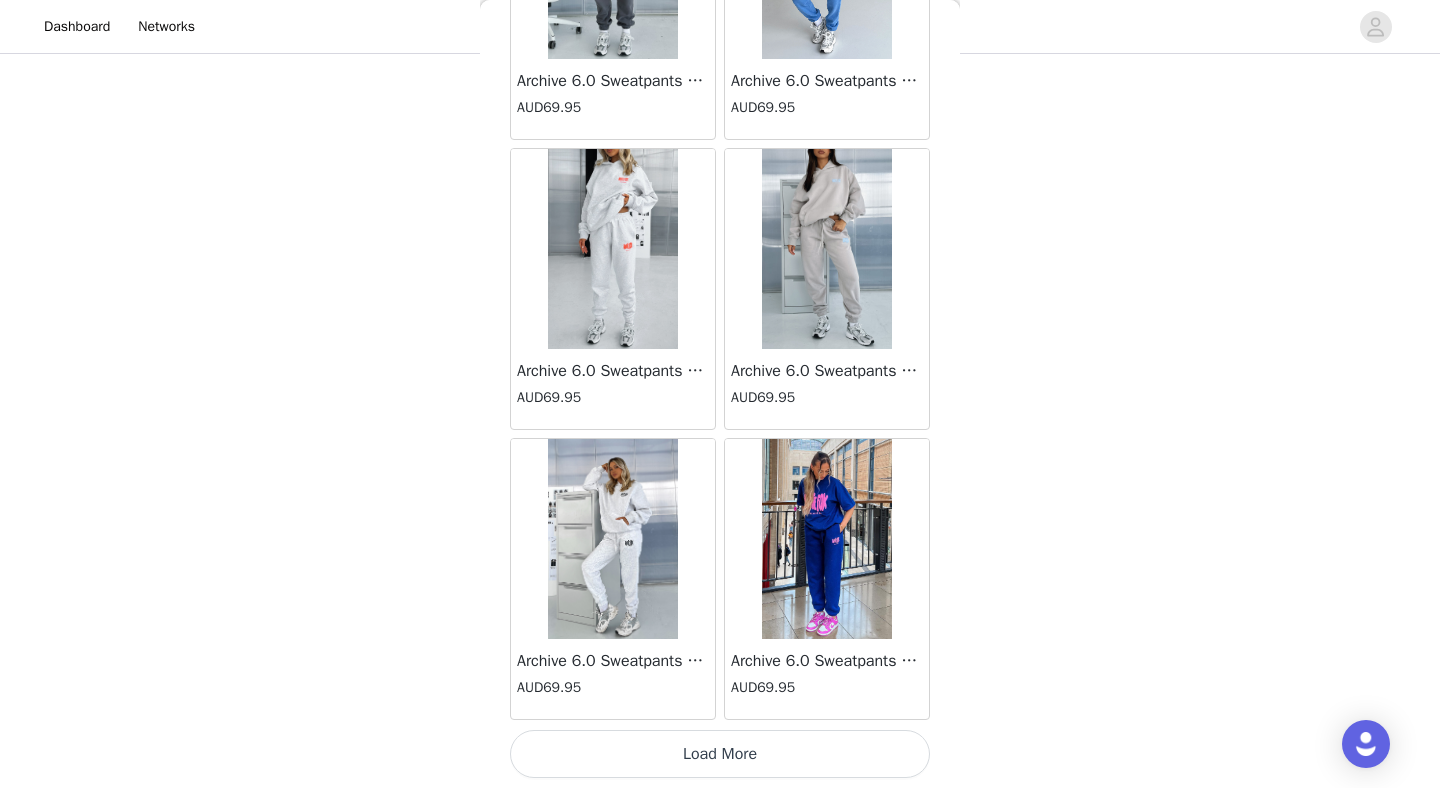 click on "Load More" at bounding box center (720, 754) 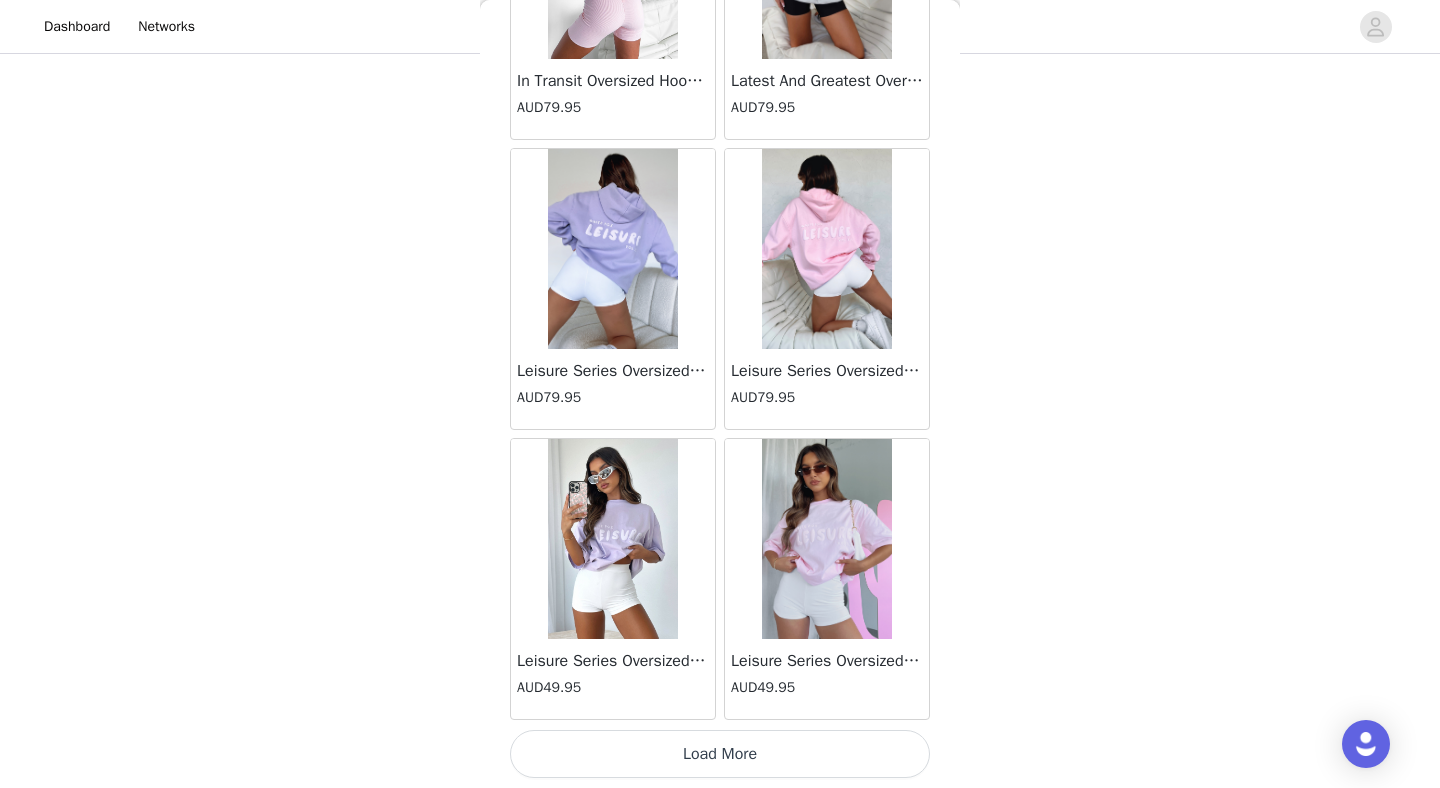 click on "Load More" at bounding box center [720, 754] 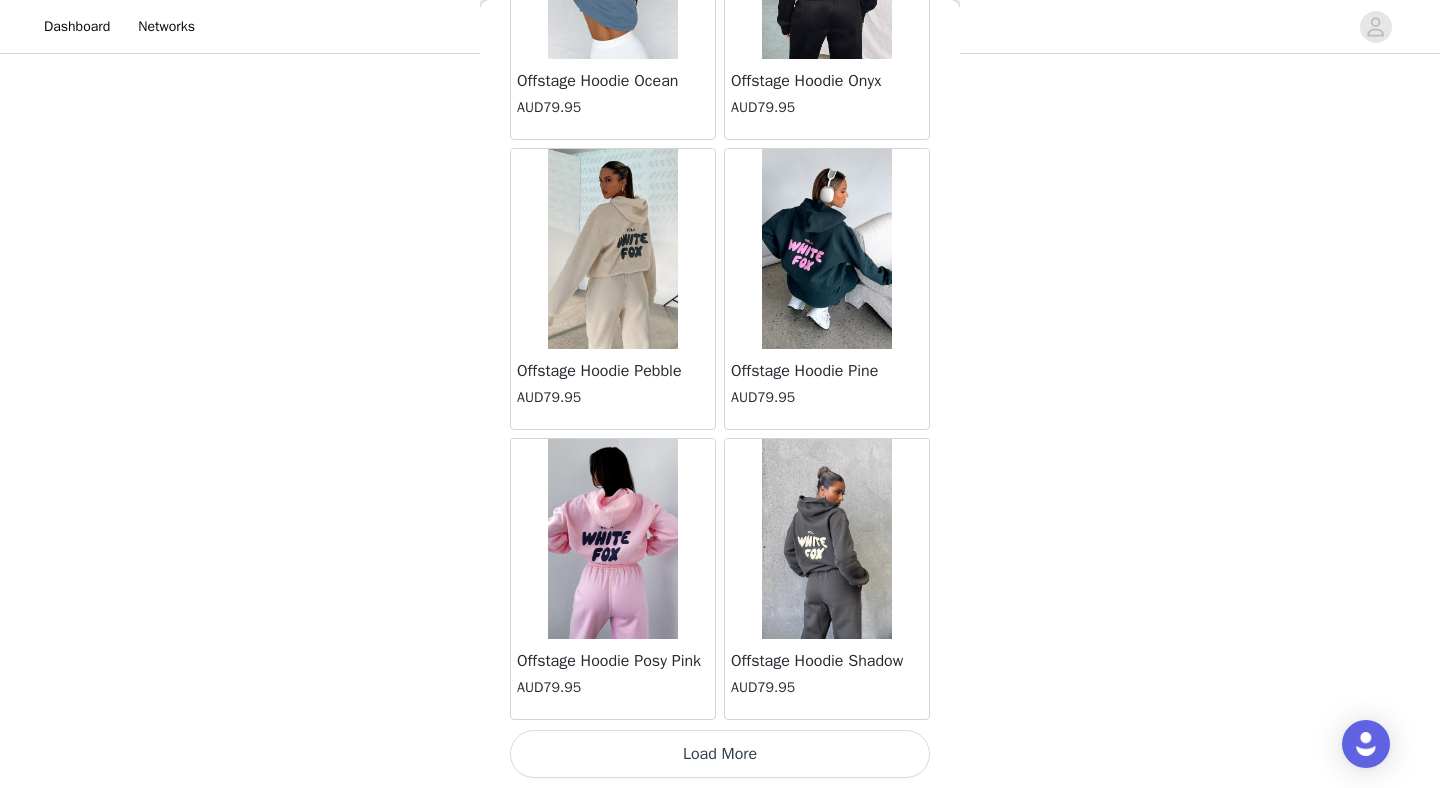 click on "Load More" at bounding box center (720, 754) 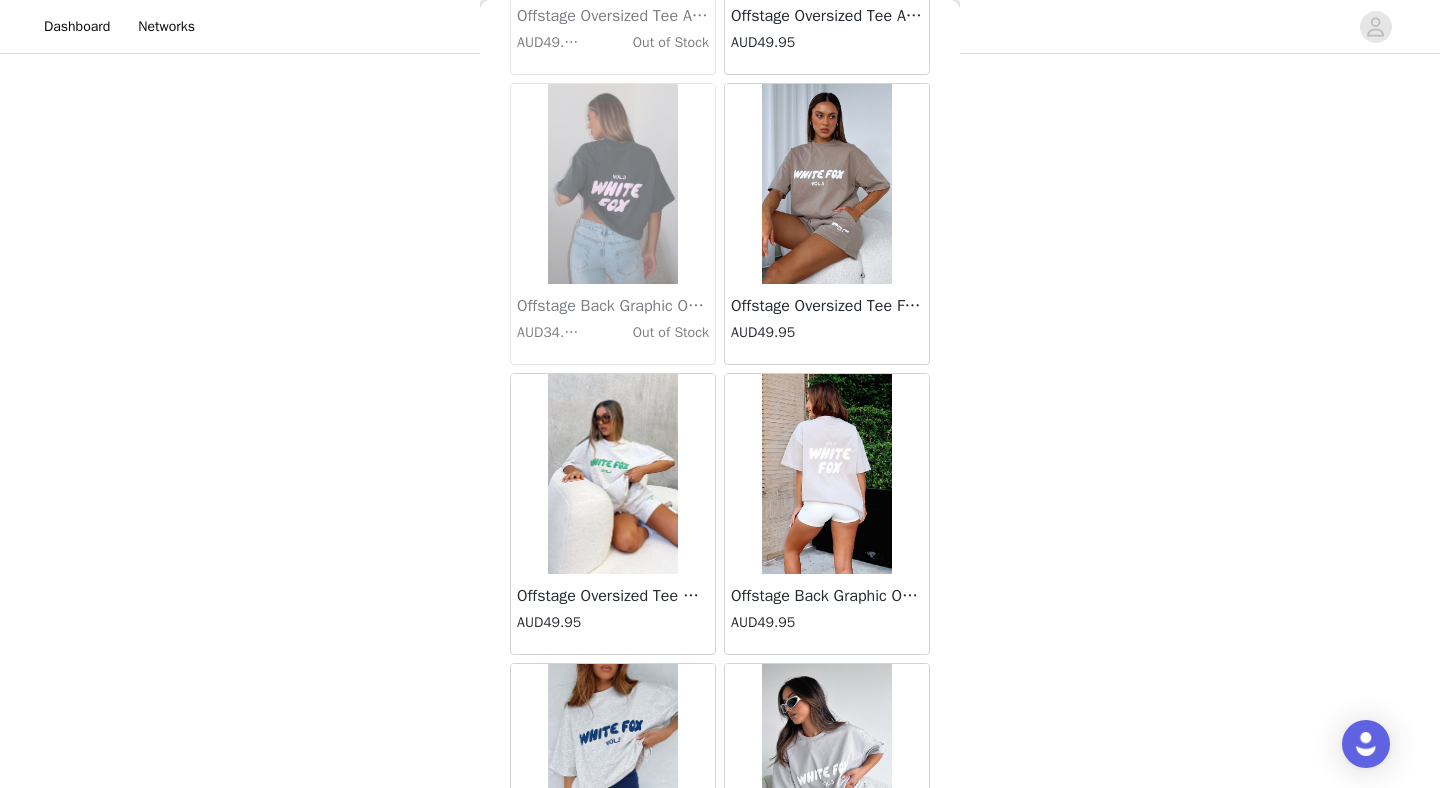 scroll, scrollTop: 10972, scrollLeft: 0, axis: vertical 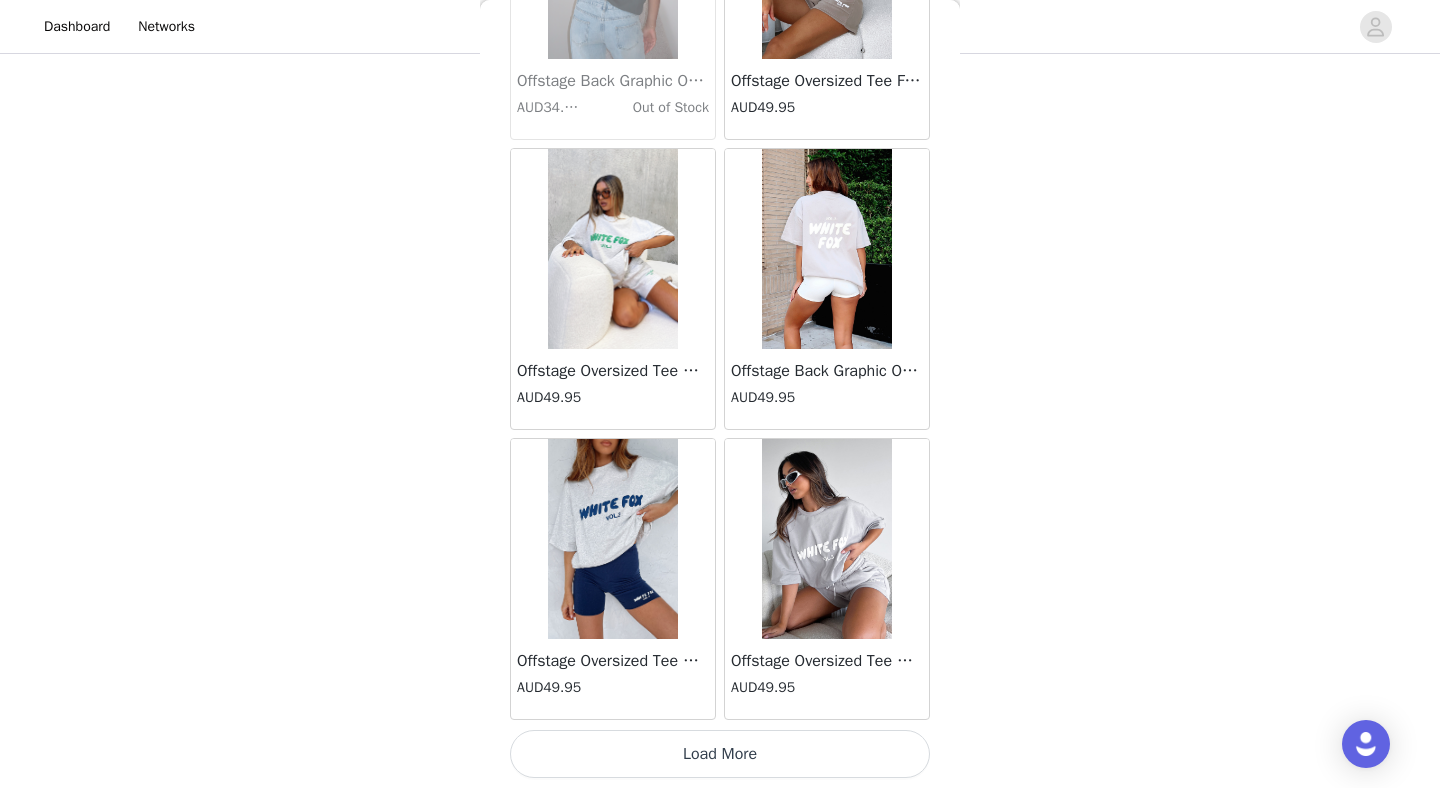 click on "Load More" at bounding box center [720, 754] 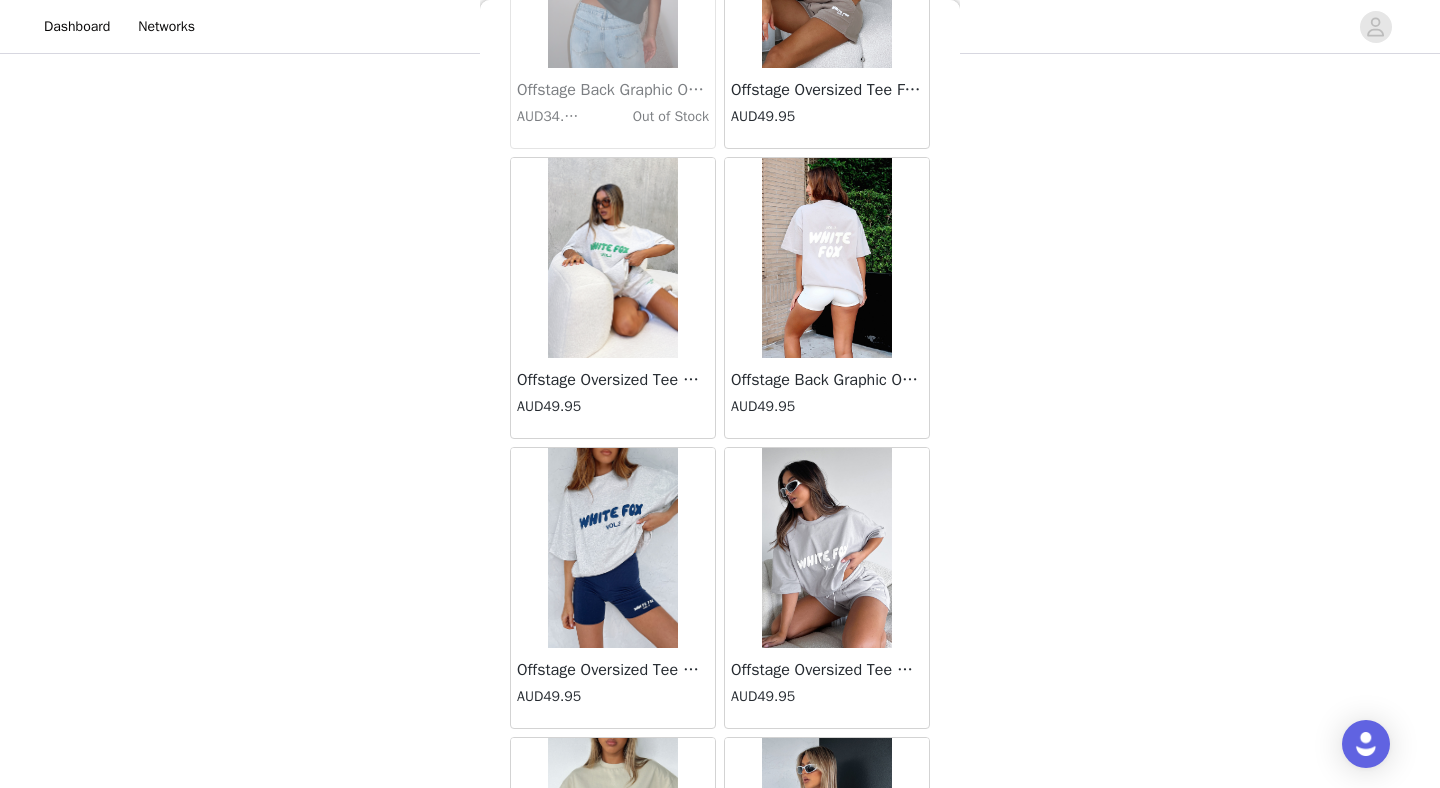 scroll, scrollTop: 10972, scrollLeft: 0, axis: vertical 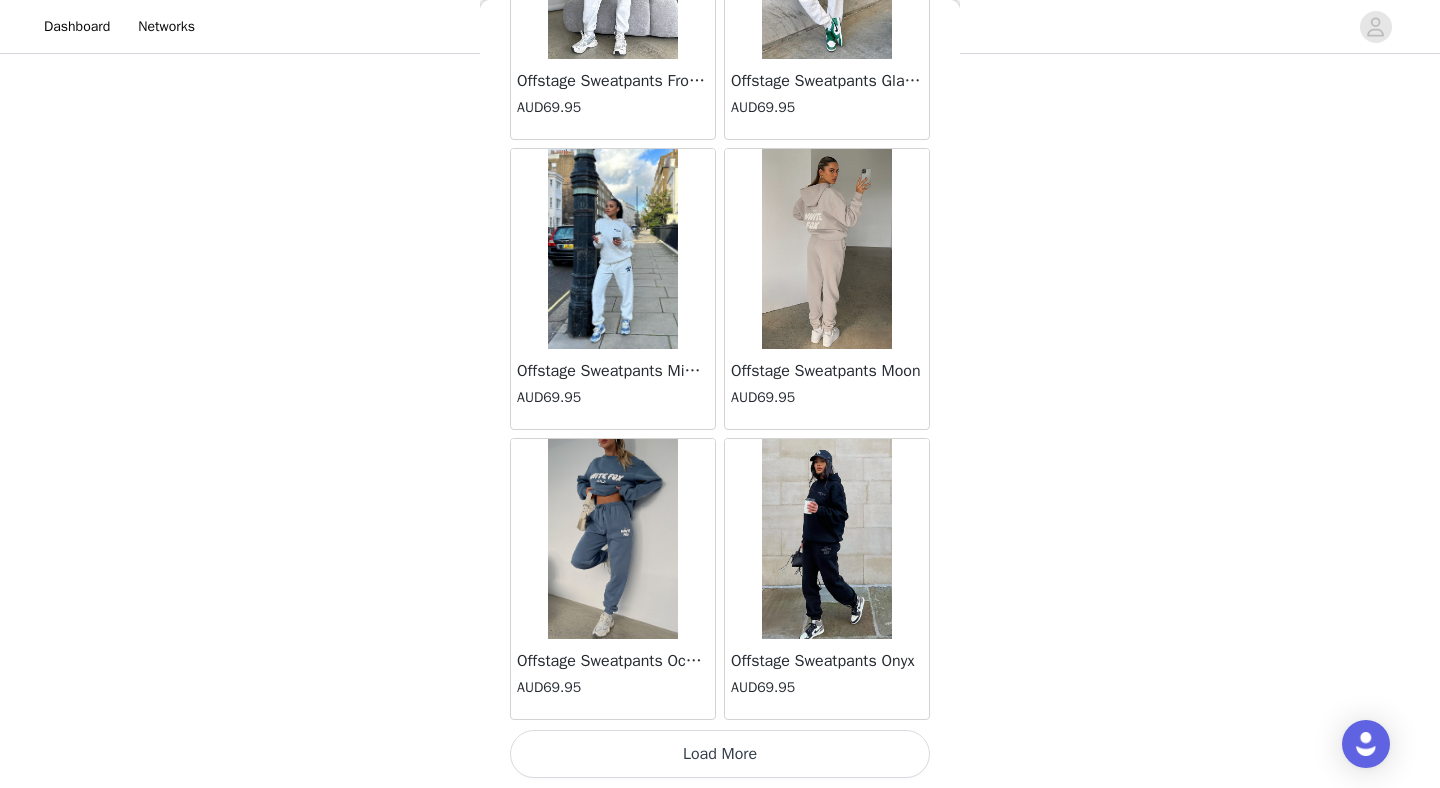 click on "Load More" at bounding box center (720, 754) 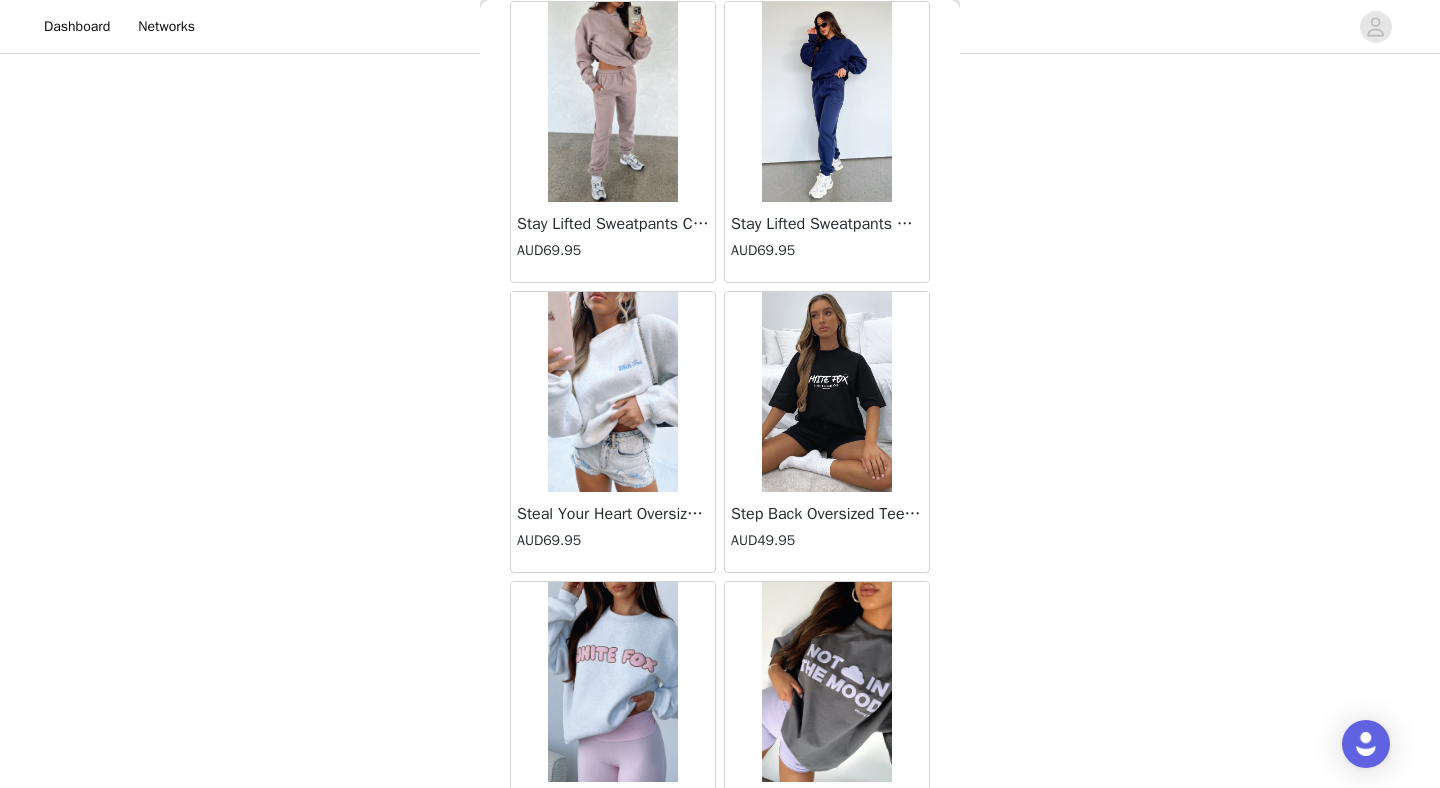 scroll, scrollTop: 16772, scrollLeft: 0, axis: vertical 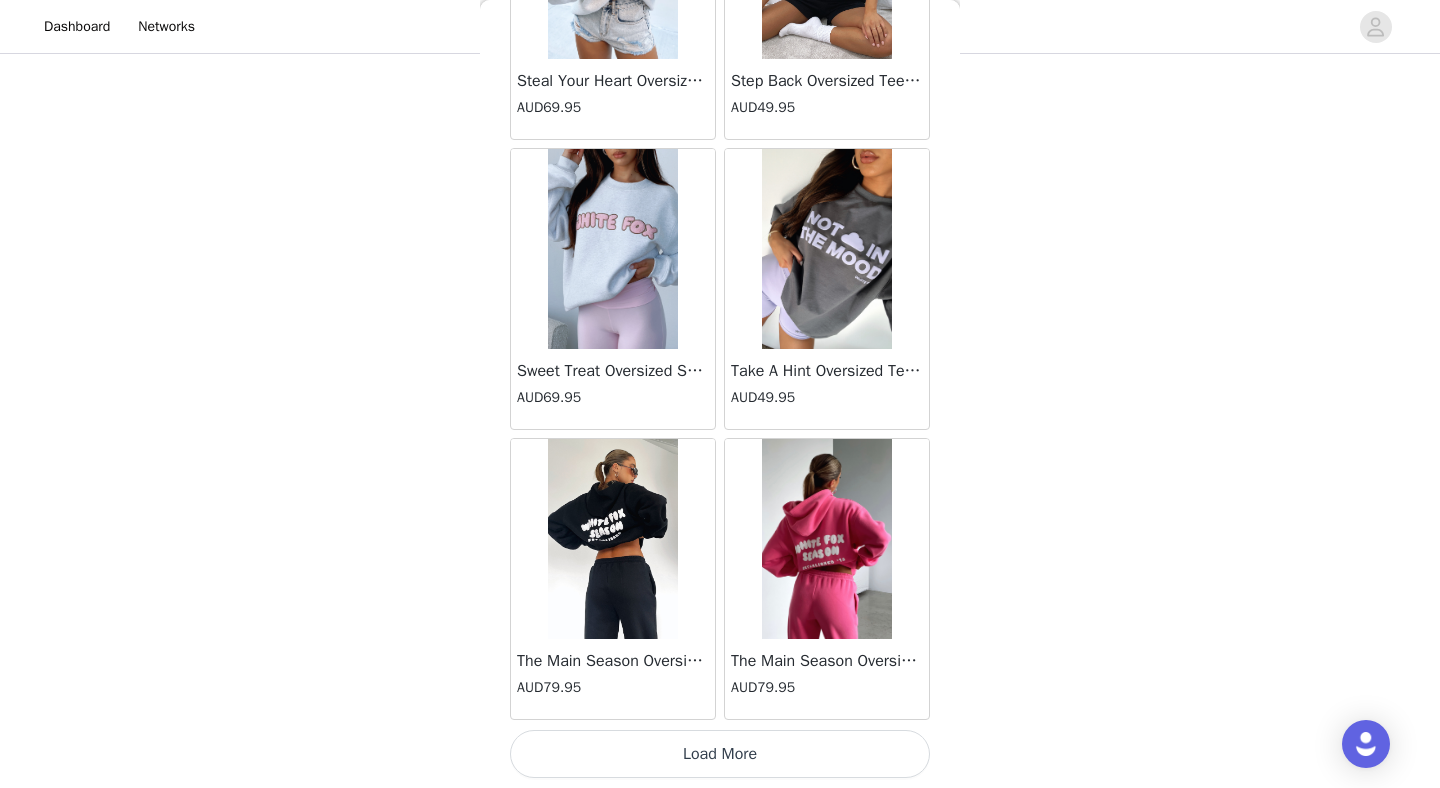 click on "Load More" at bounding box center [720, 754] 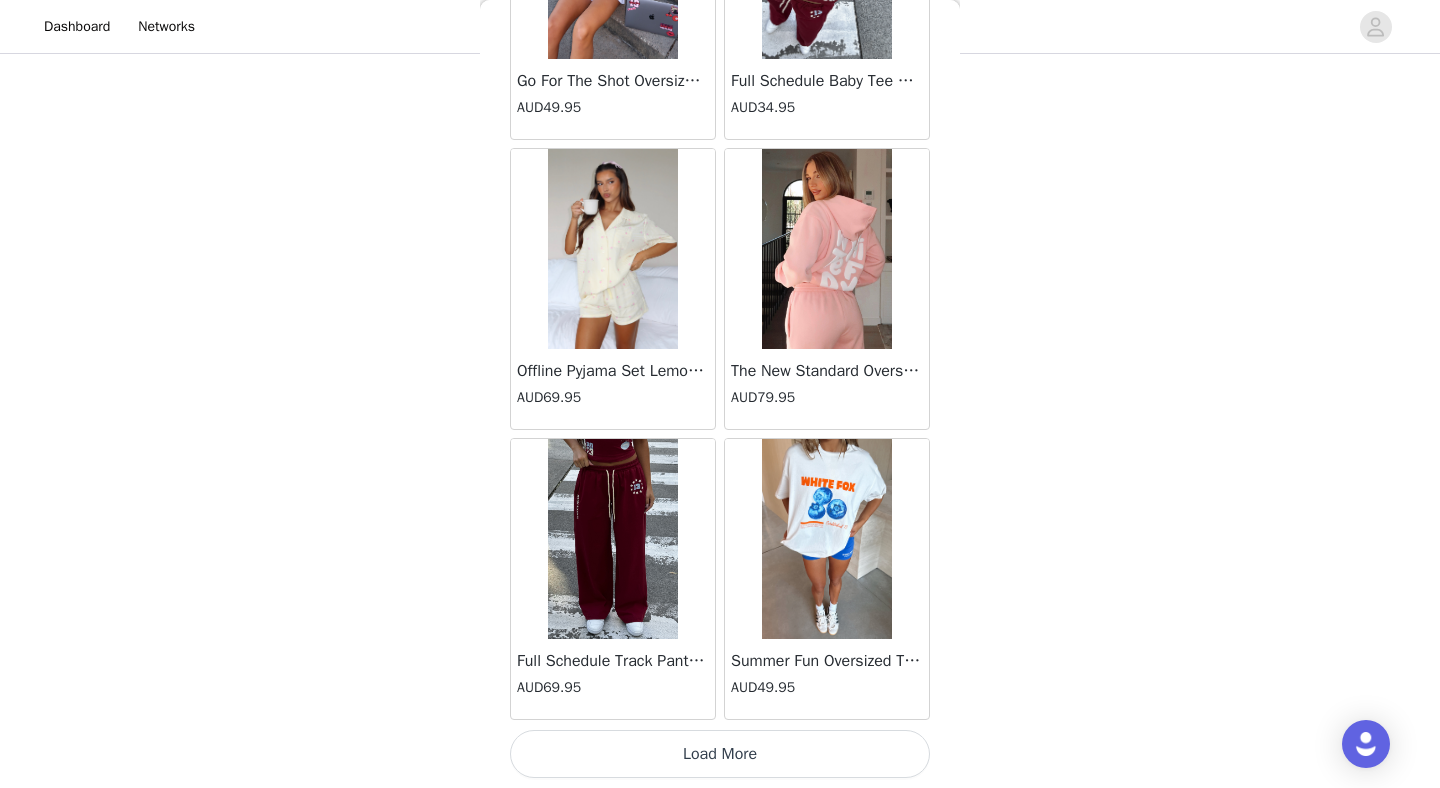 click on "Load More" at bounding box center (720, 754) 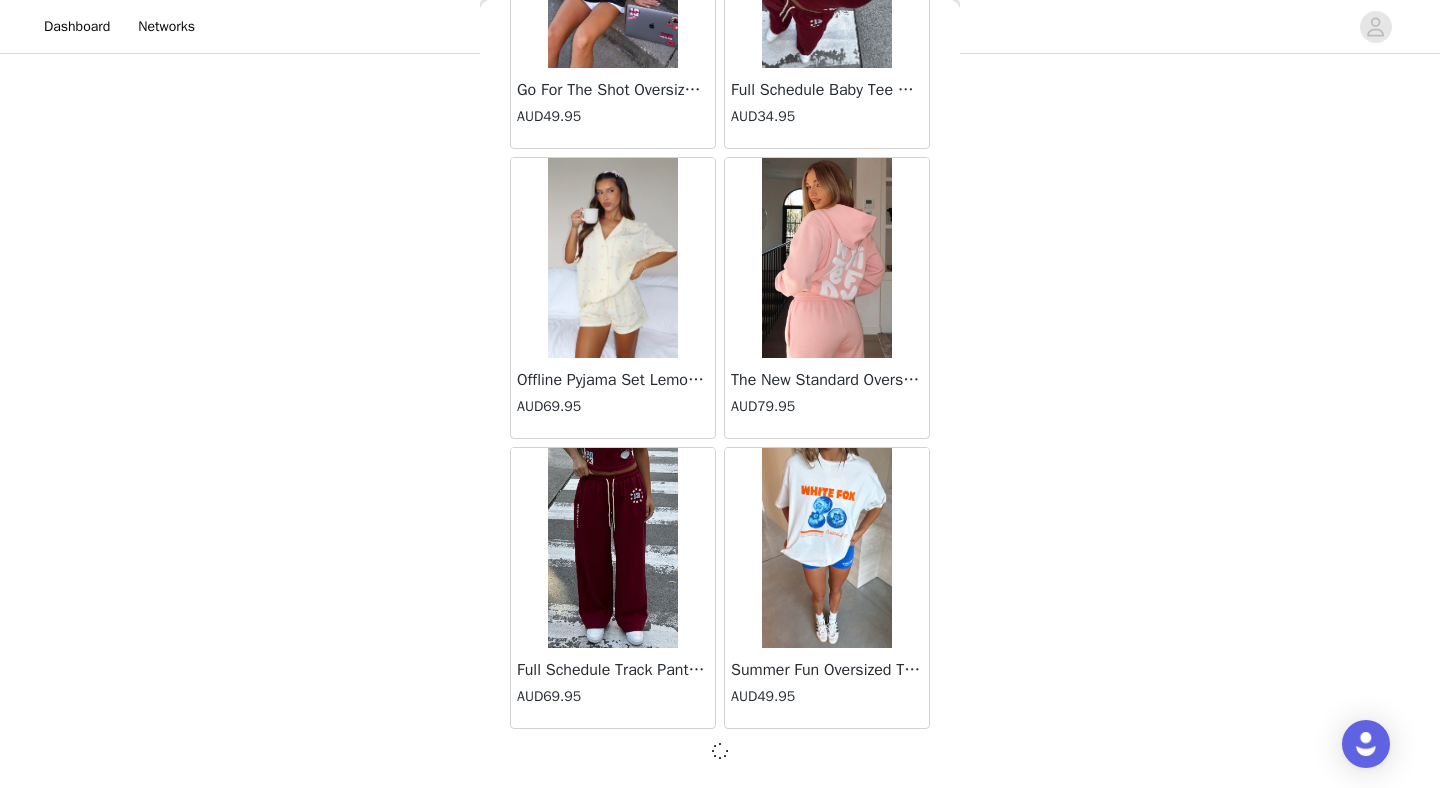 scroll, scrollTop: 19663, scrollLeft: 0, axis: vertical 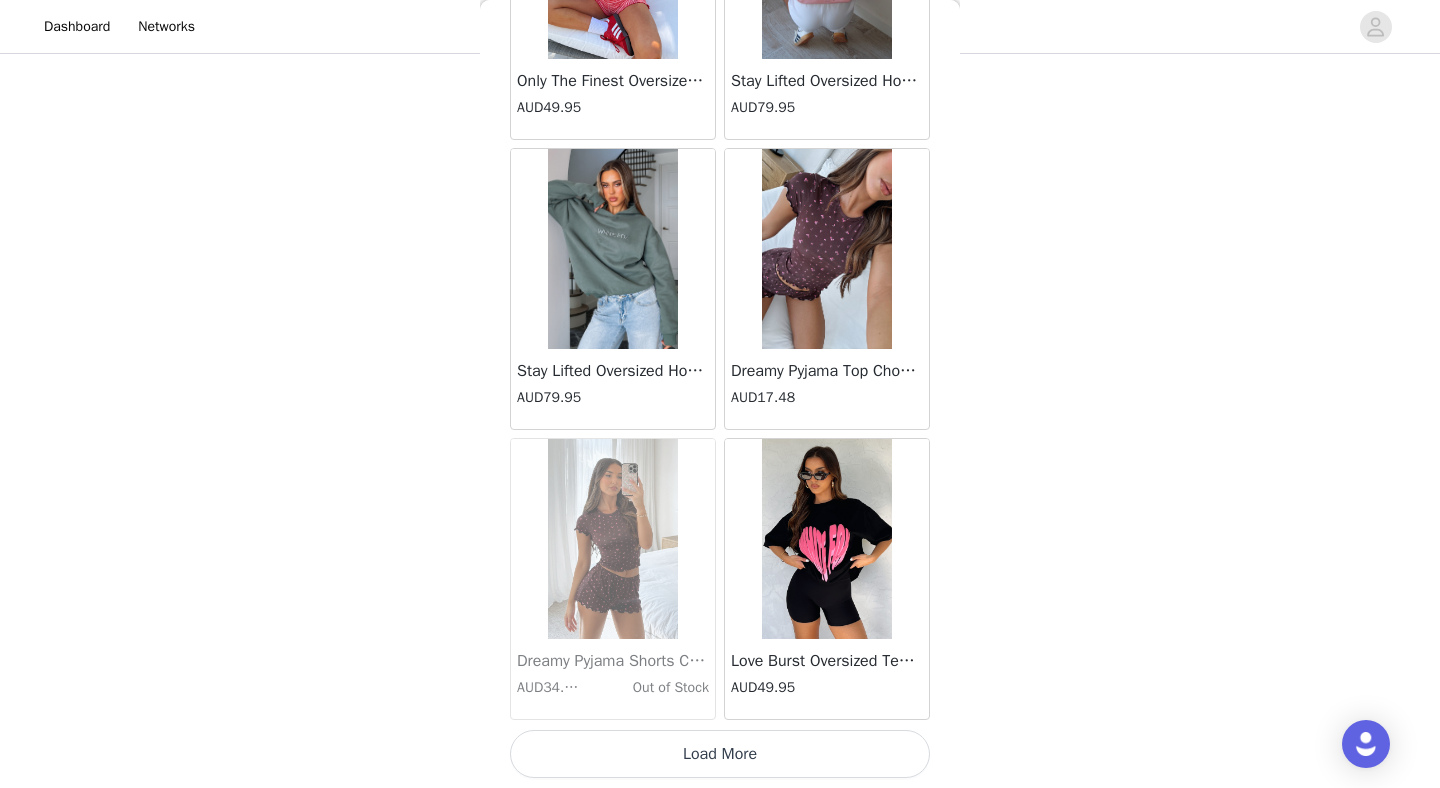 click on "Load More" at bounding box center (720, 754) 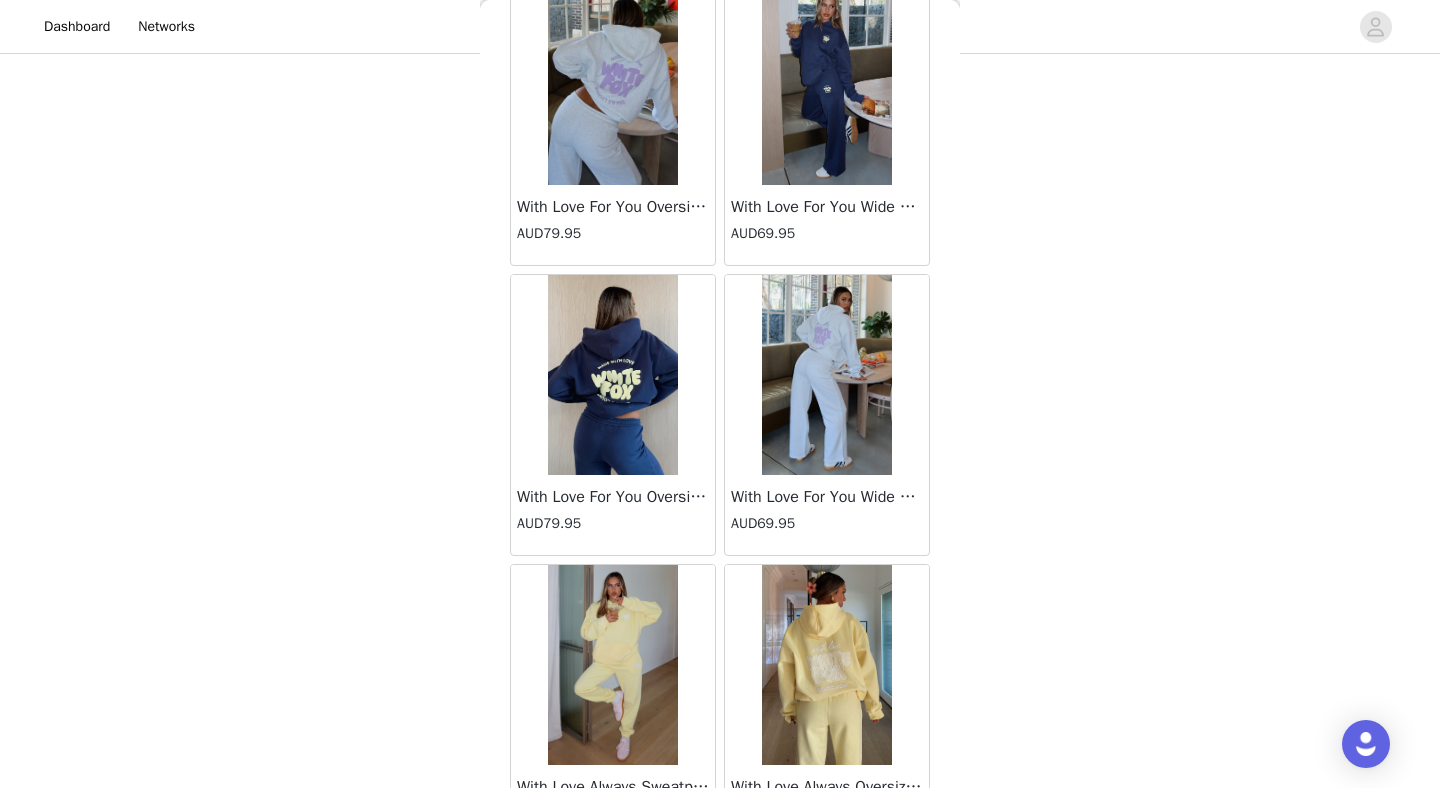 scroll, scrollTop: 25472, scrollLeft: 0, axis: vertical 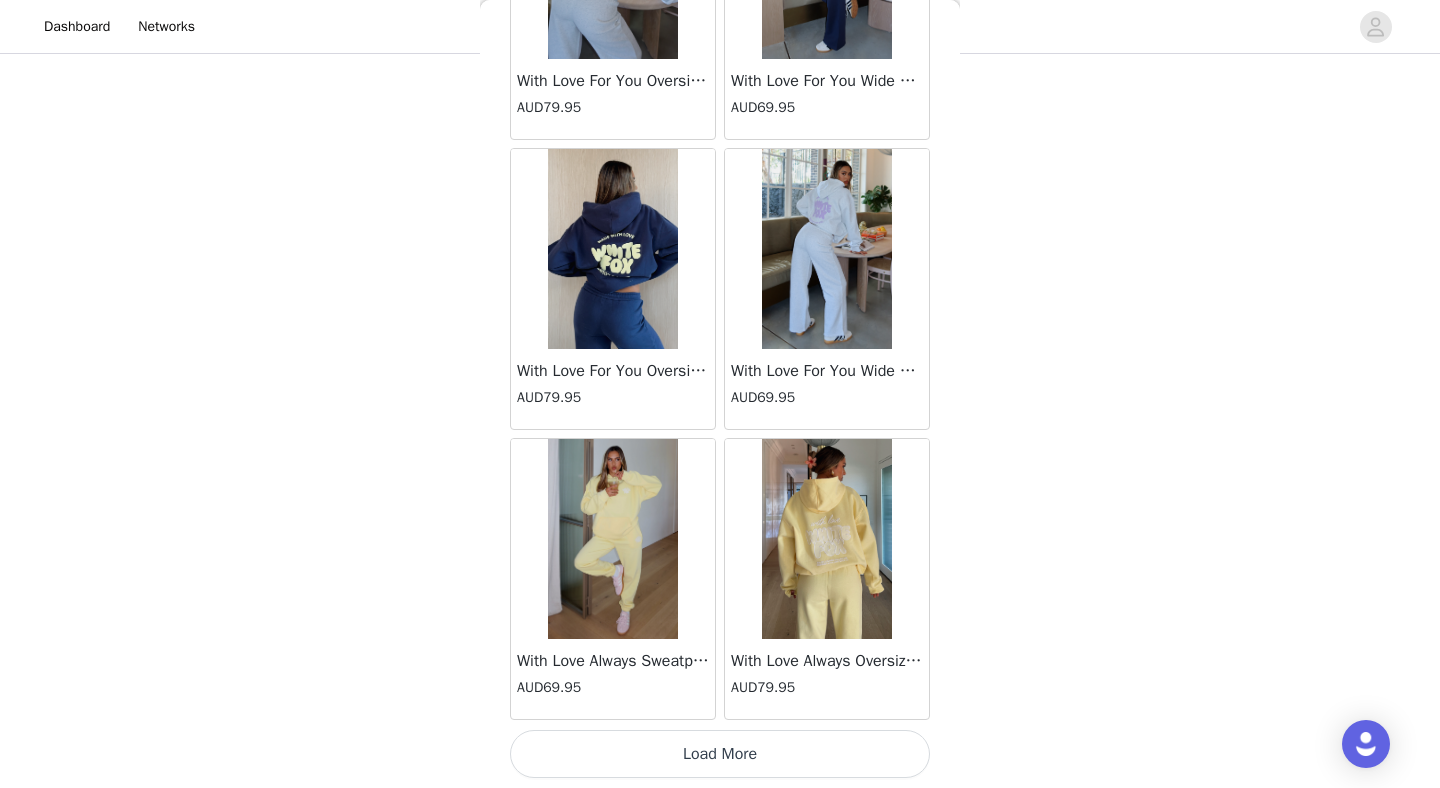 click on "Load More" at bounding box center (720, 754) 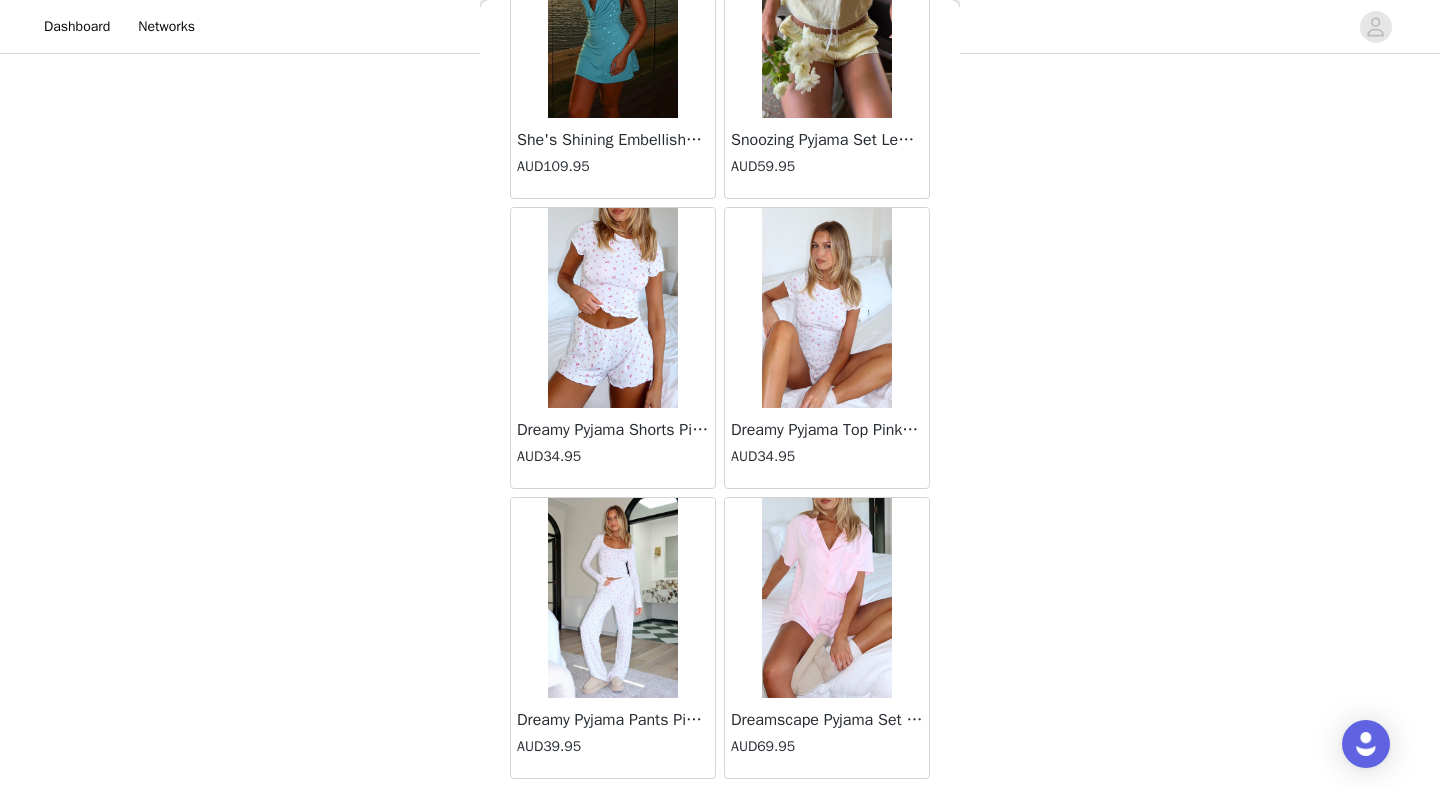 scroll, scrollTop: 28372, scrollLeft: 0, axis: vertical 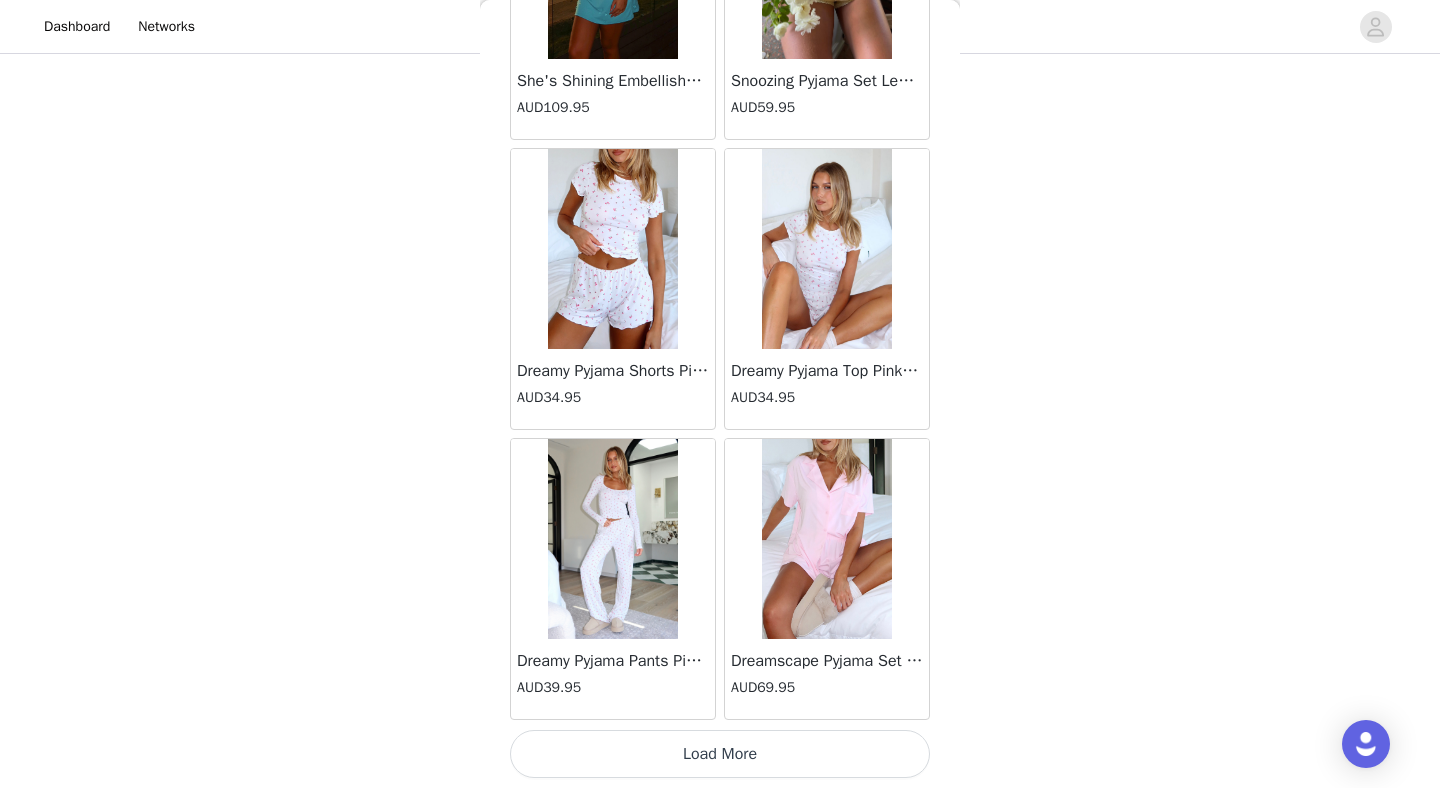 click on "Load More" at bounding box center (720, 754) 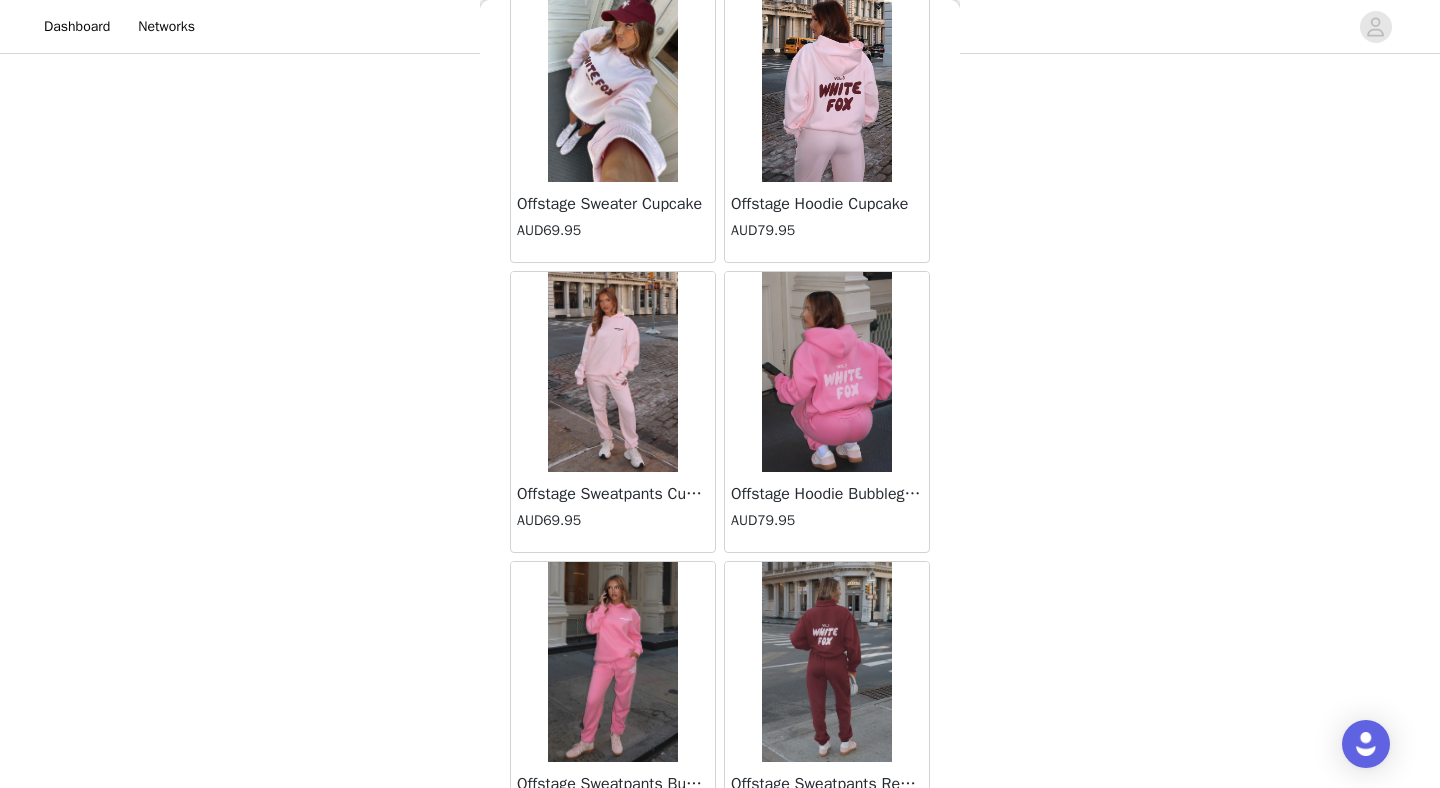 scroll, scrollTop: 31272, scrollLeft: 0, axis: vertical 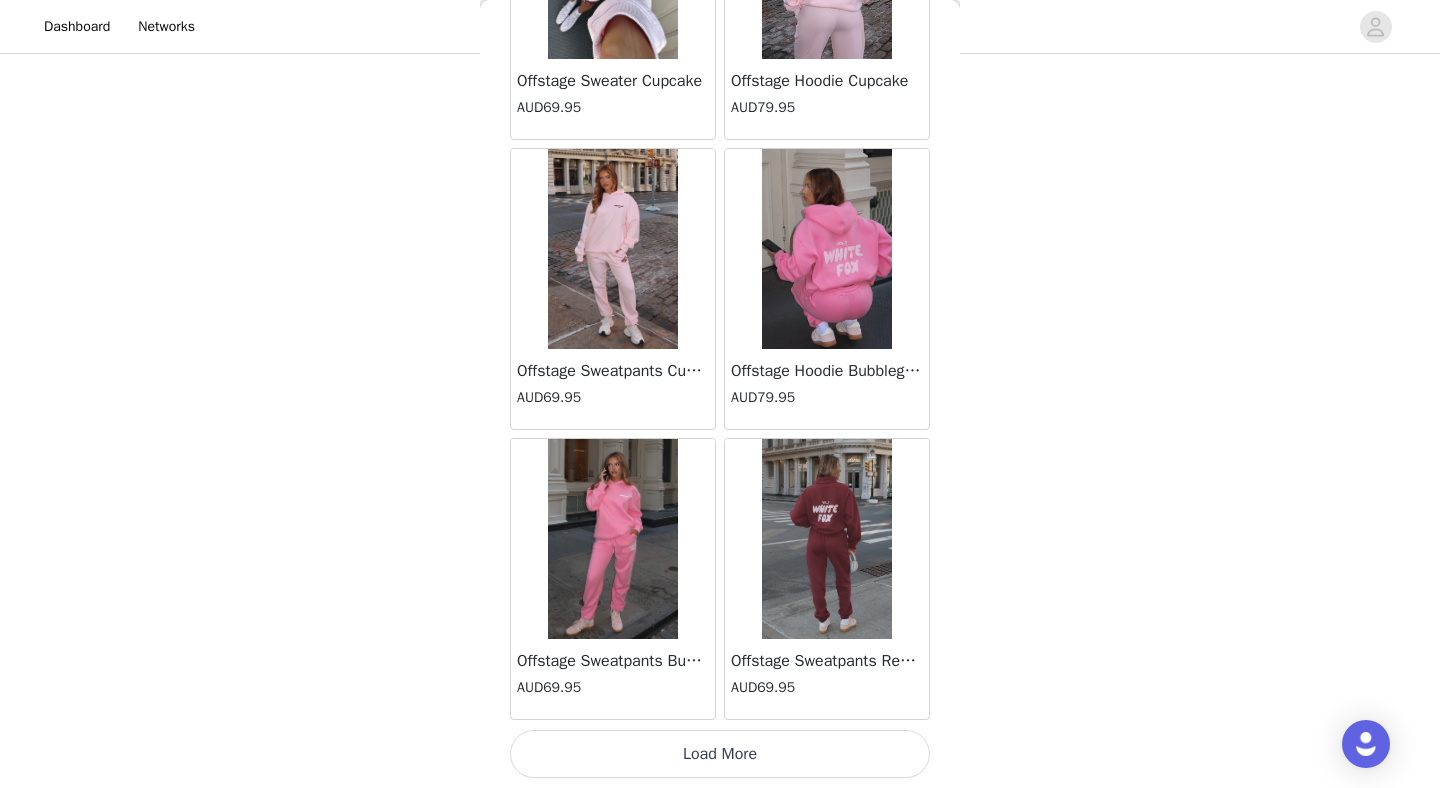 click on "Load More" at bounding box center (720, 754) 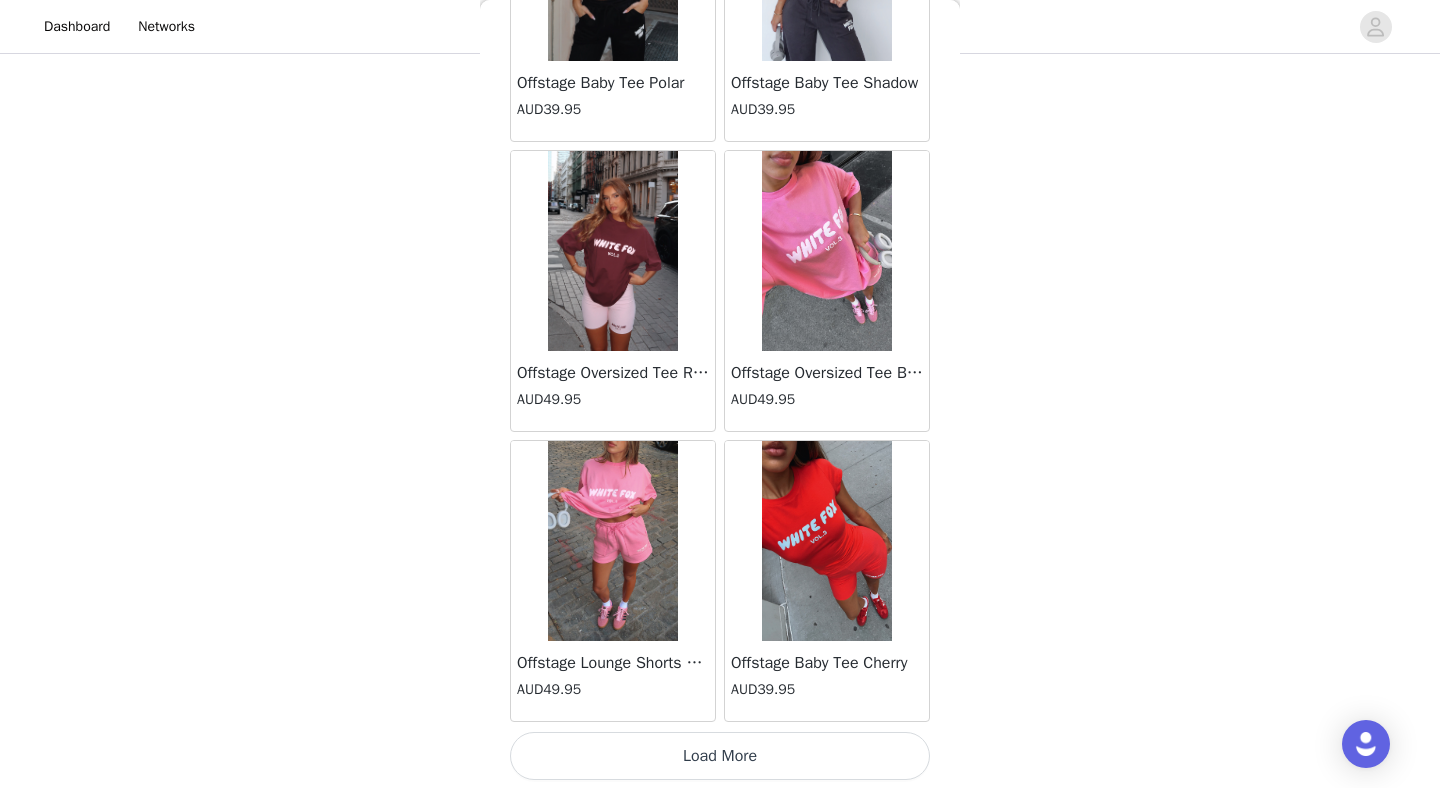 scroll, scrollTop: 34172, scrollLeft: 0, axis: vertical 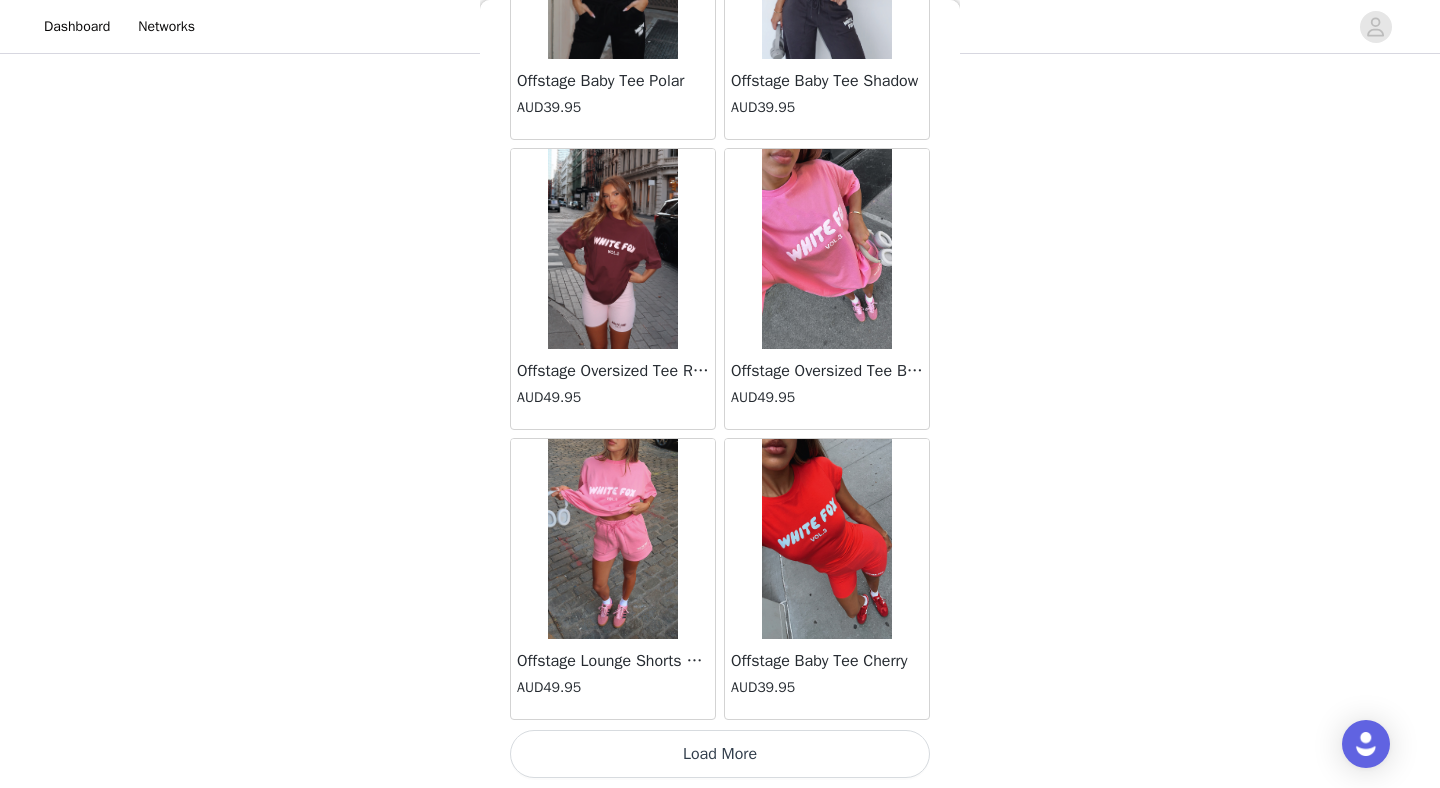 click on "Load More" at bounding box center [720, 754] 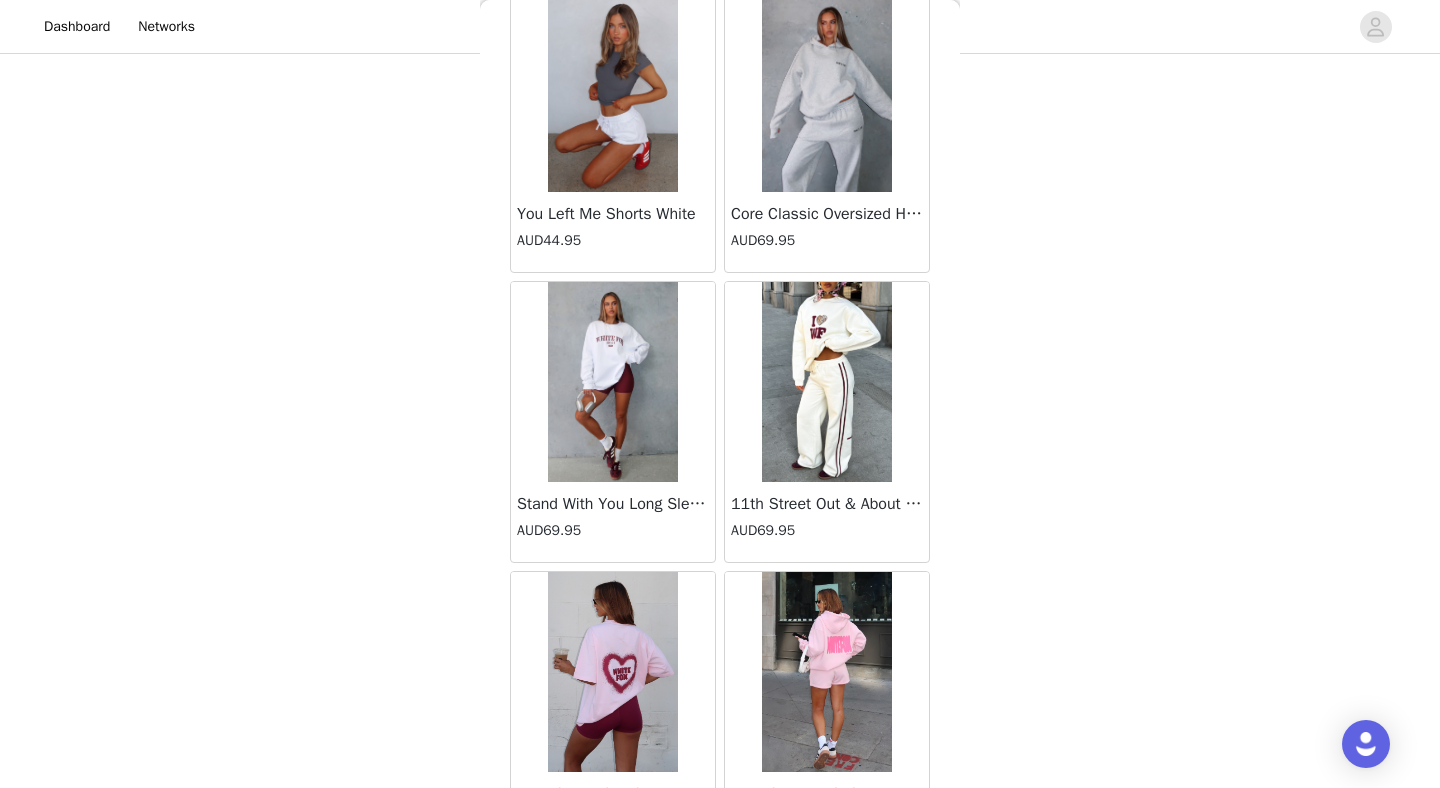 scroll, scrollTop: 37072, scrollLeft: 0, axis: vertical 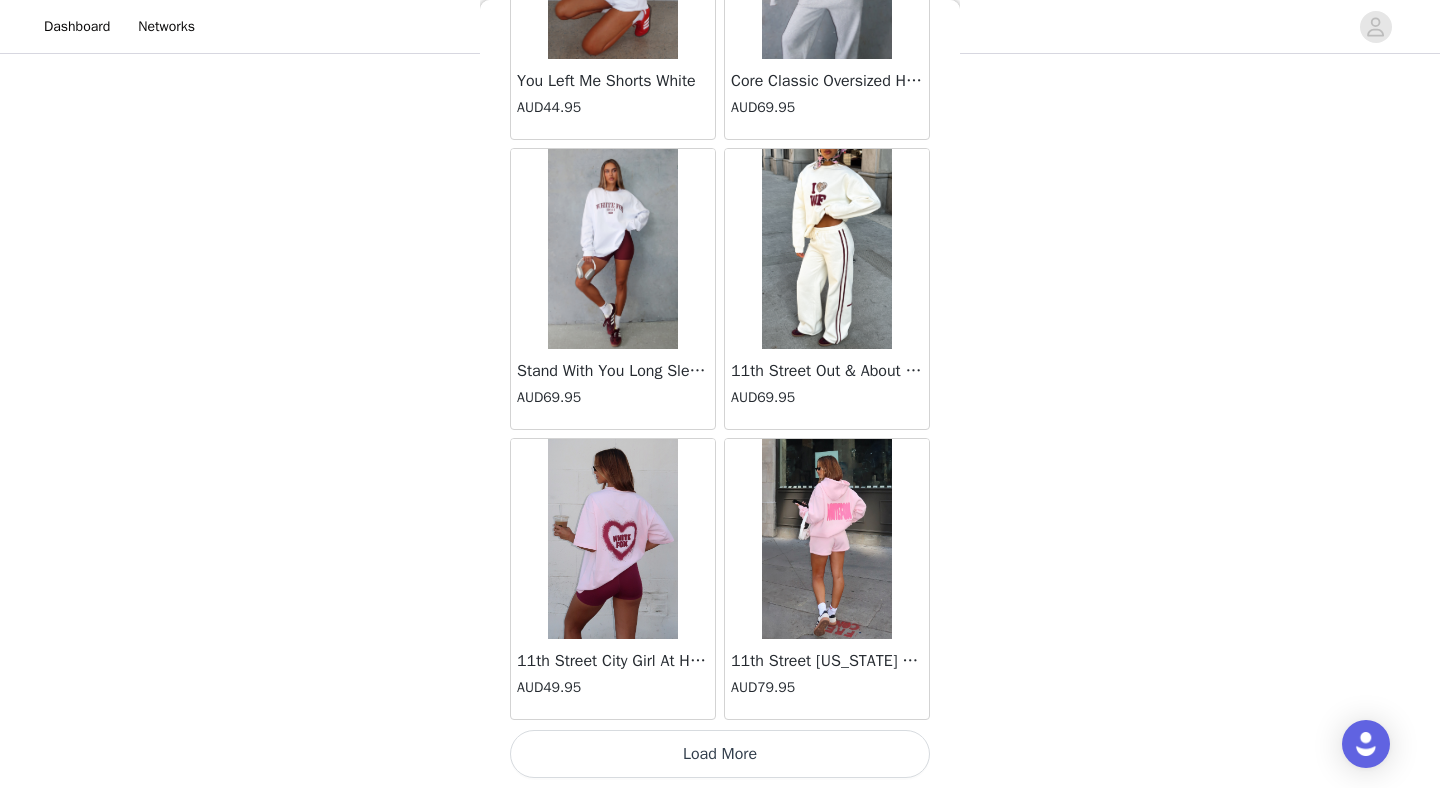 click on "Load More" at bounding box center (720, 754) 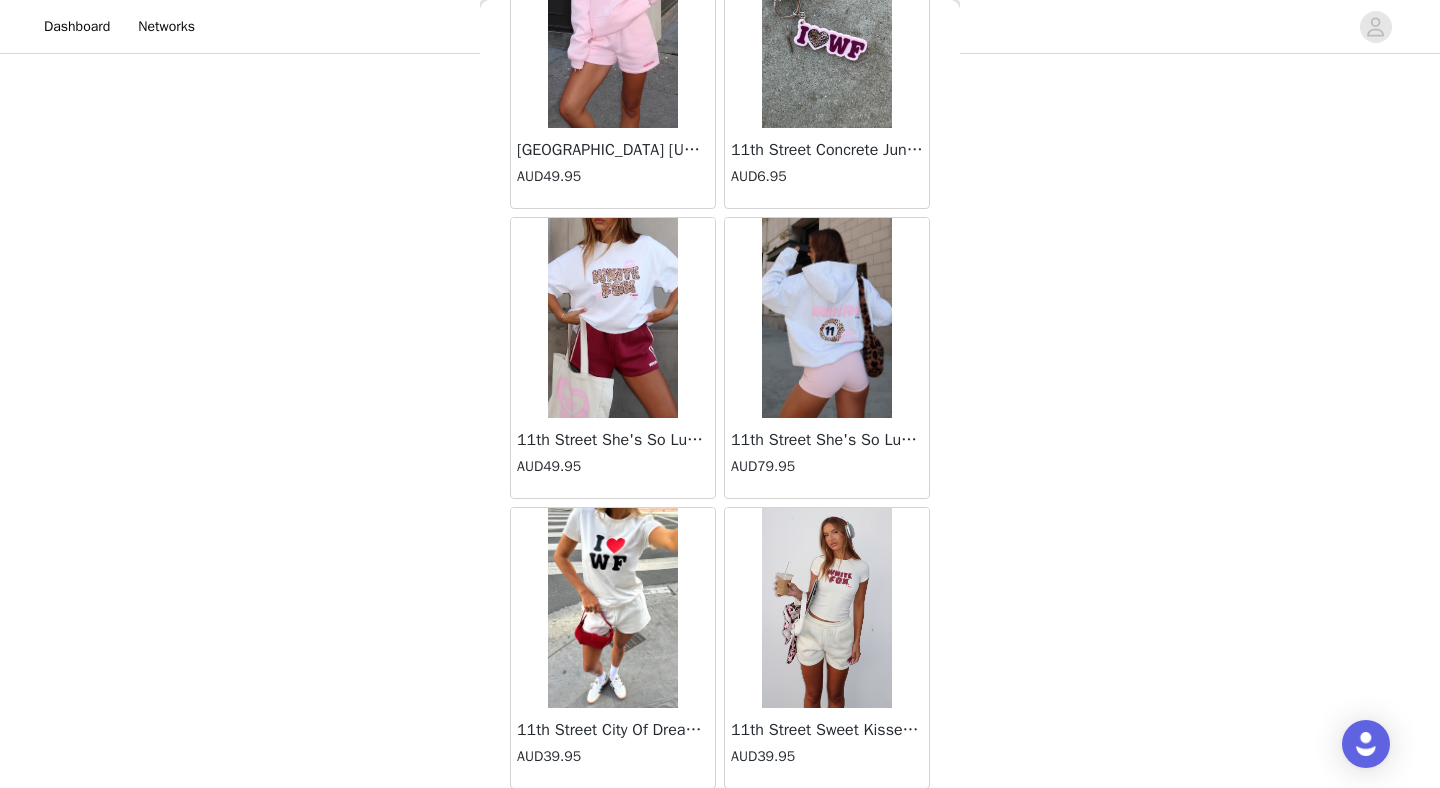 scroll, scrollTop: 39972, scrollLeft: 0, axis: vertical 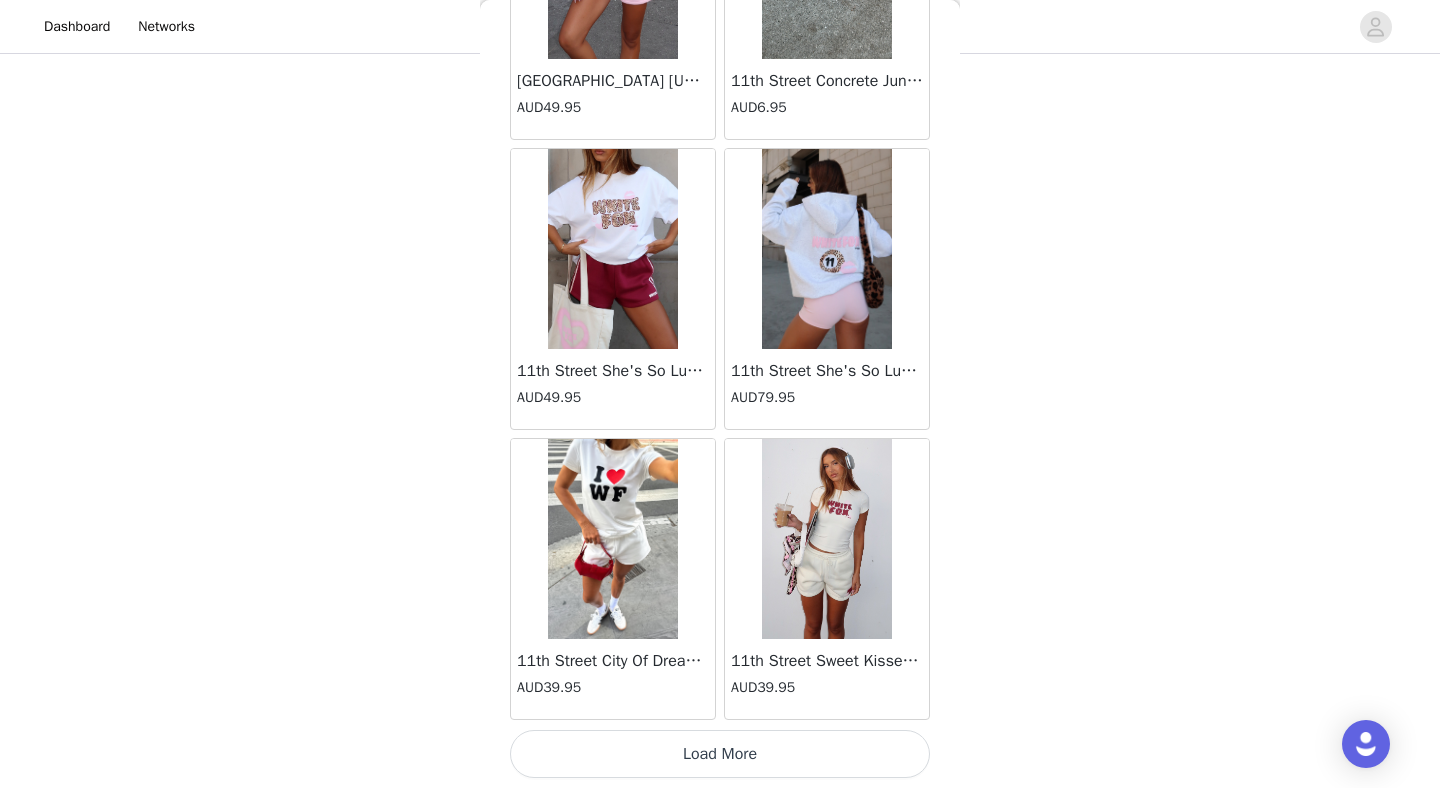 click on "All You Need Is Love Hoodie Forest Green   AUD79.95       Archive 6.0 Lounge Shorts Ash   AUD49.95       Archive 6.0 Lounge Shorts Melon   AUD49.95       Archive 6.0 Oversized Hoodie Ash   AUD79.95       Archive 6.0 Oversized Hoodie Blueberry   AUD79.95       Archive 6.0 Oversized Hoodie Cloudburst   AUD79.95       Archive 6.0 Oversized Hoodie Cream   AUD79.95   Out of Stock     Archive 6.0 Oversized Hoodie Dove   AUD79.95       Archive 6.0 Oversized Hoodie Haze   AUD79.95       Archive 6.0 Oversized Hoodie Lava   AUD79.95       Archive 6.0 Oversized Hoodie Malibu   AUD79.95       Archive 6.0 Oversized Hoodie Melon   AUD79.95       Archive 6.0 Oversized Tee Cloudburst   AUD49.95       Archive 6.0 Oversized Tee Dove   AUD49.95       Archive 6.0 Sweatpants Ash   AUD69.95       Archive 6.0 Sweatpants Blueberry   AUD69.95       Archive 6.0 Sweatpants Cloudburst   AUD69.95       Archive 6.0 Sweatpants Dove   AUD69.95       Archive 6.0 Sweatpants Haze   AUD69.95       Archive 6.0 Sweatpants Malibu   AUD69.95" at bounding box center (720, -19544) 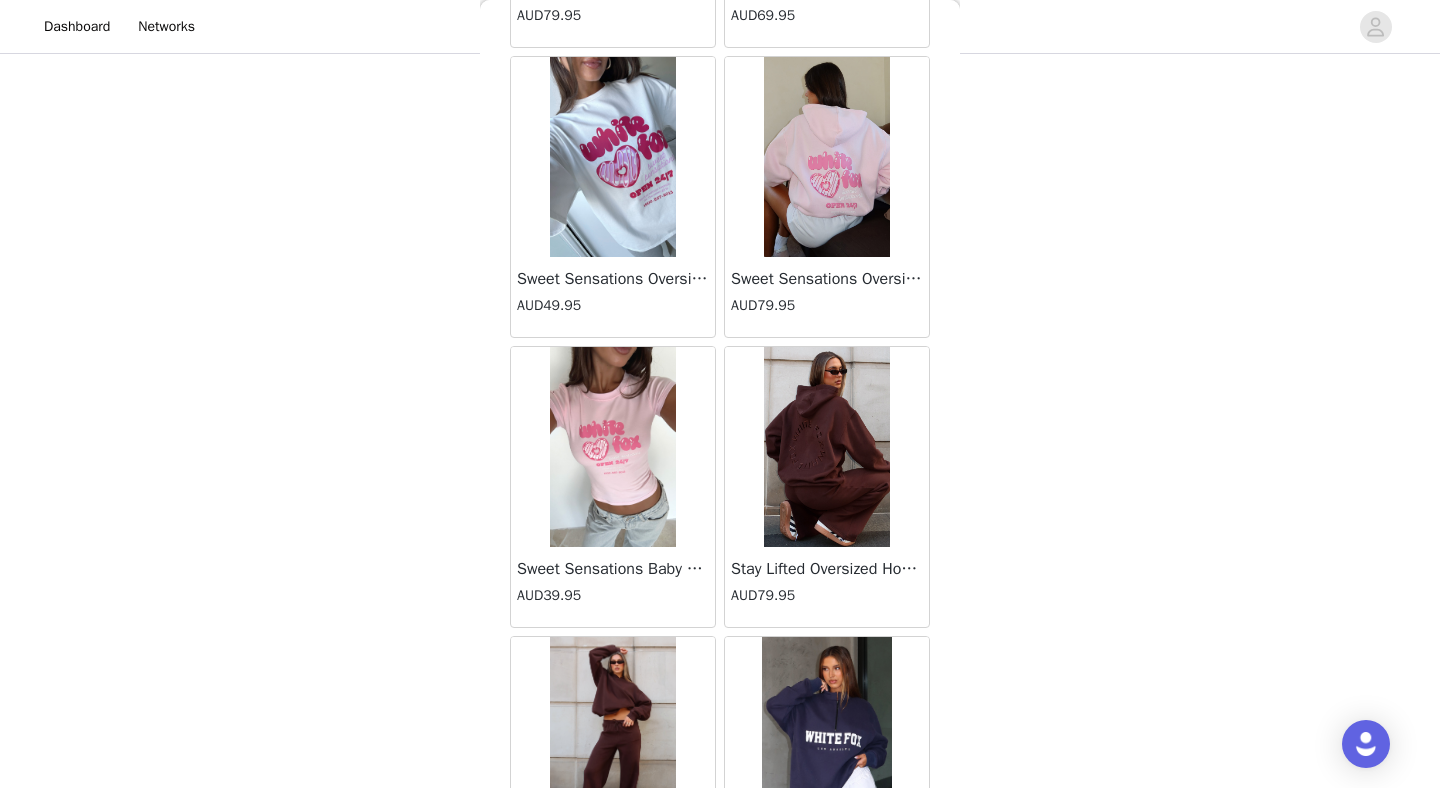 scroll, scrollTop: 42872, scrollLeft: 0, axis: vertical 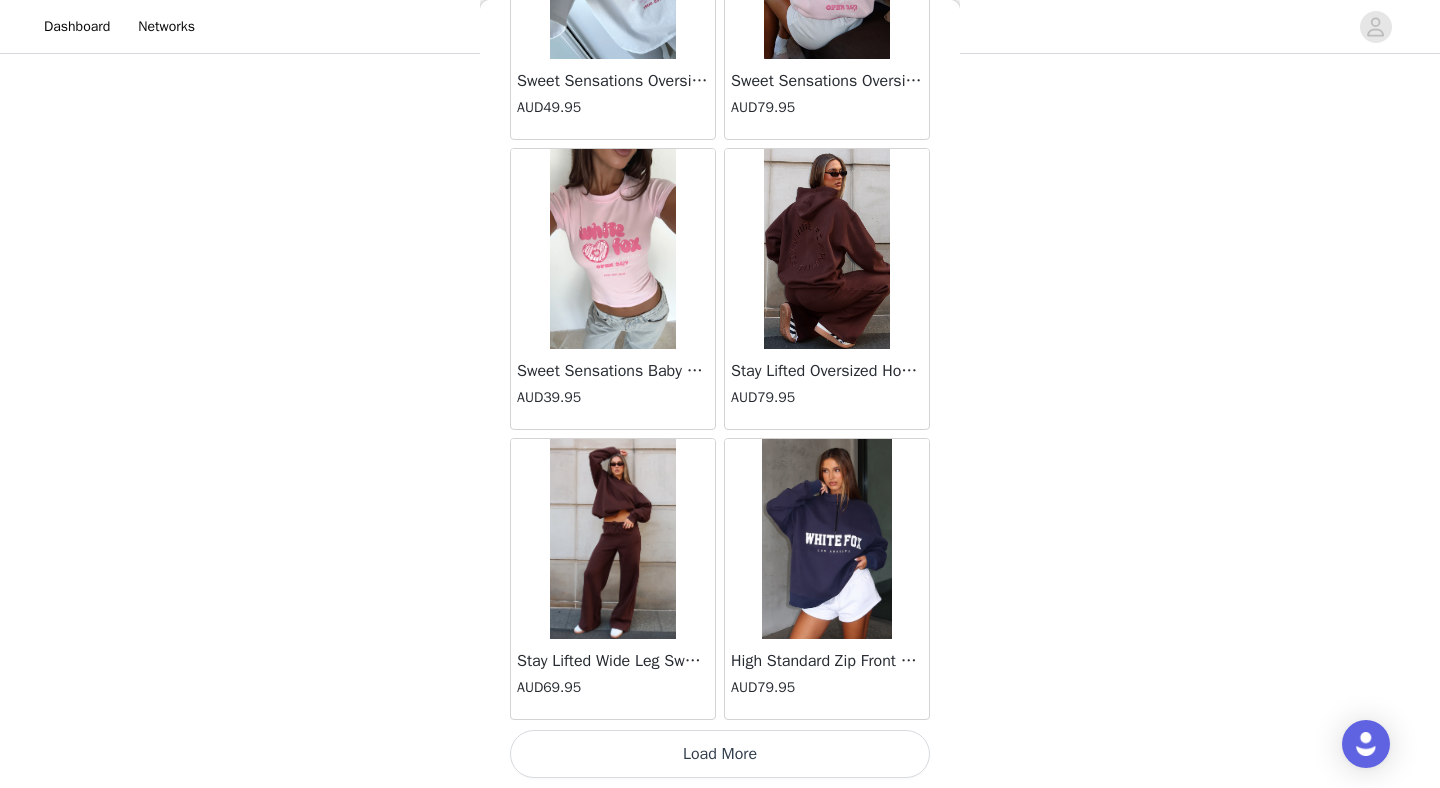 click on "Load More" at bounding box center (720, 754) 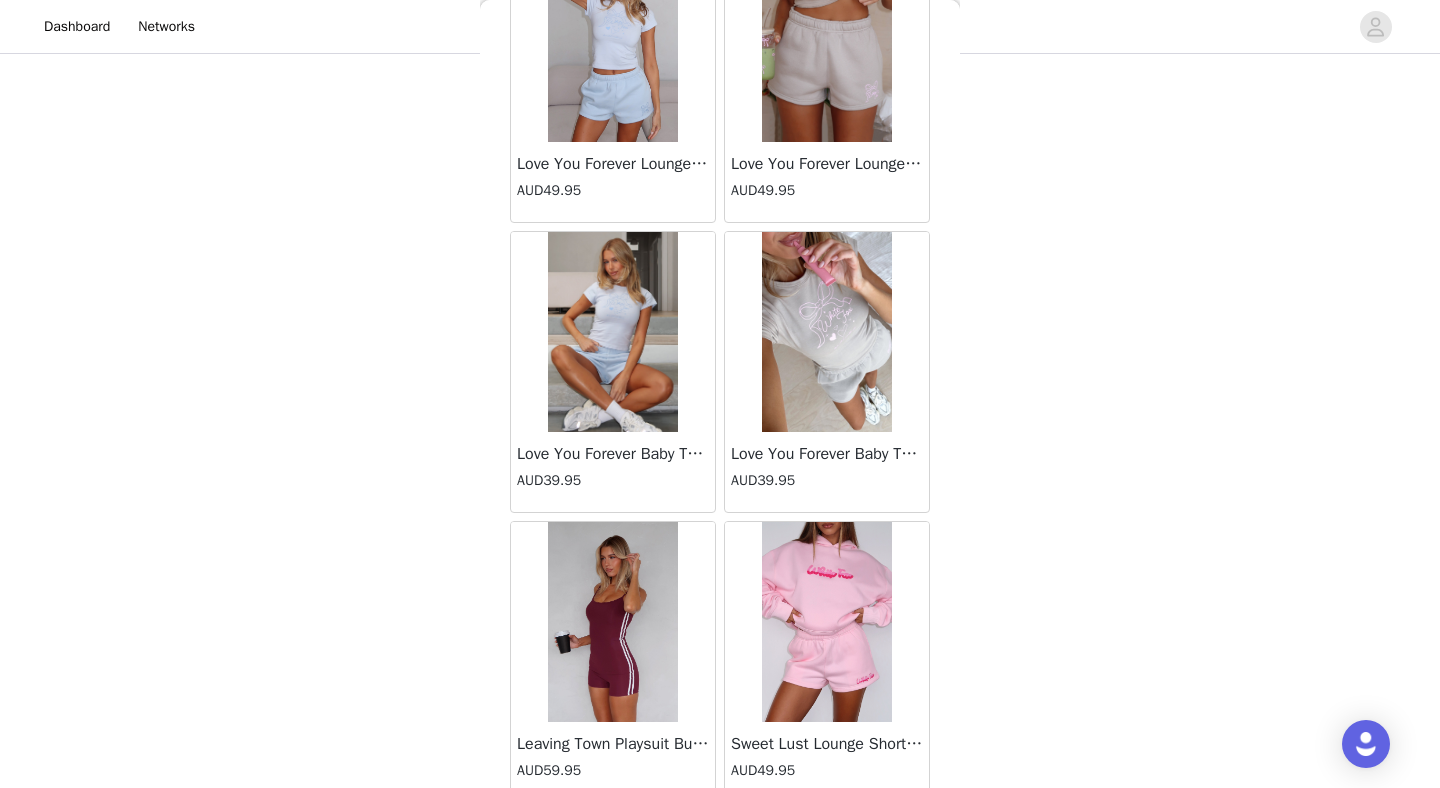 scroll, scrollTop: 45772, scrollLeft: 0, axis: vertical 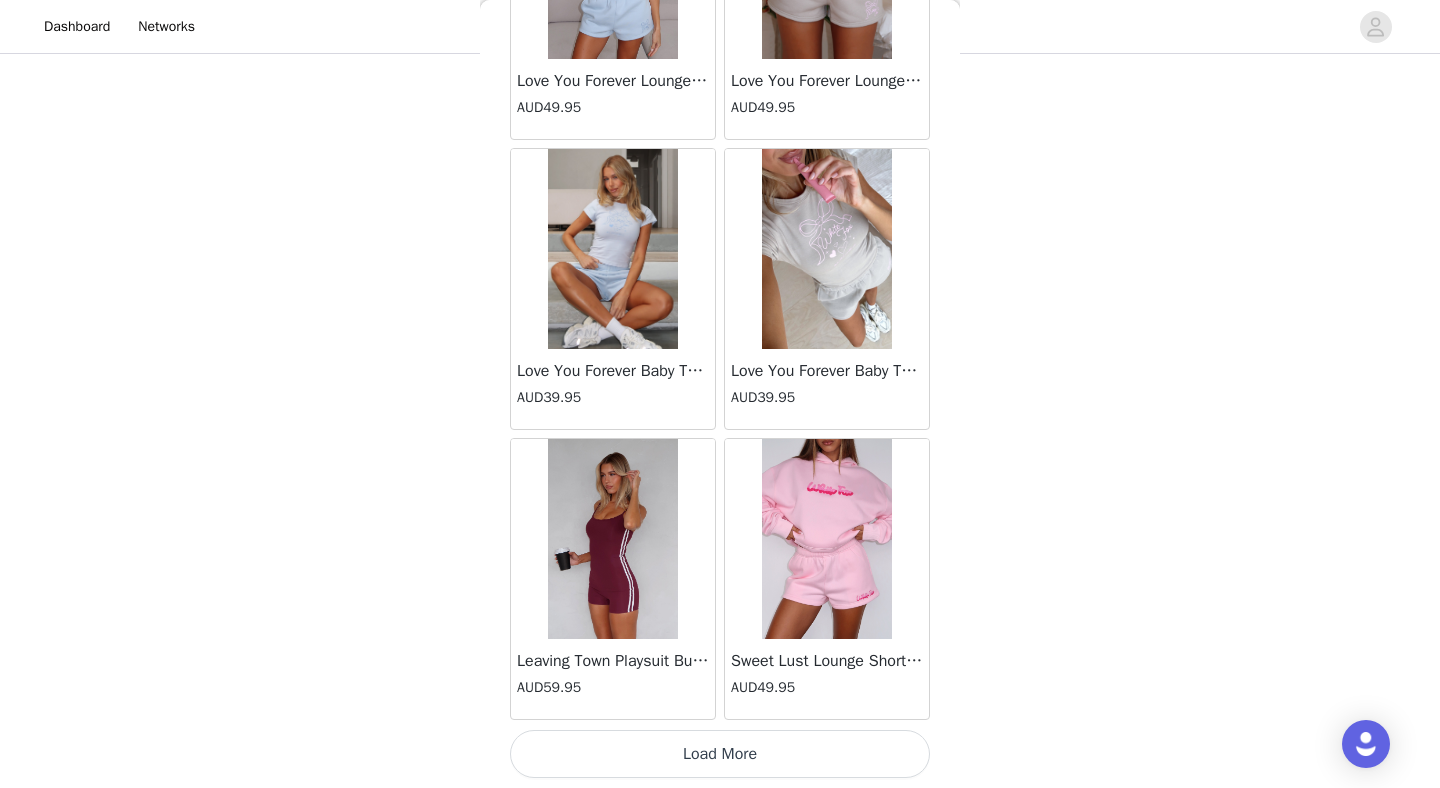 click on "Load More" at bounding box center (720, 754) 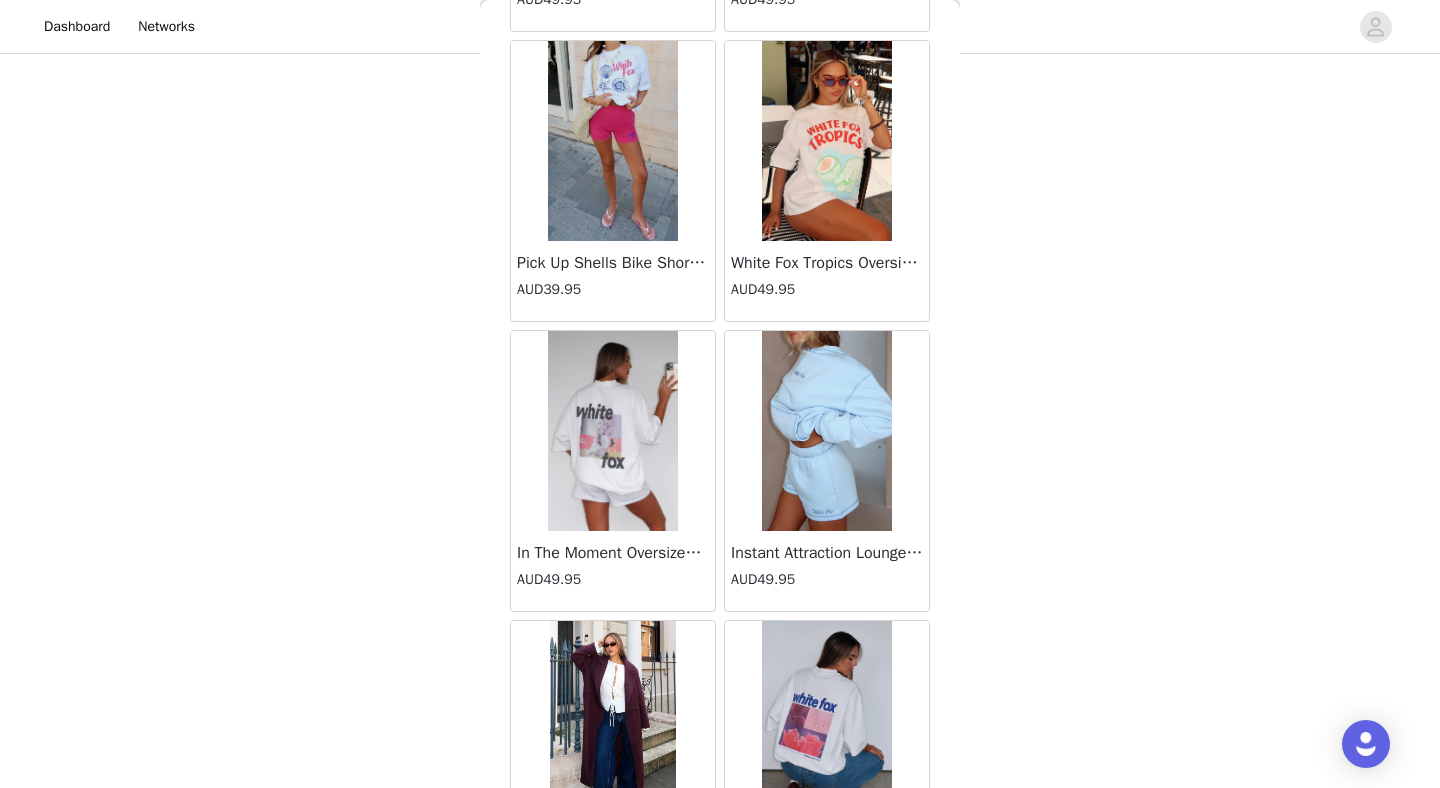 scroll, scrollTop: 48672, scrollLeft: 0, axis: vertical 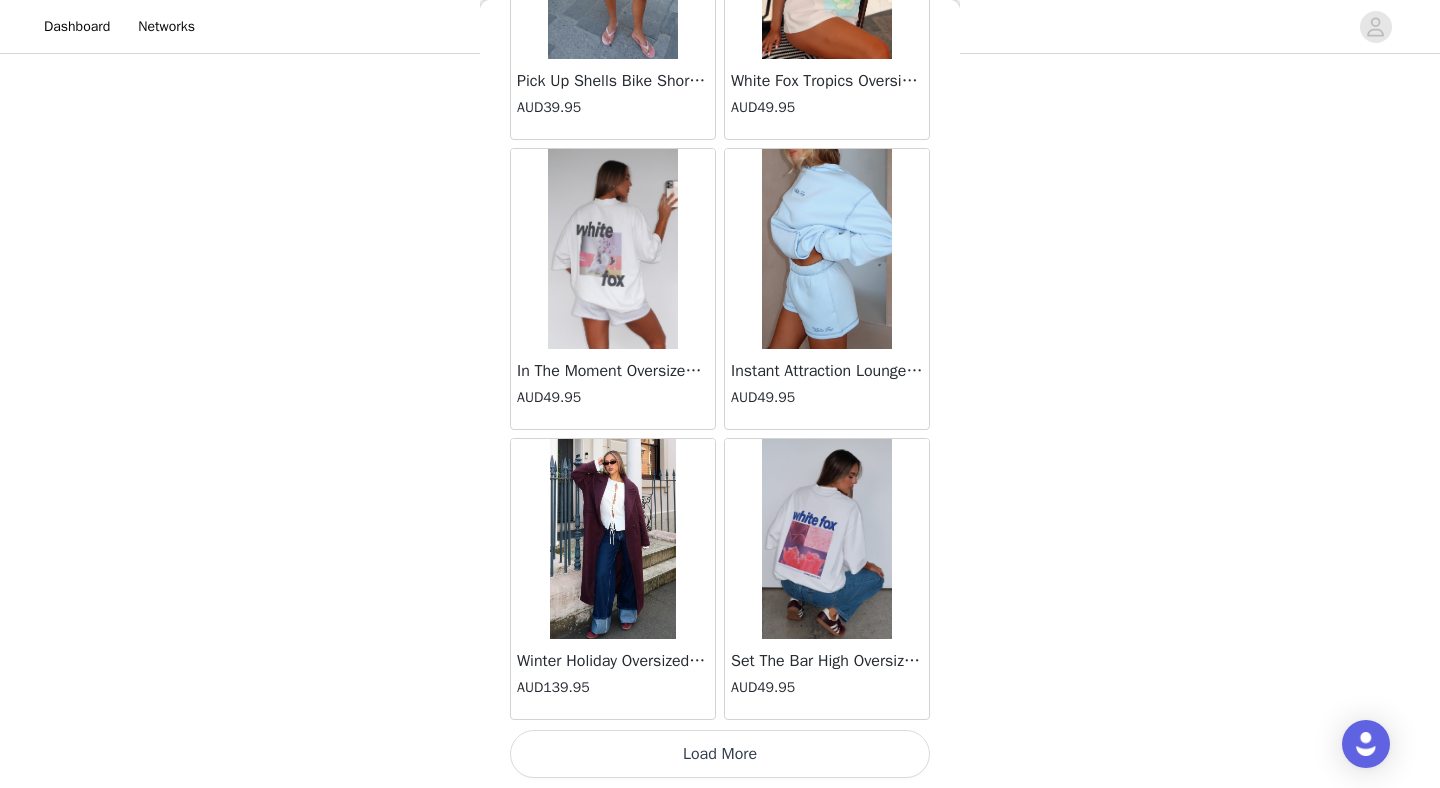 click on "Load More" at bounding box center [720, 754] 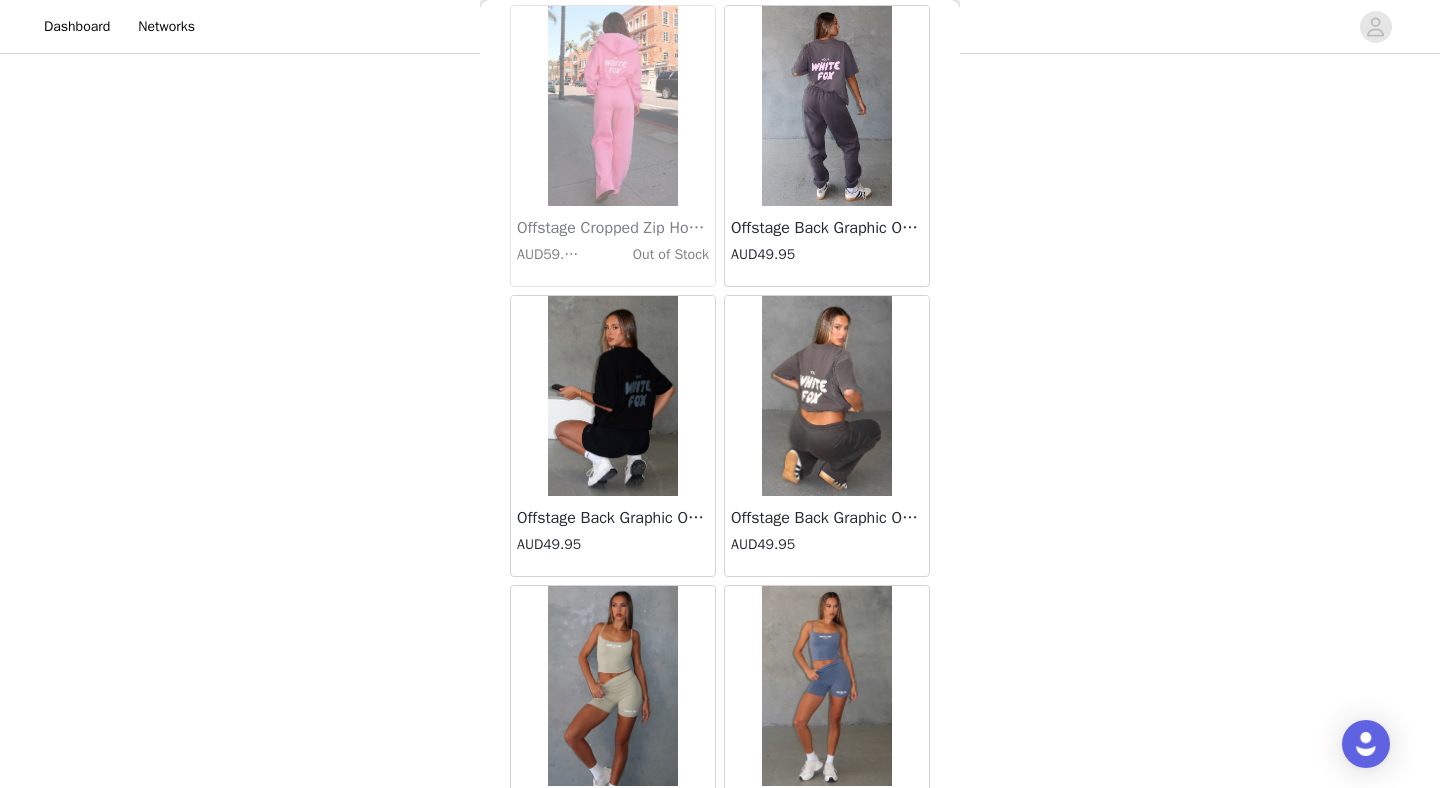 scroll, scrollTop: 51572, scrollLeft: 0, axis: vertical 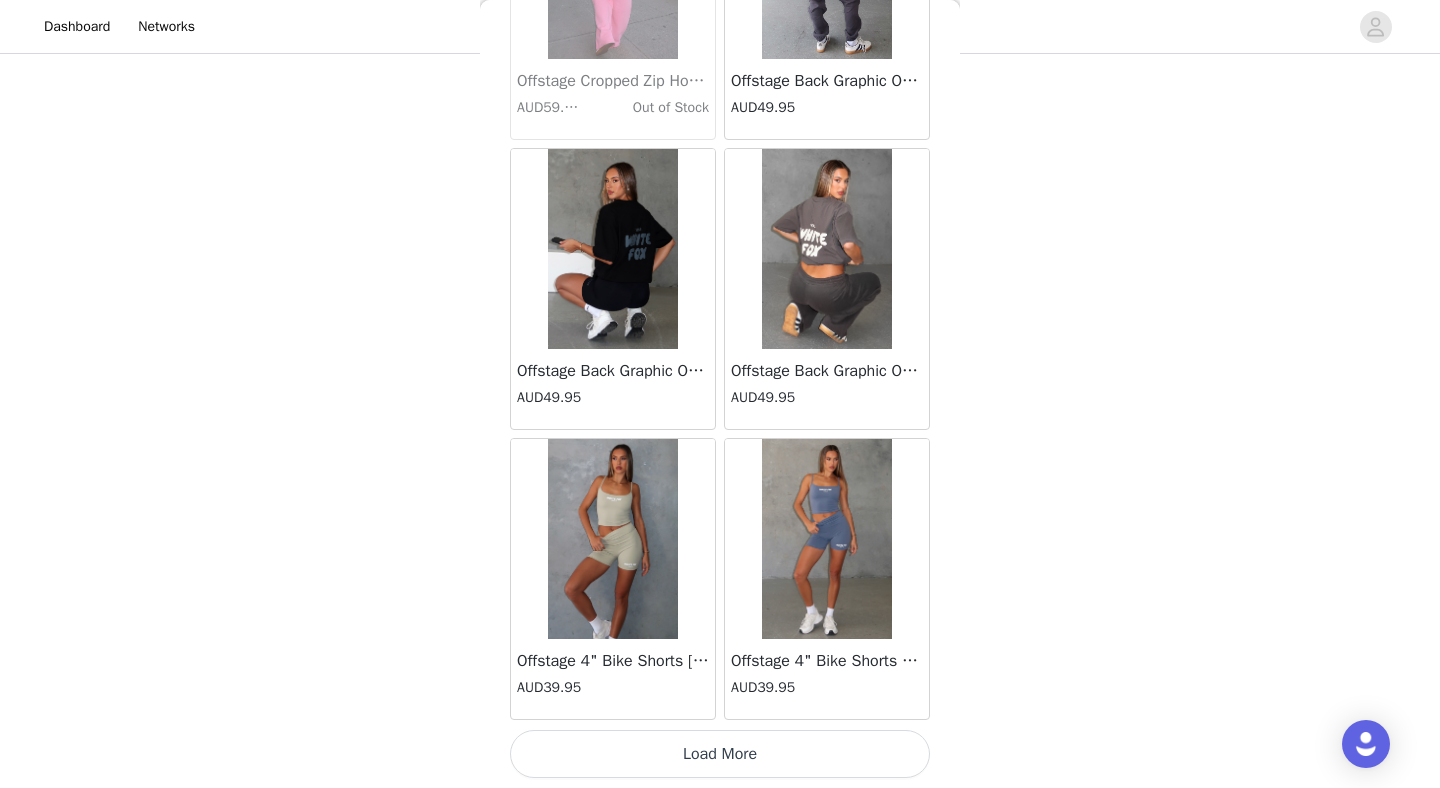 click on "Load More" at bounding box center (720, 754) 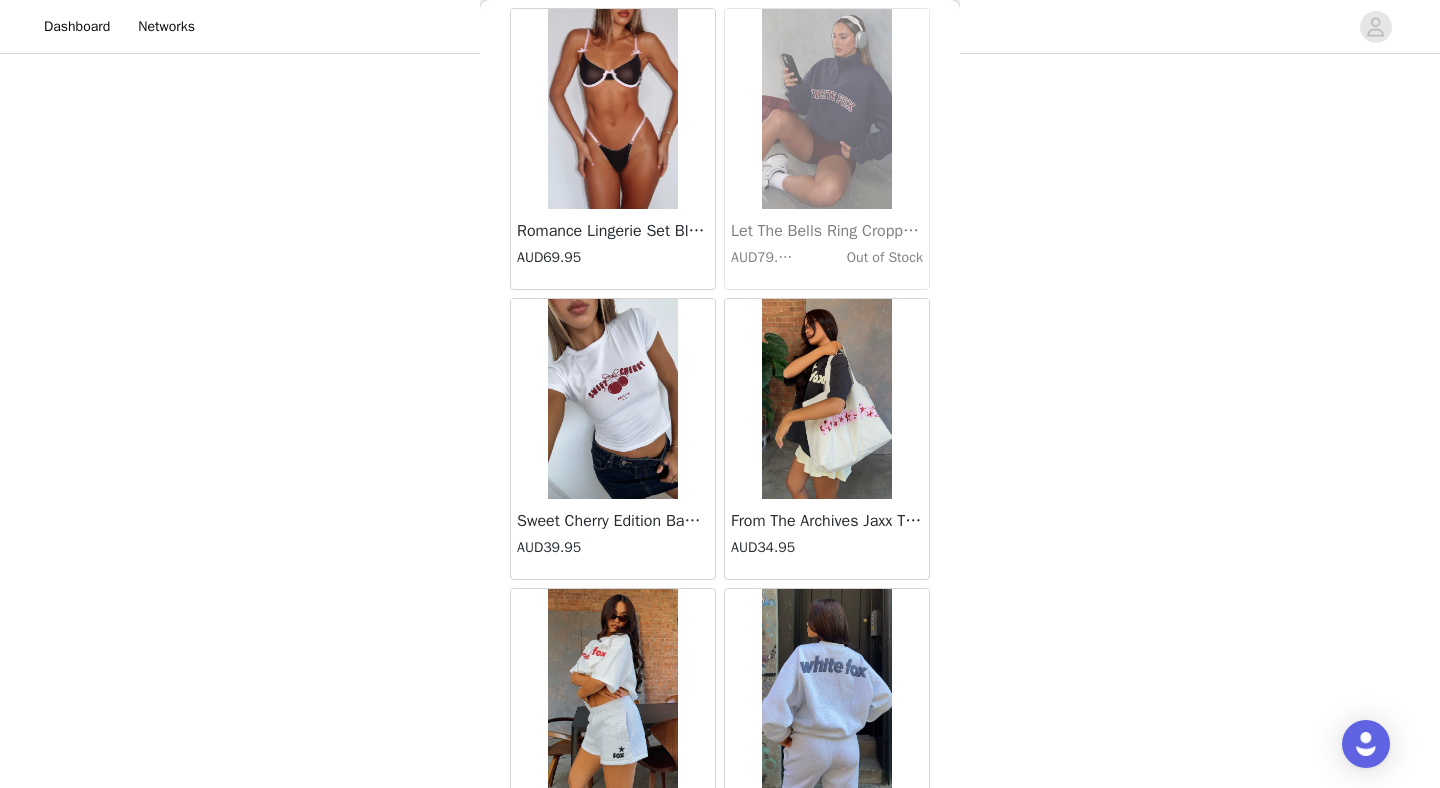 scroll, scrollTop: 54472, scrollLeft: 0, axis: vertical 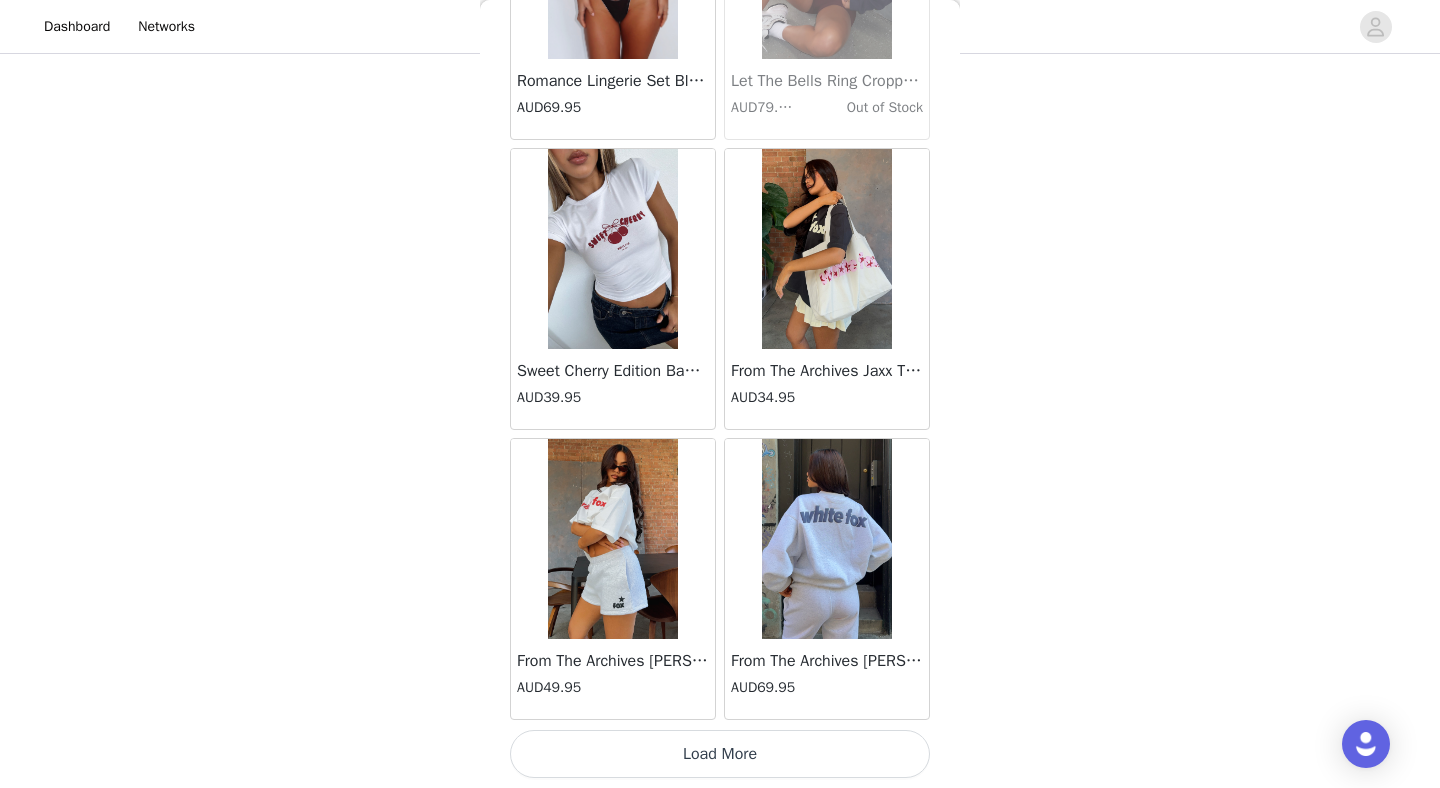 click on "Load More" at bounding box center [720, 754] 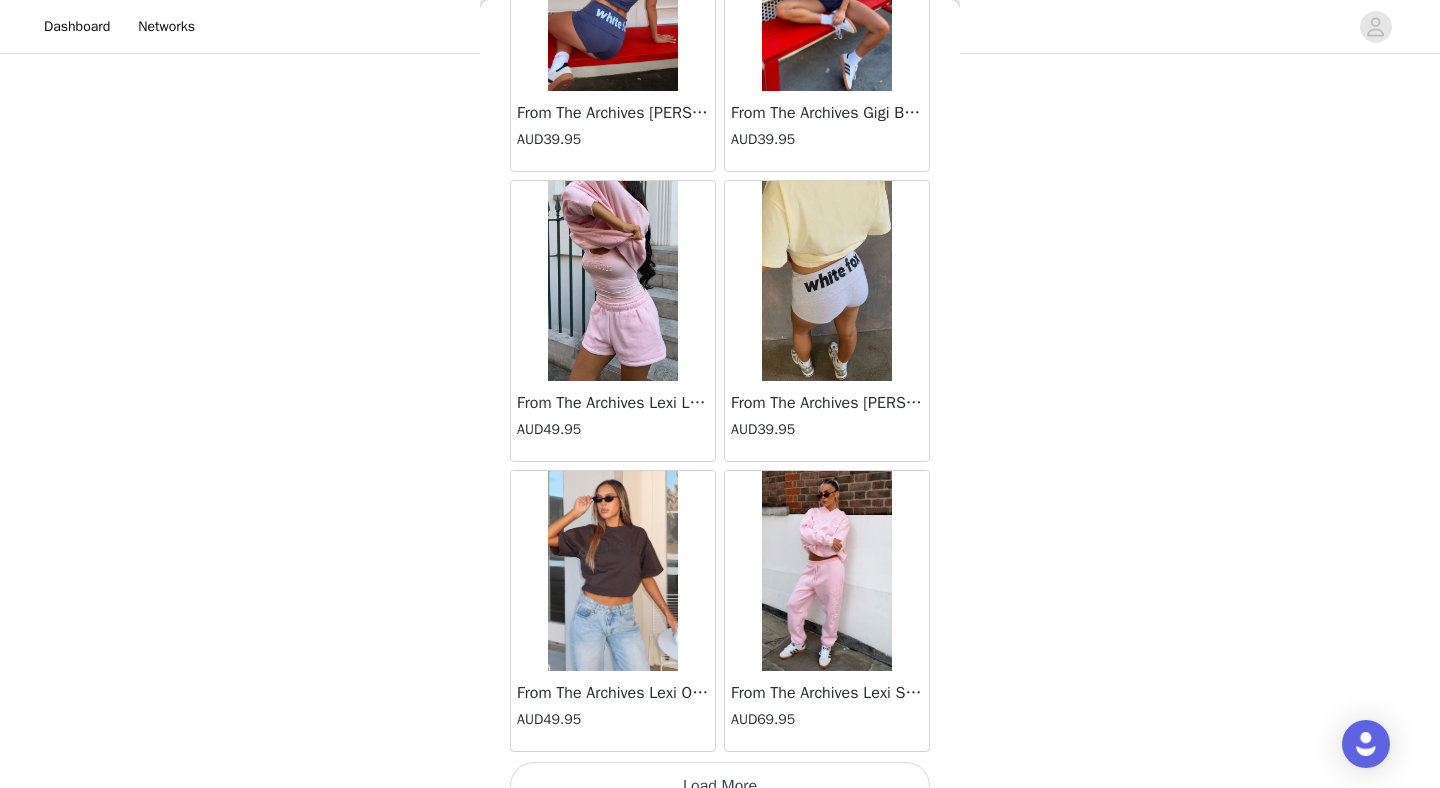 scroll, scrollTop: 57372, scrollLeft: 0, axis: vertical 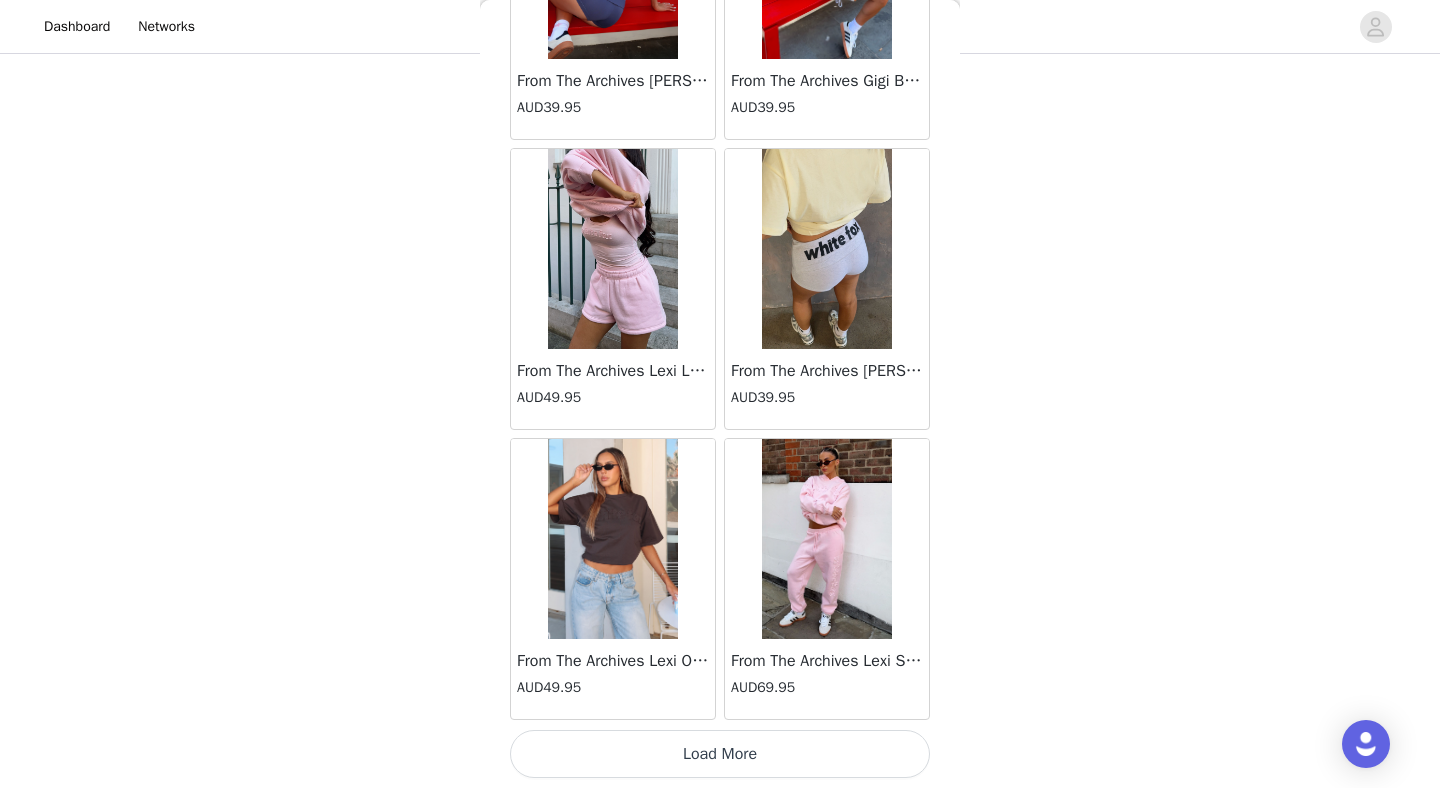 click on "Load More" at bounding box center (720, 754) 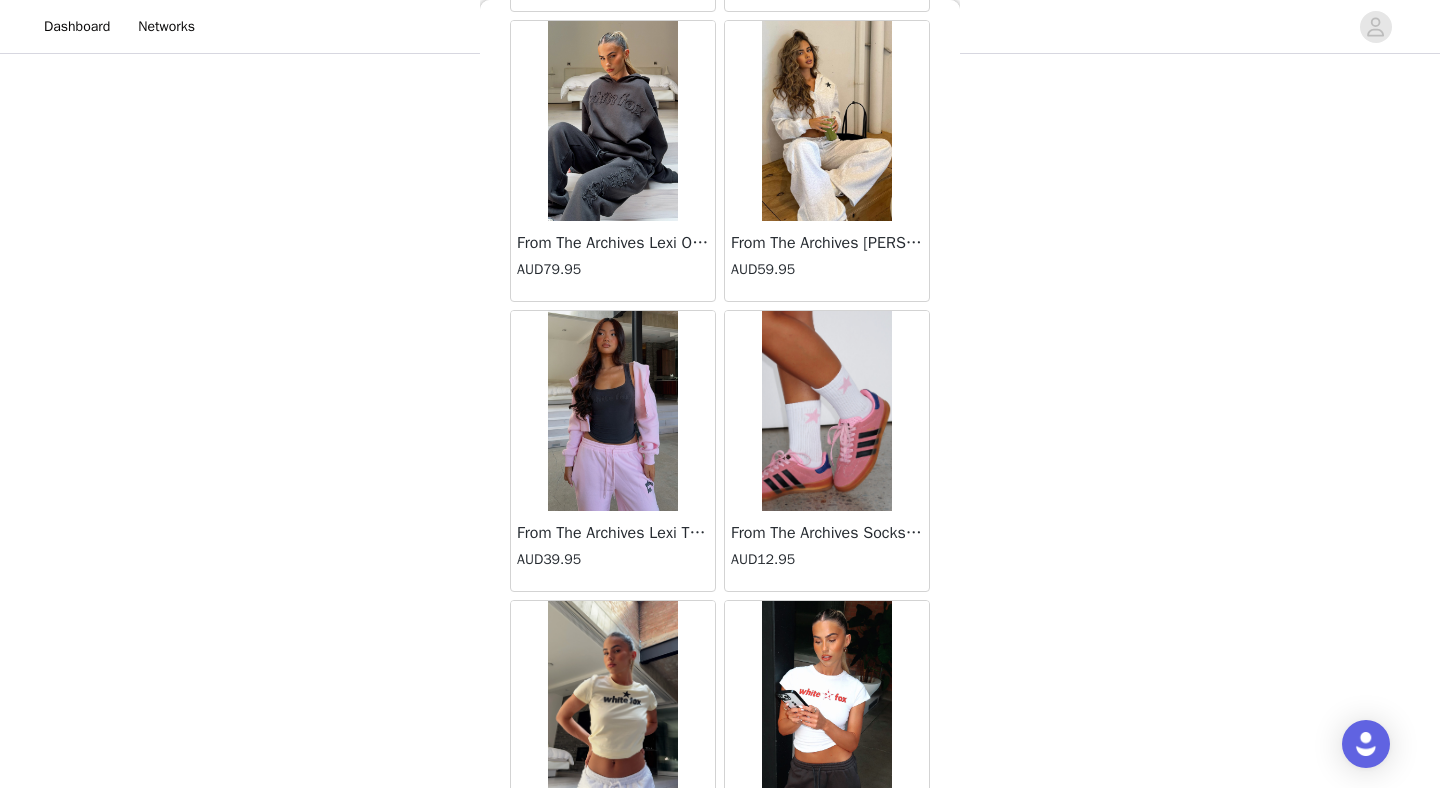scroll, scrollTop: 58657, scrollLeft: 0, axis: vertical 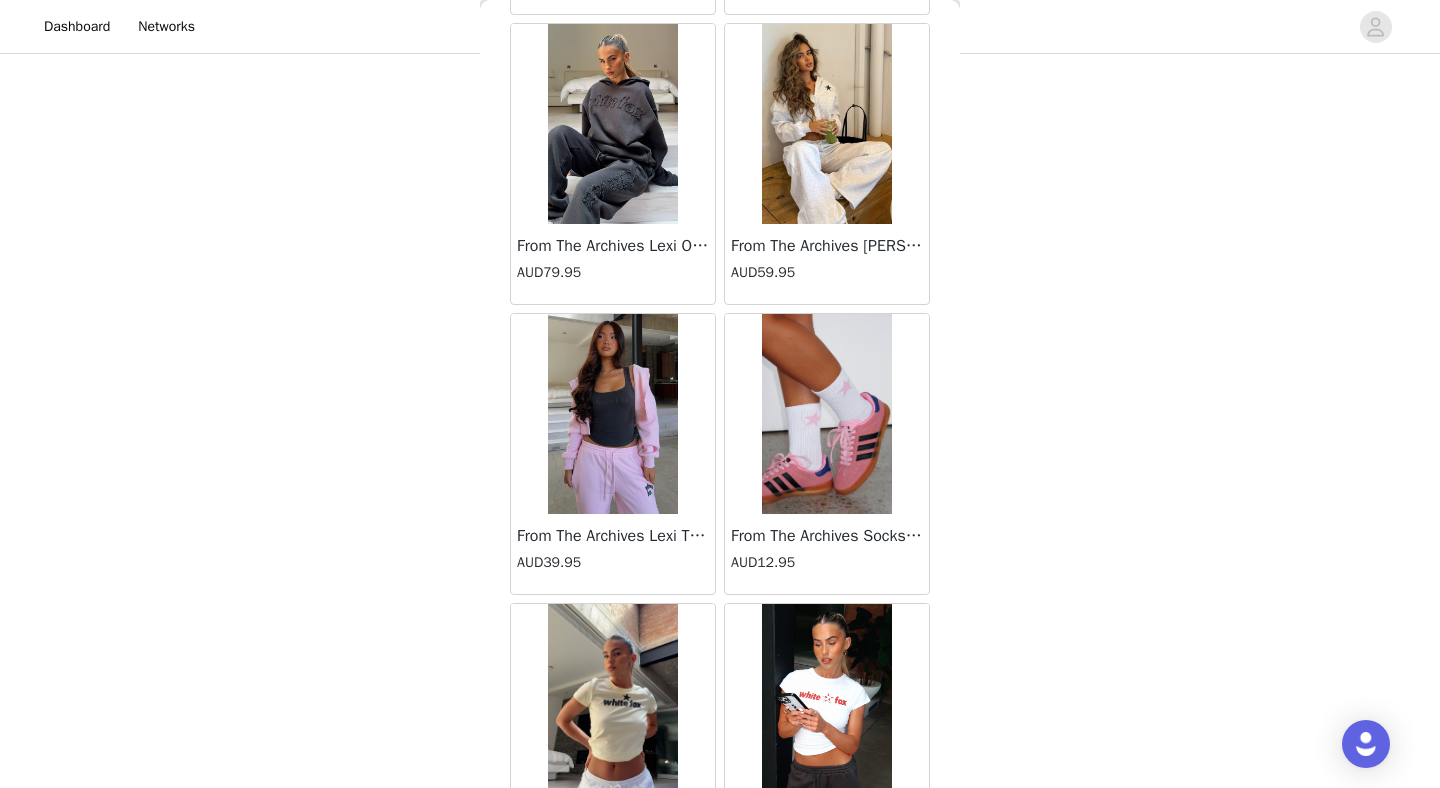 click at bounding box center [613, 124] 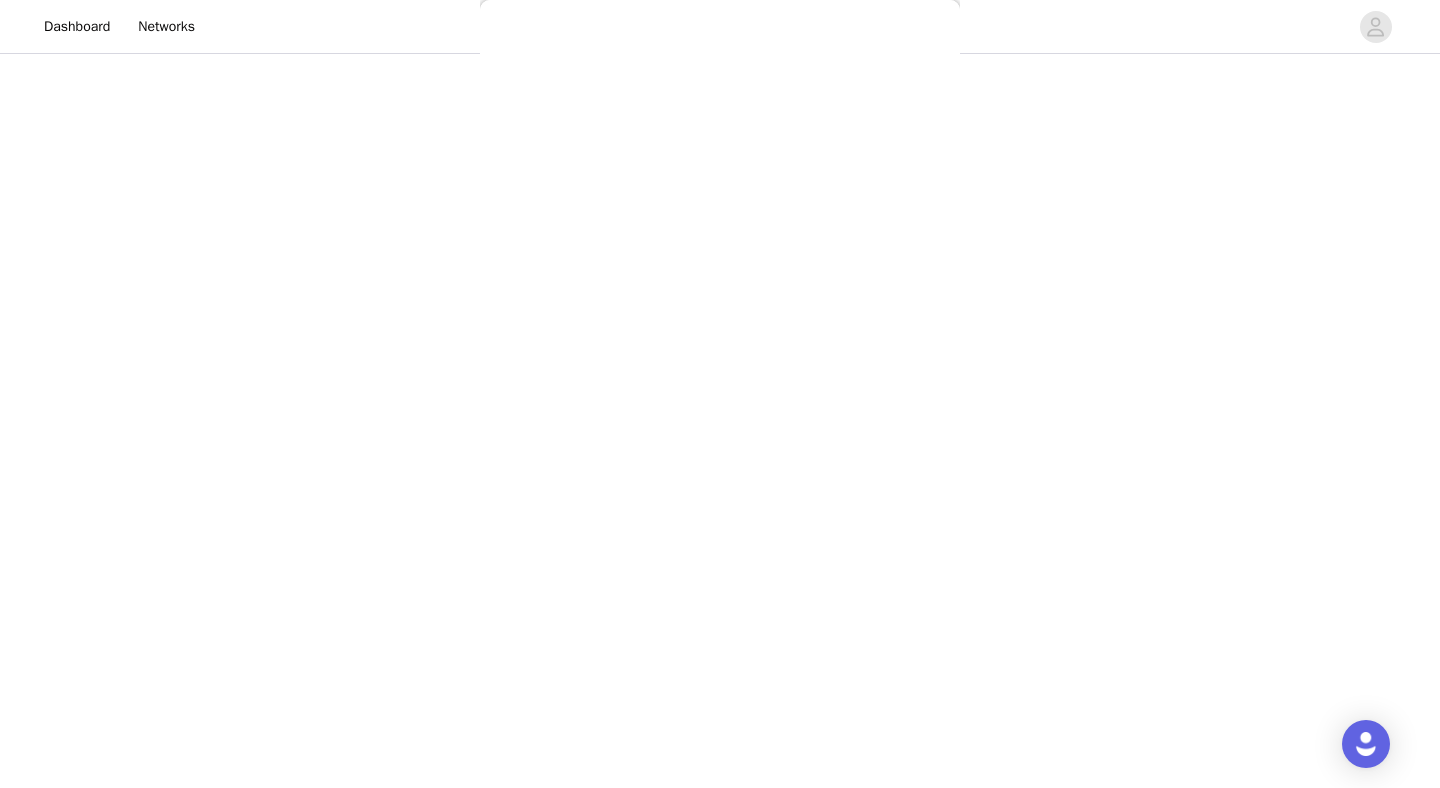 scroll, scrollTop: 226, scrollLeft: 0, axis: vertical 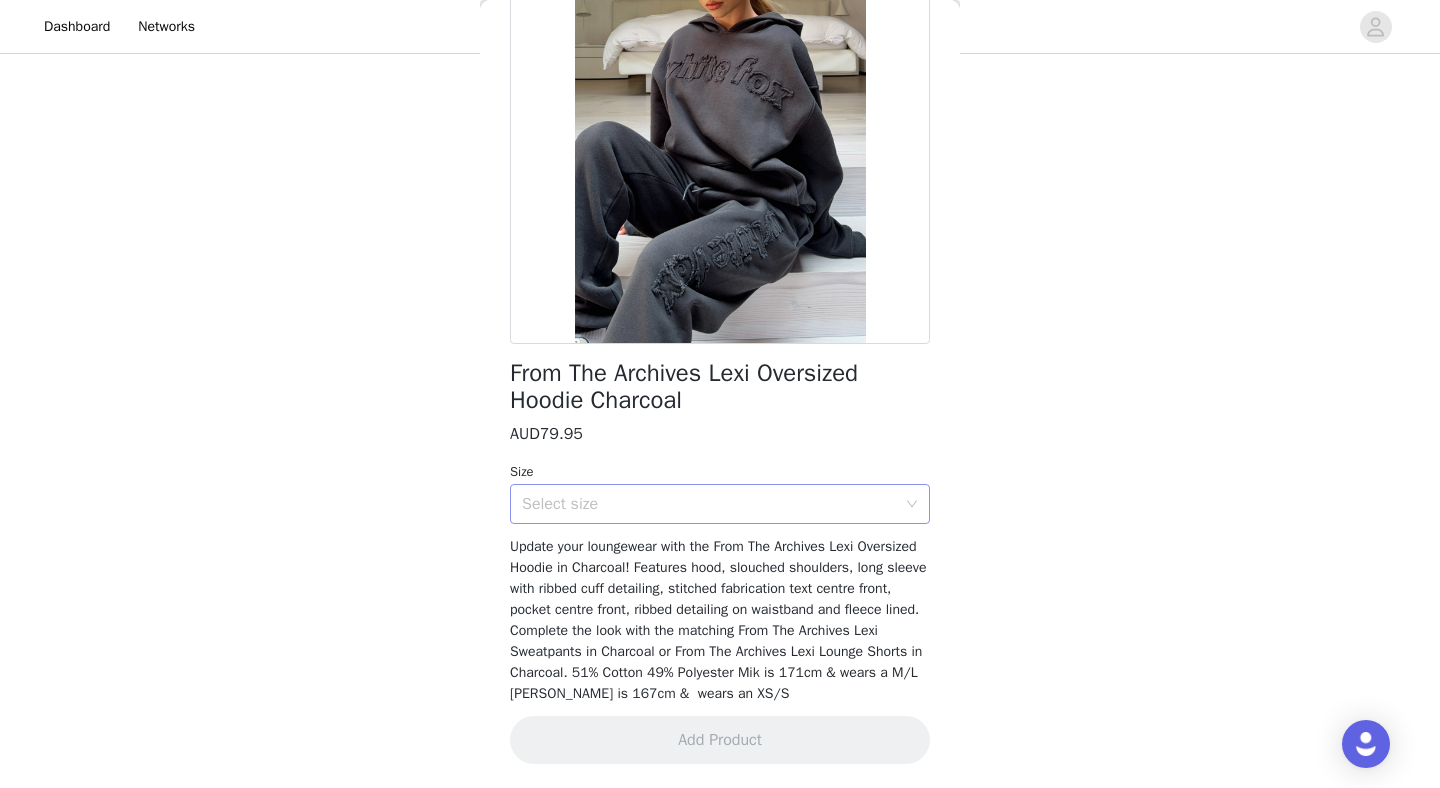 click on "Select size" at bounding box center [709, 504] 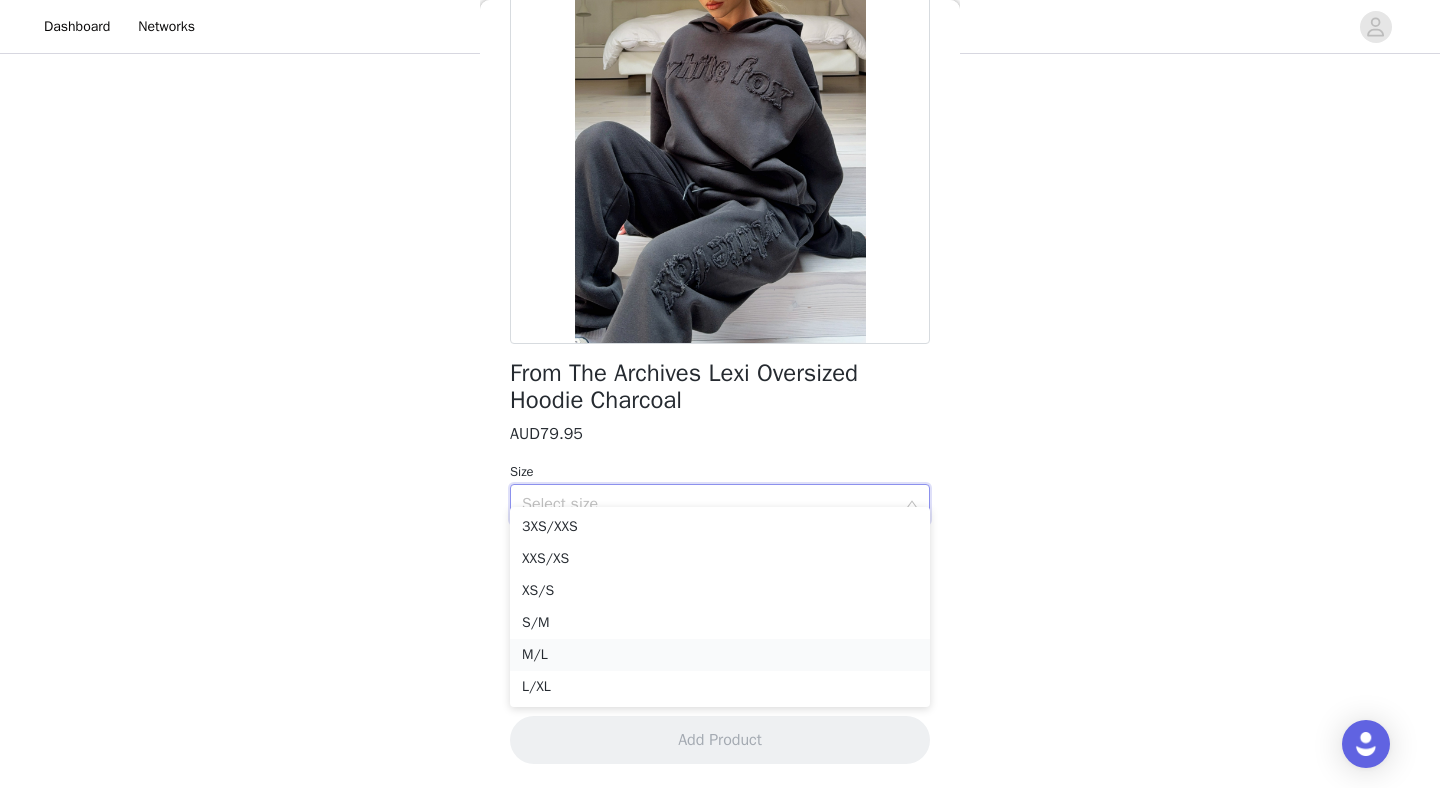 click on "M/L" at bounding box center (720, 655) 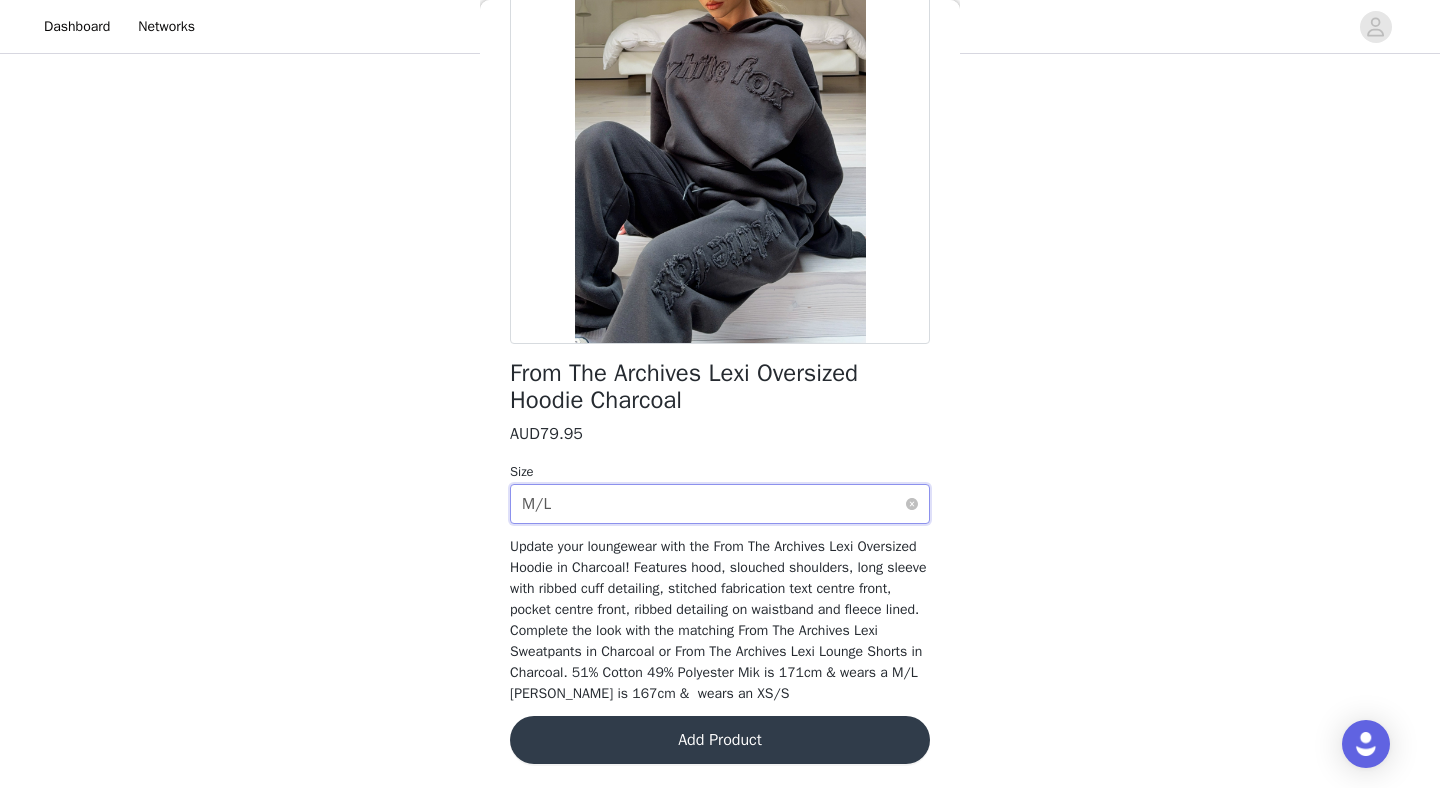 click on "Select size M/L" at bounding box center [713, 504] 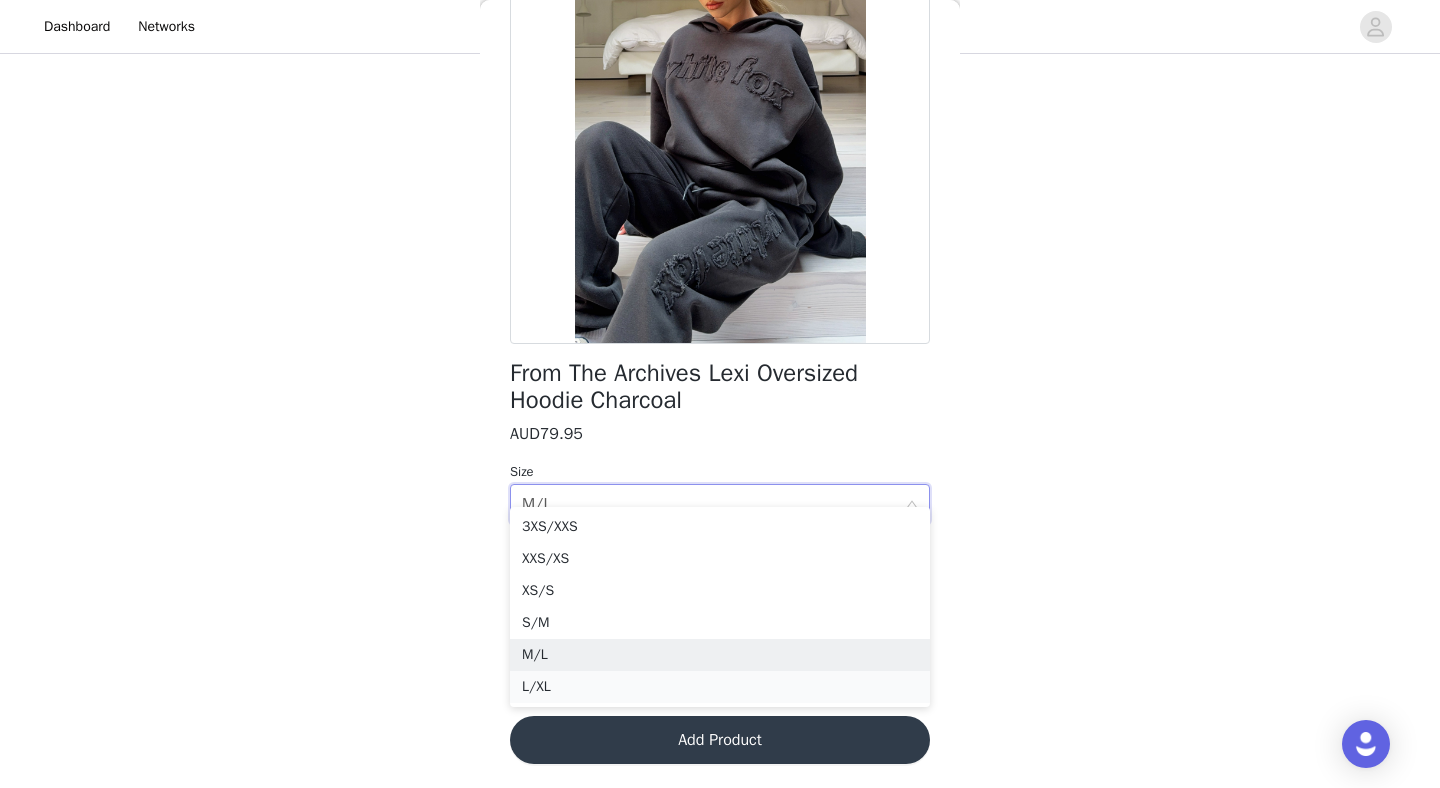 click on "L/XL" at bounding box center (720, 687) 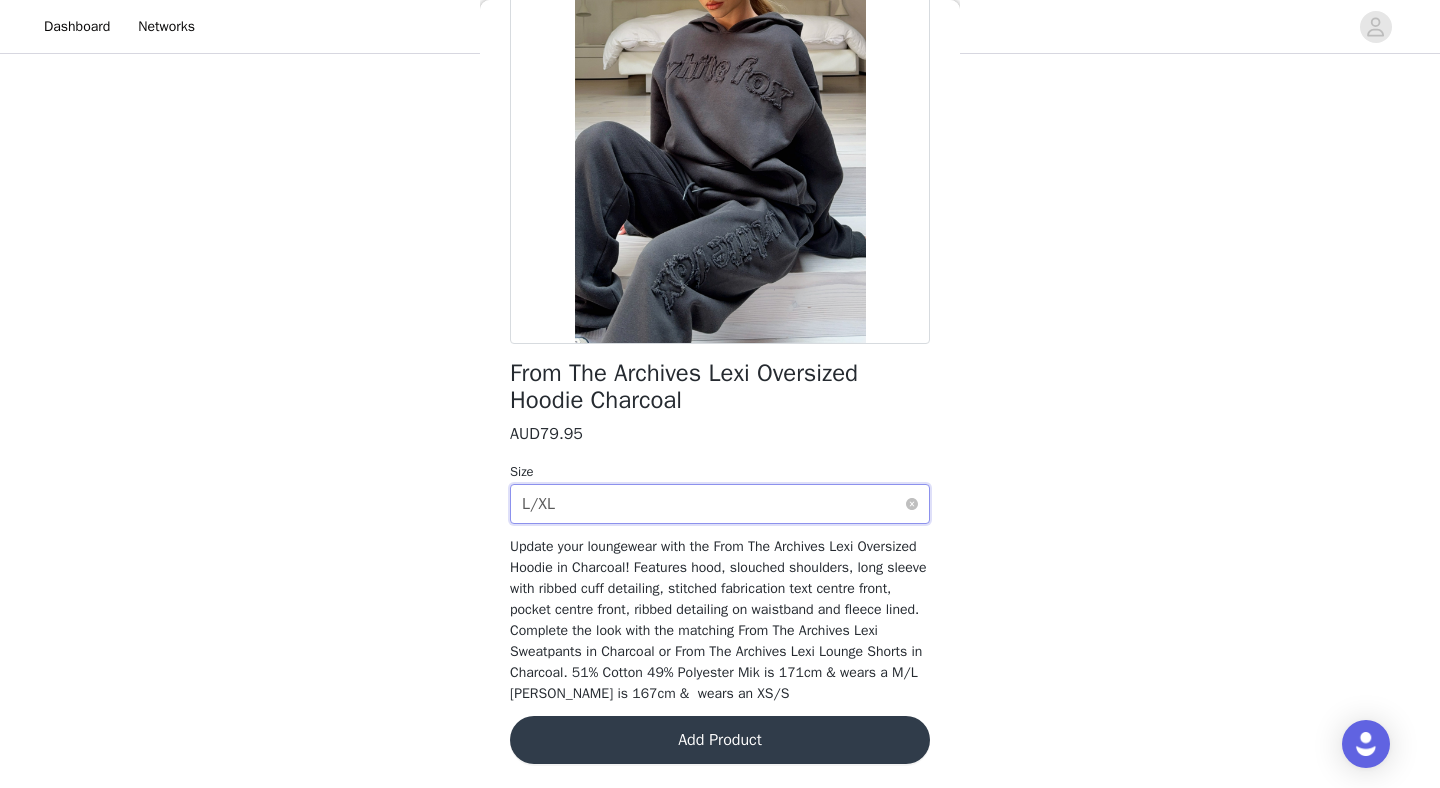click on "Select size L/XL" at bounding box center (713, 504) 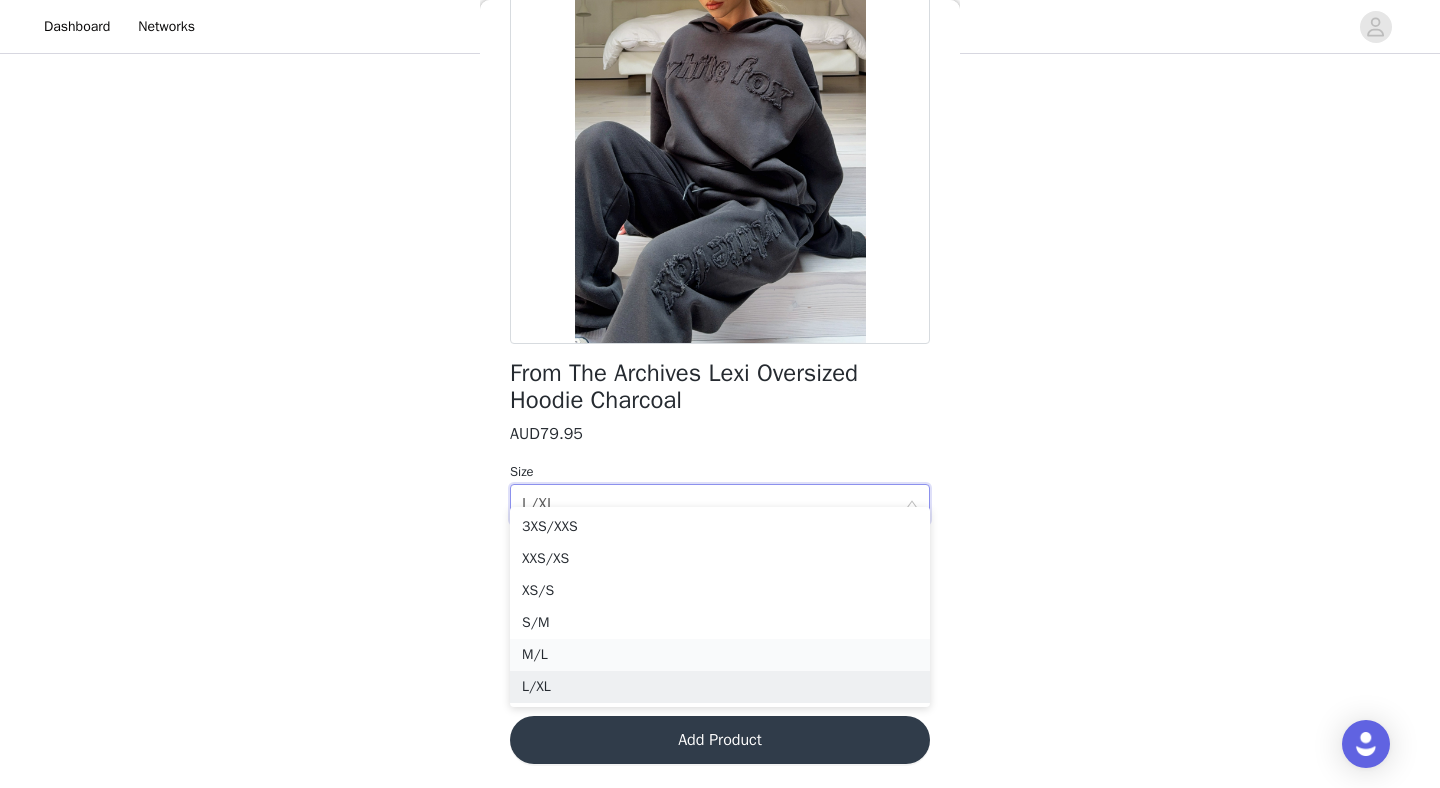 click on "M/L" at bounding box center [720, 655] 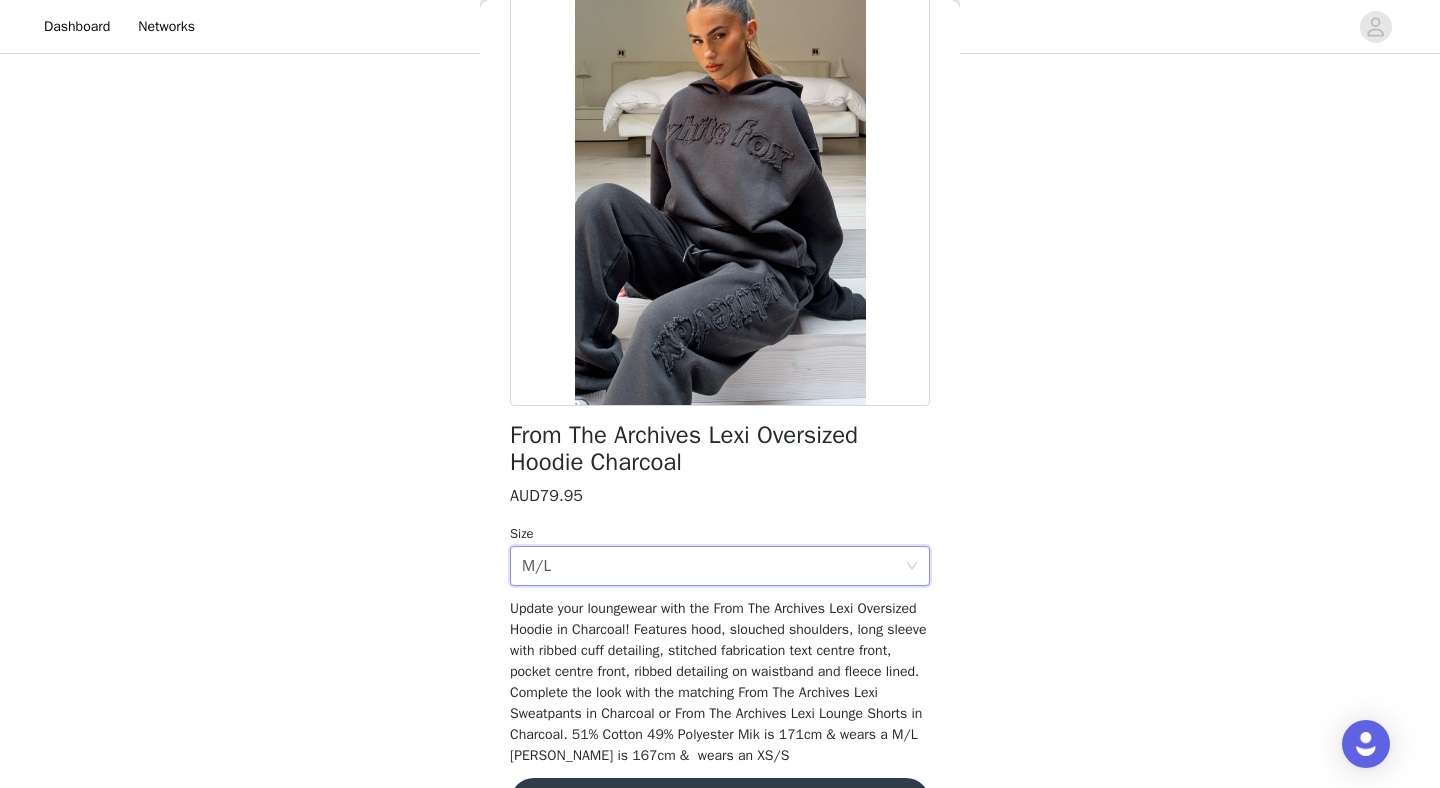 scroll, scrollTop: 226, scrollLeft: 0, axis: vertical 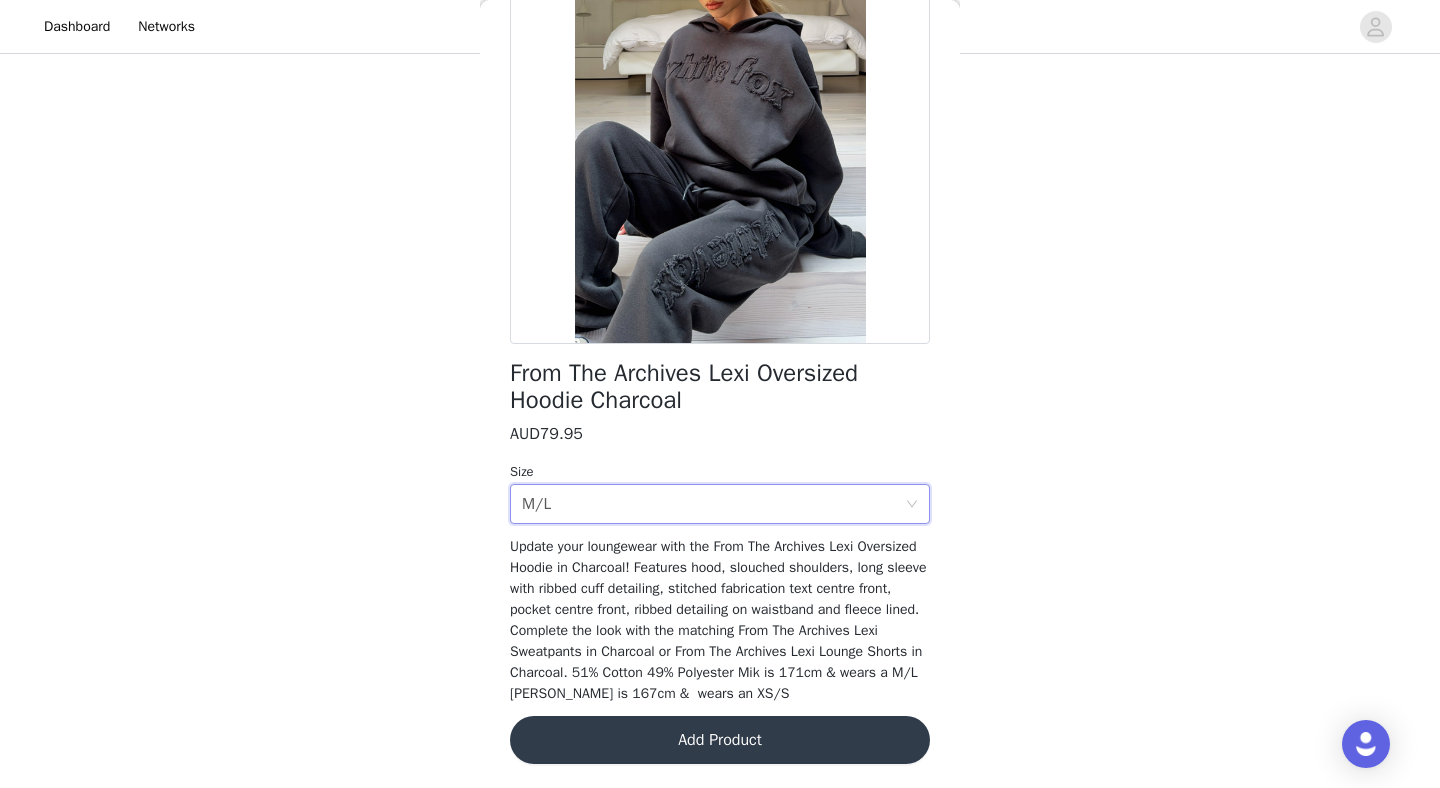 click on "Add Product" at bounding box center [720, 740] 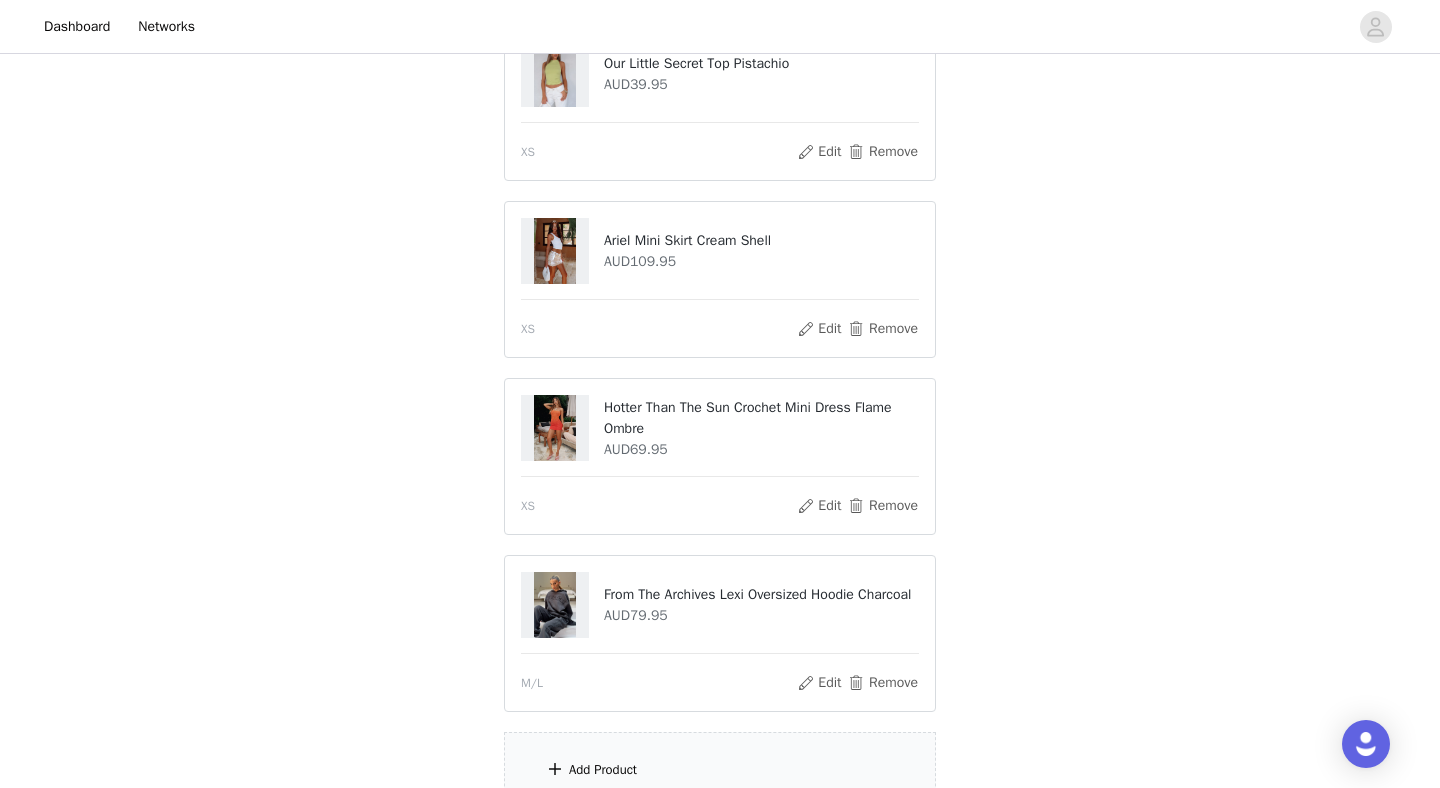 scroll, scrollTop: 885, scrollLeft: 0, axis: vertical 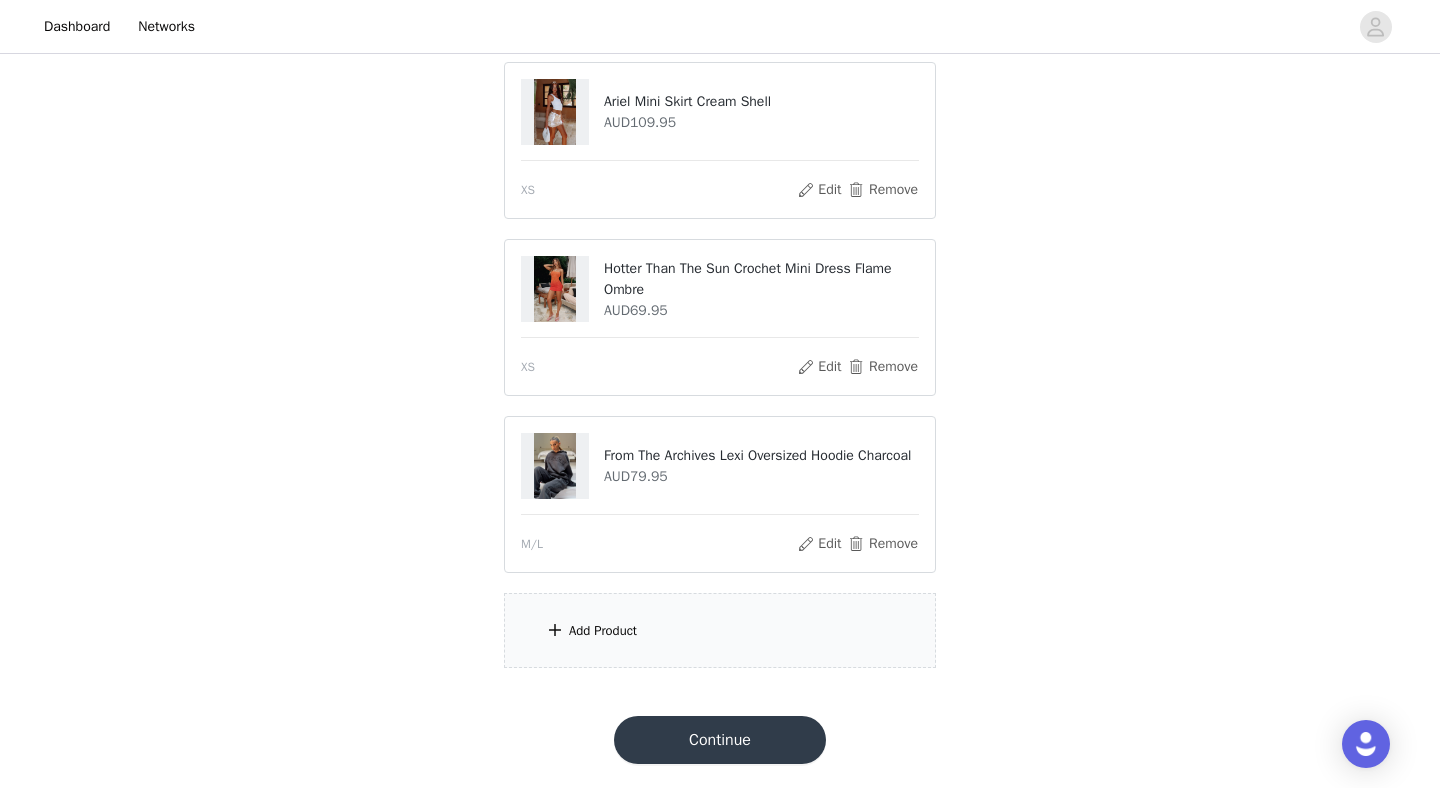 click on "Add Product" at bounding box center (603, 631) 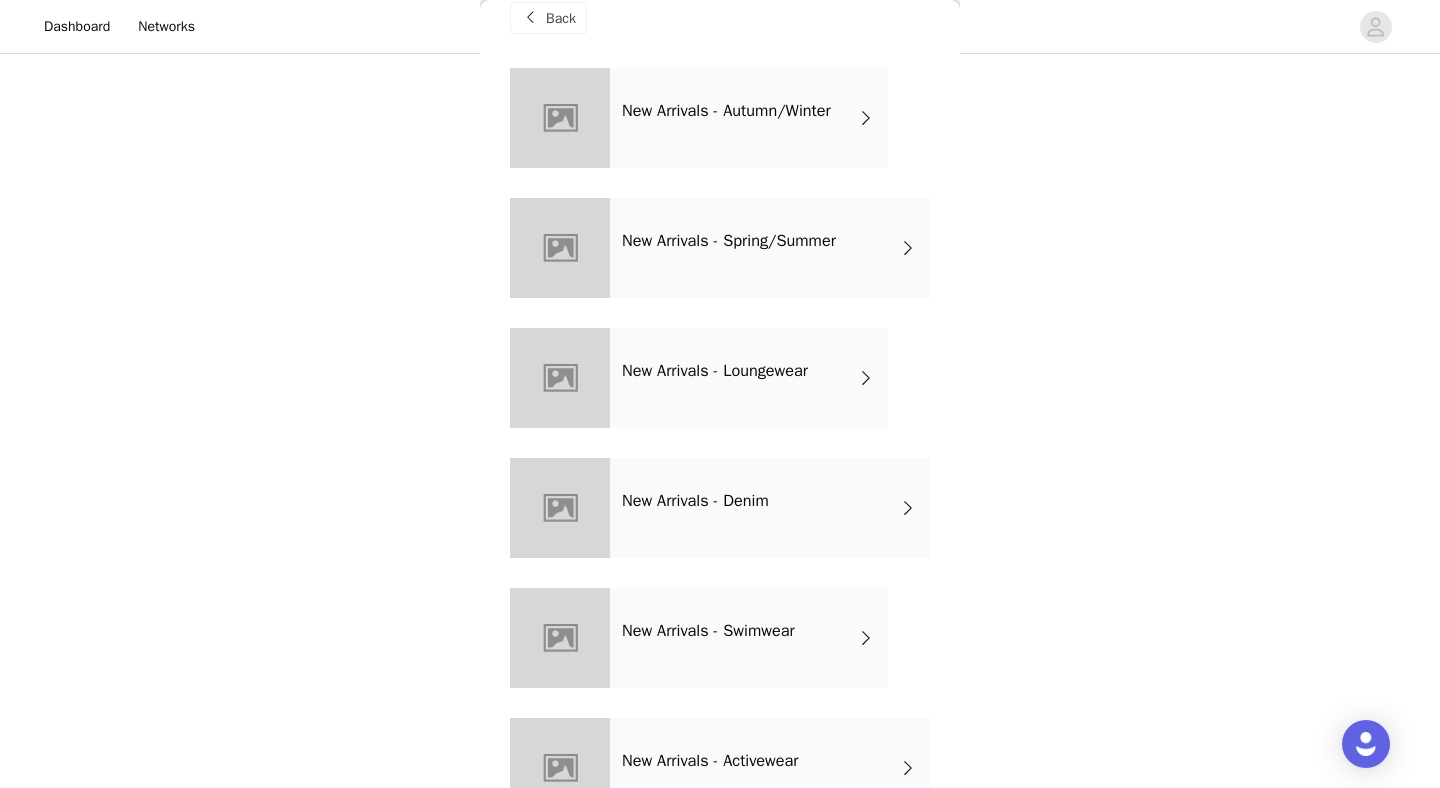 scroll, scrollTop: 38, scrollLeft: 0, axis: vertical 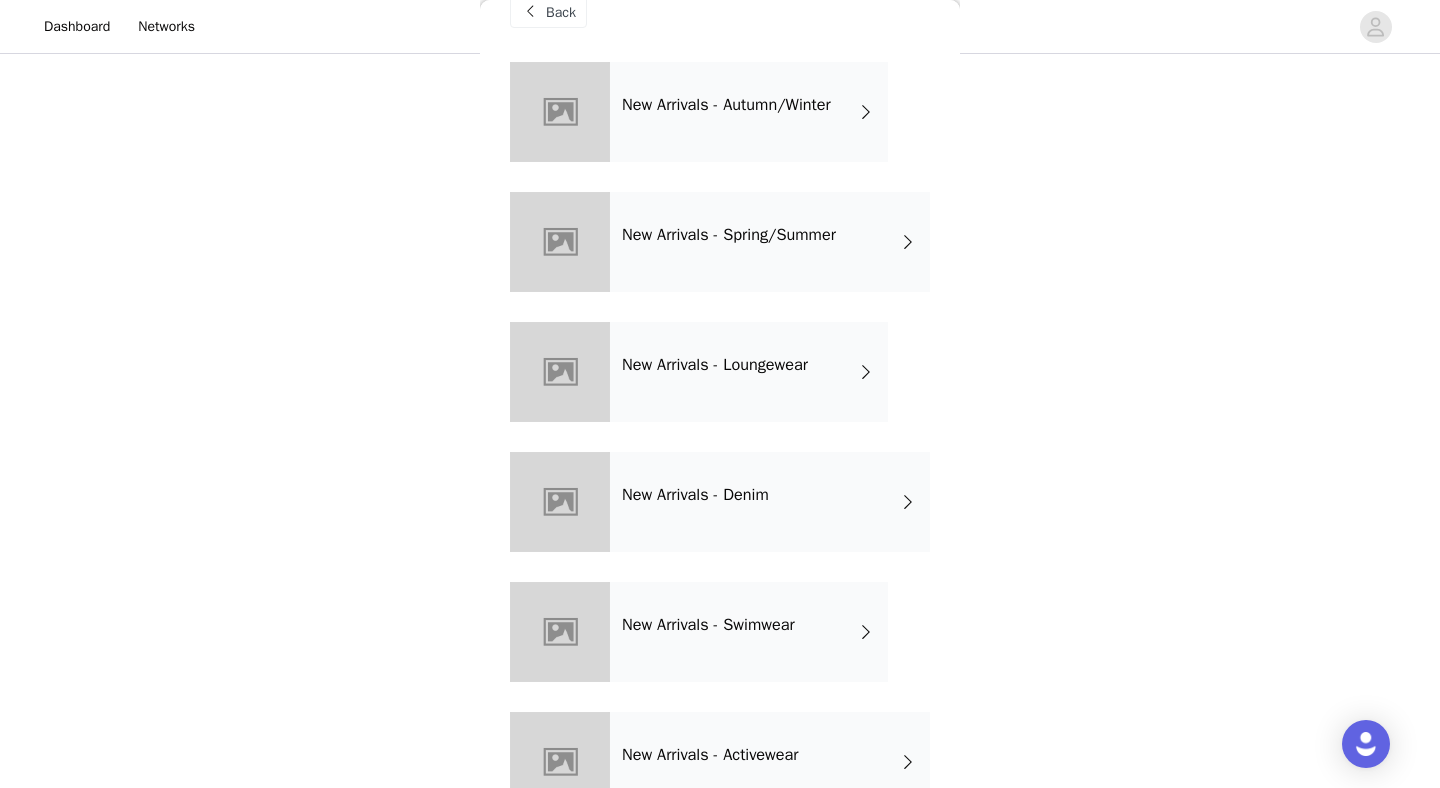 click on "New Arrivals - Loungewear" at bounding box center [749, 372] 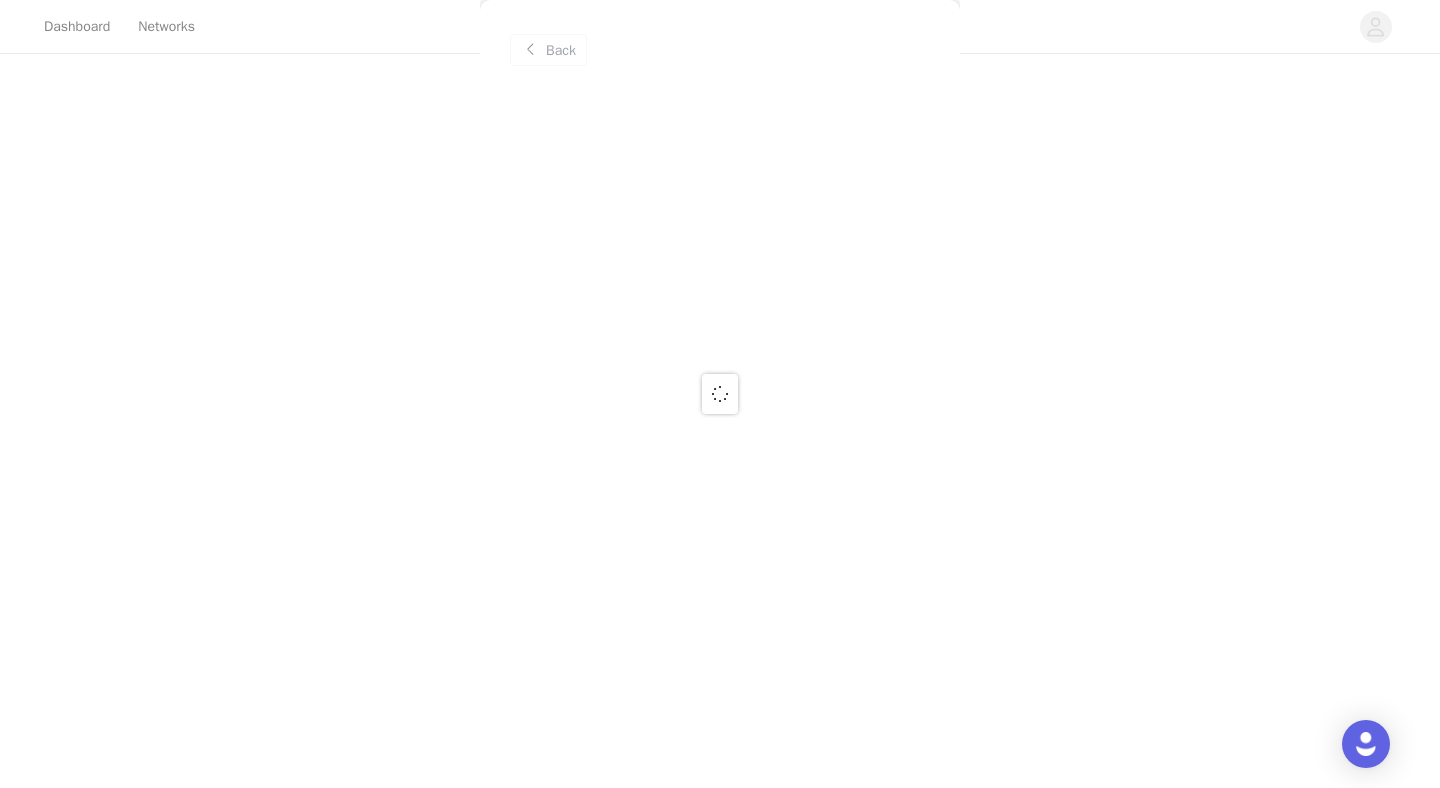 scroll, scrollTop: 0, scrollLeft: 0, axis: both 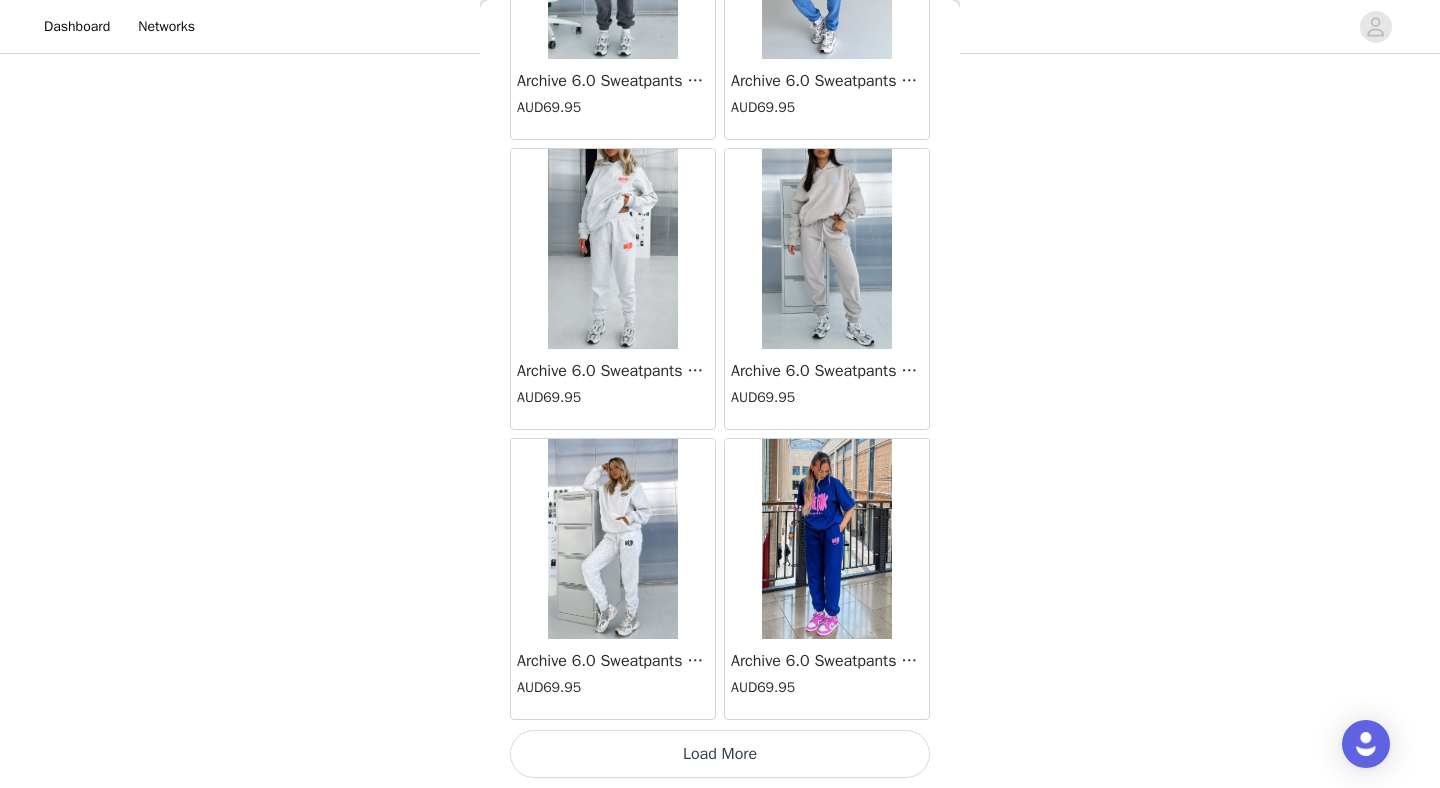 click on "Load More" at bounding box center (720, 754) 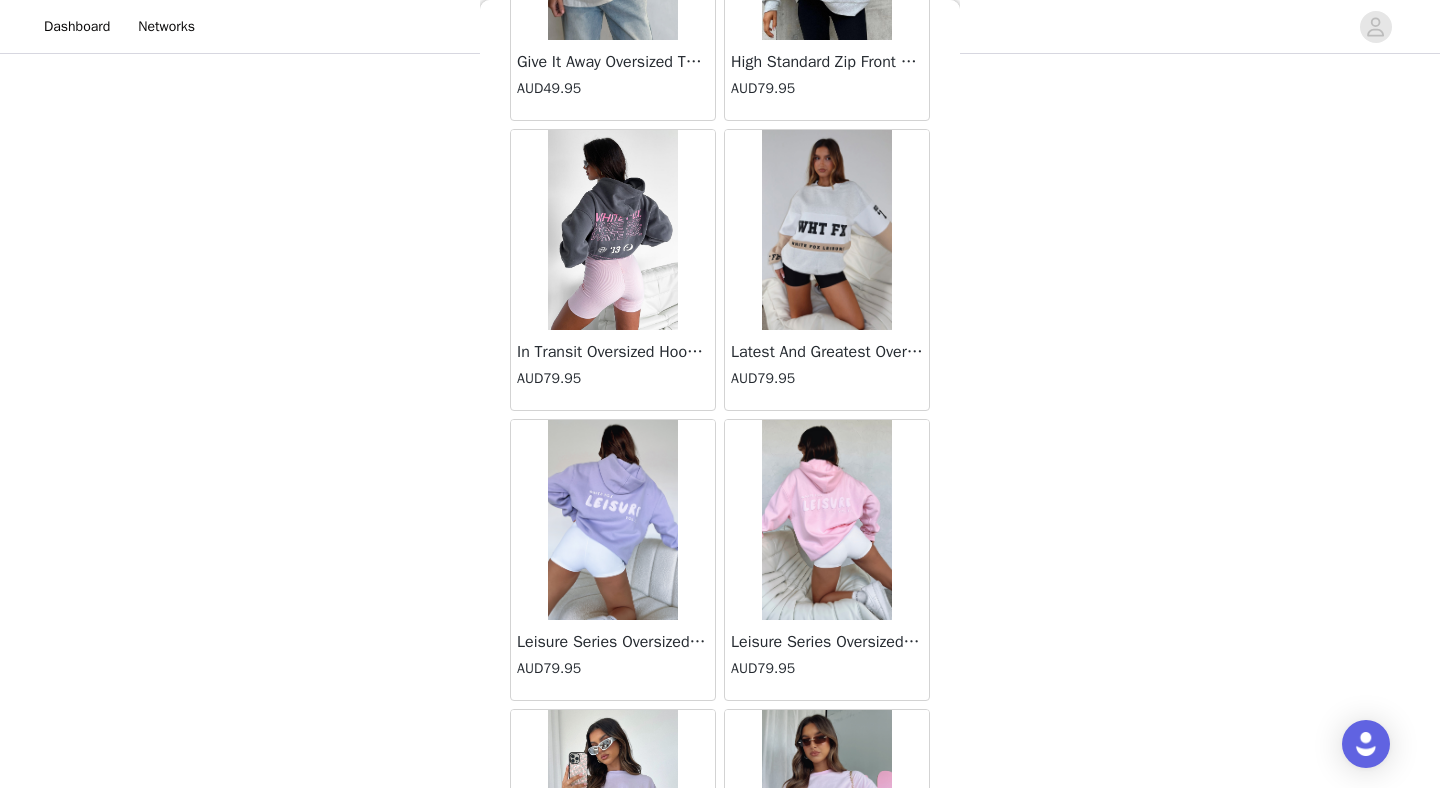 scroll, scrollTop: 5172, scrollLeft: 0, axis: vertical 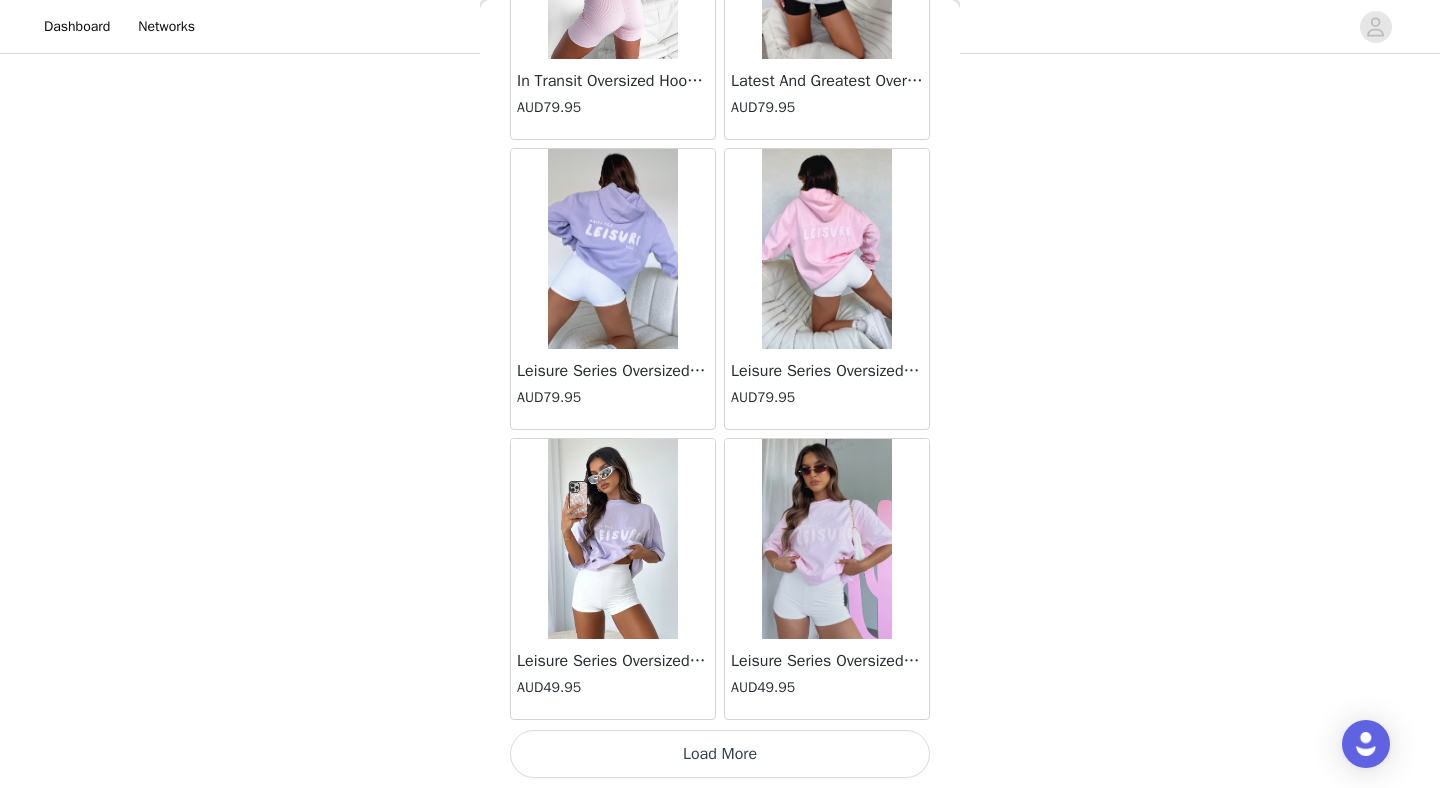click on "Load More" at bounding box center (720, 754) 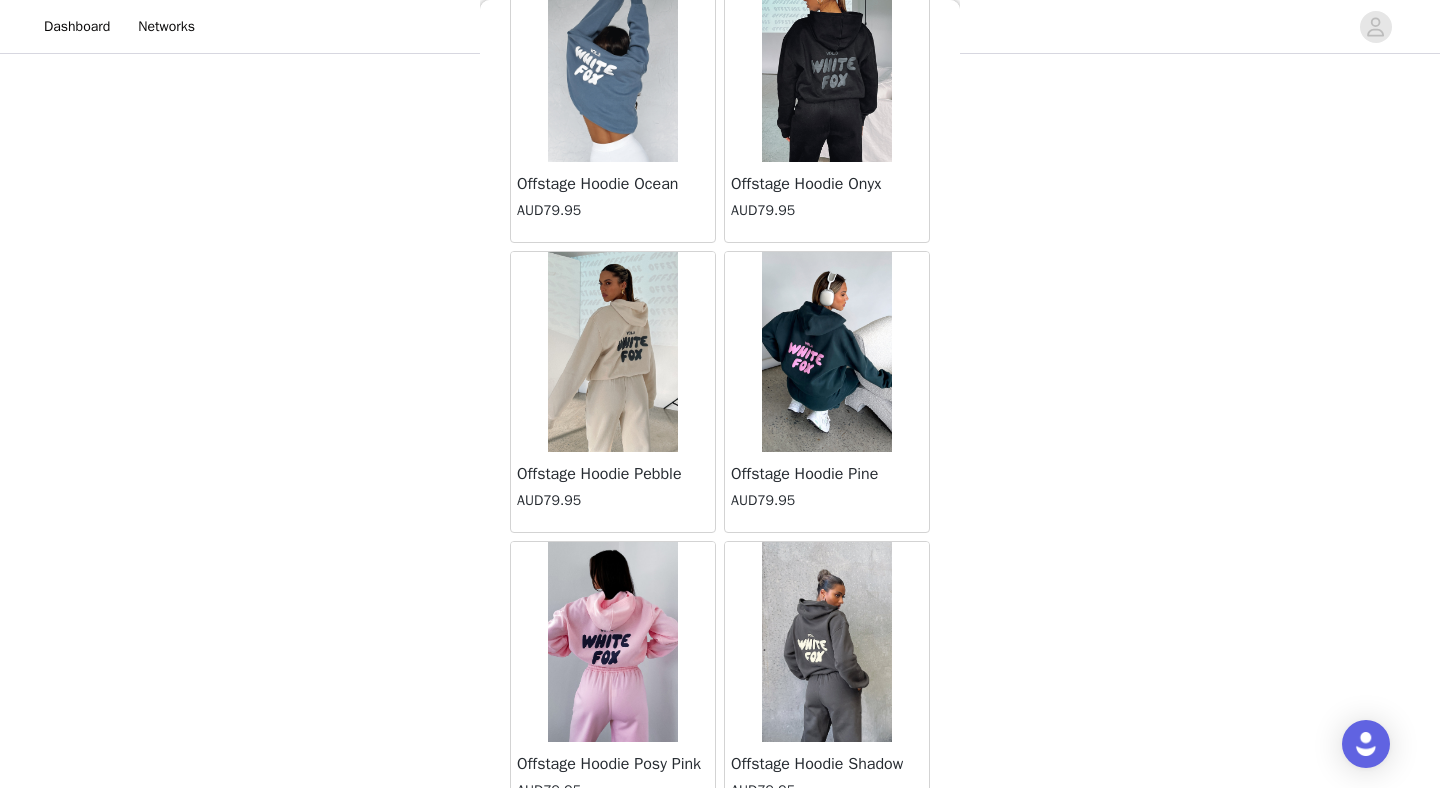 scroll, scrollTop: 8072, scrollLeft: 0, axis: vertical 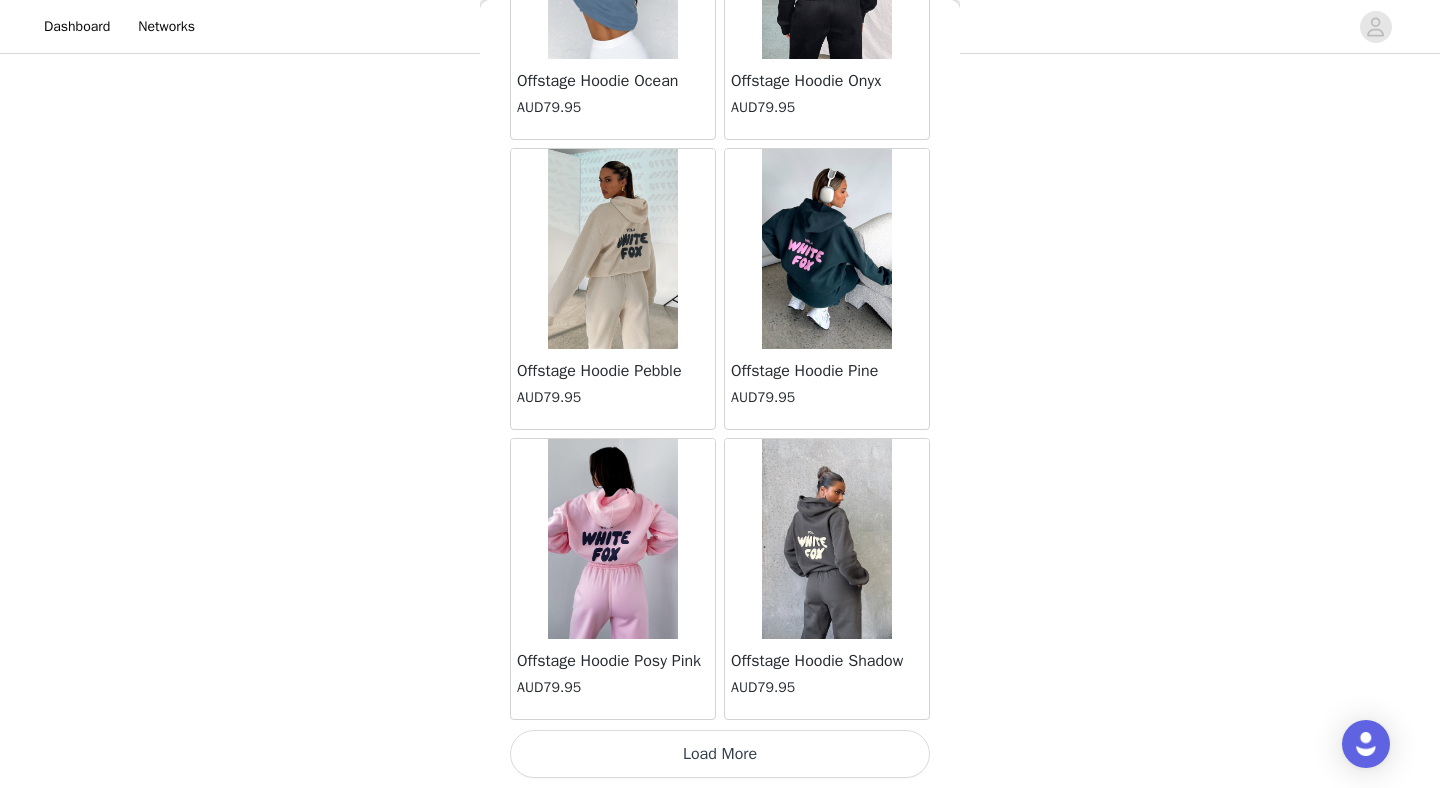 click on "Load More" at bounding box center (720, 754) 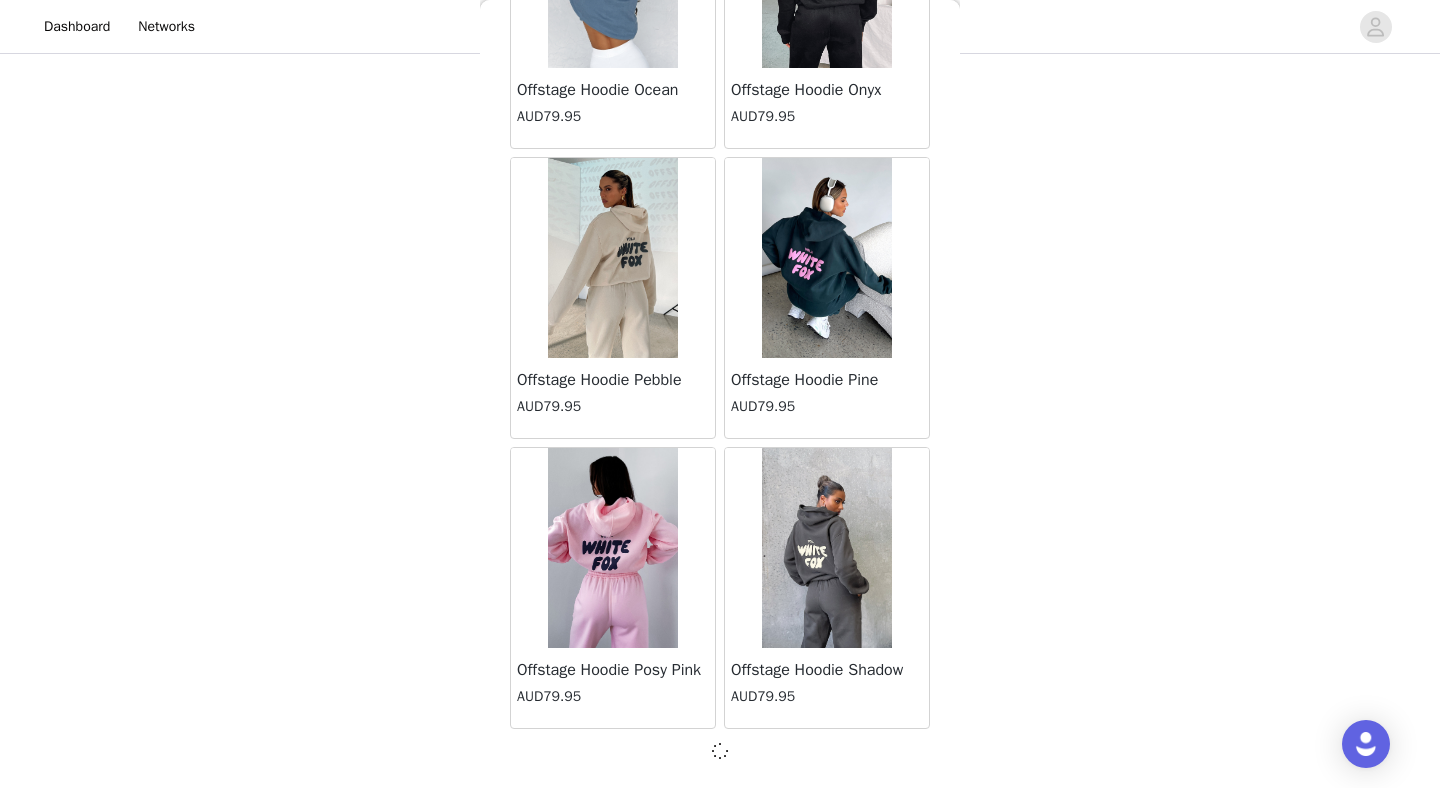 scroll, scrollTop: 8063, scrollLeft: 0, axis: vertical 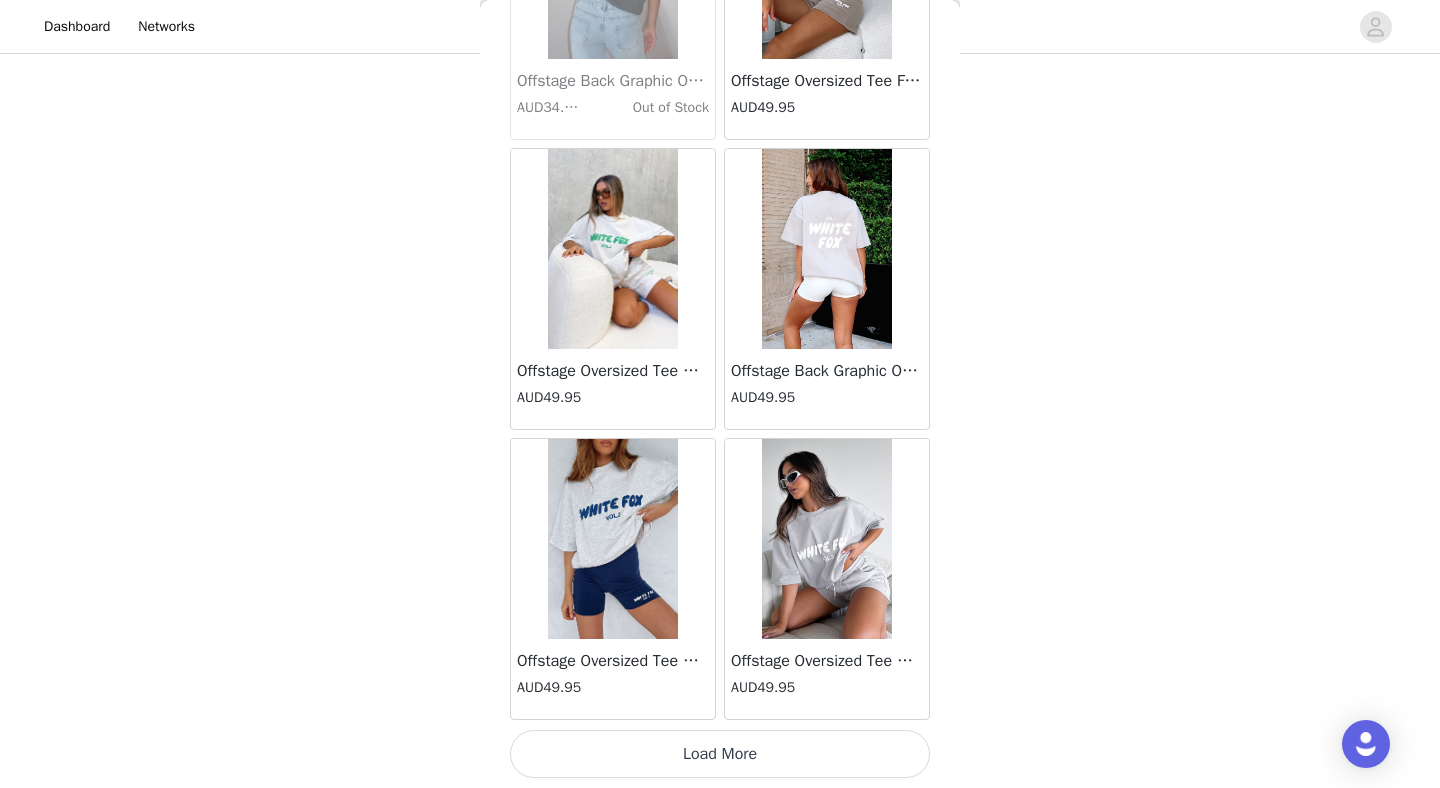 click on "Load More" at bounding box center (720, 754) 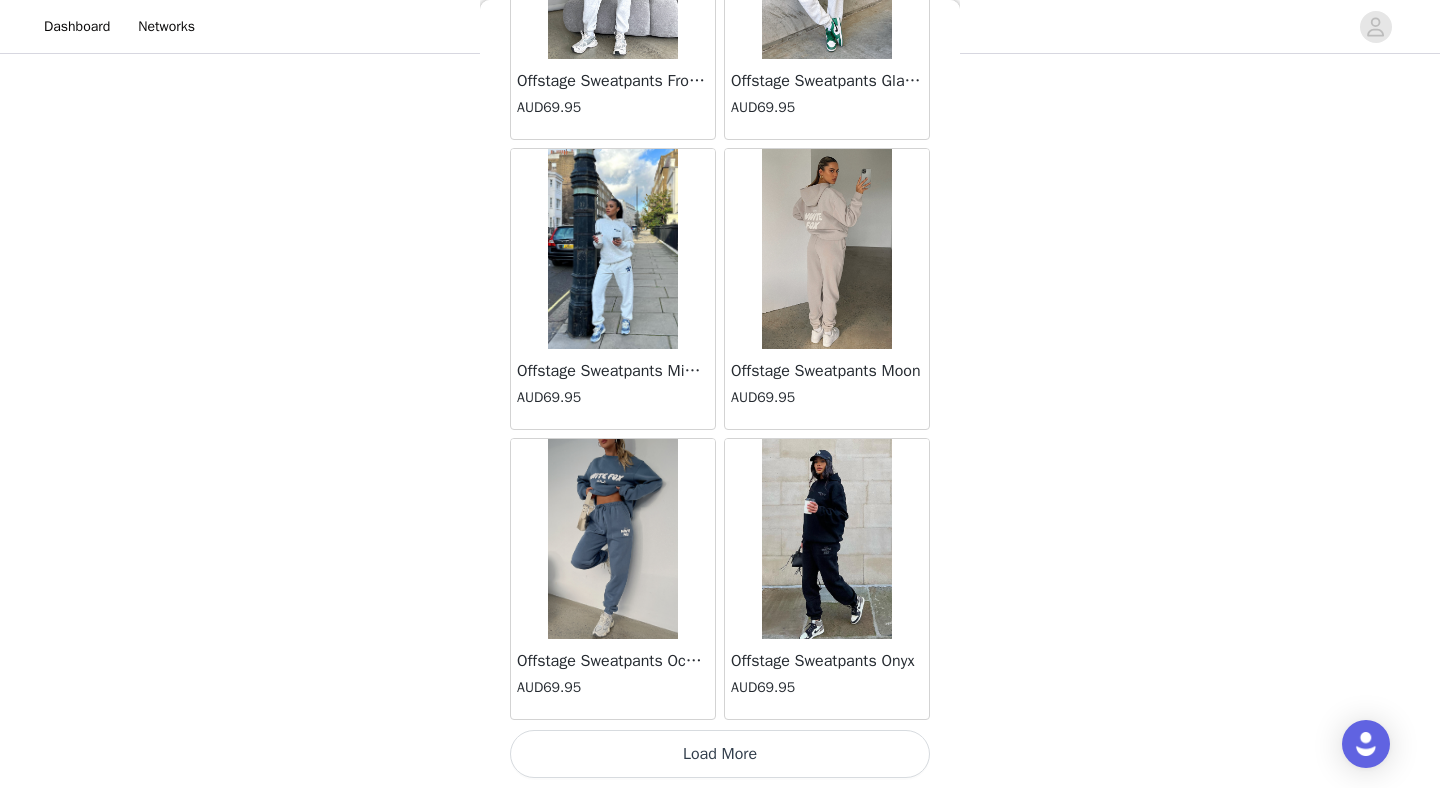 click on "Load More" at bounding box center (720, 754) 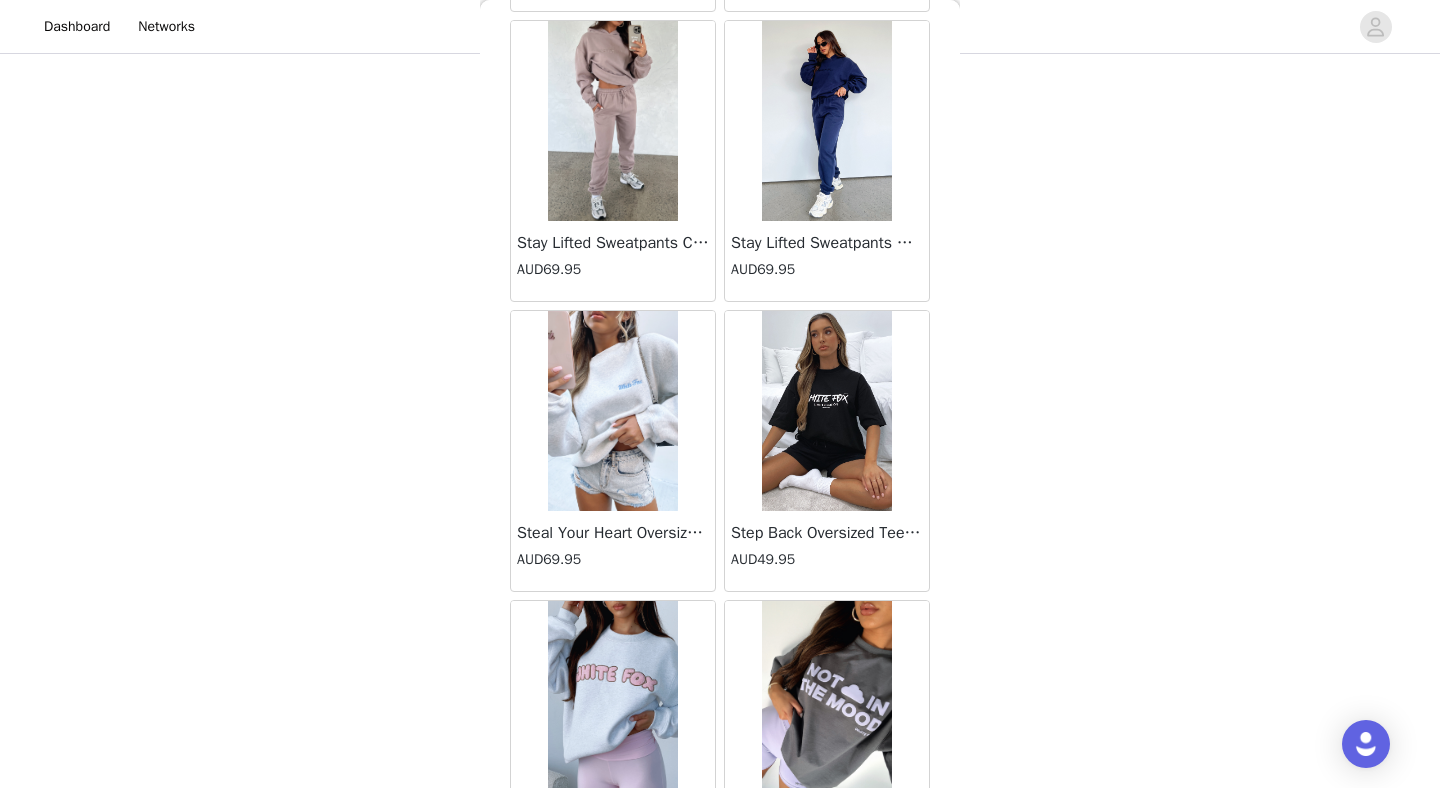 scroll, scrollTop: 16772, scrollLeft: 0, axis: vertical 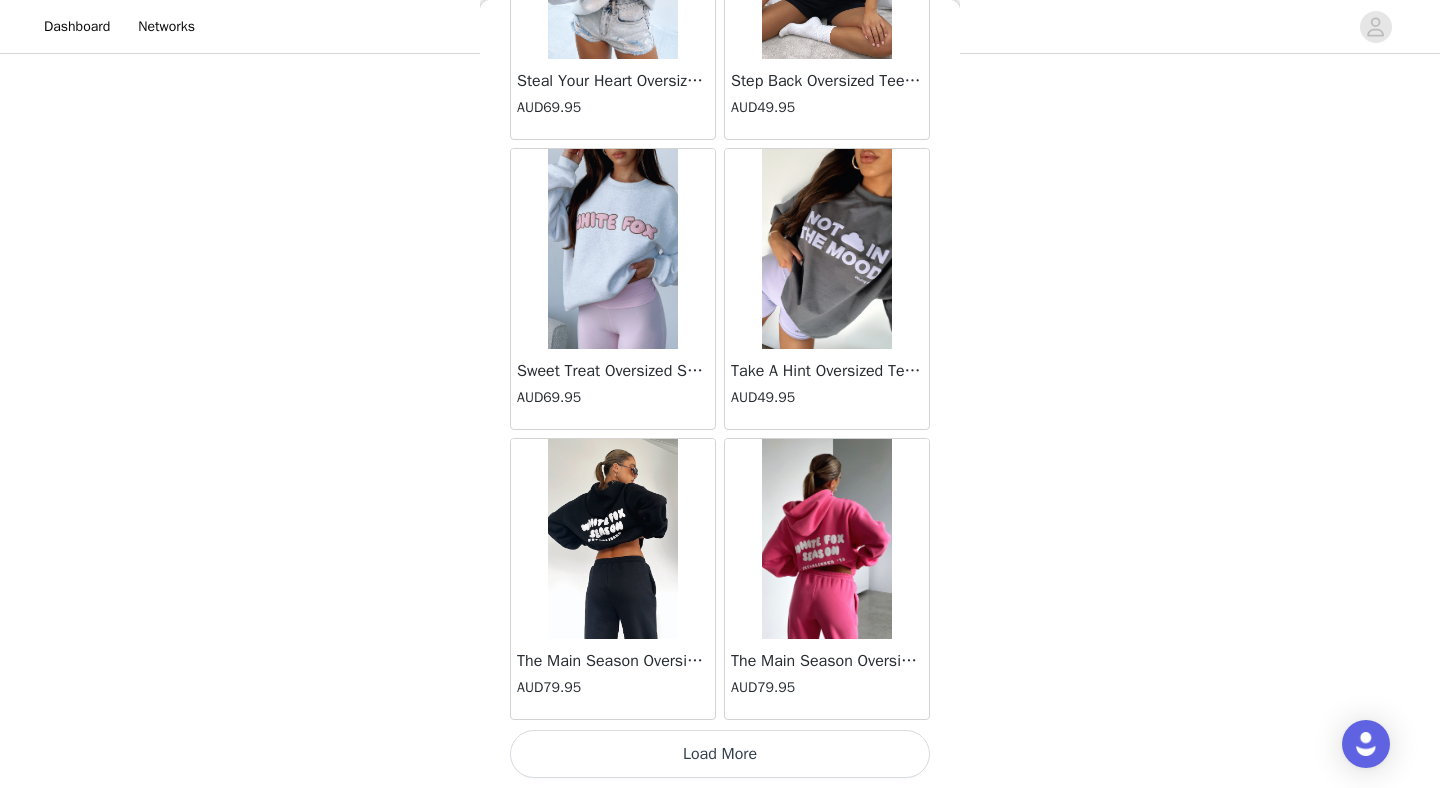 click on "Load More" at bounding box center (720, 754) 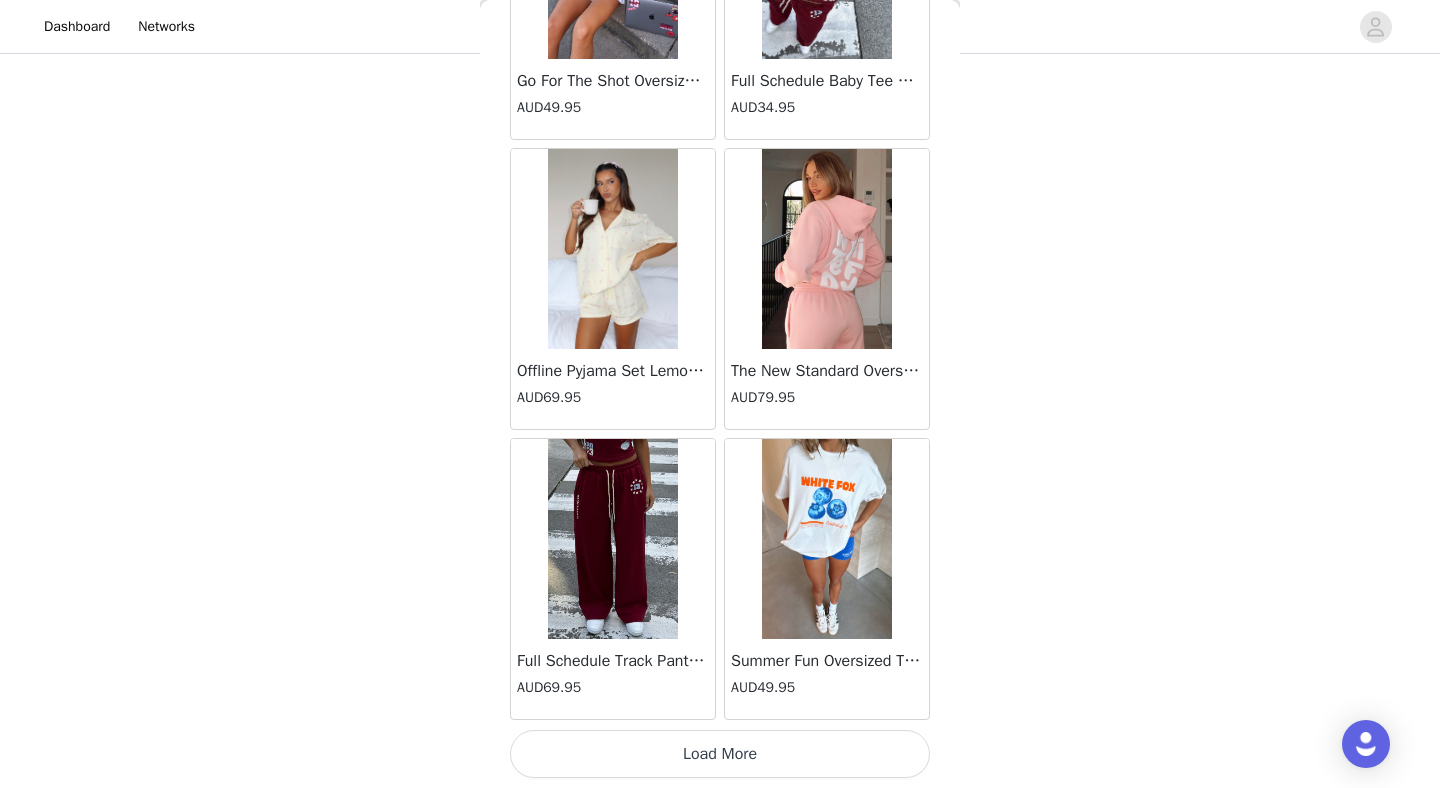 click on "Load More" at bounding box center (720, 754) 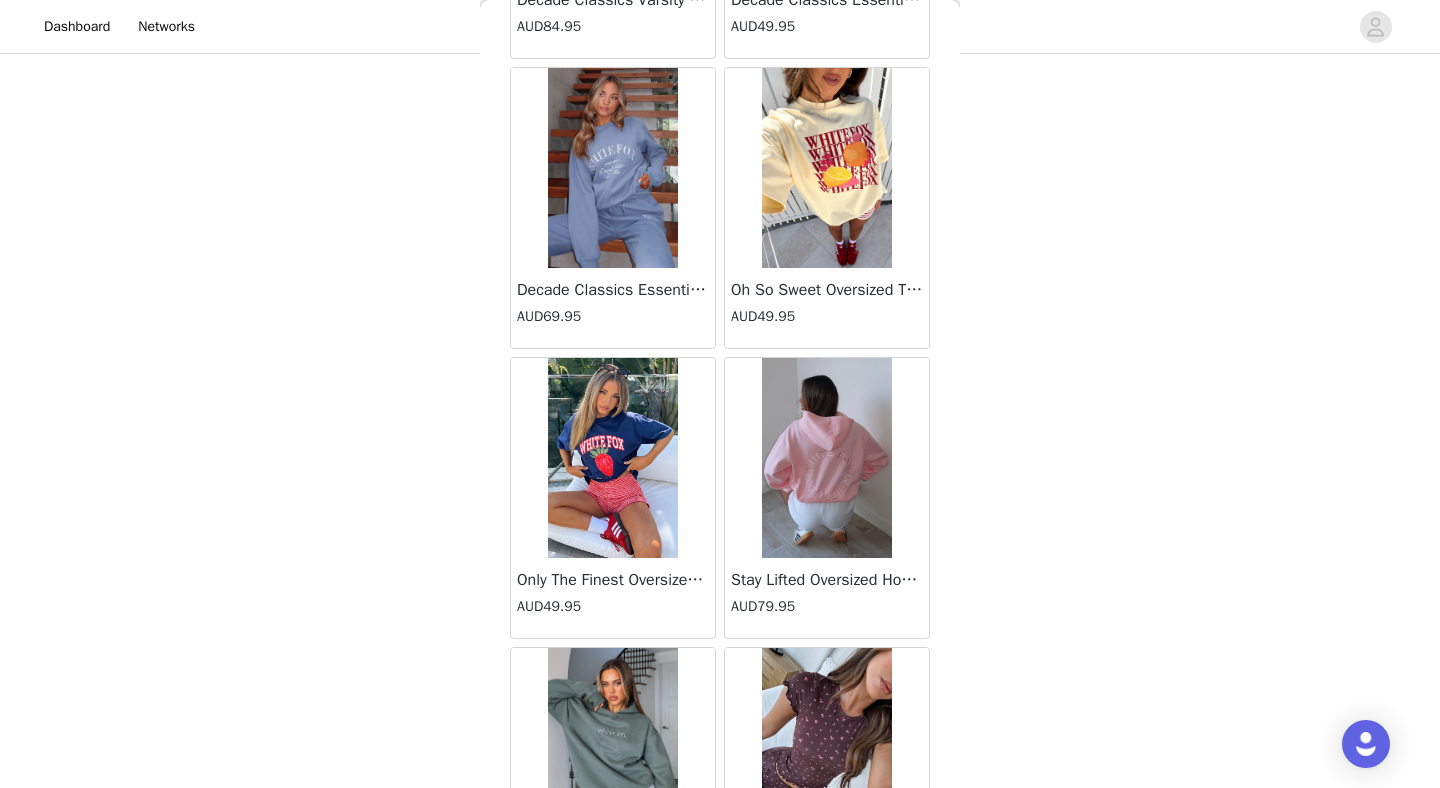 scroll, scrollTop: 22572, scrollLeft: 0, axis: vertical 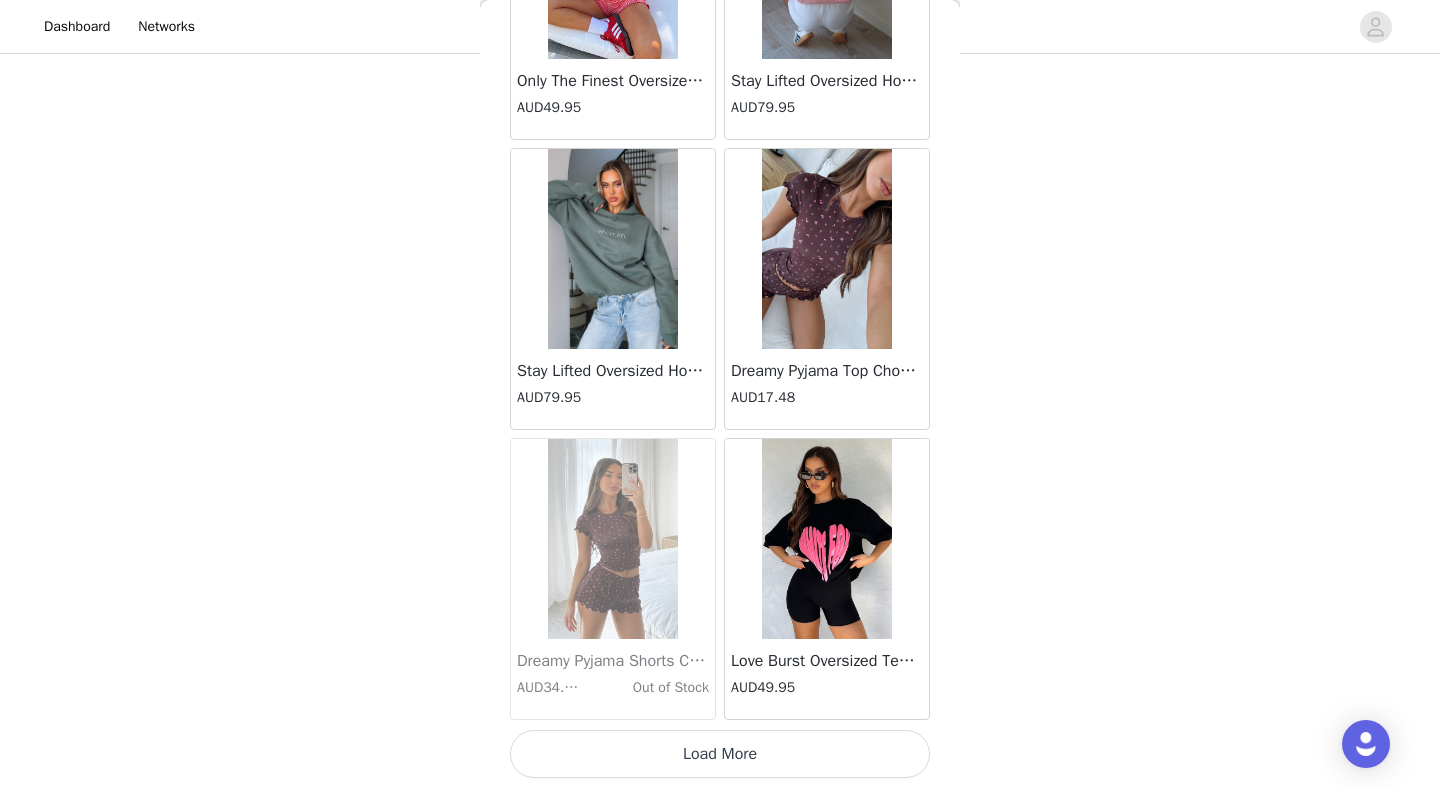click on "Load More" at bounding box center [720, 754] 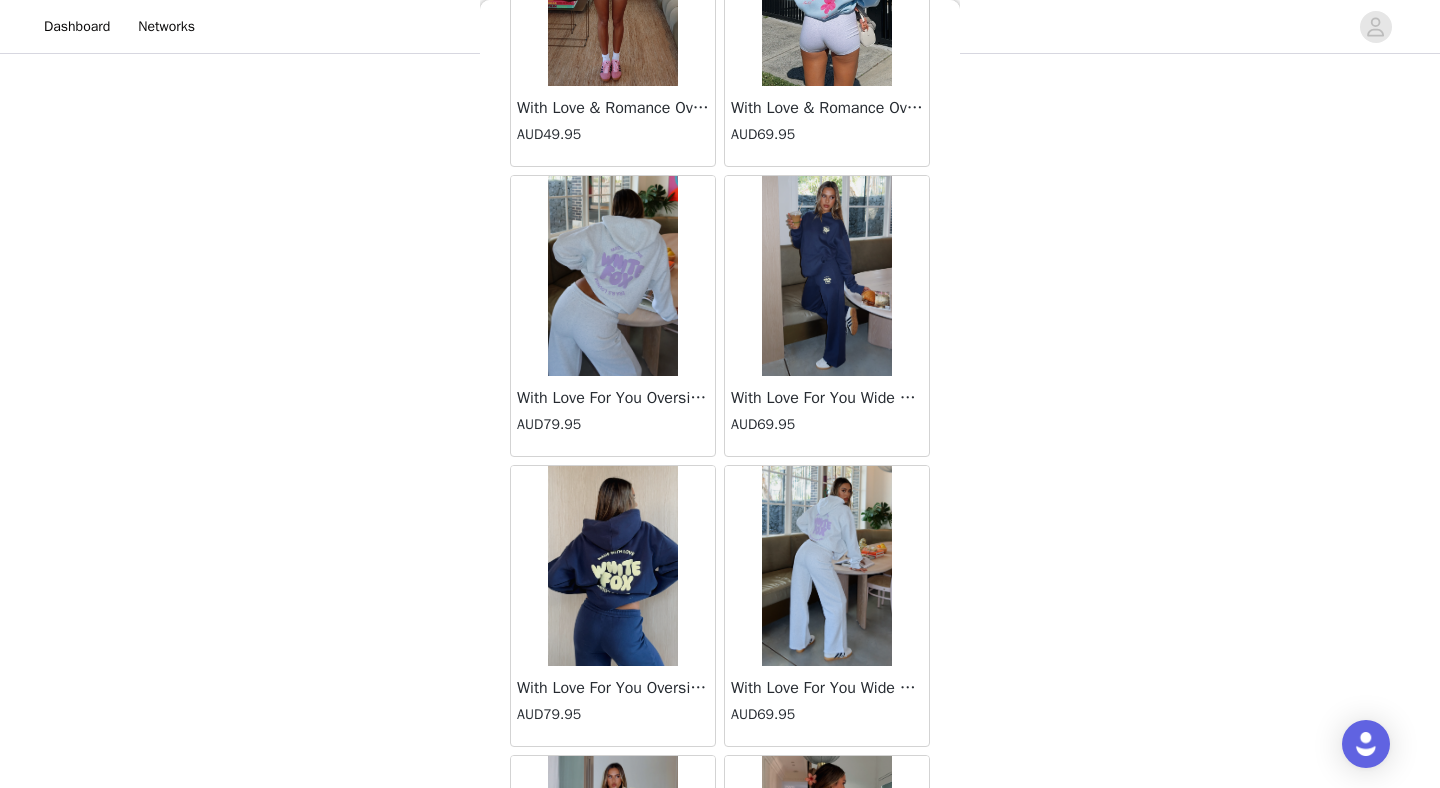 scroll, scrollTop: 25472, scrollLeft: 0, axis: vertical 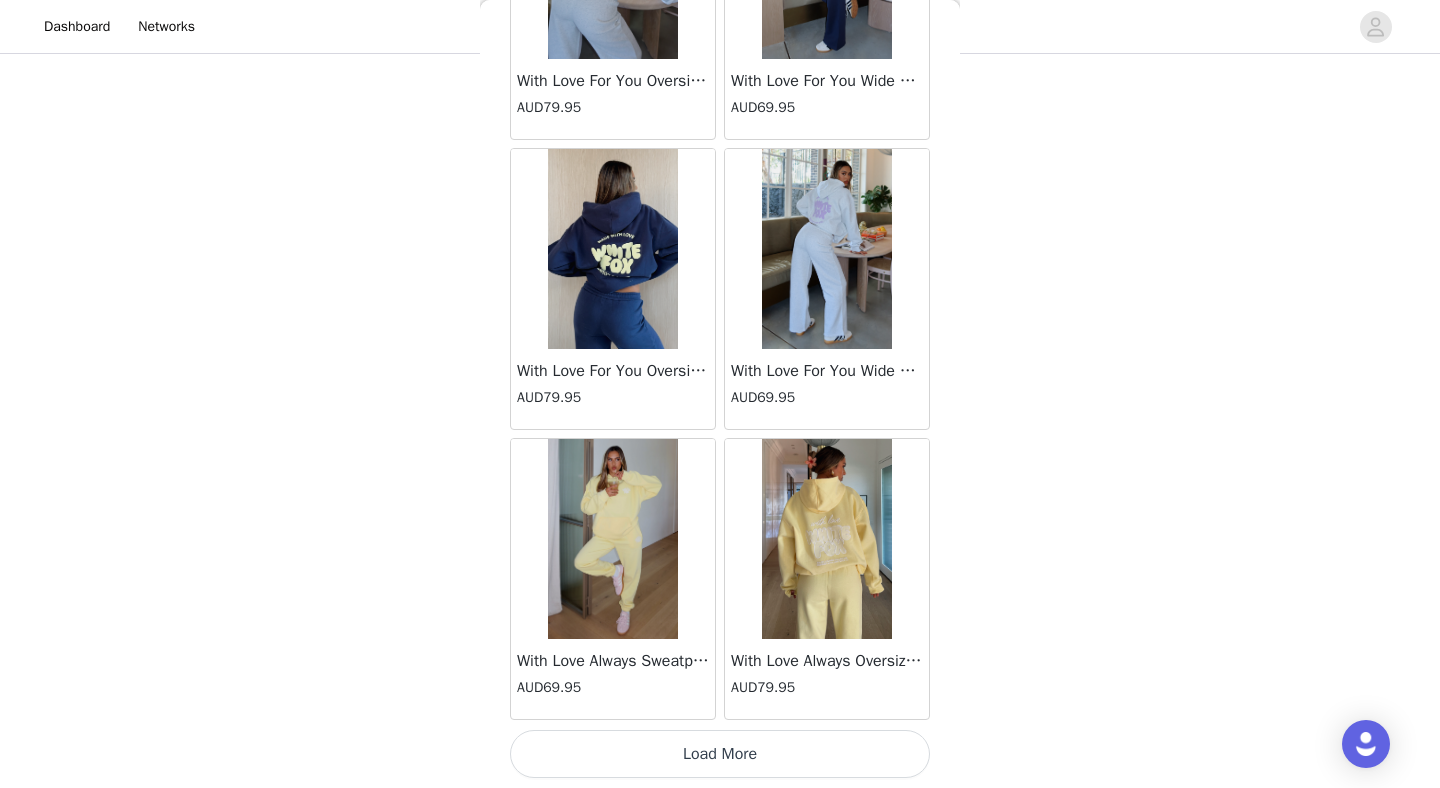 click on "Load More" at bounding box center (720, 754) 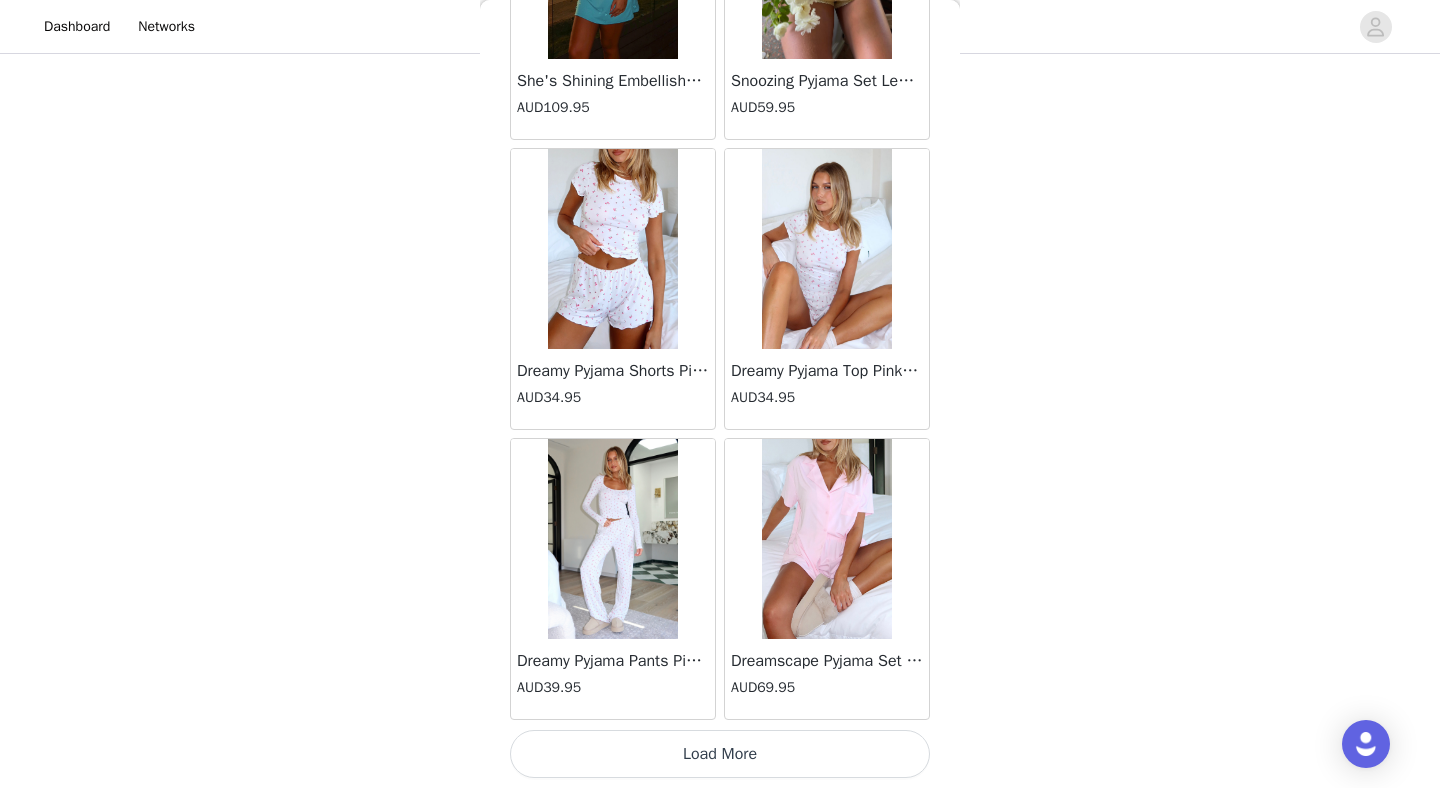 click on "Load More" at bounding box center (720, 754) 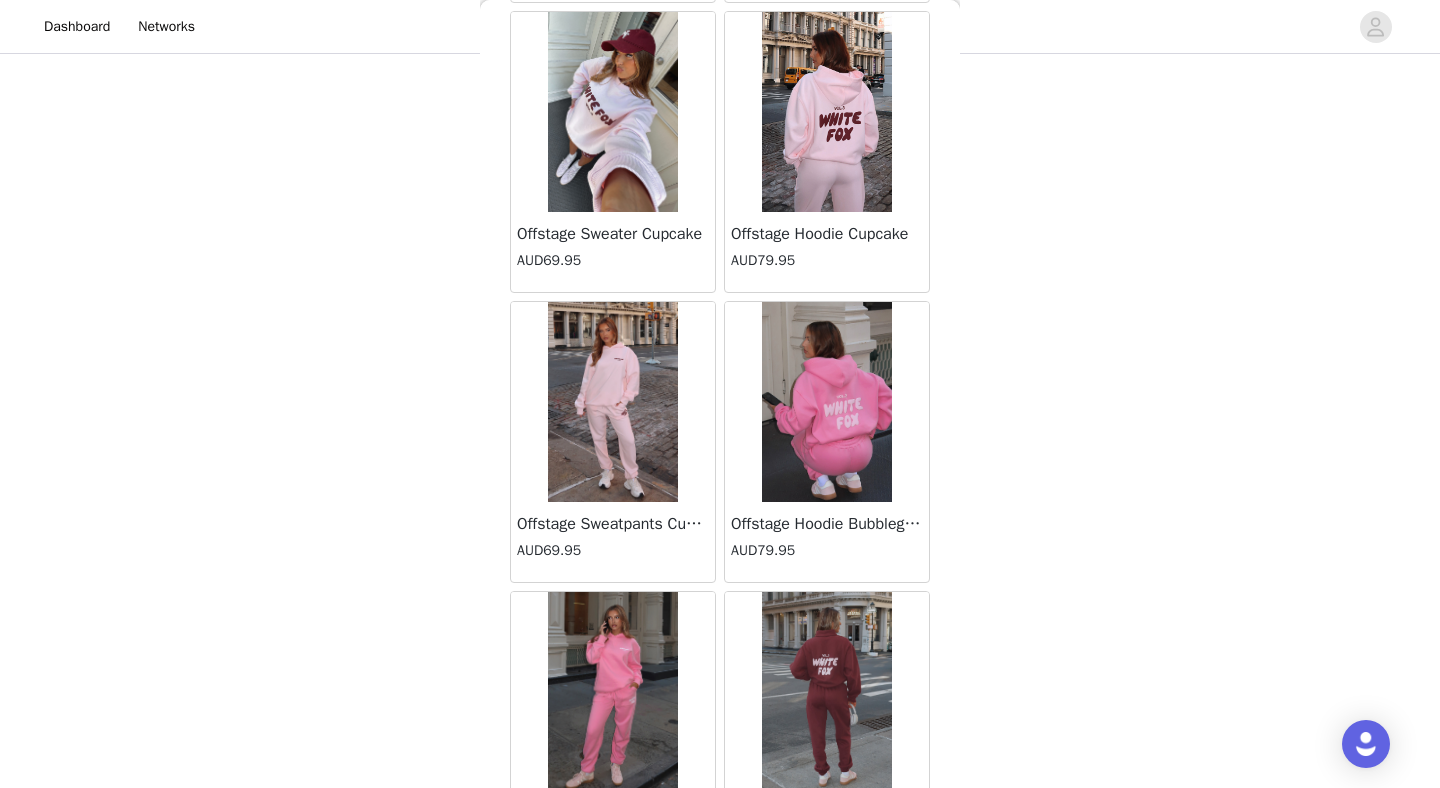 scroll, scrollTop: 31272, scrollLeft: 0, axis: vertical 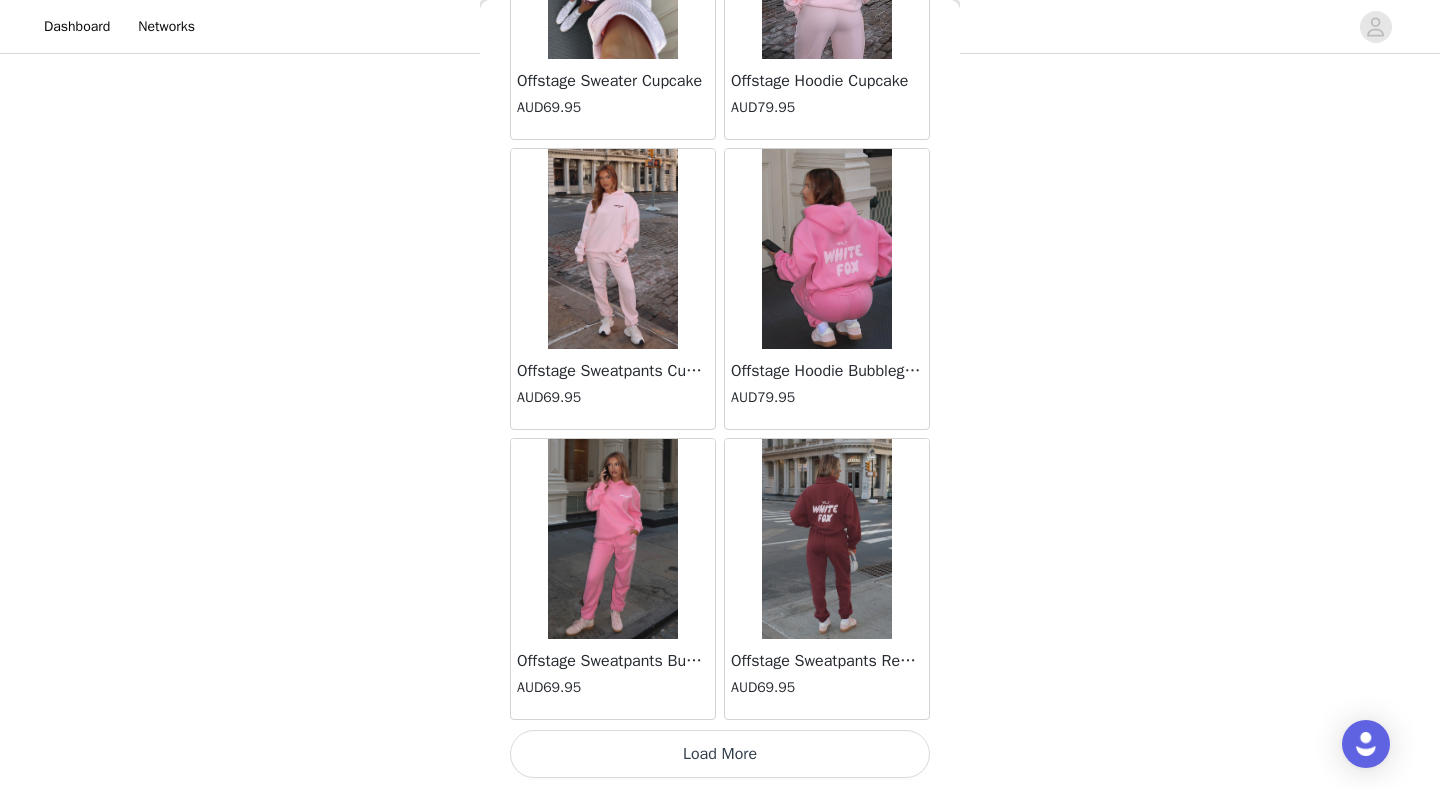 click on "Load More" at bounding box center [720, 754] 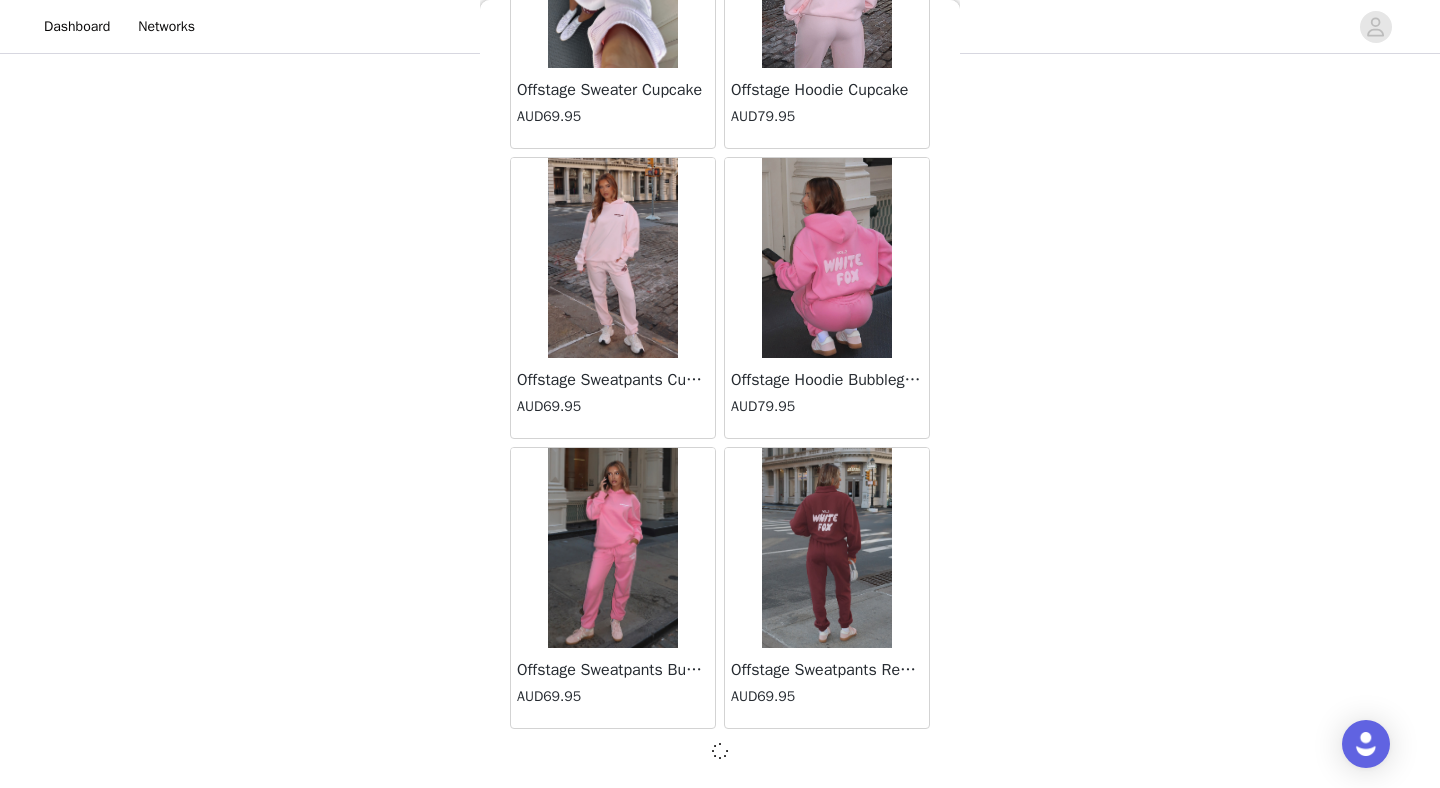 scroll, scrollTop: 31263, scrollLeft: 0, axis: vertical 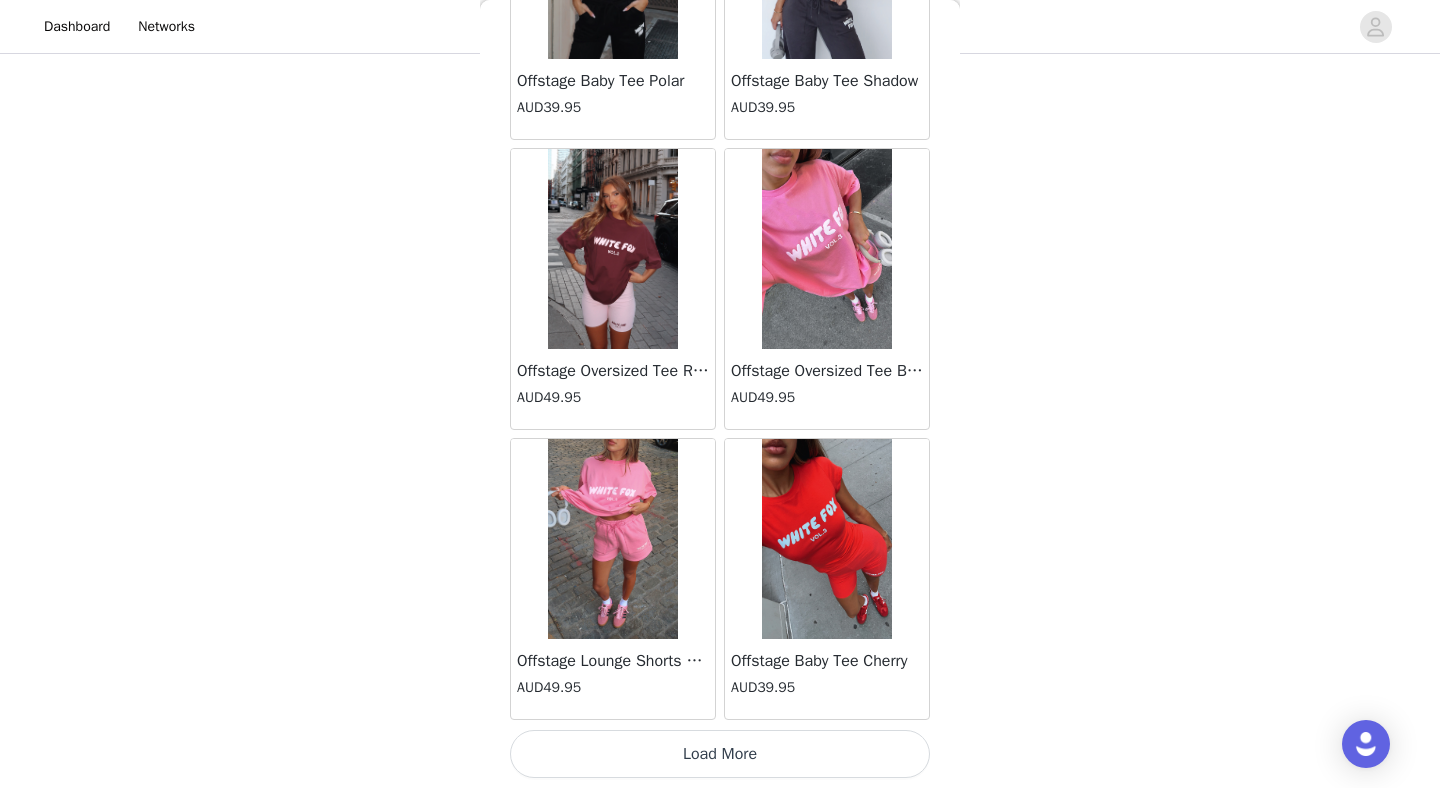 click on "Load More" at bounding box center [720, 754] 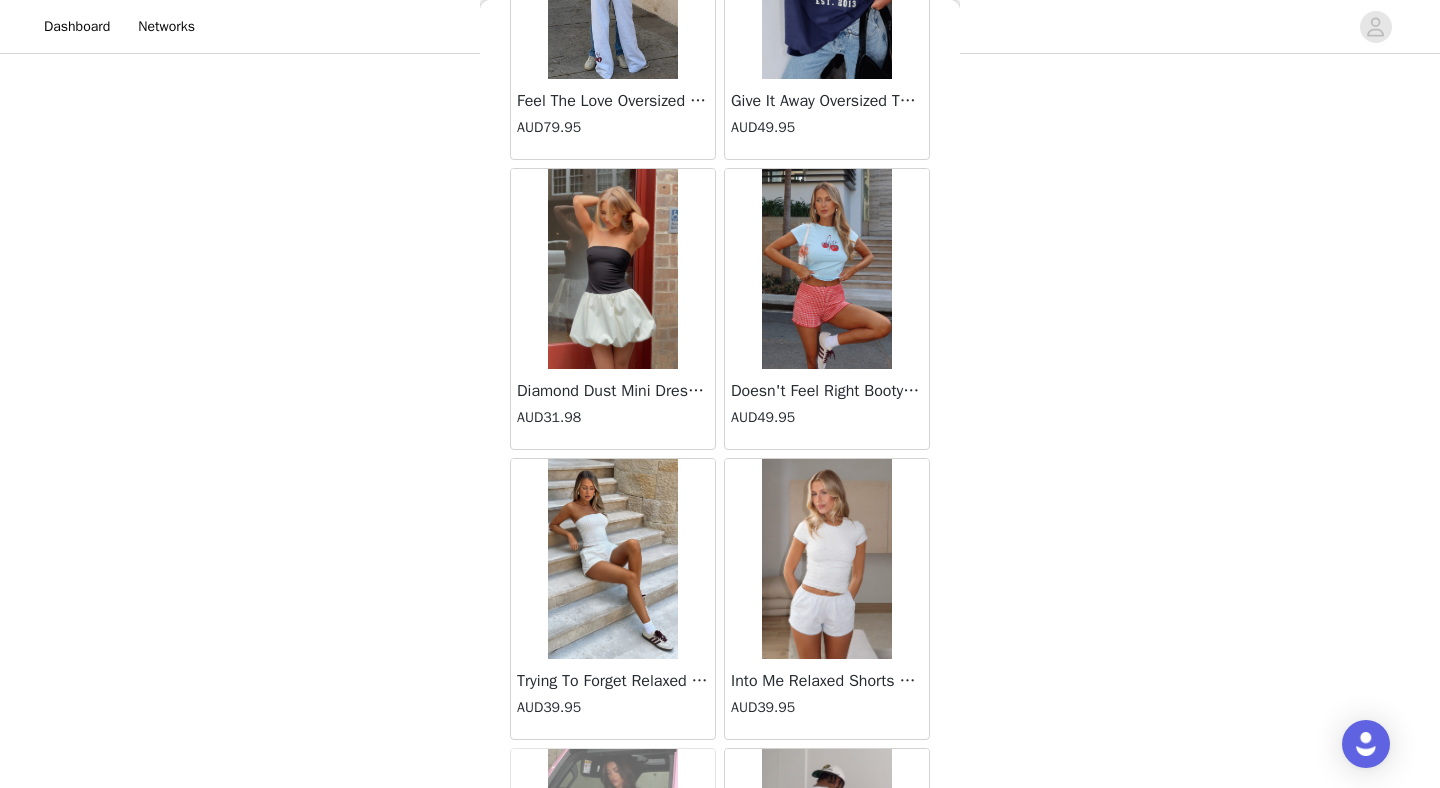 scroll, scrollTop: 35603, scrollLeft: 0, axis: vertical 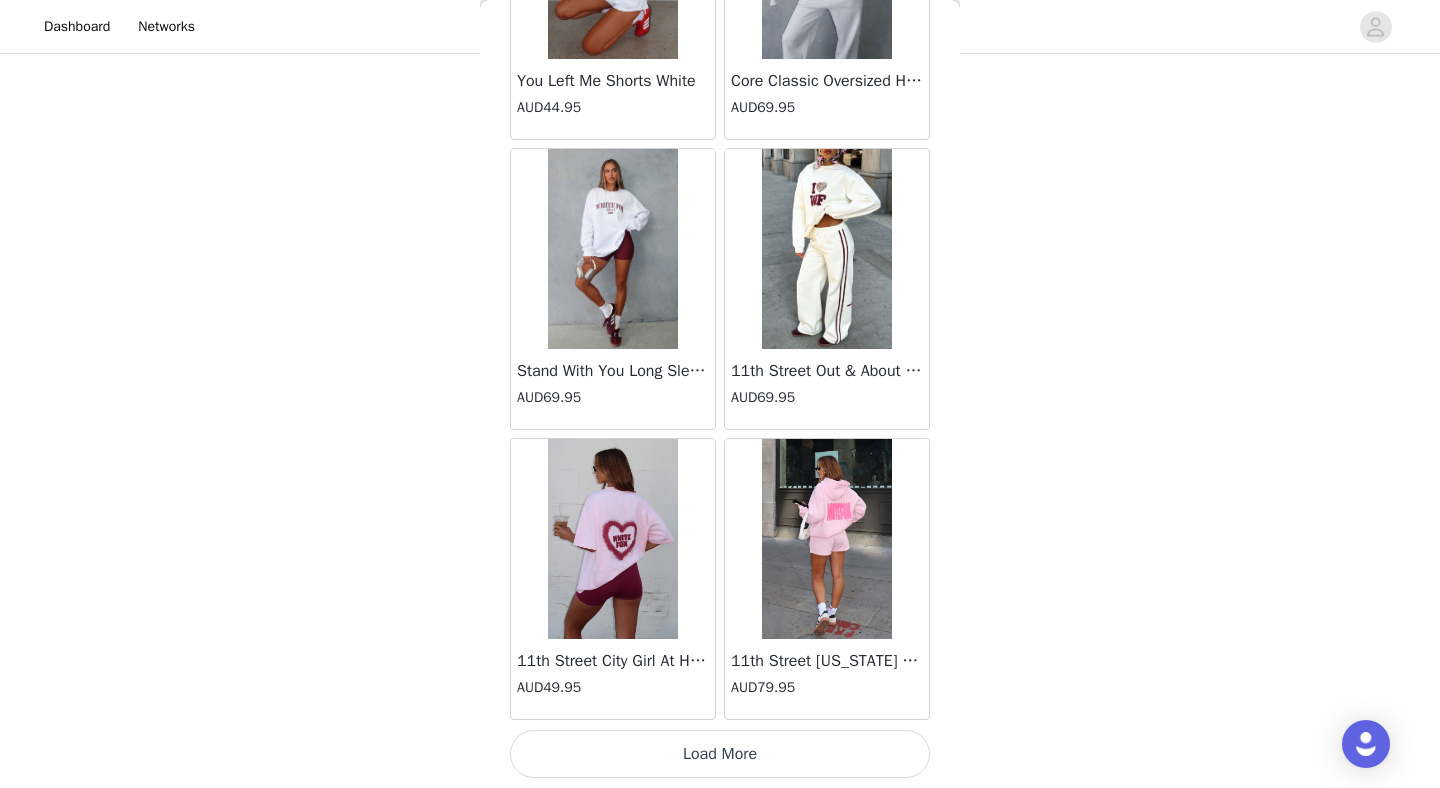 click on "Load More" at bounding box center [720, 754] 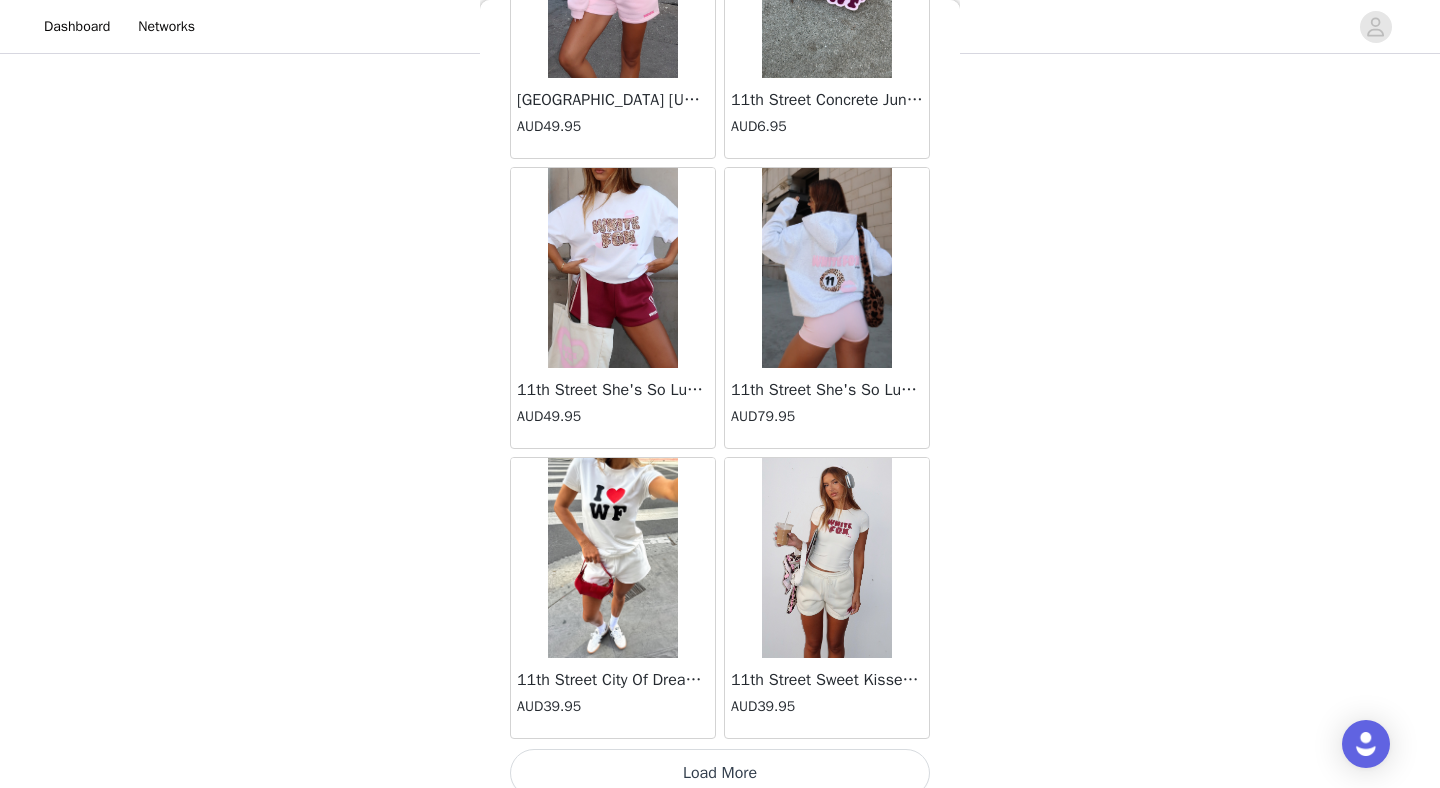 scroll, scrollTop: 39972, scrollLeft: 0, axis: vertical 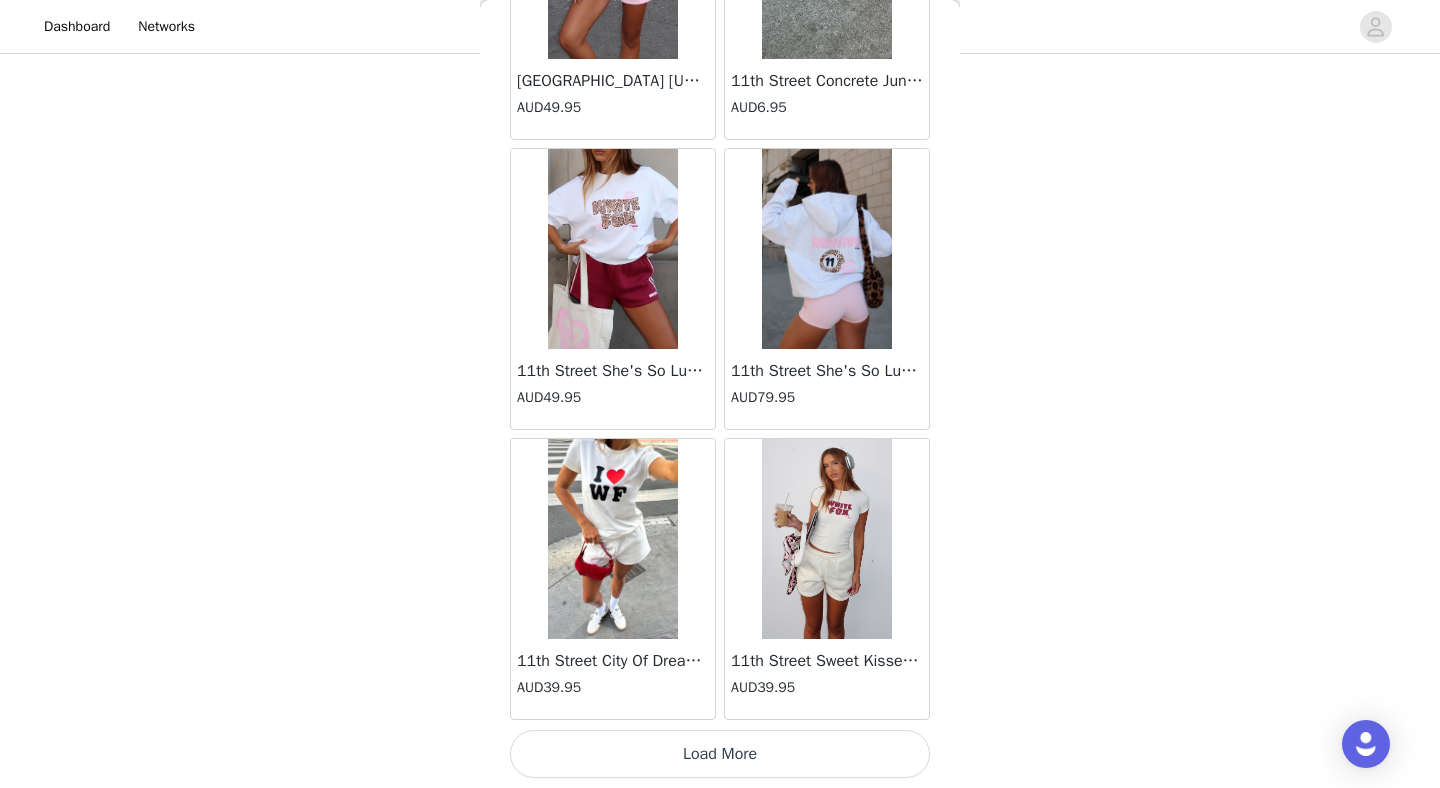 click on "Load More" at bounding box center [720, 754] 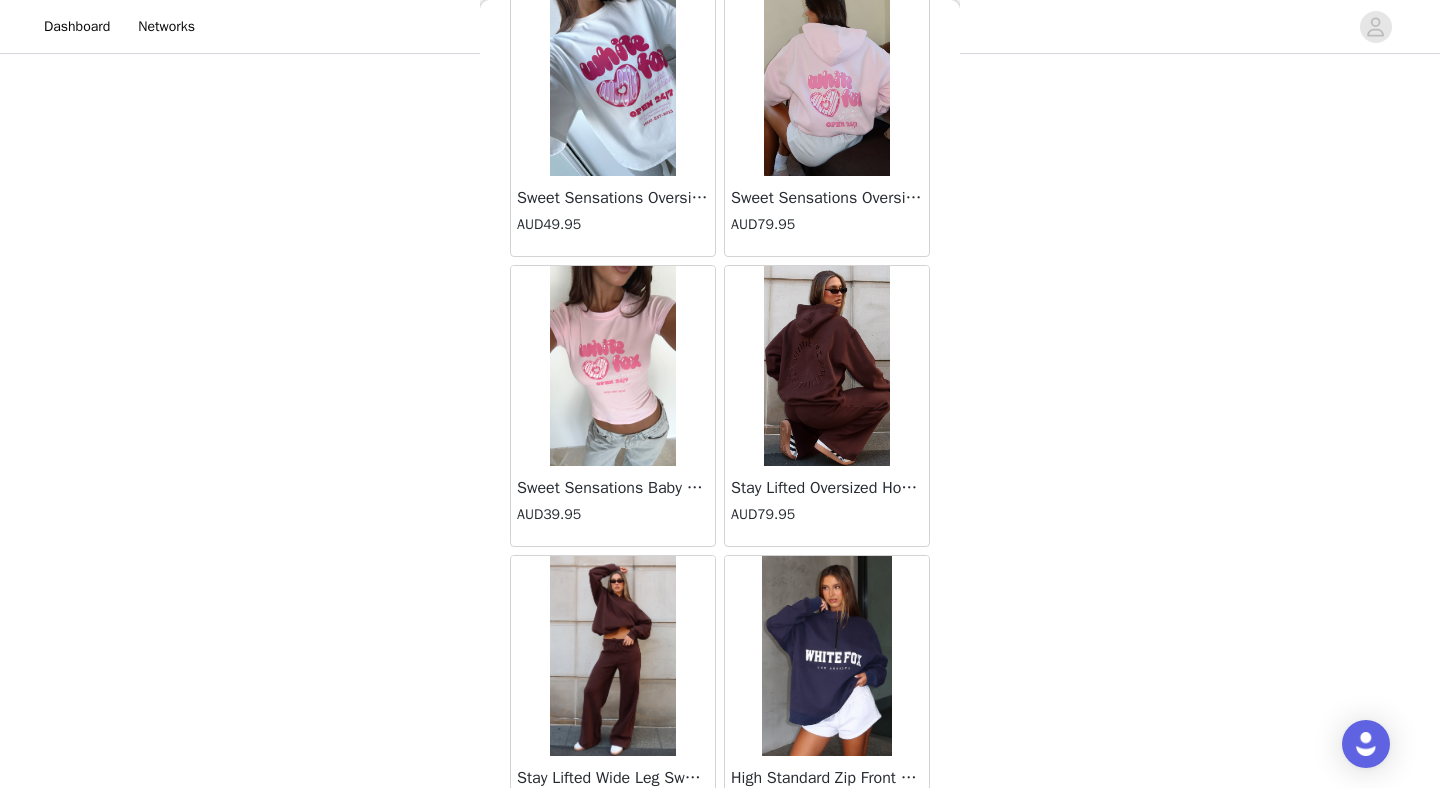 scroll, scrollTop: 42872, scrollLeft: 0, axis: vertical 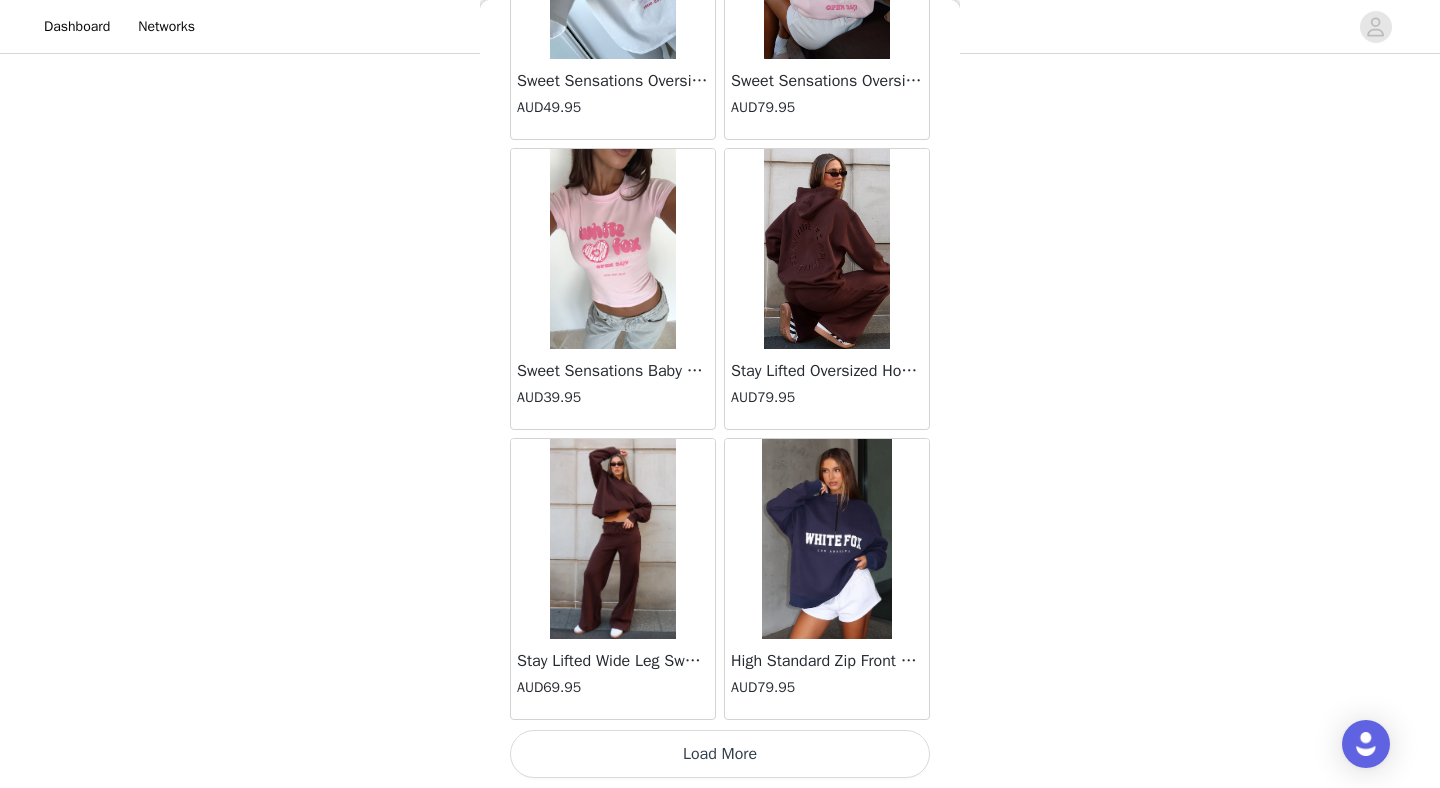 click on "Load More" at bounding box center [720, 754] 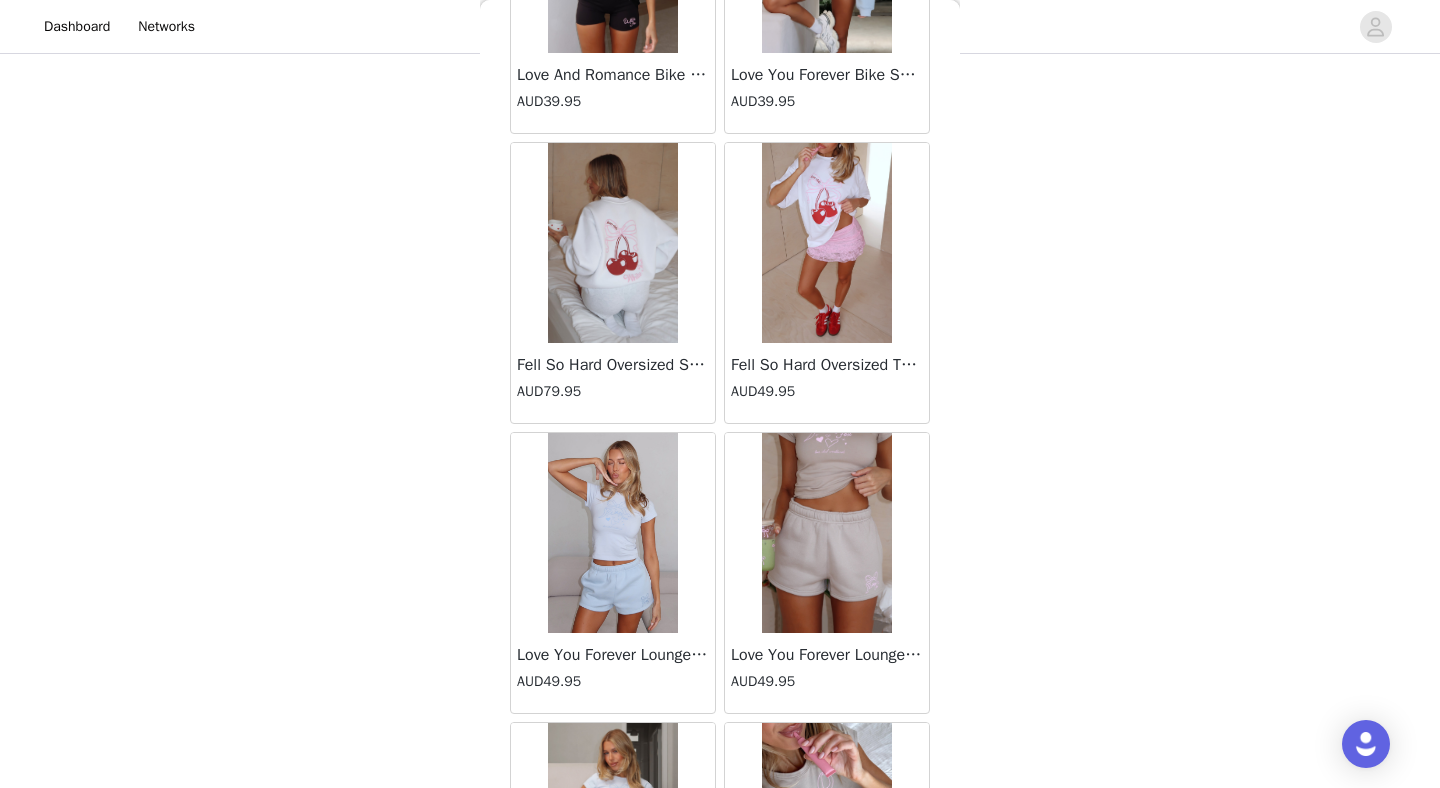 scroll, scrollTop: 45772, scrollLeft: 0, axis: vertical 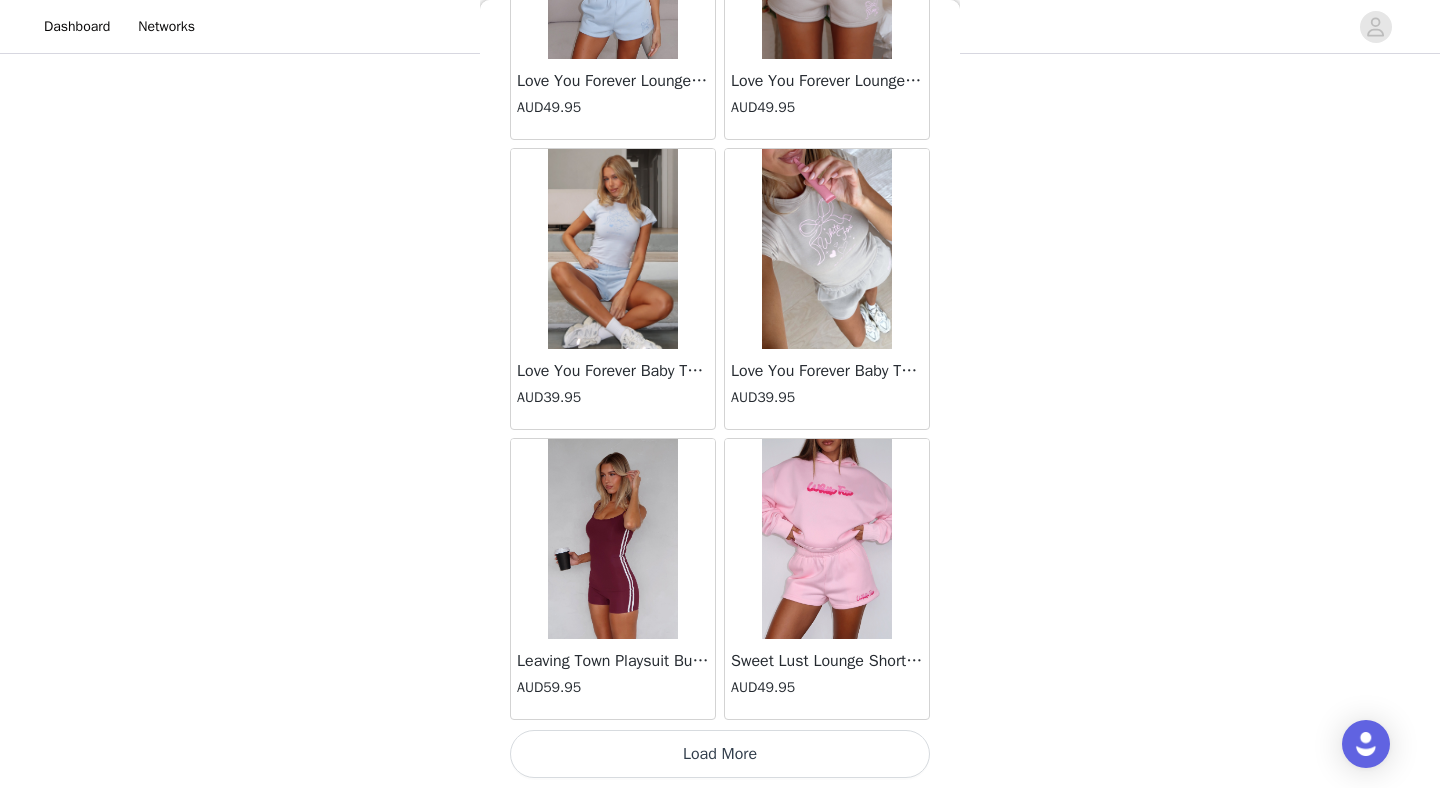 click on "Load More" at bounding box center [720, 754] 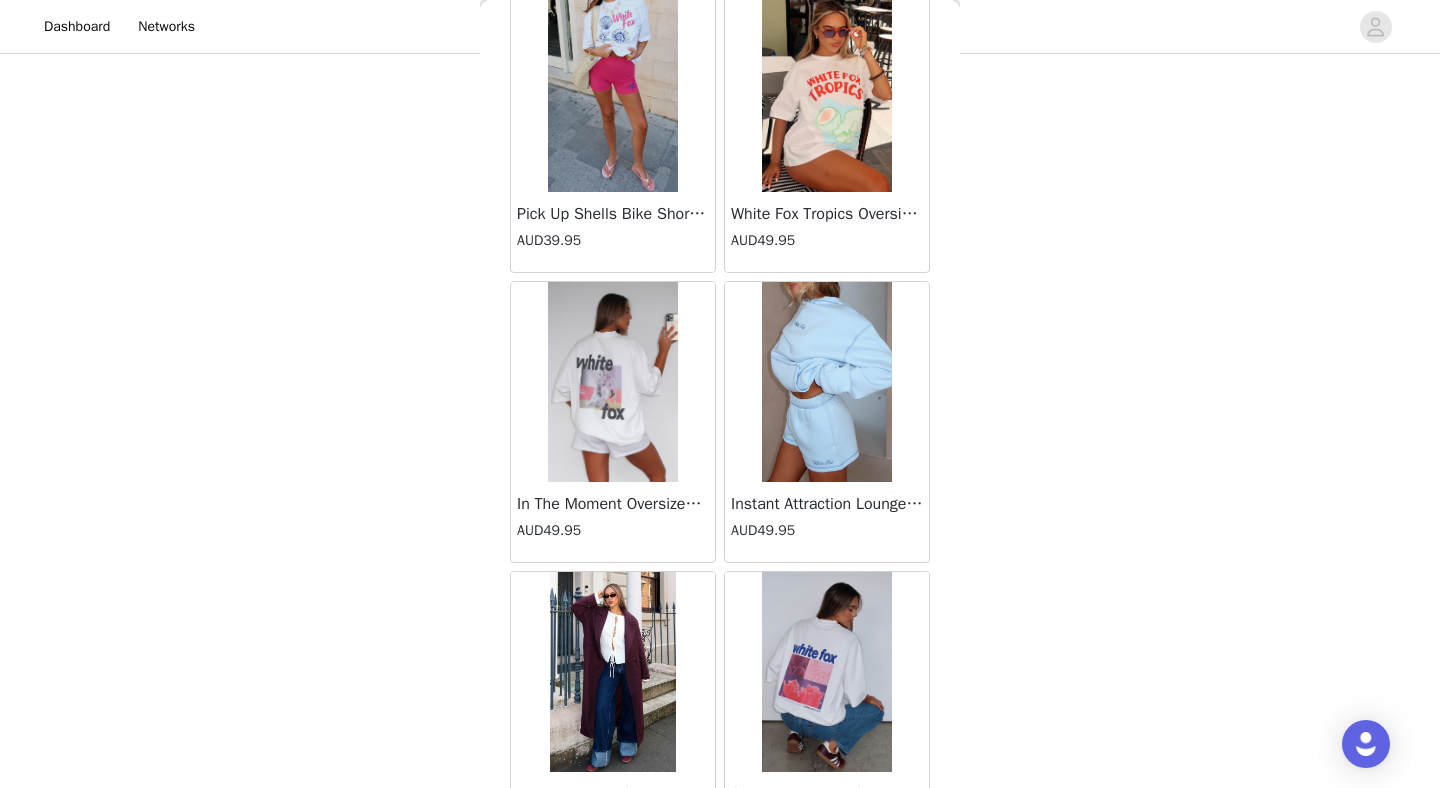 scroll, scrollTop: 48672, scrollLeft: 0, axis: vertical 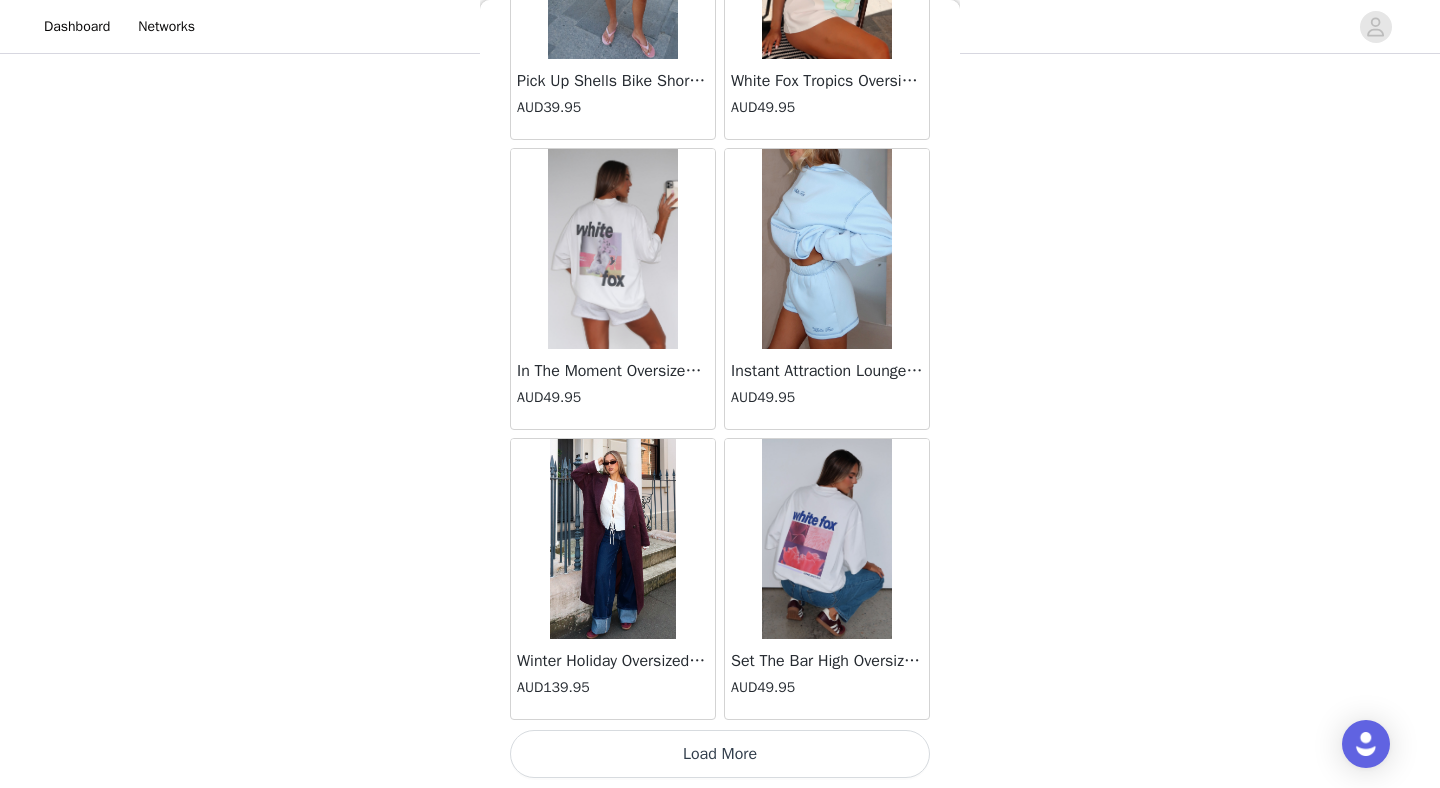 click on "Load More" at bounding box center [720, 754] 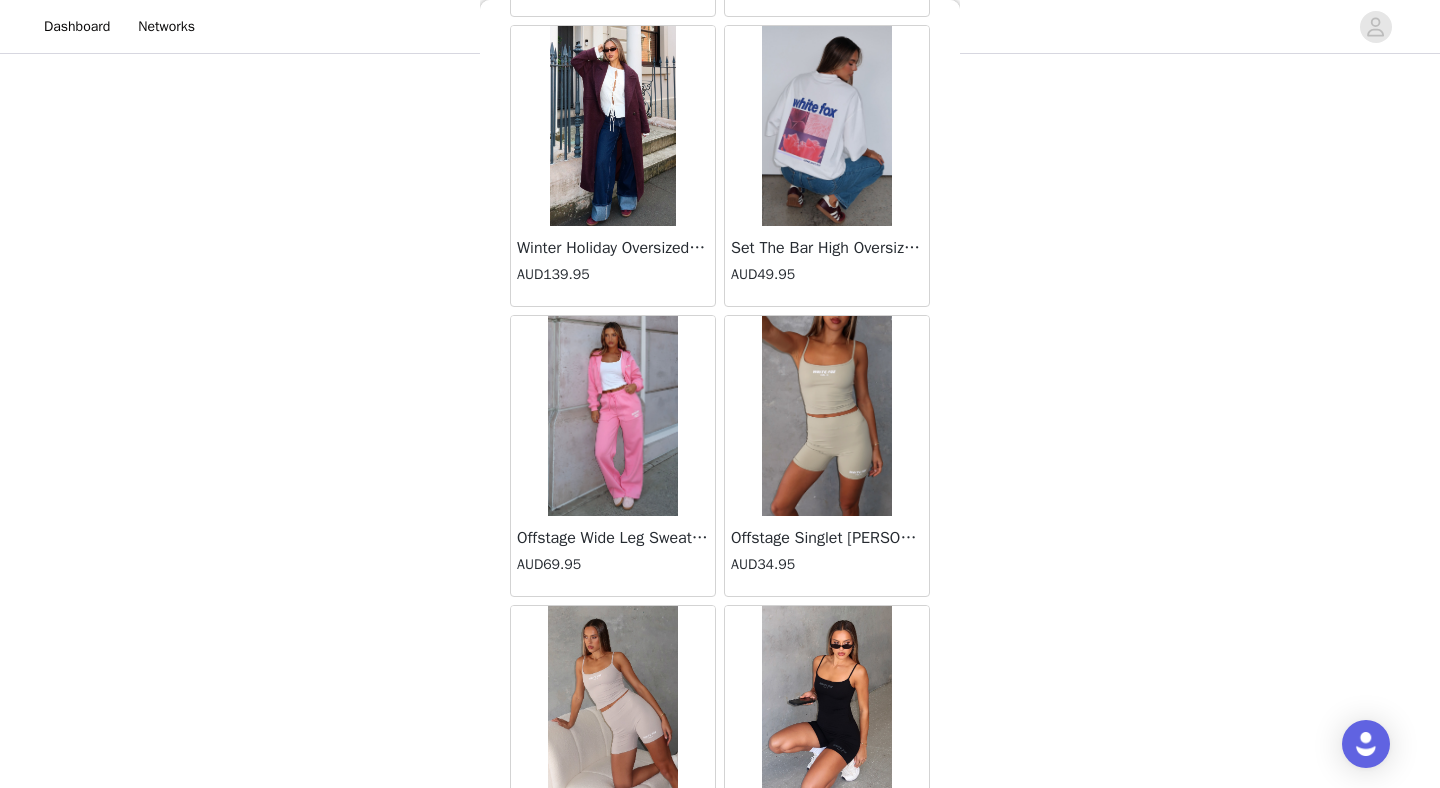 scroll, scrollTop: 49337, scrollLeft: 0, axis: vertical 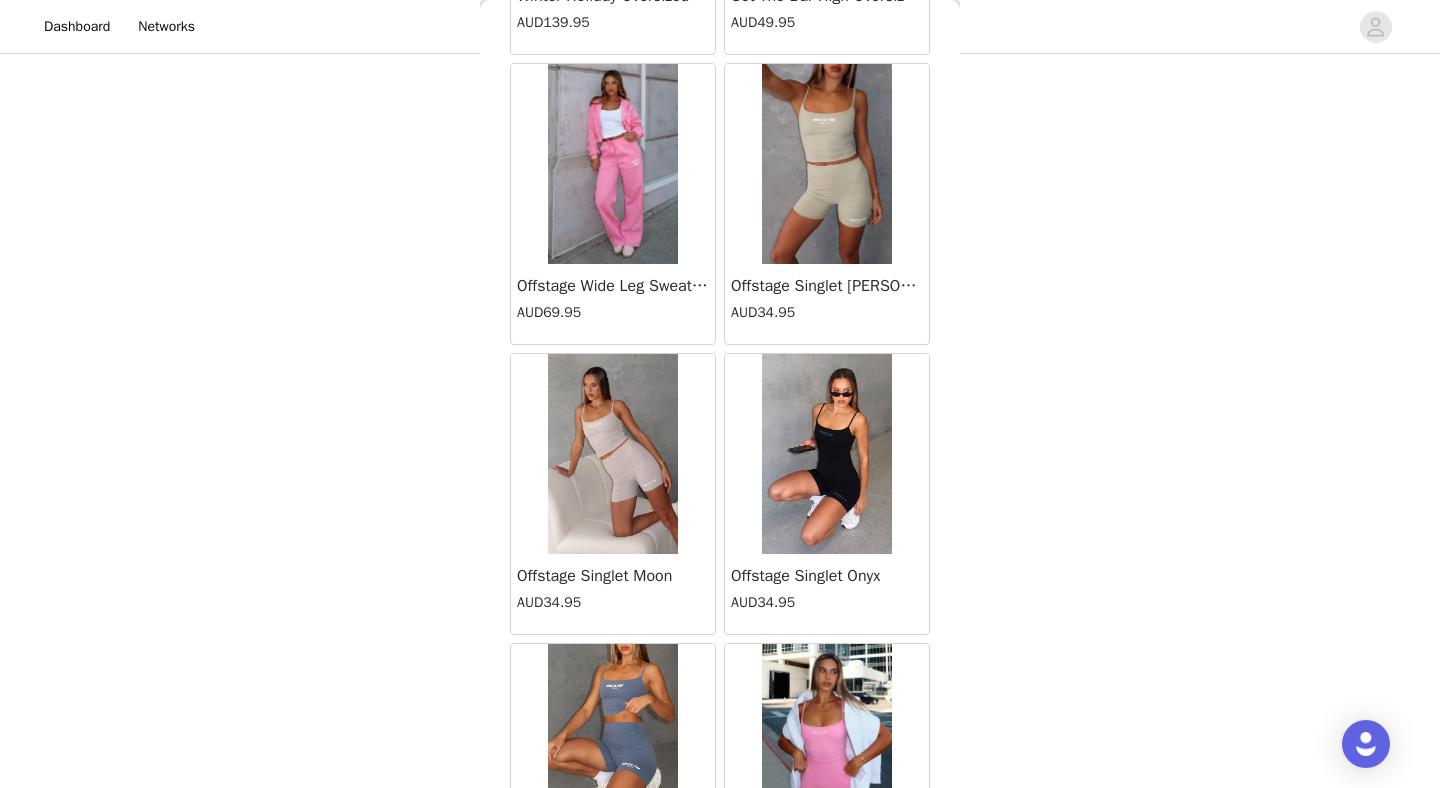 click at bounding box center (827, 164) 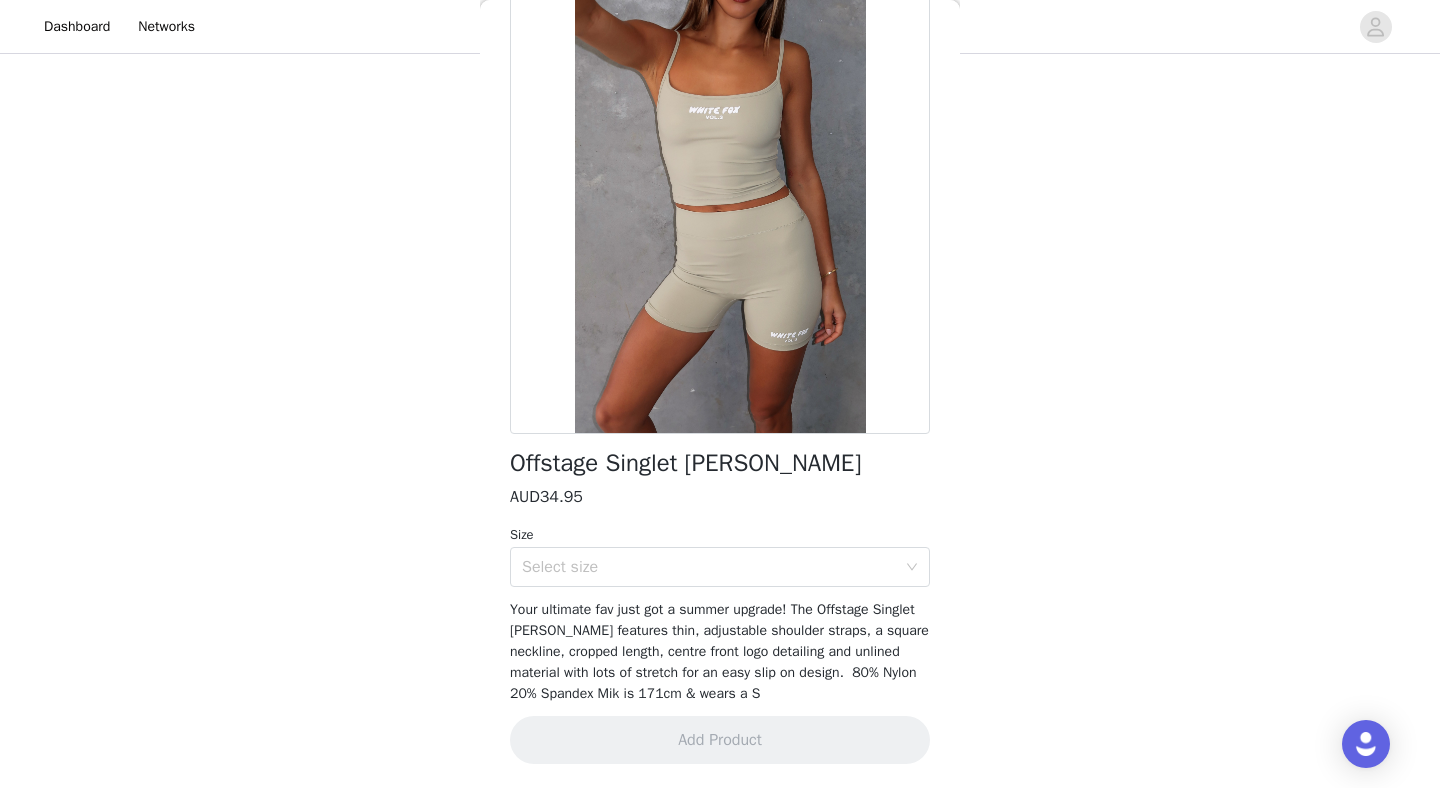 scroll, scrollTop: 115, scrollLeft: 0, axis: vertical 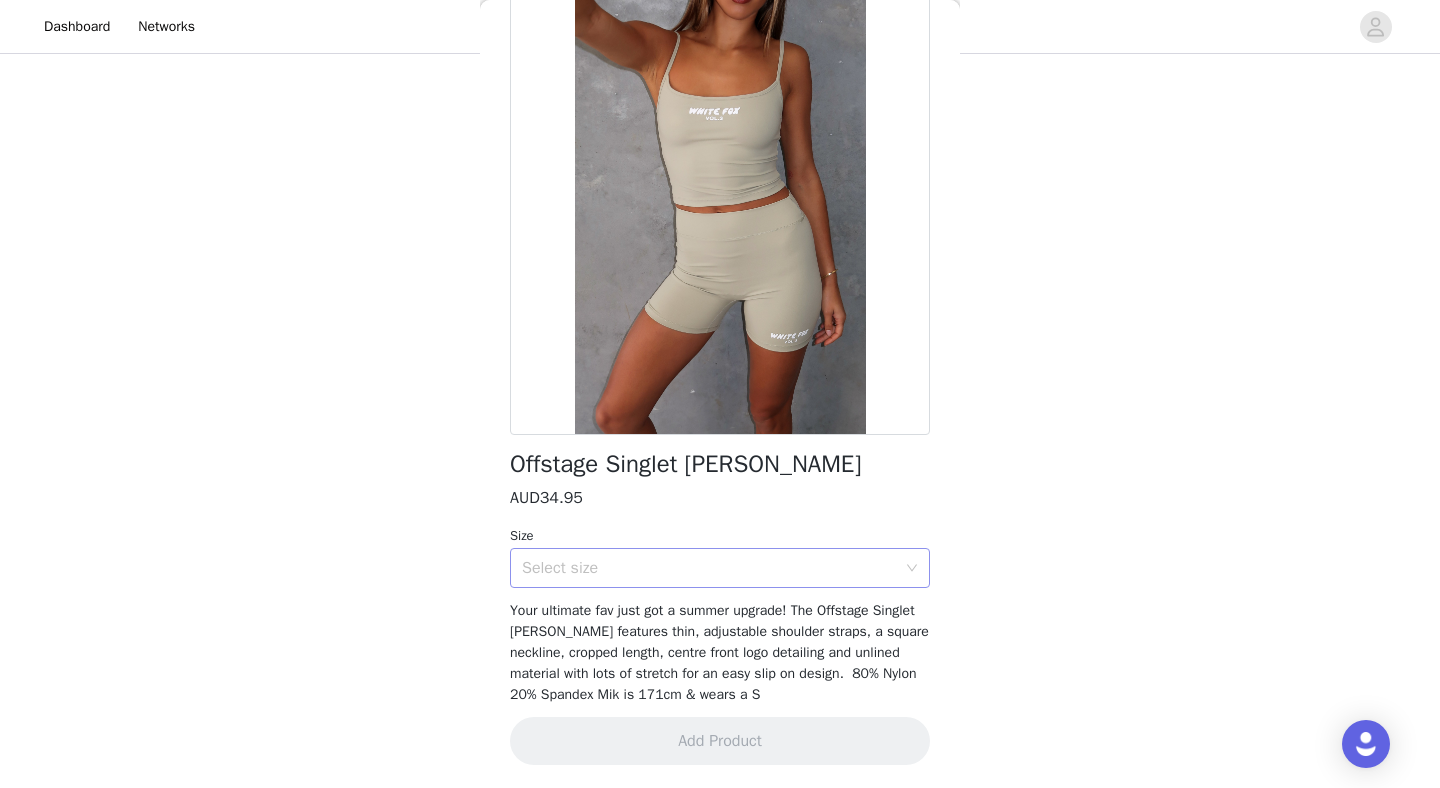 click on "Select size" at bounding box center (709, 568) 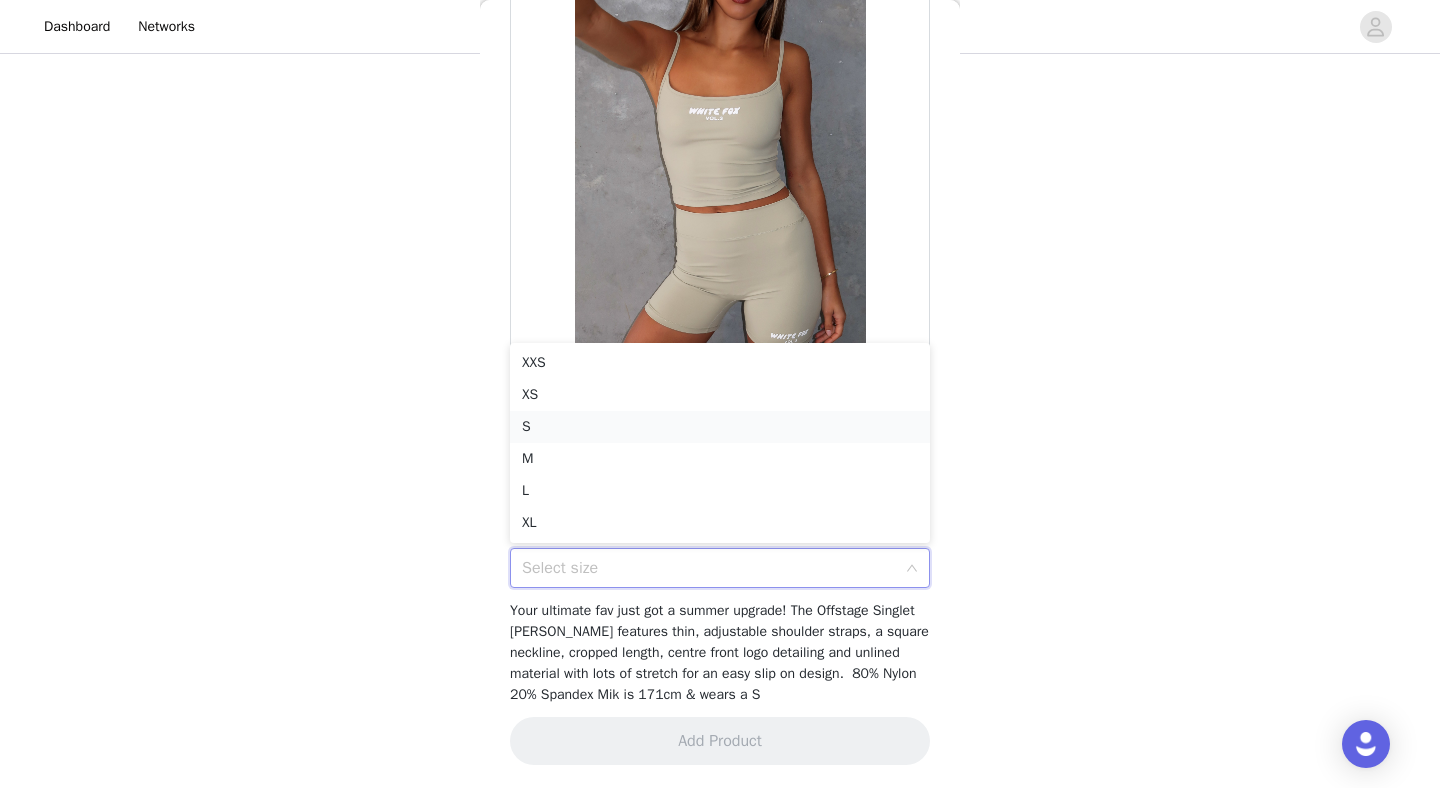 click on "S" at bounding box center (720, 427) 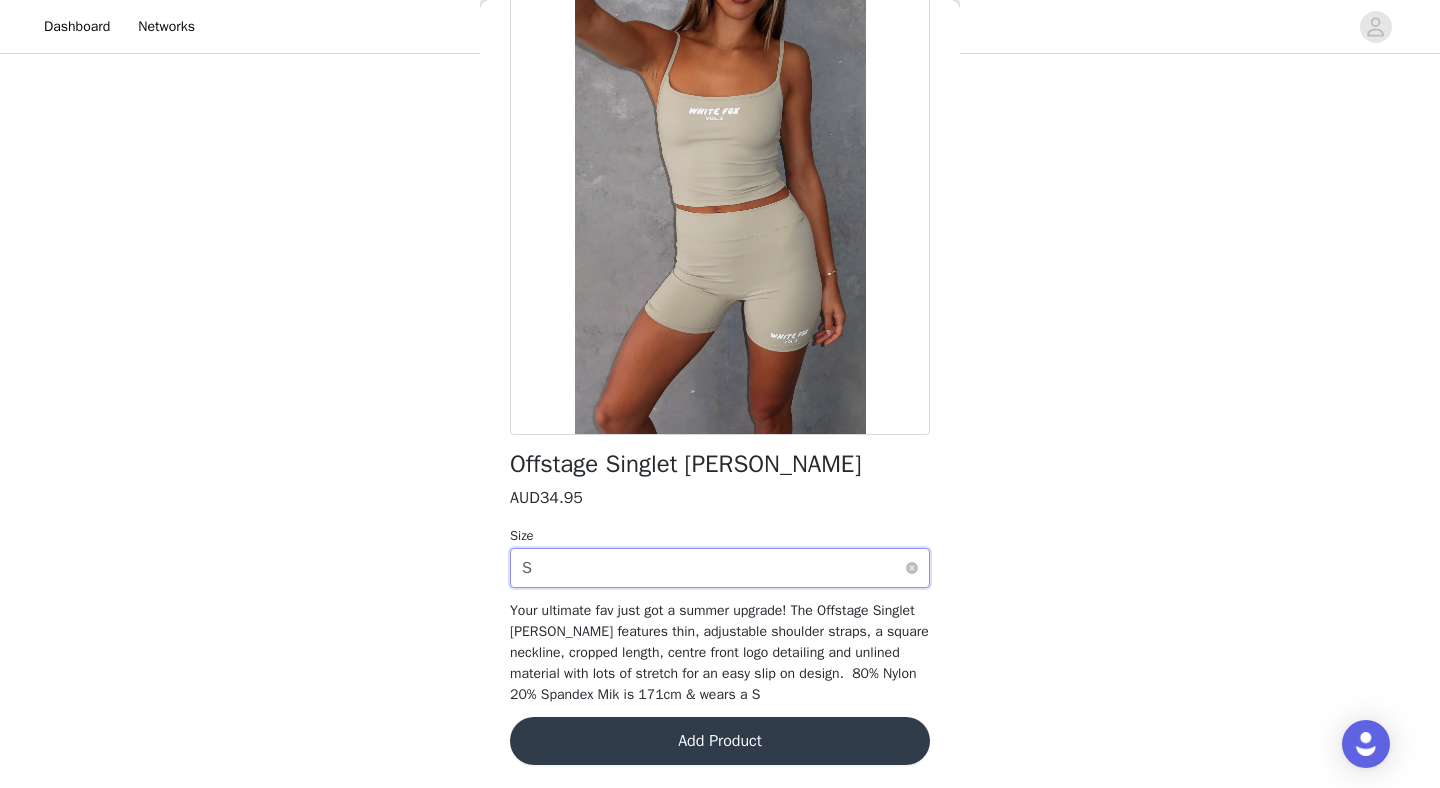 click on "Select size S" at bounding box center [713, 568] 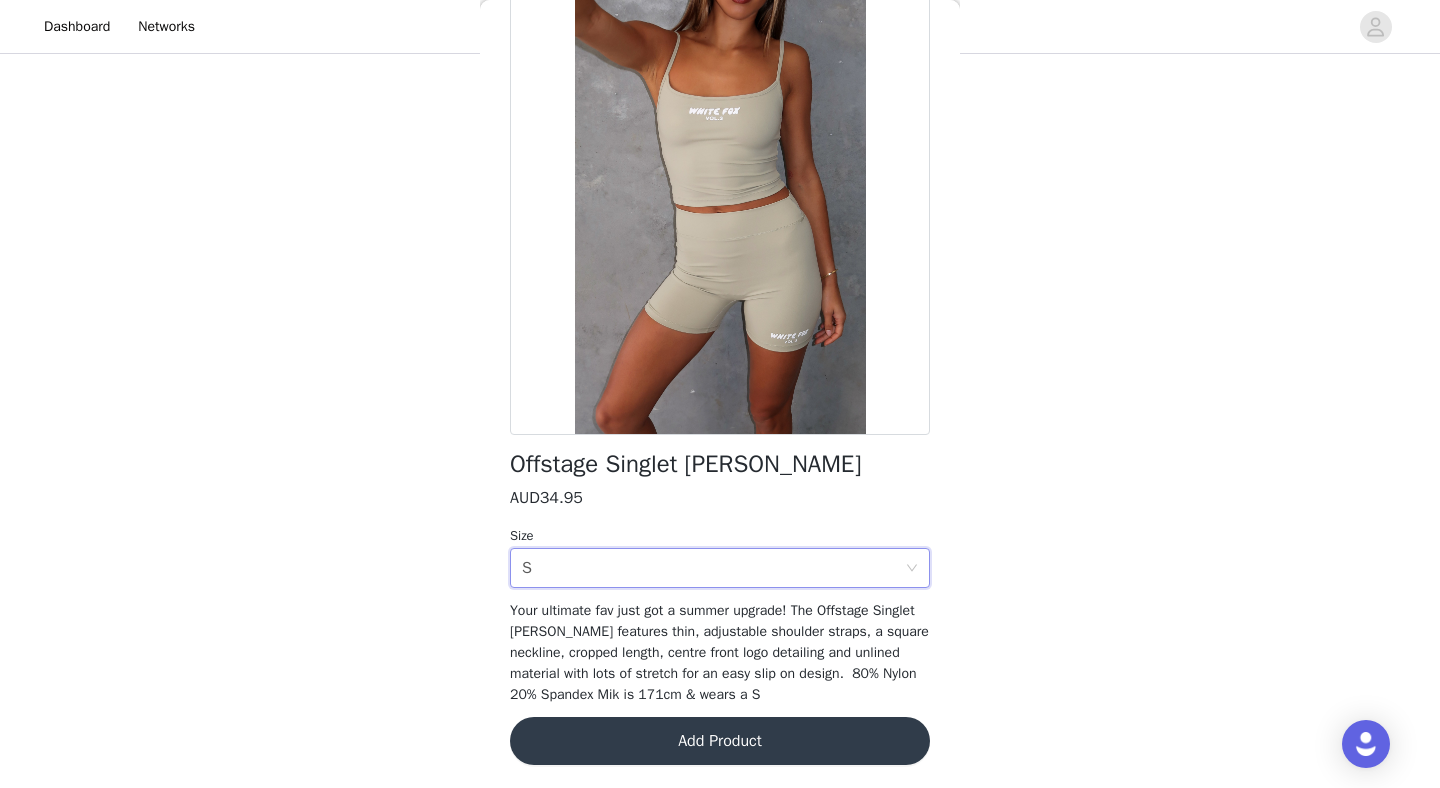 click on "Products
7/10 Selected           It's Up To Me Halter Mini Dress Red     AUD74.95       XS       Edit   Remove     Doing It All Again Top Boysenberry Ripple     AUD59.95       XS       Edit   Remove     Sweet Salutations Maxi Skirt Boysenberry Ripple     AUD69.95       XS       Edit   Remove     Our Little Secret Top Pistachio     AUD39.95       XS       Edit   Remove     Ariel Mini Skirt Cream Shell     AUD109.95       XS       Edit   Remove     Hotter Than The Sun Crochet Mini Dress Flame Ombre     AUD69.95       XS       Edit   Remove     From The Archives Lexi Oversized Hoodie Charcoal     AUD79.95       M/L       Edit   Remove     Add Product       Back     Offstage Singlet [PERSON_NAME]       AUD34.95         Size   Select size S     Add Product" at bounding box center [720, -68] 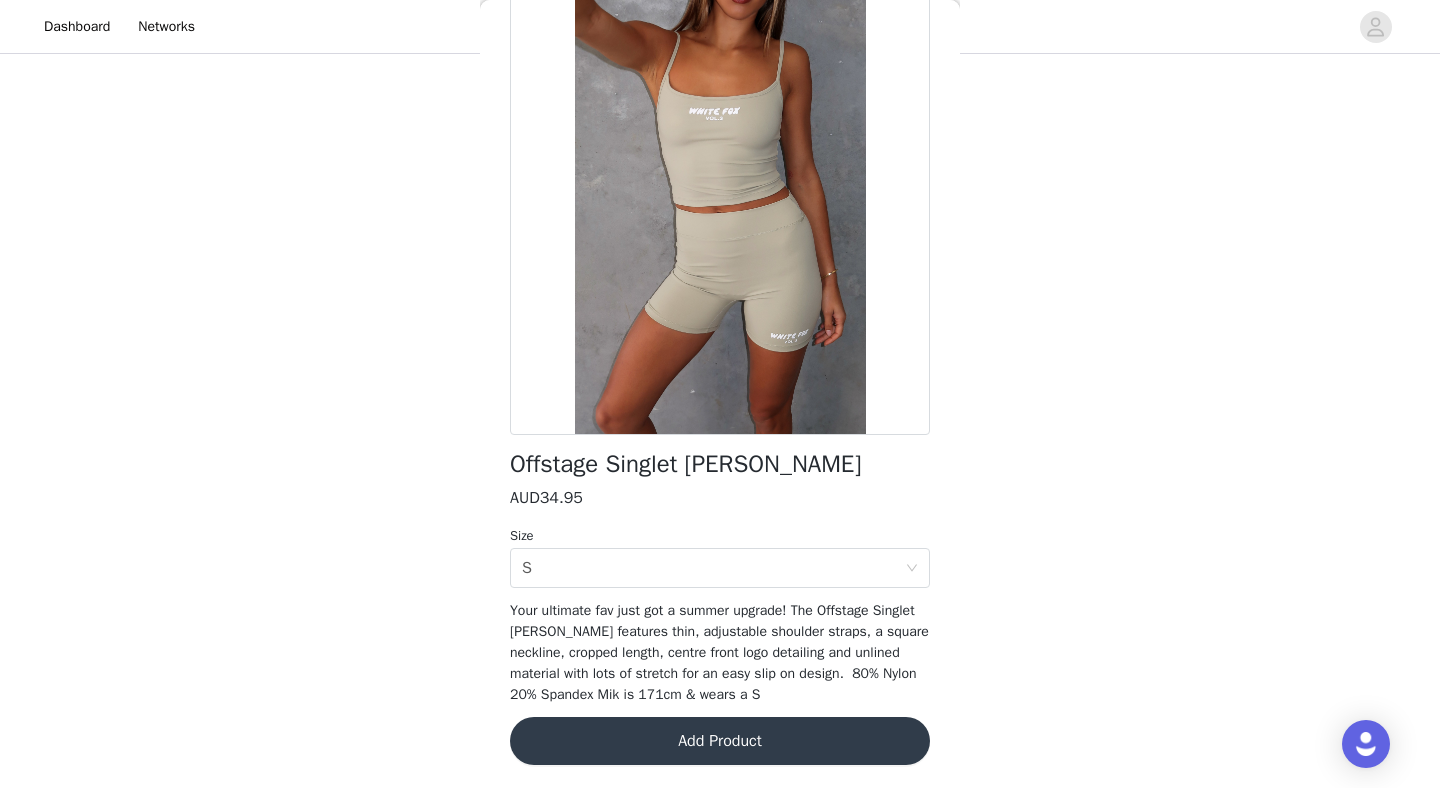 click on "Add Product" at bounding box center (720, 741) 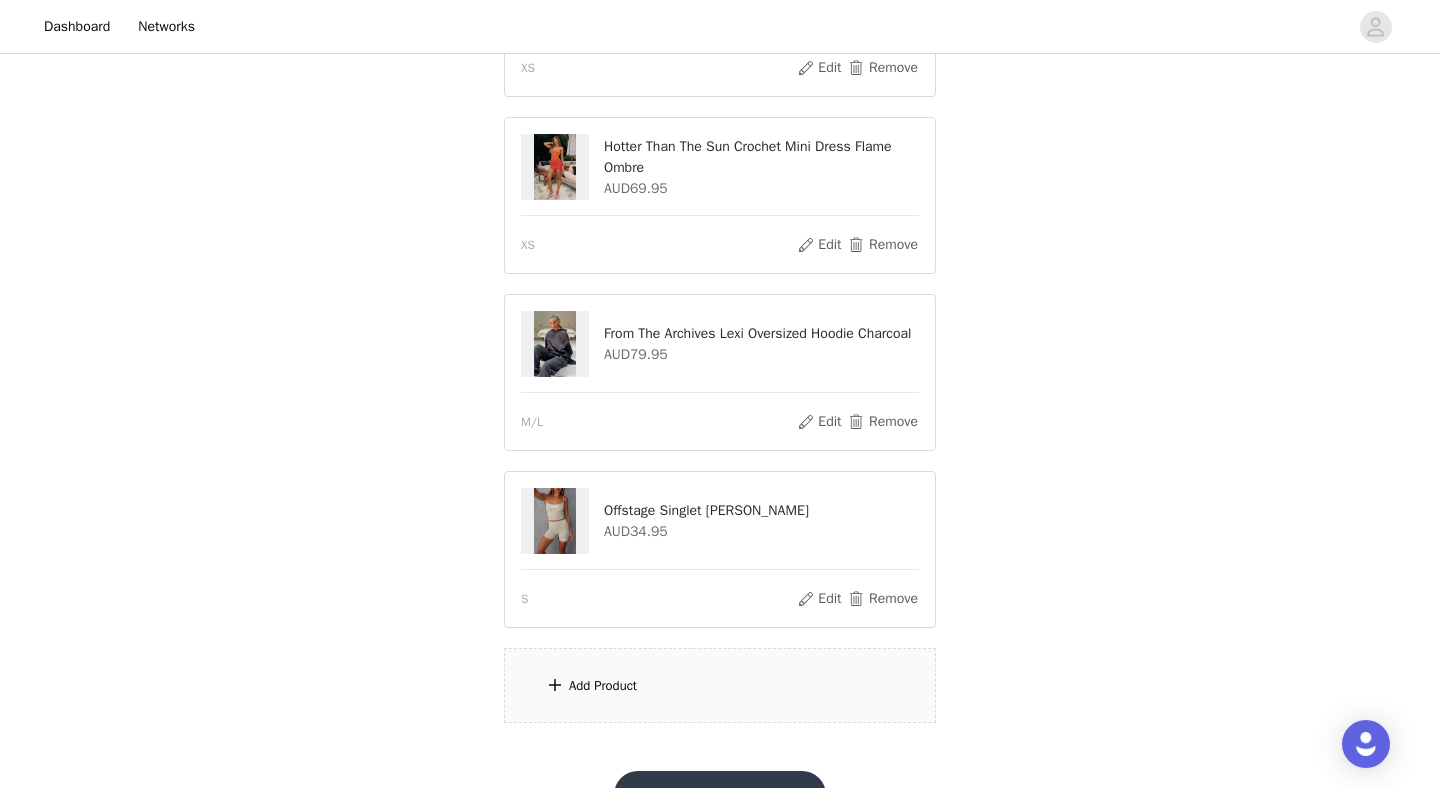 scroll, scrollTop: 1062, scrollLeft: 0, axis: vertical 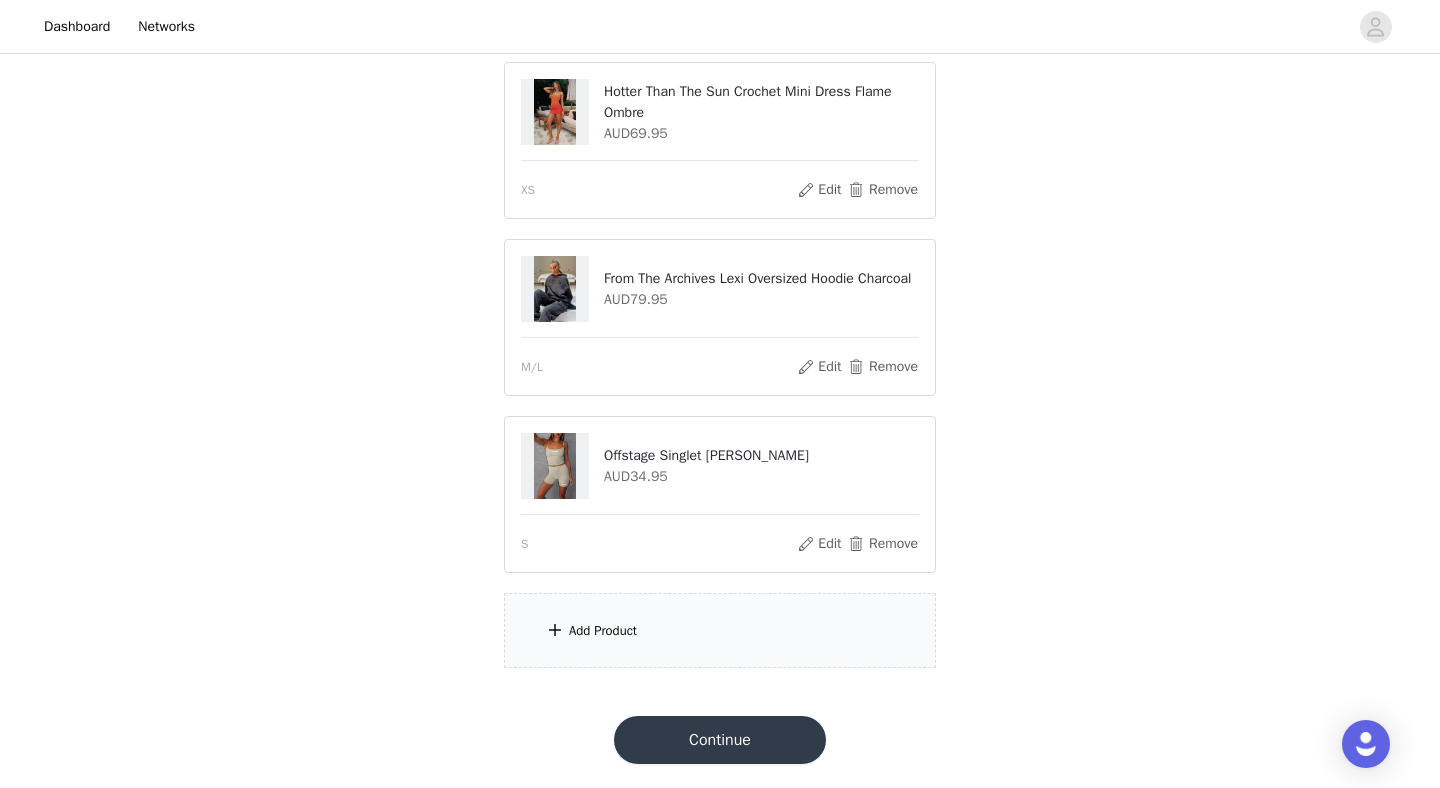 click on "Add Product" at bounding box center [603, 631] 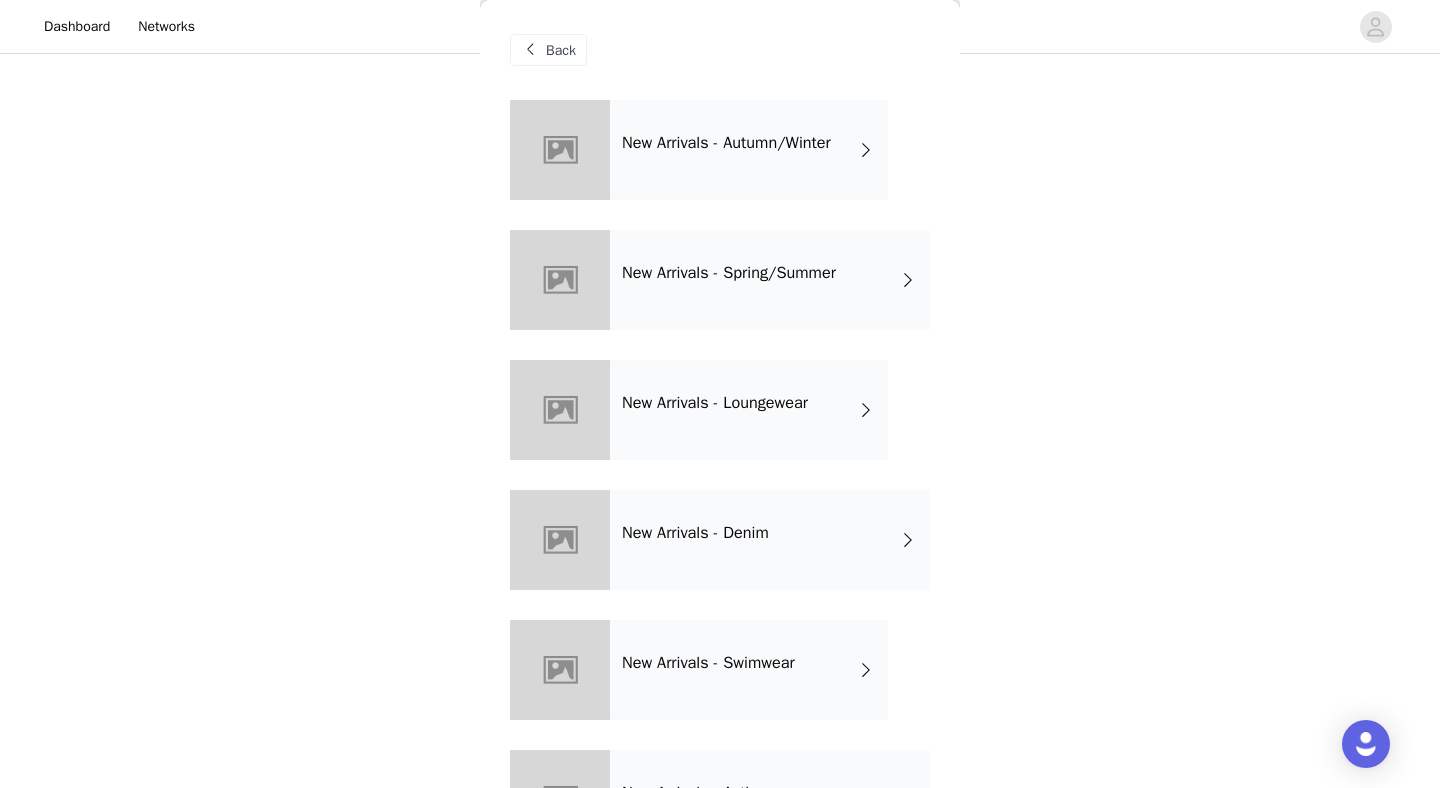click on "New Arrivals - Loungewear" at bounding box center [749, 410] 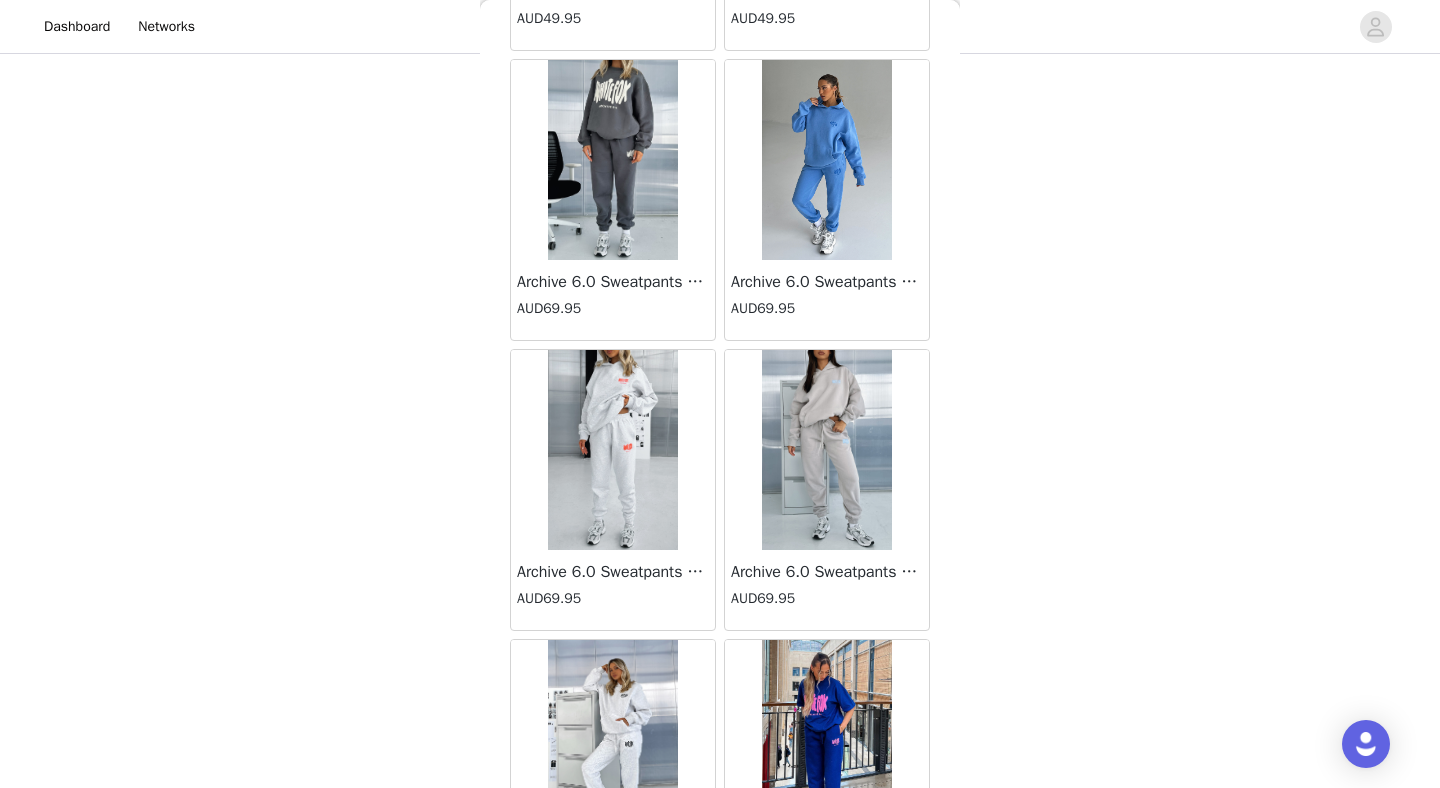 scroll, scrollTop: 2272, scrollLeft: 0, axis: vertical 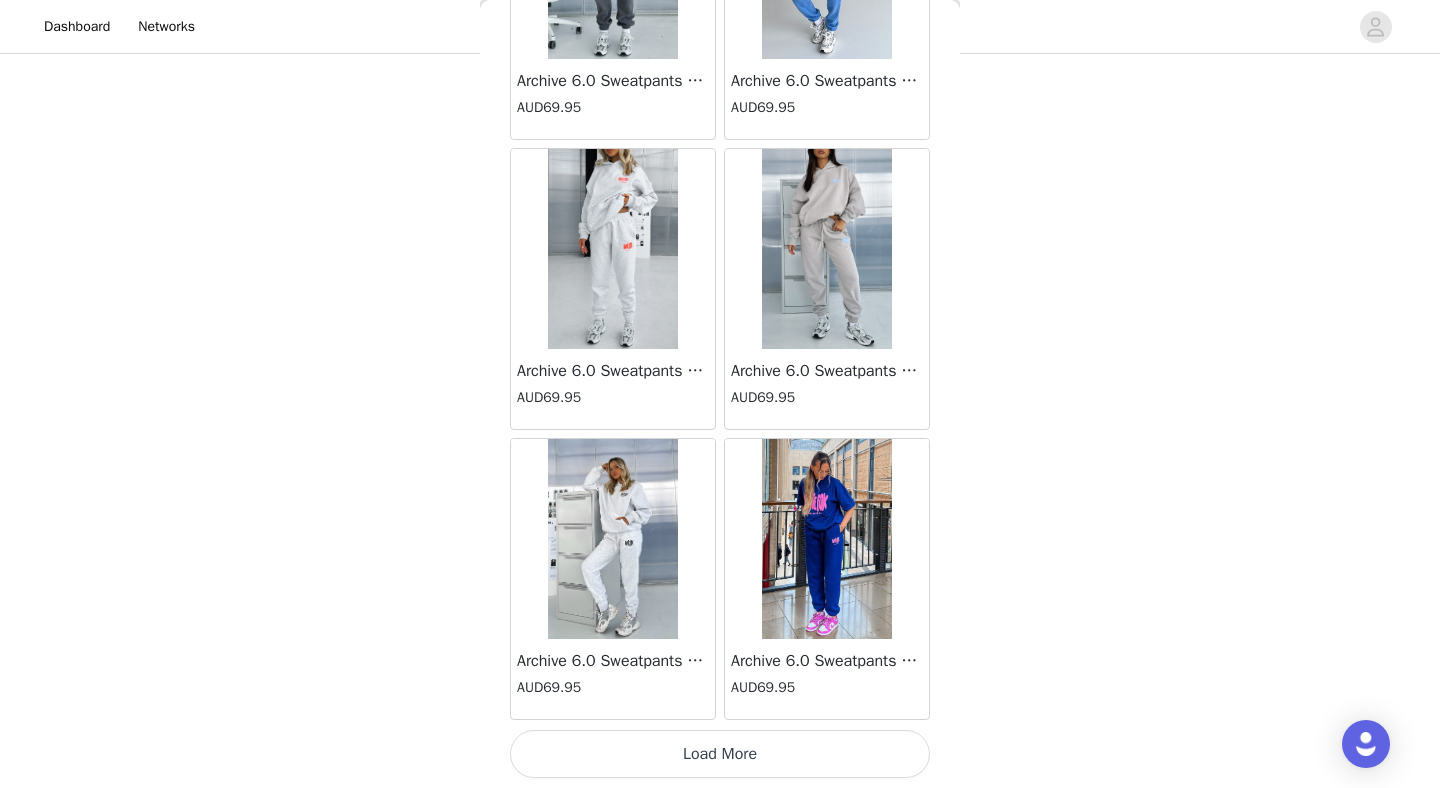 click on "Load More" at bounding box center [720, 754] 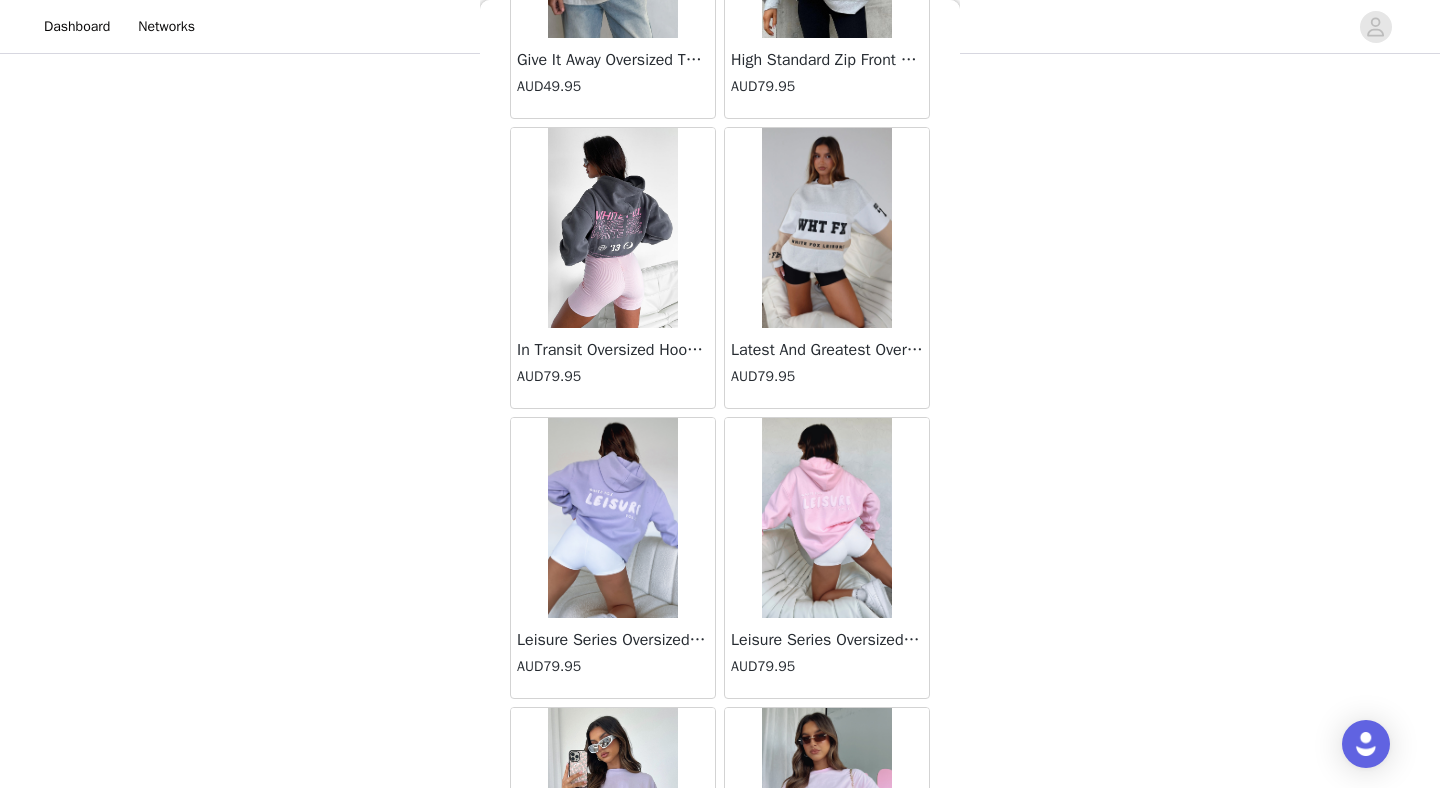 scroll, scrollTop: 5172, scrollLeft: 0, axis: vertical 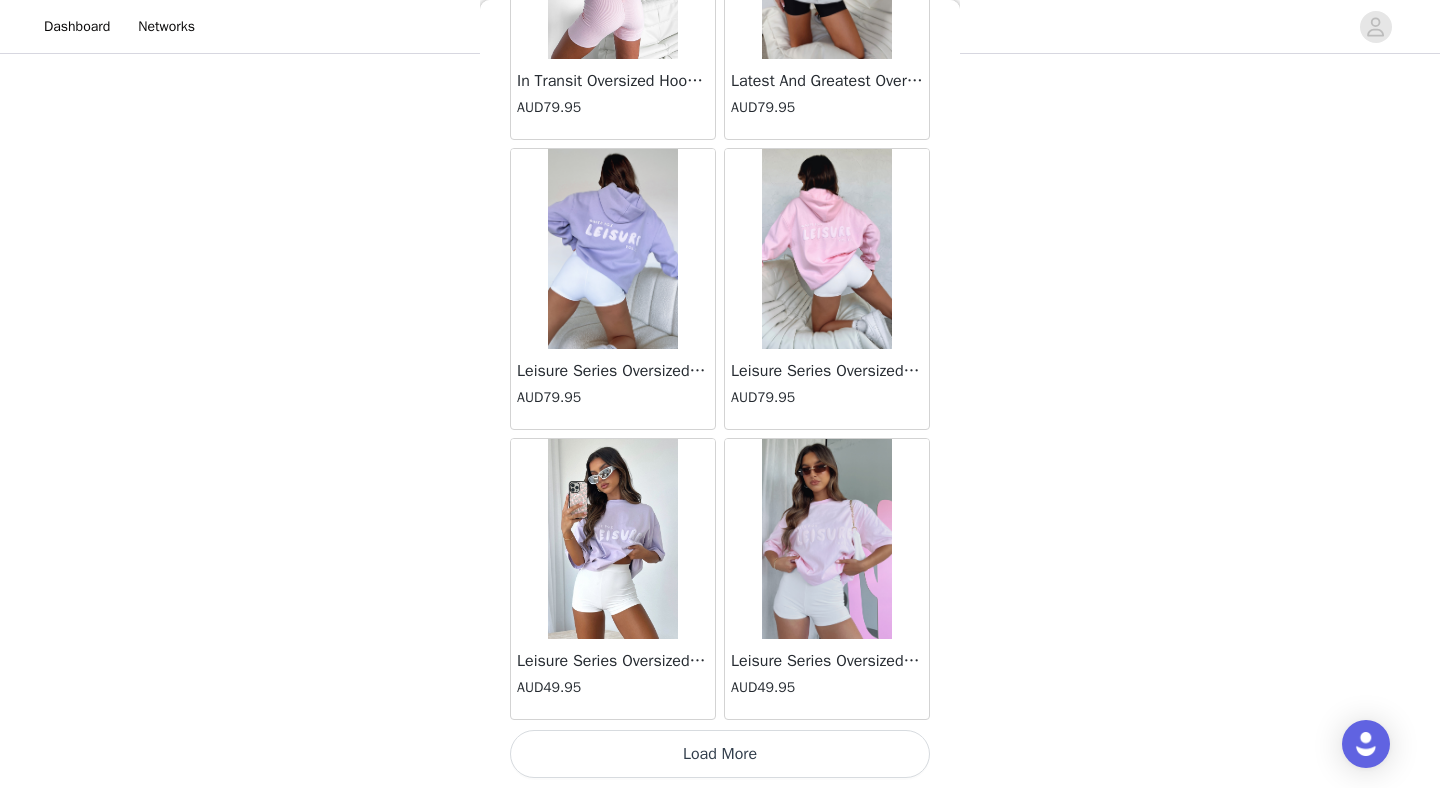click on "Load More" at bounding box center [720, 754] 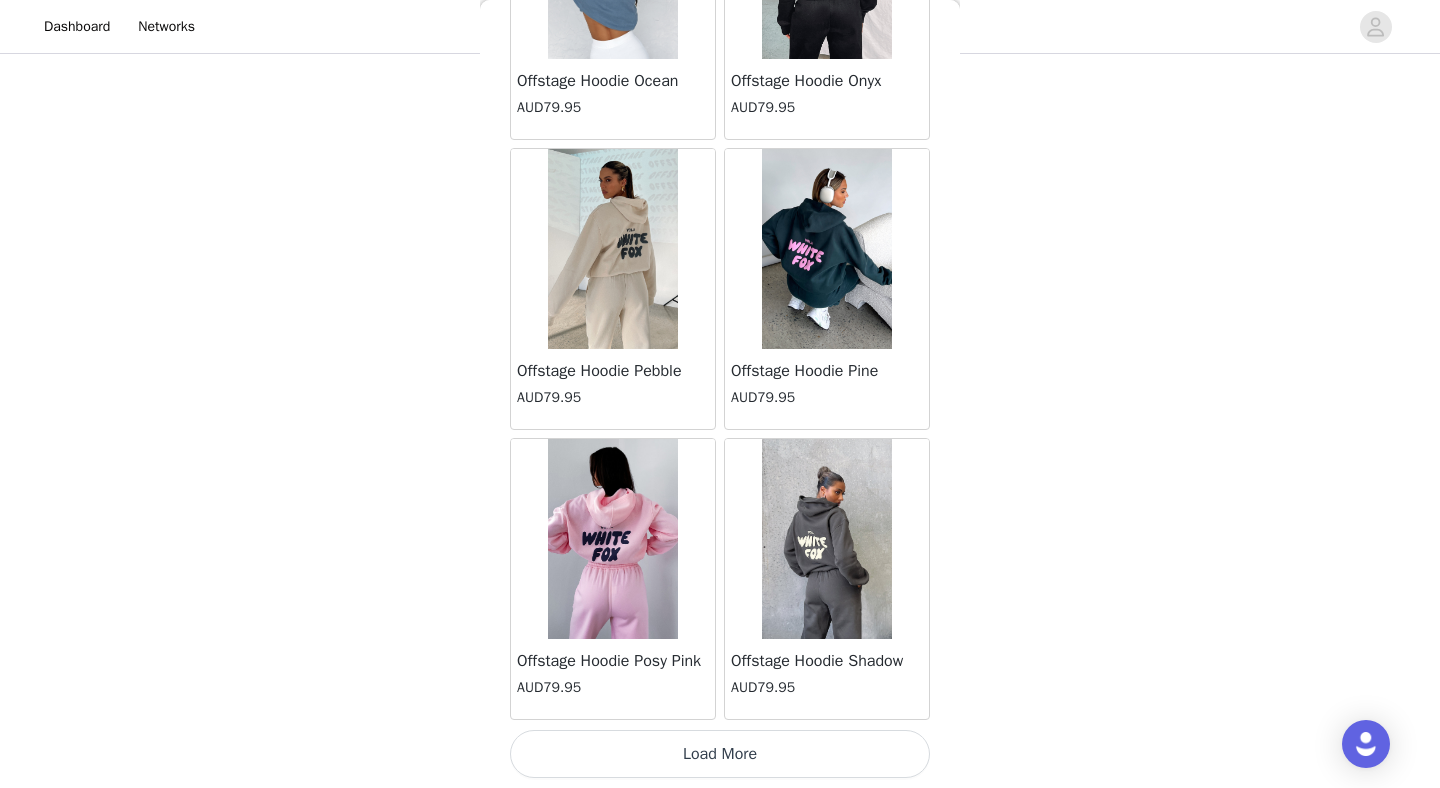 click on "Load More" at bounding box center [720, 754] 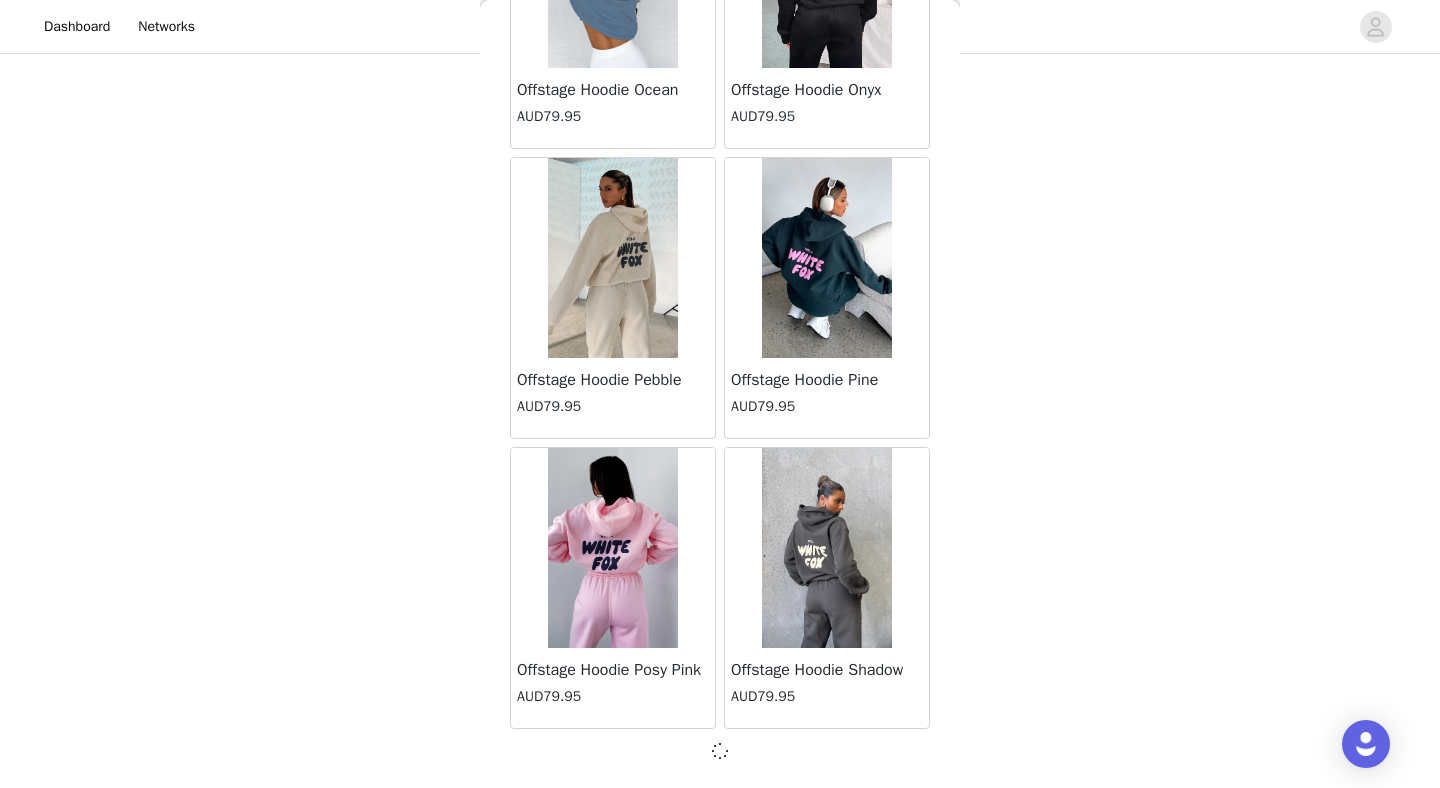 scroll, scrollTop: 8072, scrollLeft: 0, axis: vertical 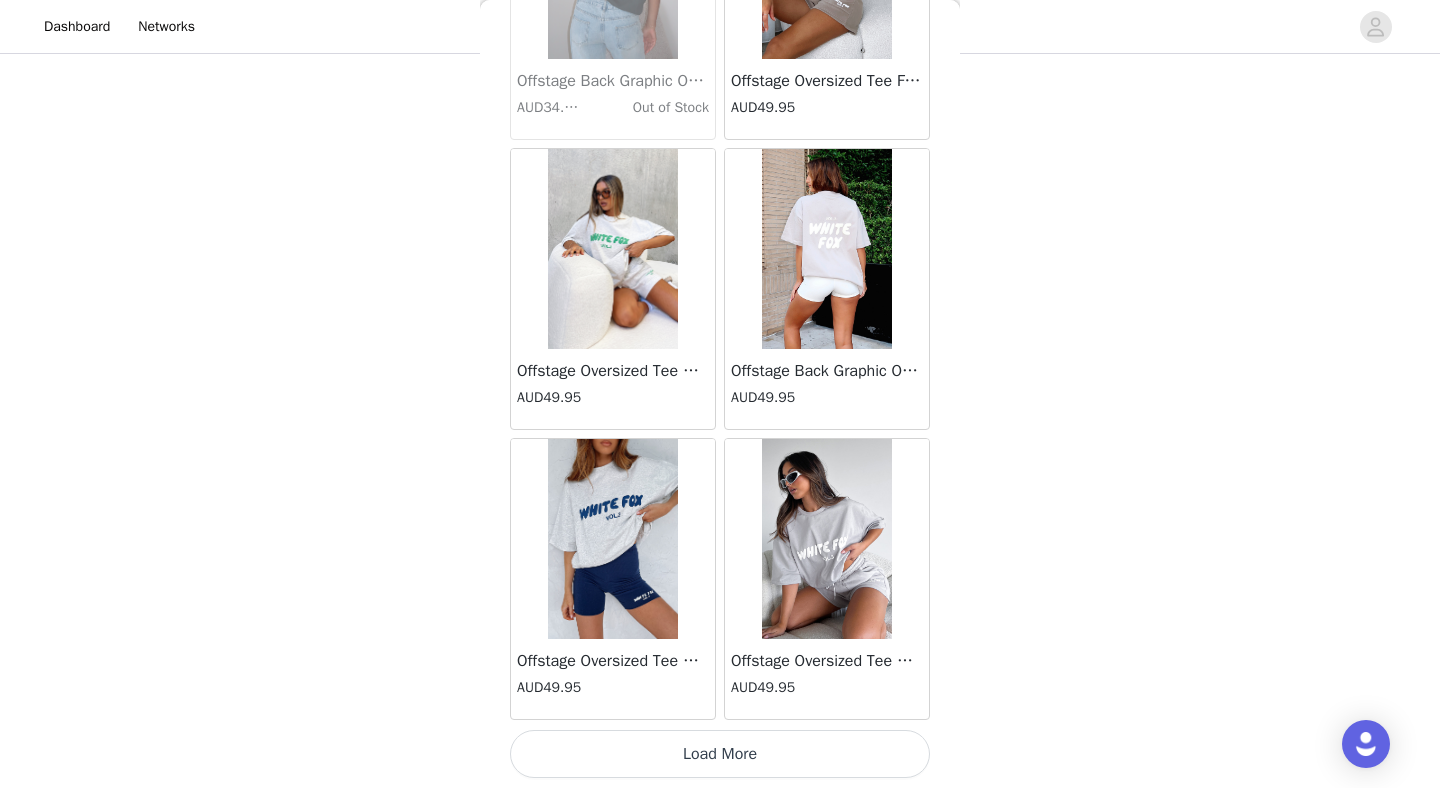 click on "Load More" at bounding box center (720, 754) 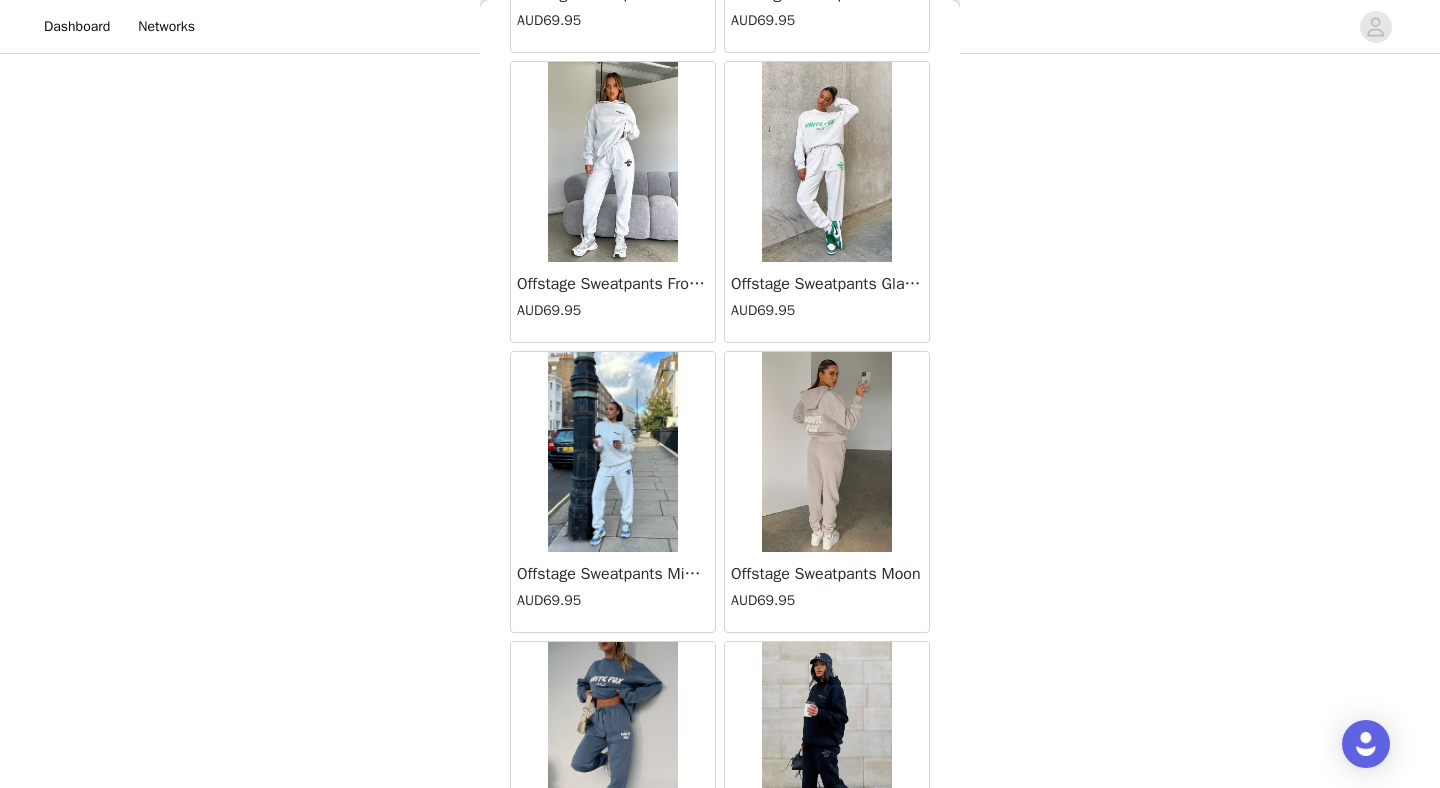 scroll, scrollTop: 13872, scrollLeft: 0, axis: vertical 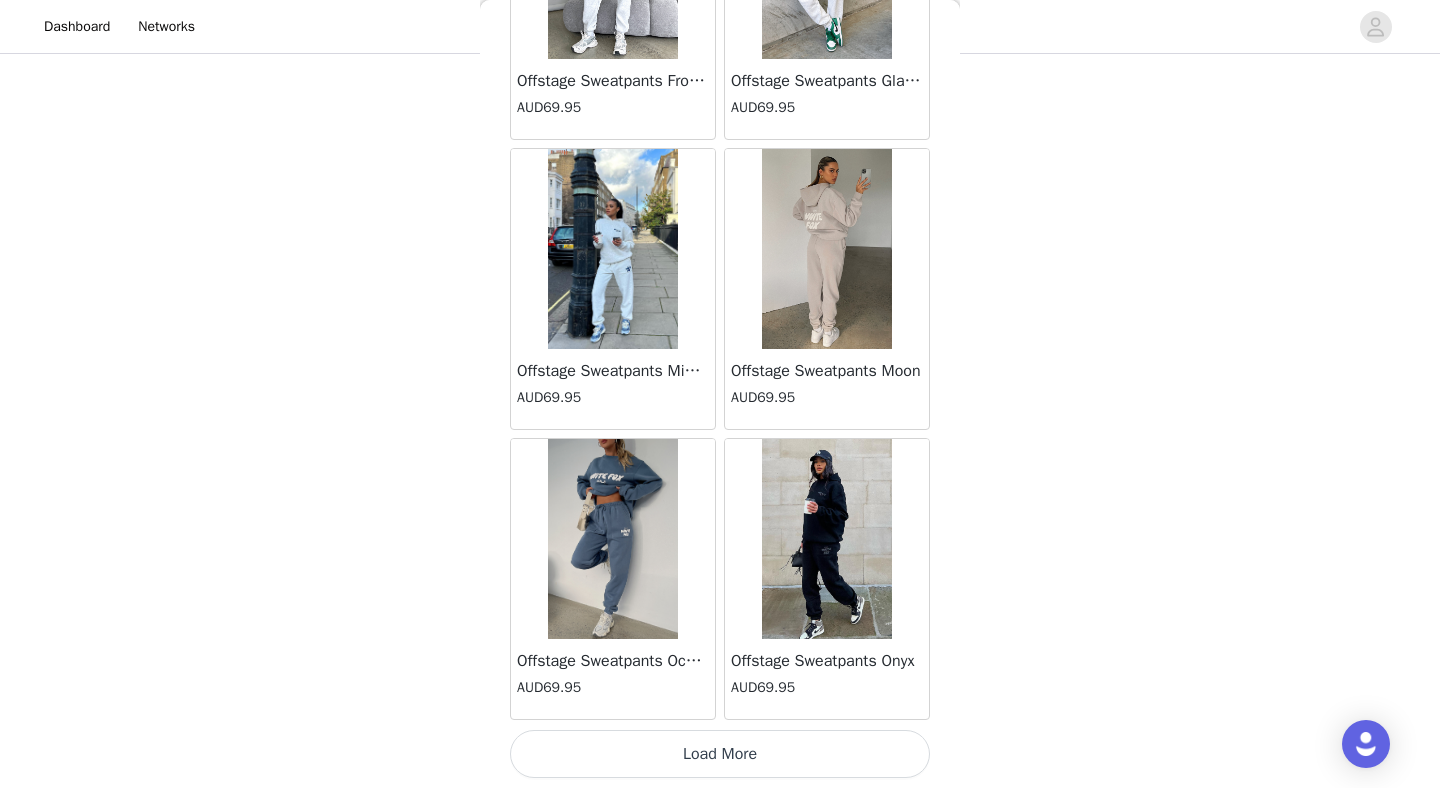 click on "Load More" at bounding box center (720, 754) 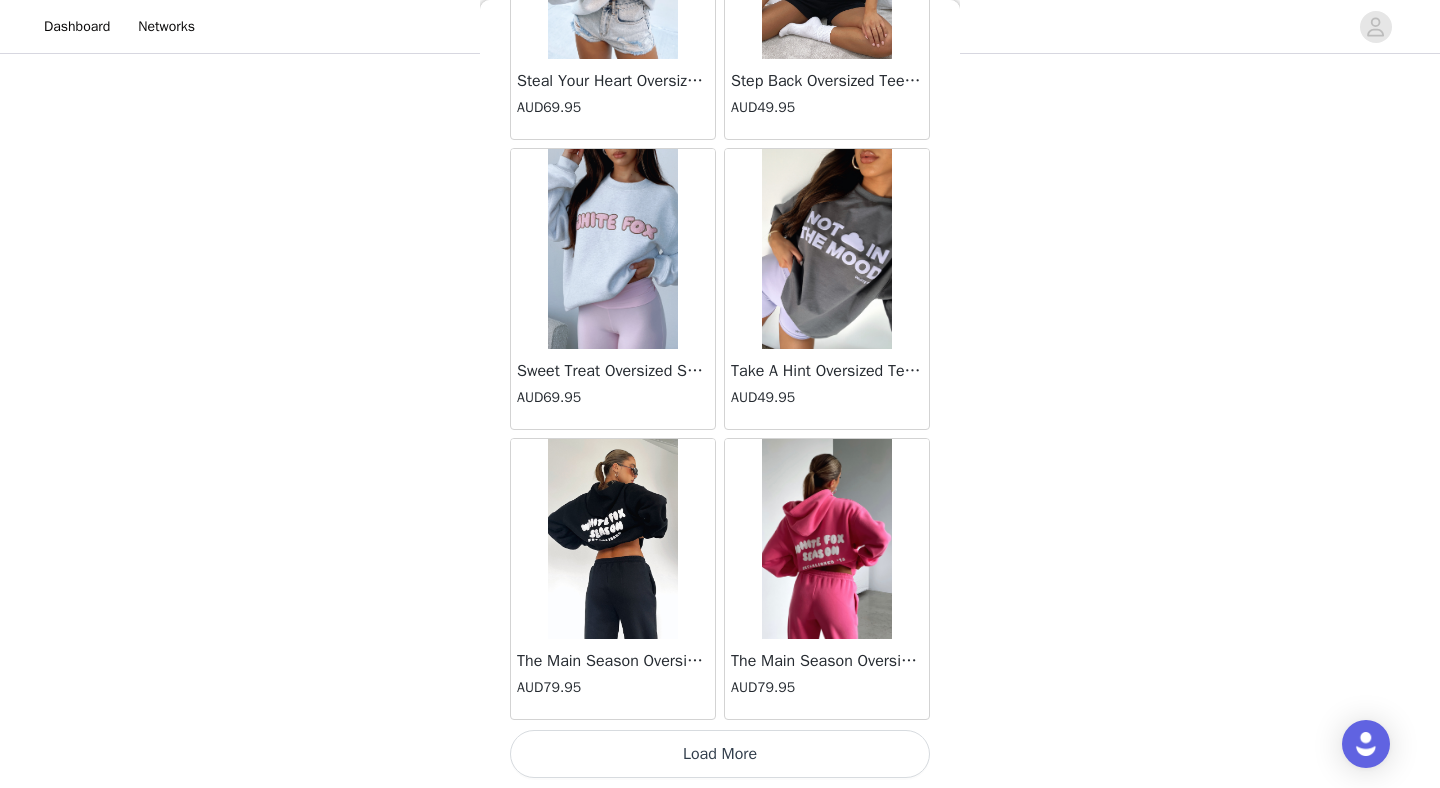 click on "Load More" at bounding box center [720, 754] 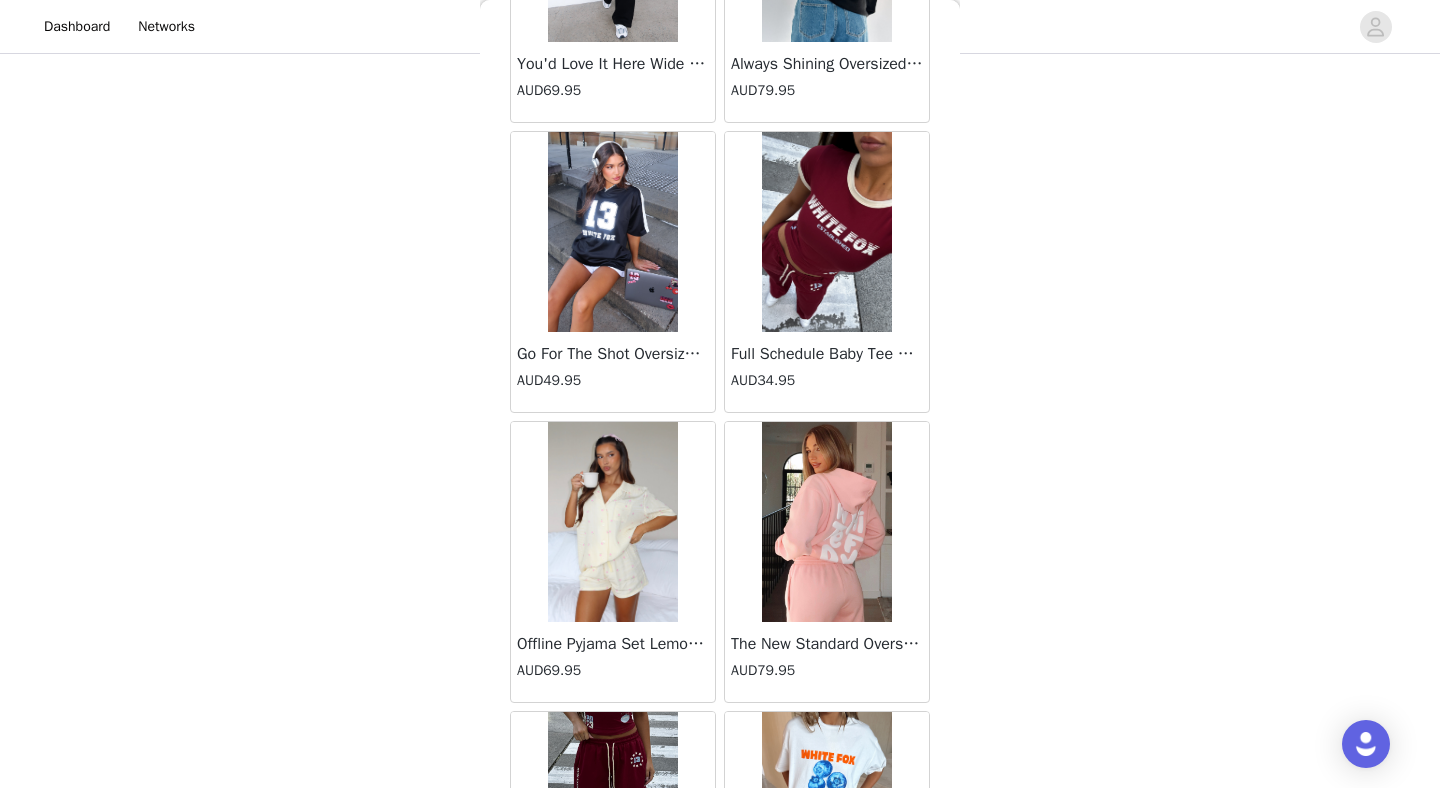 scroll, scrollTop: 19672, scrollLeft: 0, axis: vertical 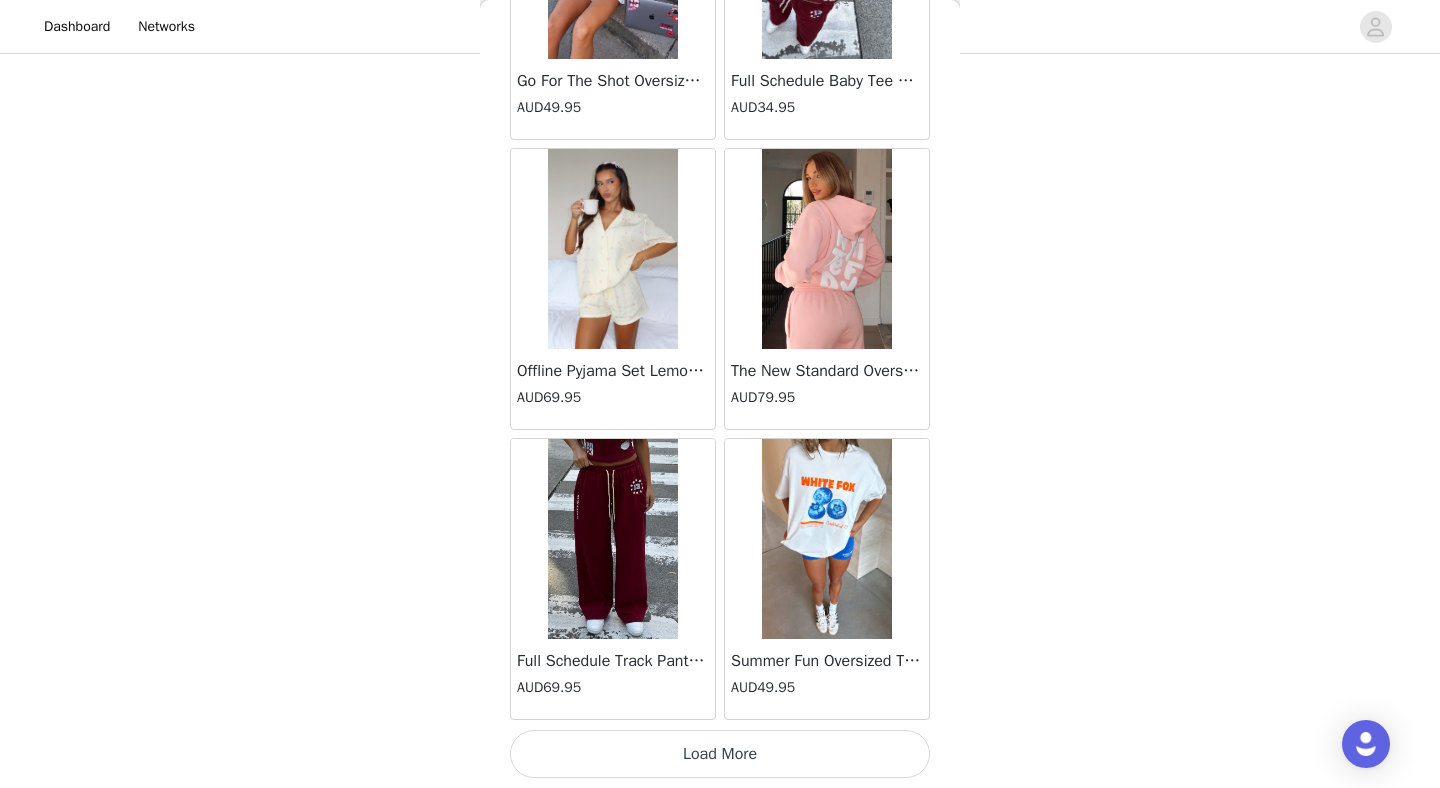 click on "Load More" at bounding box center [720, 754] 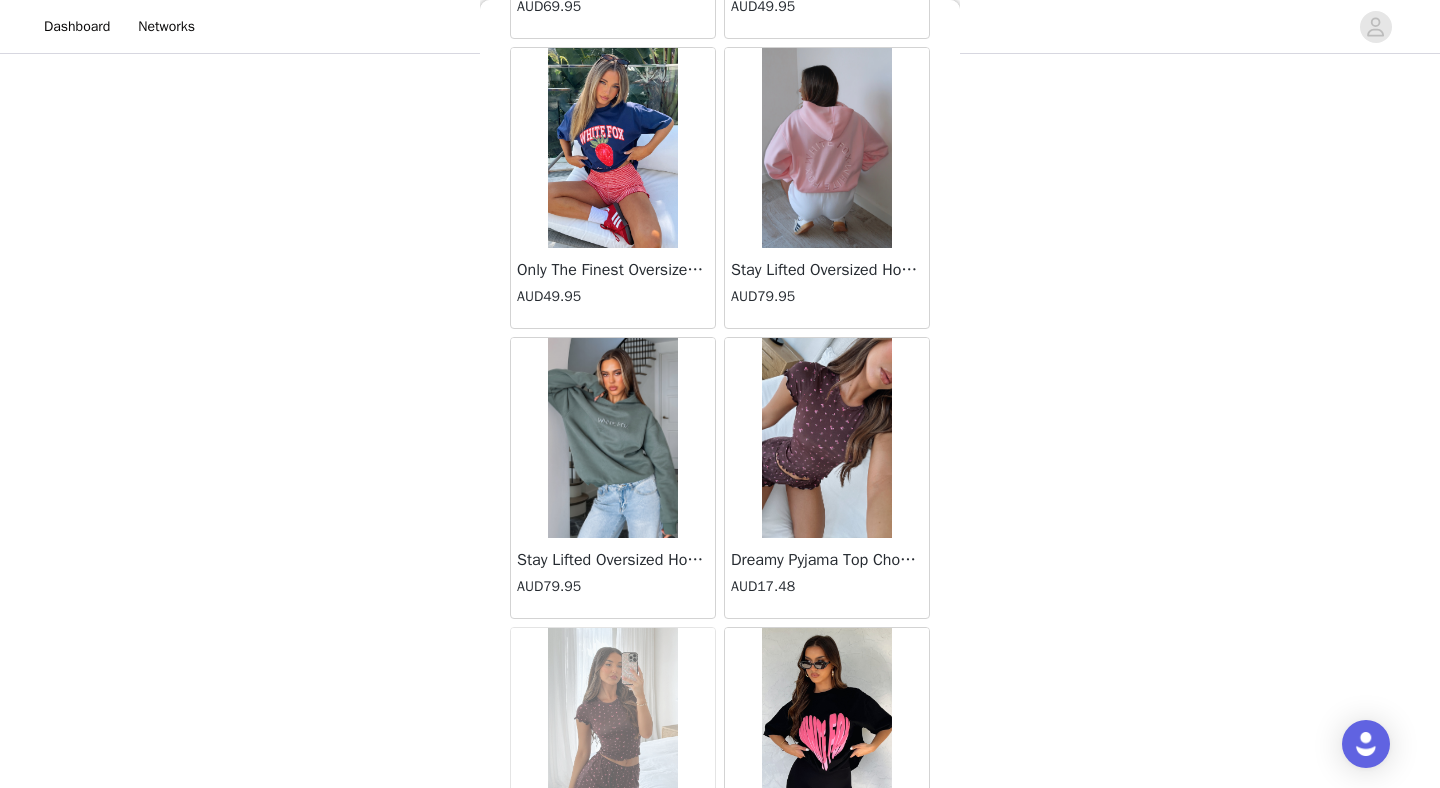 scroll, scrollTop: 22572, scrollLeft: 0, axis: vertical 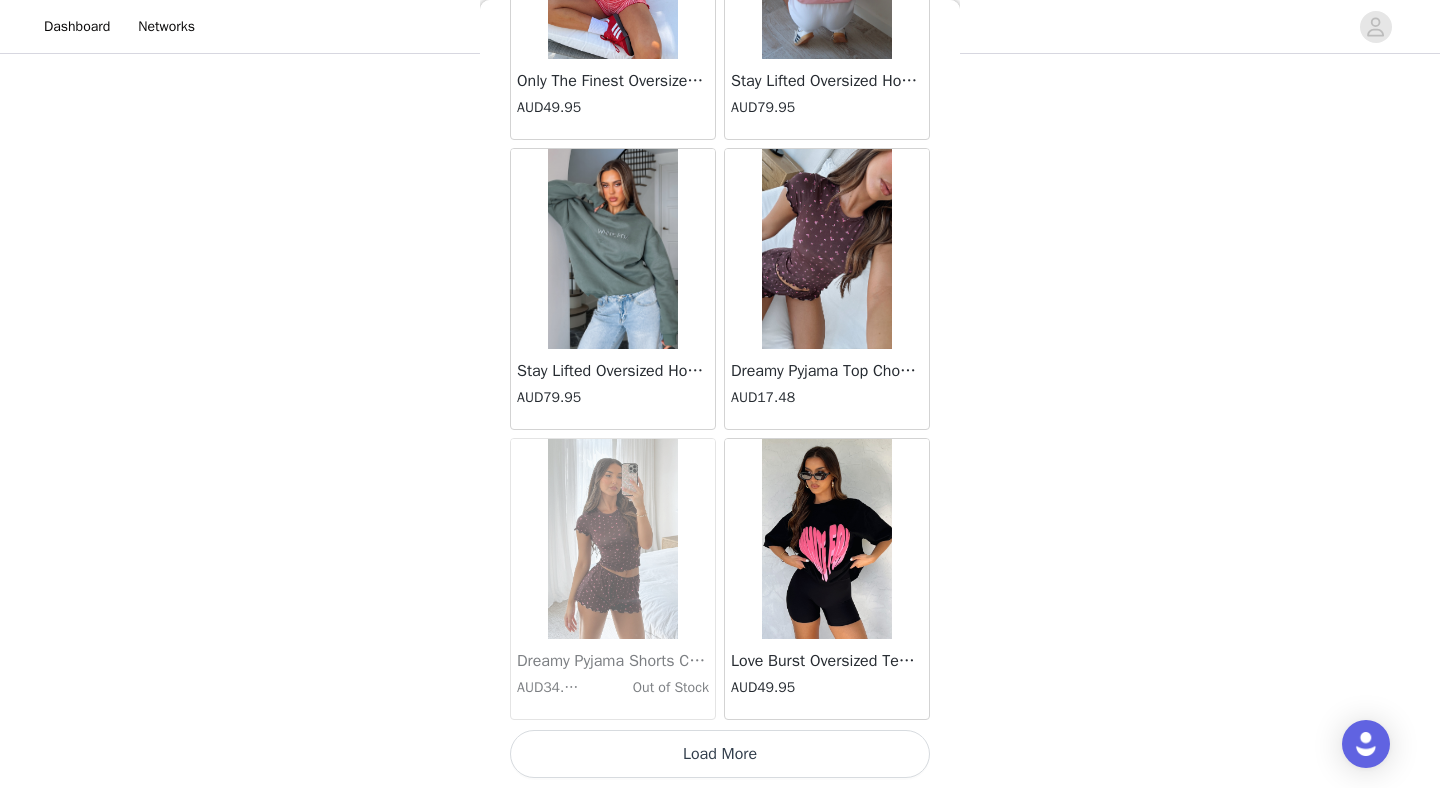 click on "Load More" at bounding box center [720, 754] 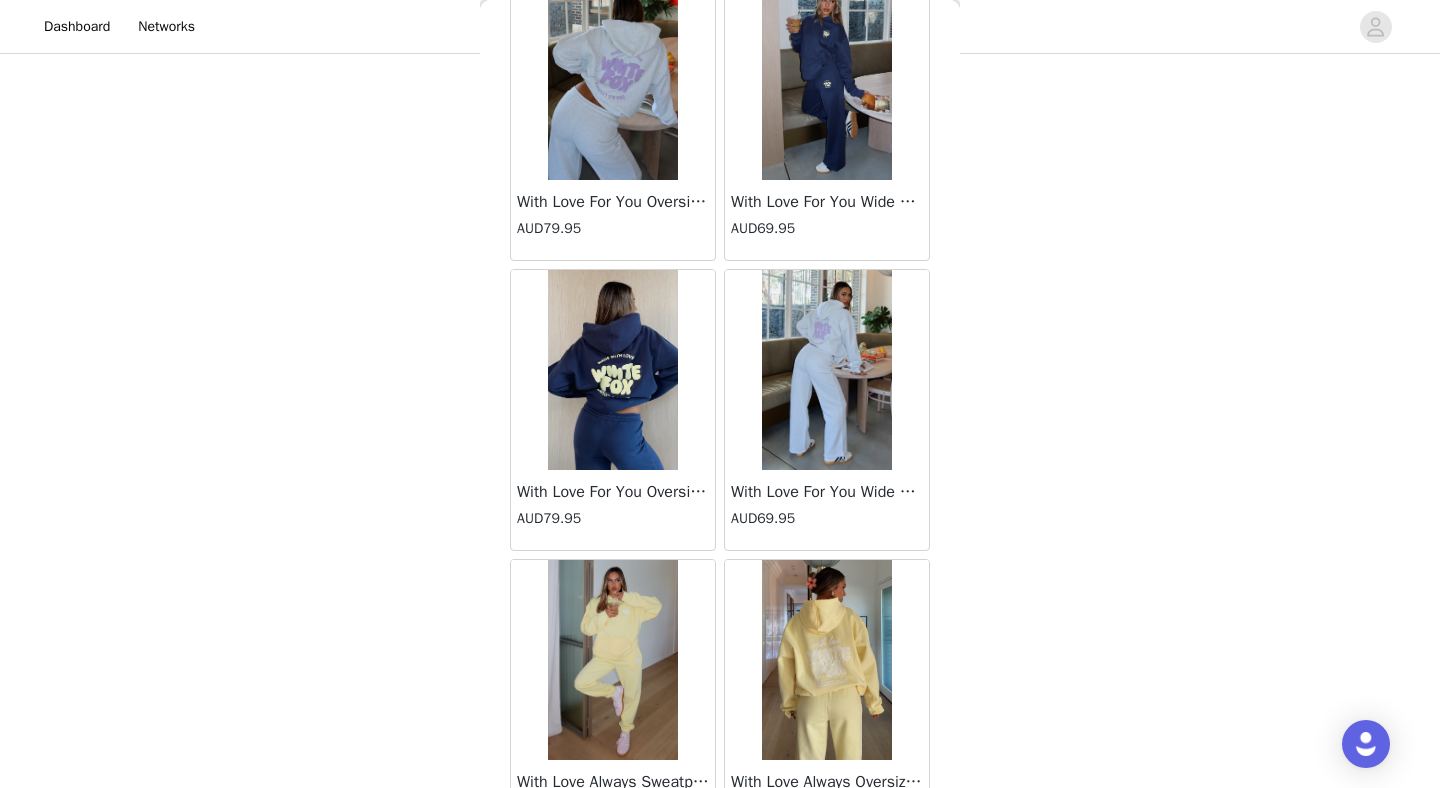scroll, scrollTop: 25472, scrollLeft: 0, axis: vertical 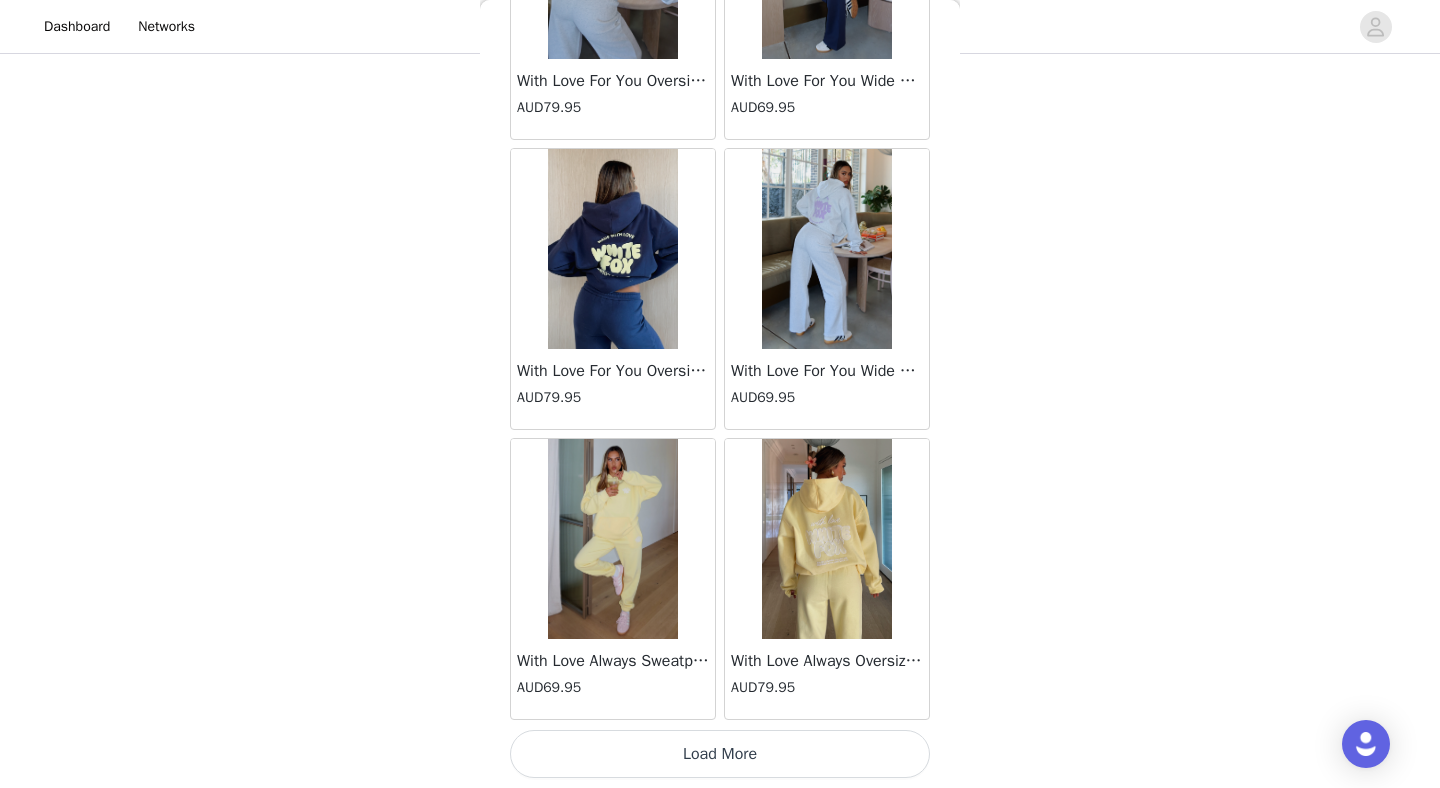 click on "Load More" at bounding box center (720, 754) 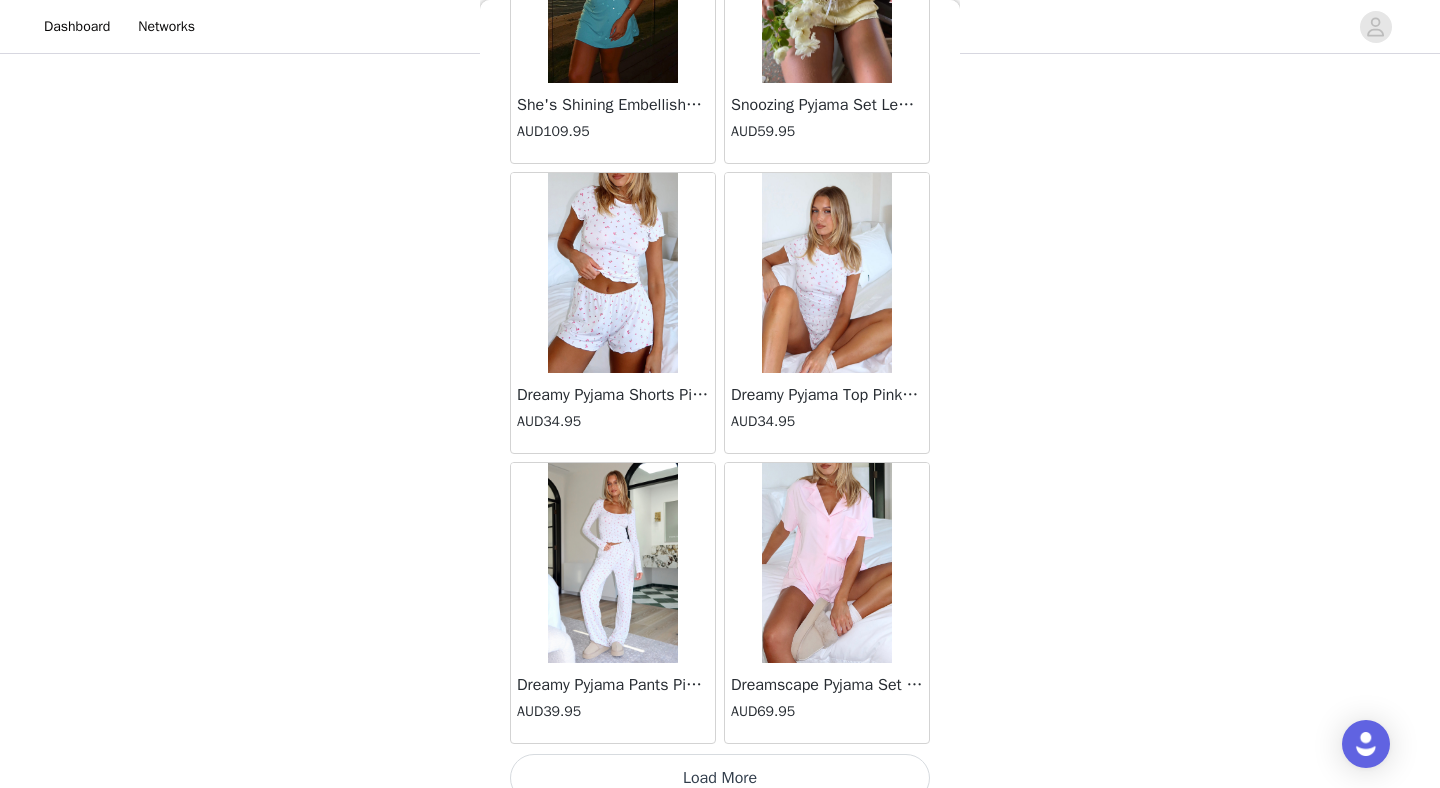 scroll, scrollTop: 28372, scrollLeft: 0, axis: vertical 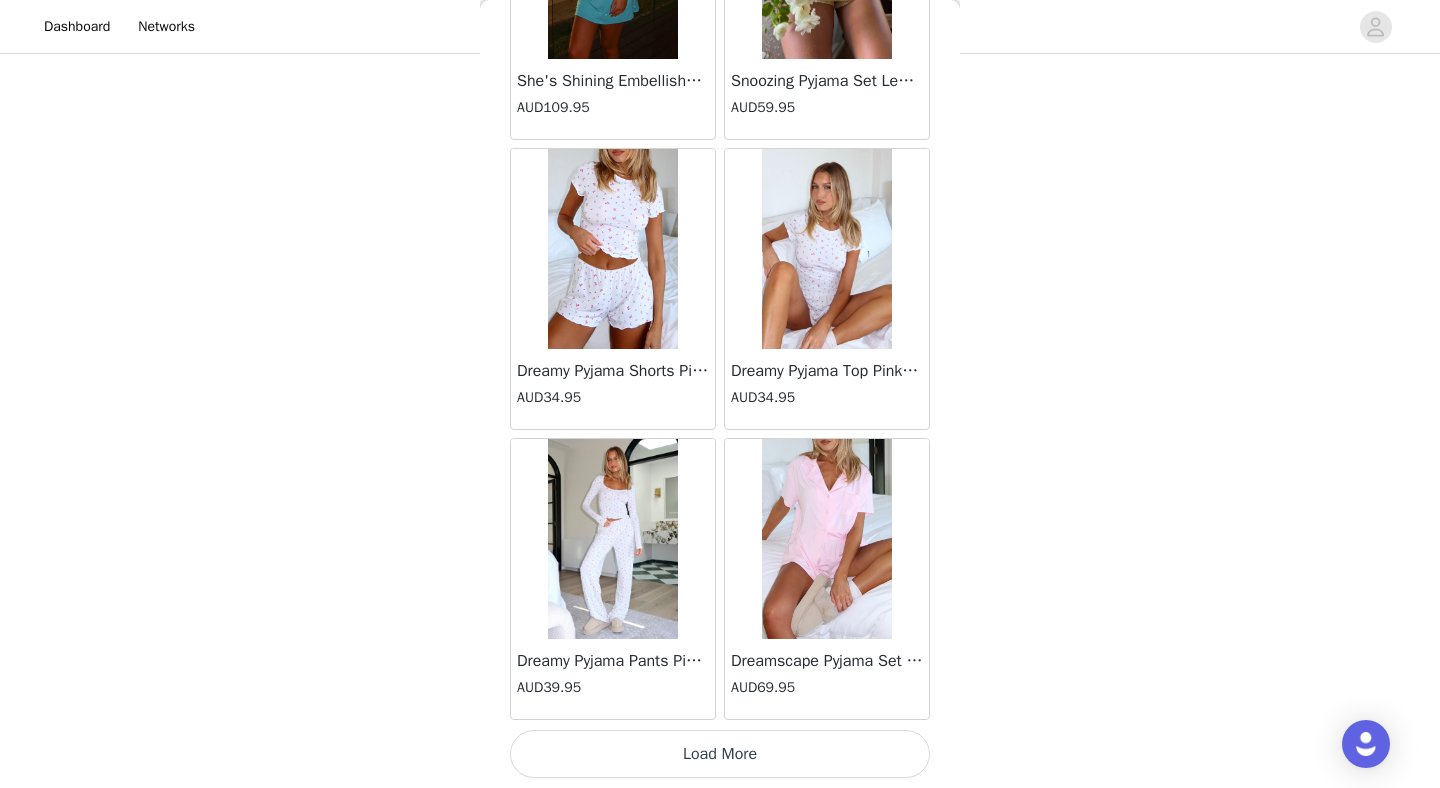 click on "Load More" at bounding box center [720, 754] 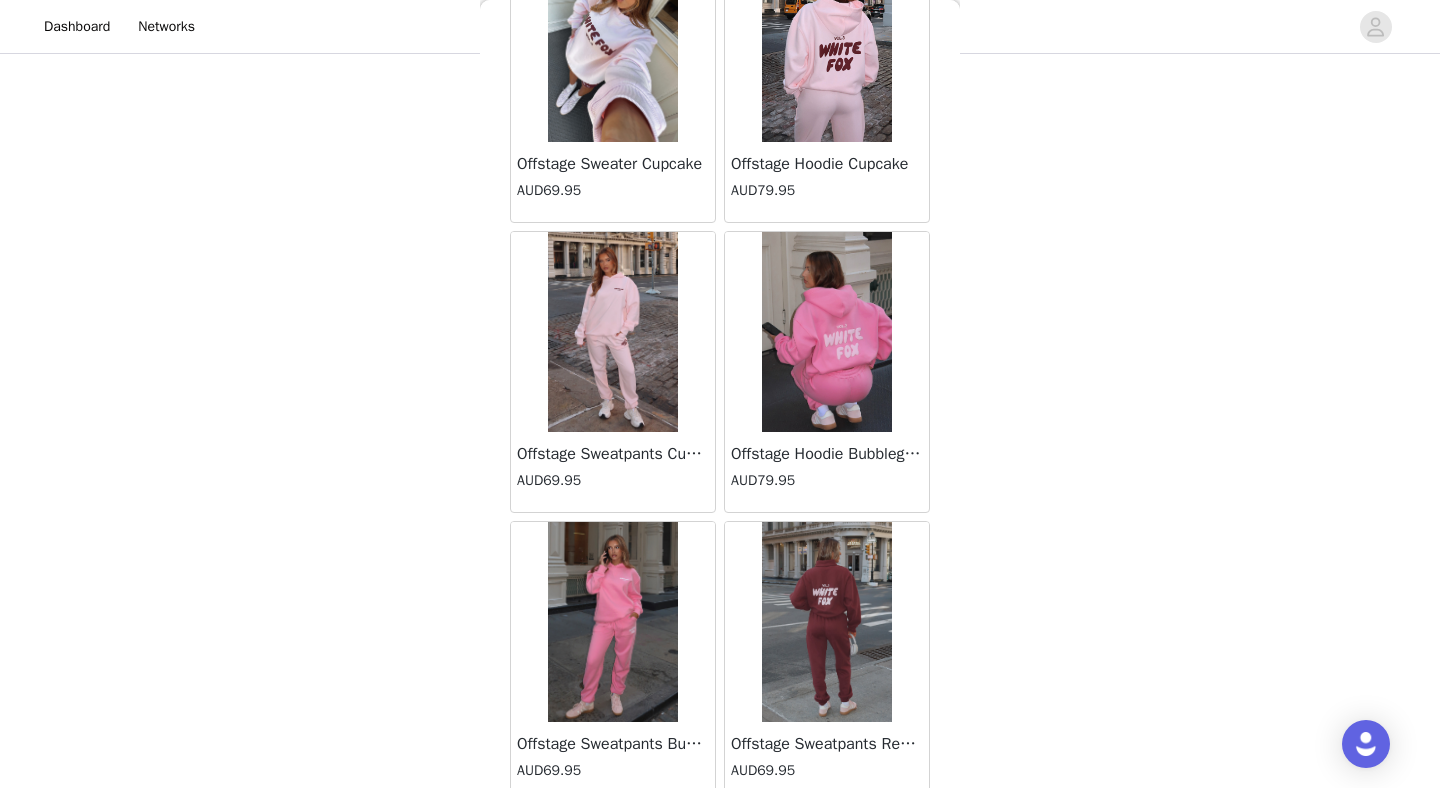 scroll, scrollTop: 31272, scrollLeft: 0, axis: vertical 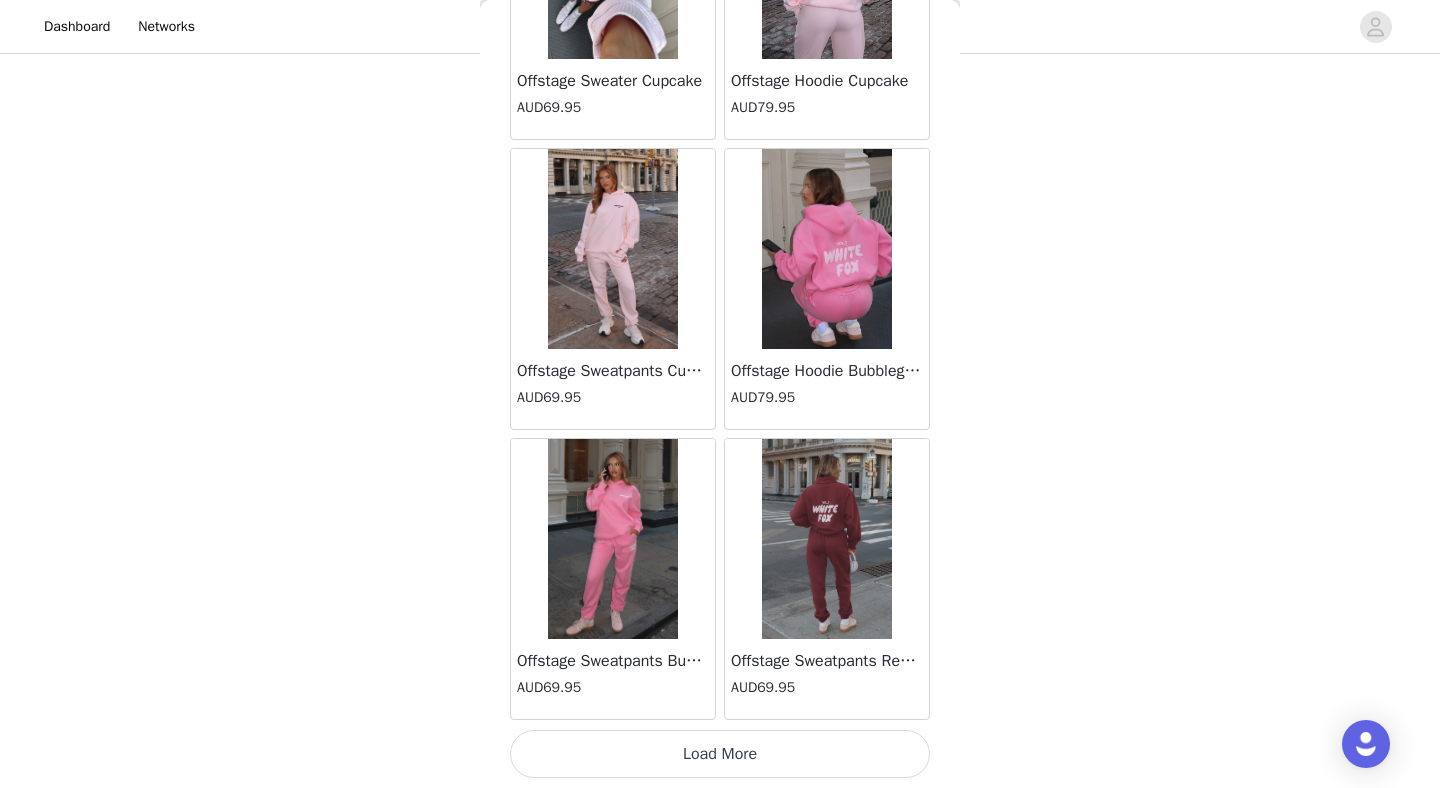 click on "Load More" at bounding box center (720, 754) 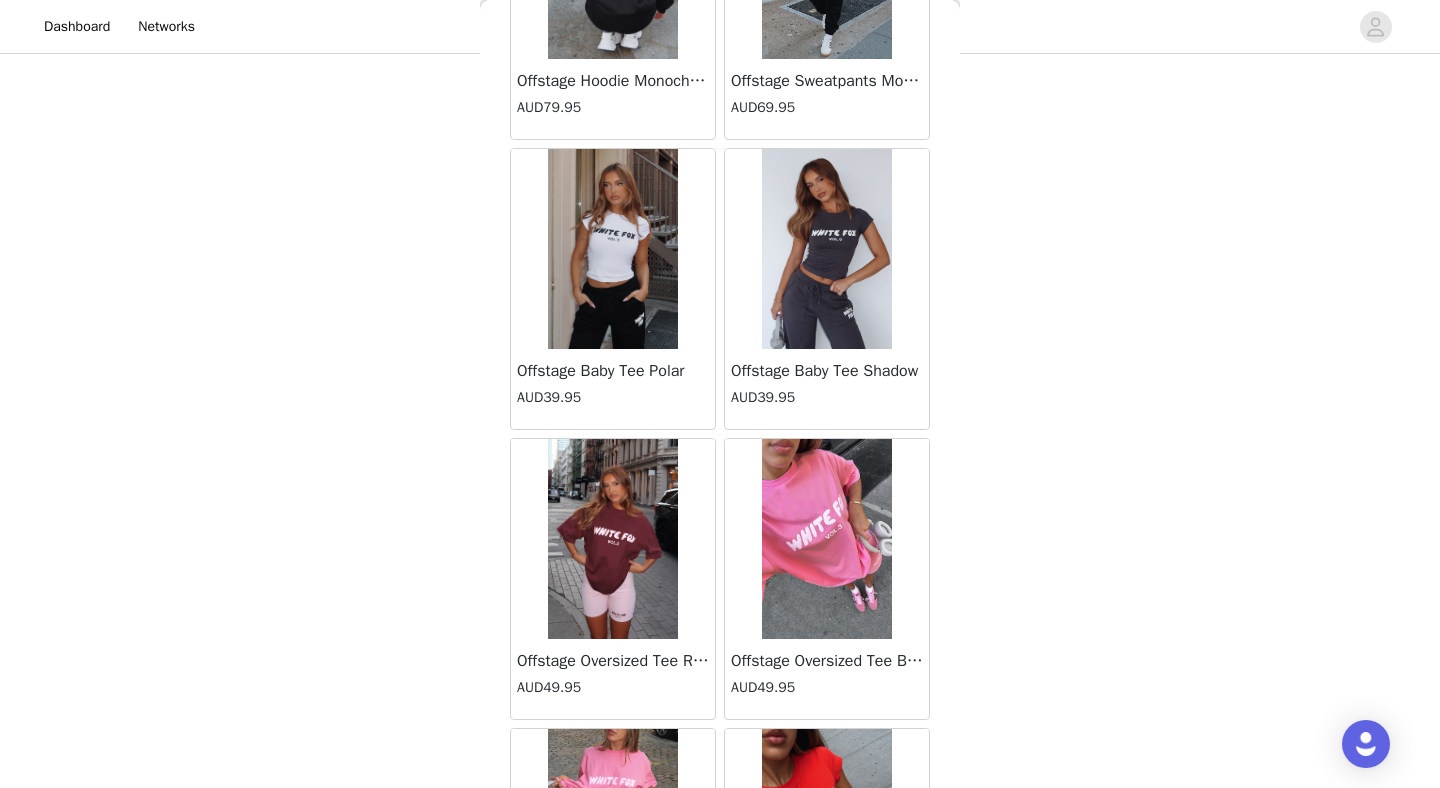 scroll, scrollTop: 34172, scrollLeft: 0, axis: vertical 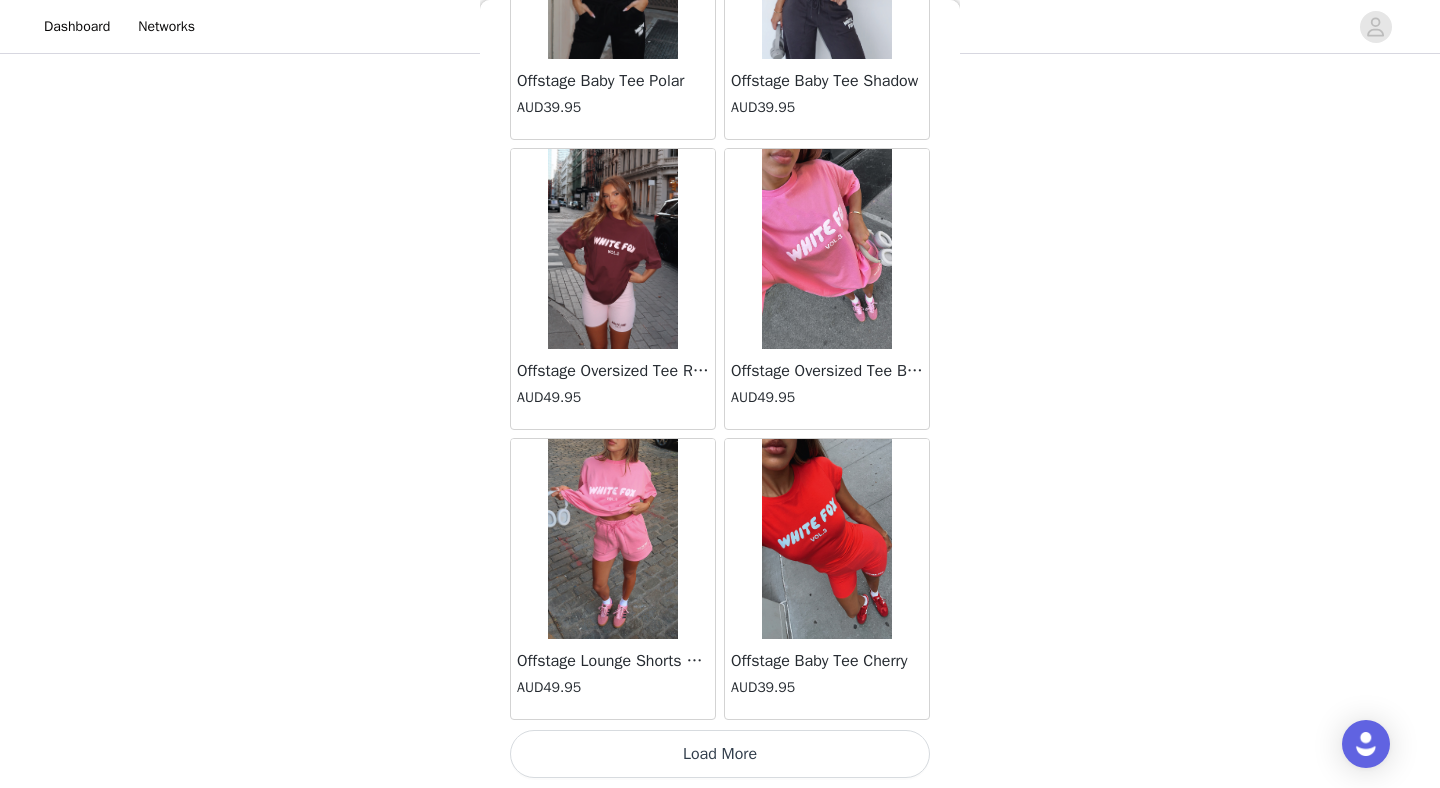 click on "Load More" at bounding box center (720, 754) 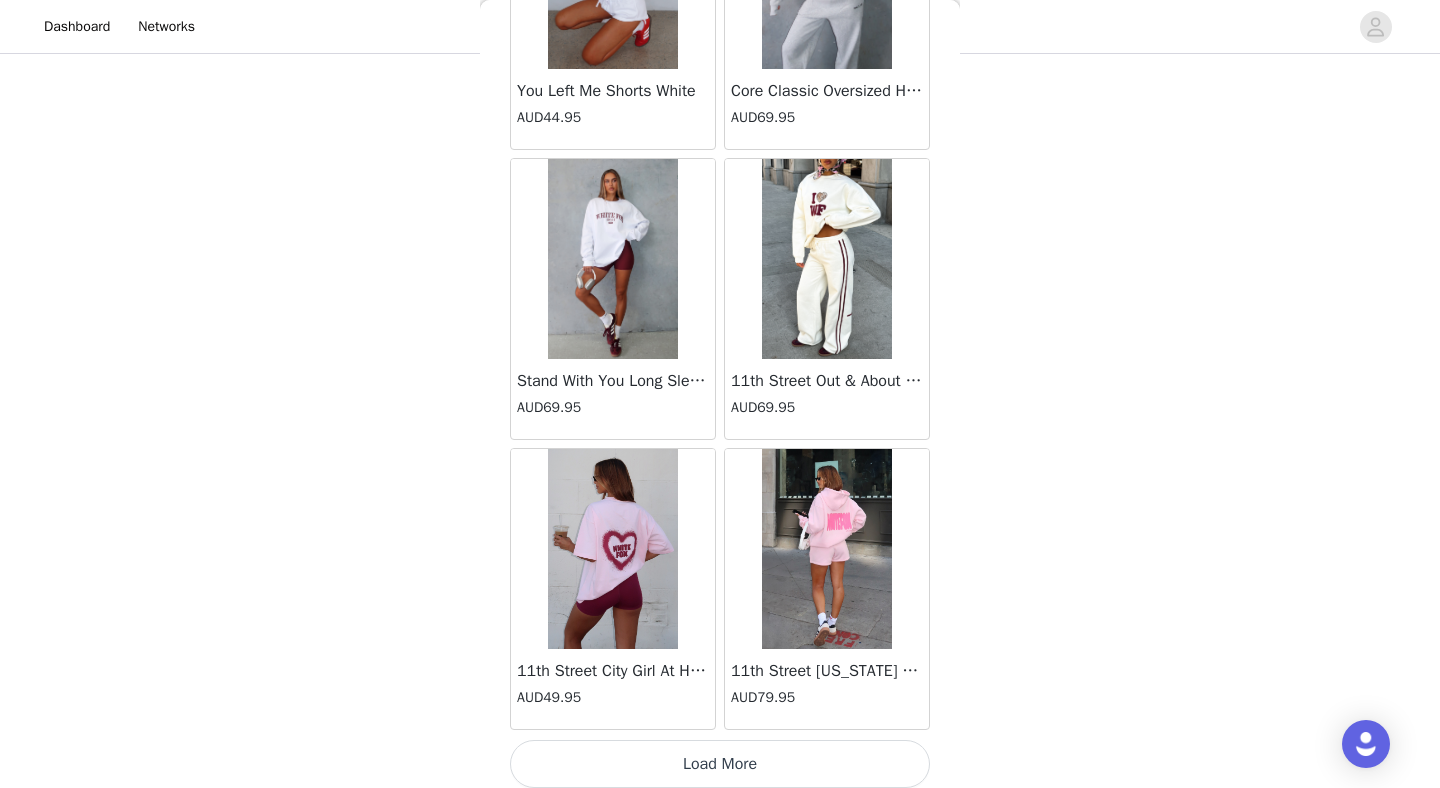 scroll, scrollTop: 37072, scrollLeft: 0, axis: vertical 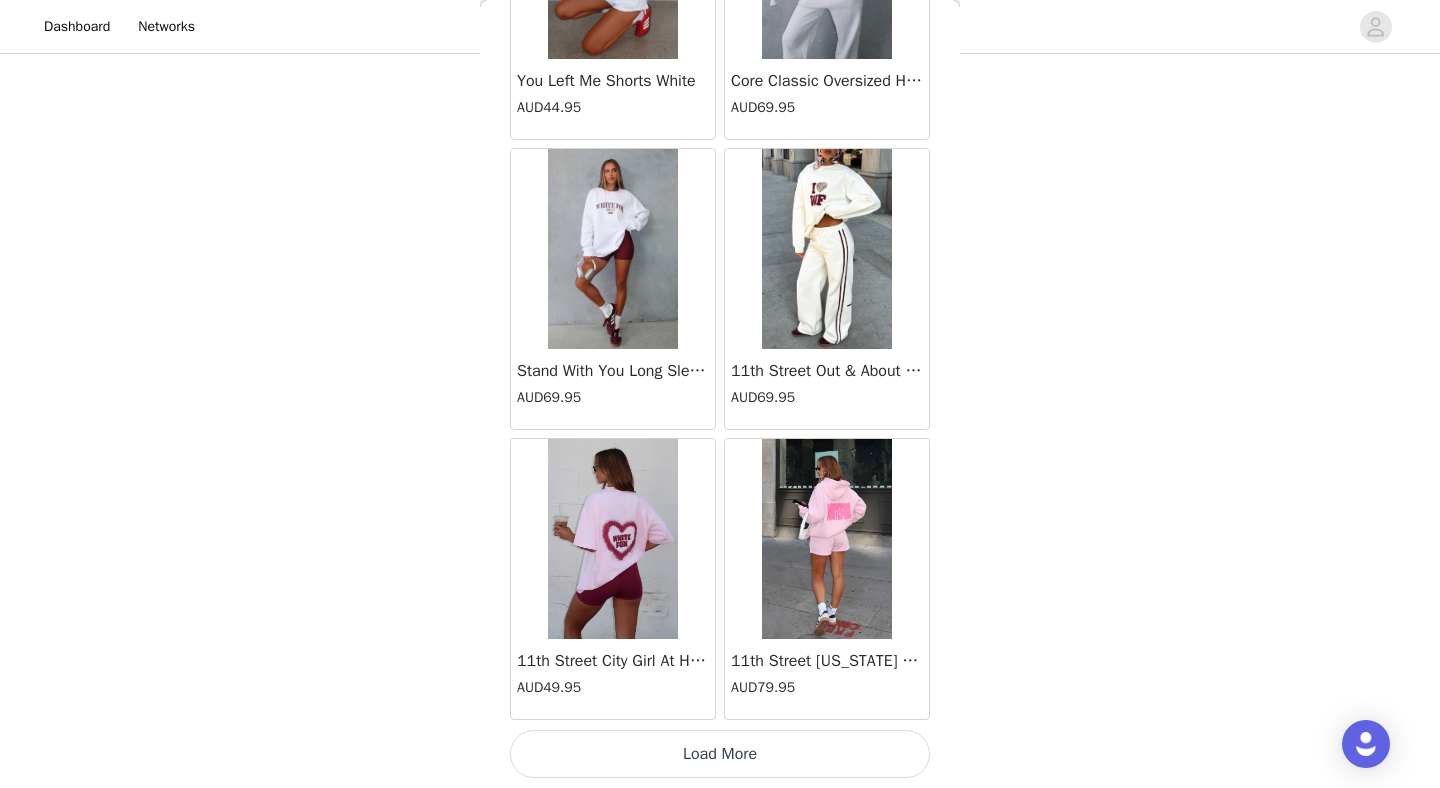 click on "Load More" at bounding box center [720, 754] 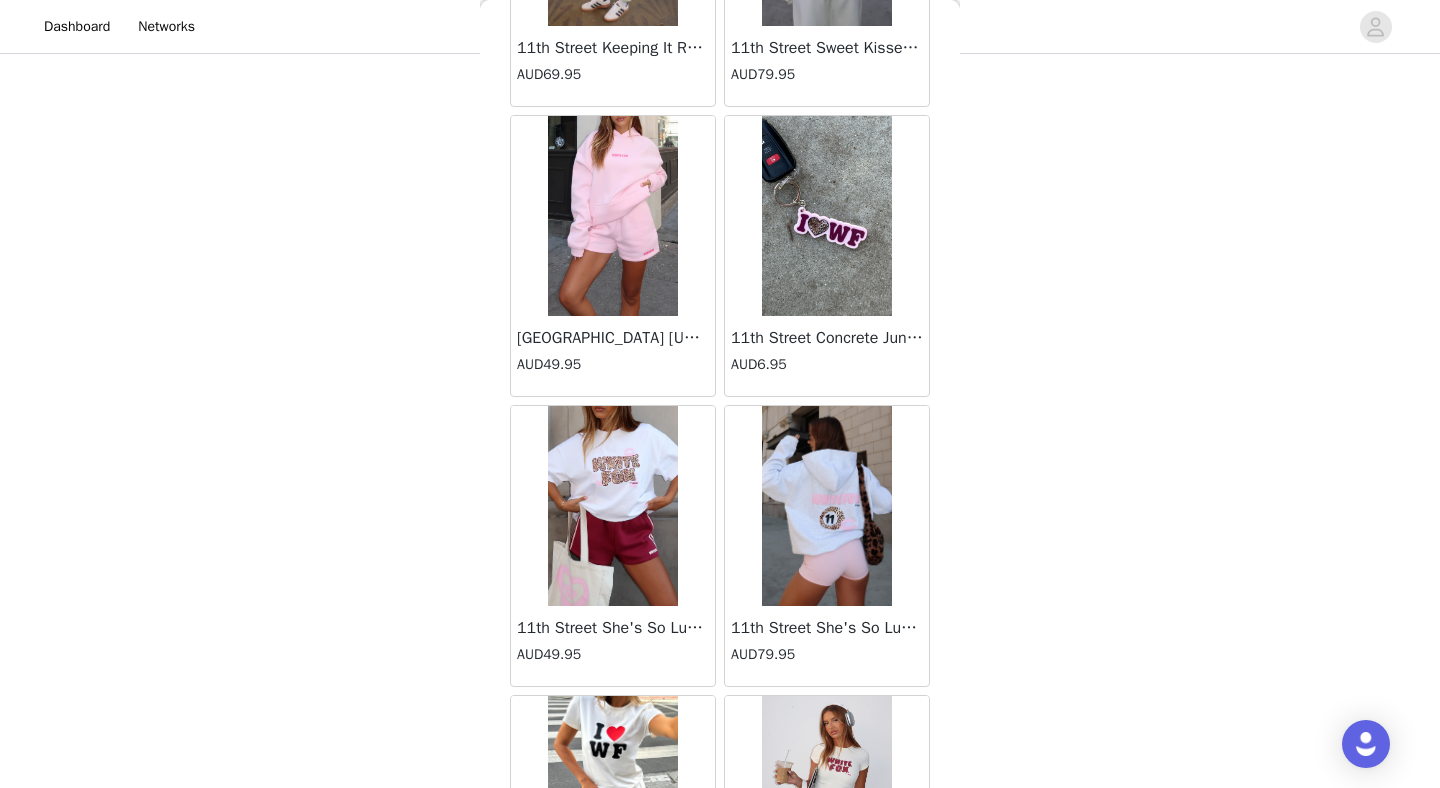scroll, scrollTop: 39972, scrollLeft: 0, axis: vertical 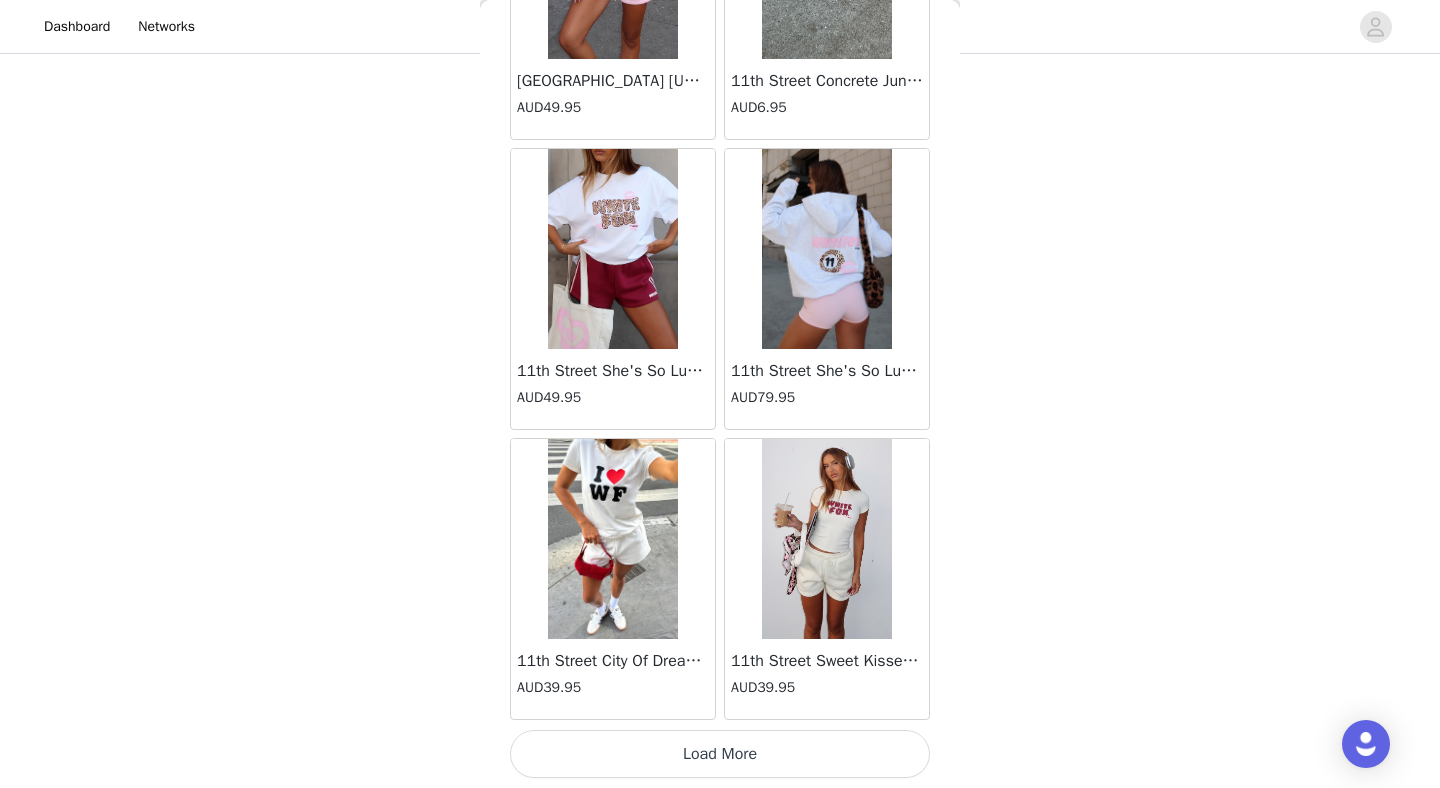 click on "Load More" at bounding box center (720, 754) 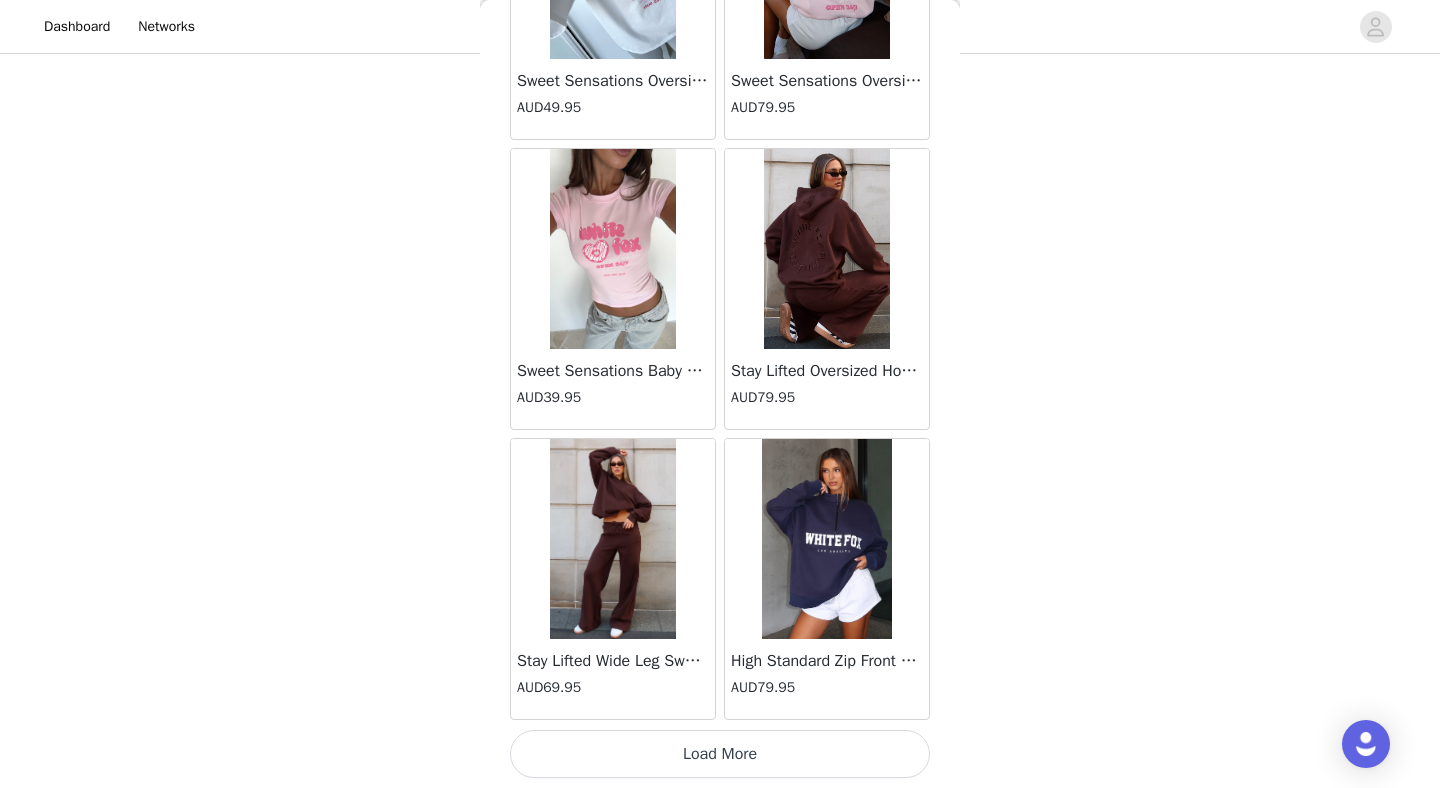 click on "Load More" at bounding box center (720, 754) 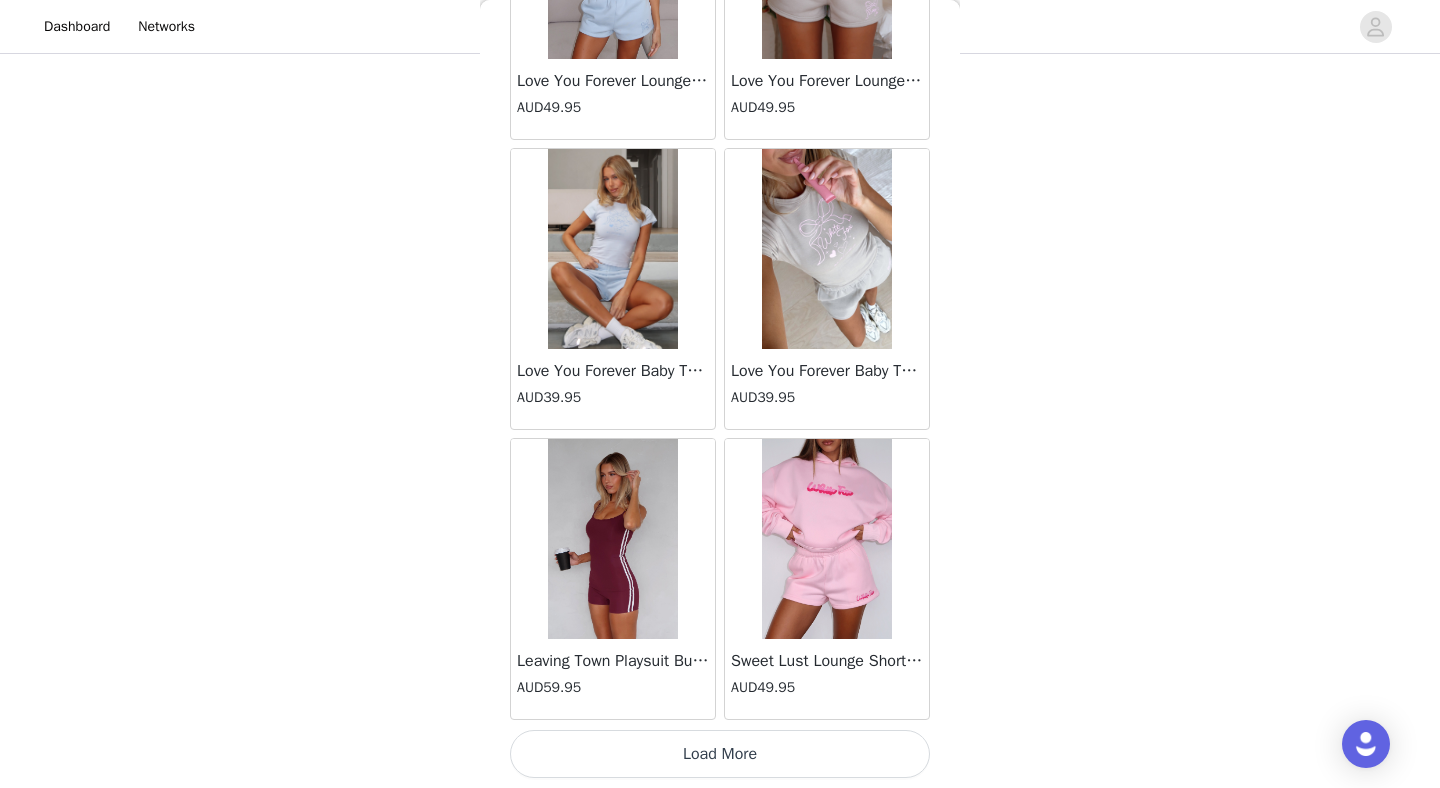 click on "Load More" at bounding box center (720, 754) 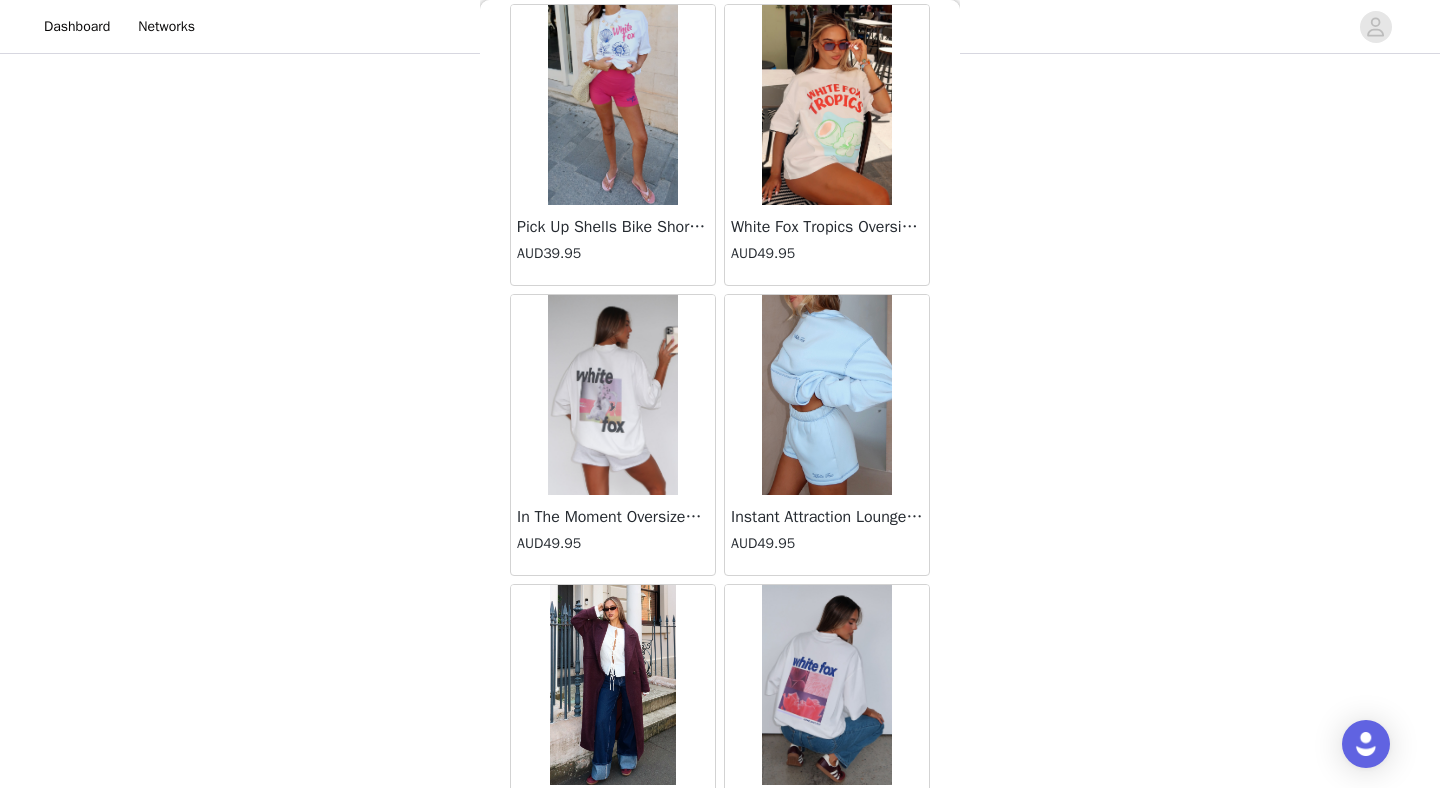 scroll, scrollTop: 48672, scrollLeft: 0, axis: vertical 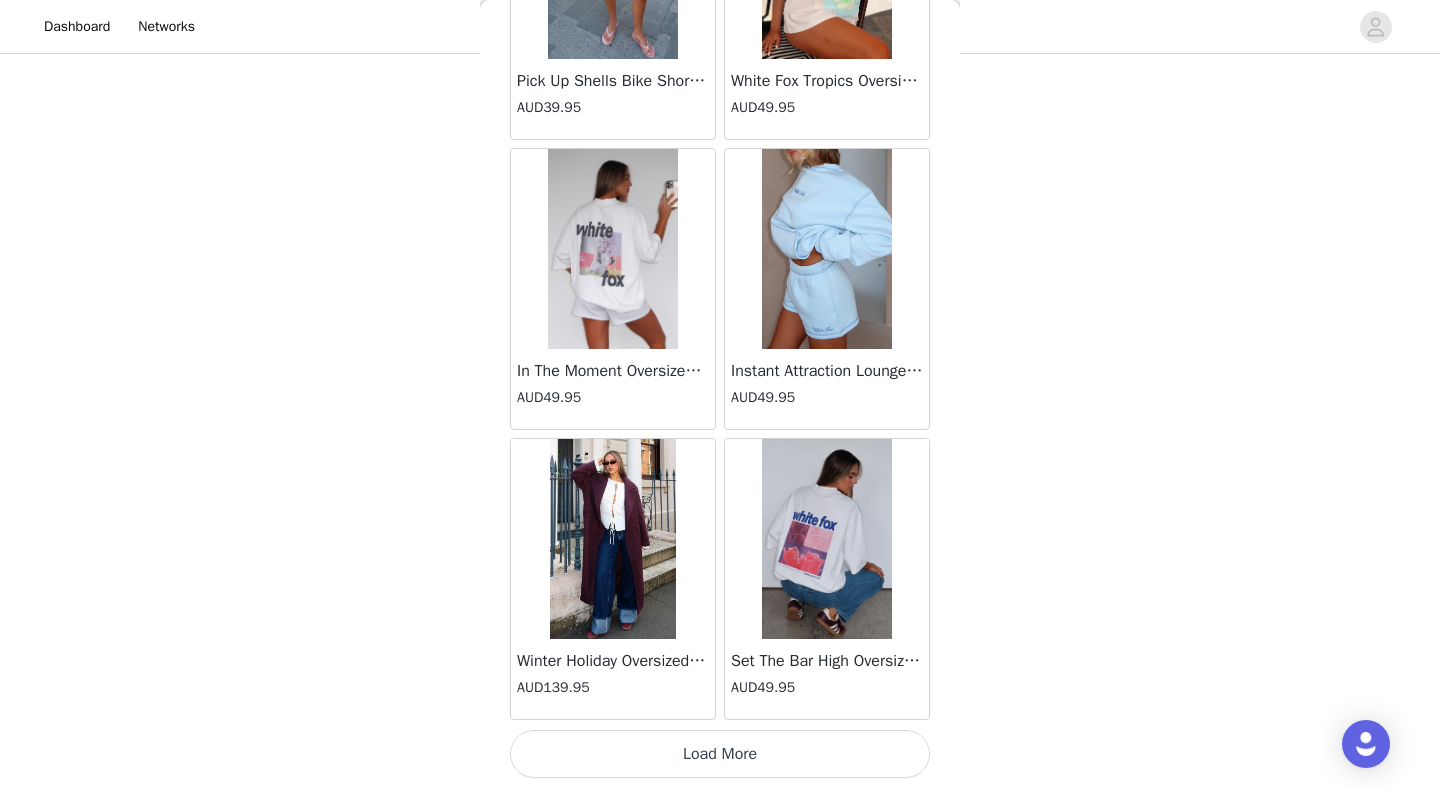 click on "Load More" at bounding box center [720, 754] 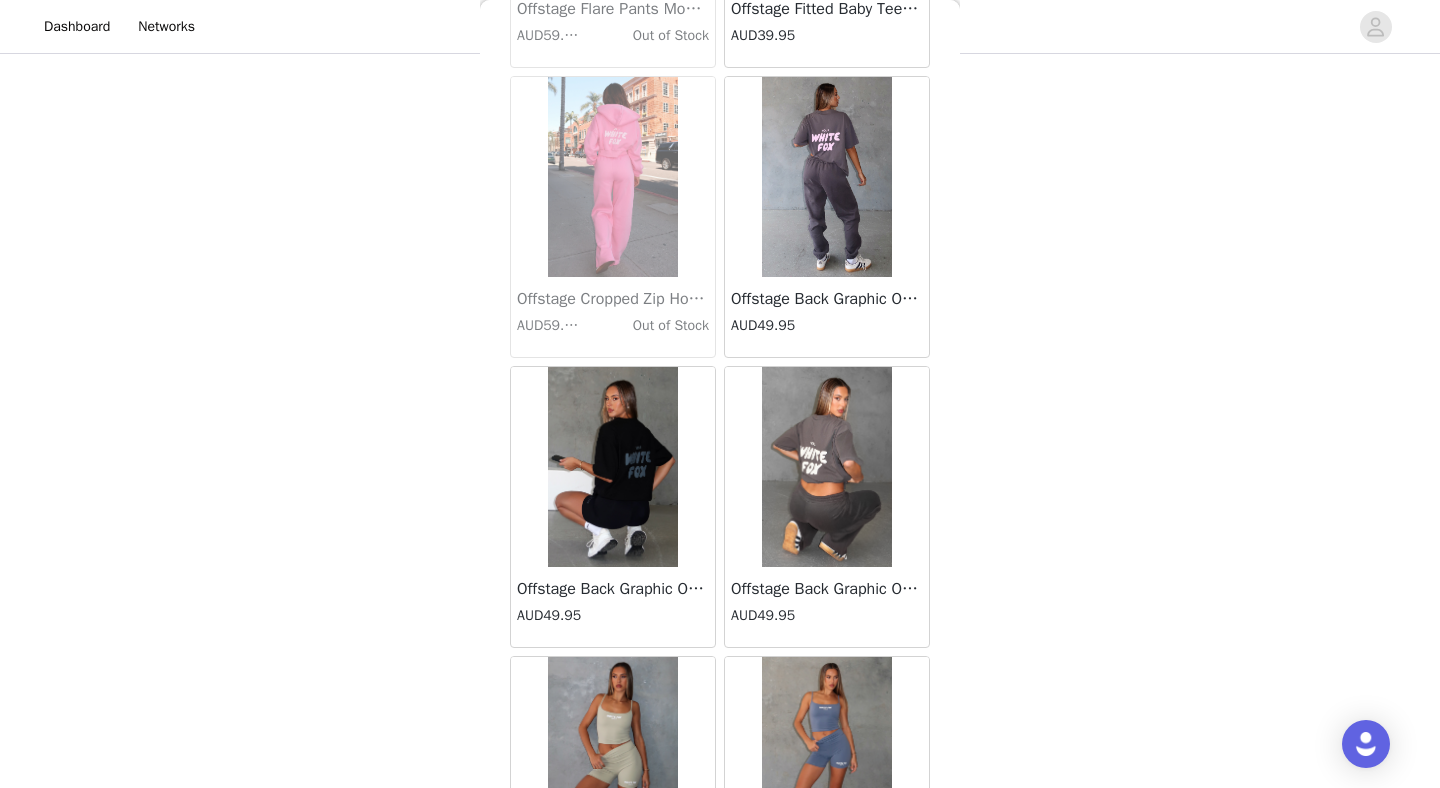 scroll, scrollTop: 51572, scrollLeft: 0, axis: vertical 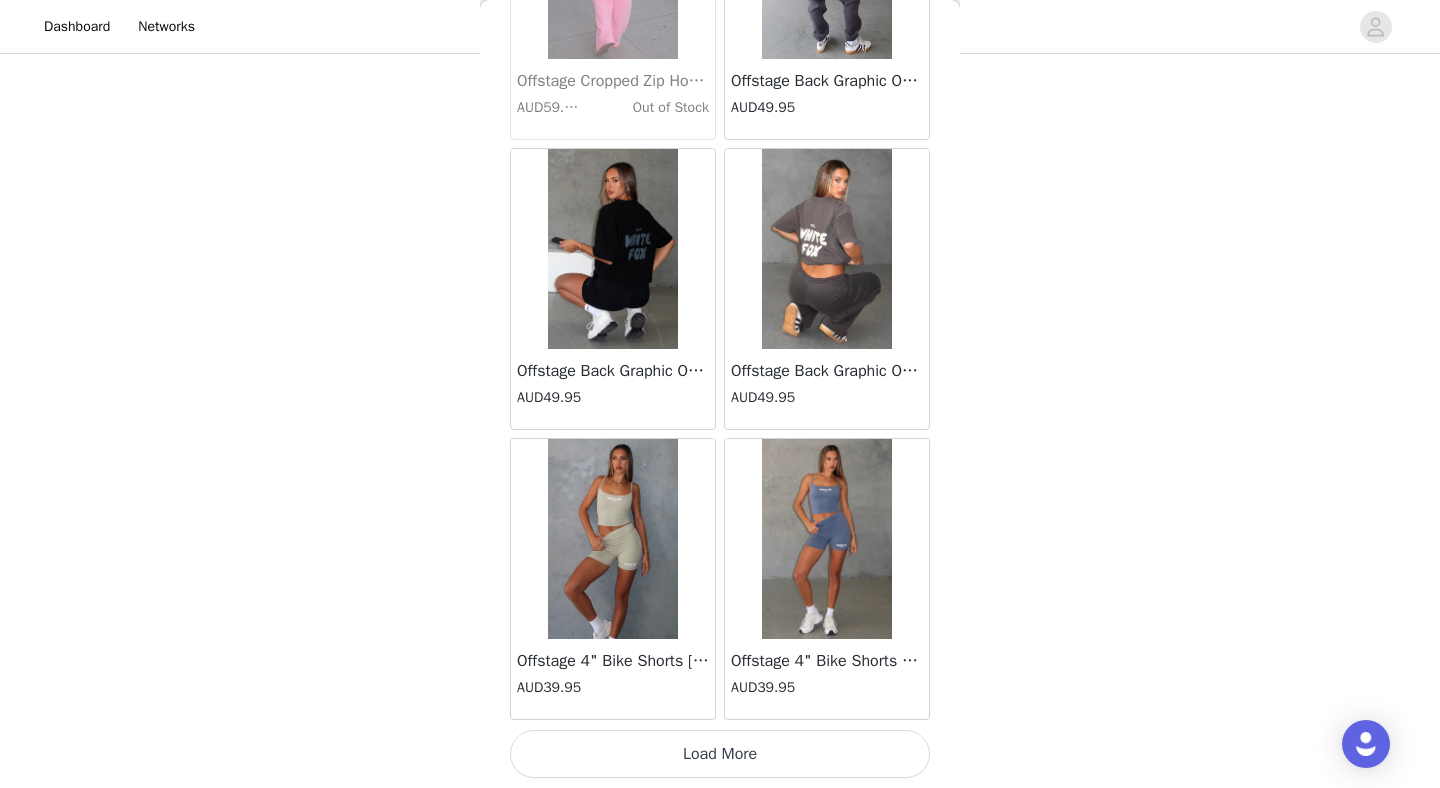 click at bounding box center (613, 539) 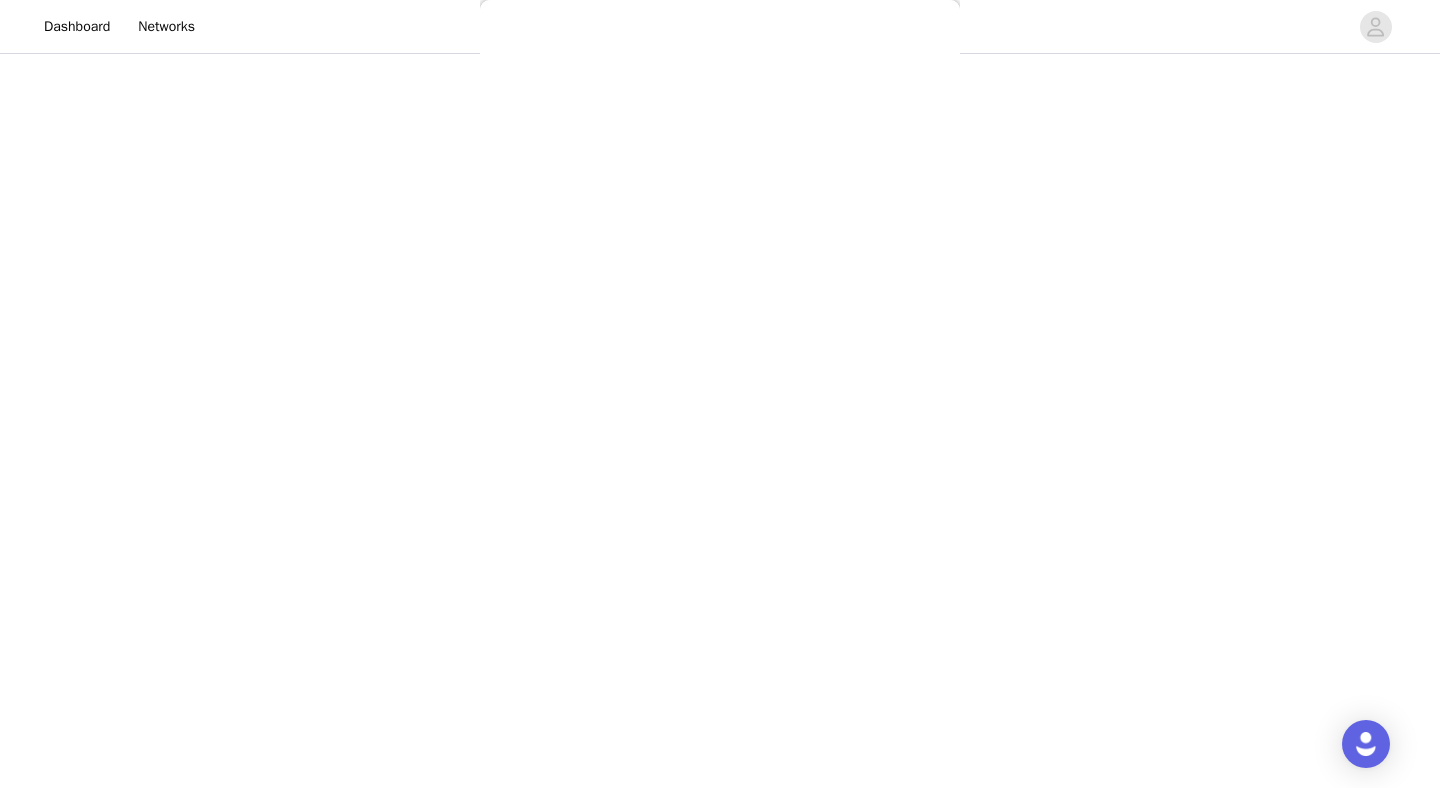 scroll, scrollTop: 136, scrollLeft: 0, axis: vertical 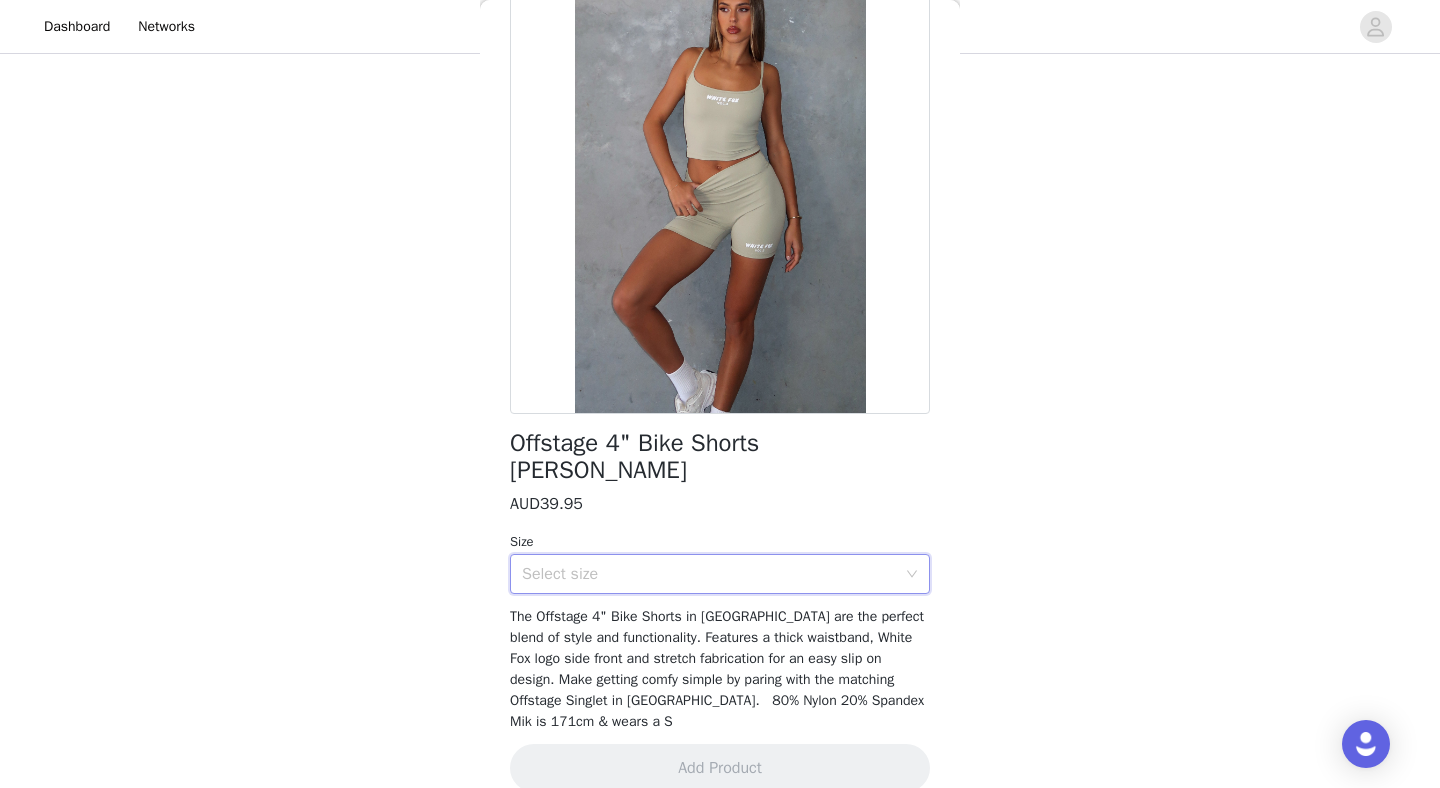 click on "Select size" at bounding box center (713, 574) 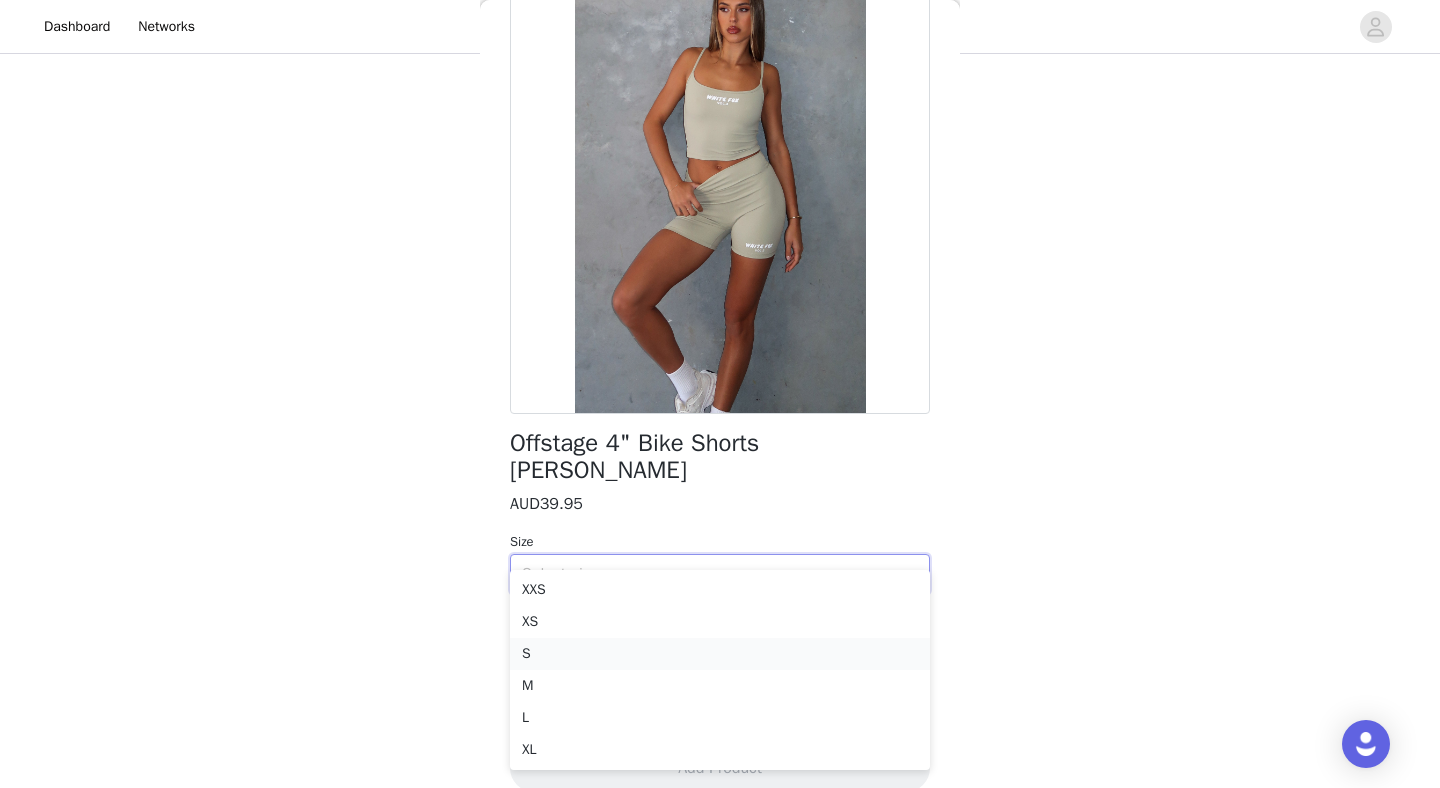 click on "S" at bounding box center [720, 654] 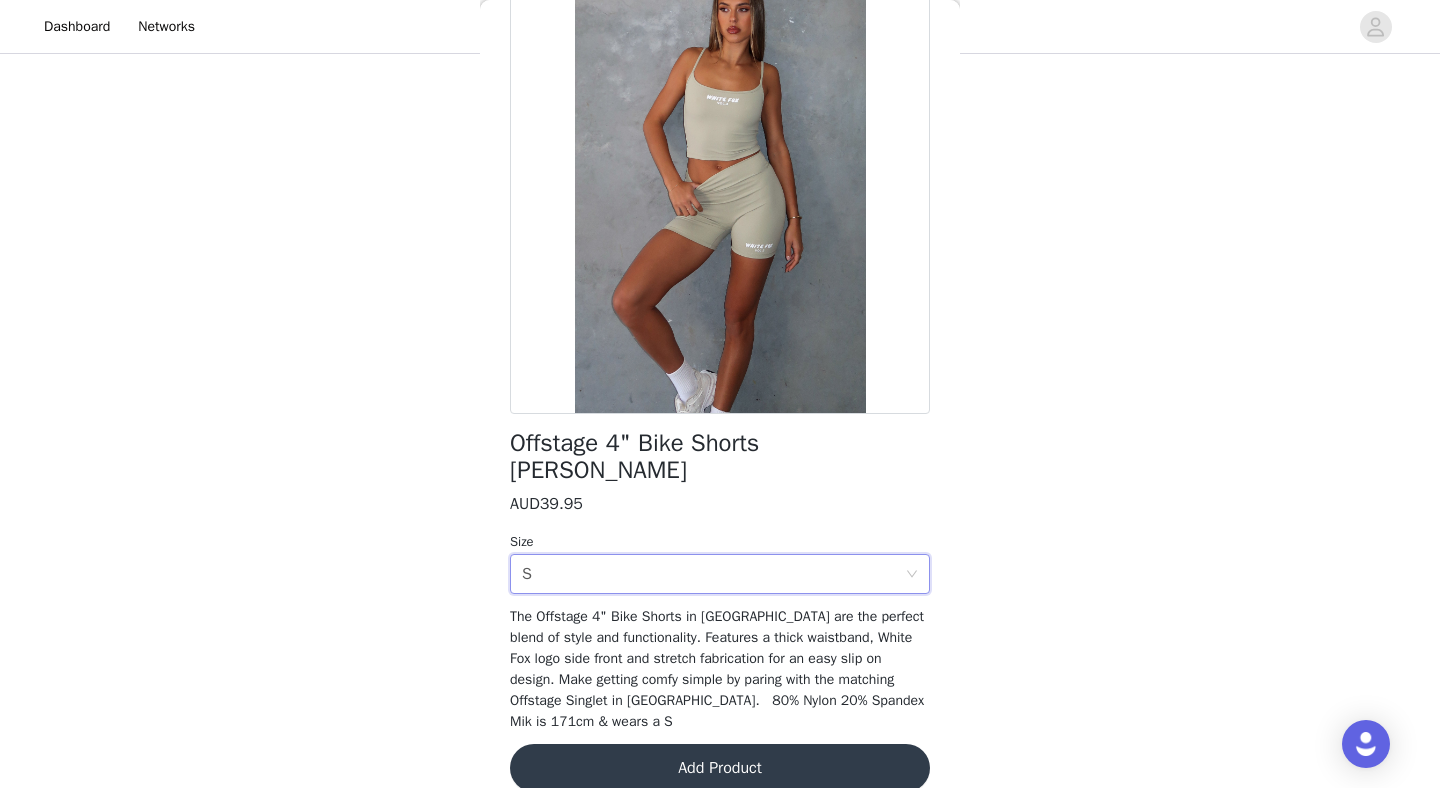 click on "Add Product" at bounding box center [720, 768] 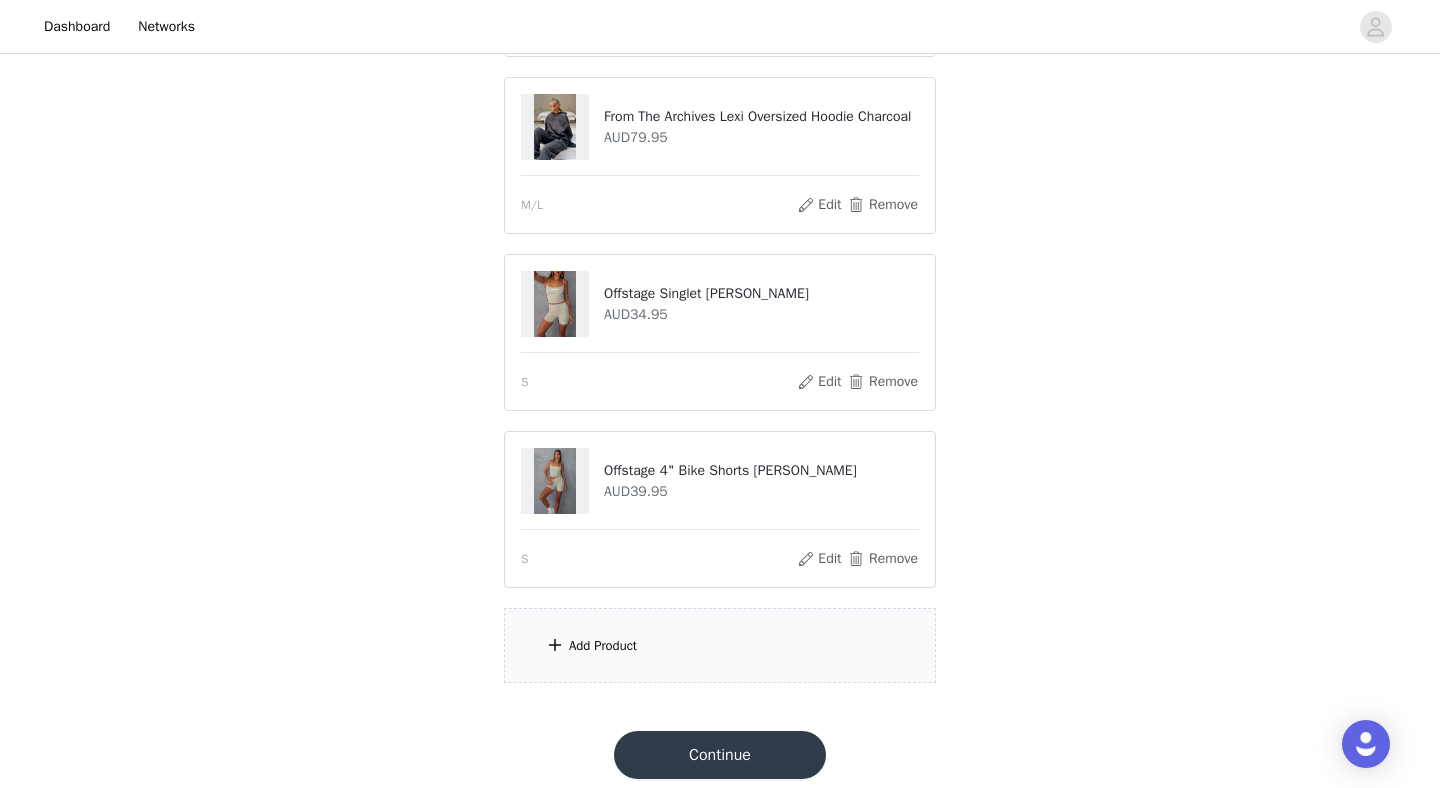scroll, scrollTop: 1239, scrollLeft: 0, axis: vertical 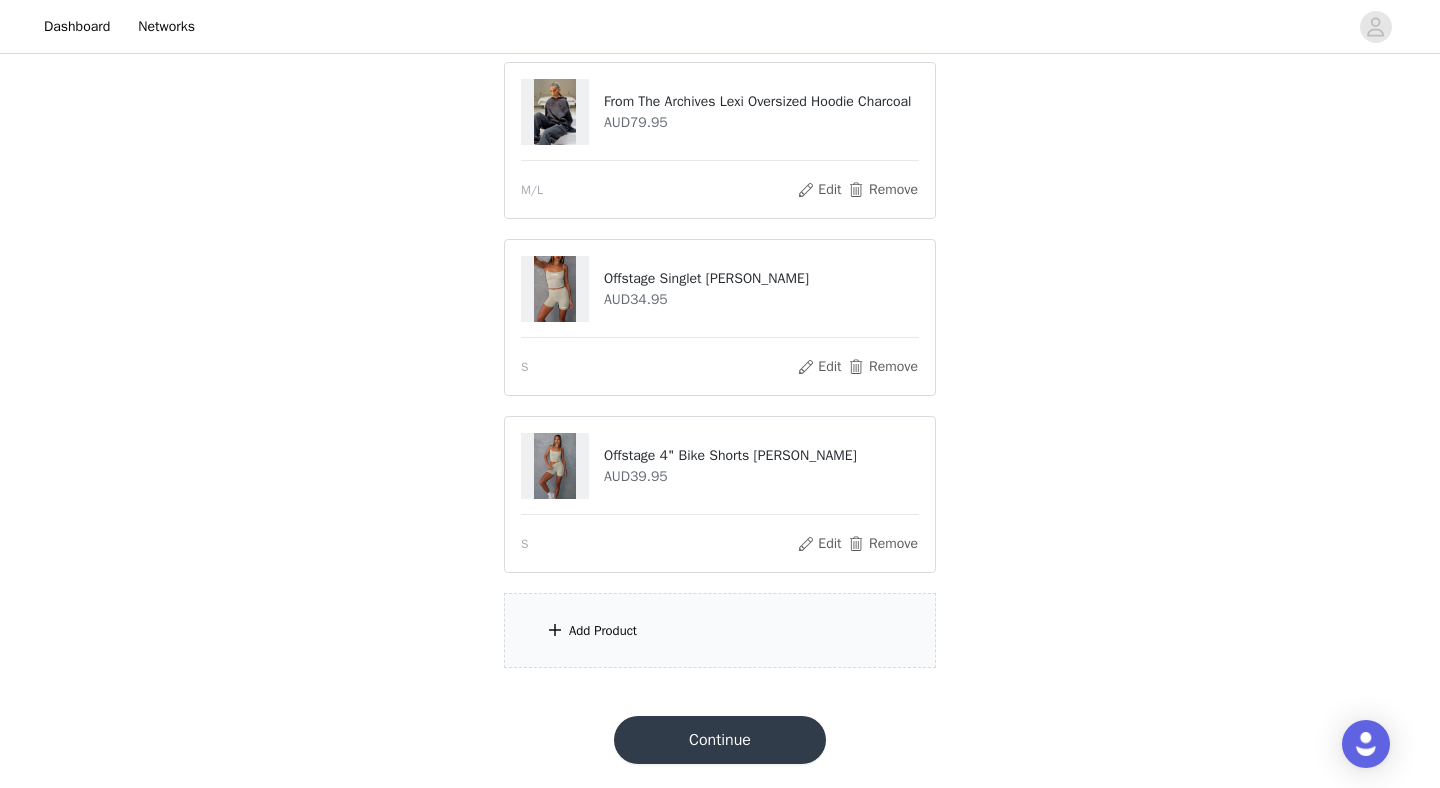 click on "Add Product" at bounding box center [603, 631] 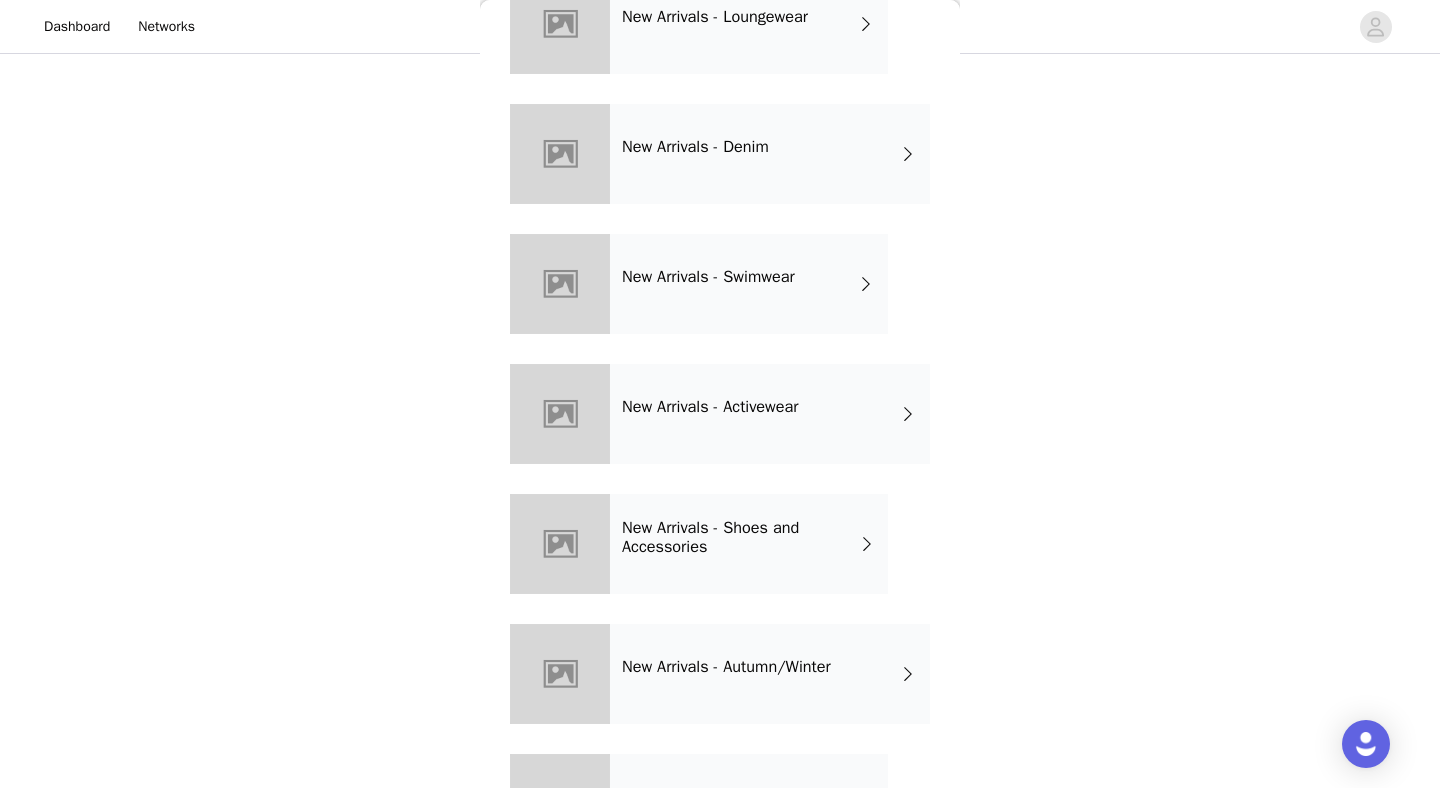 scroll, scrollTop: 389, scrollLeft: 0, axis: vertical 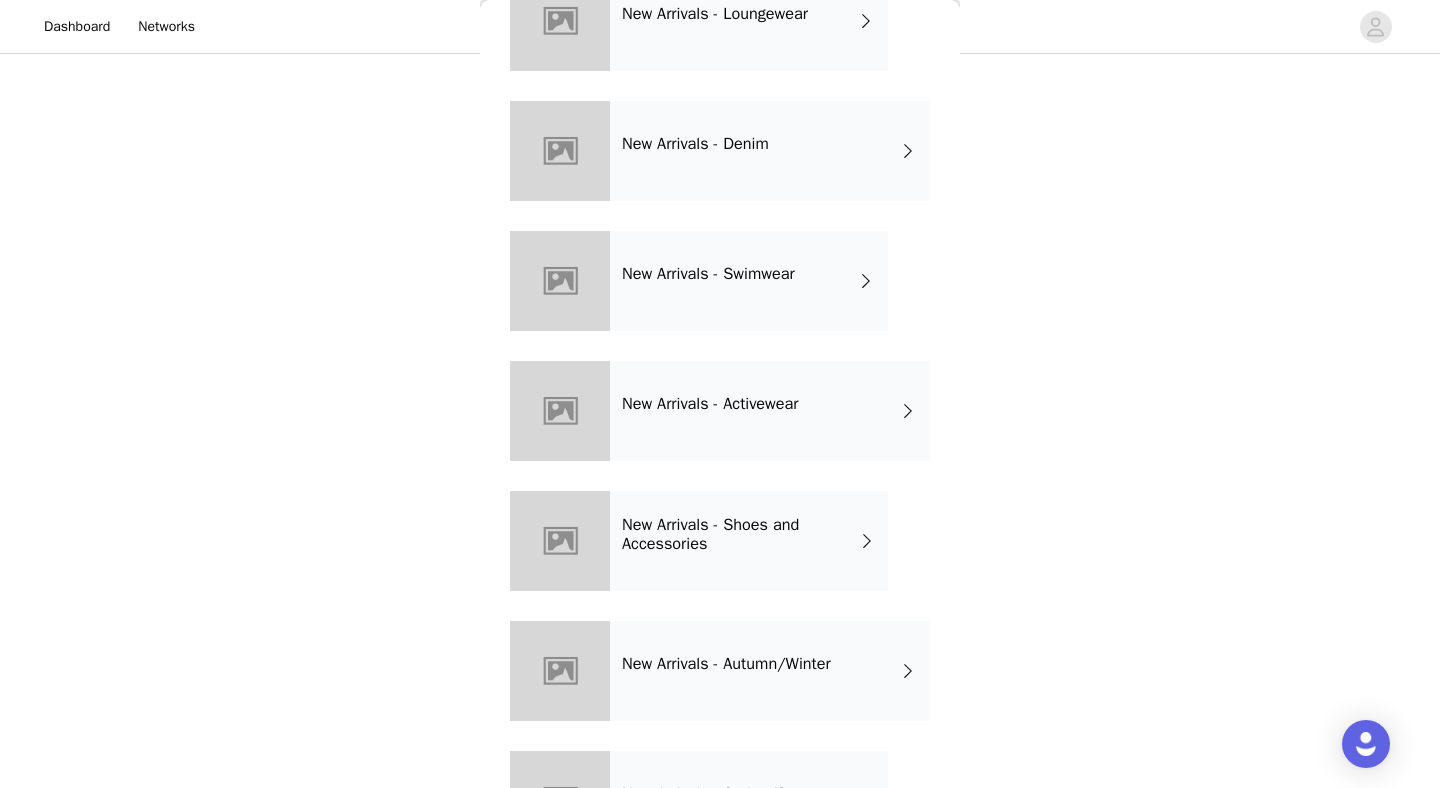 click on "New Arrivals - Activewear" at bounding box center (770, 411) 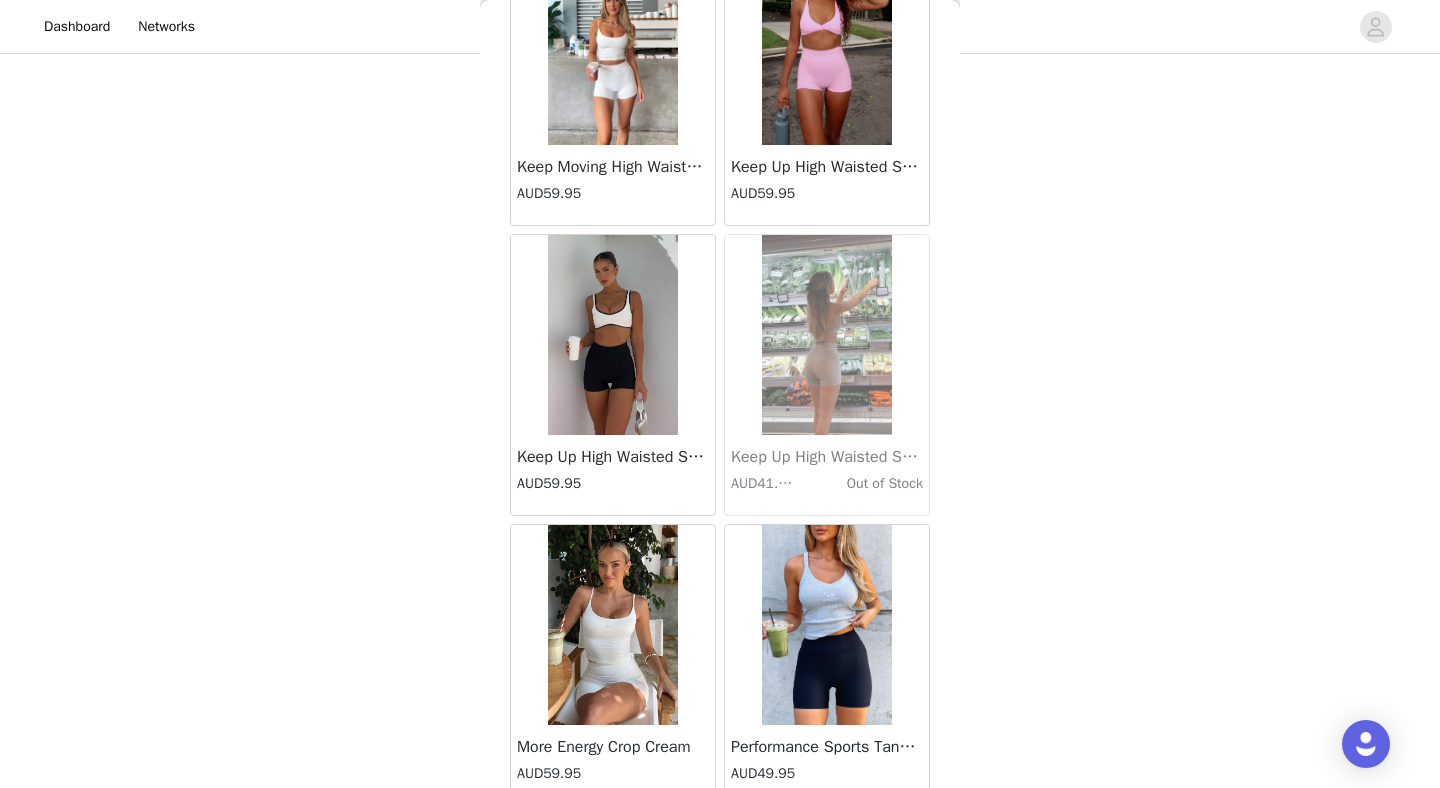 scroll, scrollTop: 2272, scrollLeft: 0, axis: vertical 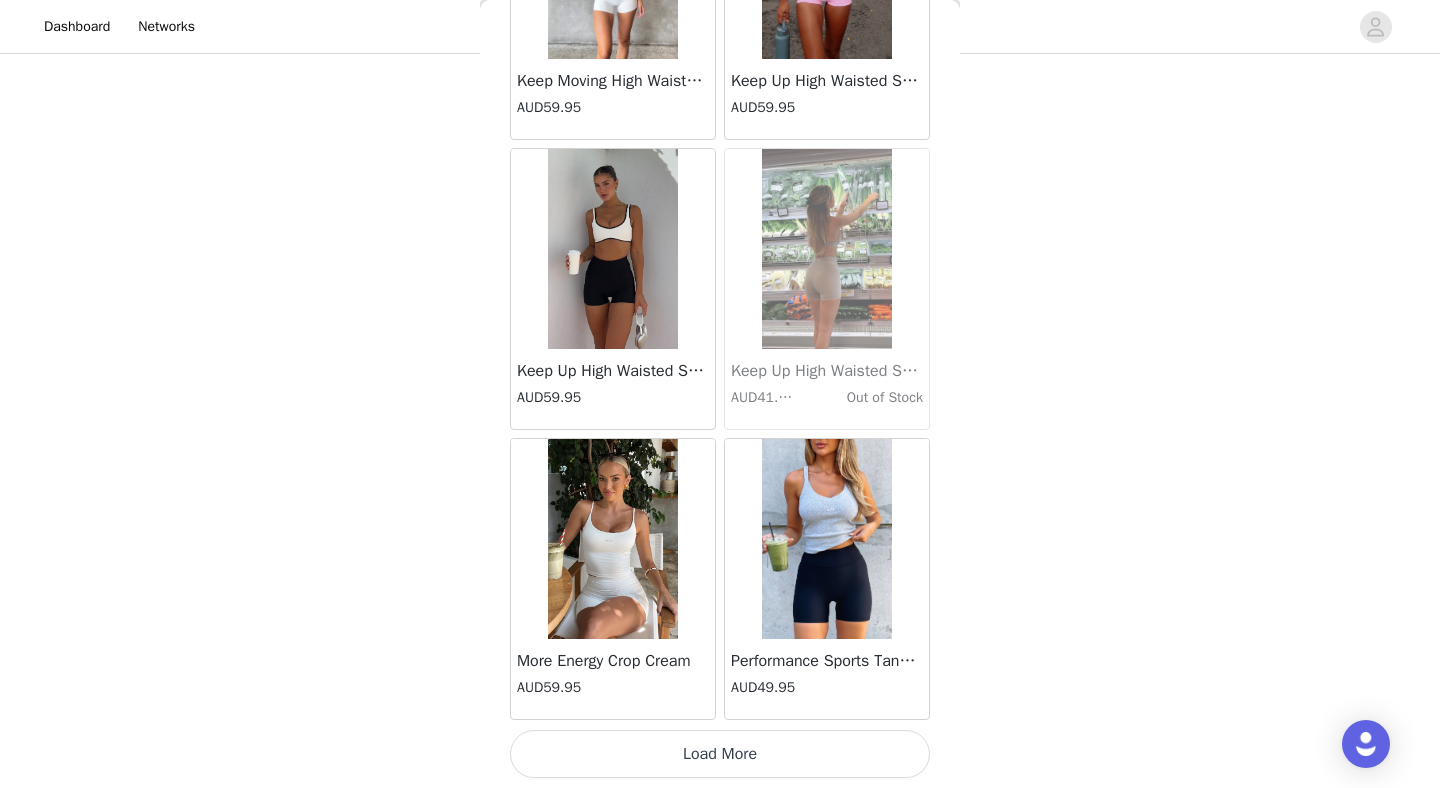click on "Load More" at bounding box center [720, 754] 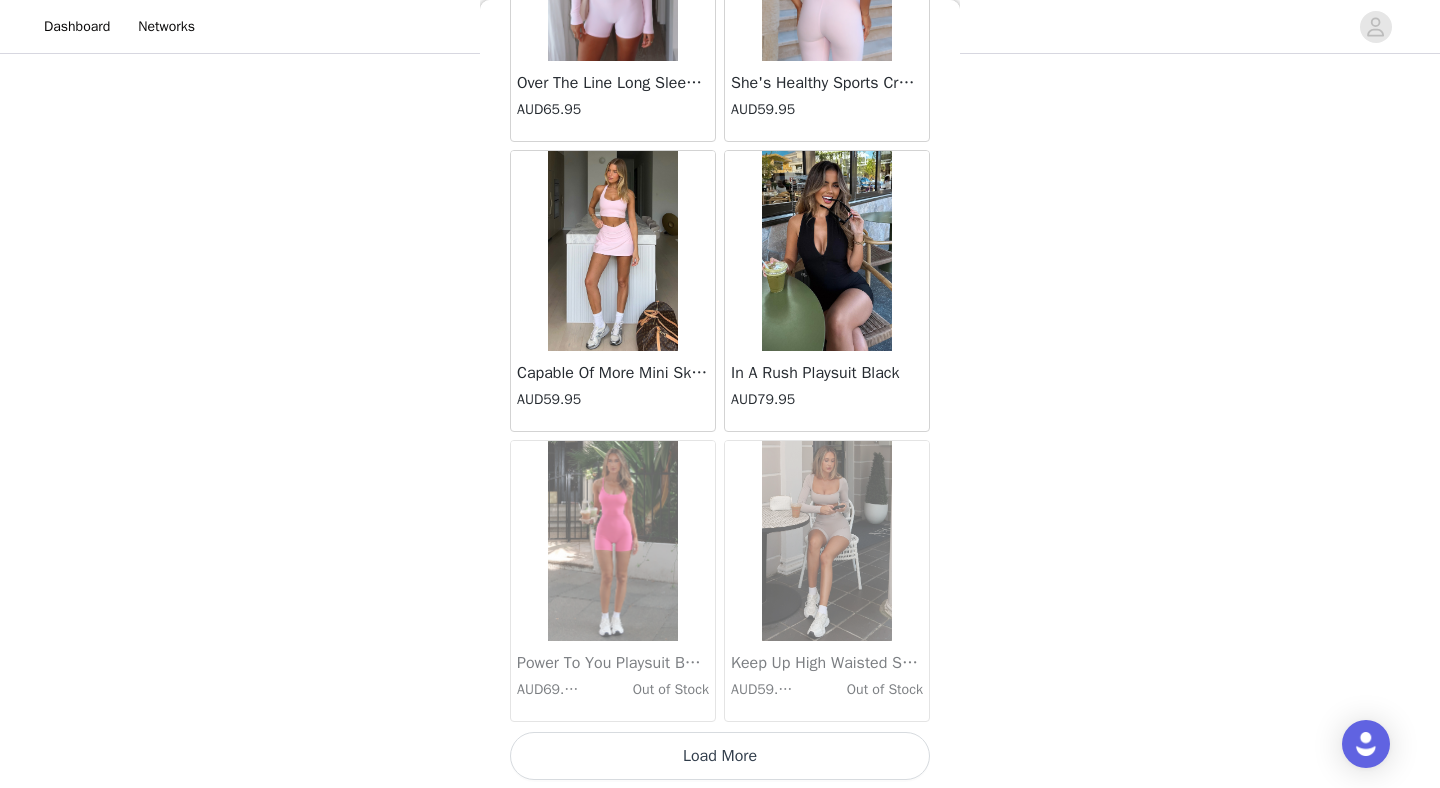 scroll, scrollTop: 5172, scrollLeft: 0, axis: vertical 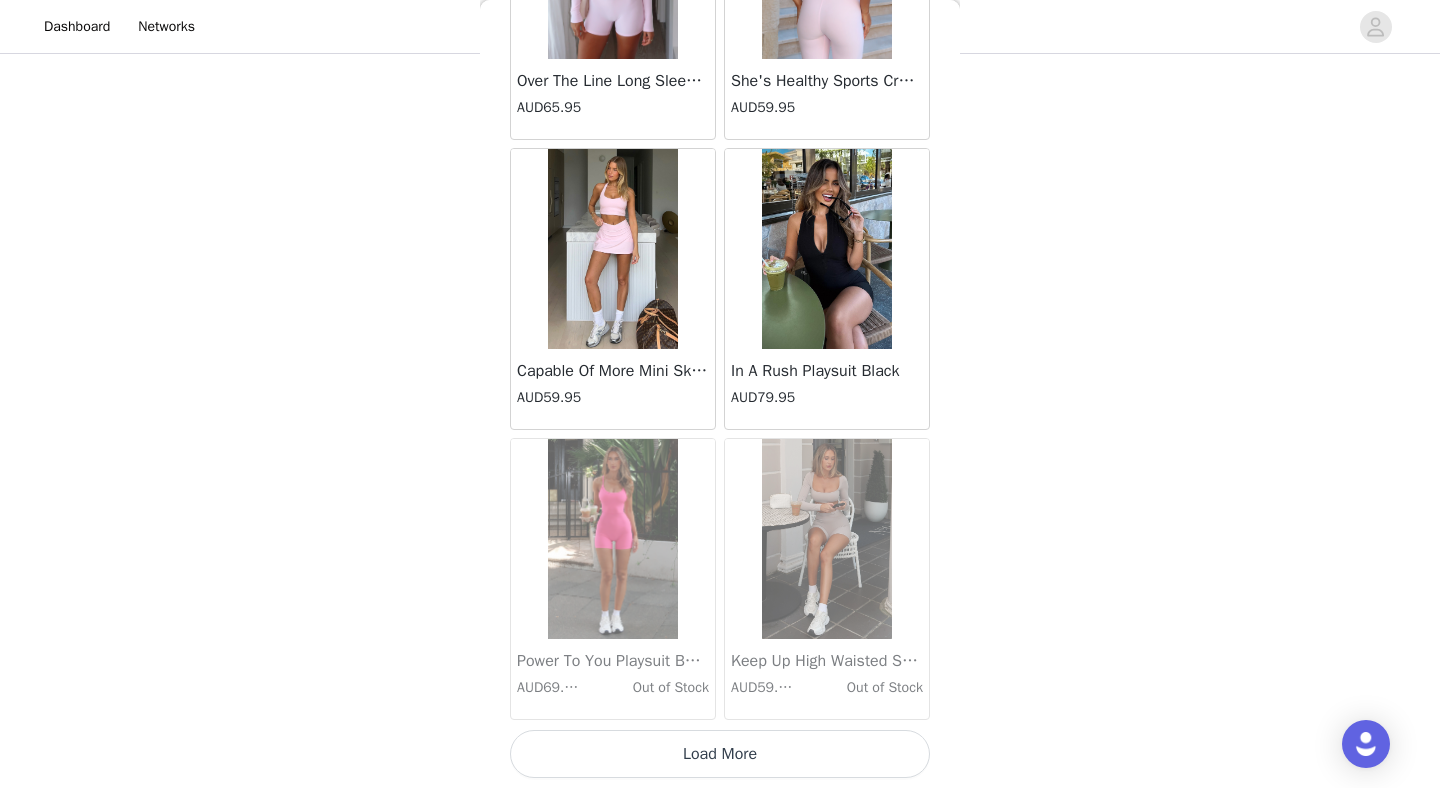 click on "Load More" at bounding box center [720, 754] 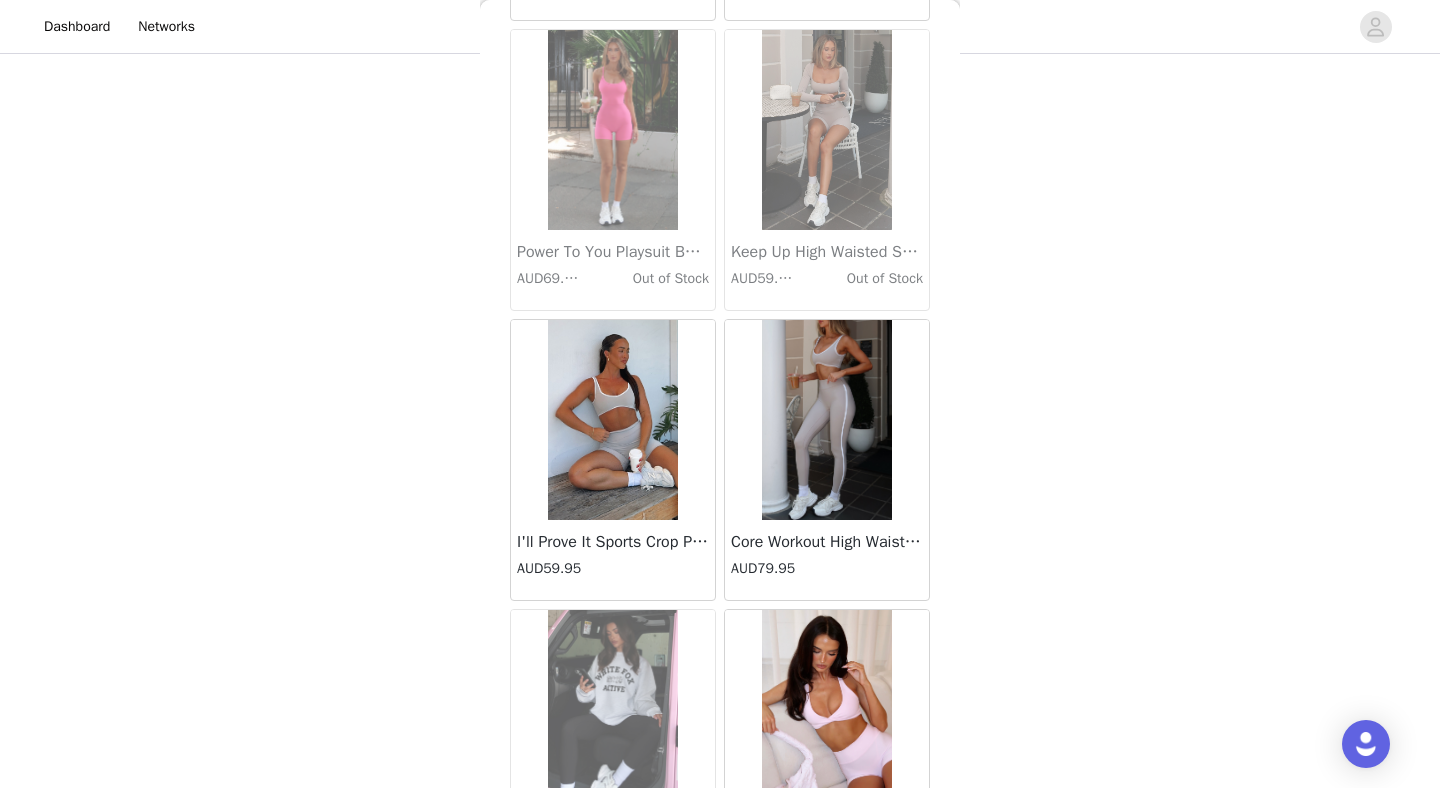 scroll, scrollTop: 5721, scrollLeft: 0, axis: vertical 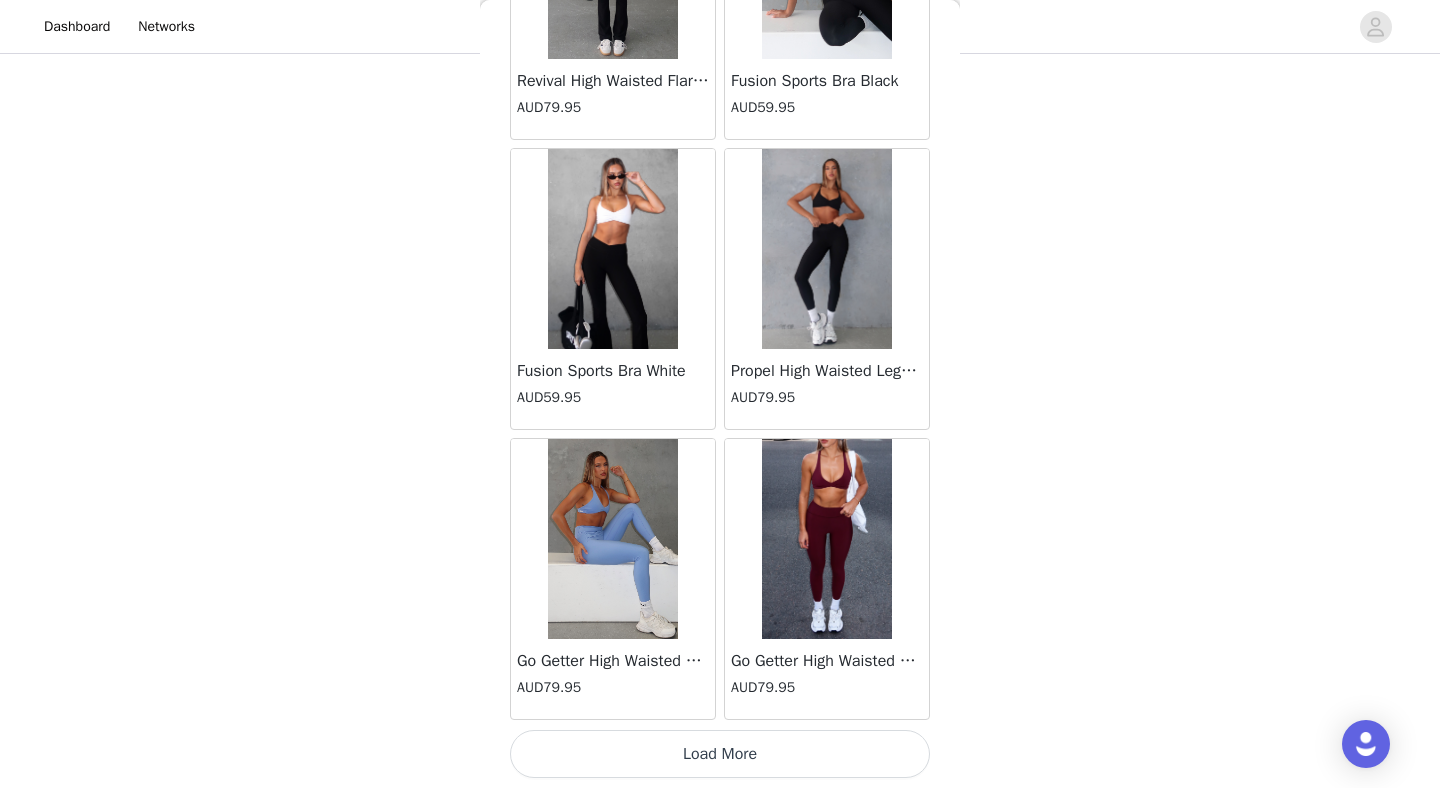 click on "Load More" at bounding box center (720, 754) 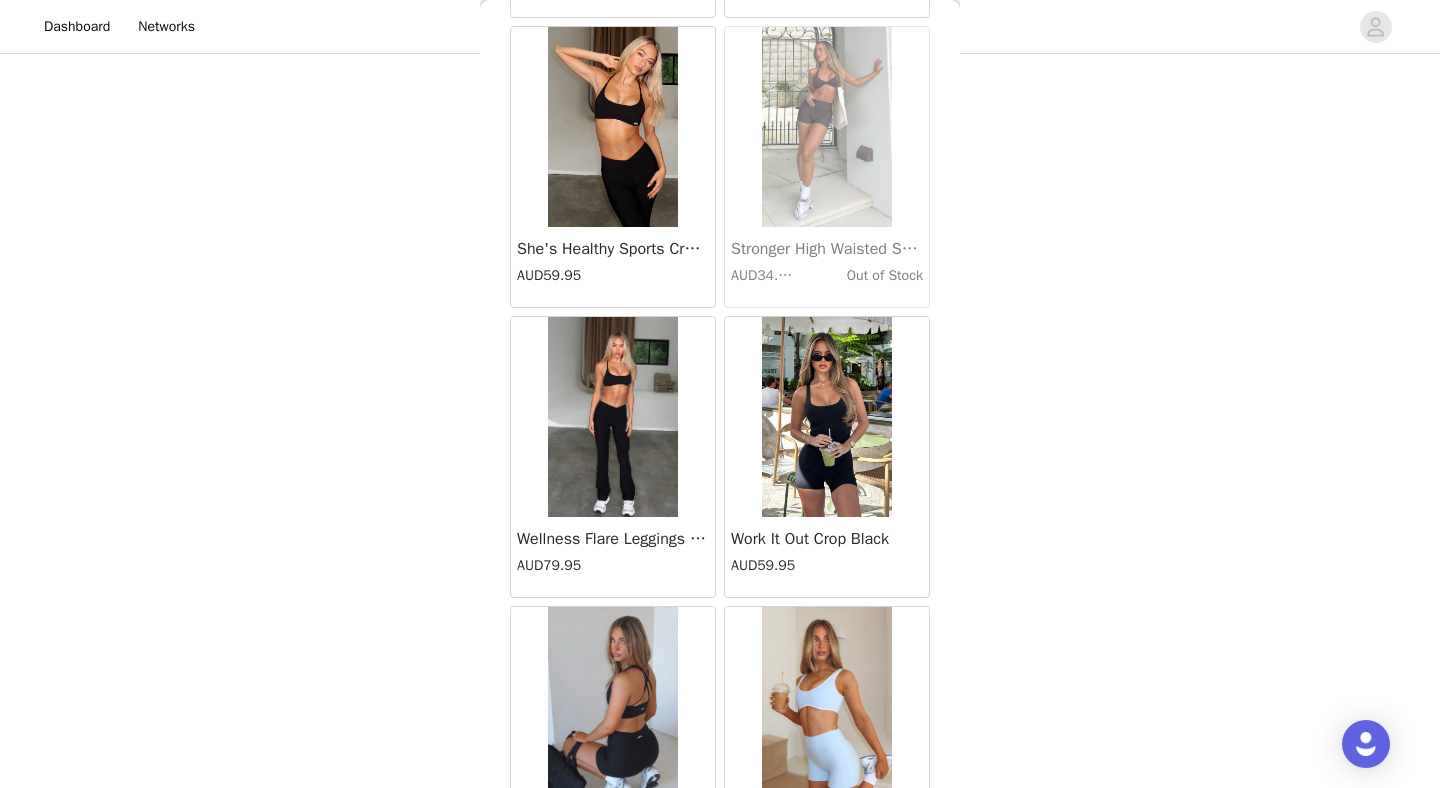 scroll, scrollTop: 0, scrollLeft: 0, axis: both 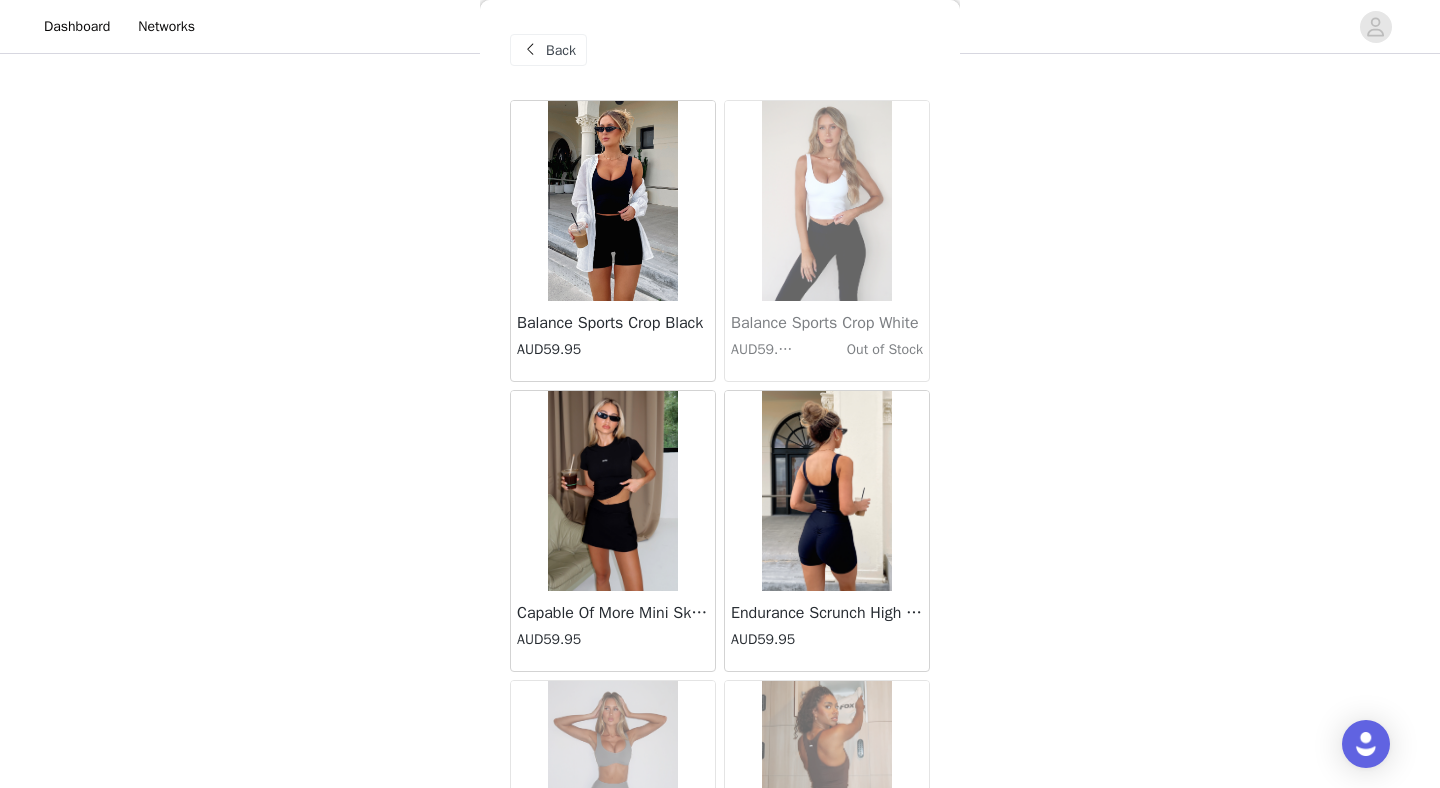 click on "Back" at bounding box center (561, 50) 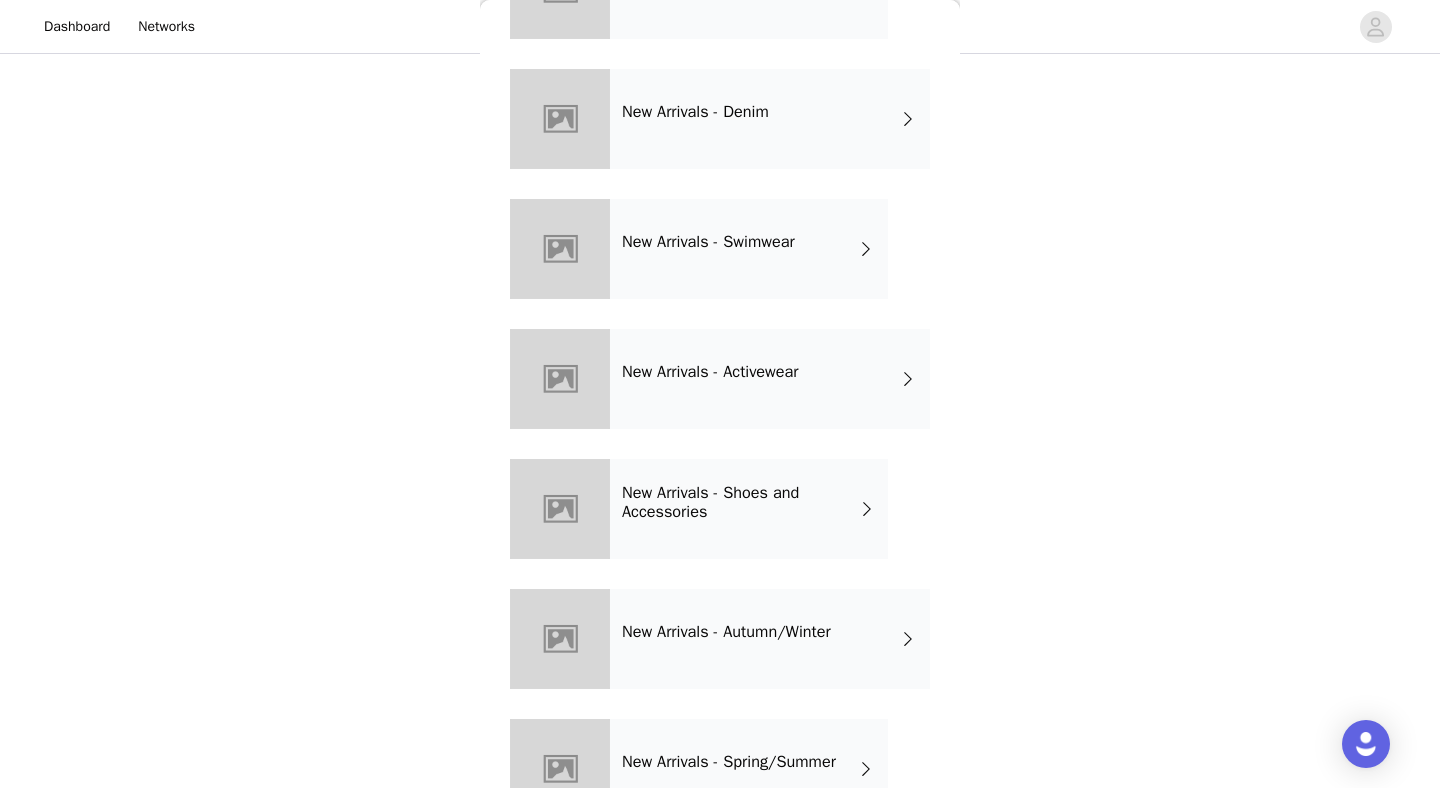 scroll, scrollTop: 426, scrollLeft: 0, axis: vertical 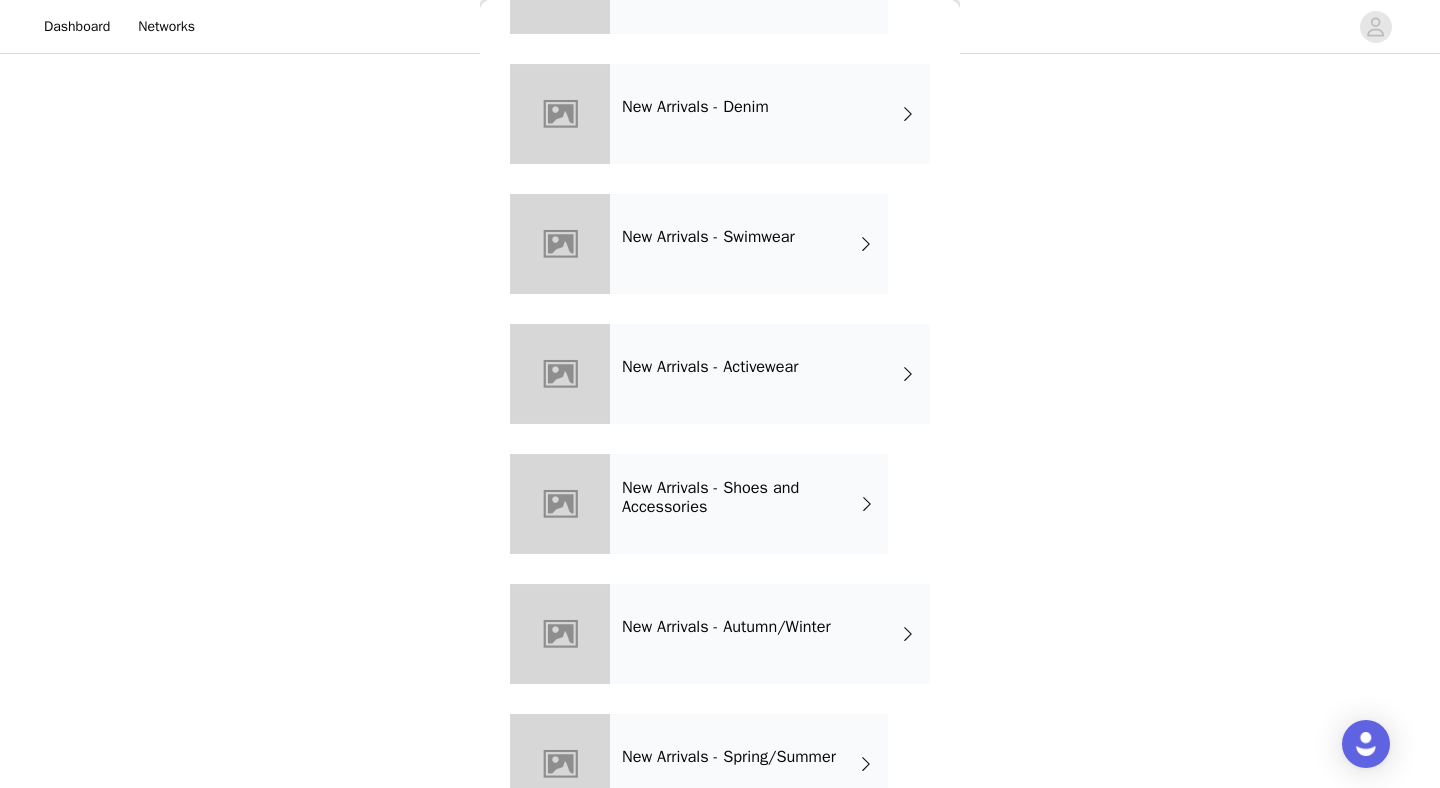 click on "New Arrivals - Swimwear" at bounding box center [749, 244] 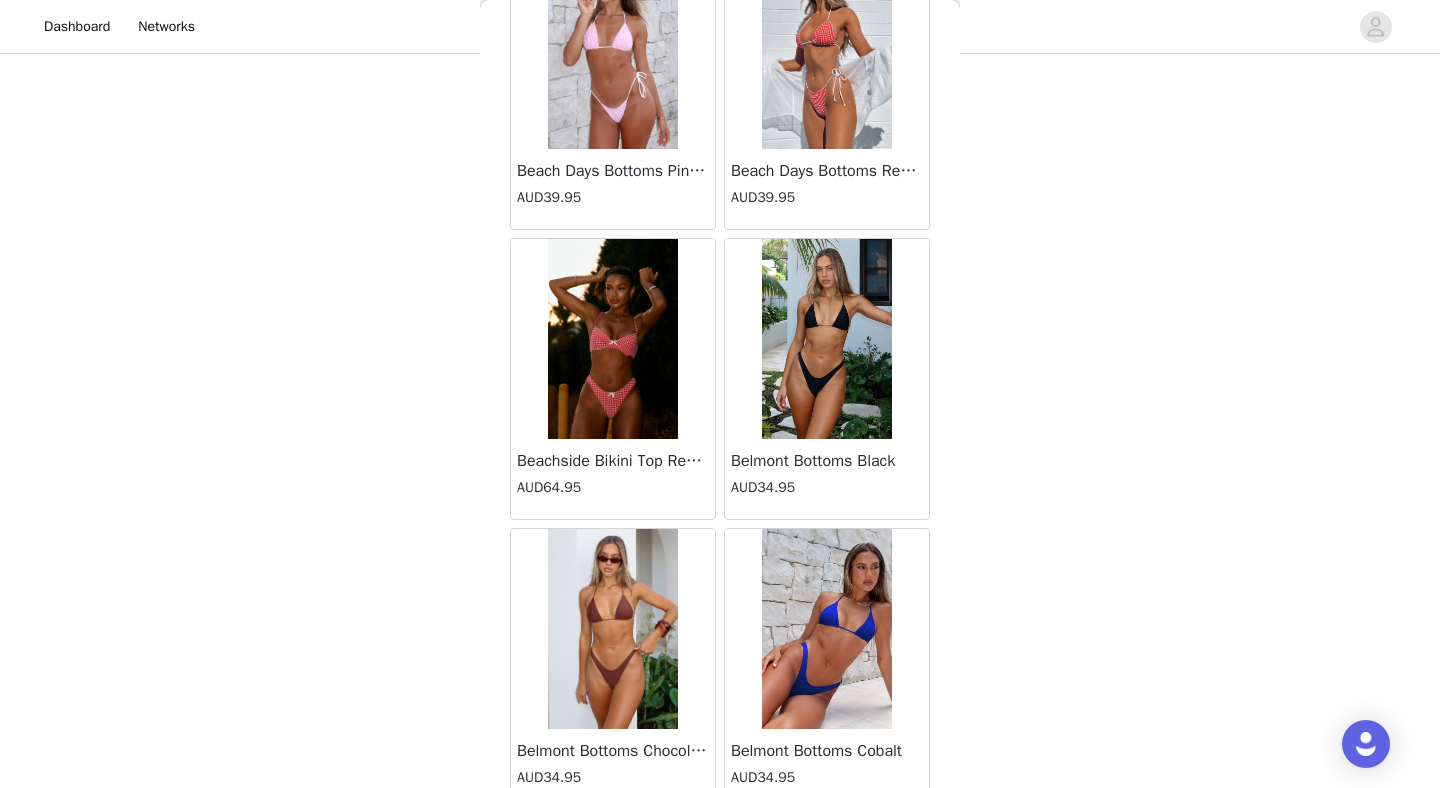 scroll, scrollTop: 165, scrollLeft: 0, axis: vertical 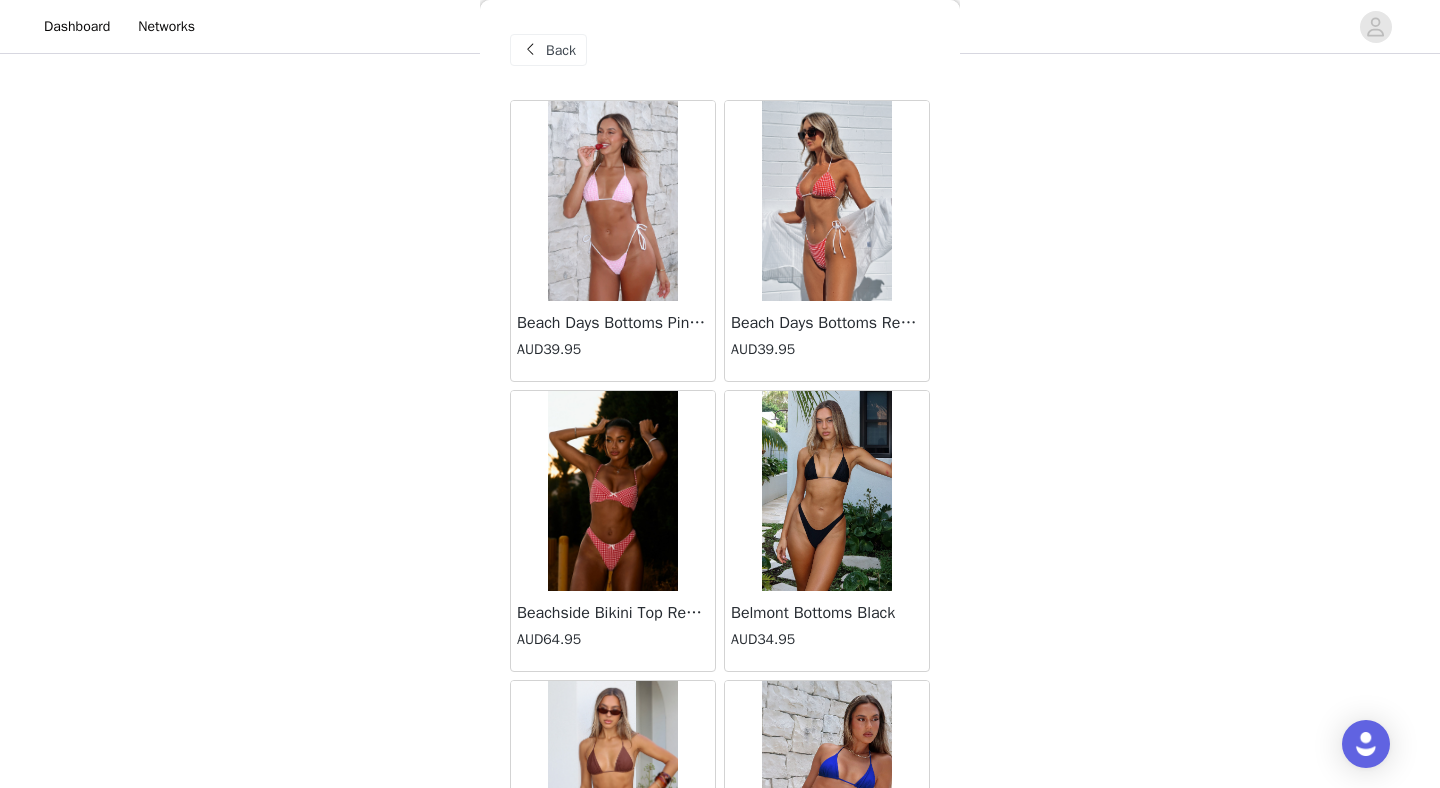 click on "Back" at bounding box center (561, 50) 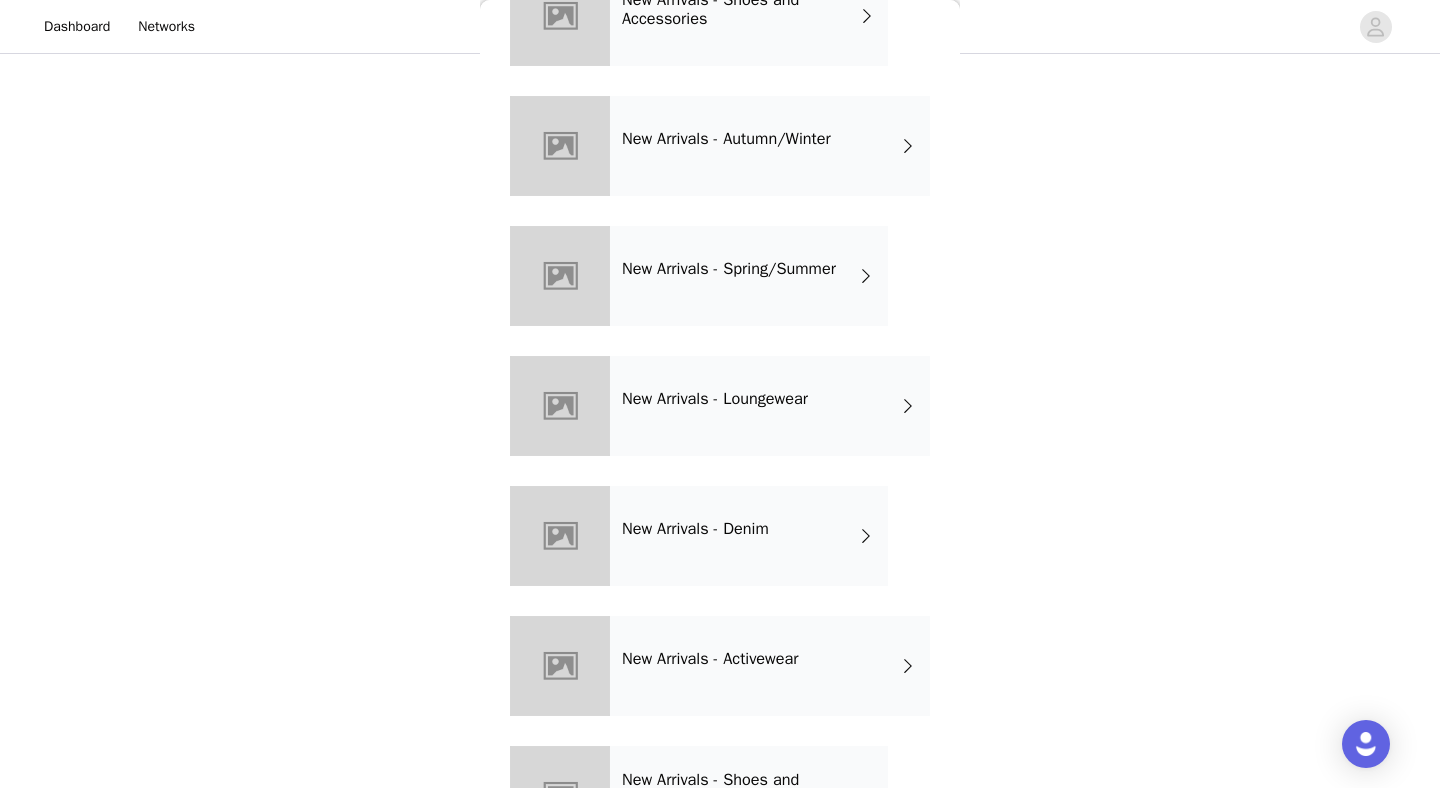 scroll, scrollTop: 1002, scrollLeft: 0, axis: vertical 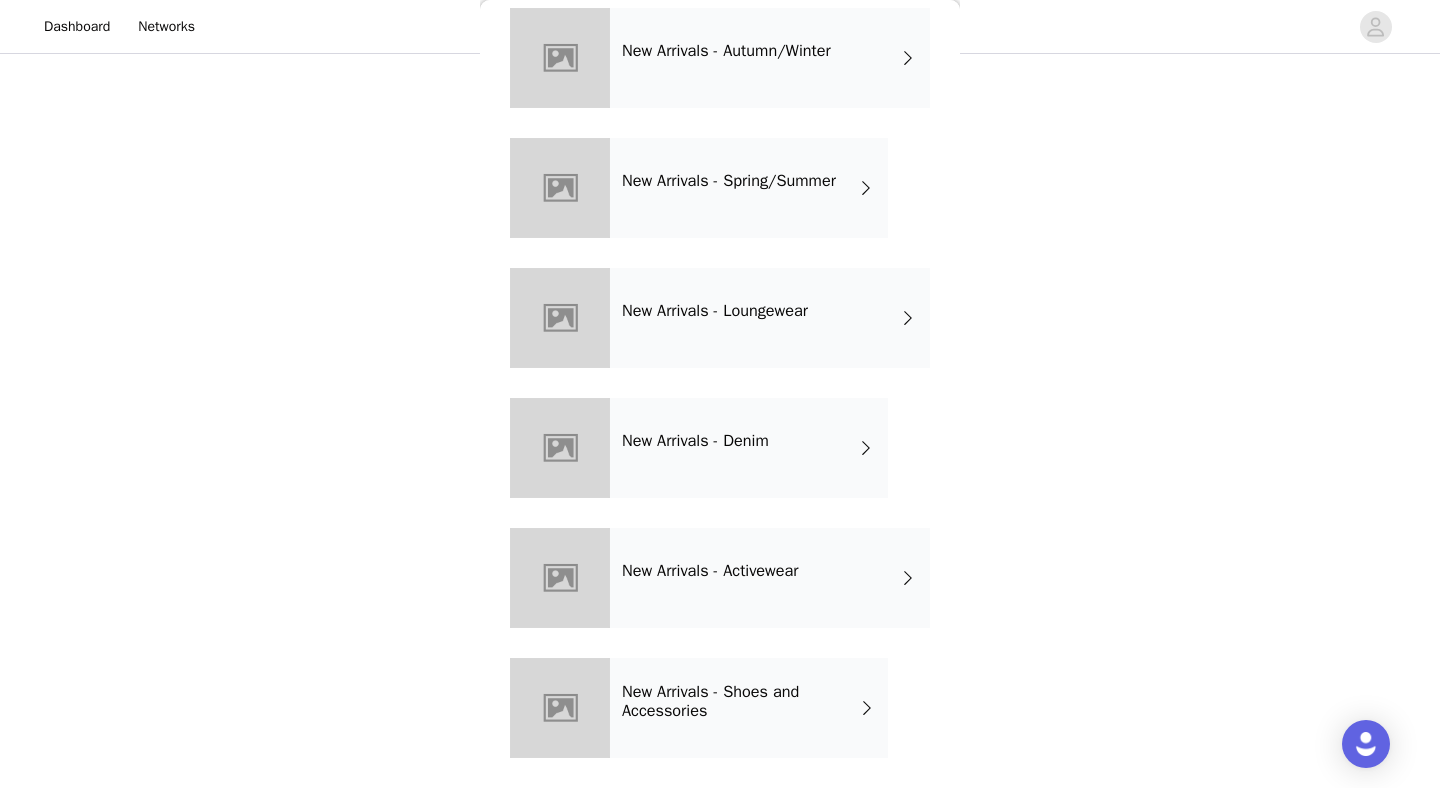 click on "New Arrivals - Denim" at bounding box center (749, 448) 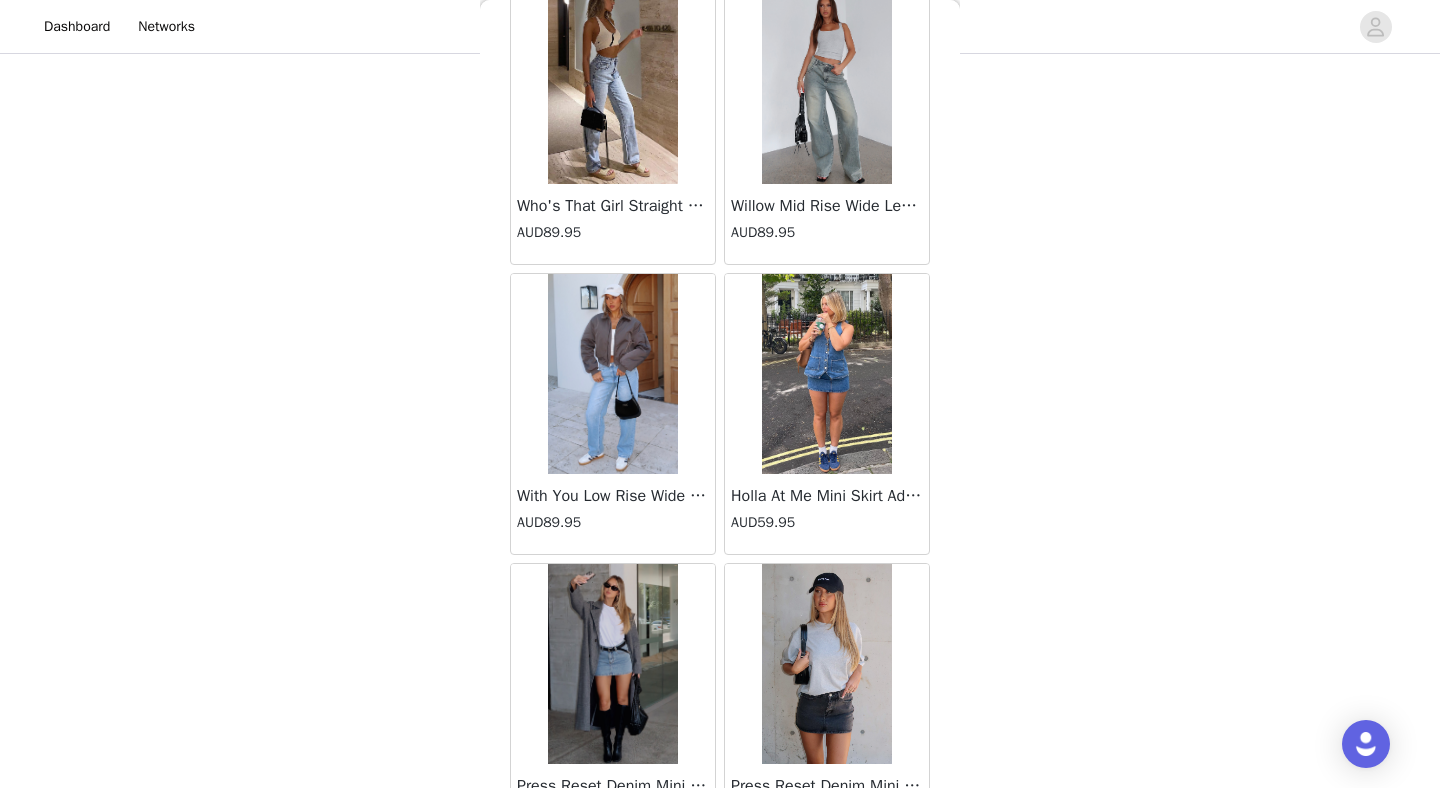 scroll, scrollTop: 2272, scrollLeft: 0, axis: vertical 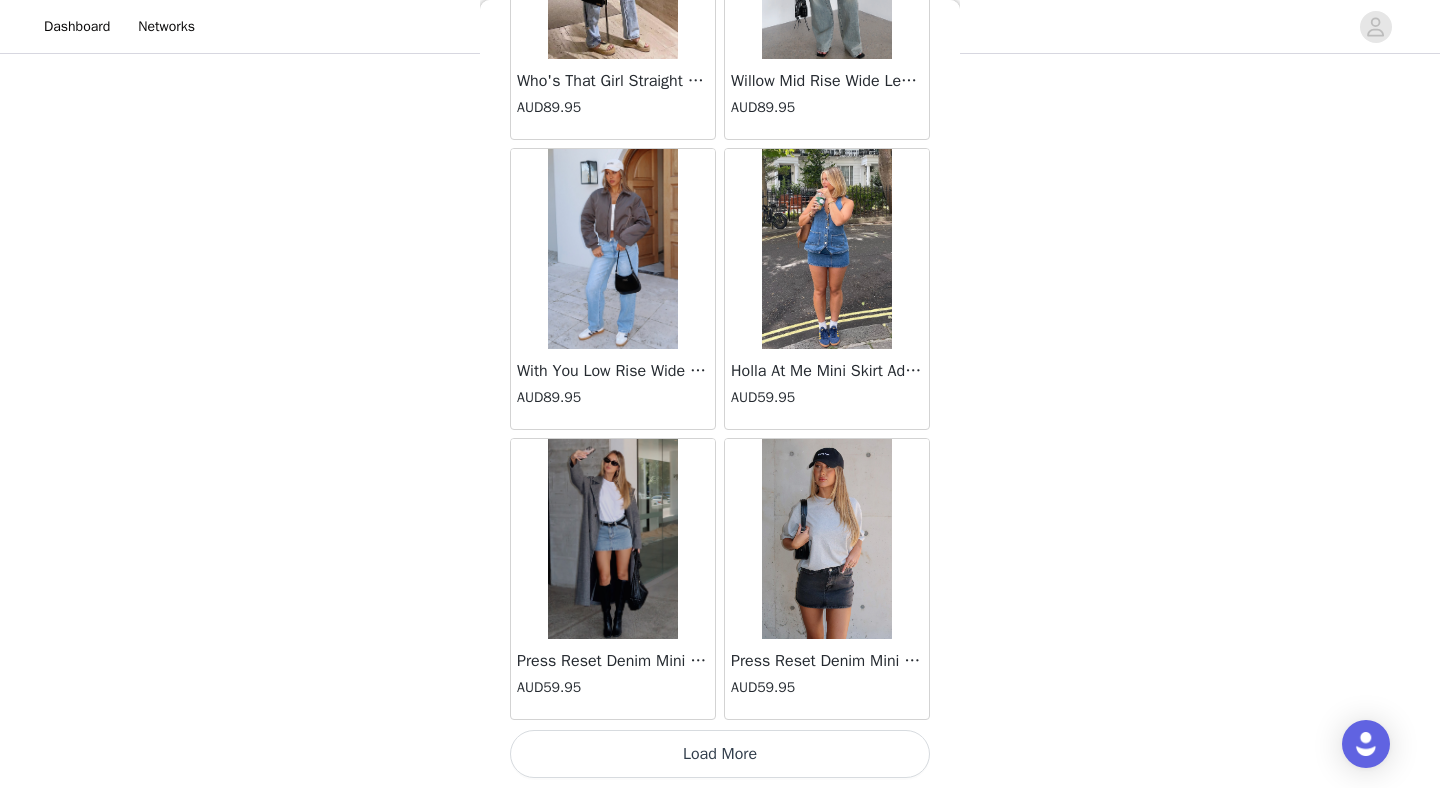 click on "Load More" at bounding box center (720, 754) 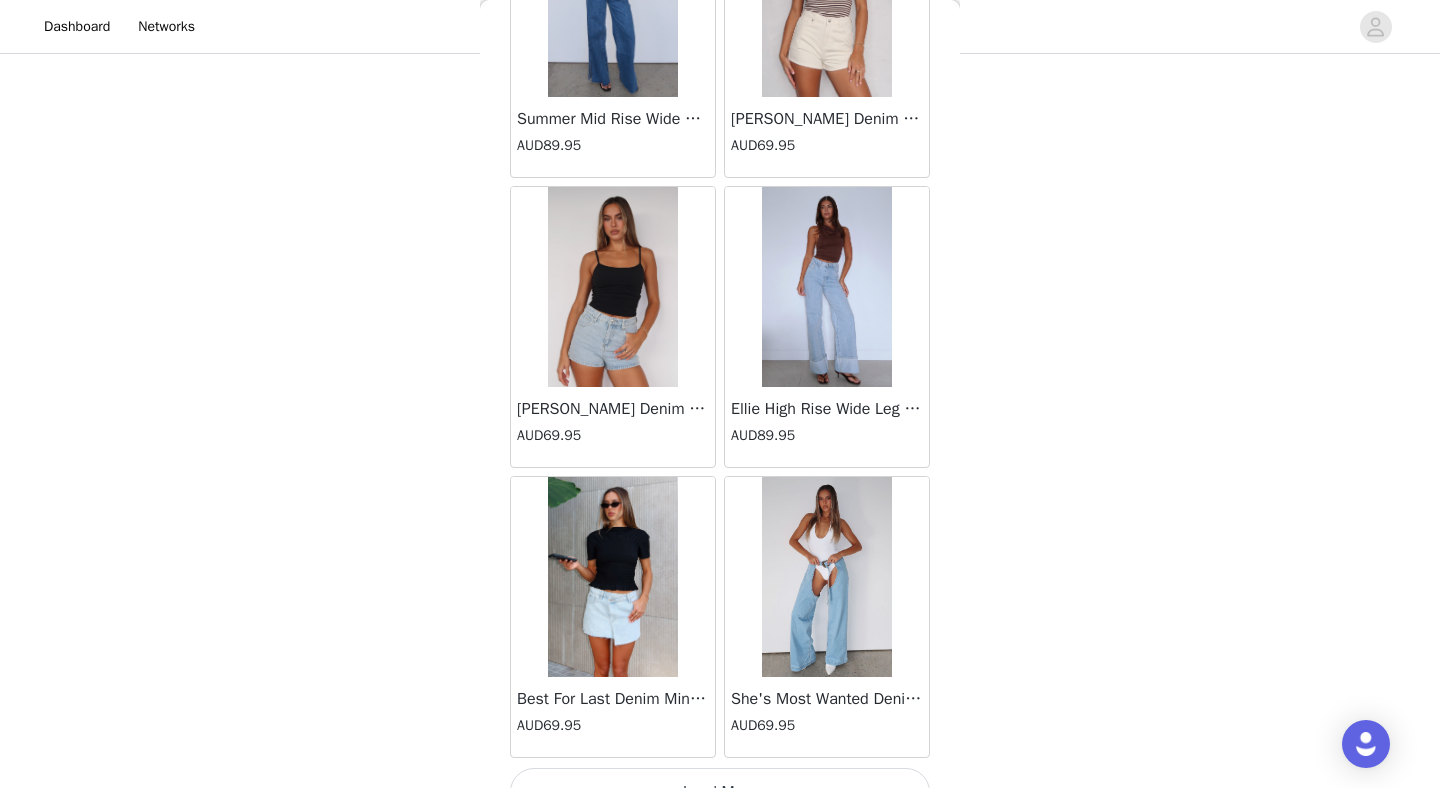scroll, scrollTop: 5172, scrollLeft: 0, axis: vertical 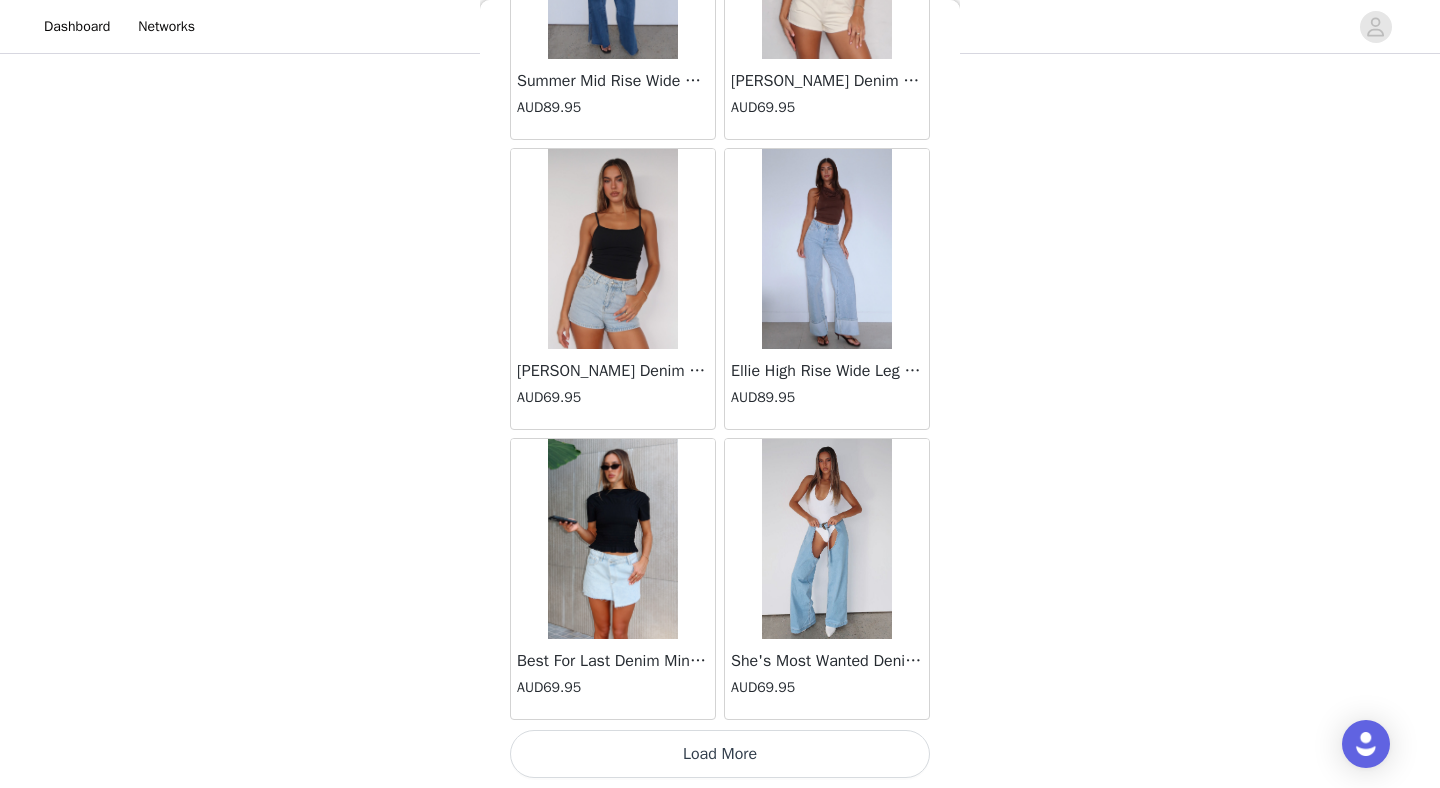 click on "Load More" at bounding box center (720, 754) 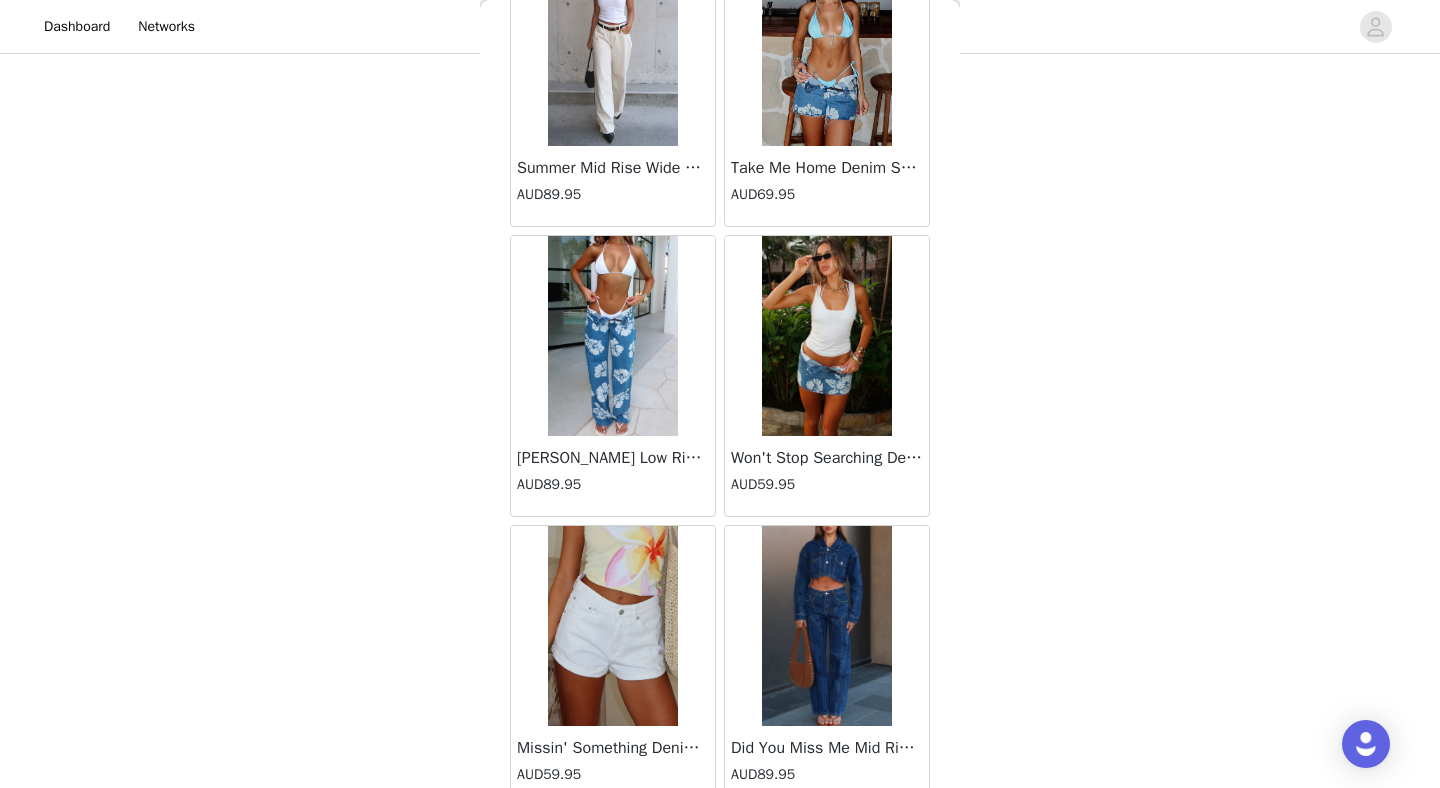 scroll, scrollTop: 8072, scrollLeft: 0, axis: vertical 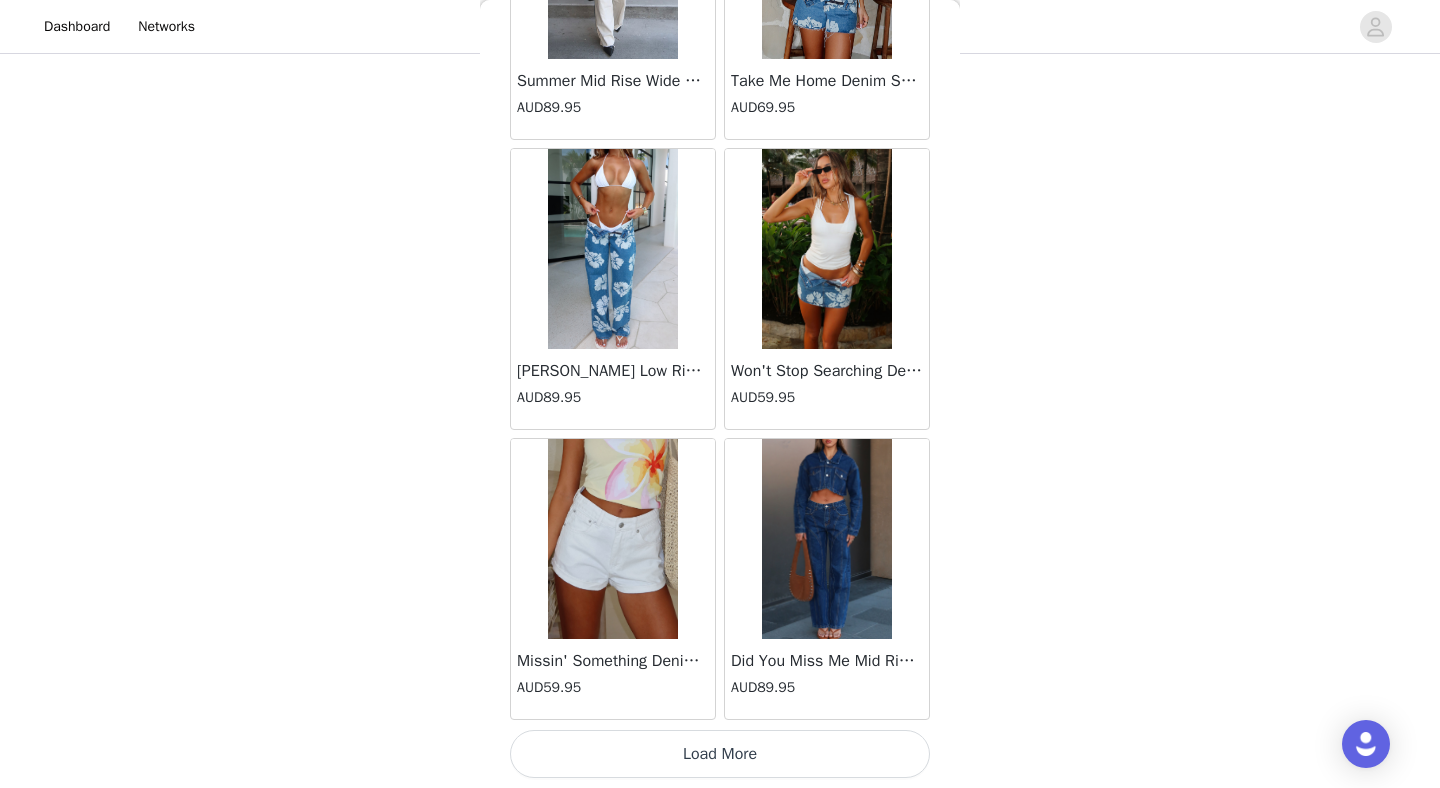 click on "Load More" at bounding box center (720, 754) 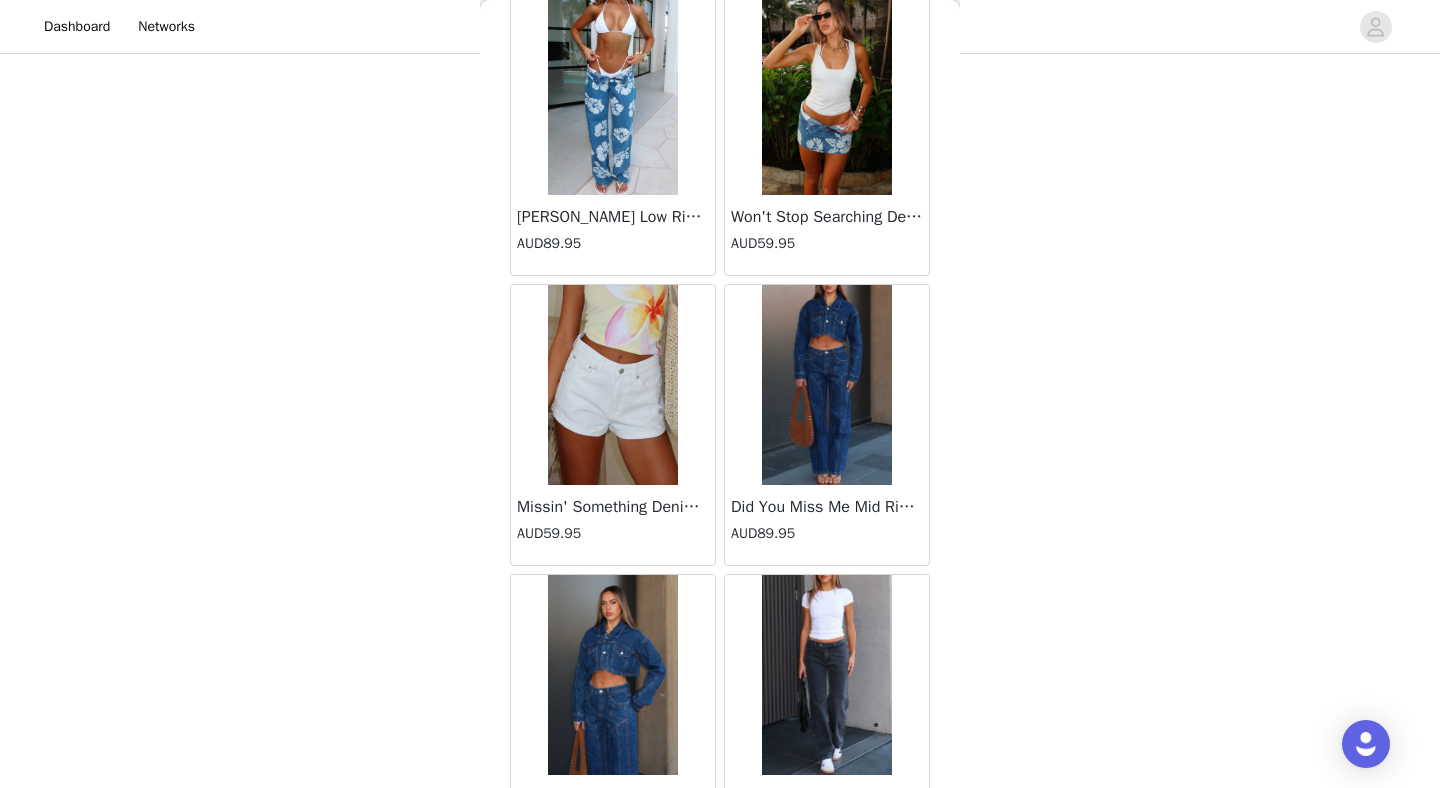 scroll, scrollTop: 8588, scrollLeft: 0, axis: vertical 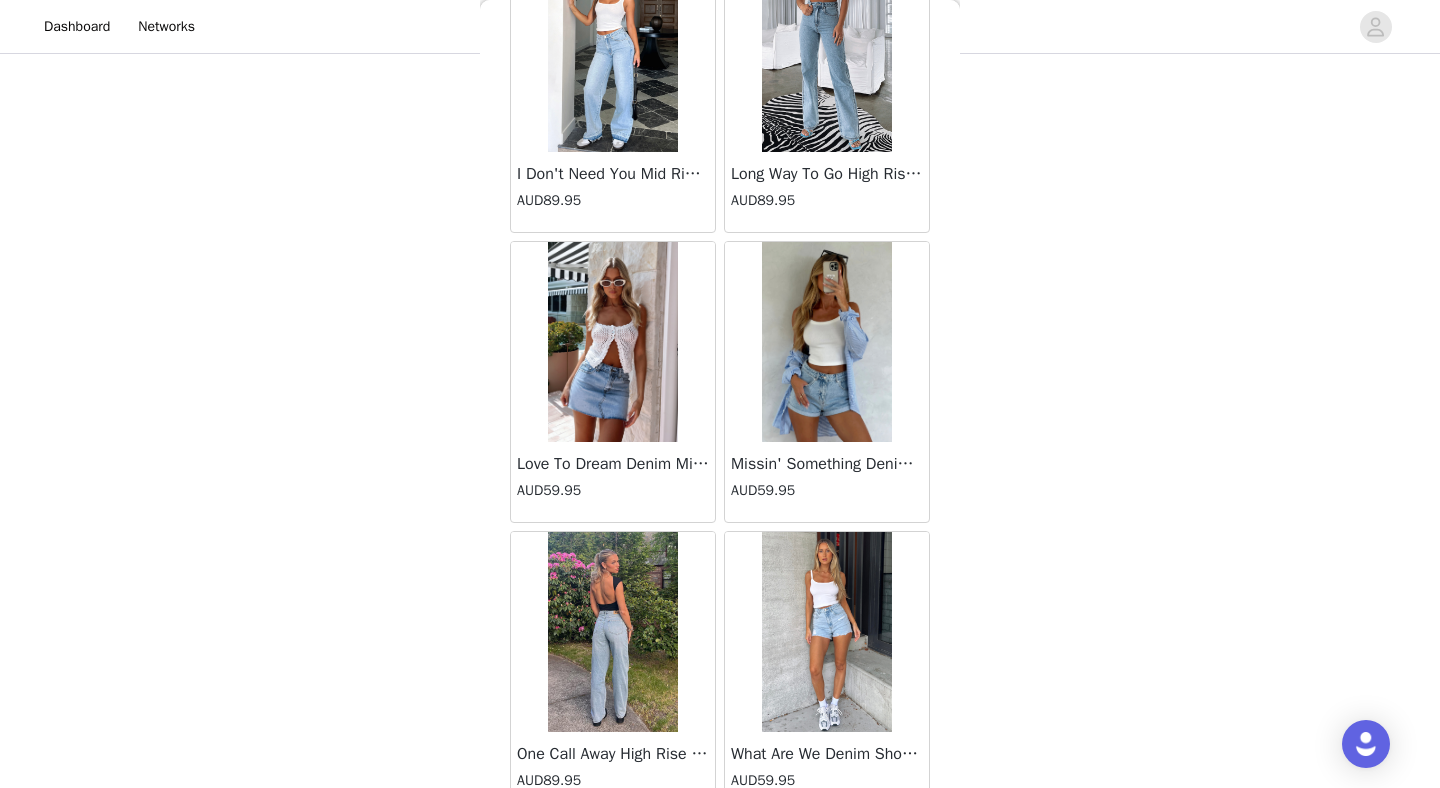 drag, startPoint x: 943, startPoint y: 161, endPoint x: 943, endPoint y: 109, distance: 52 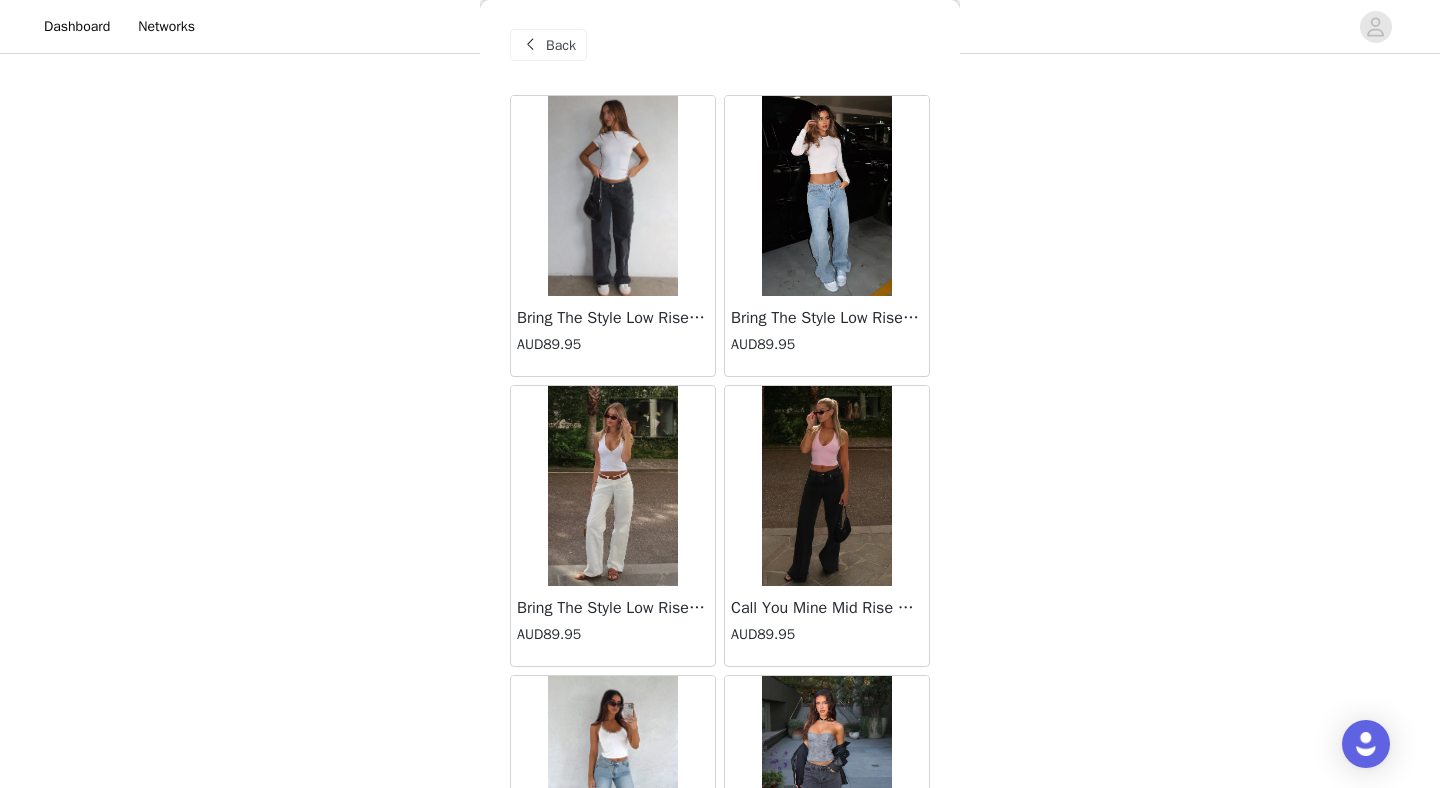 scroll, scrollTop: 0, scrollLeft: 0, axis: both 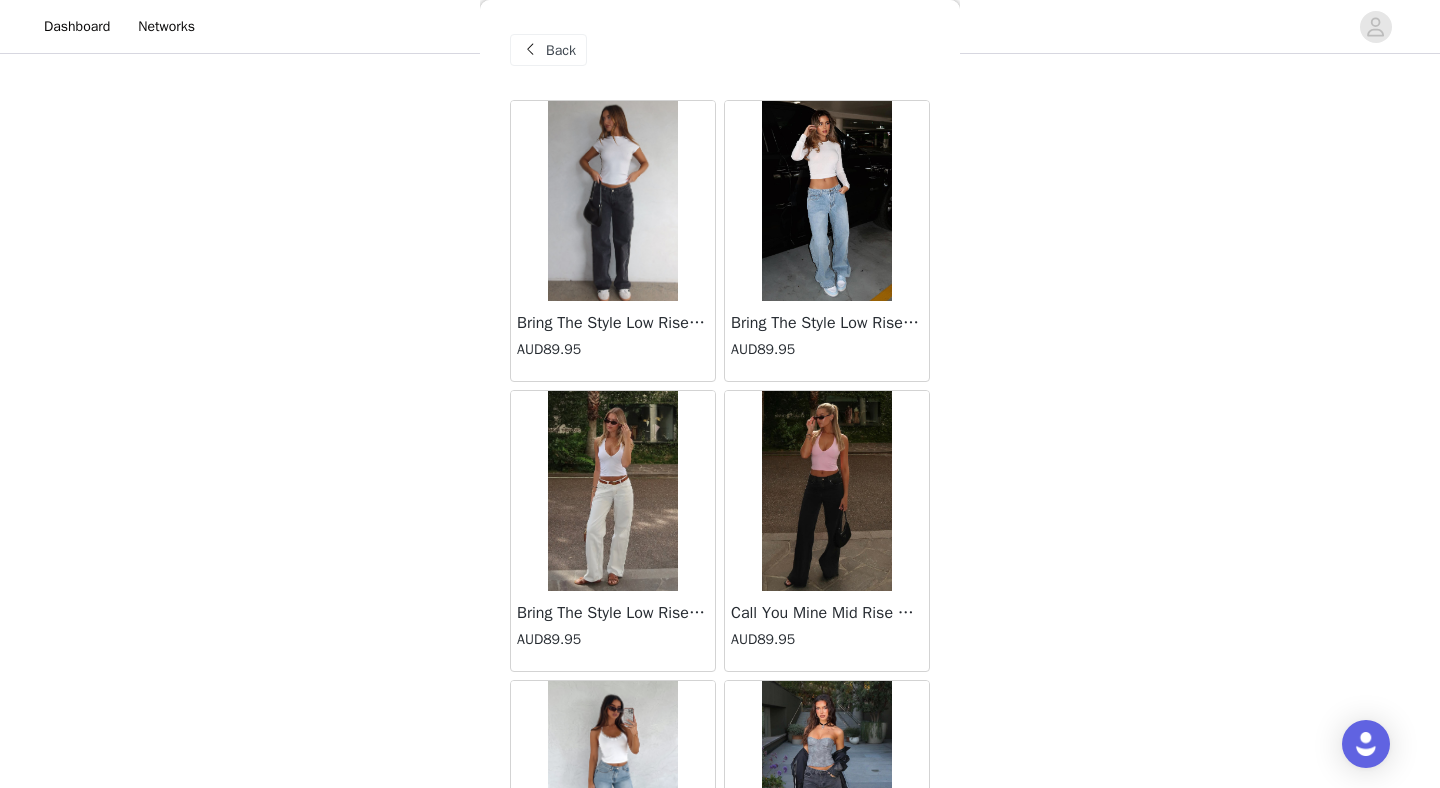 click on "Back" at bounding box center [561, 50] 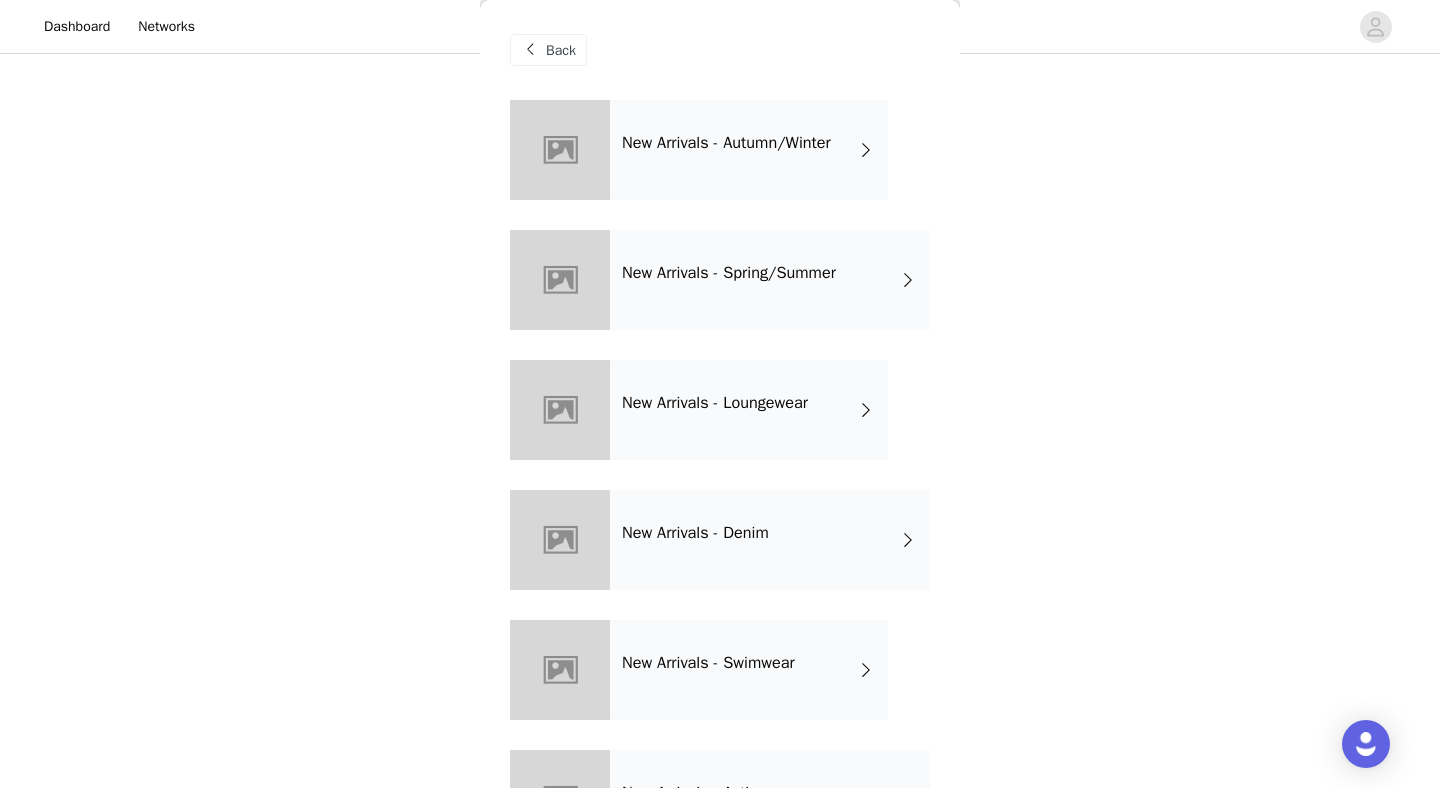 click on "New Arrivals - Swimwear" at bounding box center (749, 670) 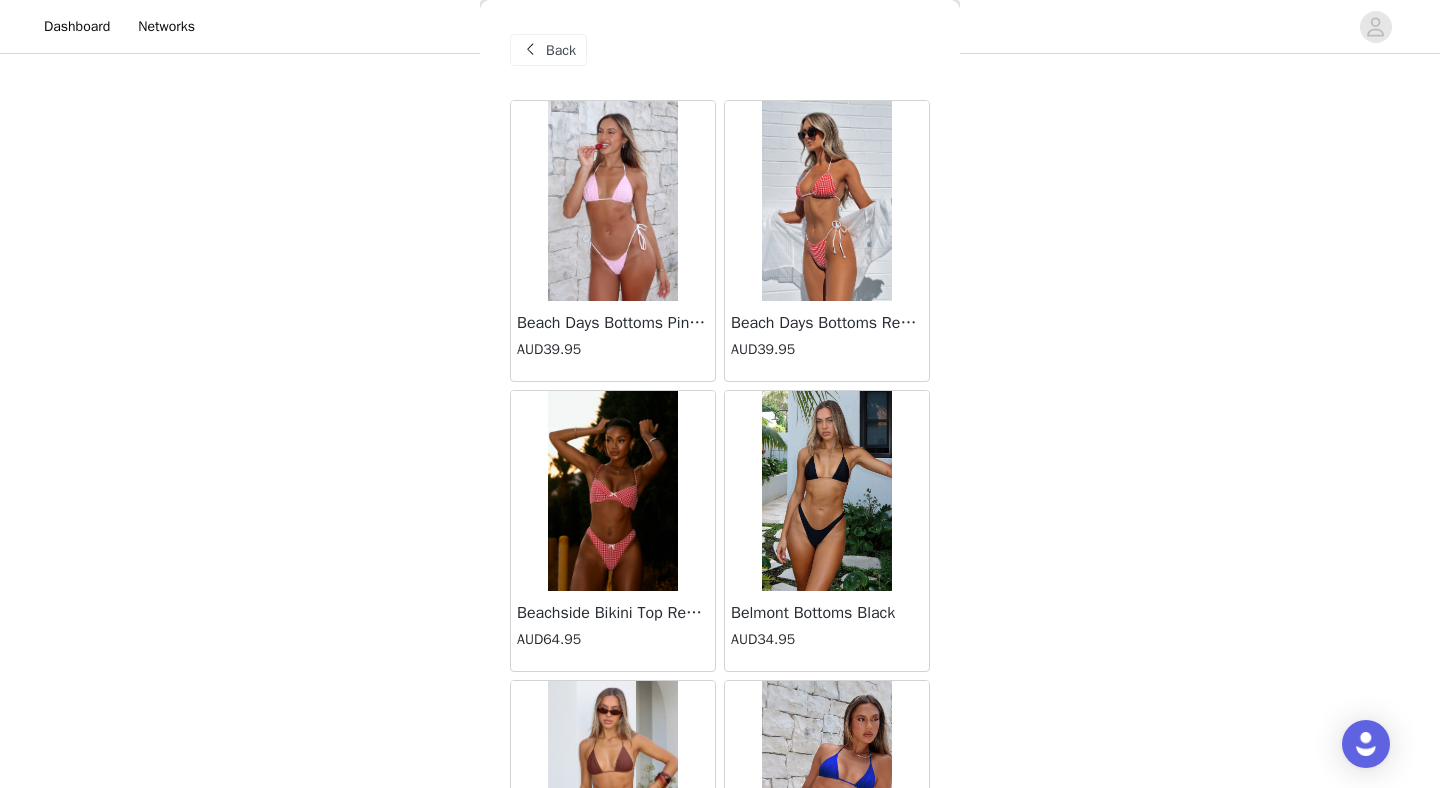 click on "Back" at bounding box center [561, 50] 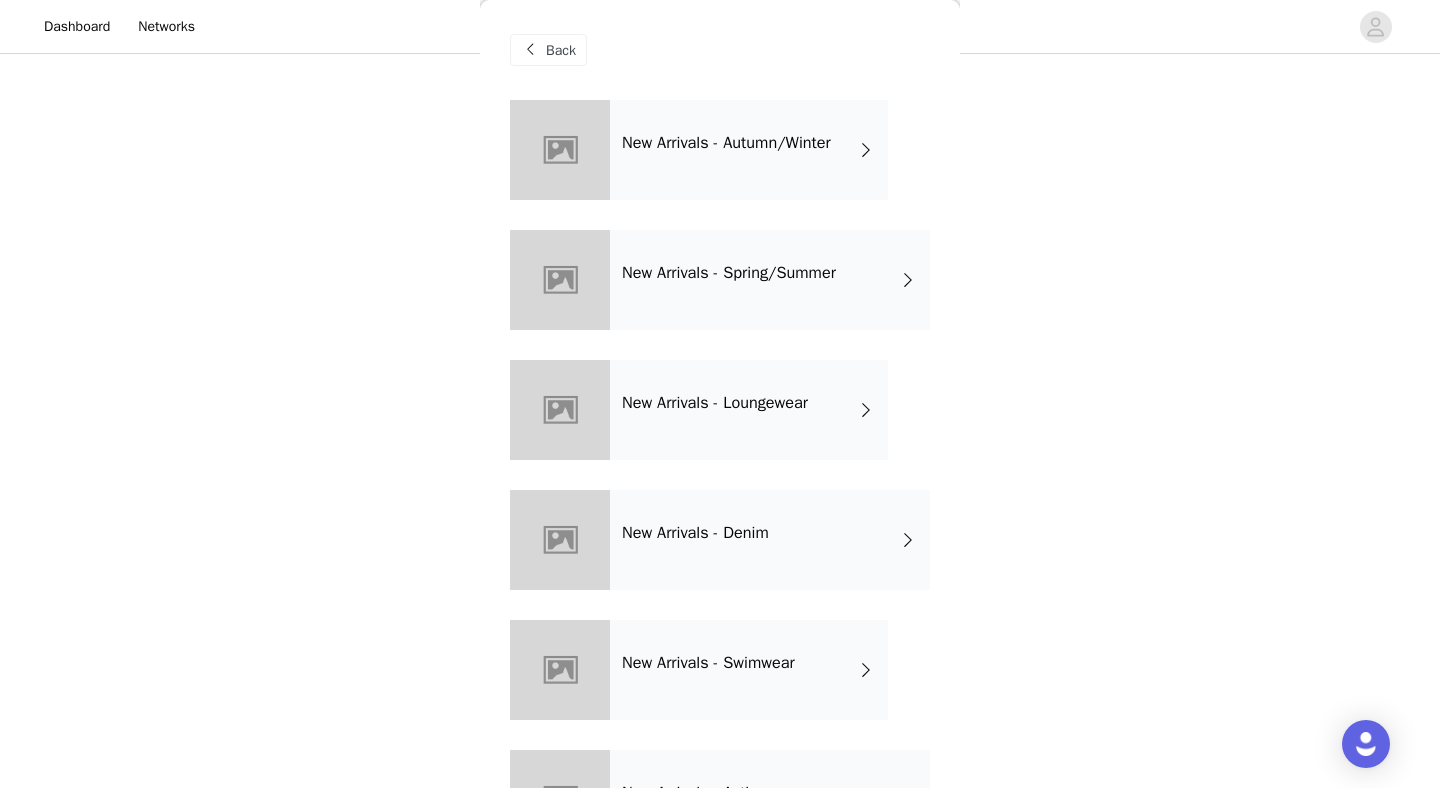 click on "New Arrivals - Autumn/Winter" at bounding box center [726, 143] 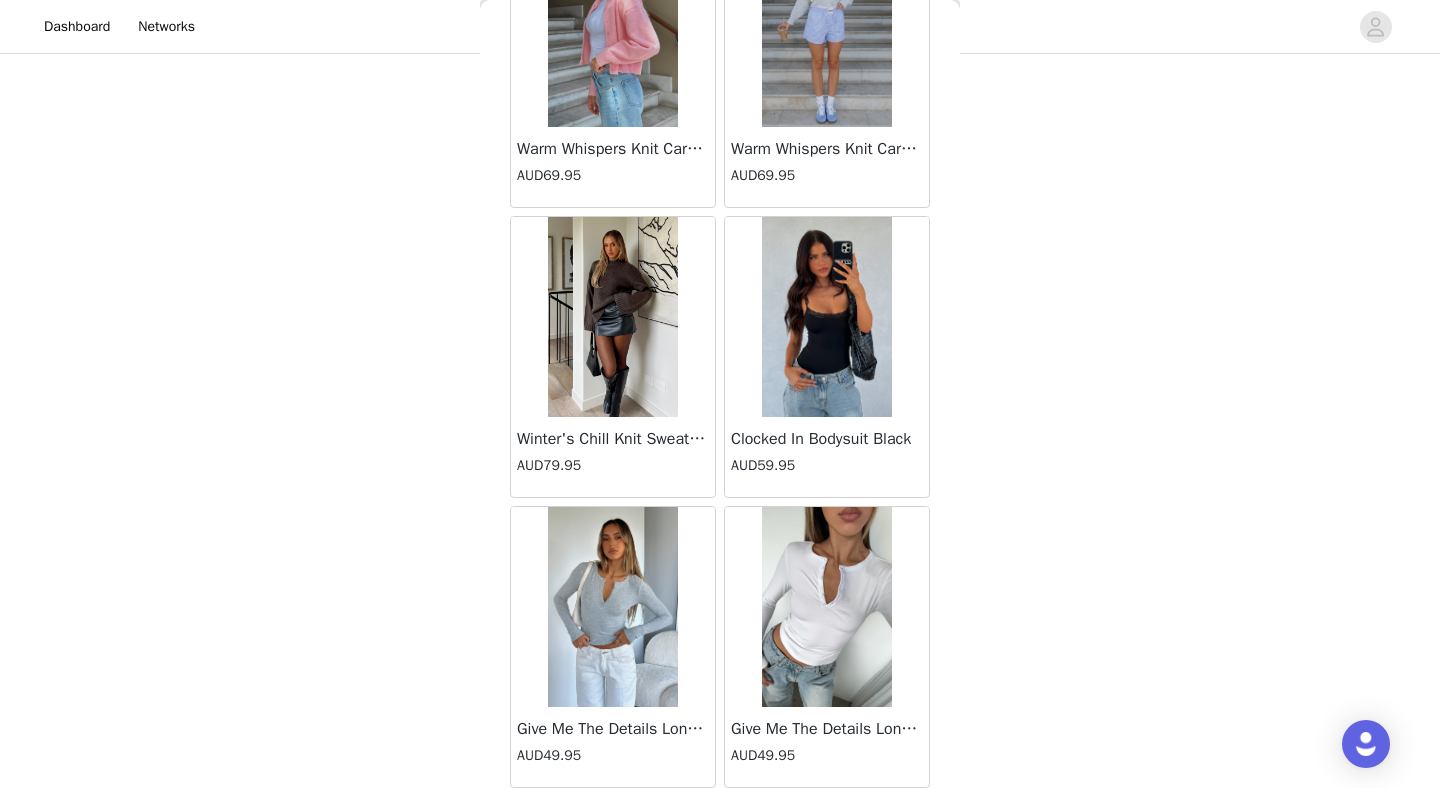 scroll, scrollTop: 2272, scrollLeft: 0, axis: vertical 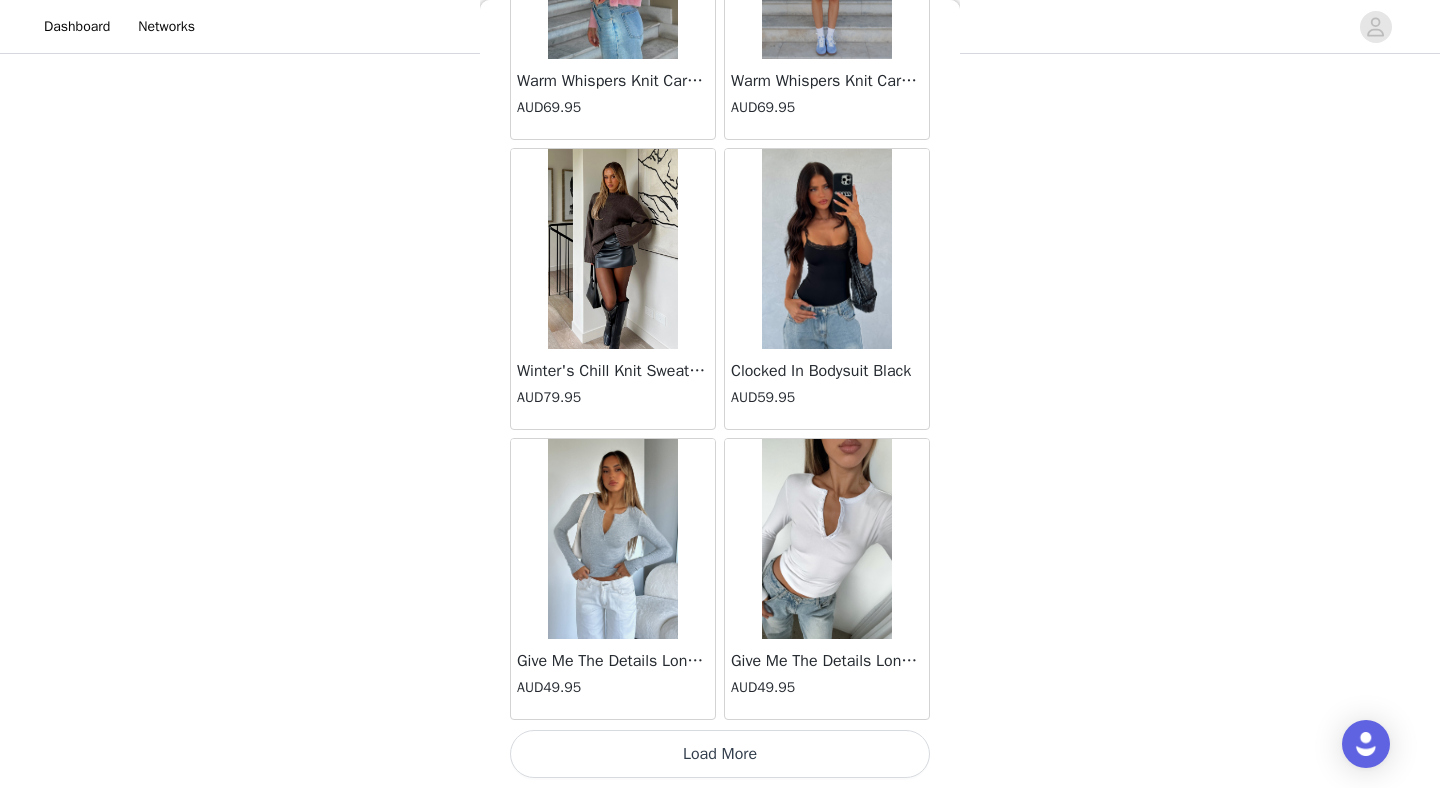 click on "Load More" at bounding box center (720, 754) 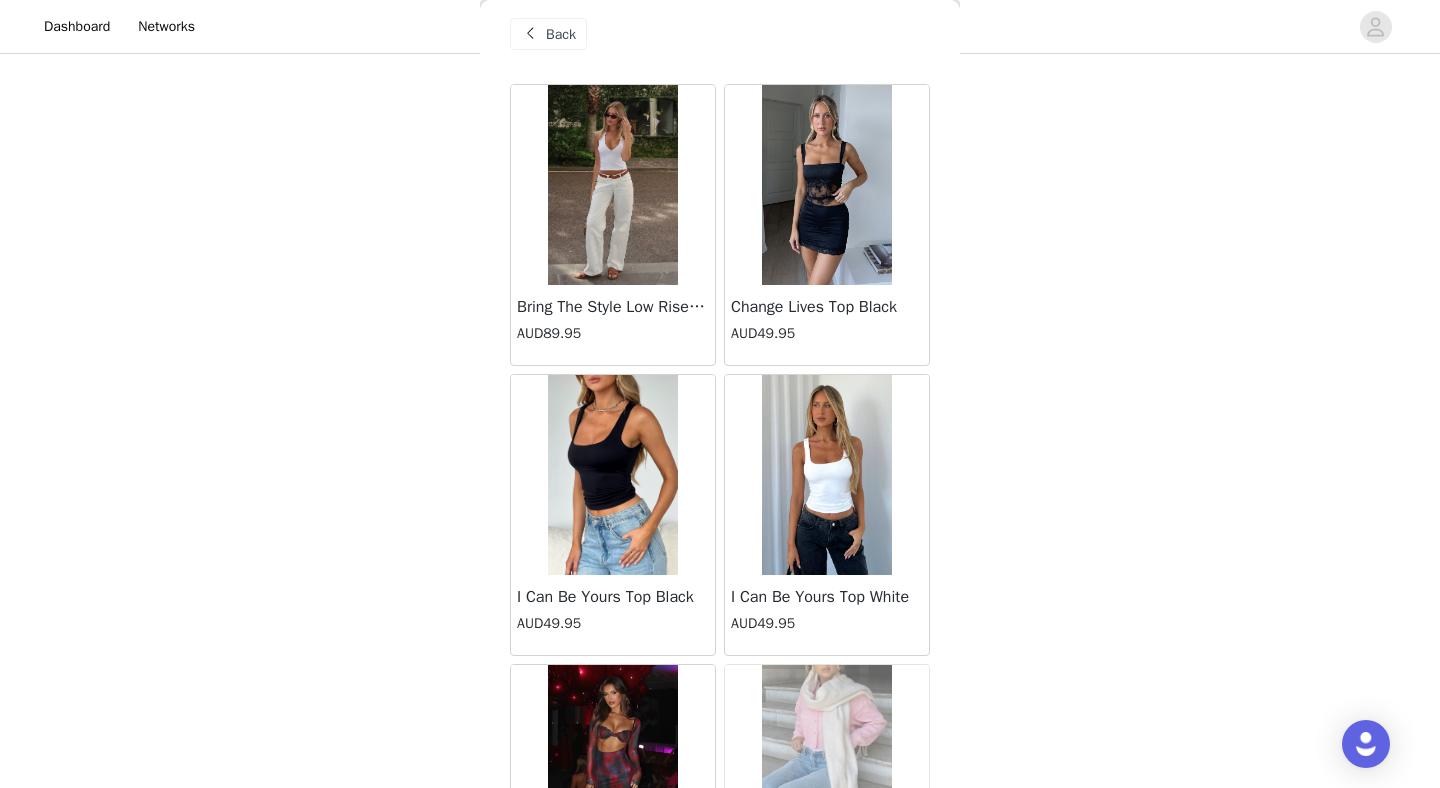 scroll, scrollTop: 0, scrollLeft: 0, axis: both 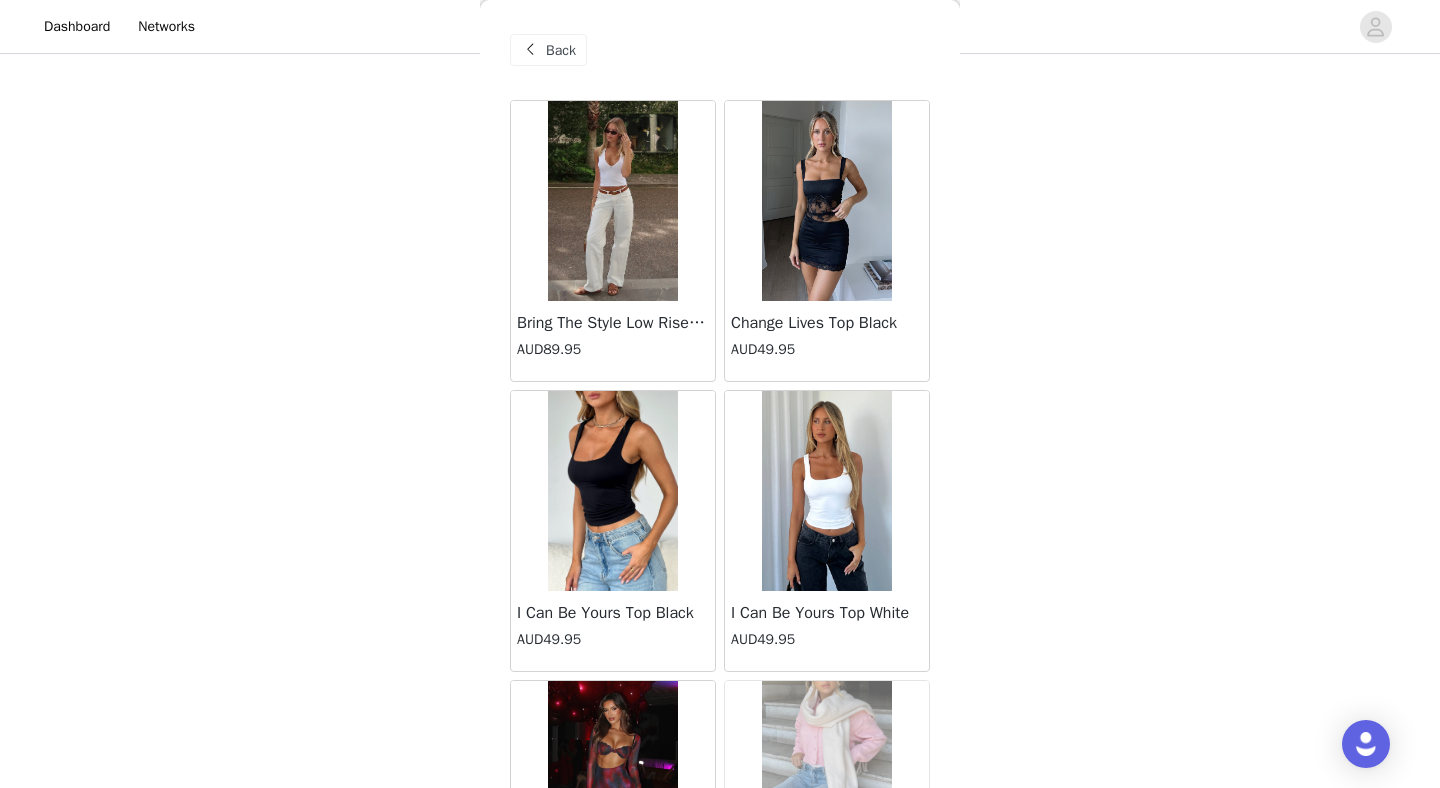 click on "Back" at bounding box center (561, 50) 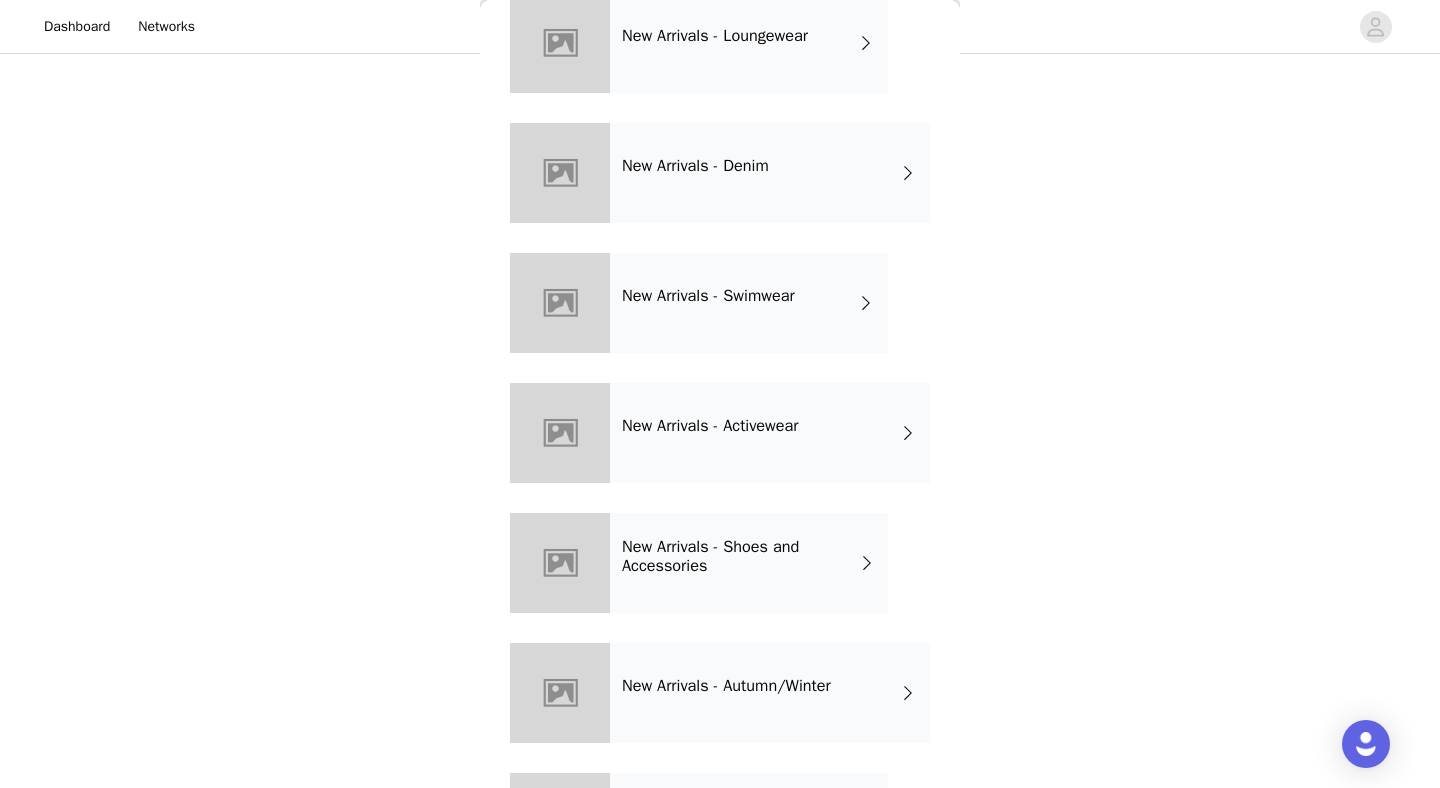 scroll, scrollTop: 0, scrollLeft: 0, axis: both 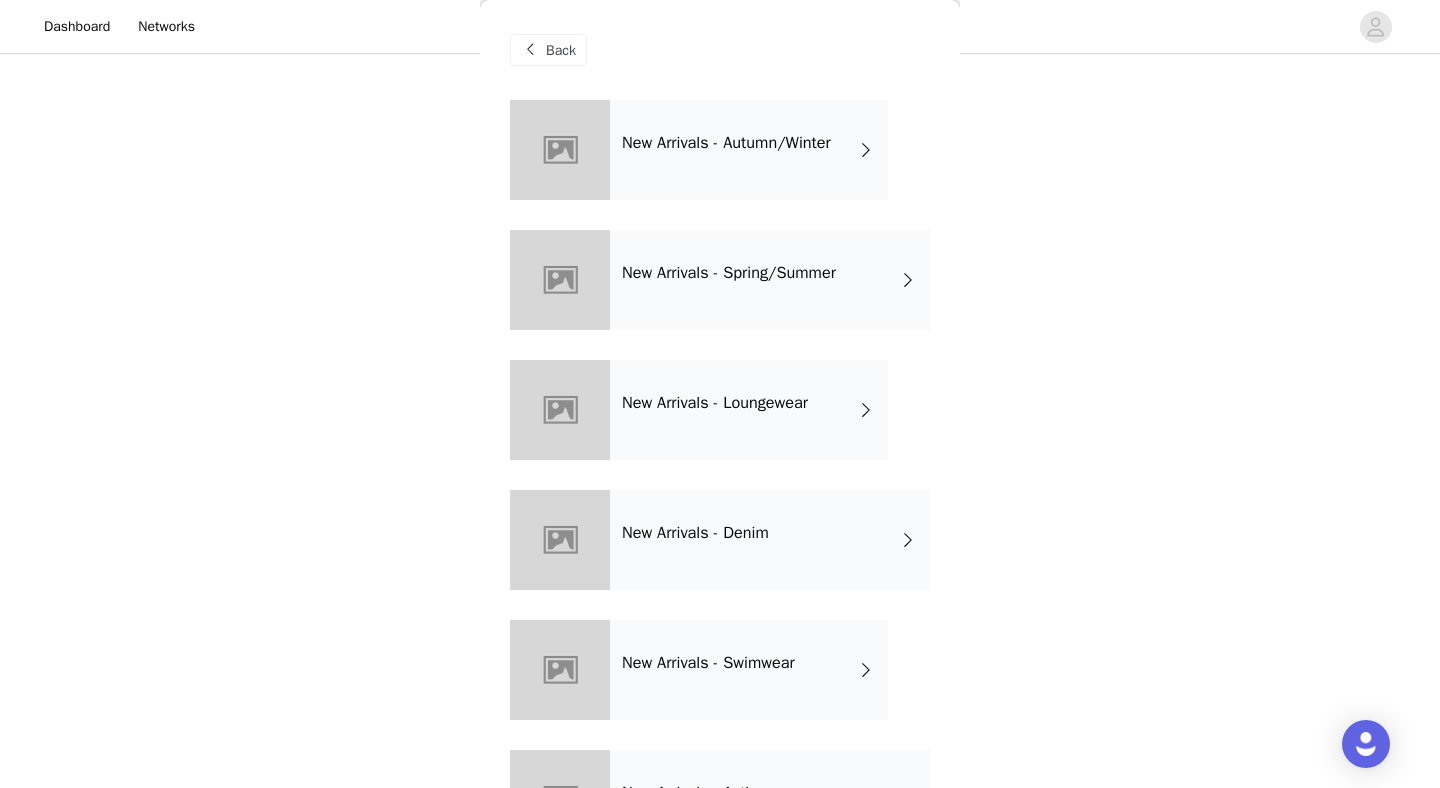 click on "New Arrivals - Spring/Summer" at bounding box center [770, 280] 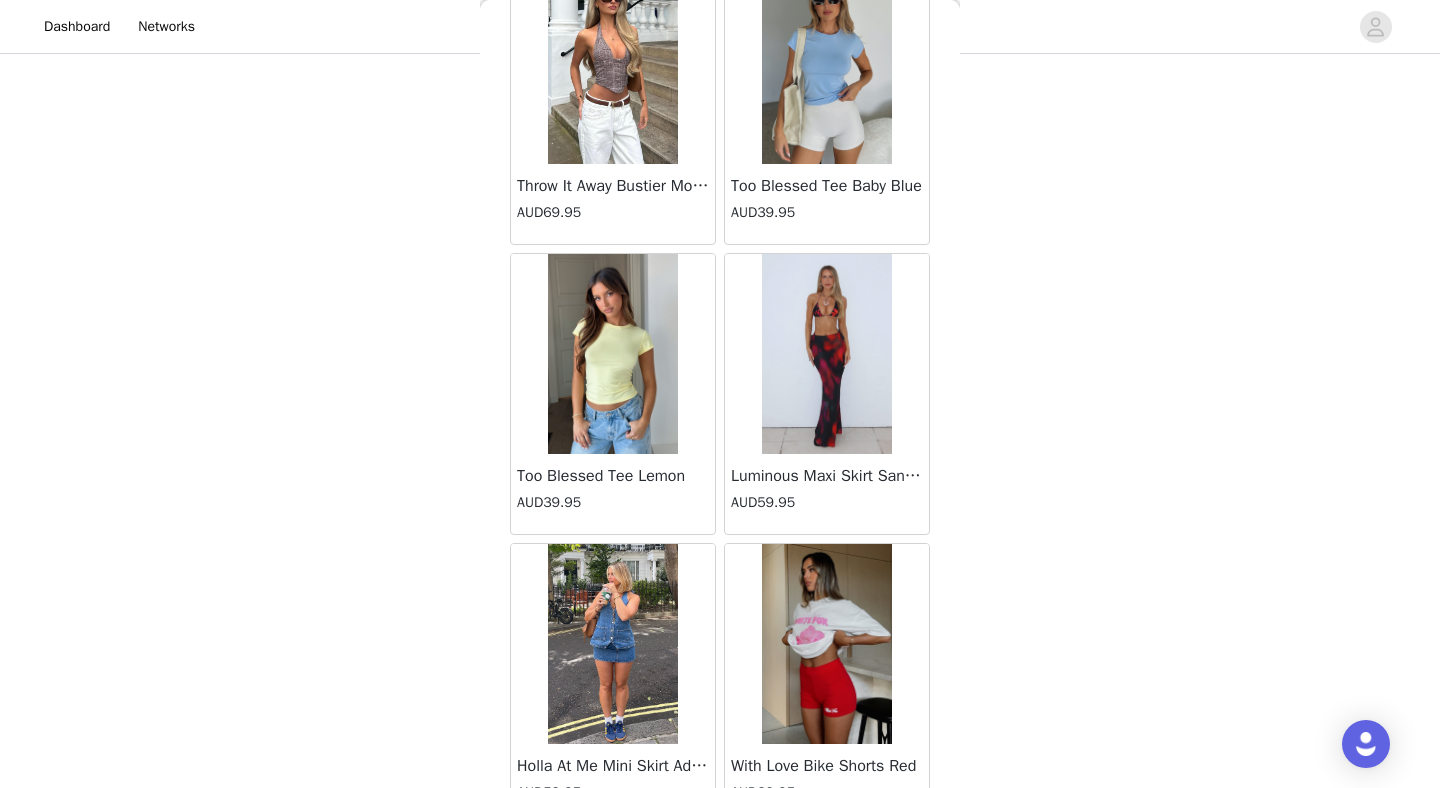 scroll, scrollTop: 2272, scrollLeft: 0, axis: vertical 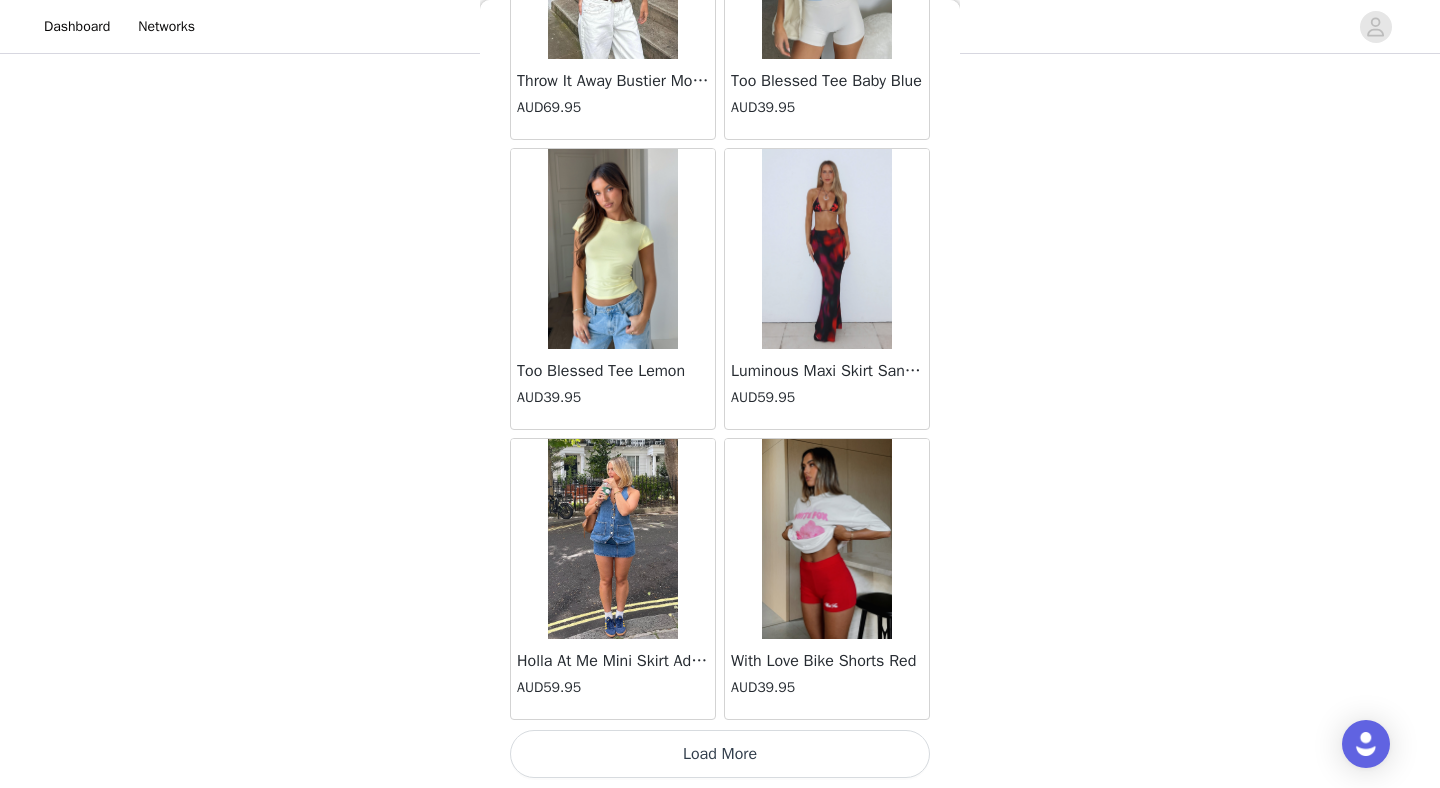 click on "Load More" at bounding box center [720, 754] 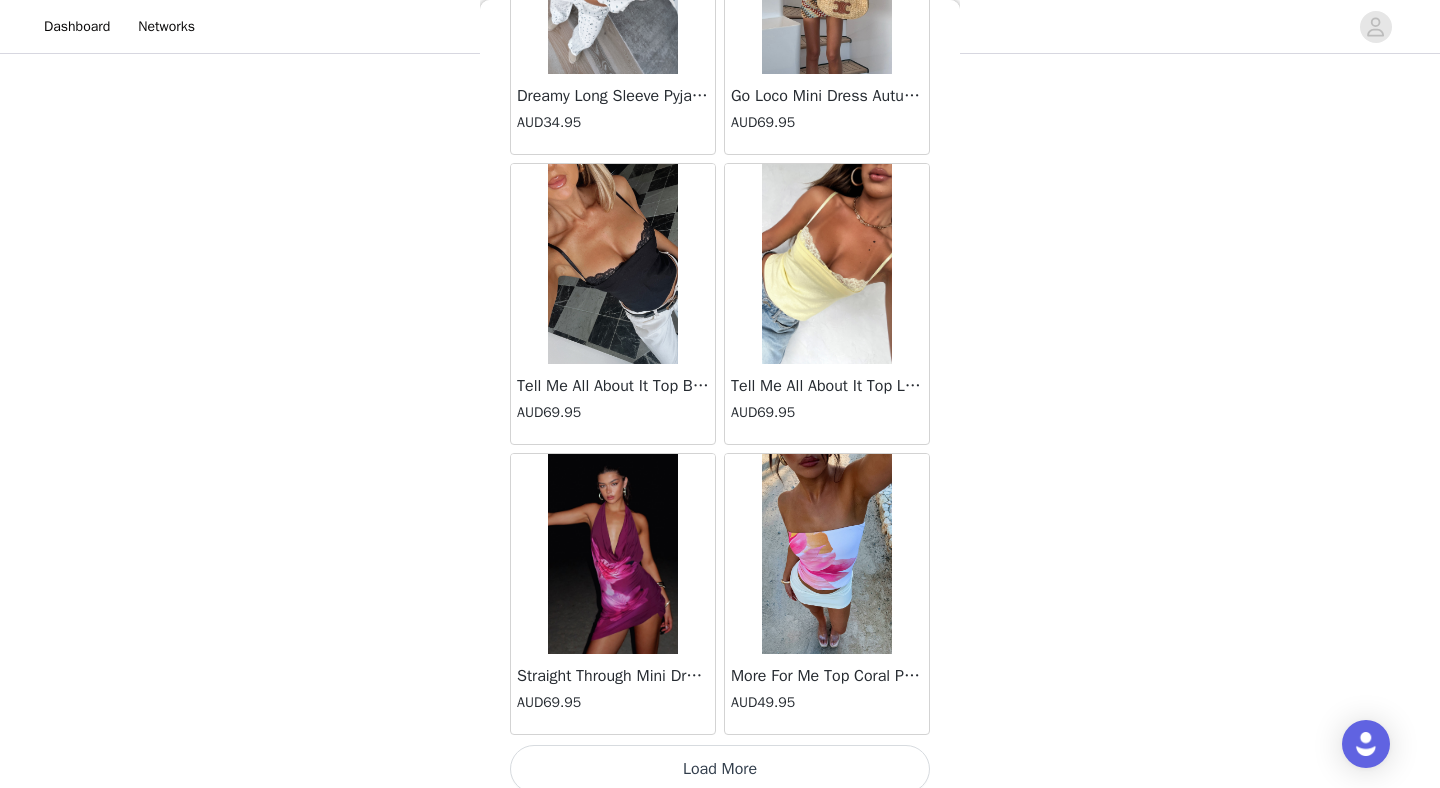scroll, scrollTop: 5172, scrollLeft: 0, axis: vertical 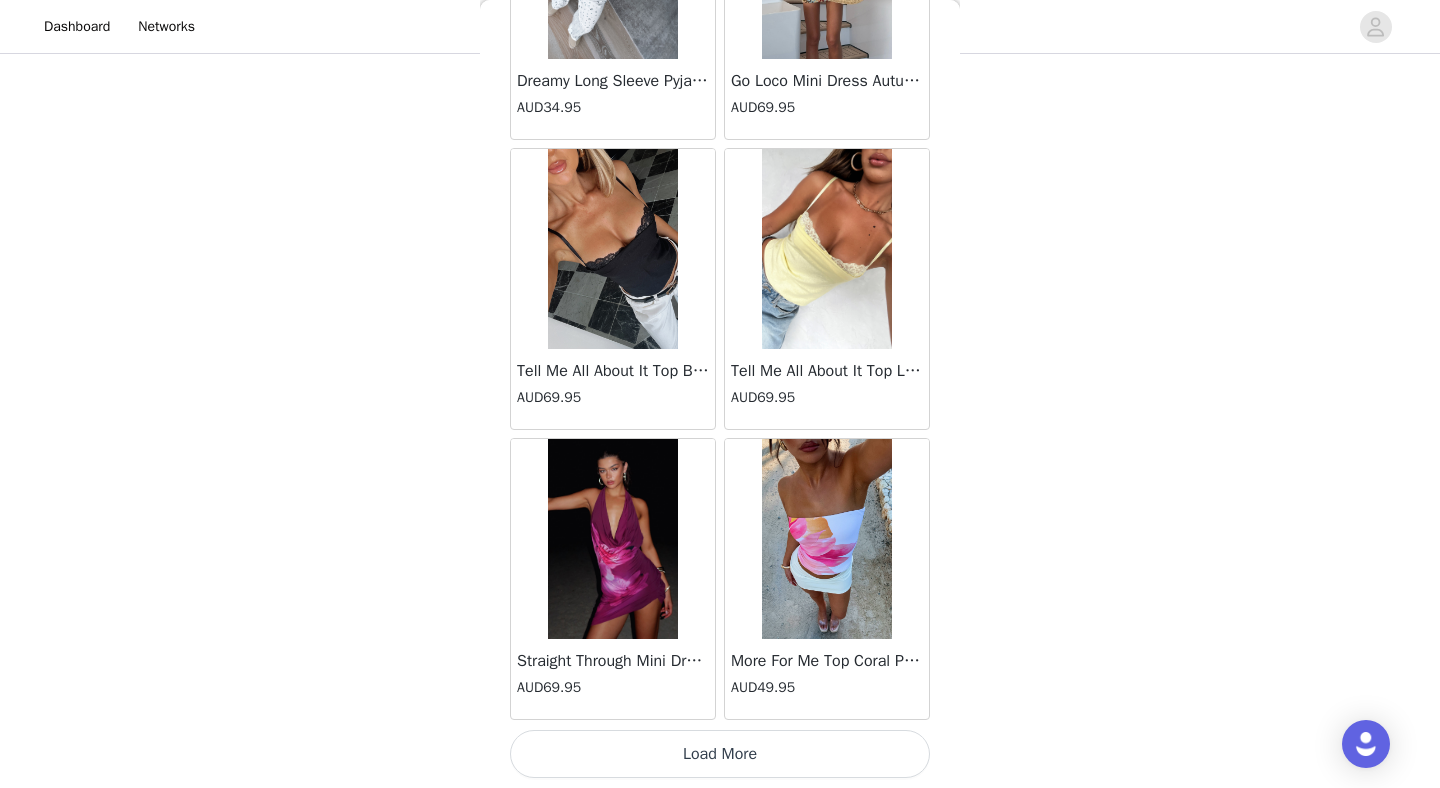 click on "Load More" at bounding box center (720, 754) 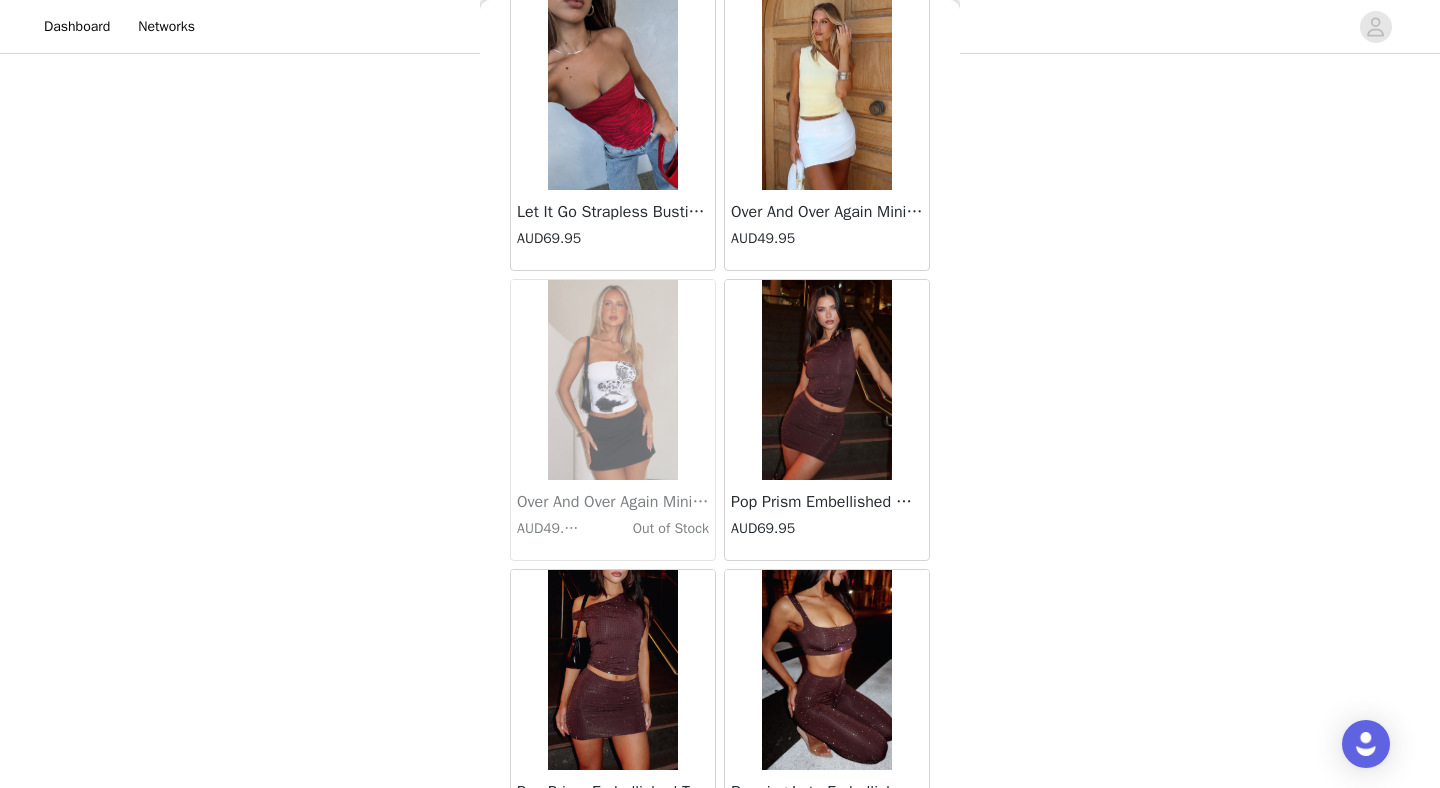 scroll, scrollTop: 8072, scrollLeft: 0, axis: vertical 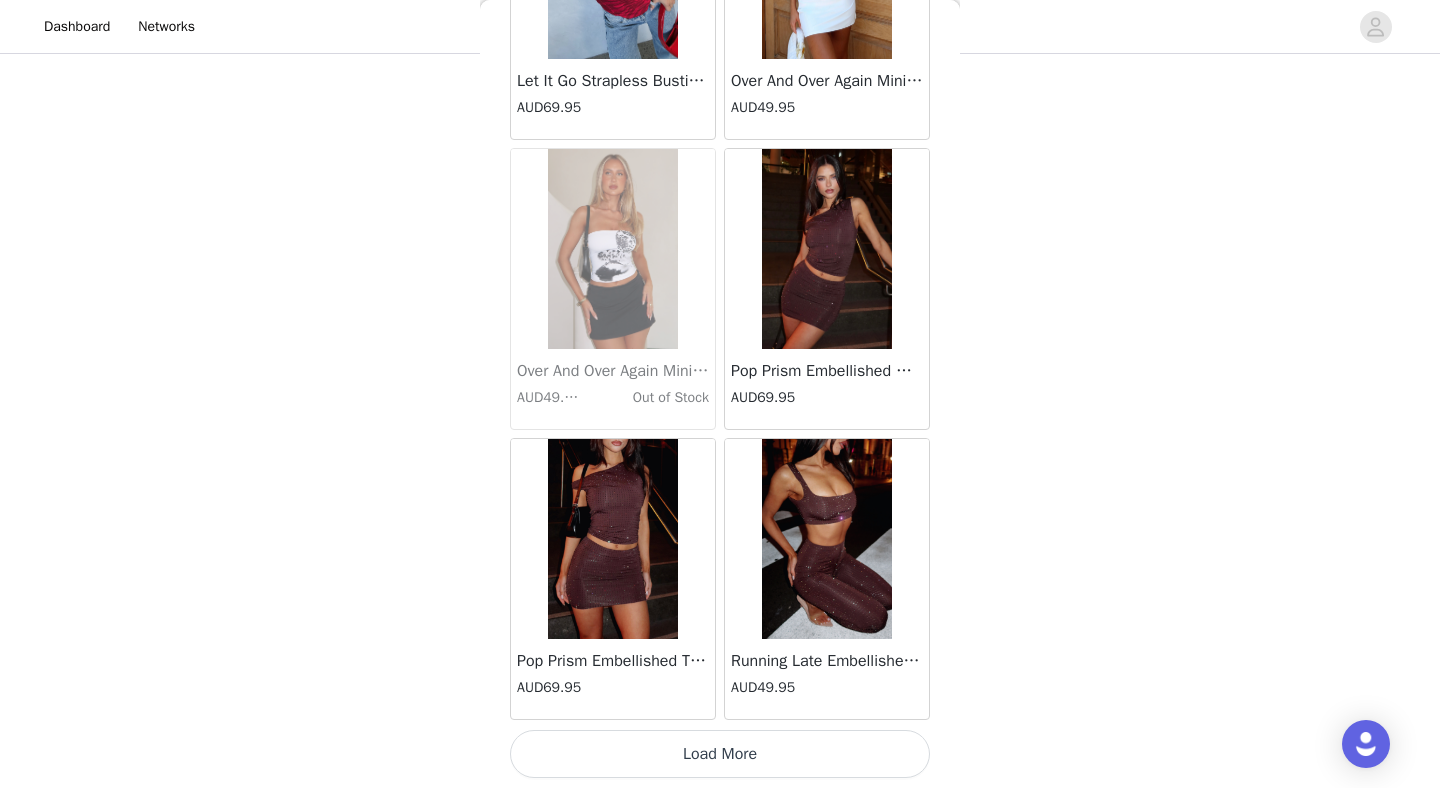 click on "Load More" at bounding box center [720, 754] 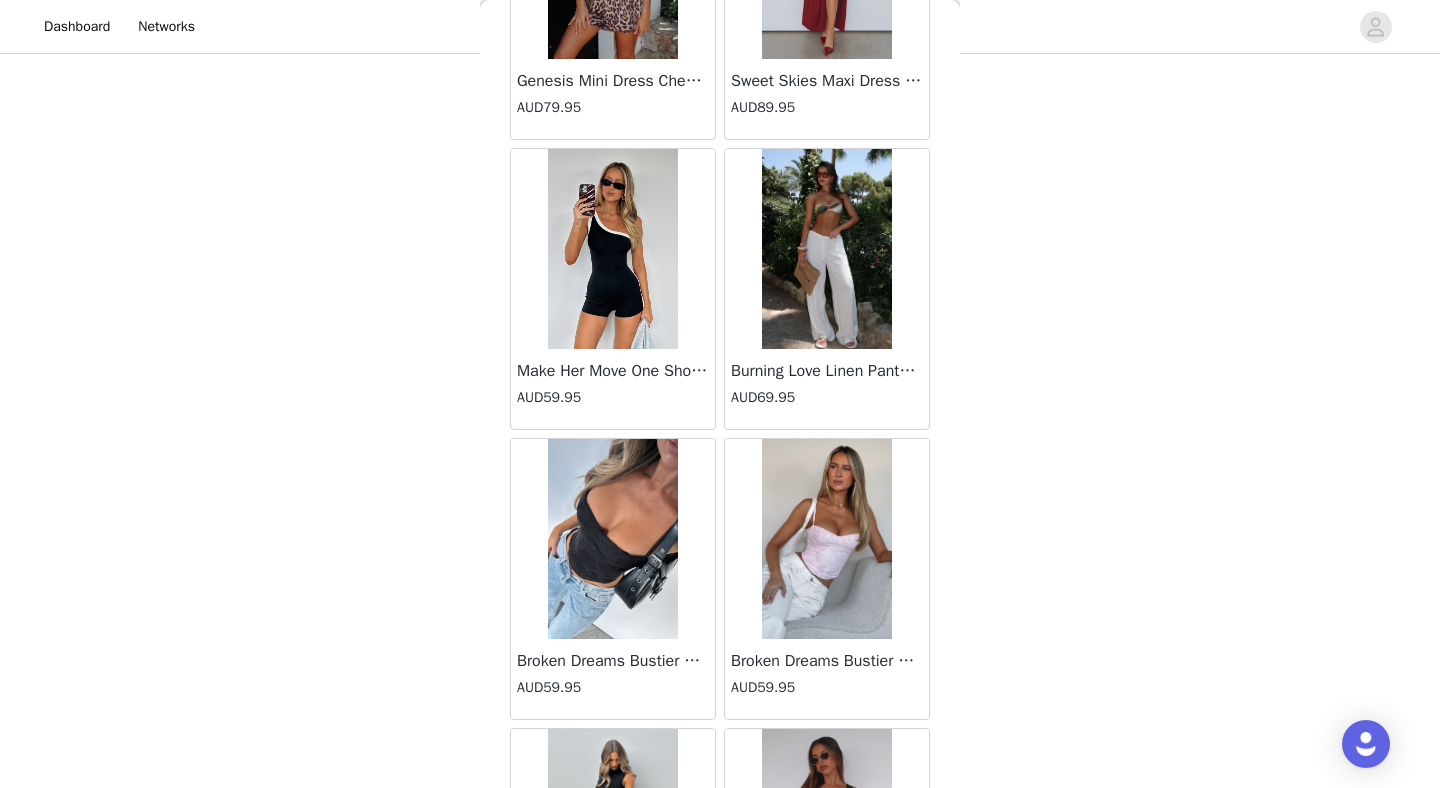 scroll, scrollTop: 8960, scrollLeft: 0, axis: vertical 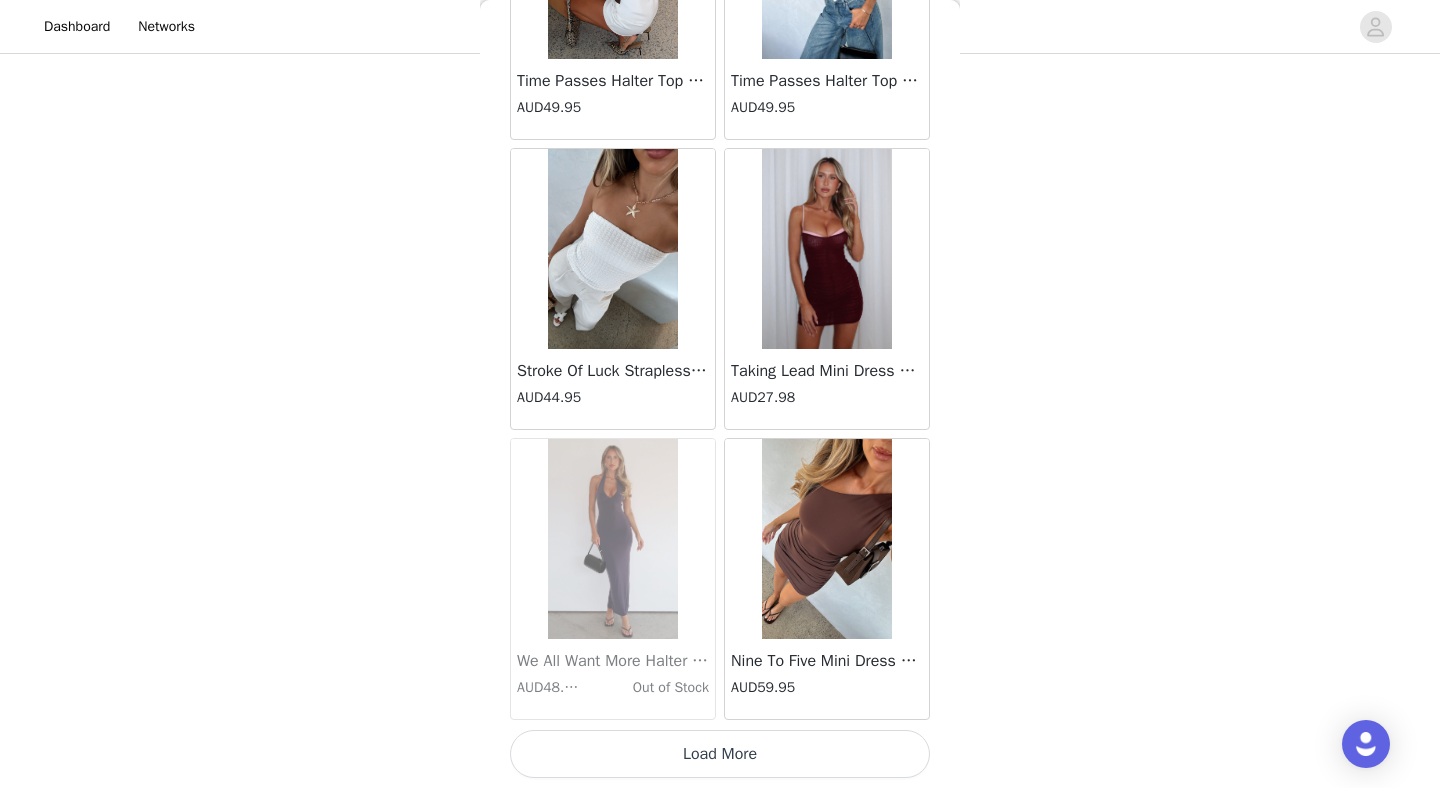 click on "Load More" at bounding box center [720, 754] 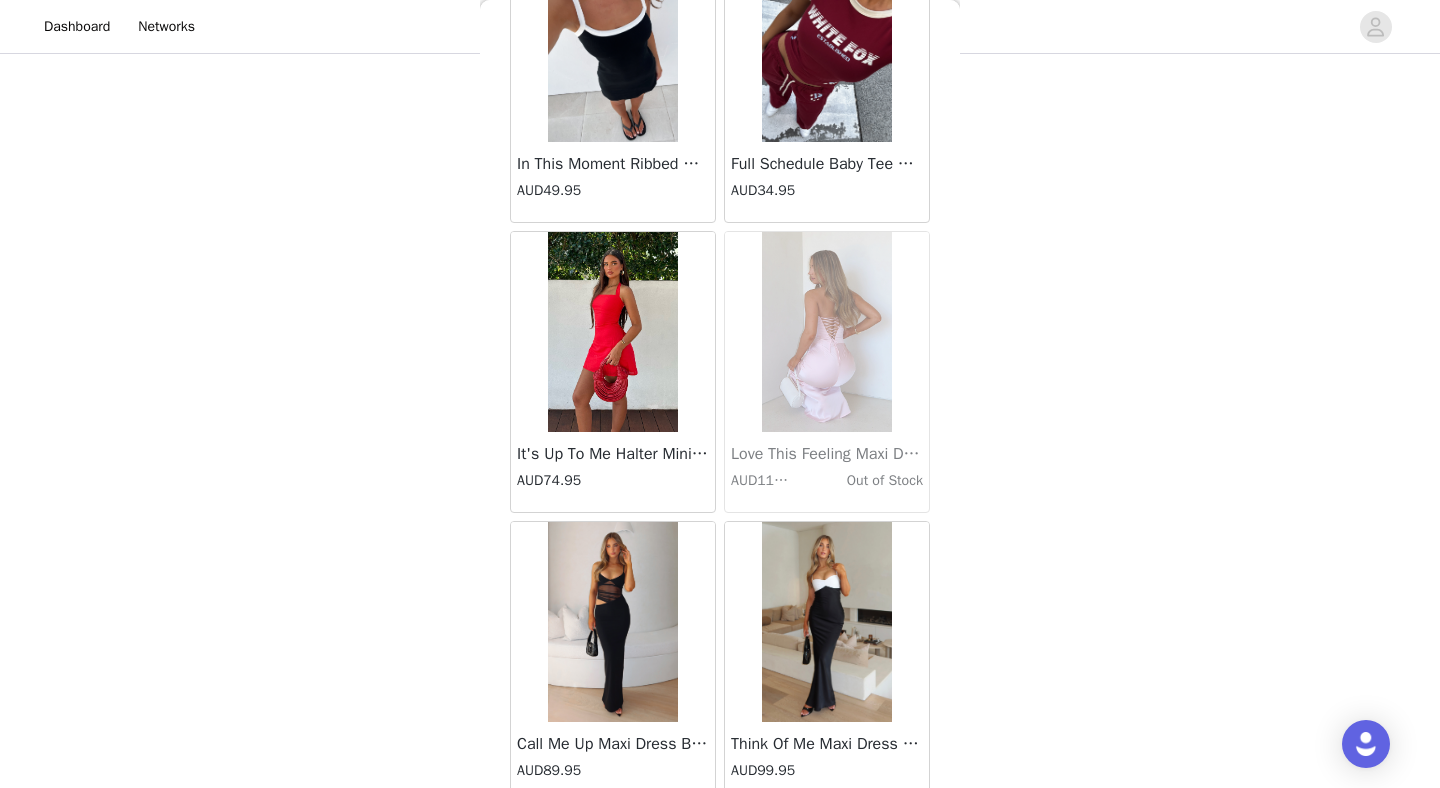 scroll, scrollTop: 13872, scrollLeft: 0, axis: vertical 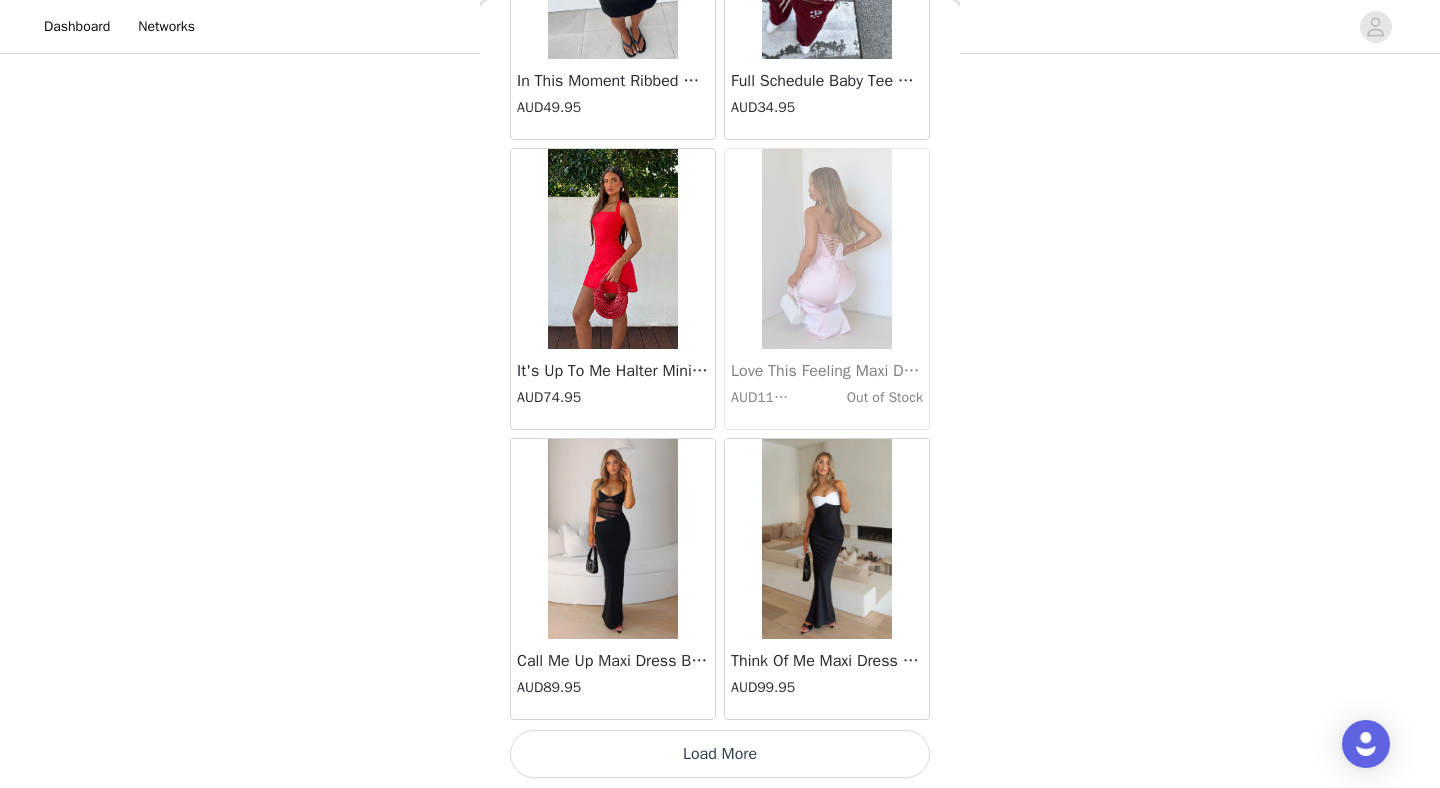 click on "Load More" at bounding box center (720, 754) 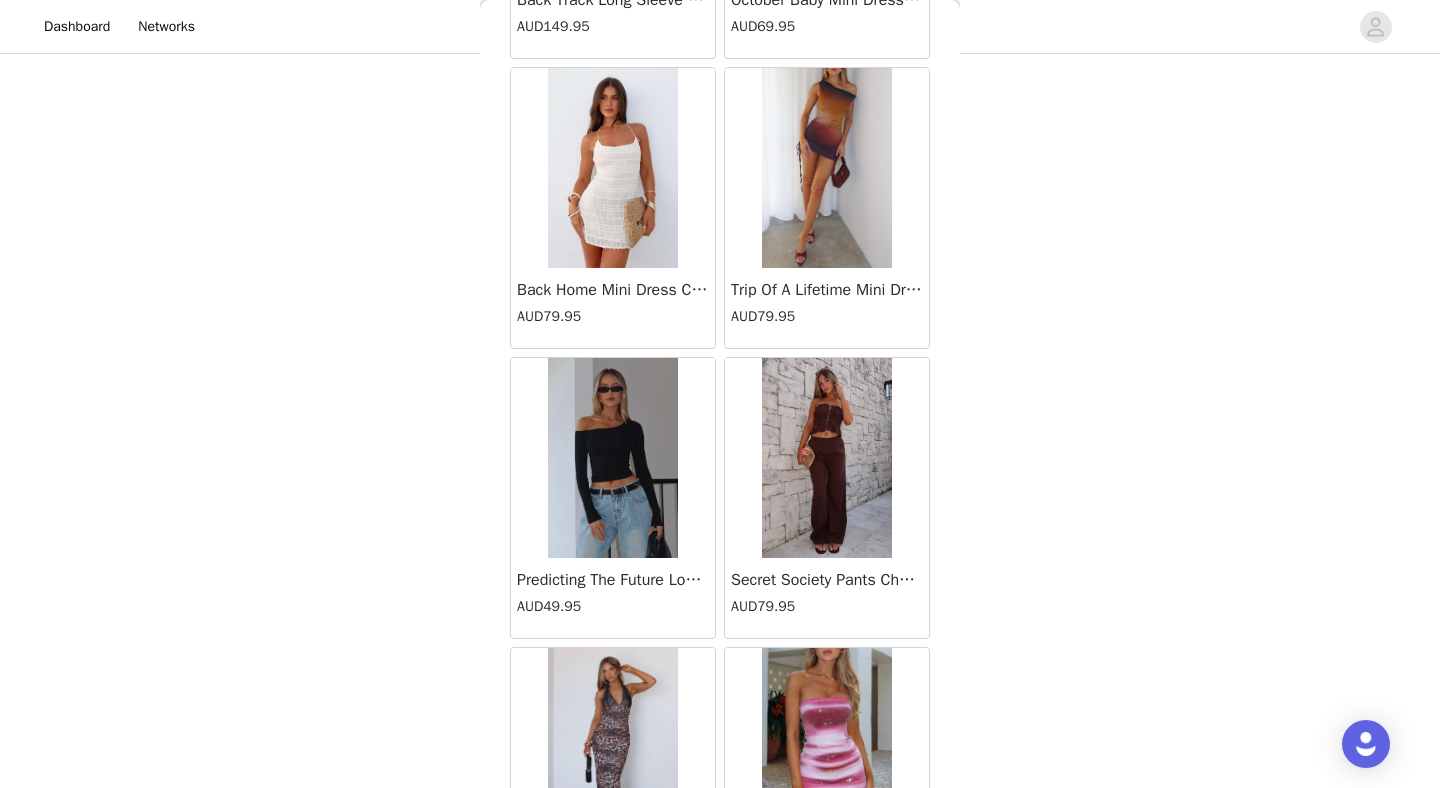 scroll, scrollTop: 16772, scrollLeft: 0, axis: vertical 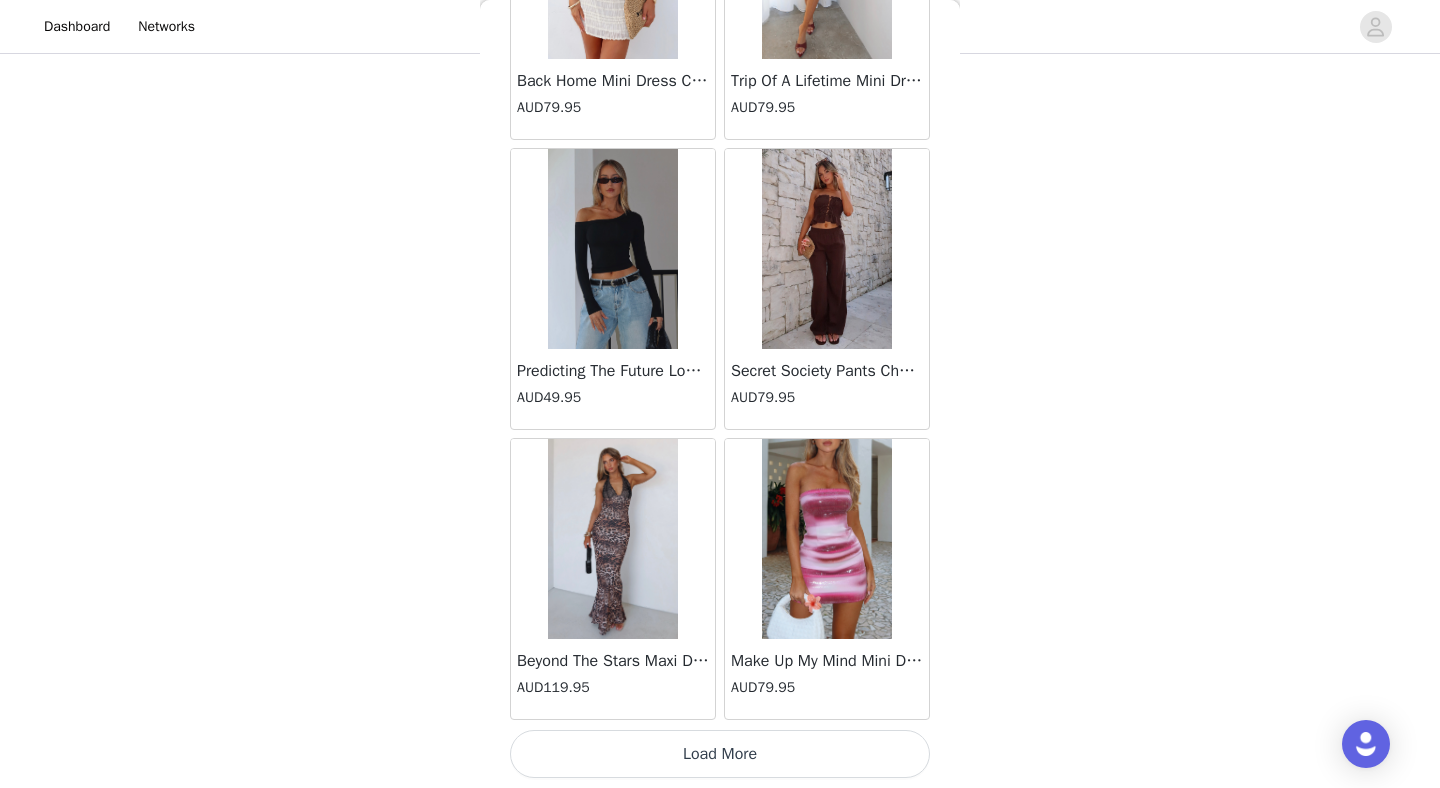 click on "Load More" at bounding box center (720, 754) 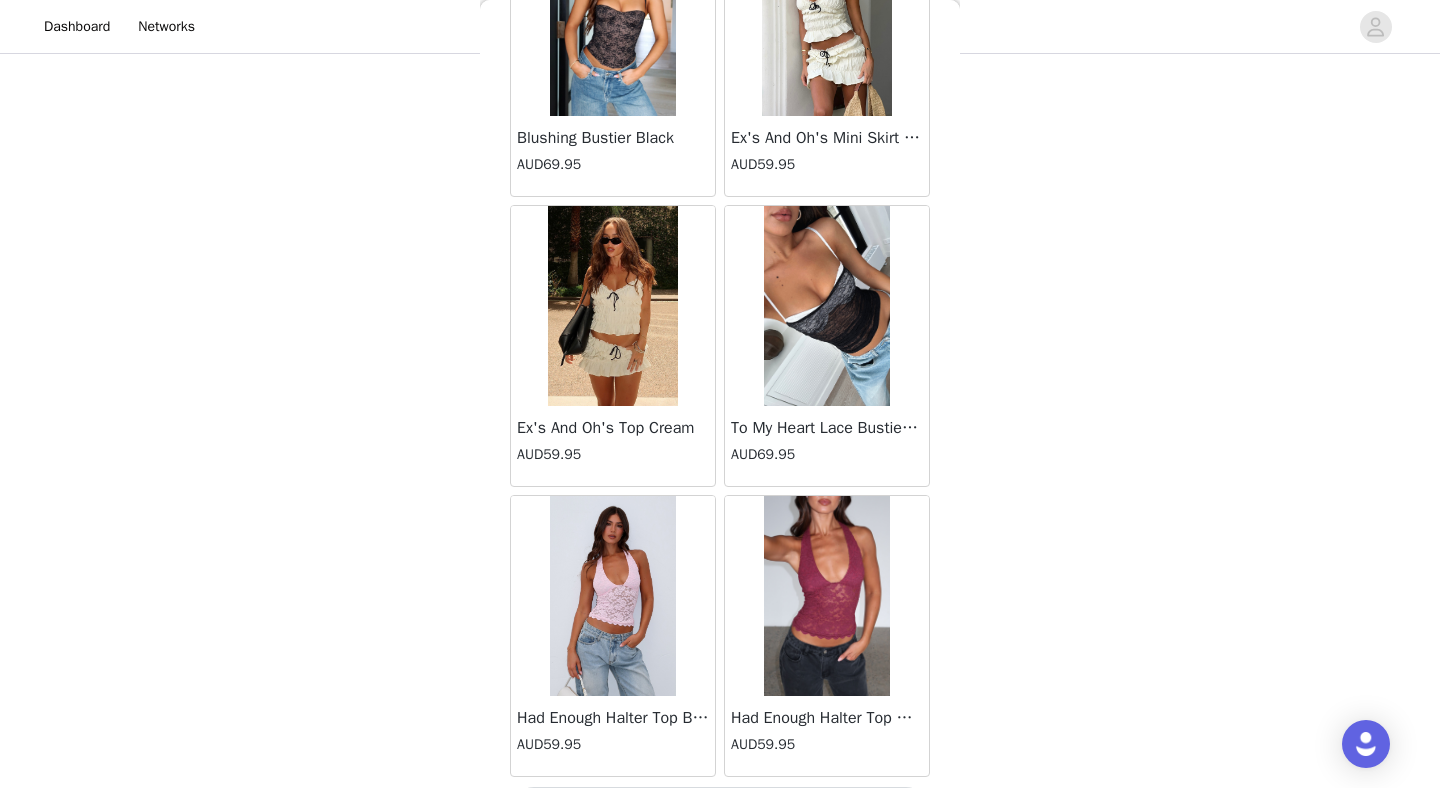 scroll, scrollTop: 19672, scrollLeft: 0, axis: vertical 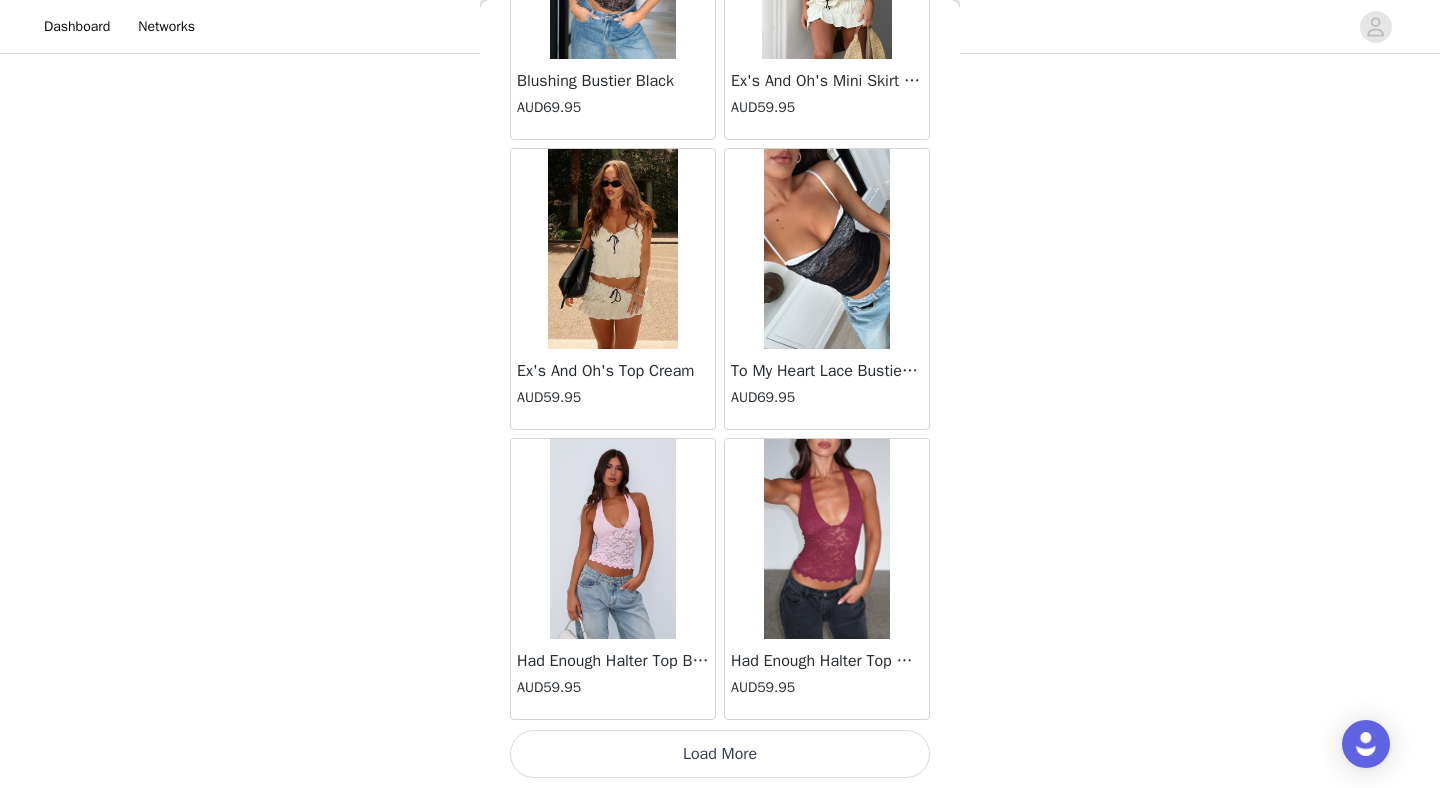 click on "Load More" at bounding box center (720, 754) 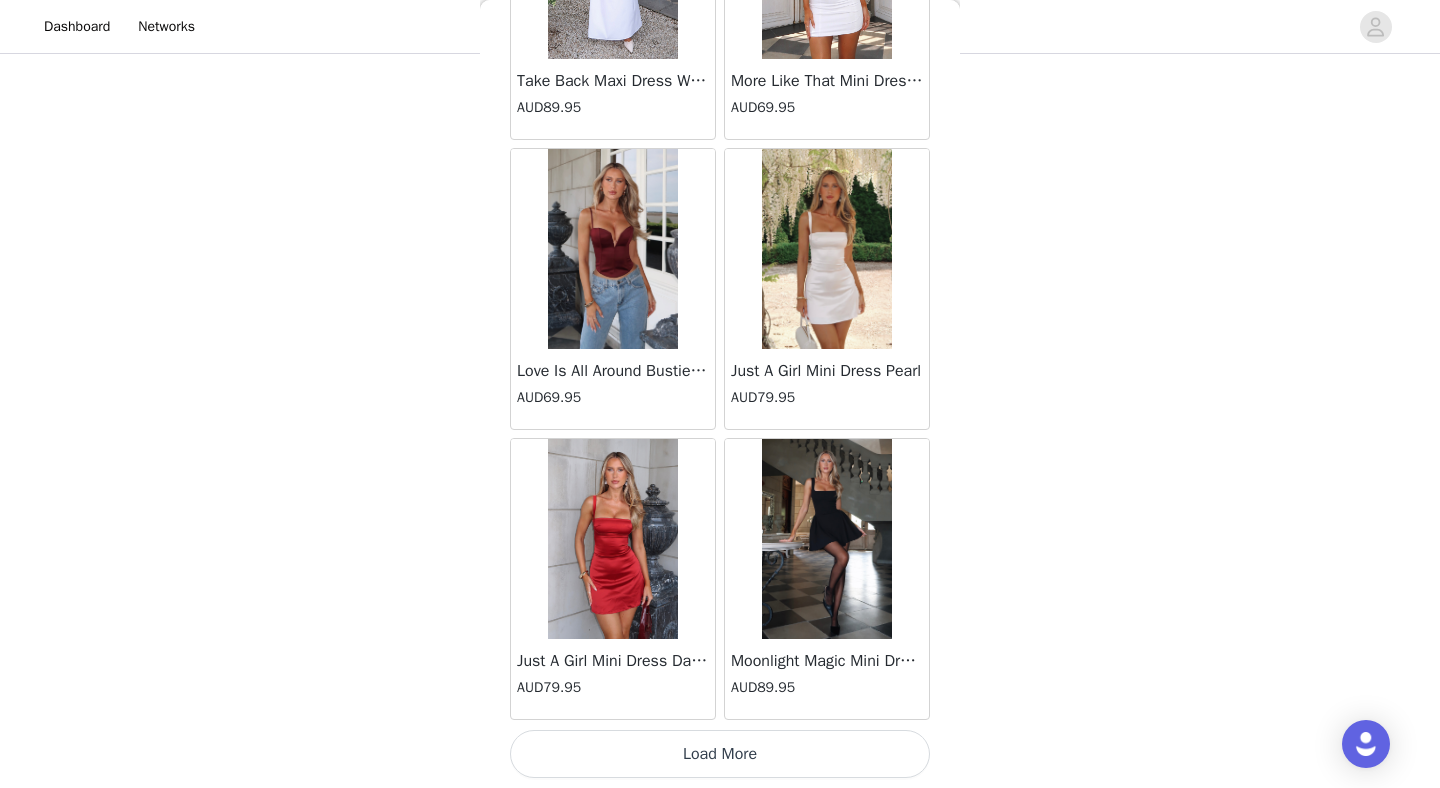 click on "Load More" at bounding box center [720, 754] 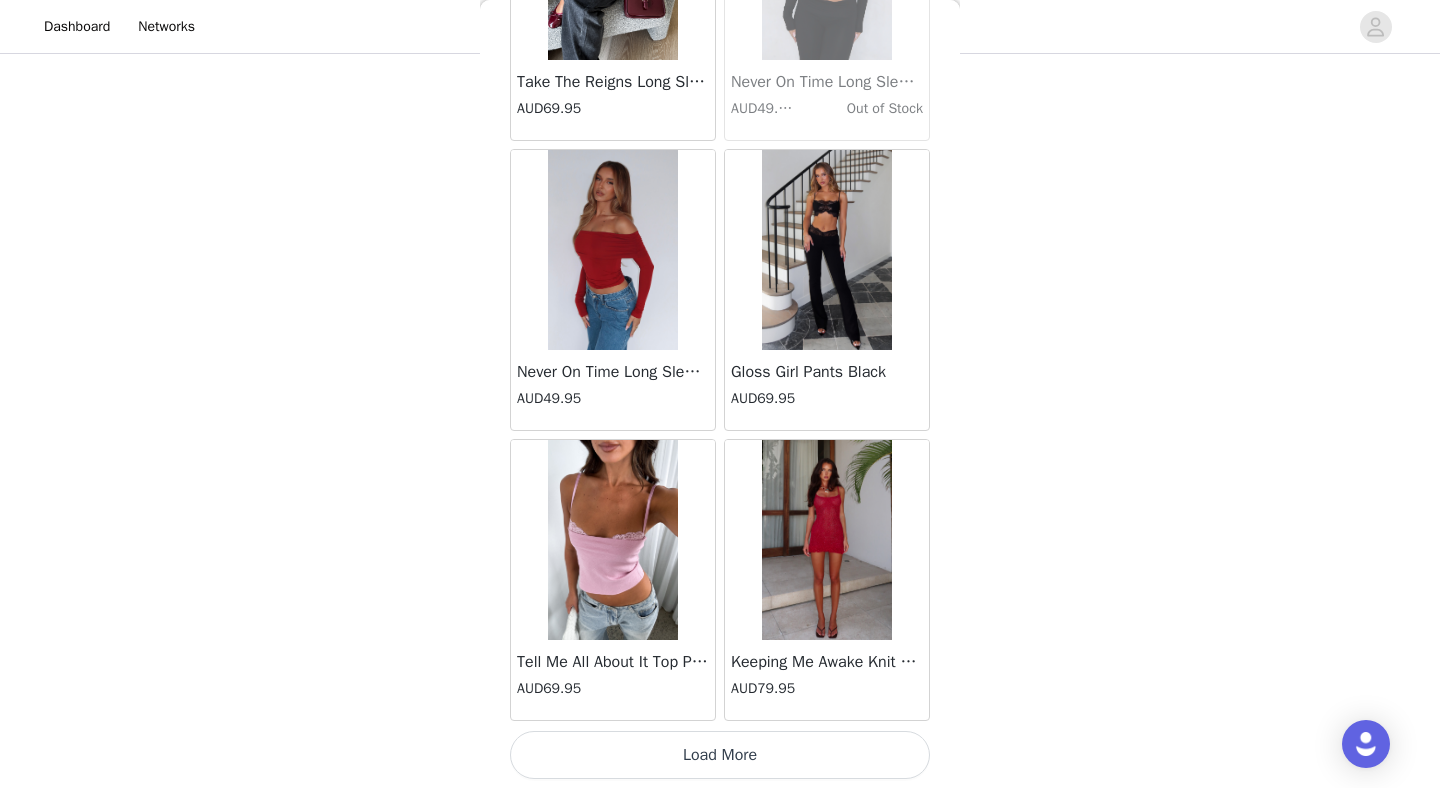 scroll, scrollTop: 25472, scrollLeft: 0, axis: vertical 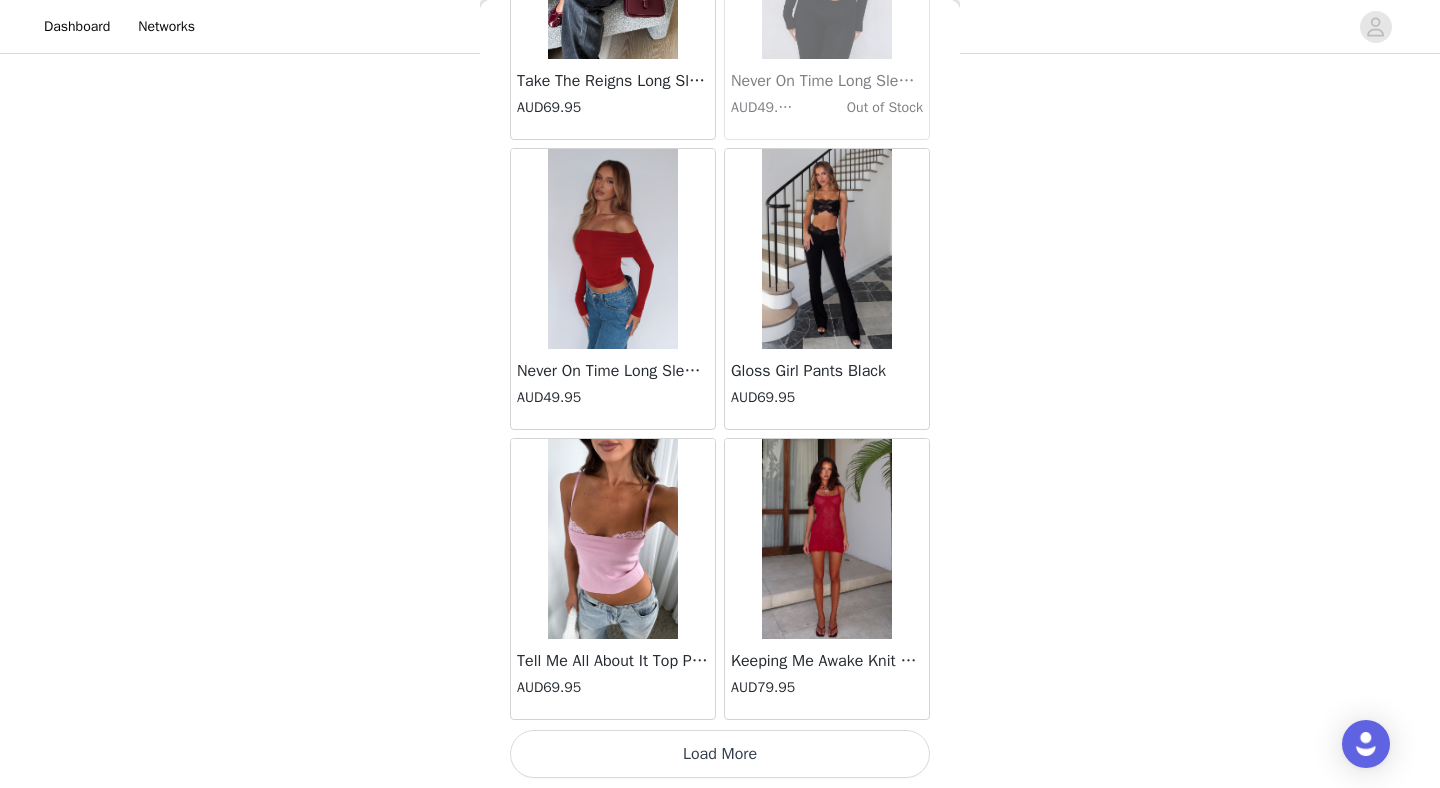 click on "Load More" at bounding box center (720, 754) 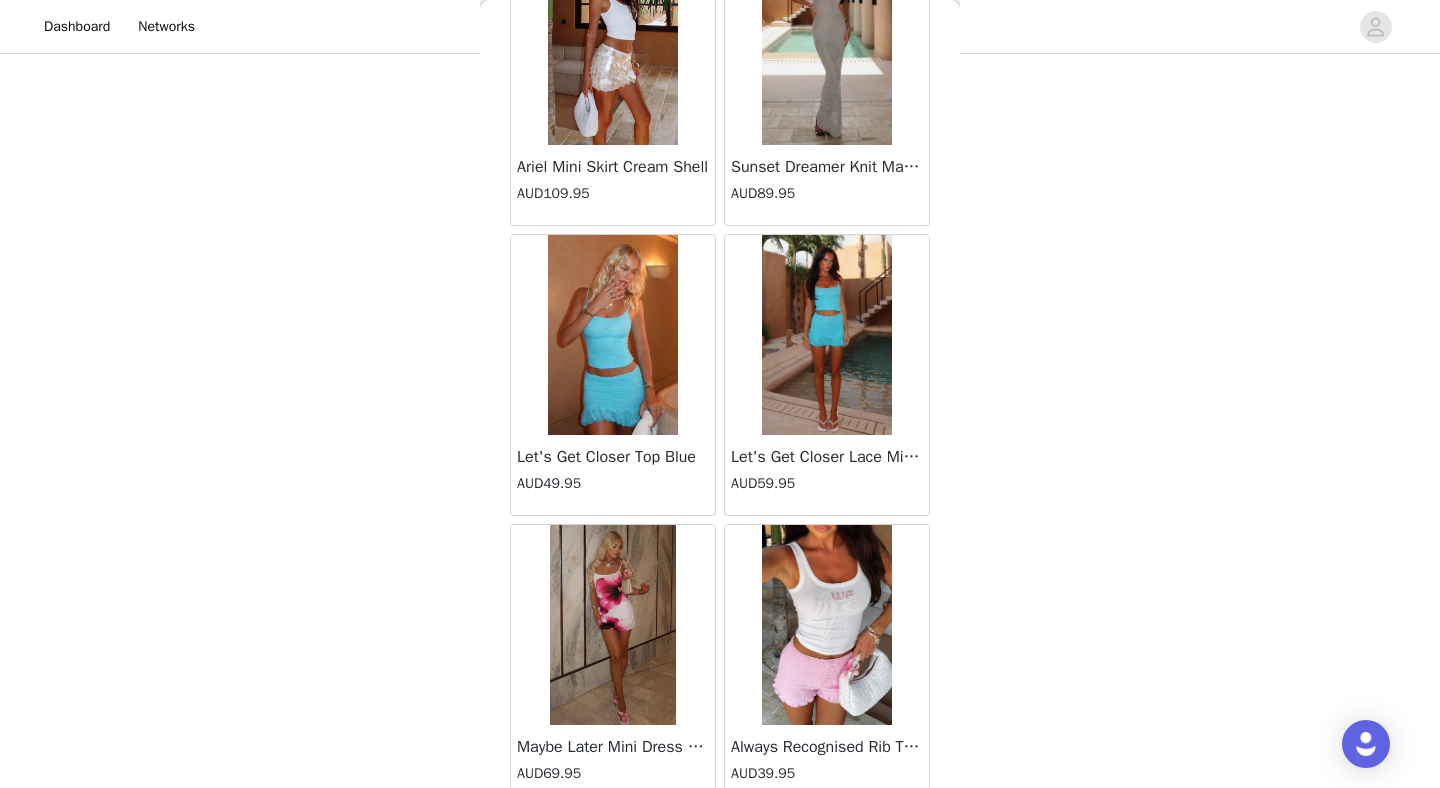 scroll, scrollTop: 26464, scrollLeft: 0, axis: vertical 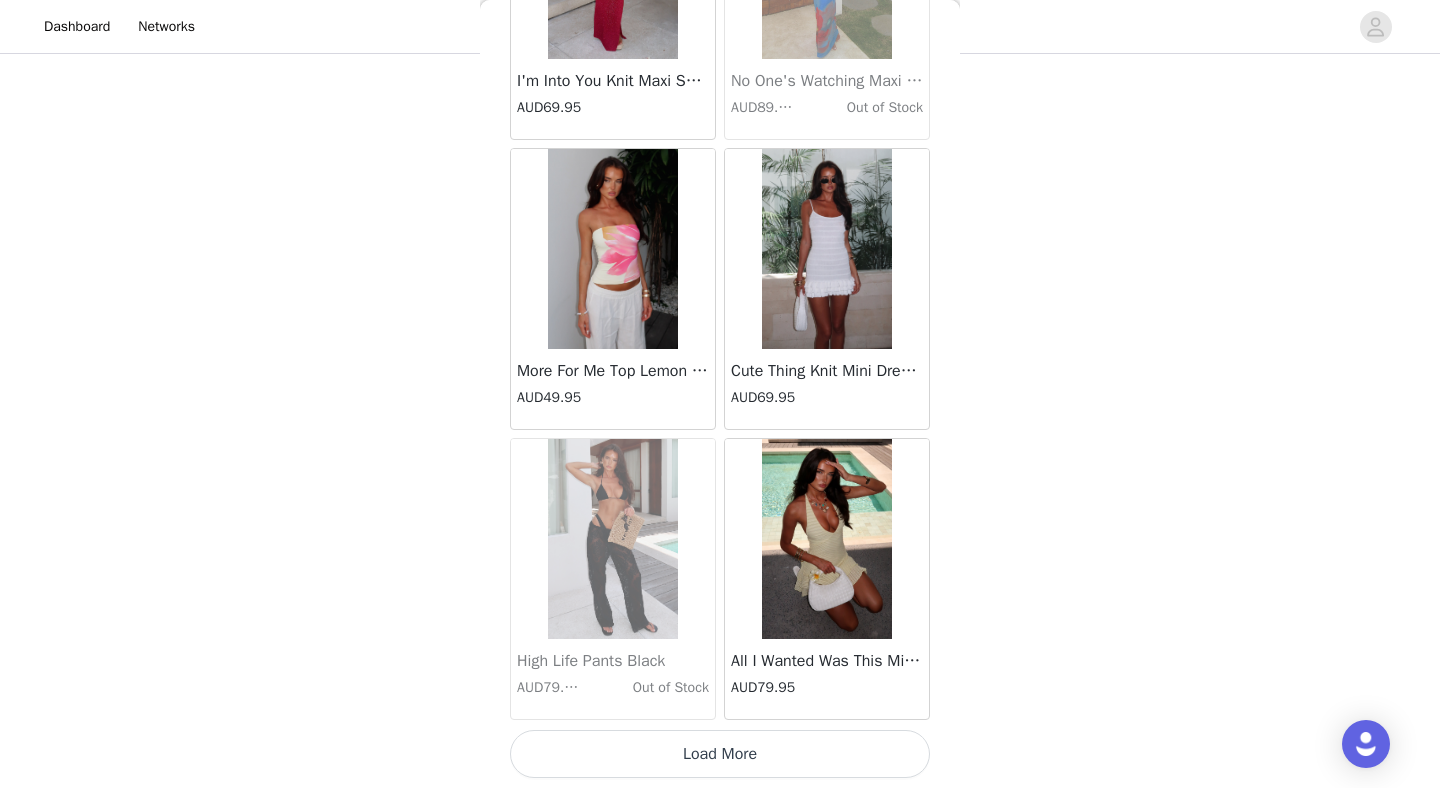 click on "Load More" at bounding box center (720, 754) 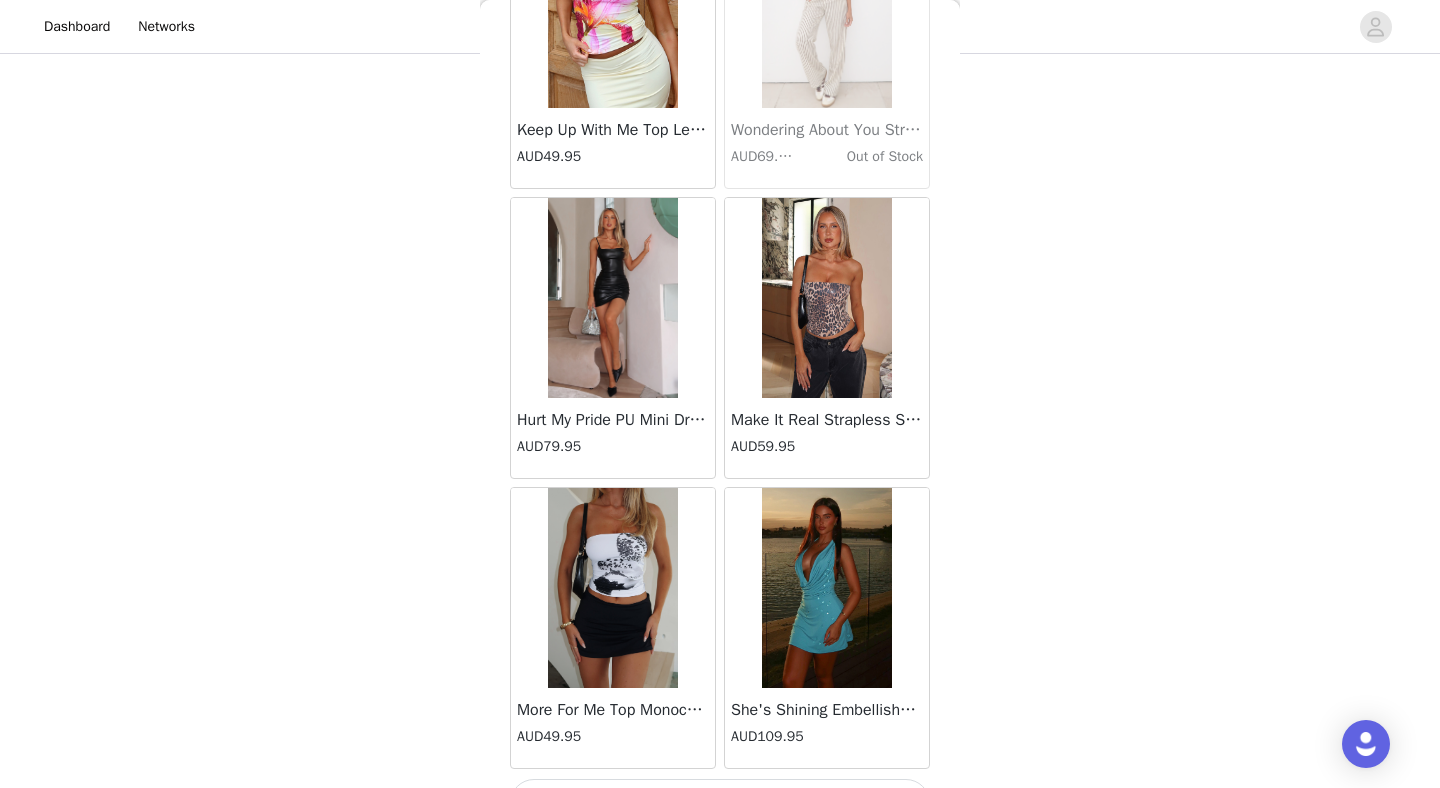 scroll, scrollTop: 31272, scrollLeft: 0, axis: vertical 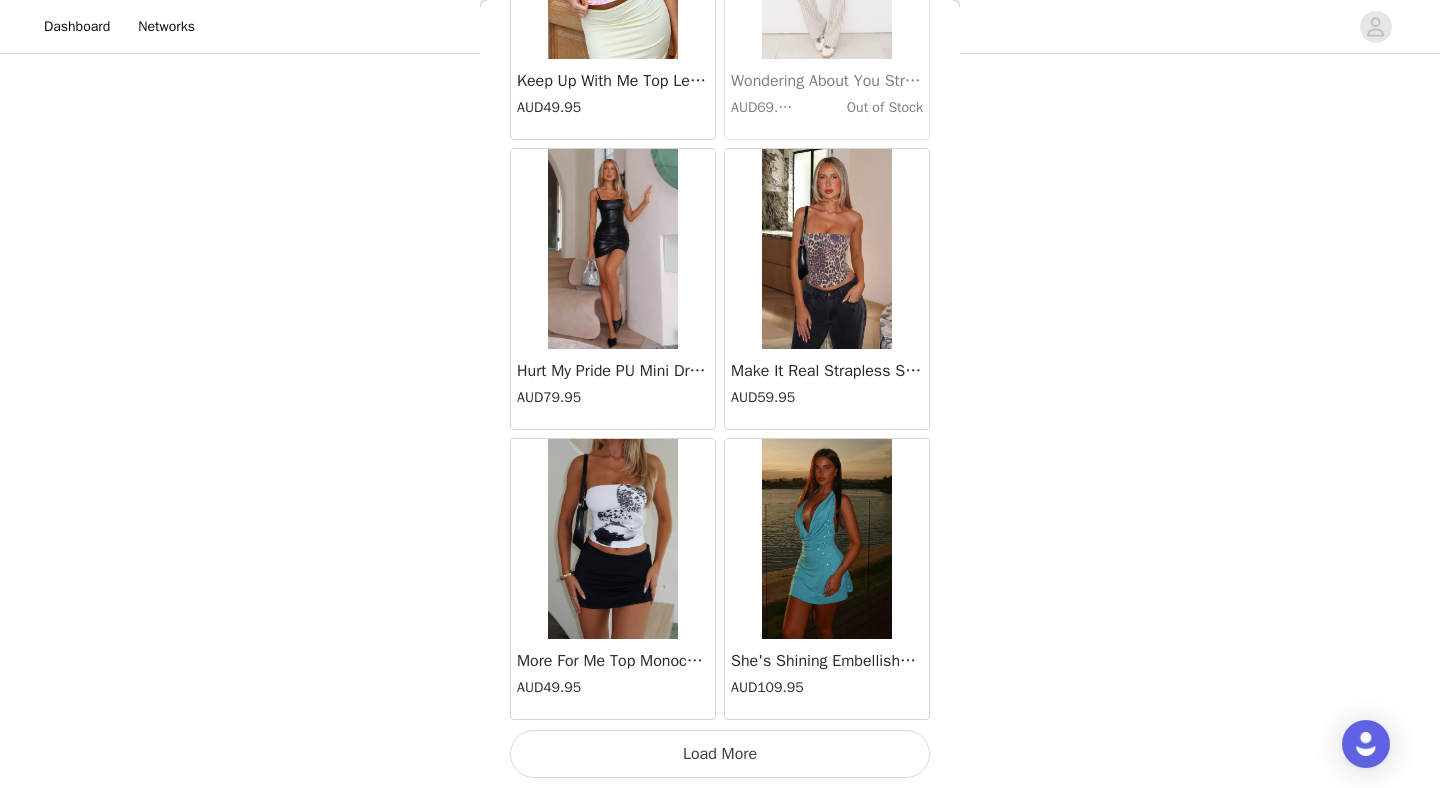 click on "Load More" at bounding box center (720, 754) 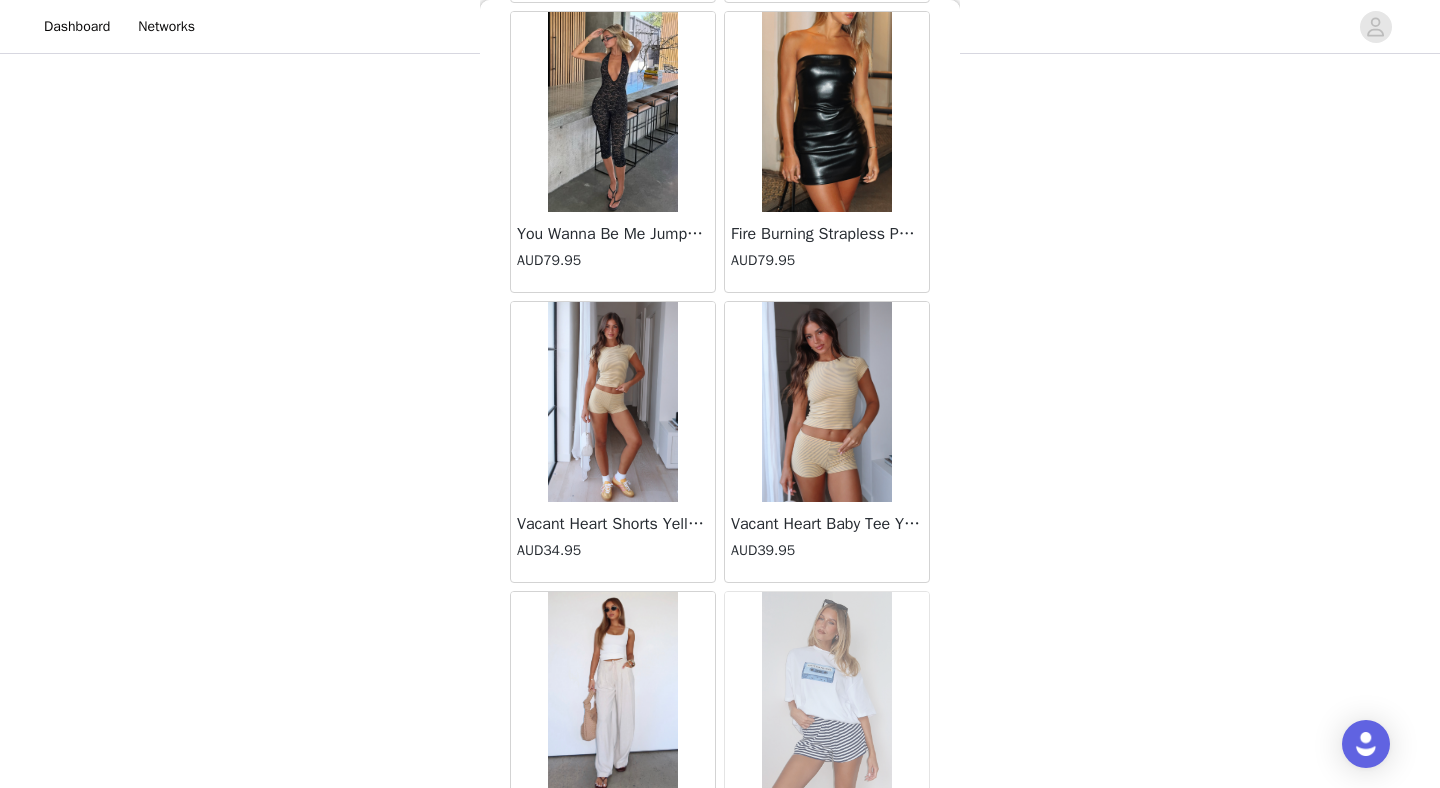 scroll, scrollTop: 34172, scrollLeft: 0, axis: vertical 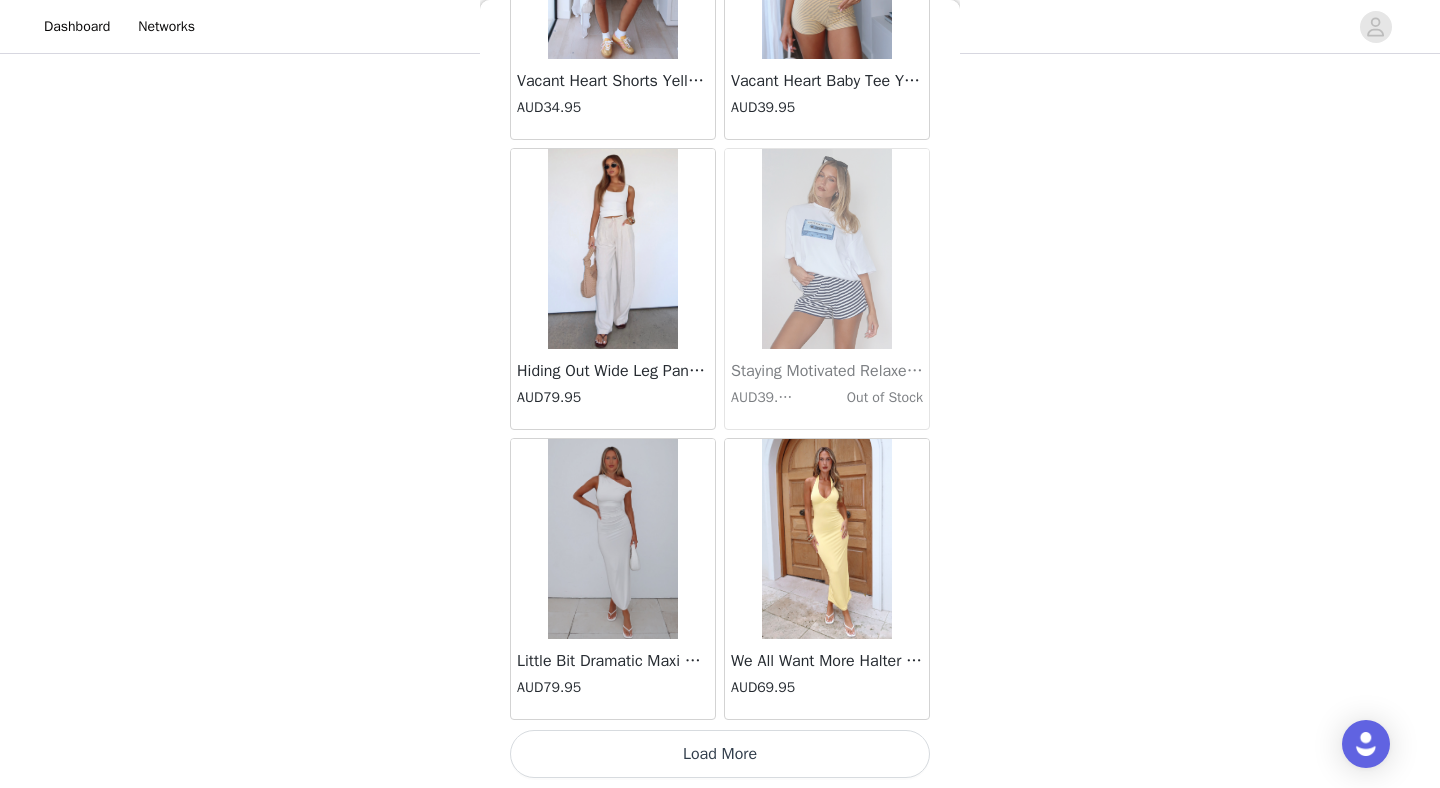 click on "Load More" at bounding box center (720, 754) 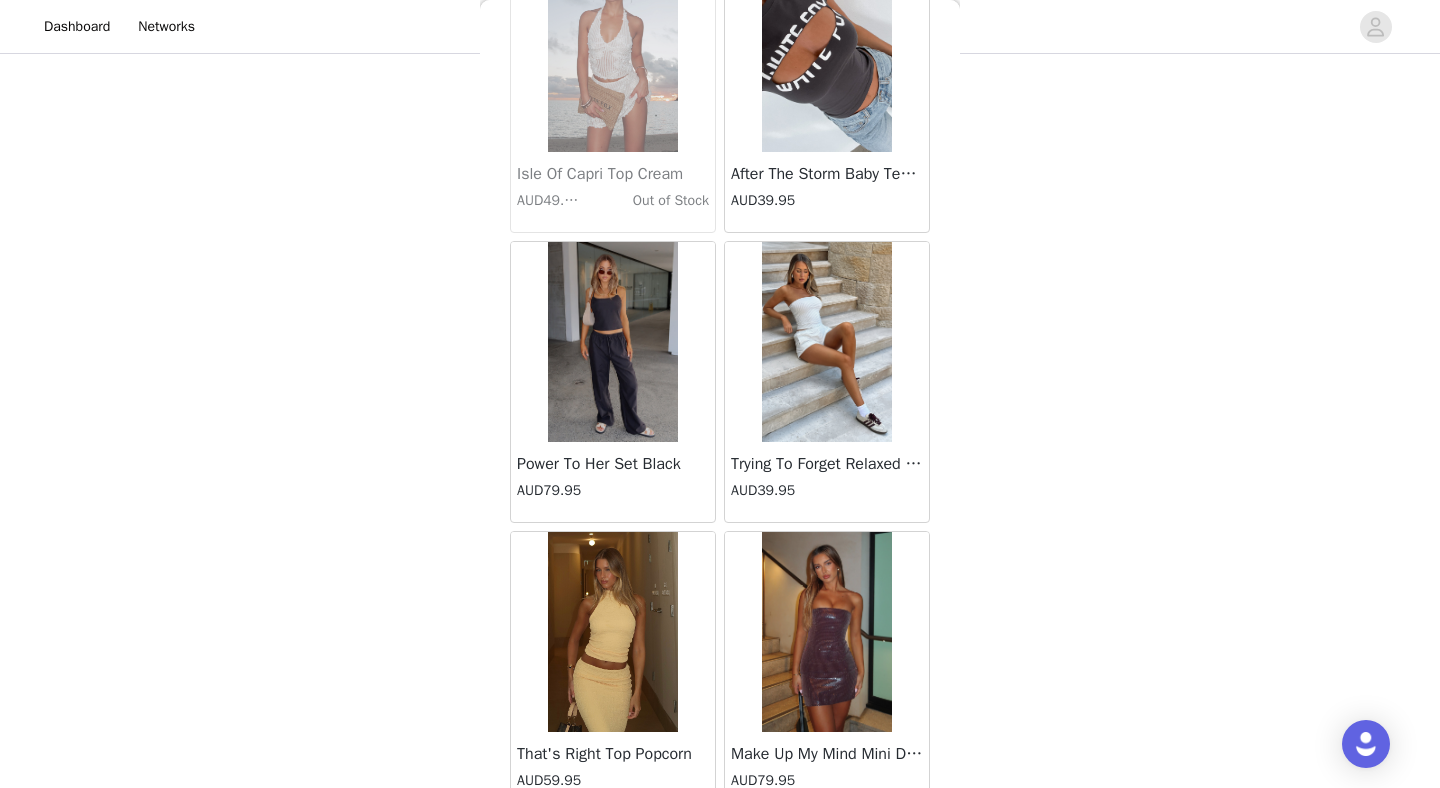 scroll, scrollTop: 37065, scrollLeft: 0, axis: vertical 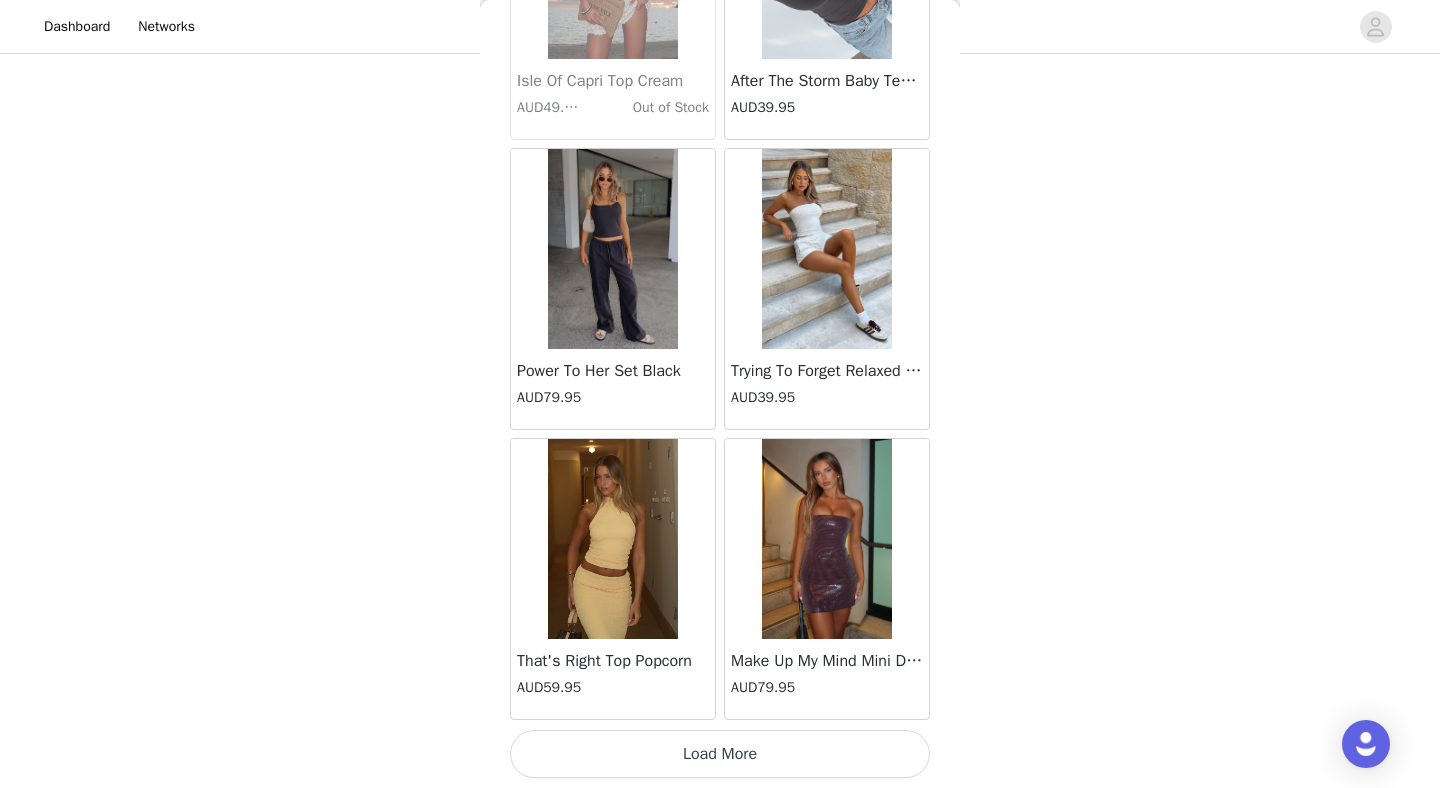 click on "Load More" at bounding box center [720, 754] 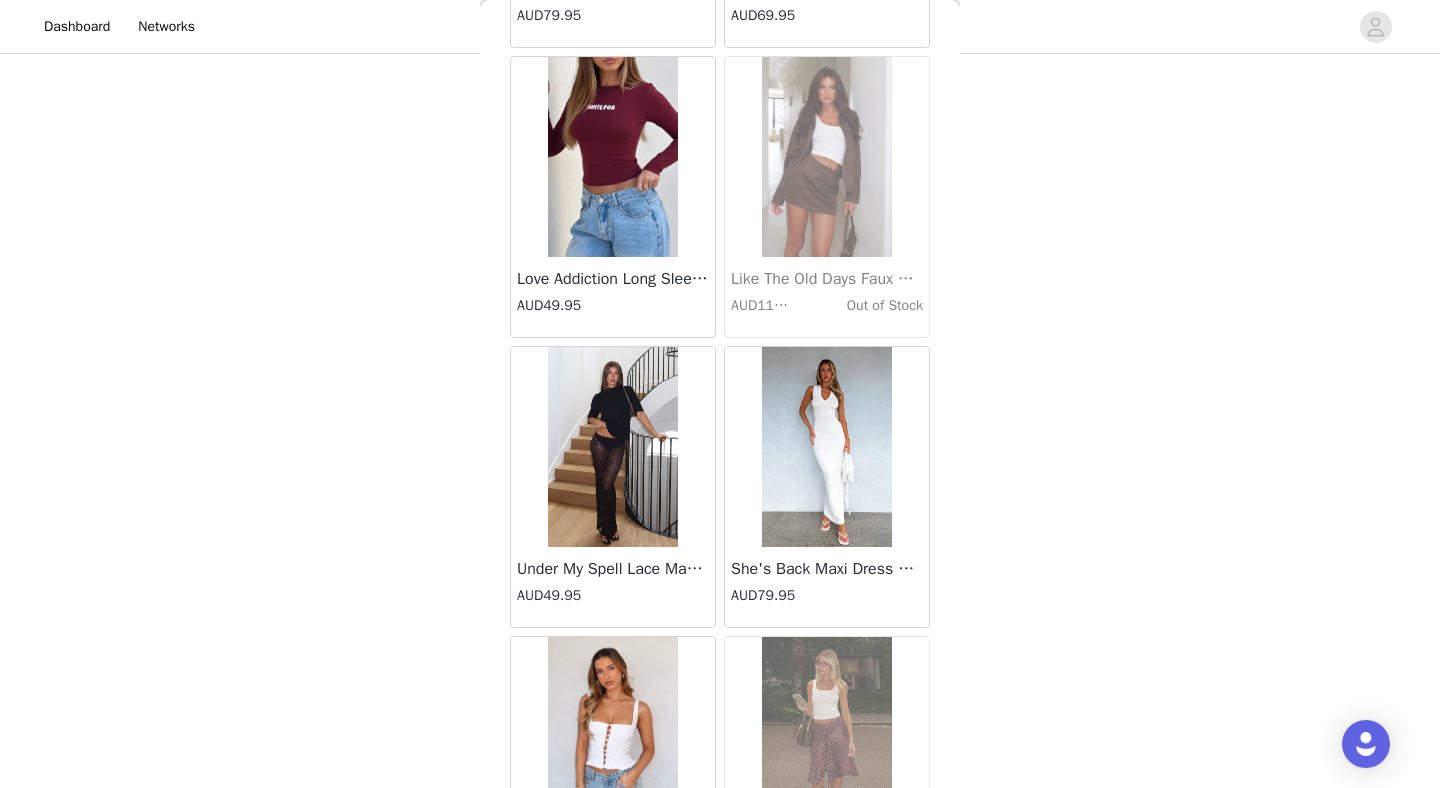 scroll, scrollTop: 39972, scrollLeft: 0, axis: vertical 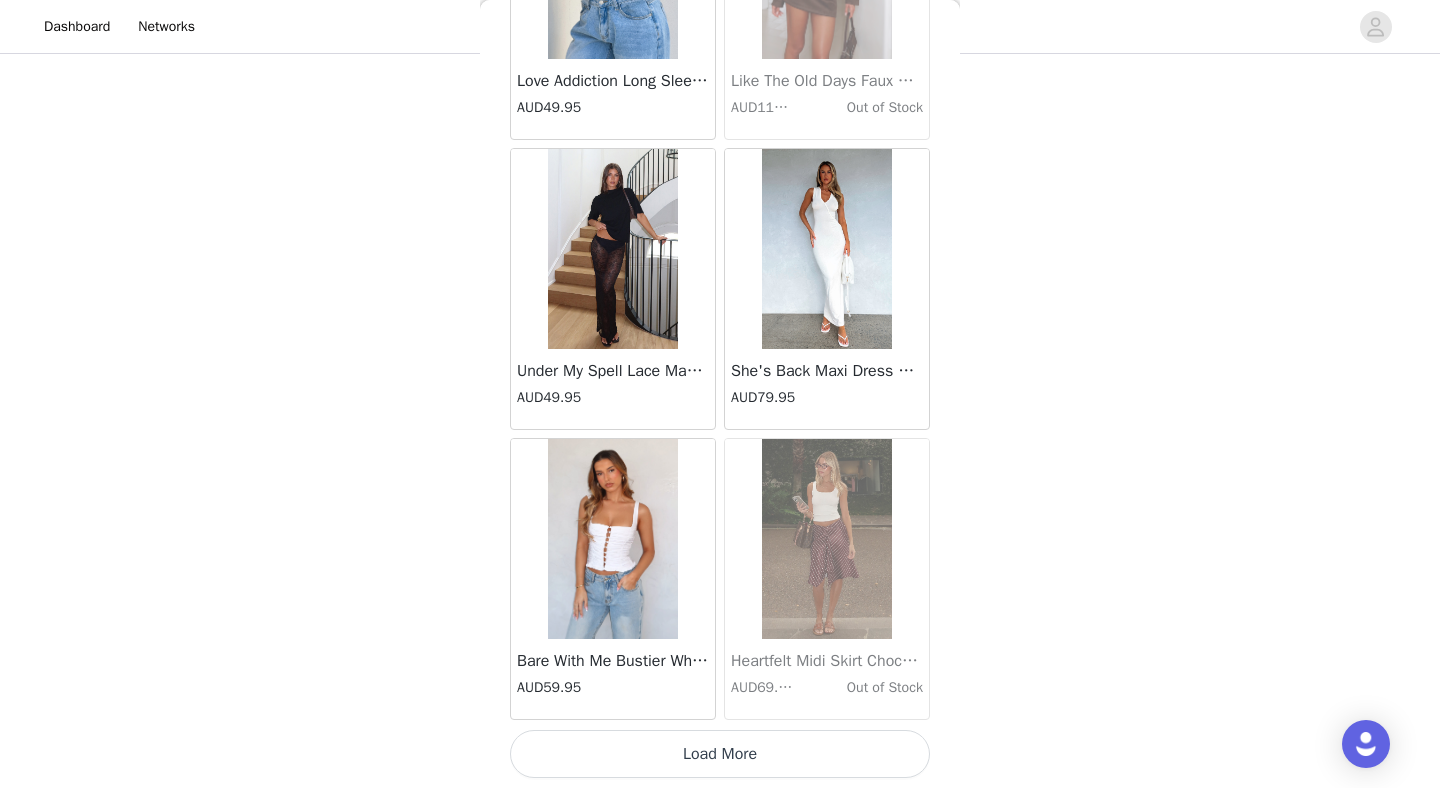 click on "Load More" at bounding box center (720, 754) 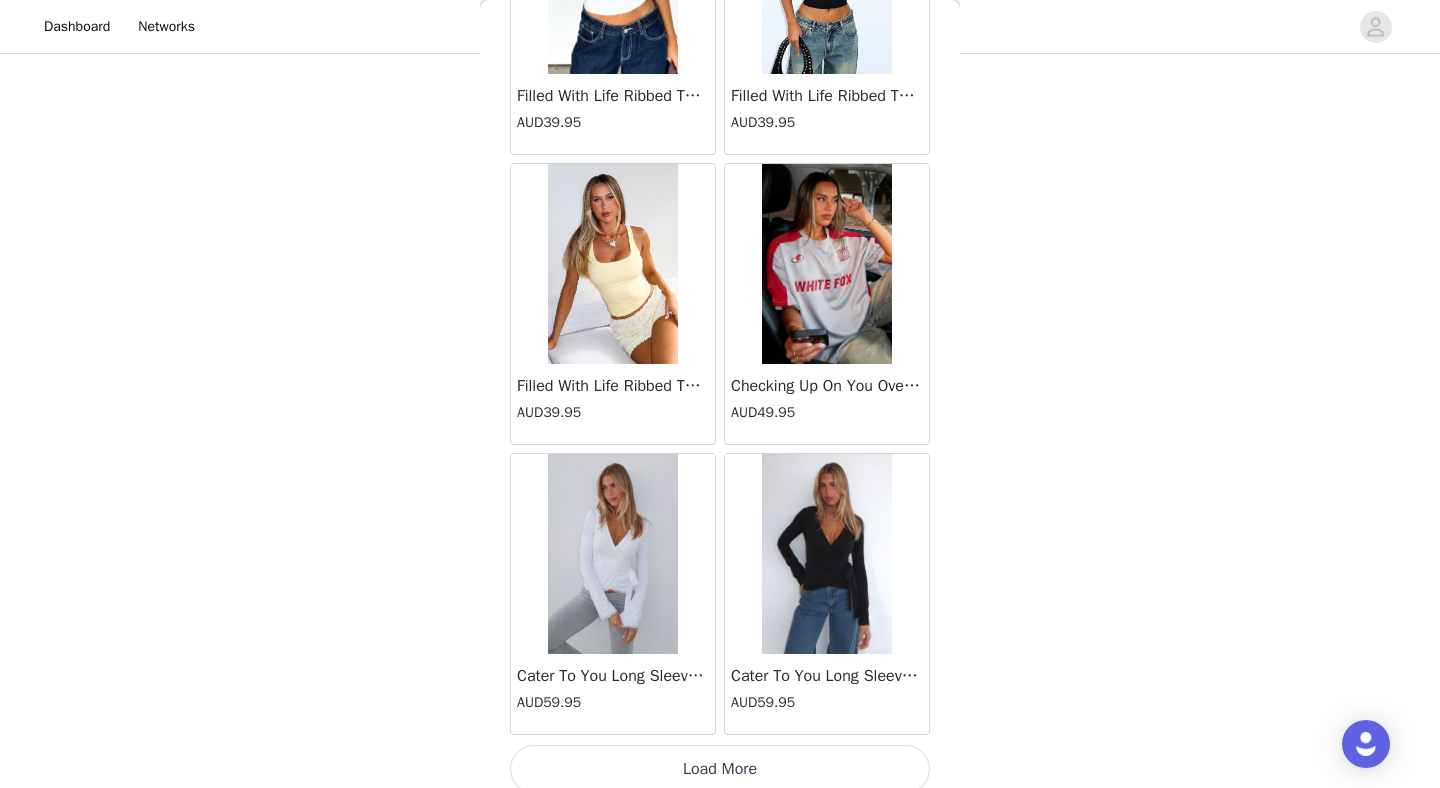 scroll, scrollTop: 42872, scrollLeft: 0, axis: vertical 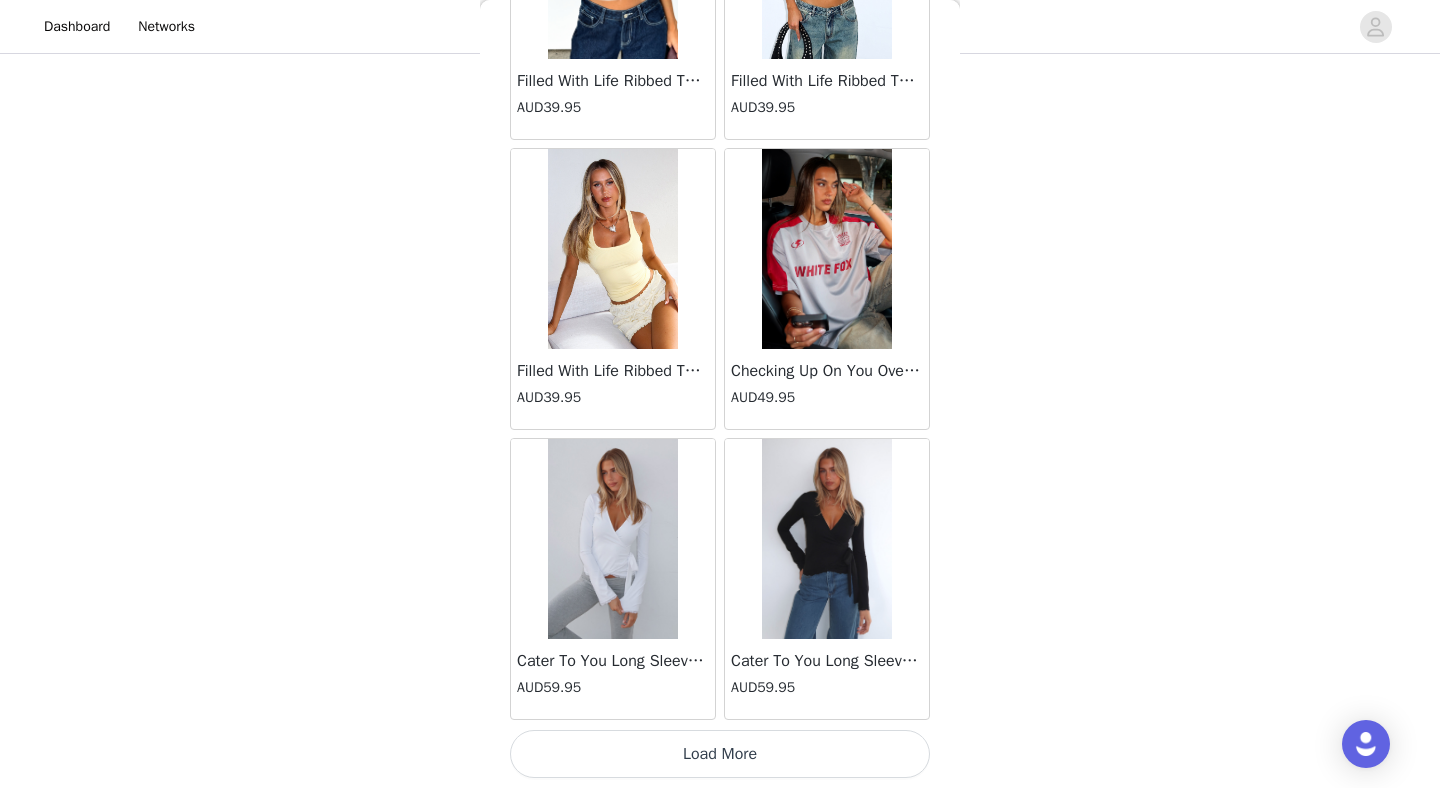 click on "Load More" at bounding box center [720, 754] 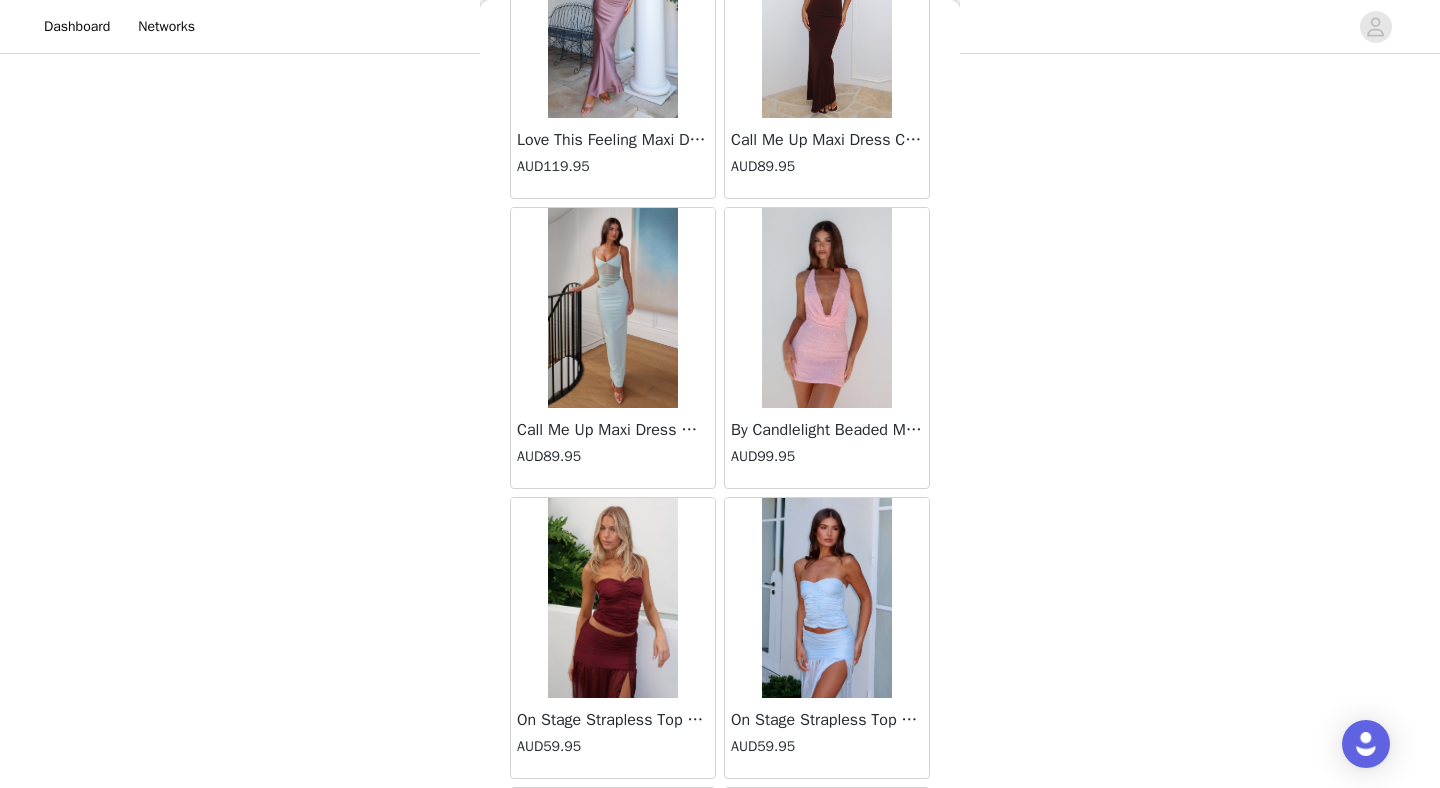 scroll, scrollTop: 45772, scrollLeft: 0, axis: vertical 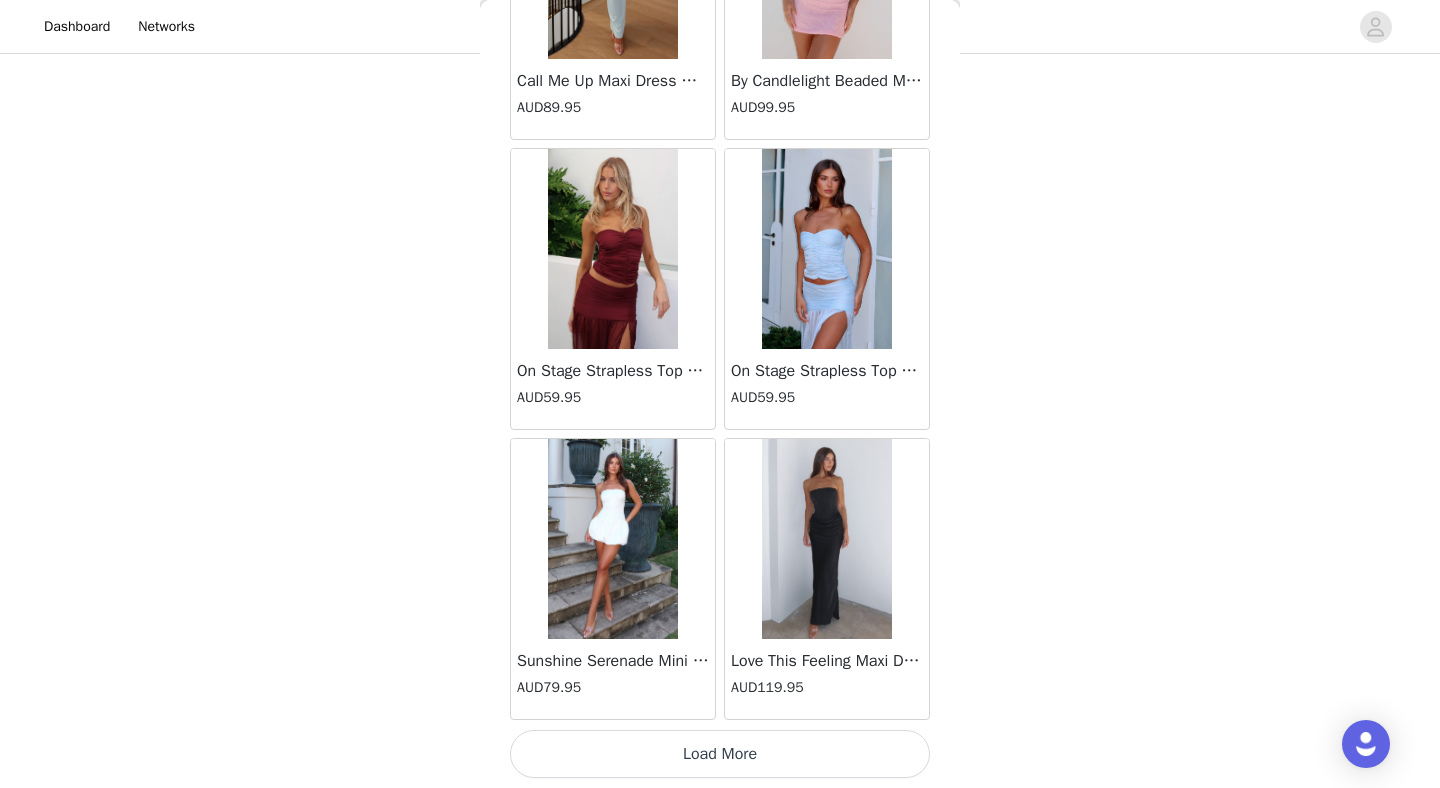 click on "Load More" at bounding box center [720, 754] 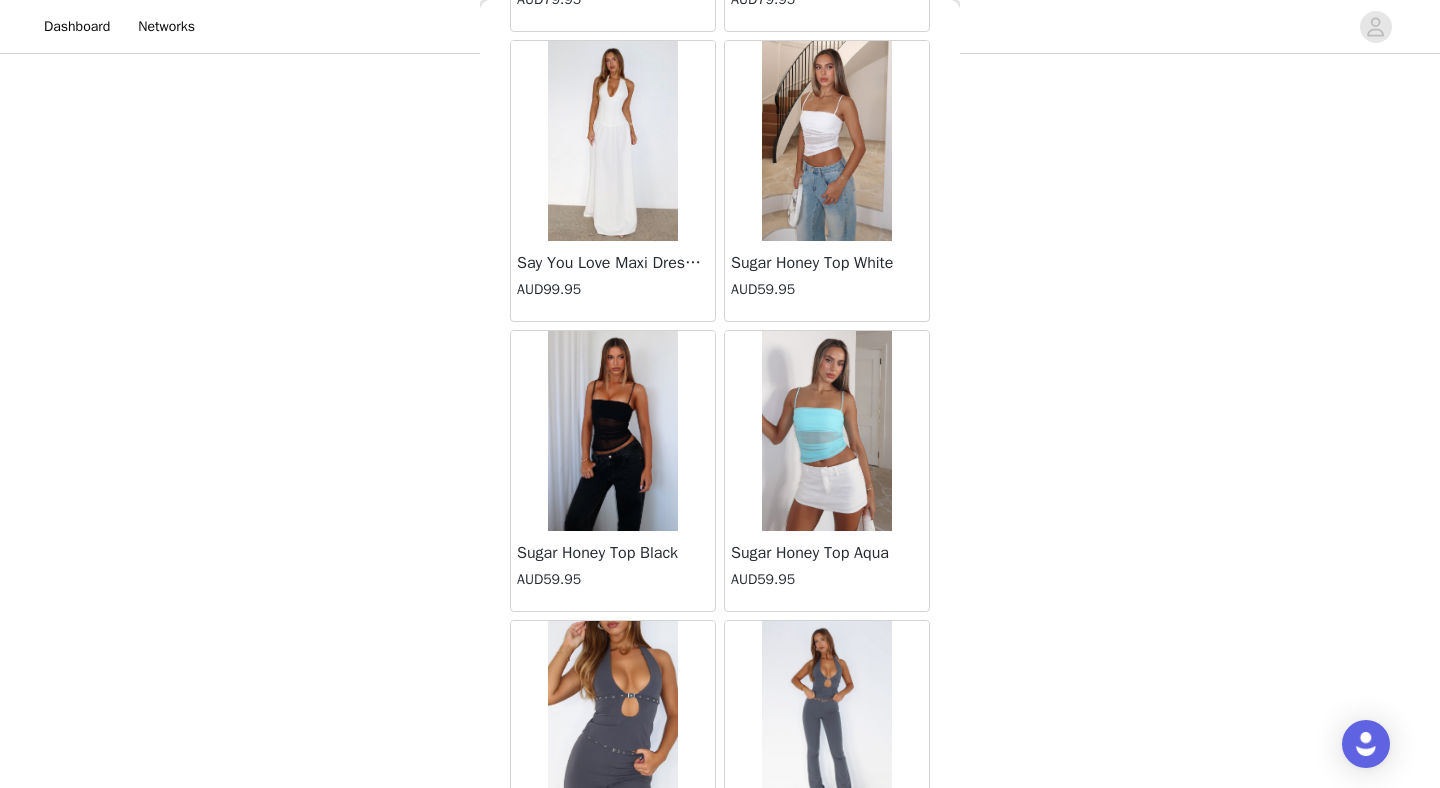 scroll, scrollTop: 48672, scrollLeft: 0, axis: vertical 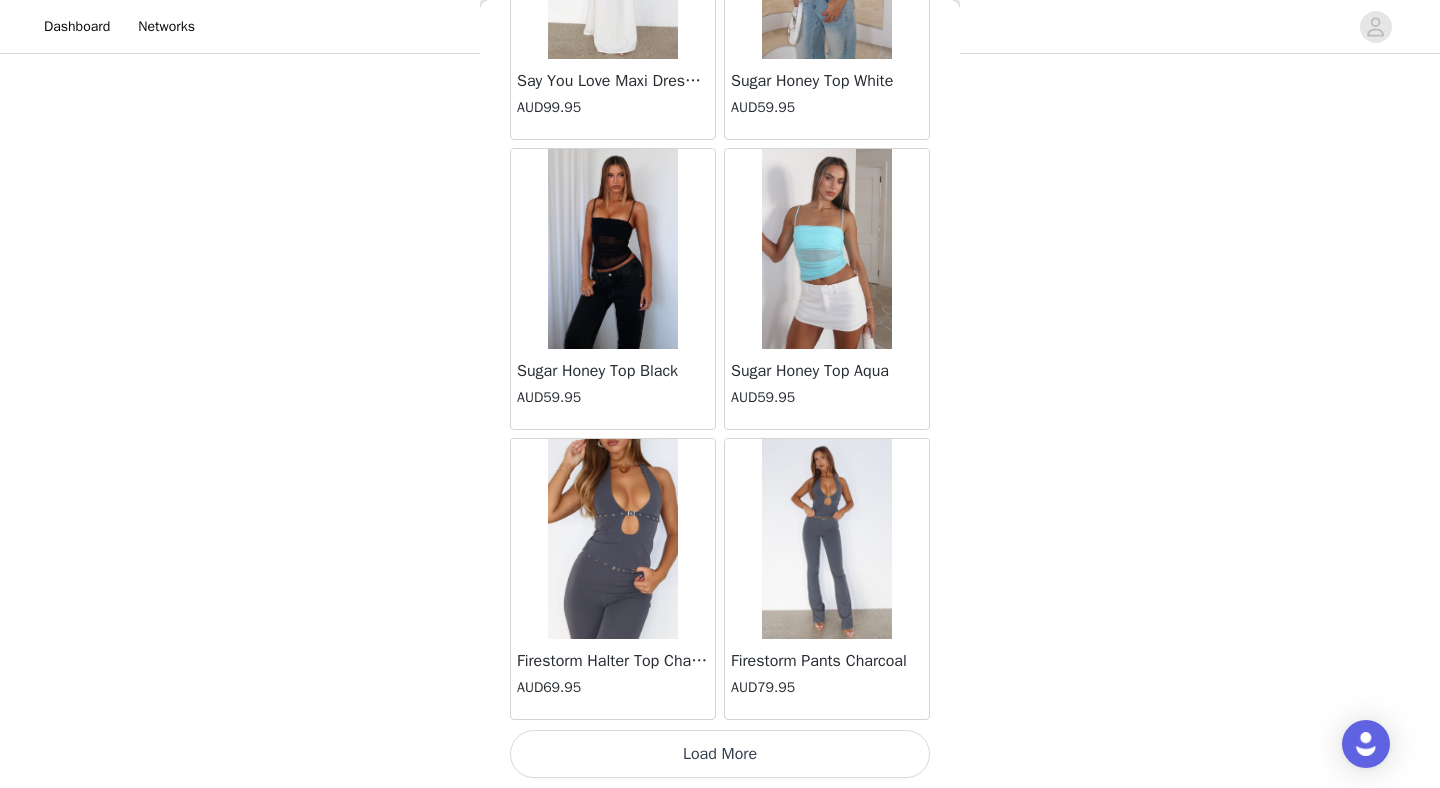 click on "Load More" at bounding box center (720, 754) 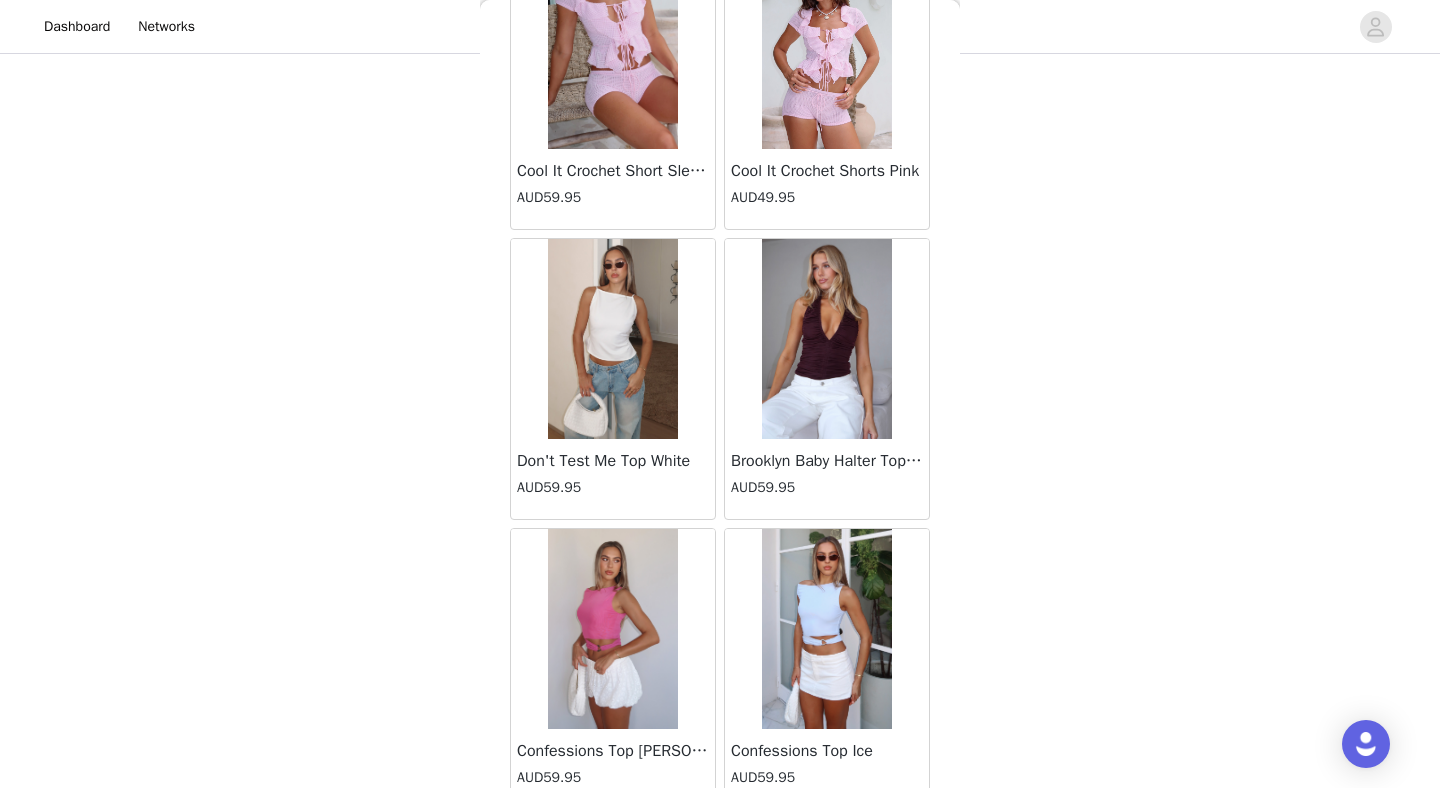 scroll, scrollTop: 51572, scrollLeft: 0, axis: vertical 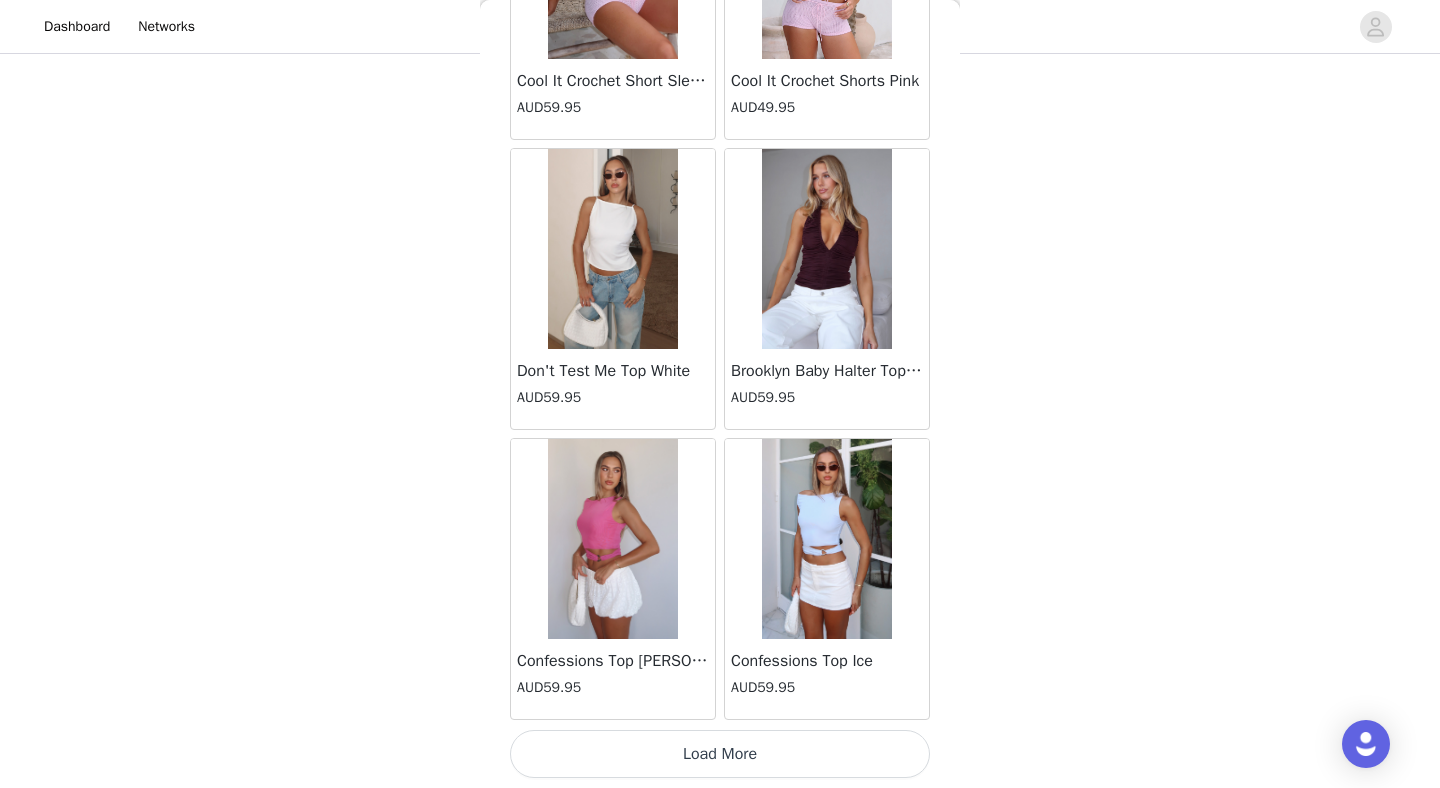 click on "Load More" at bounding box center (720, 754) 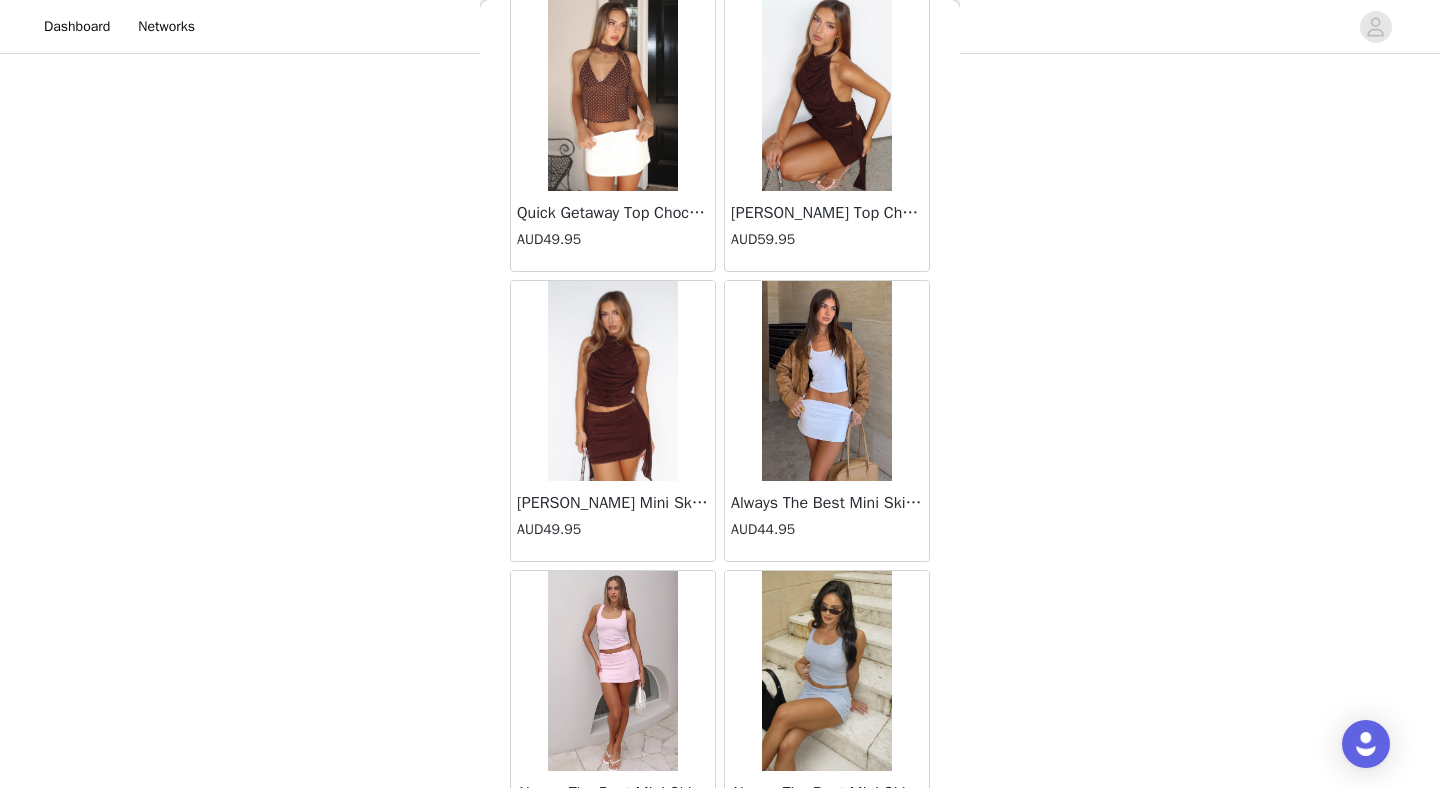 scroll, scrollTop: 54472, scrollLeft: 0, axis: vertical 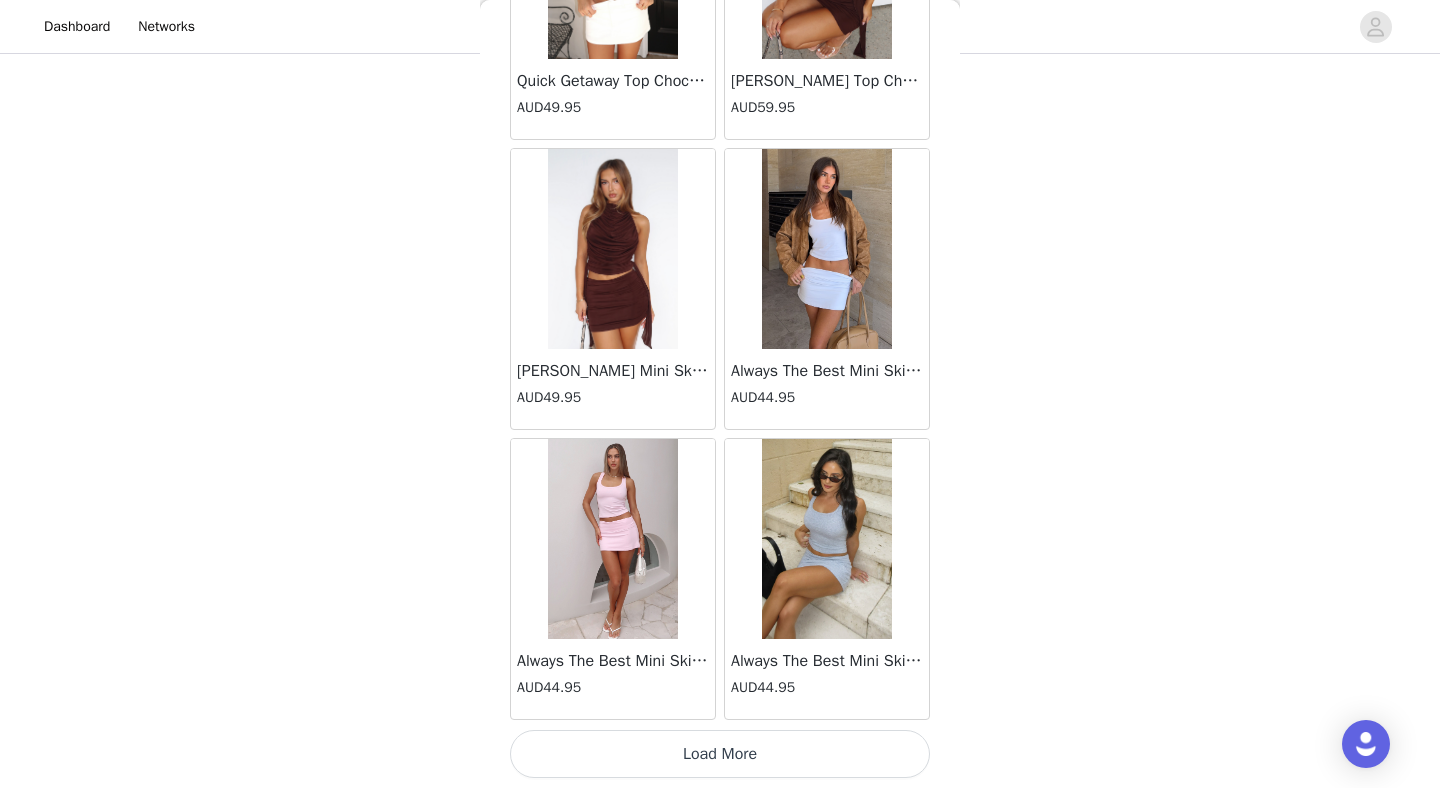 click on "Load More" at bounding box center (720, 754) 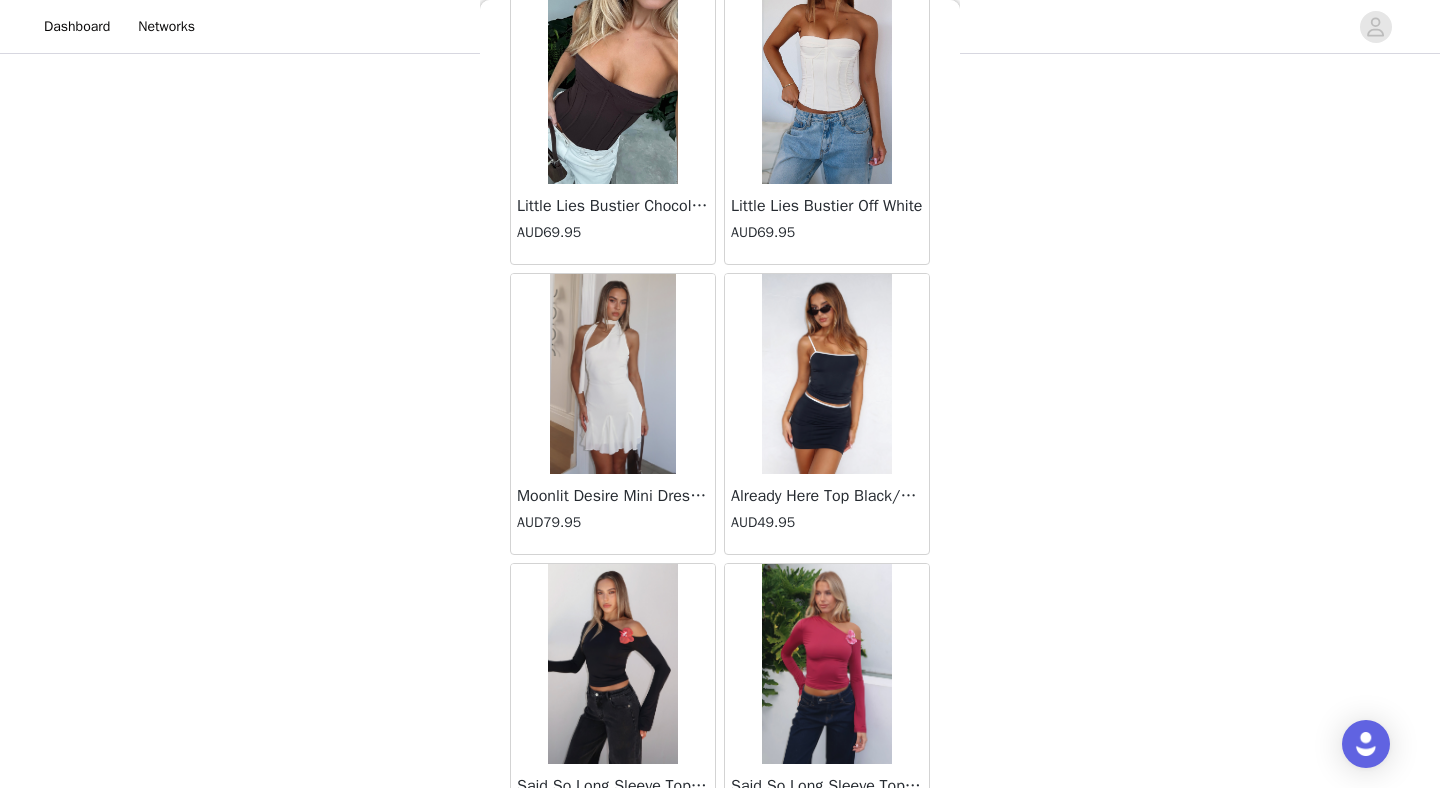 scroll, scrollTop: 57372, scrollLeft: 0, axis: vertical 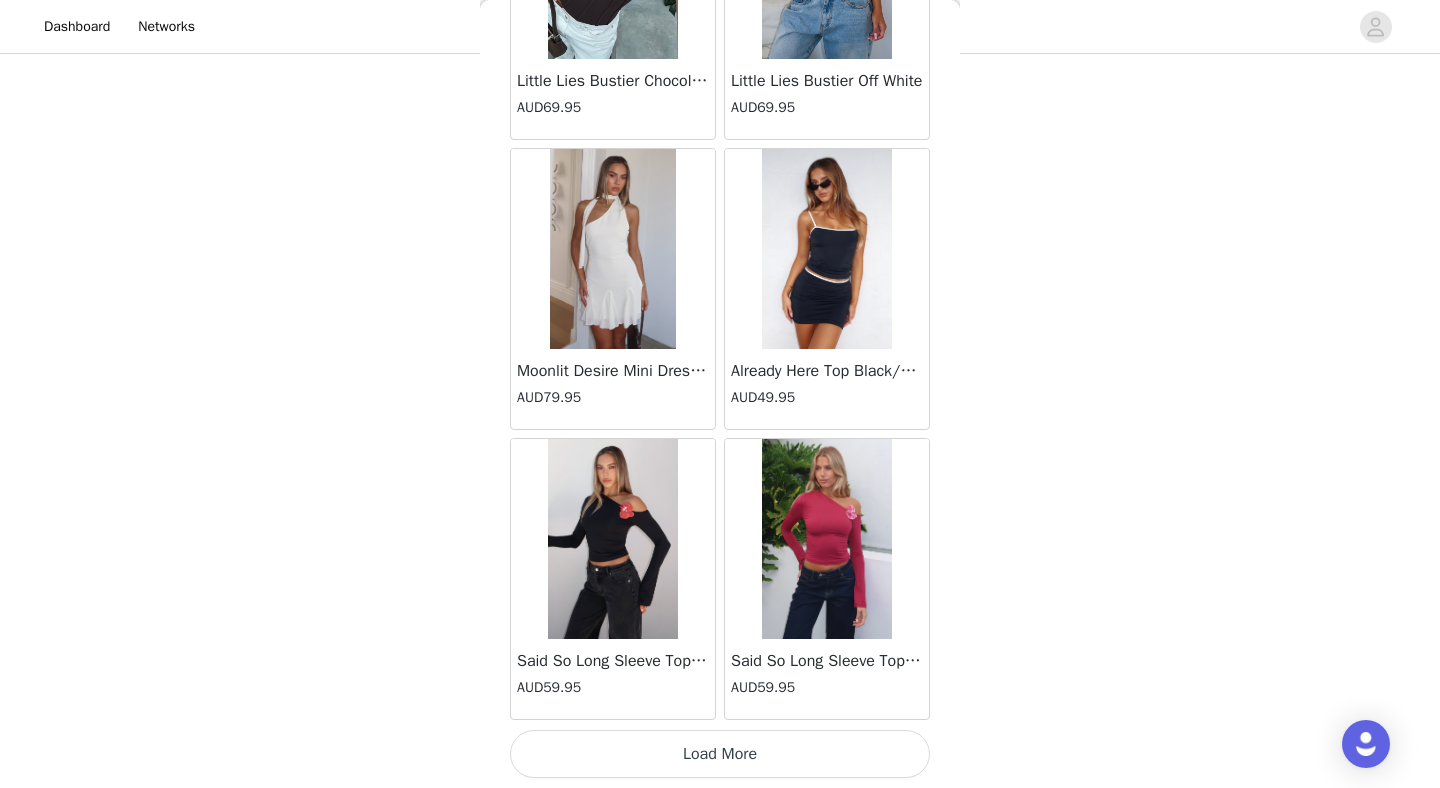 click on "Load More" at bounding box center (720, 754) 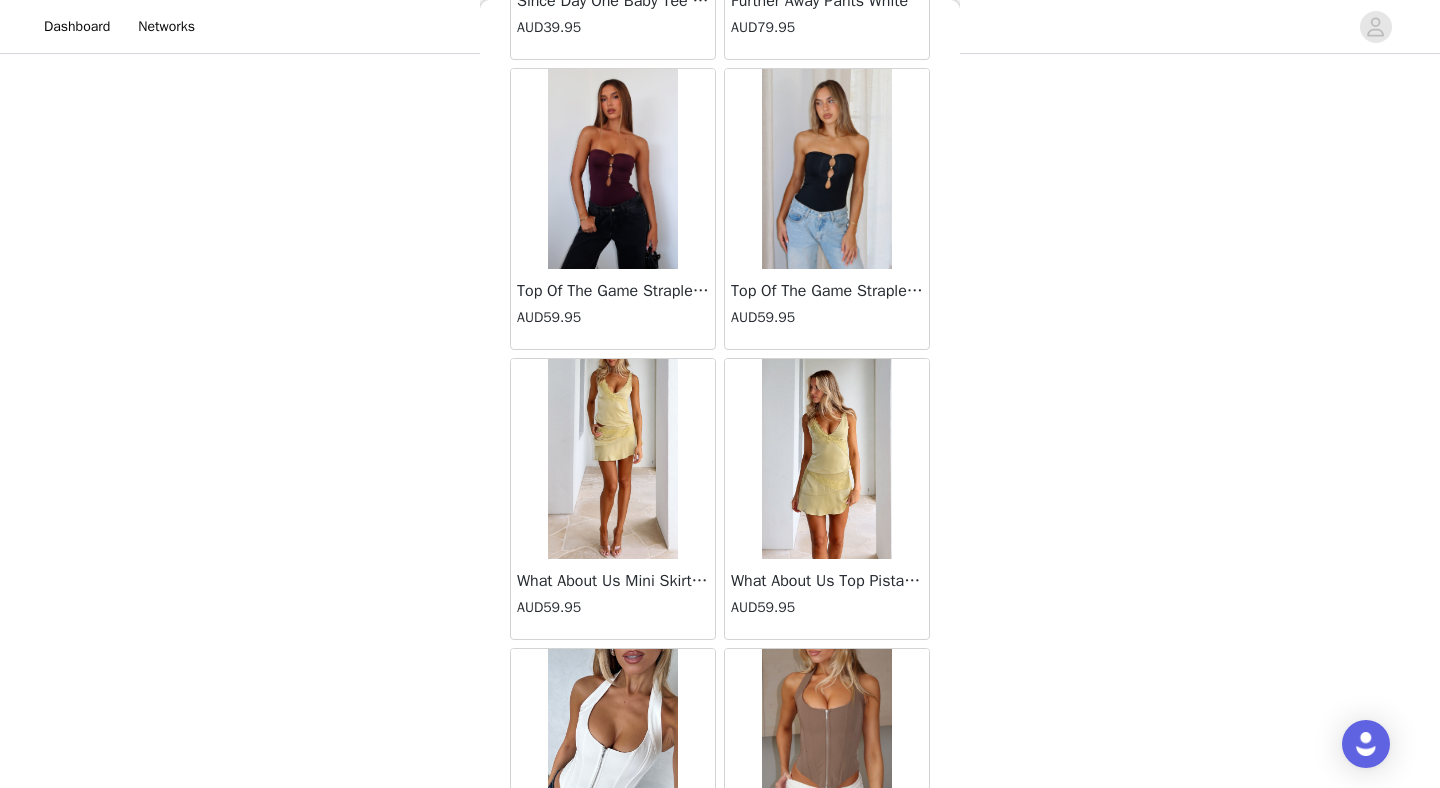 scroll, scrollTop: 60272, scrollLeft: 0, axis: vertical 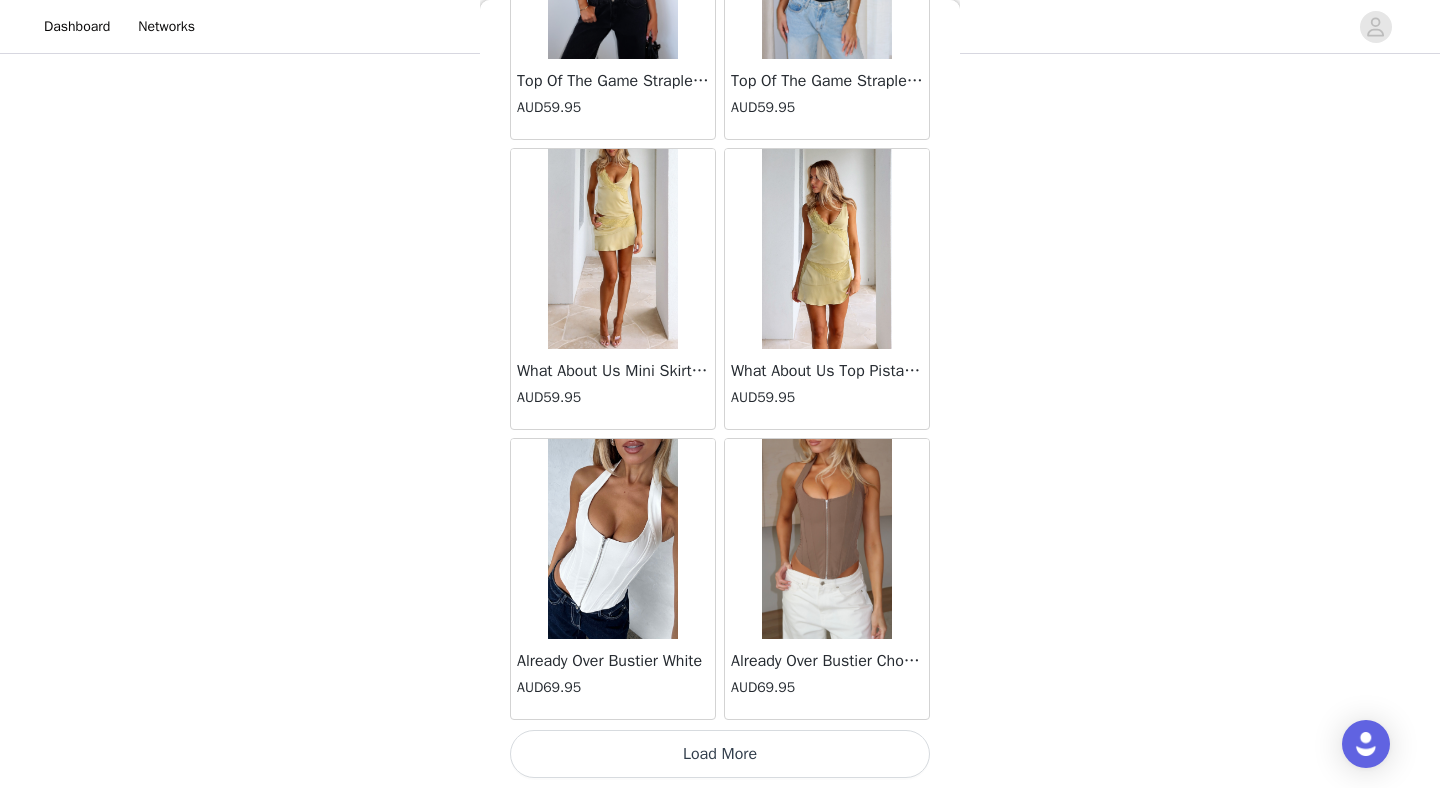 click on "Load More" at bounding box center [720, 754] 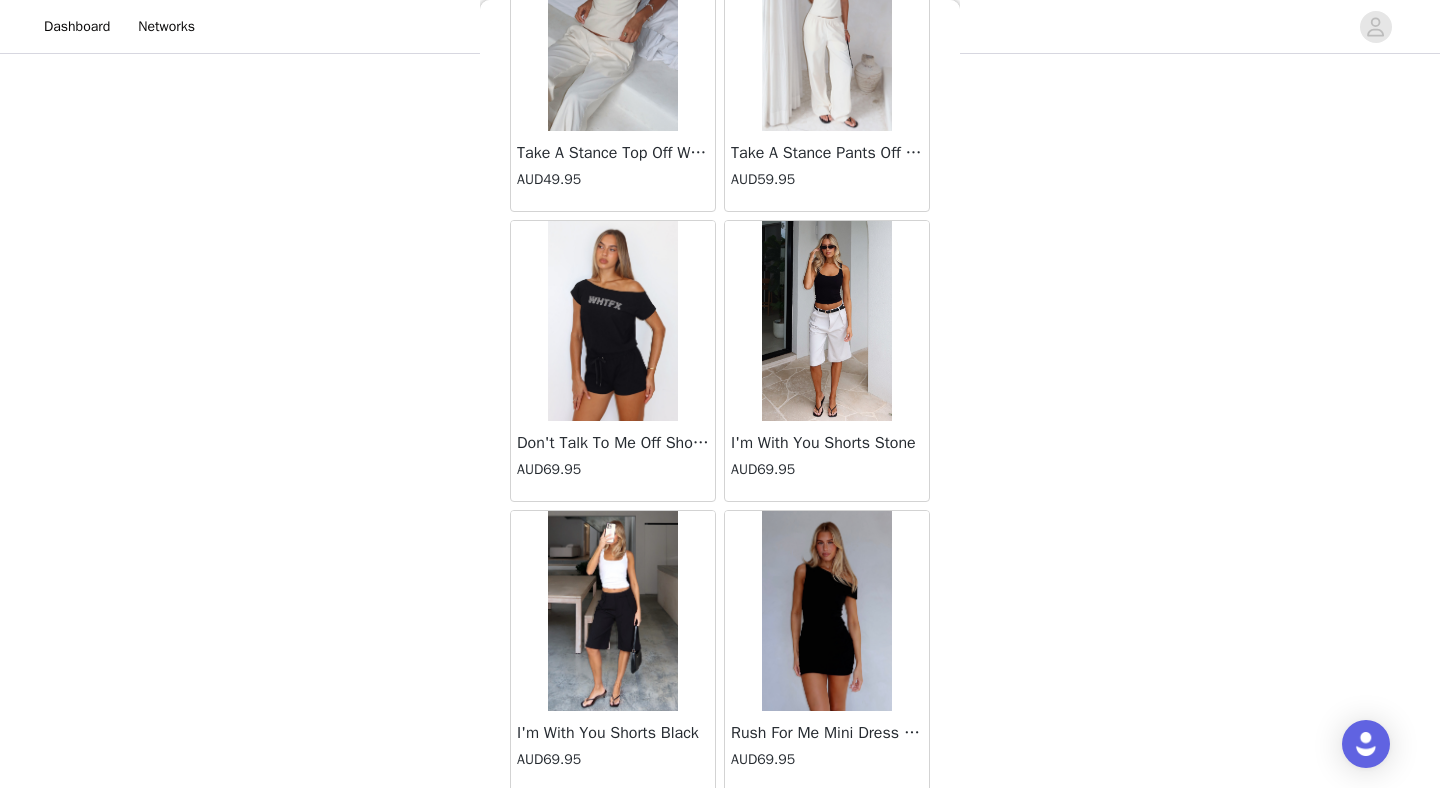 scroll, scrollTop: 63172, scrollLeft: 0, axis: vertical 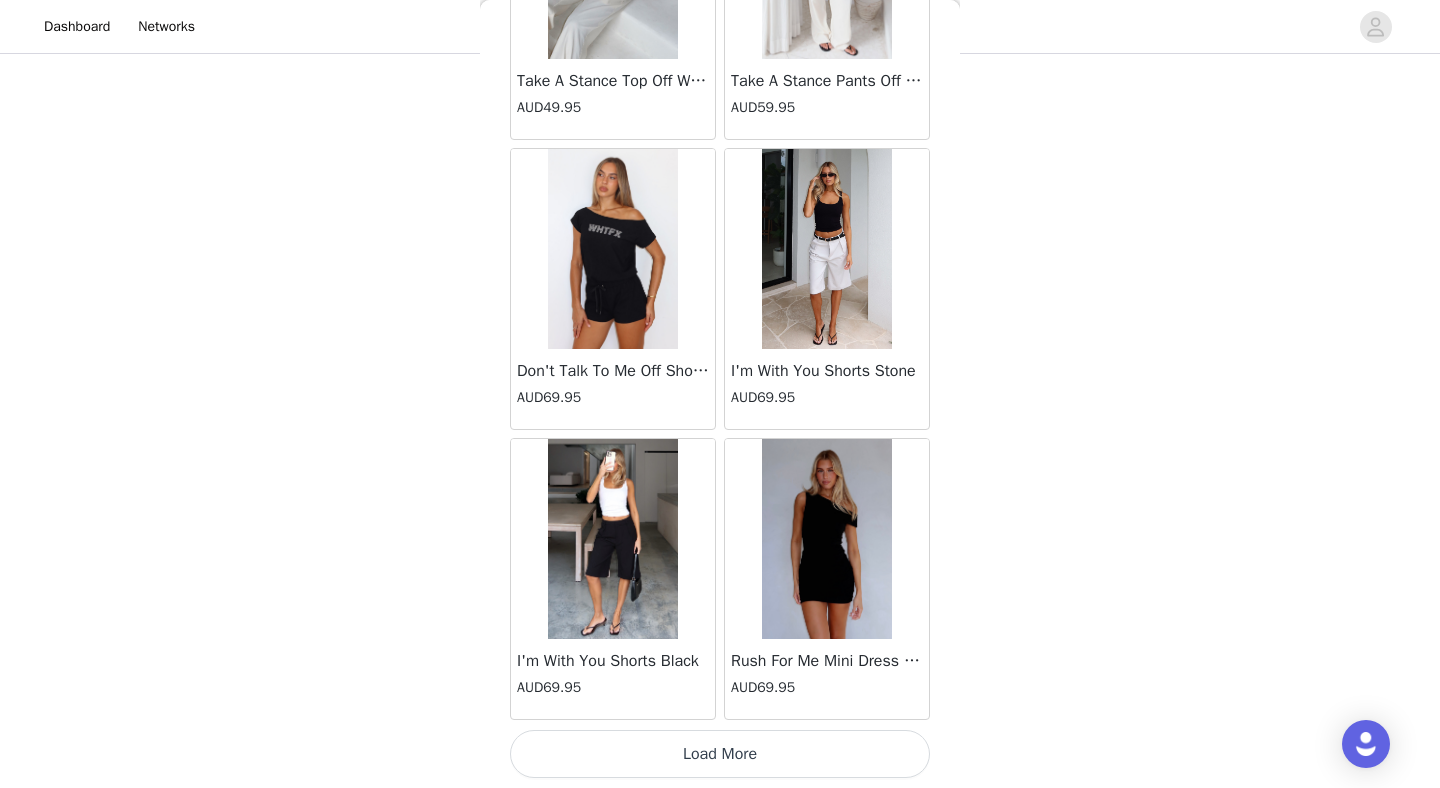 click on "Load More" at bounding box center (720, 754) 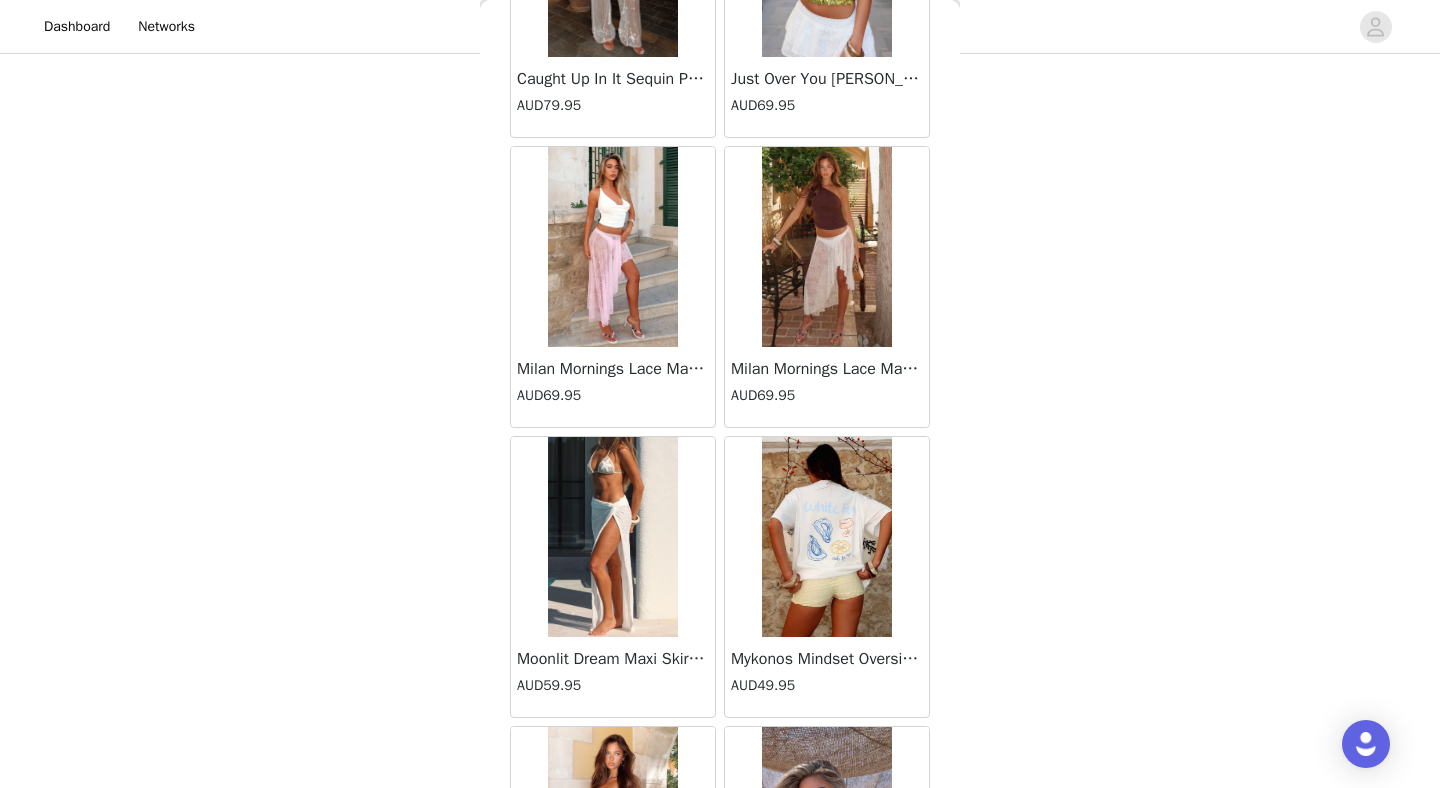 scroll, scrollTop: 66072, scrollLeft: 0, axis: vertical 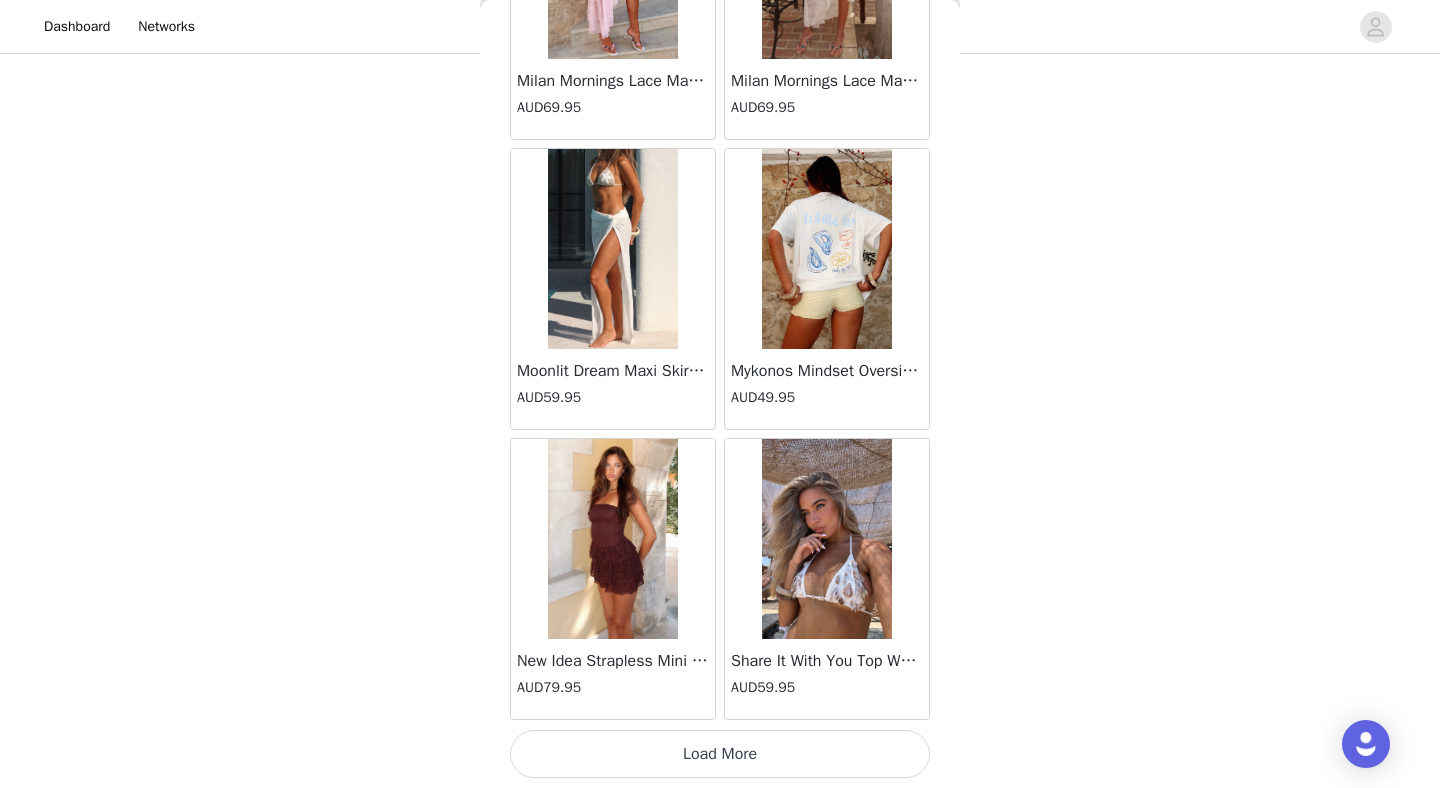 click on "Load More" at bounding box center [720, 754] 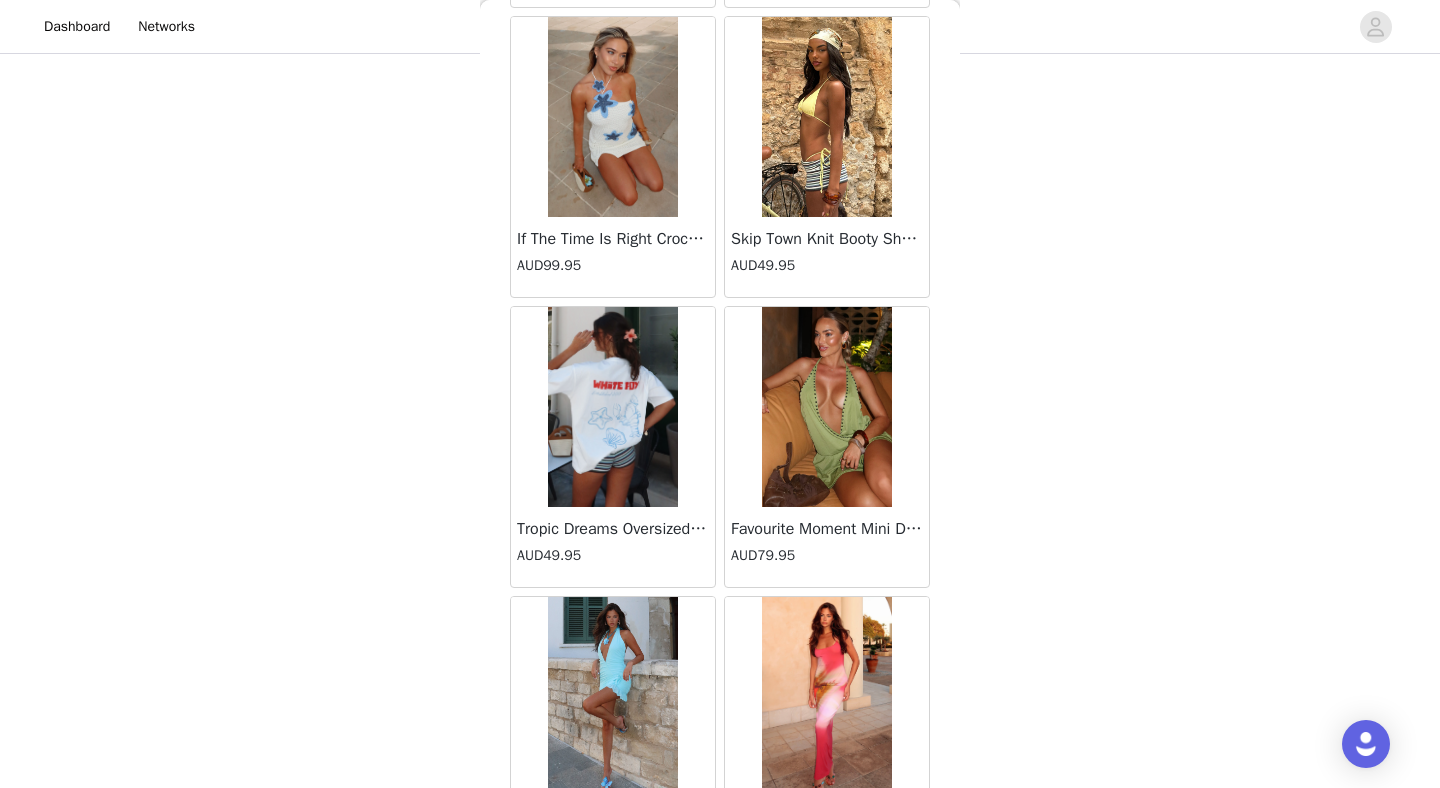 scroll, scrollTop: 68812, scrollLeft: 0, axis: vertical 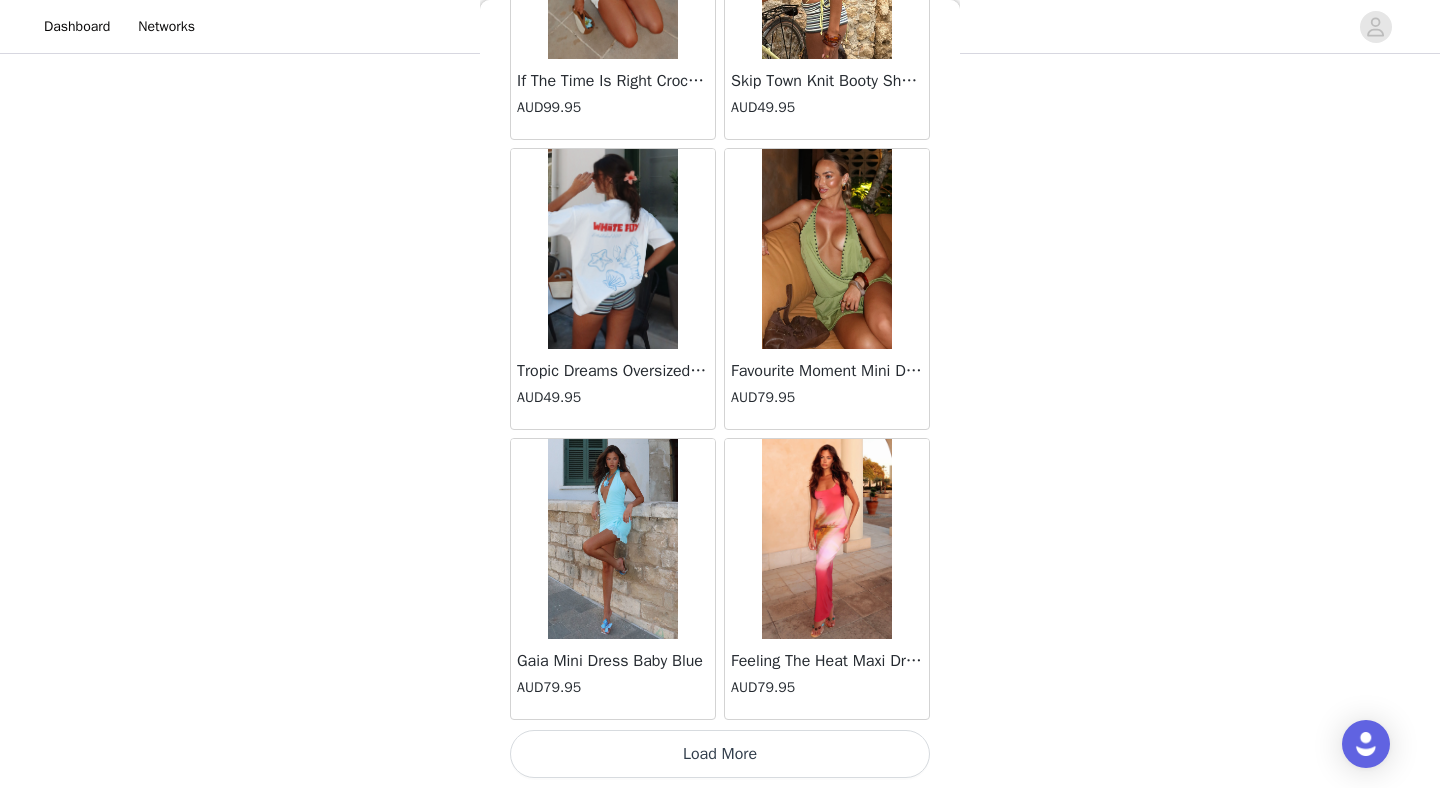 click on "Load More" at bounding box center [720, 754] 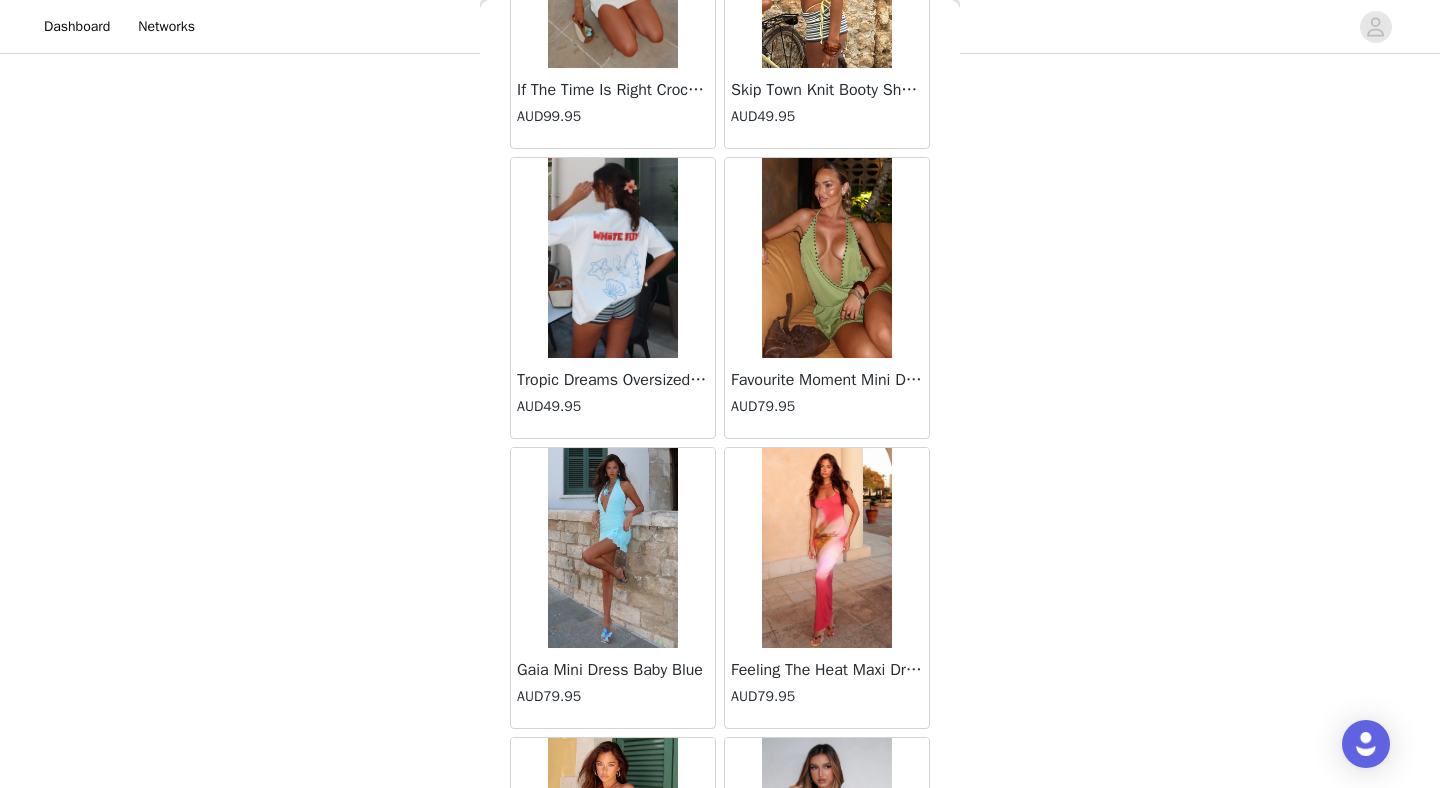 scroll, scrollTop: 68972, scrollLeft: 0, axis: vertical 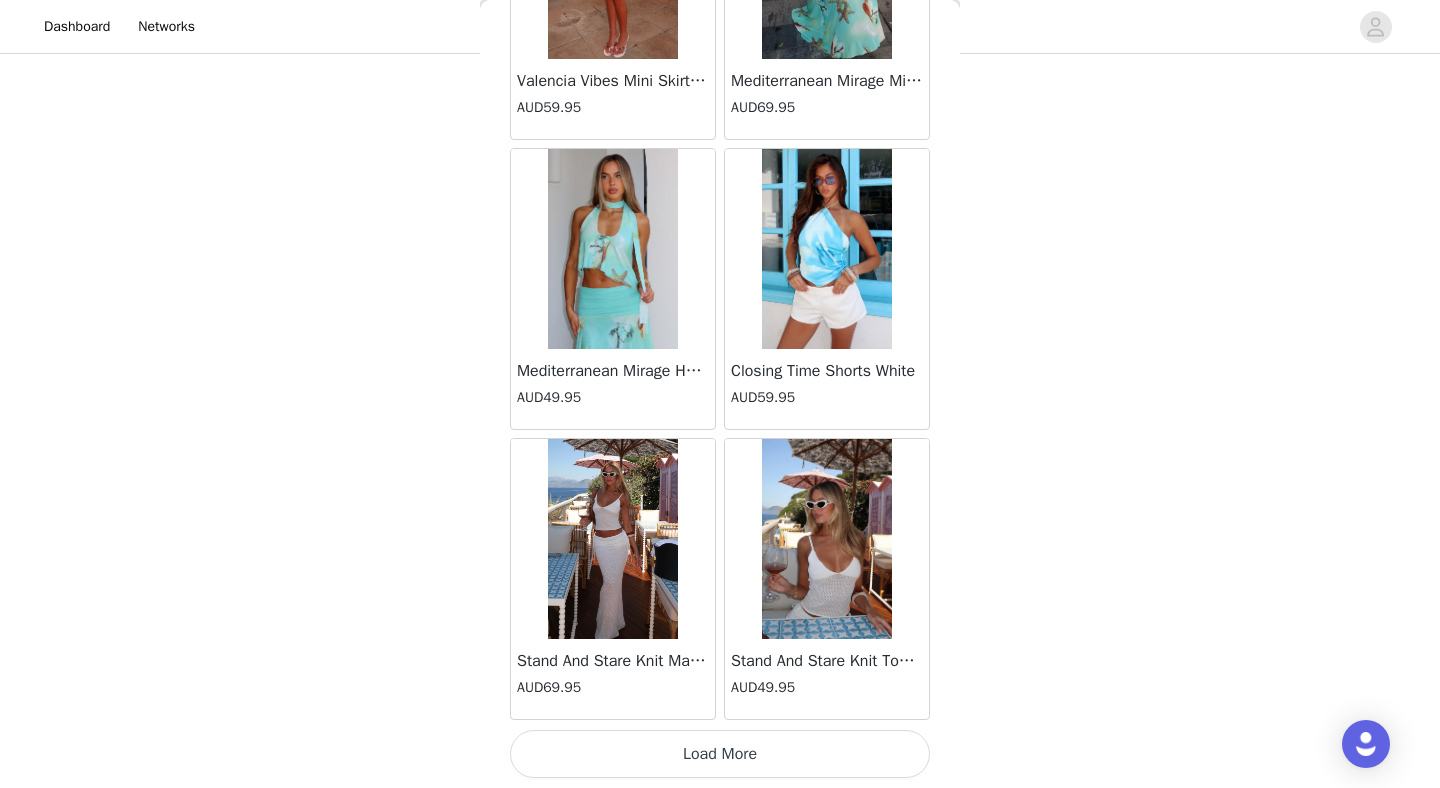 click on "Load More" at bounding box center (720, 754) 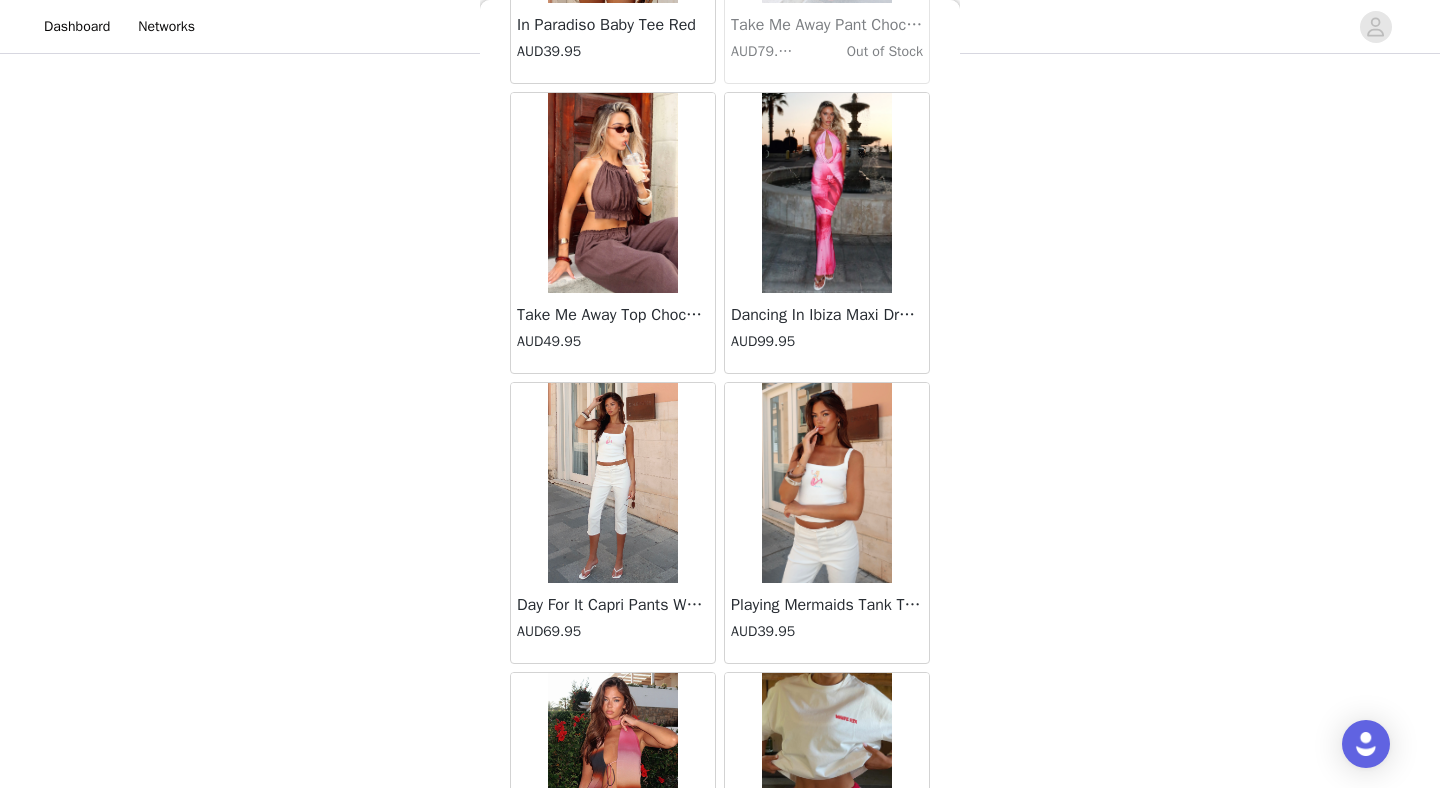 scroll, scrollTop: 73463, scrollLeft: 0, axis: vertical 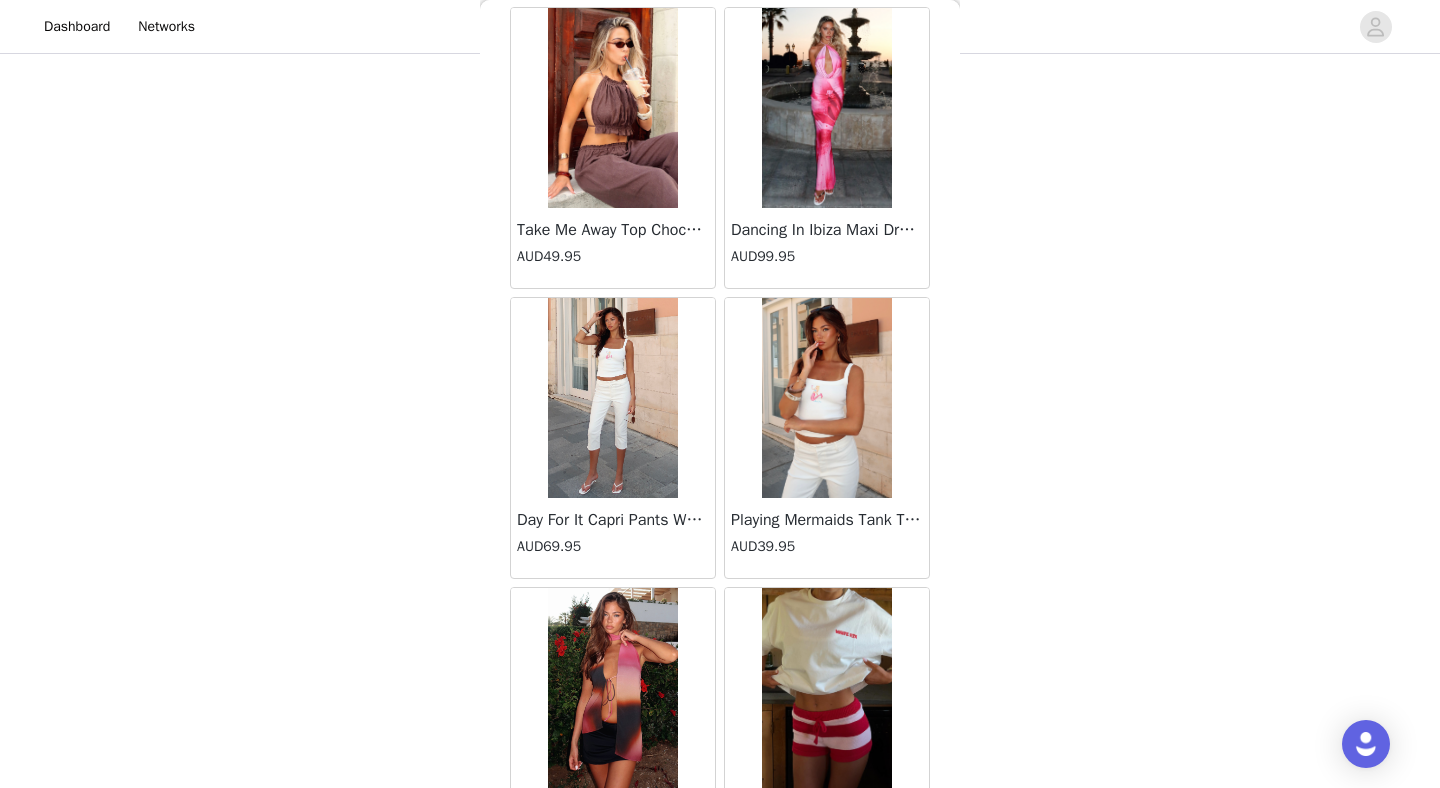 click at bounding box center [827, 398] 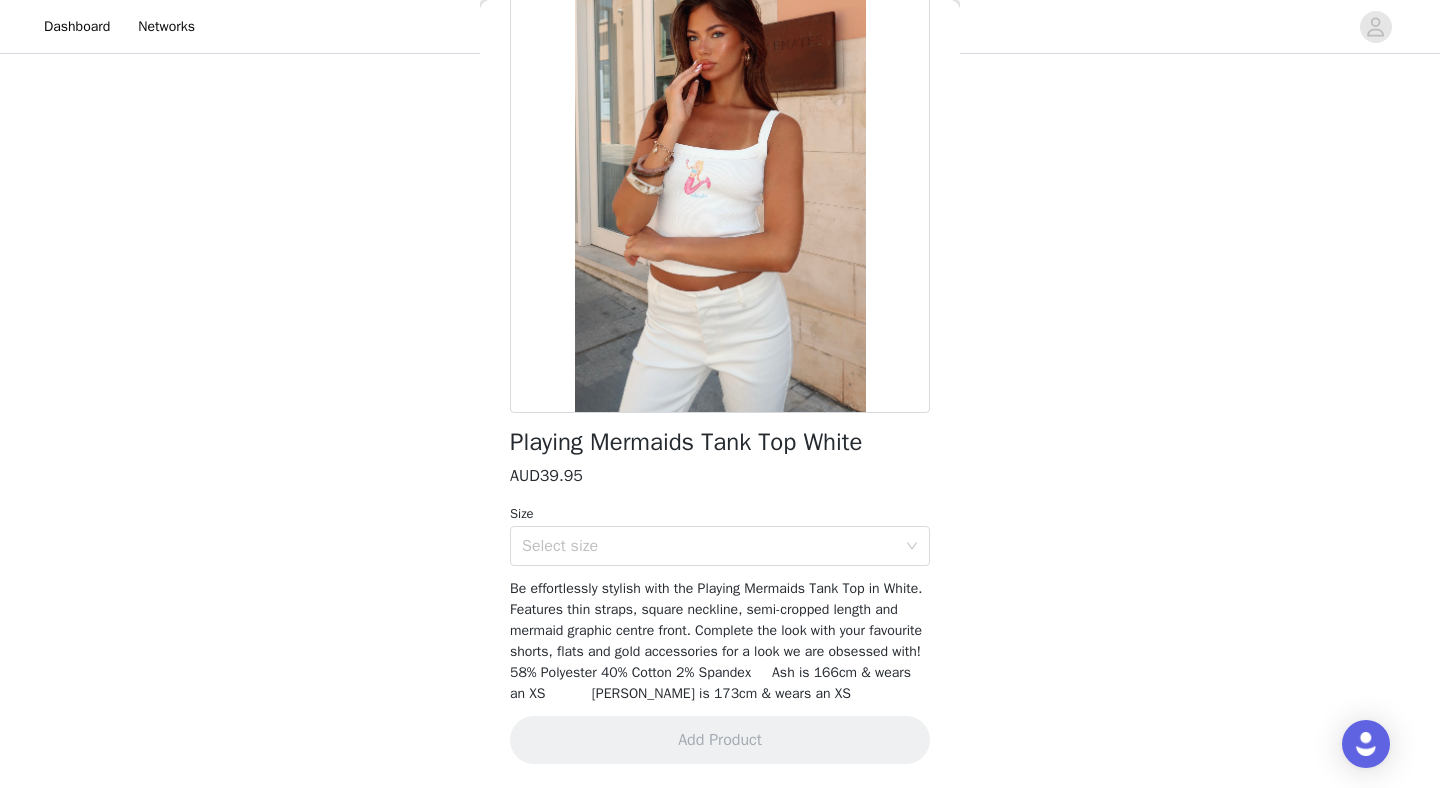 scroll, scrollTop: 136, scrollLeft: 0, axis: vertical 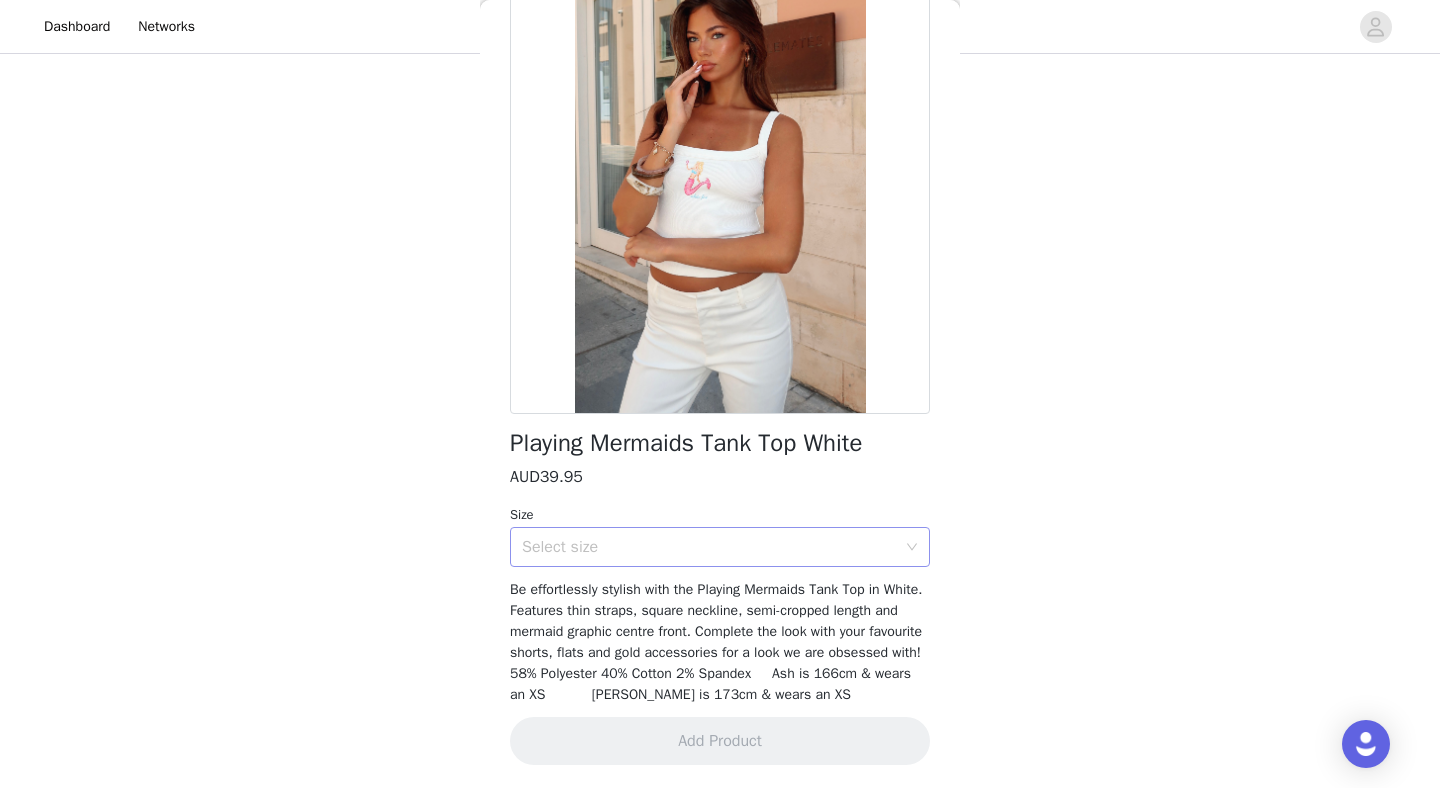 click on "Select size" at bounding box center (713, 547) 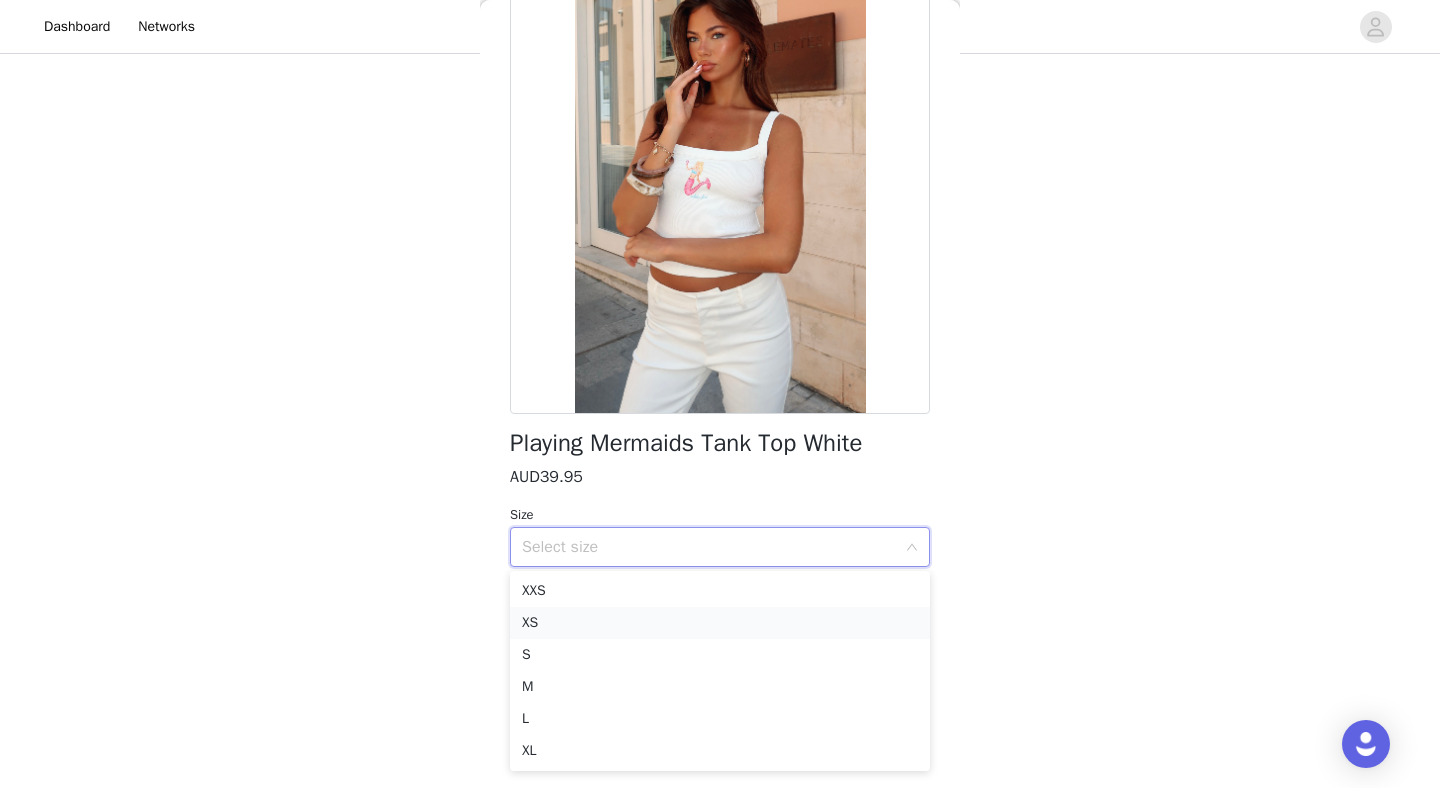 click on "XS" at bounding box center (720, 623) 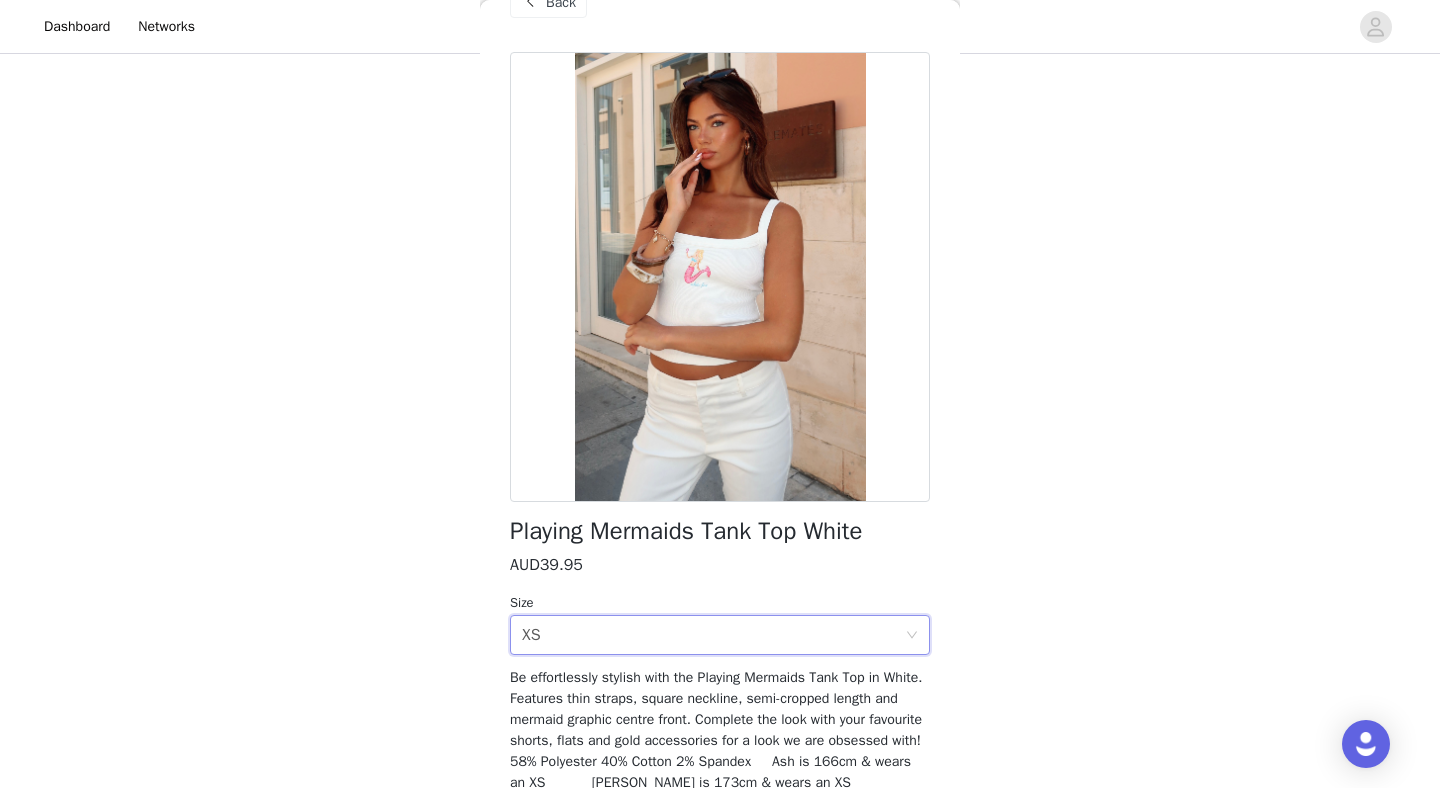 scroll, scrollTop: 136, scrollLeft: 0, axis: vertical 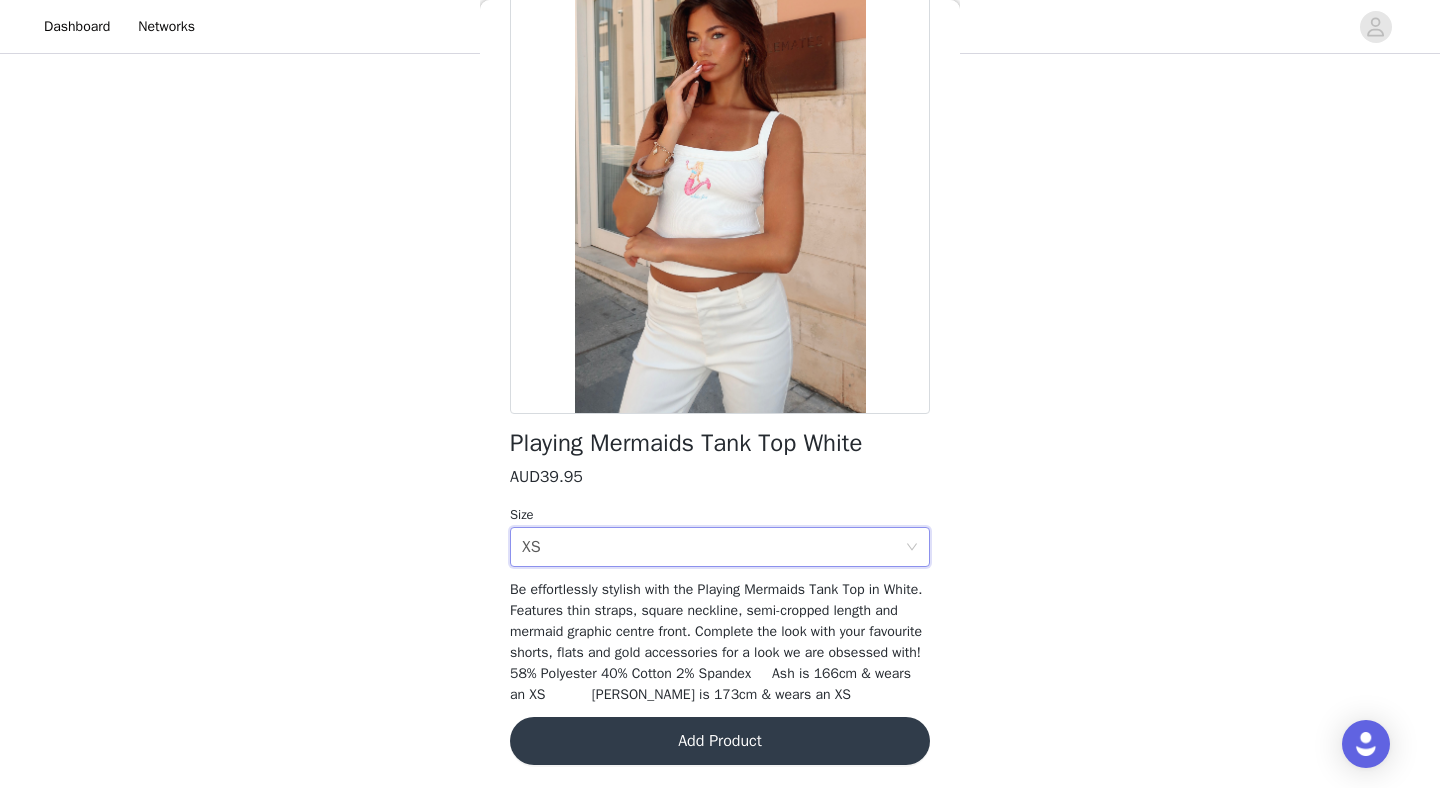 click on "Add Product" at bounding box center [720, 741] 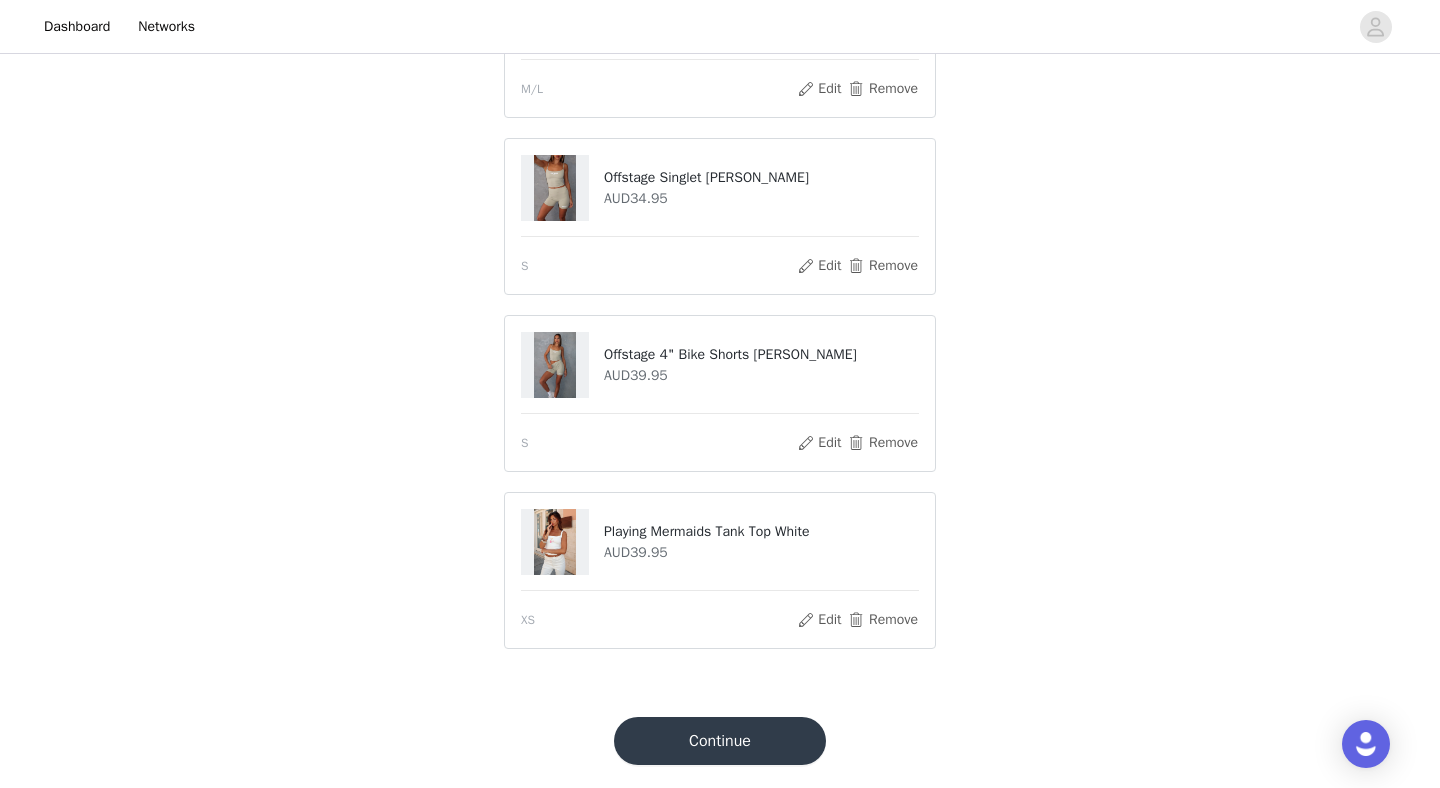 scroll, scrollTop: 1341, scrollLeft: 0, axis: vertical 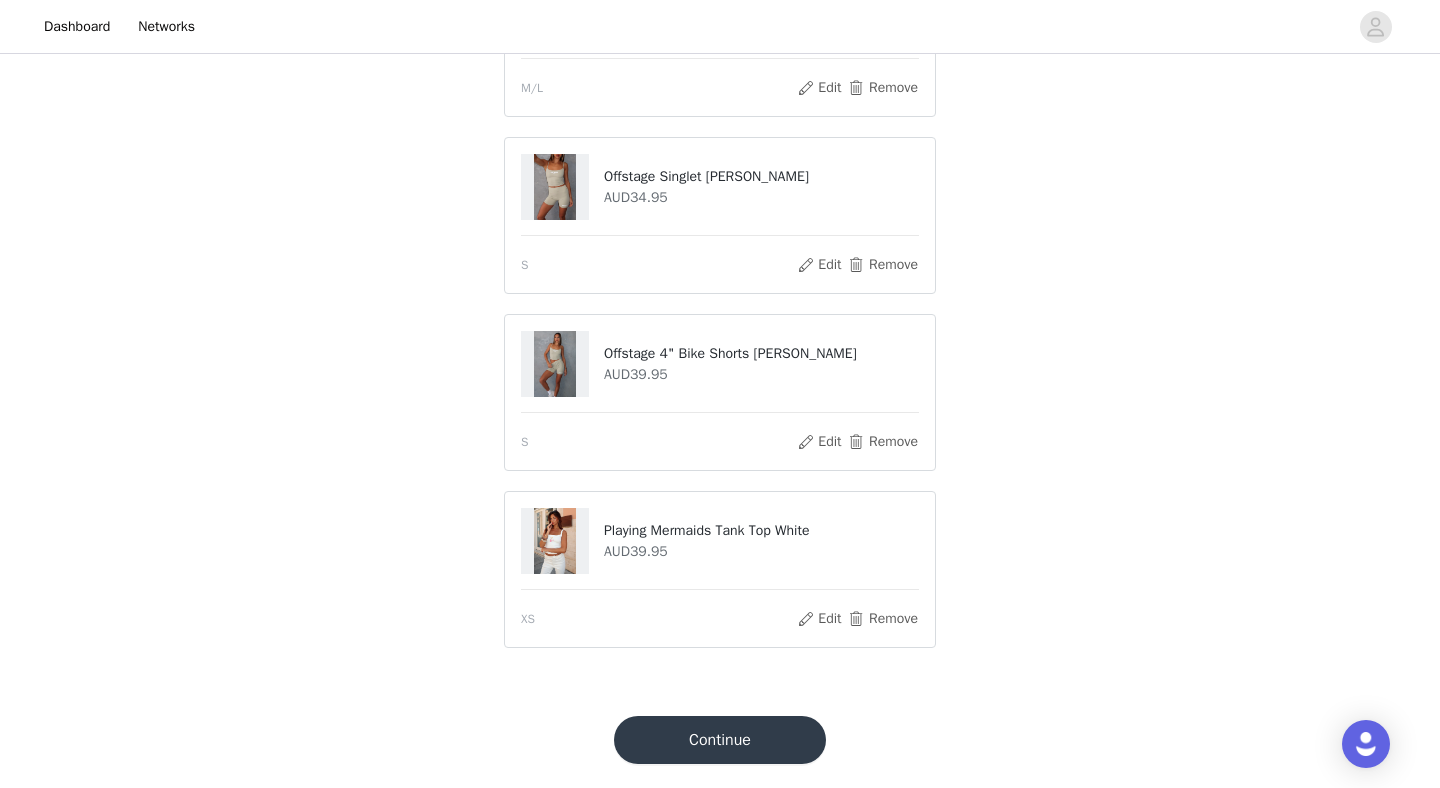 click on "Continue" at bounding box center [720, 740] 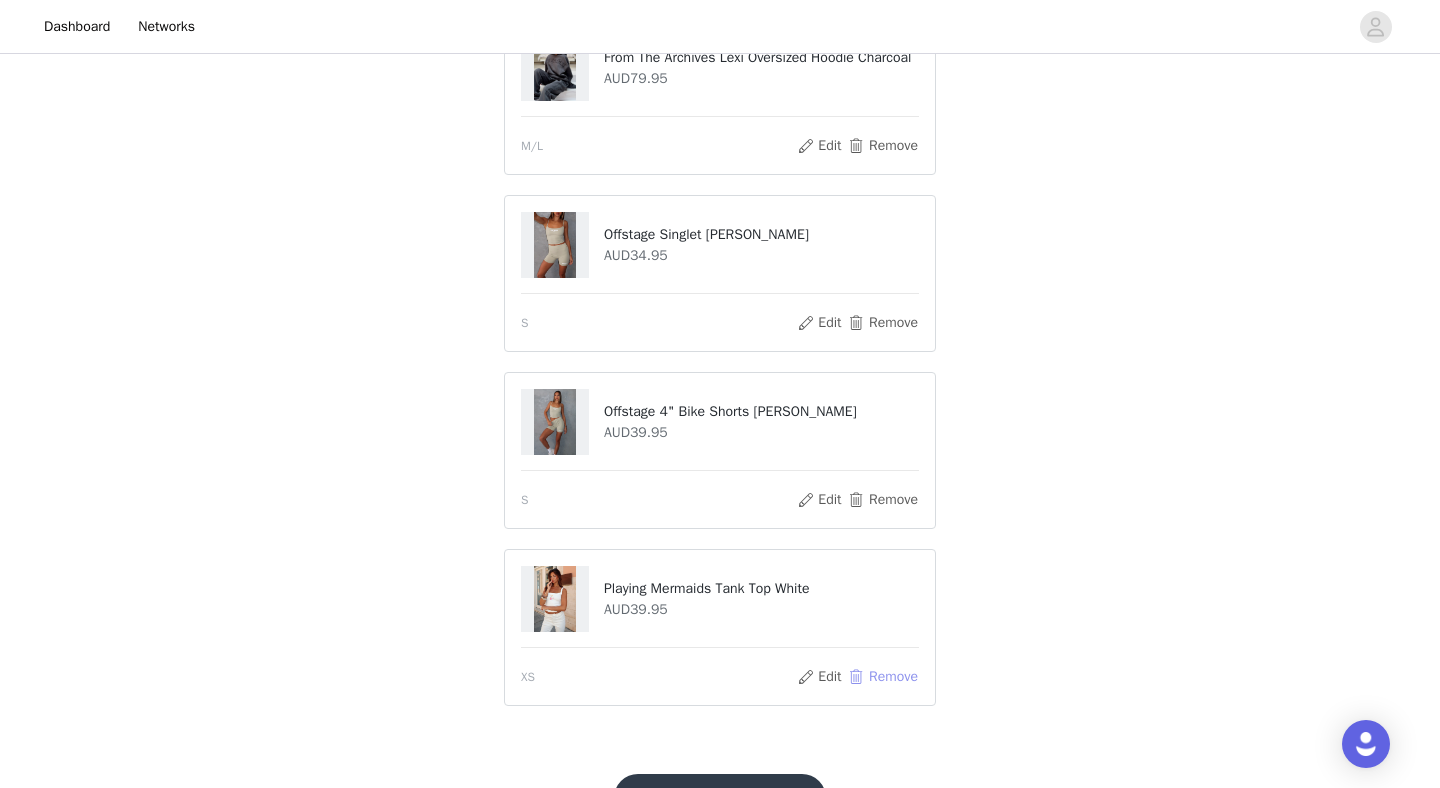 scroll, scrollTop: 1399, scrollLeft: 0, axis: vertical 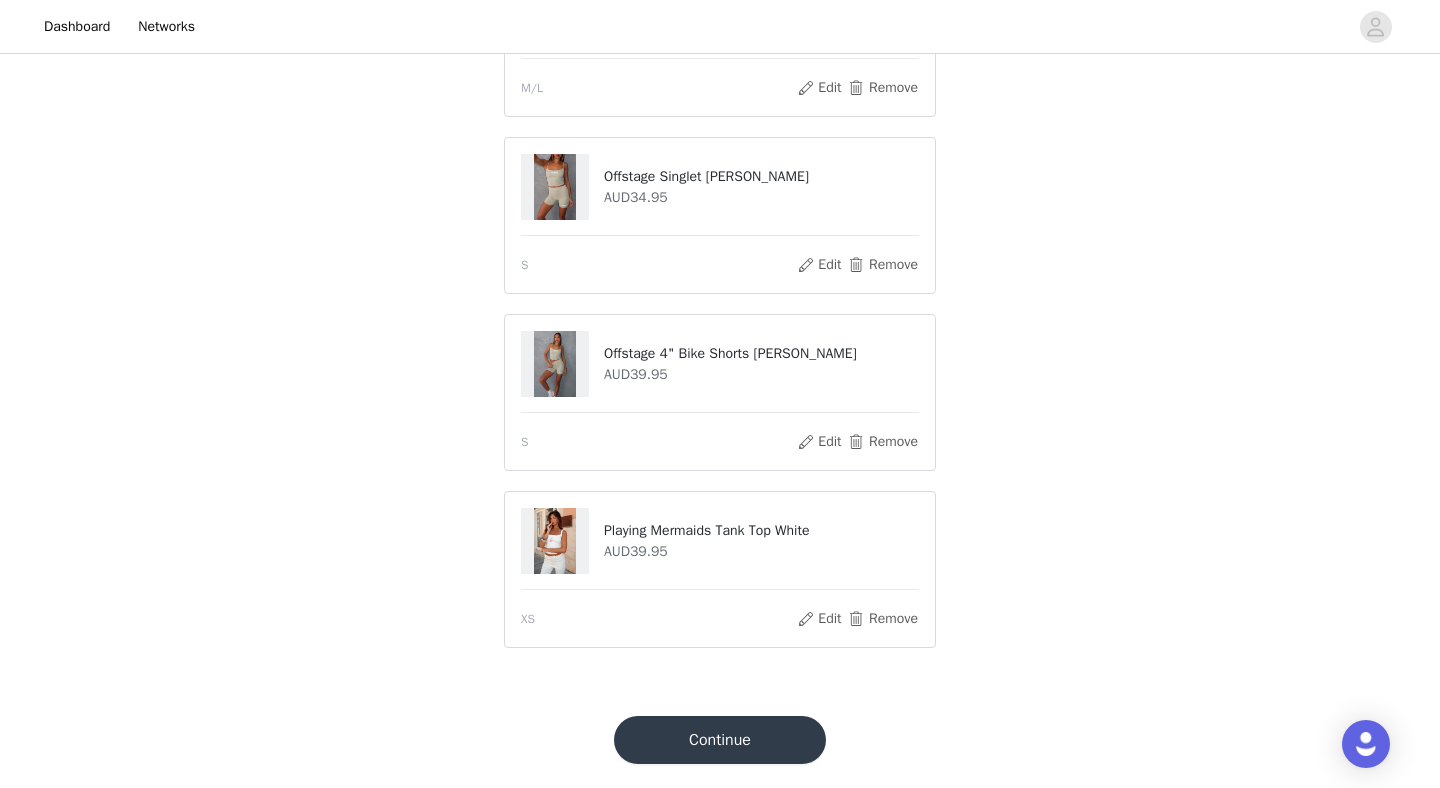 click on "Continue" at bounding box center [720, 740] 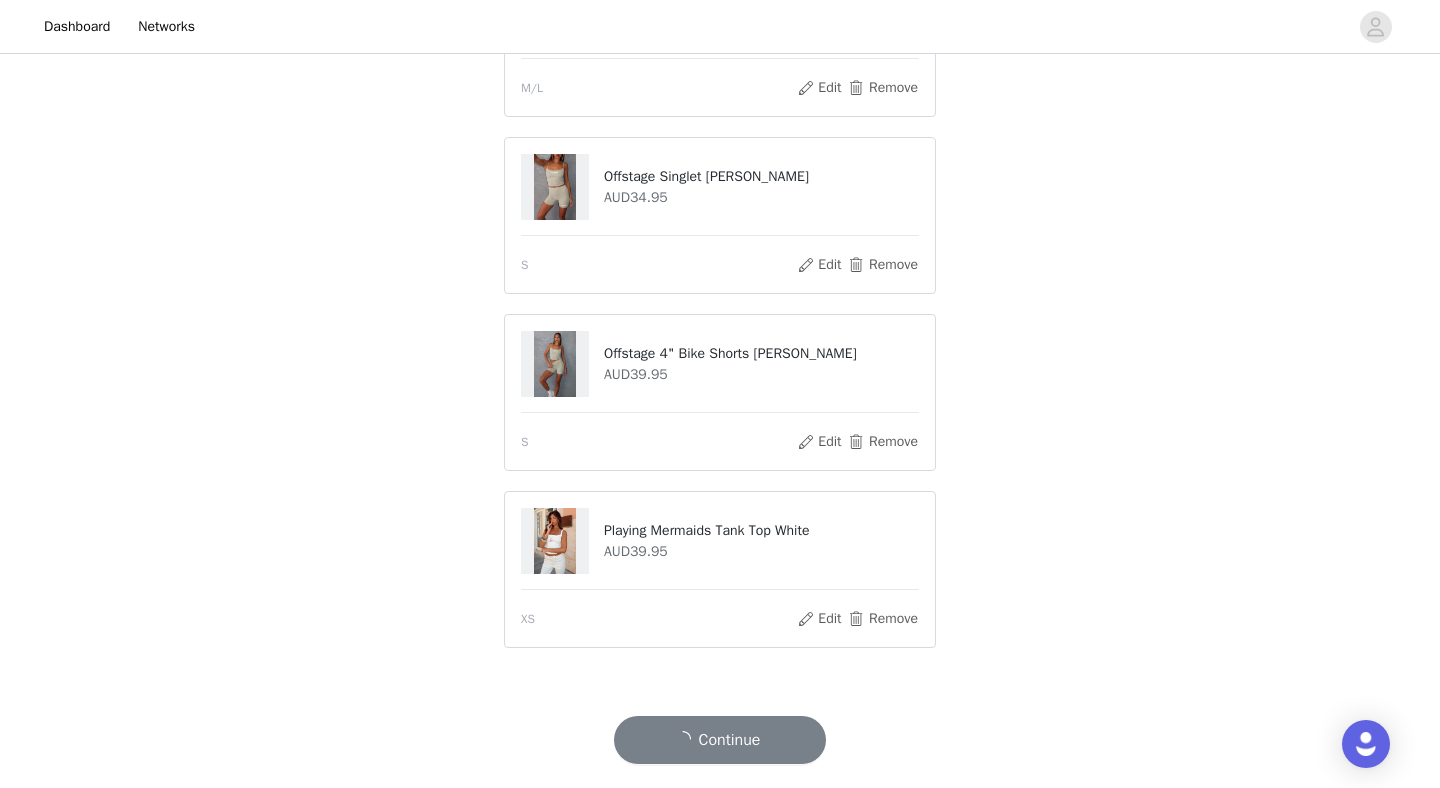 scroll, scrollTop: 1341, scrollLeft: 0, axis: vertical 